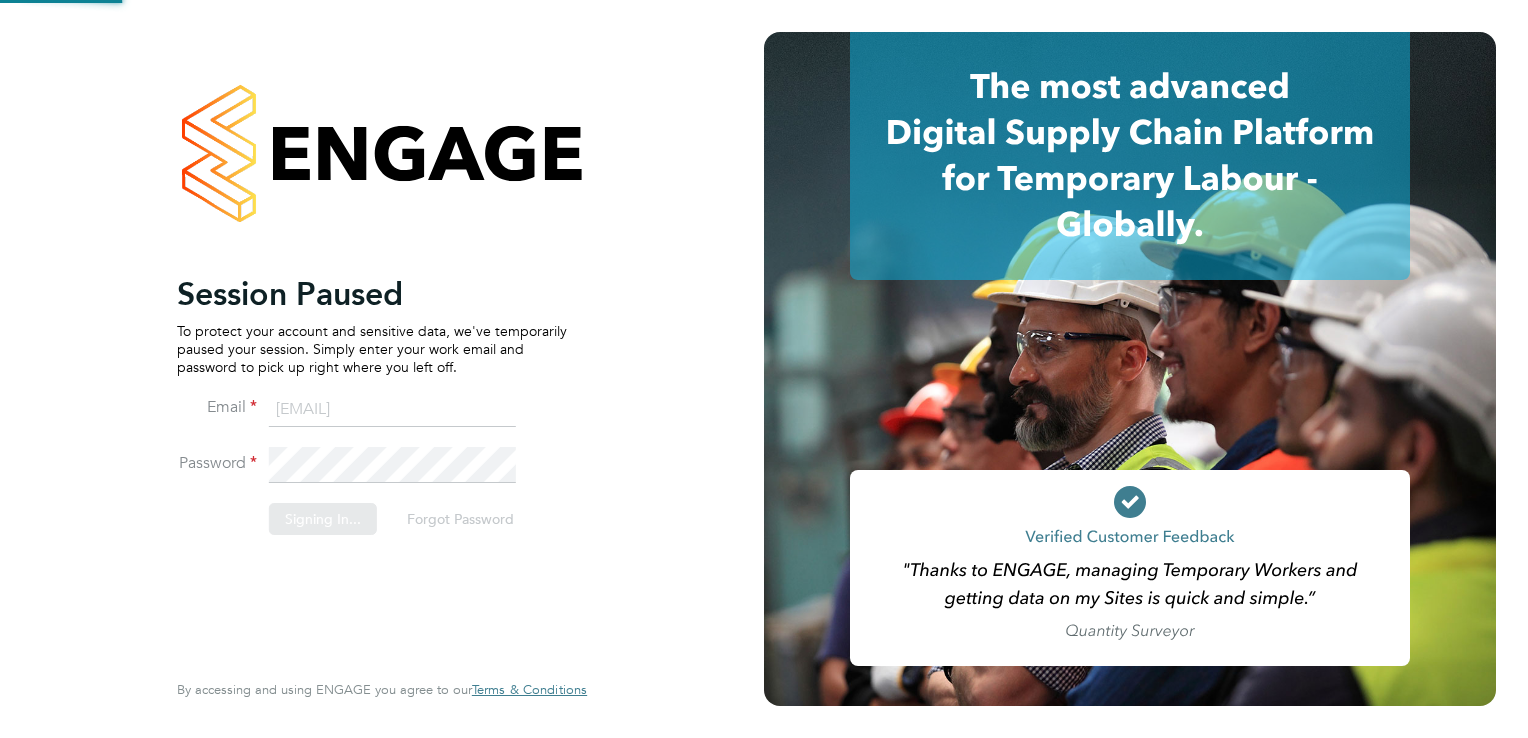 scroll, scrollTop: 0, scrollLeft: 0, axis: both 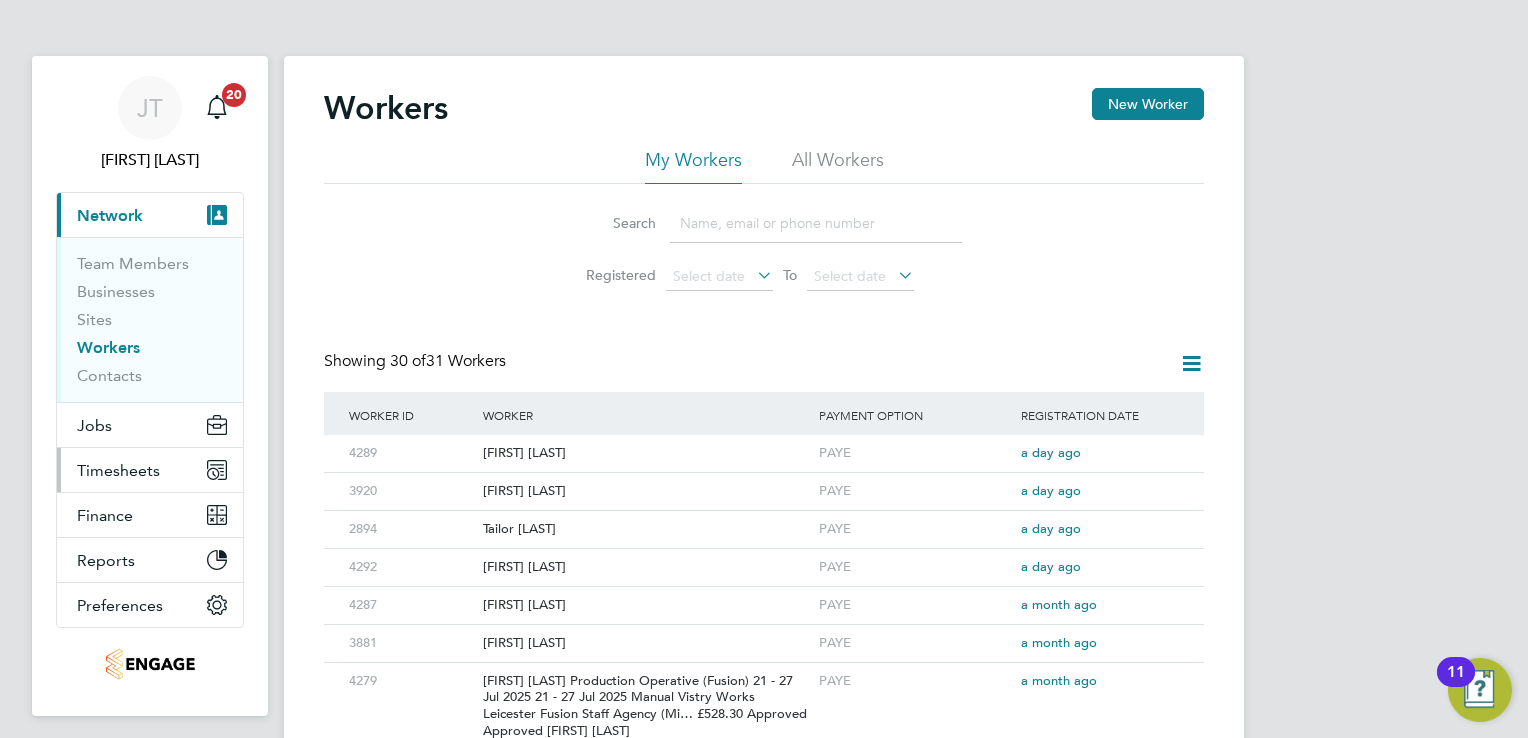 click on "Timesheets" at bounding box center [118, 470] 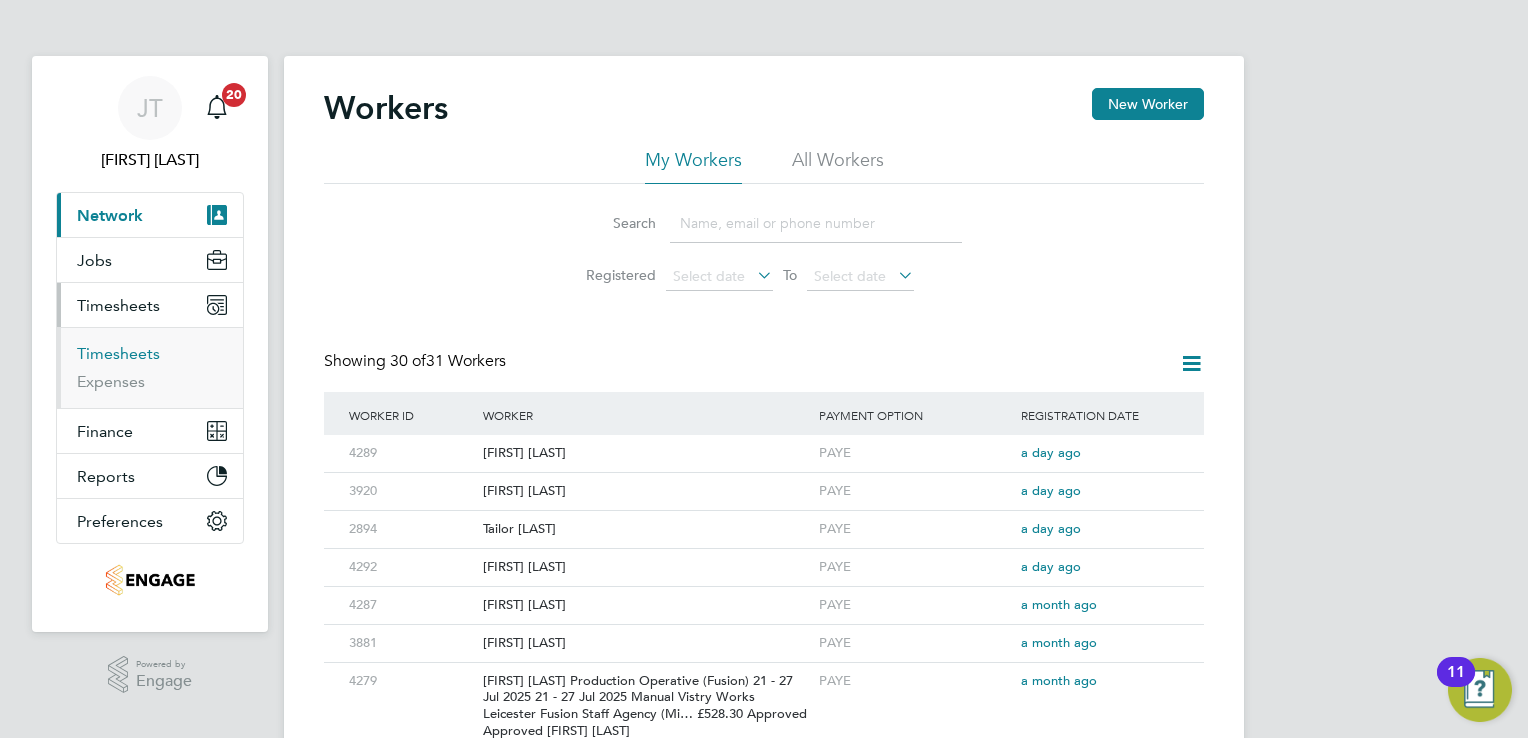click on "Timesheets" at bounding box center (118, 353) 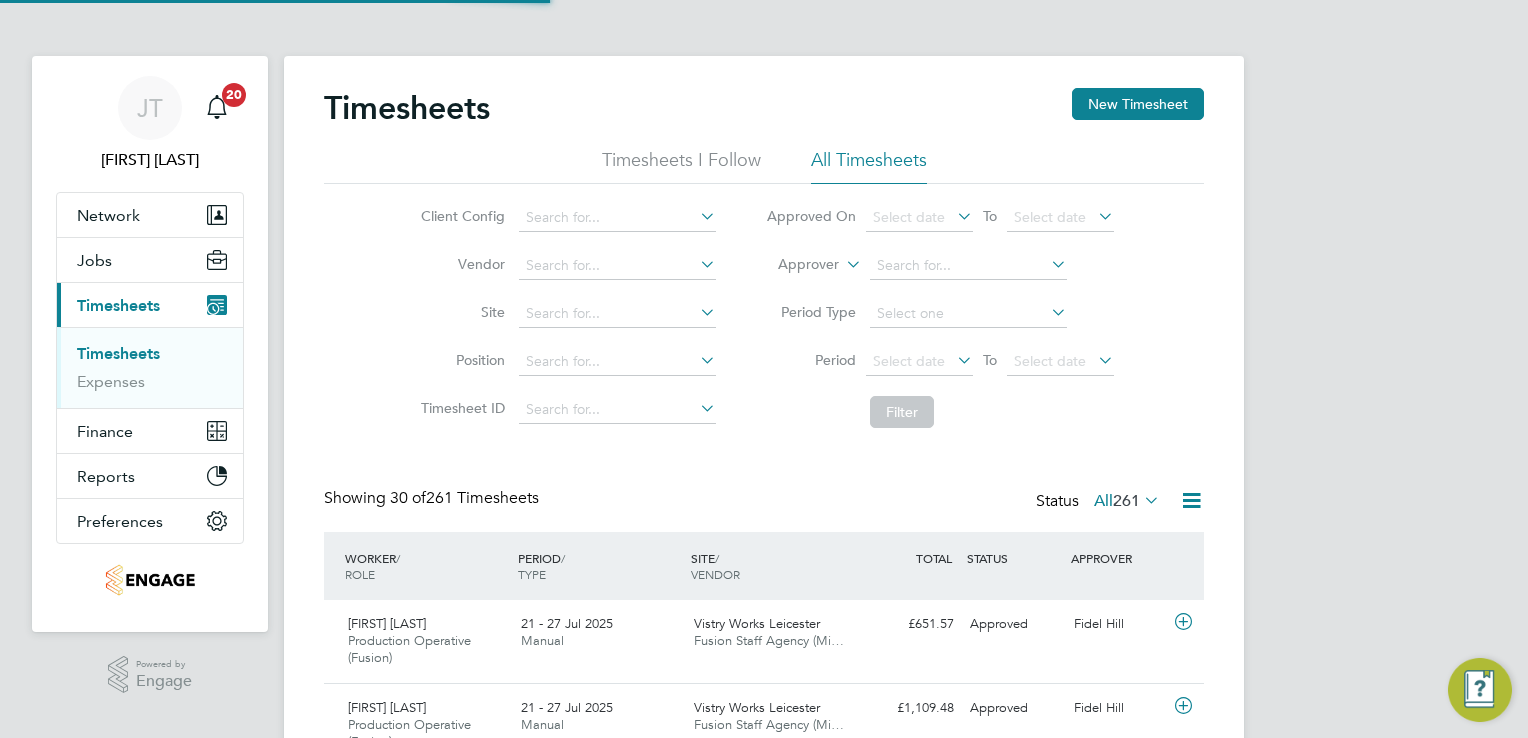 scroll, scrollTop: 10, scrollLeft: 10, axis: both 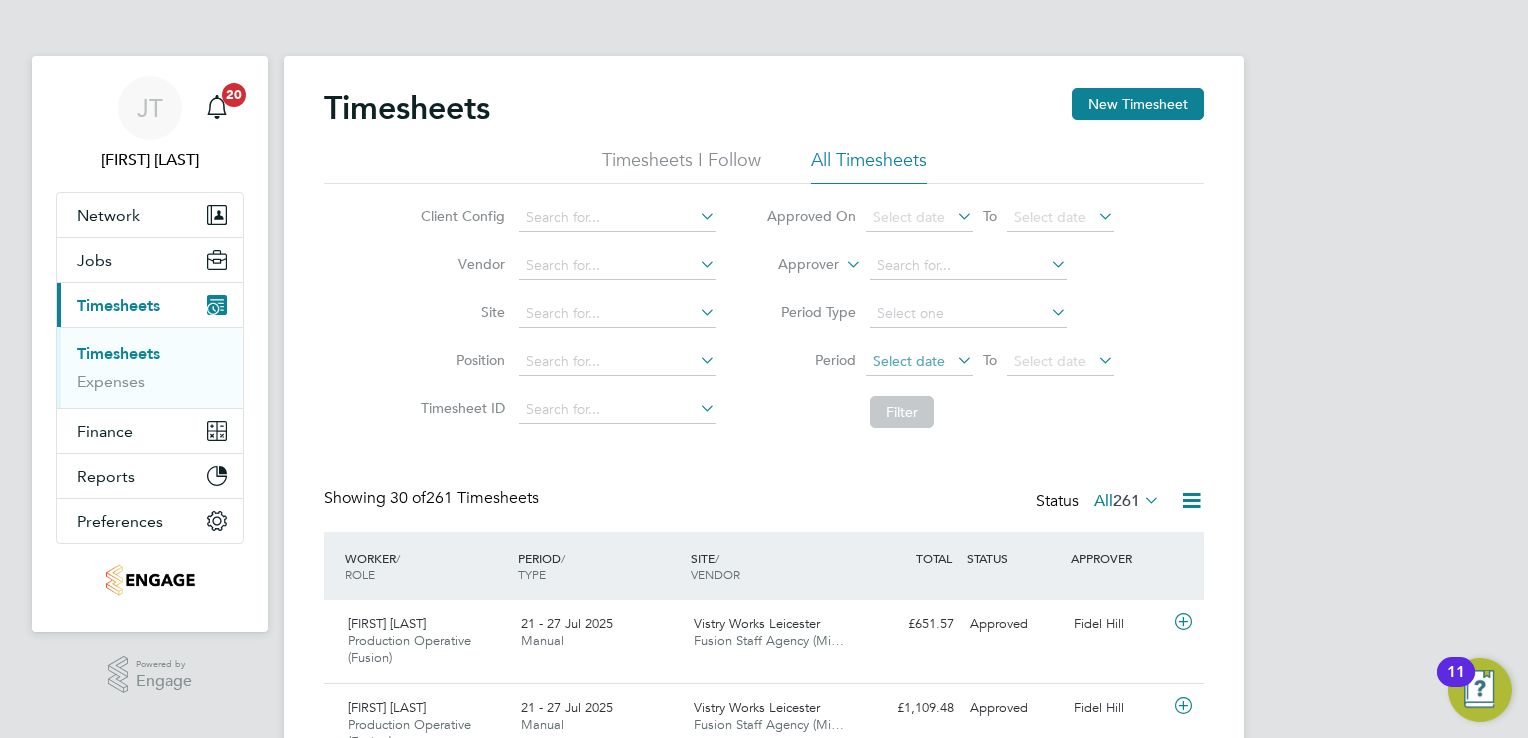 click on "Select date" 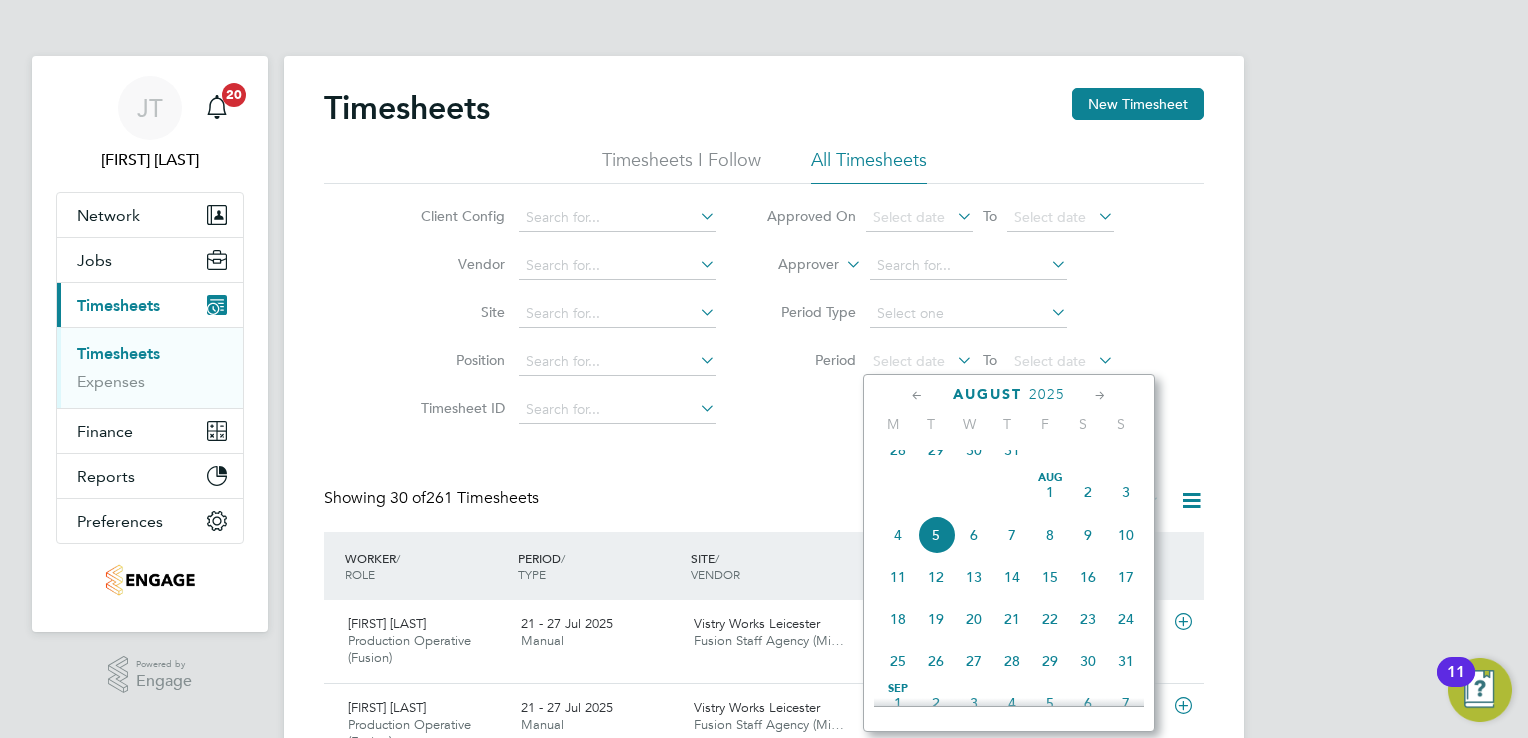 click 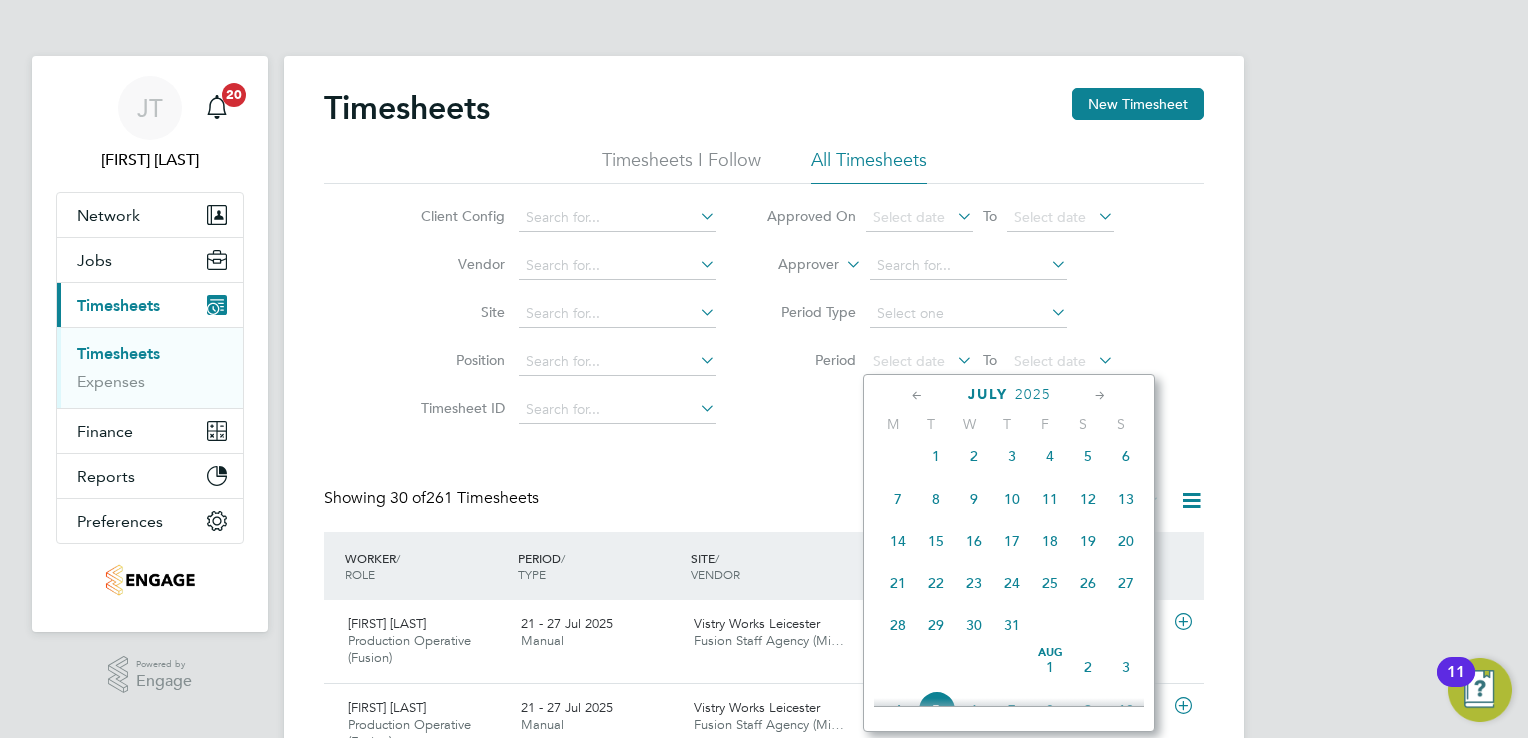 click on "14" 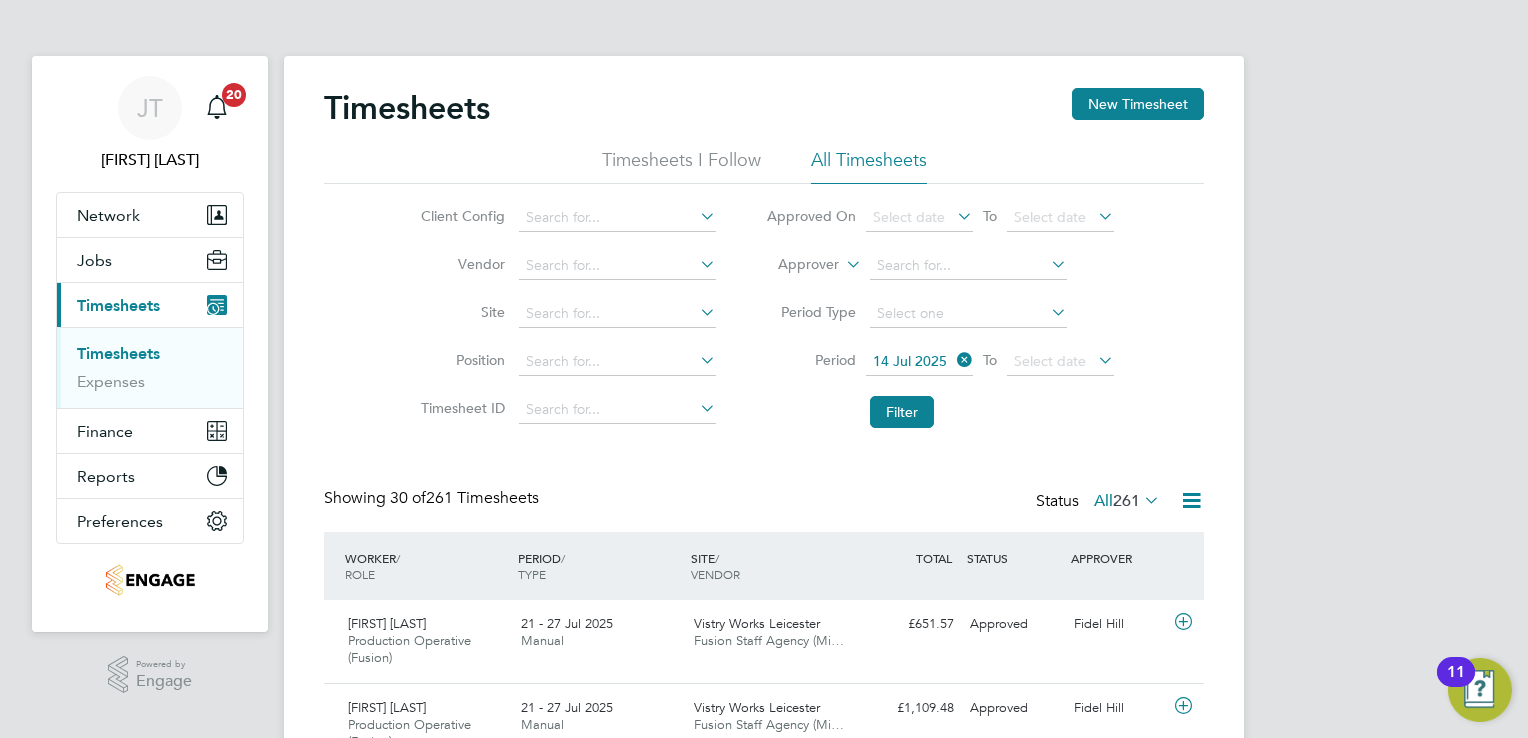 click 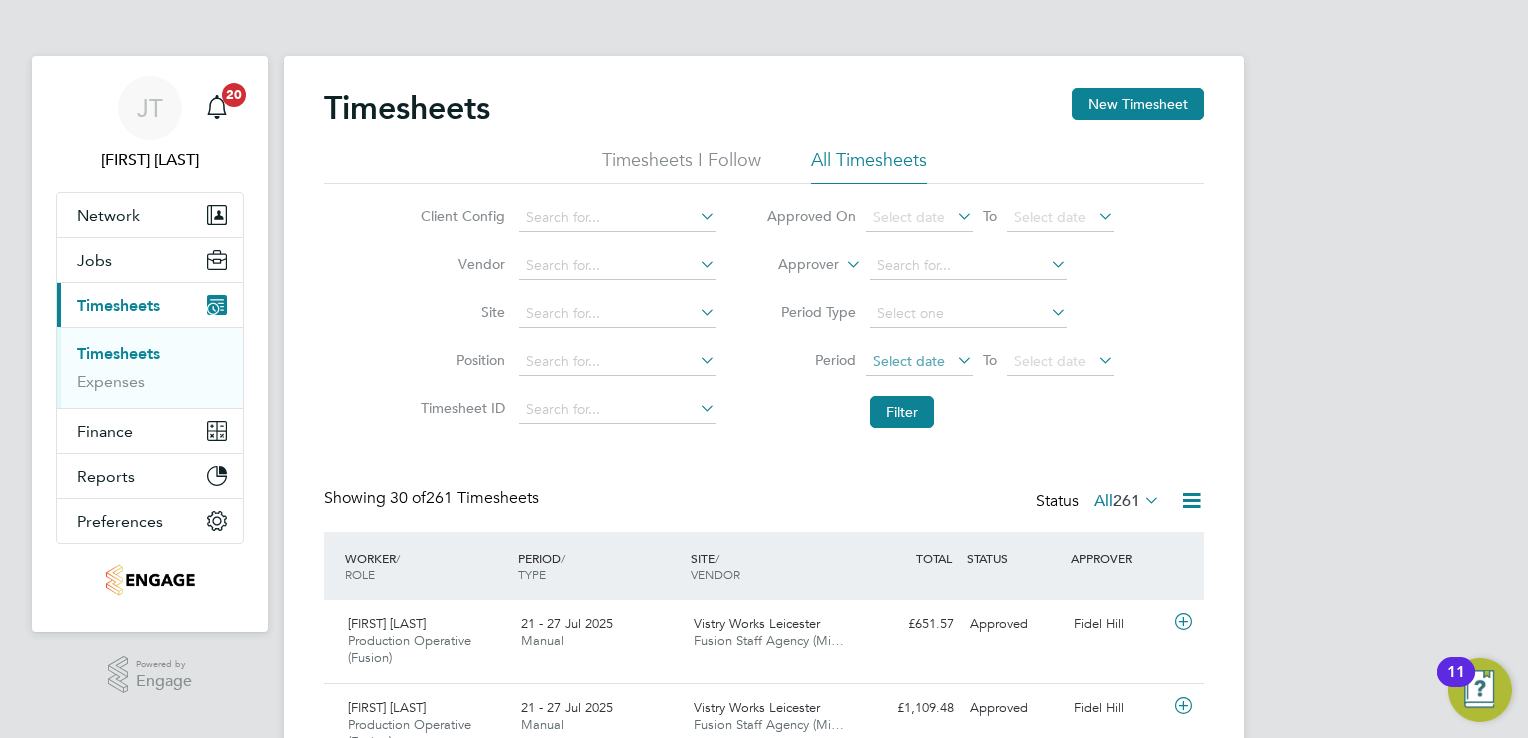 click on "Select date" 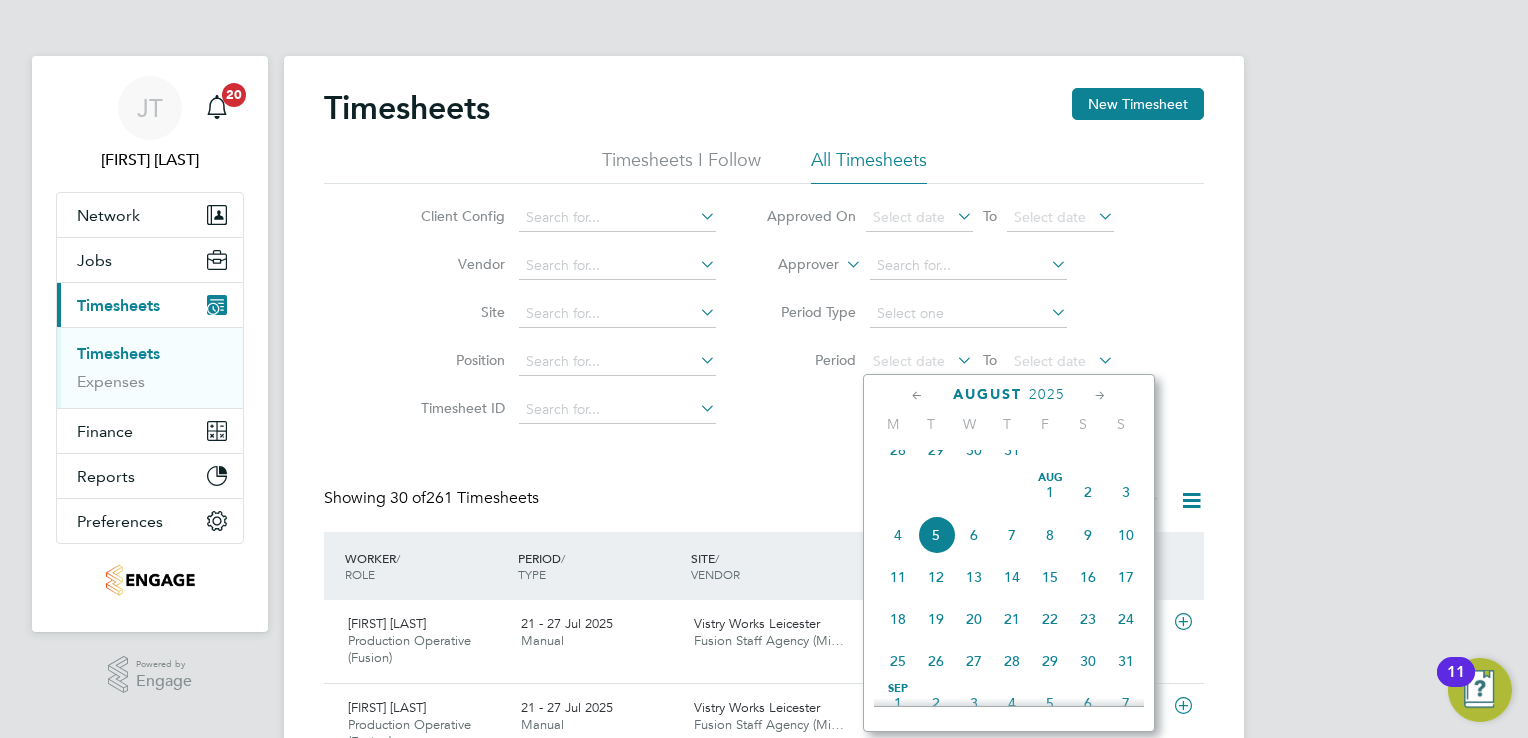 click on "28" 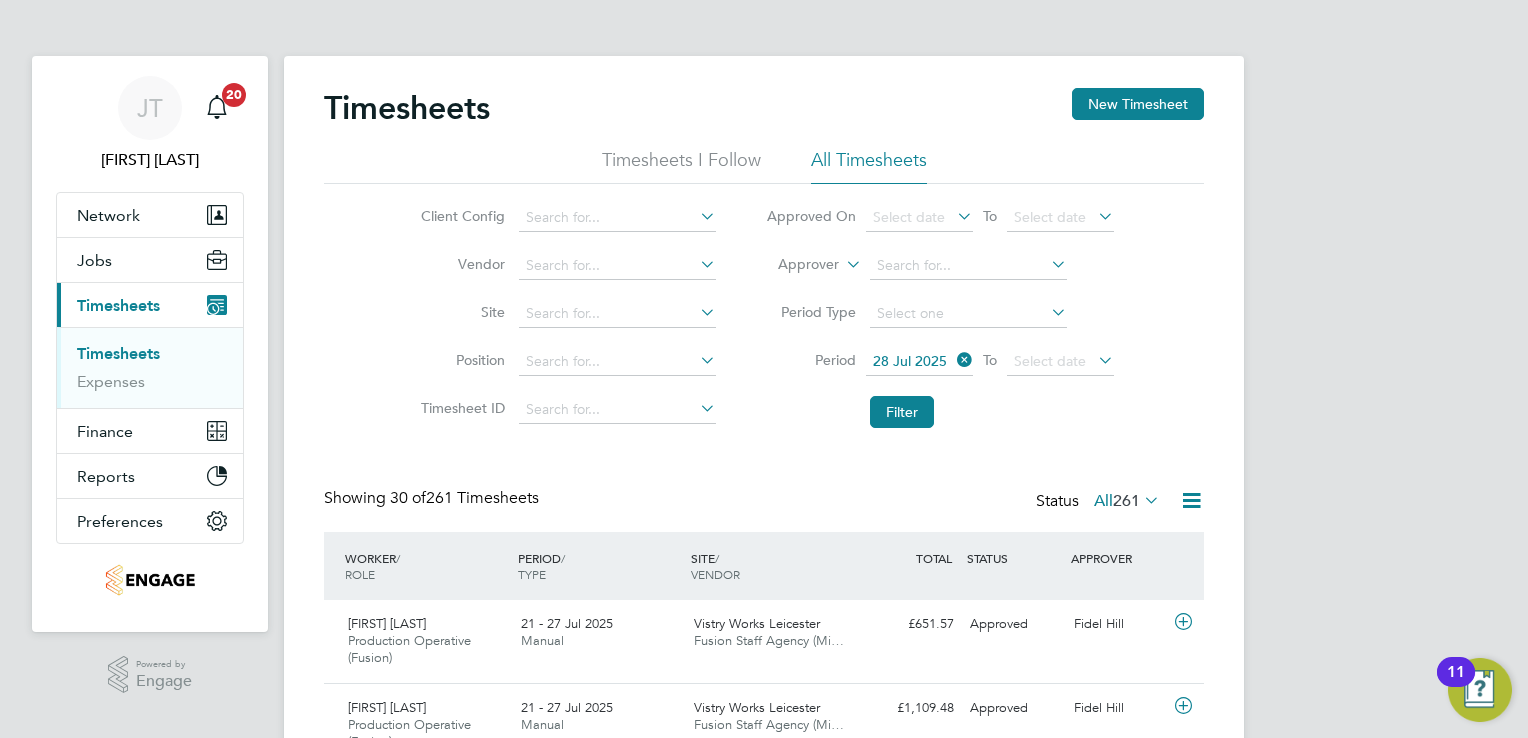 click on "28 Jul 2025" 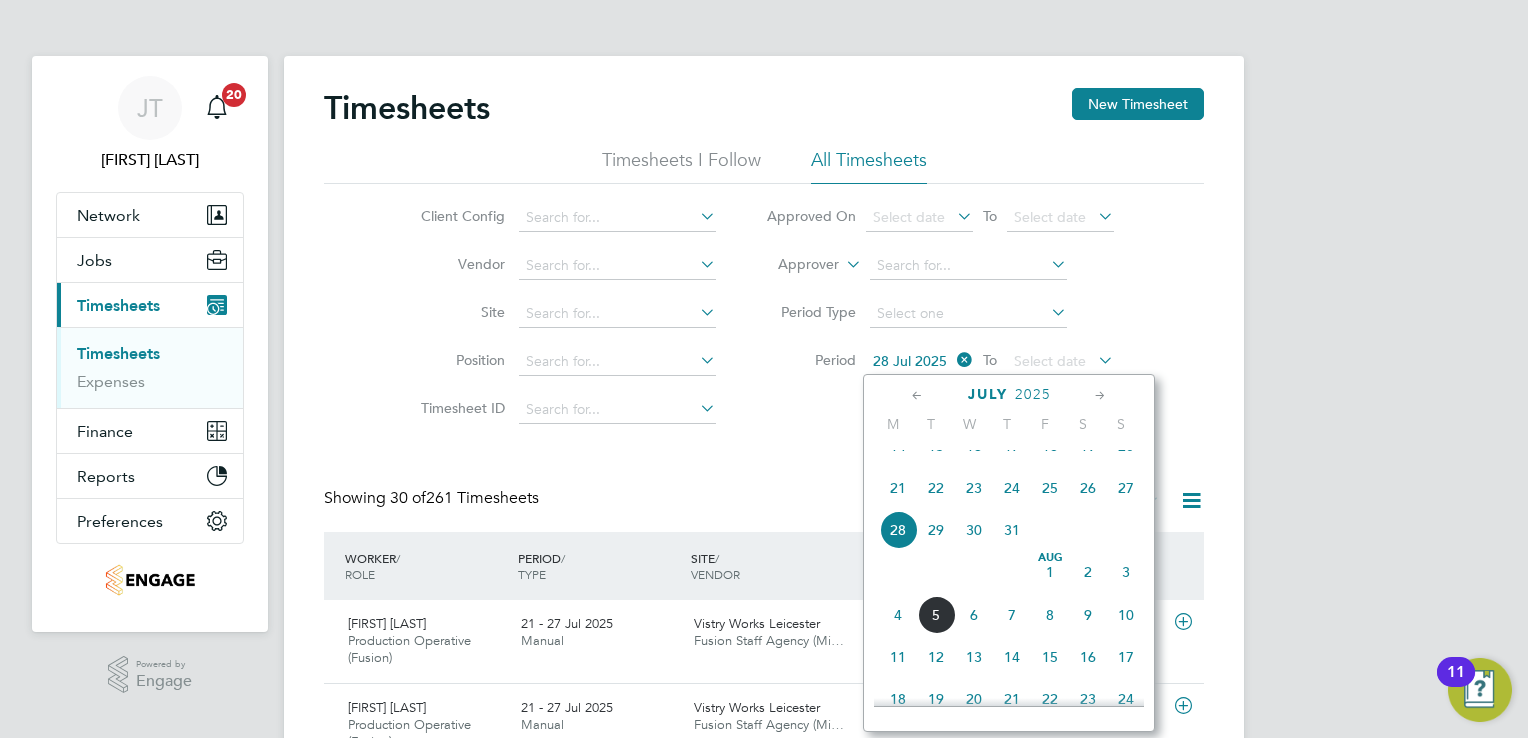 click on "21" 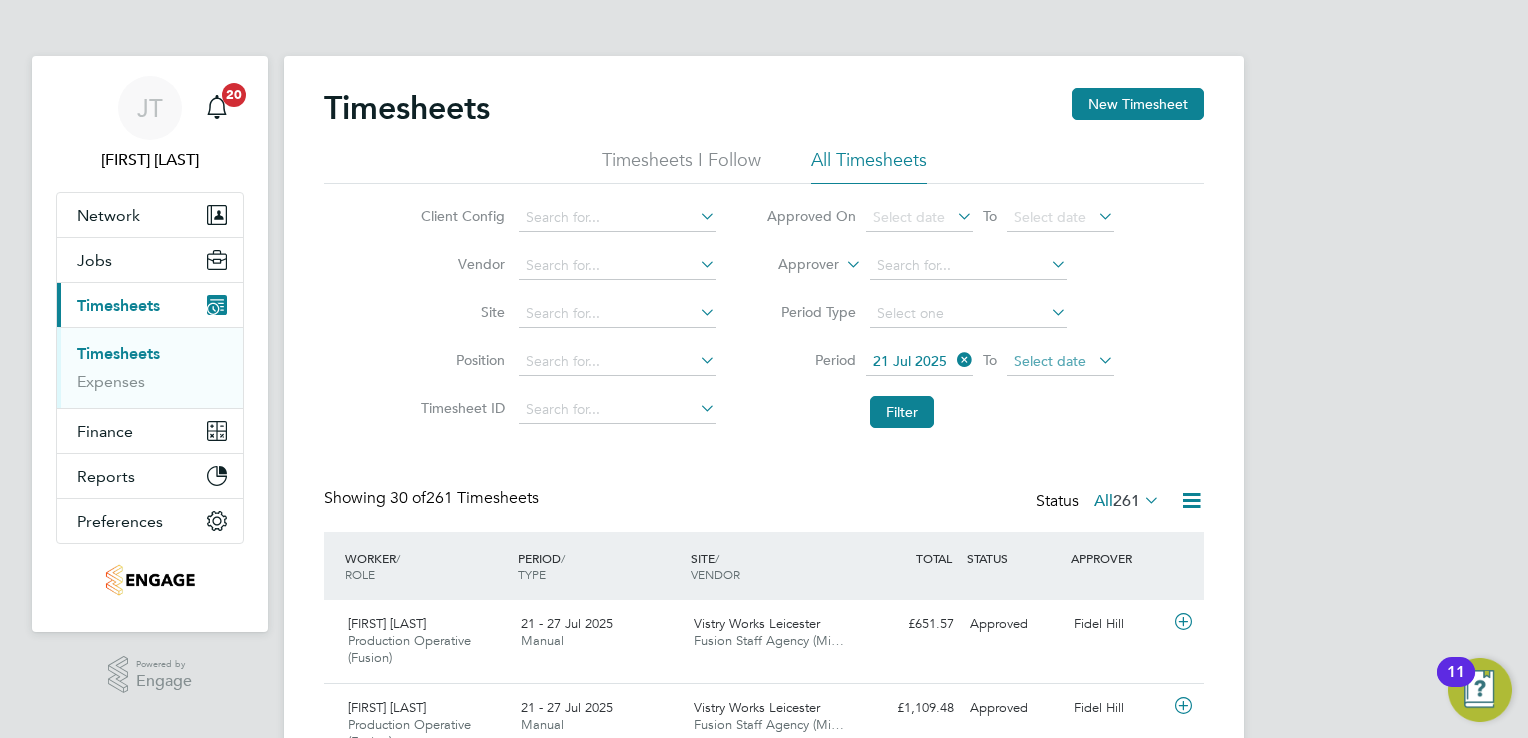 click on "Select date" 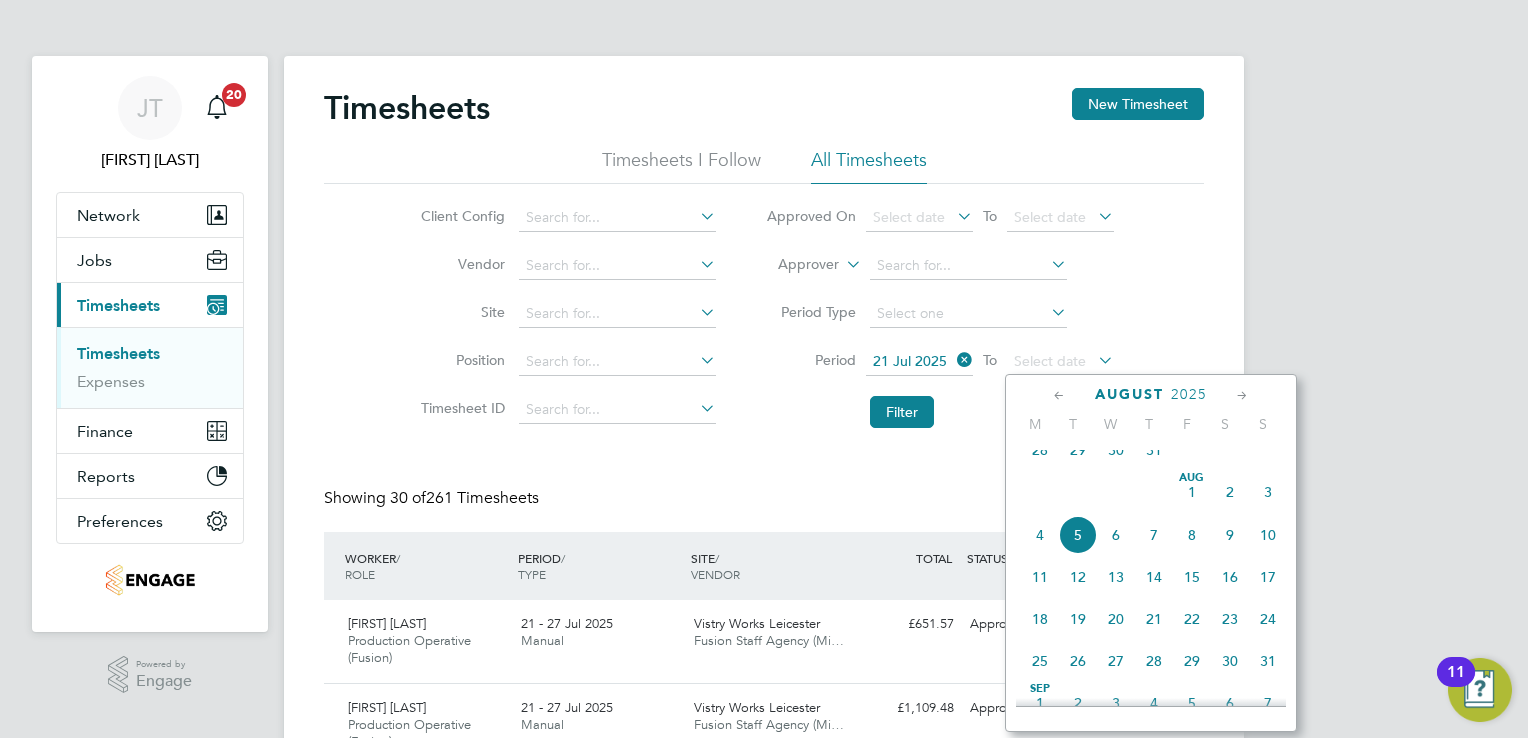 click on "29" 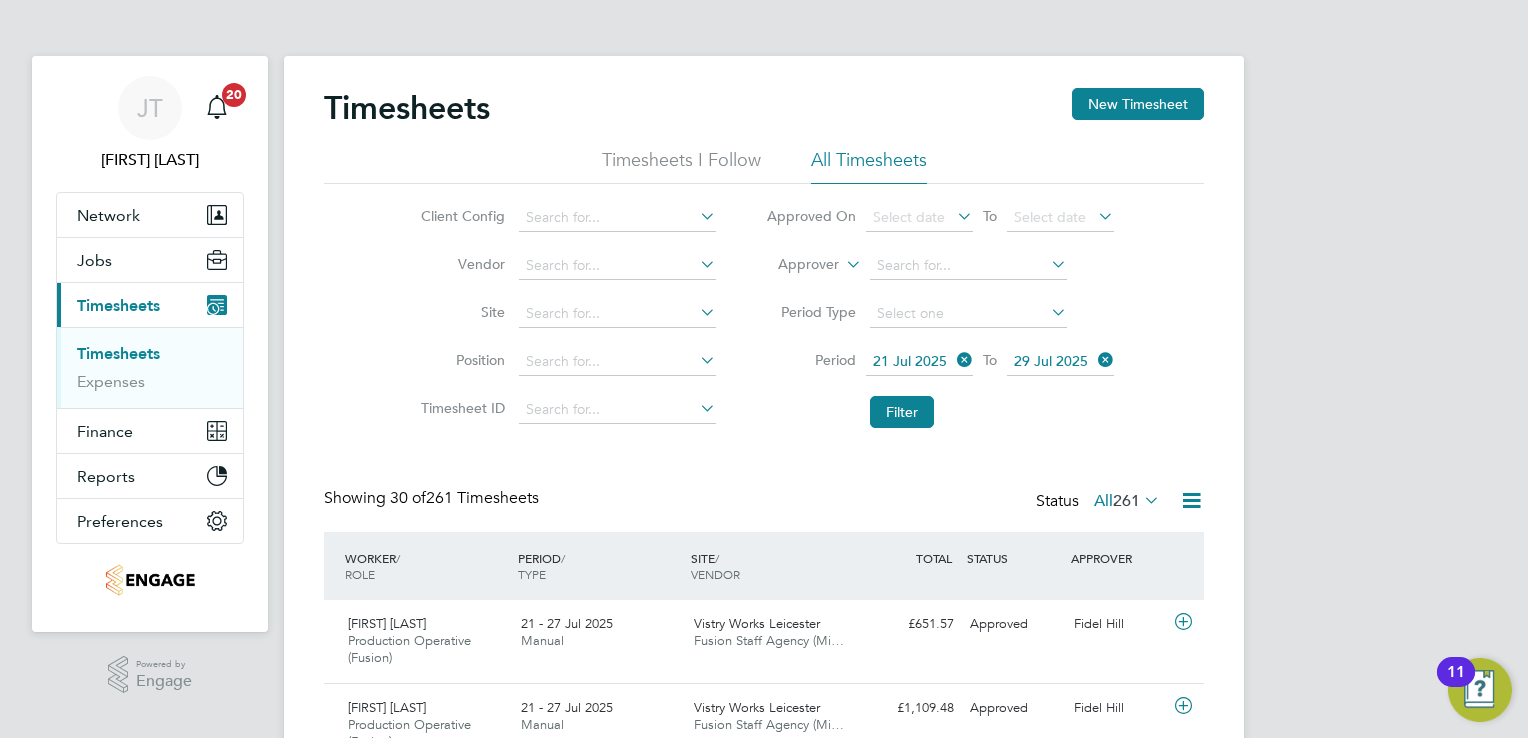 click on "29 Jul 2025" 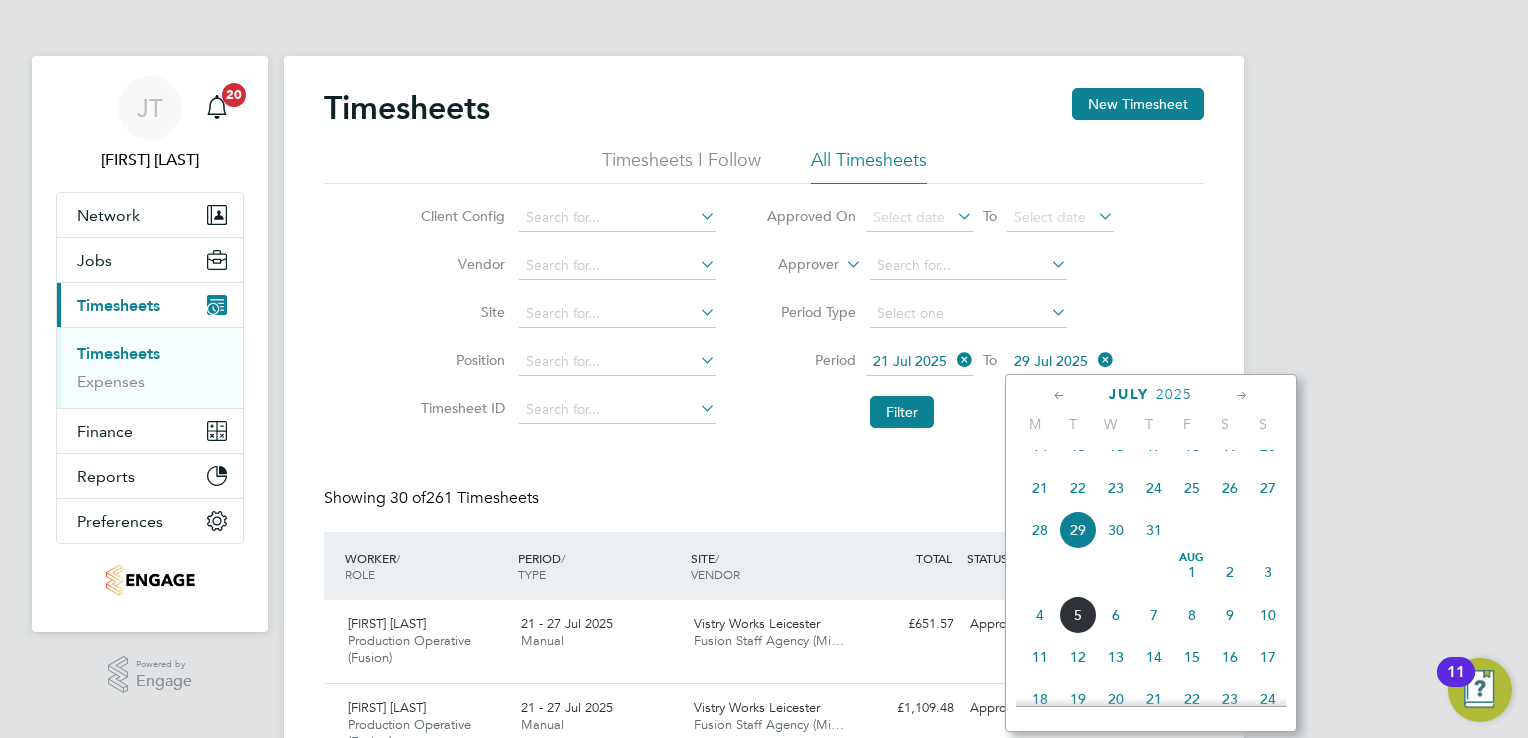 click on "25" 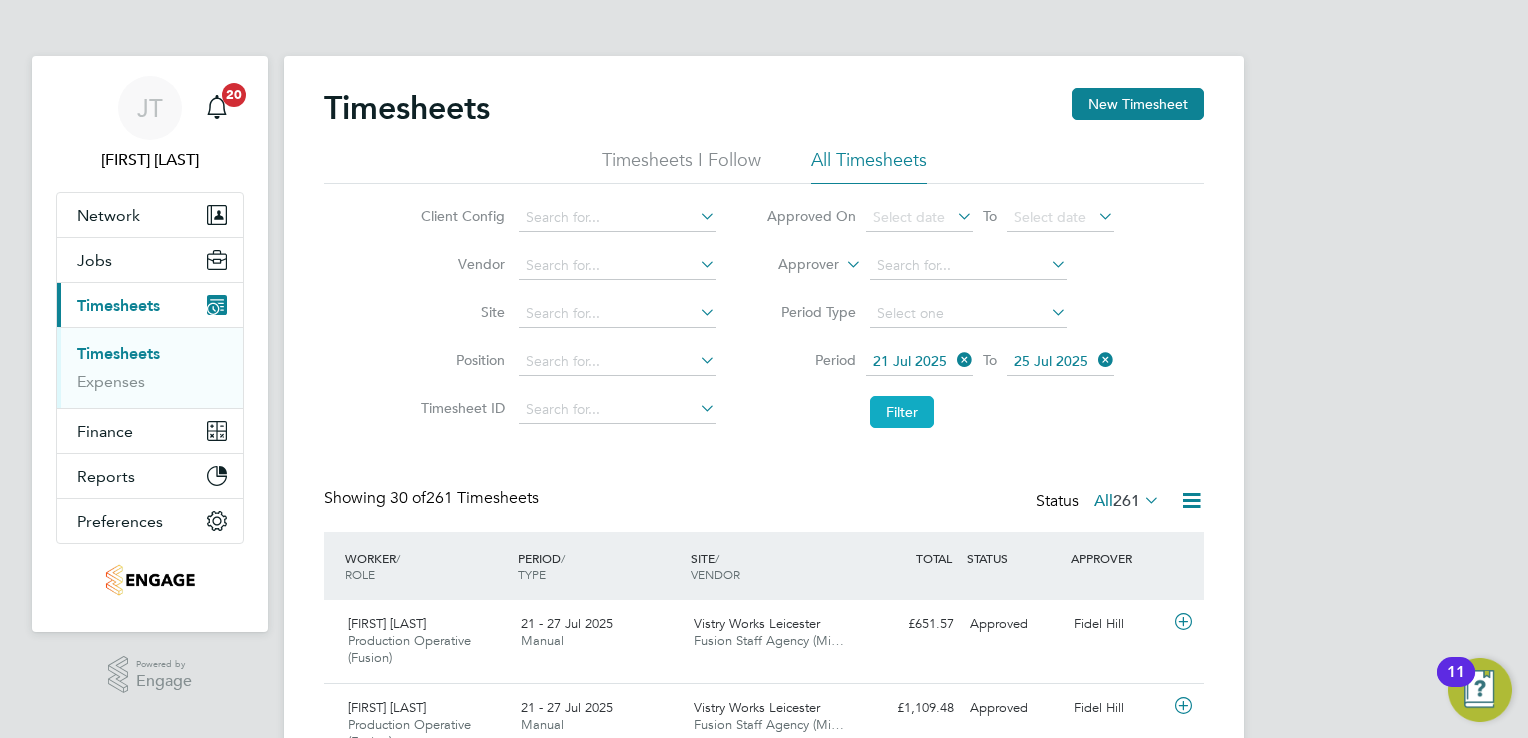 click on "Filter" 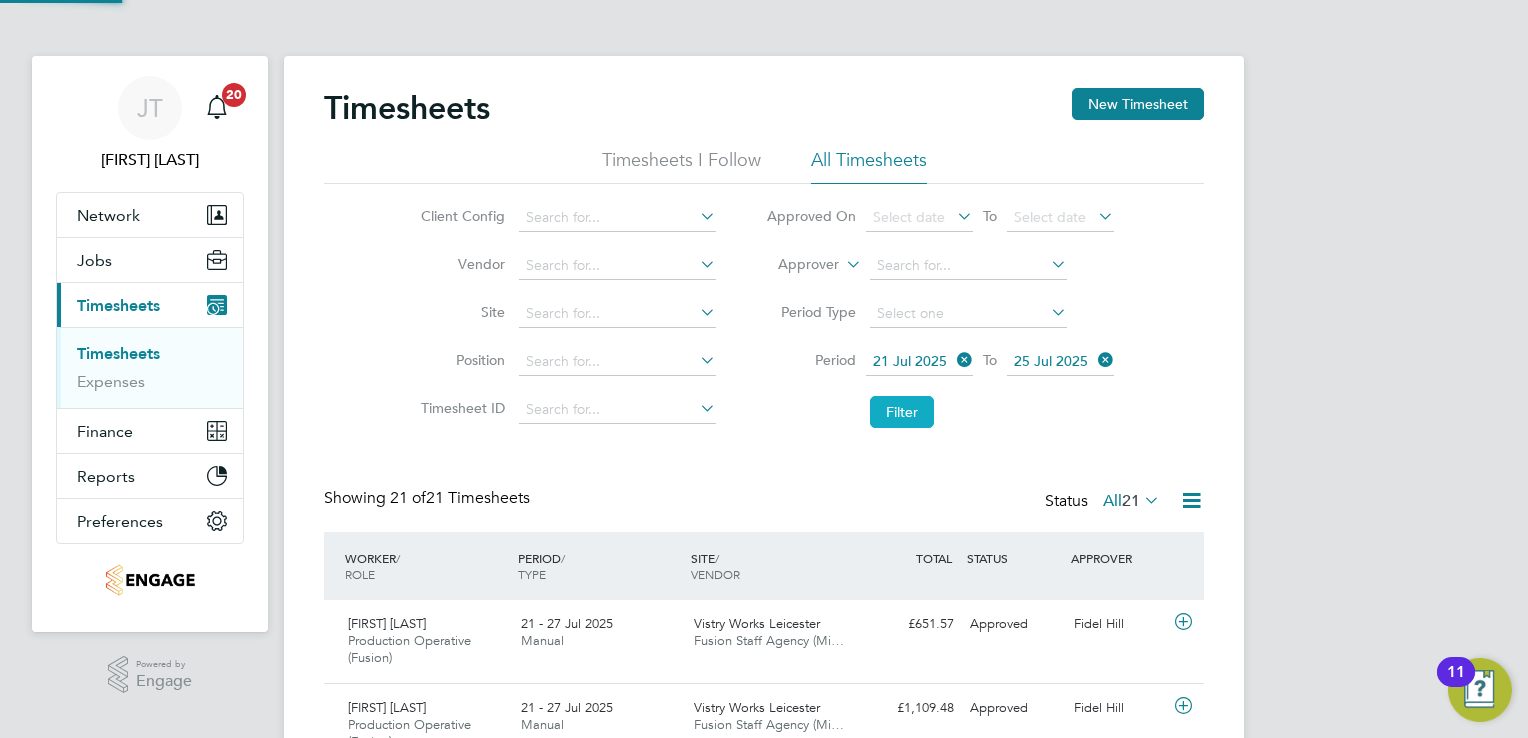 scroll, scrollTop: 10, scrollLeft: 10, axis: both 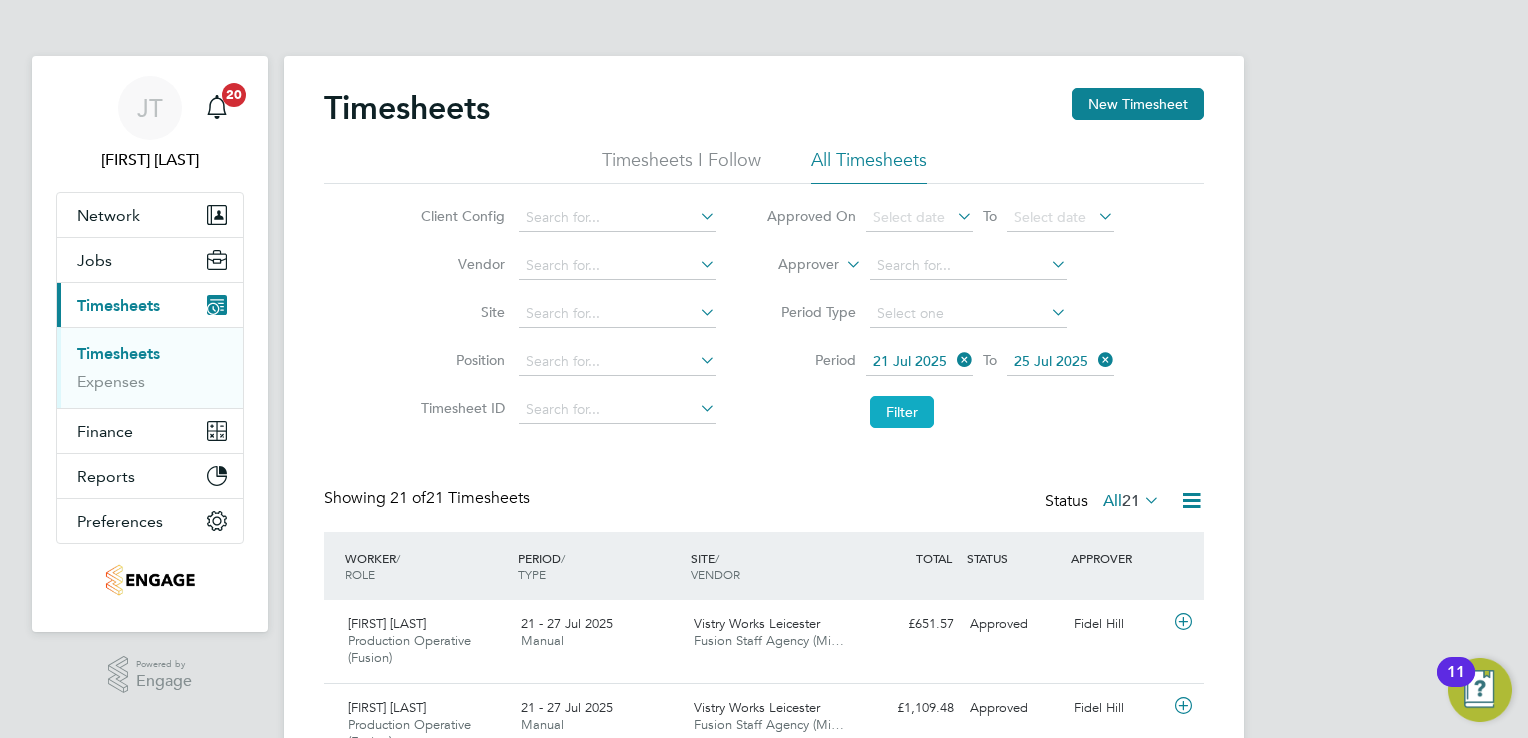 type 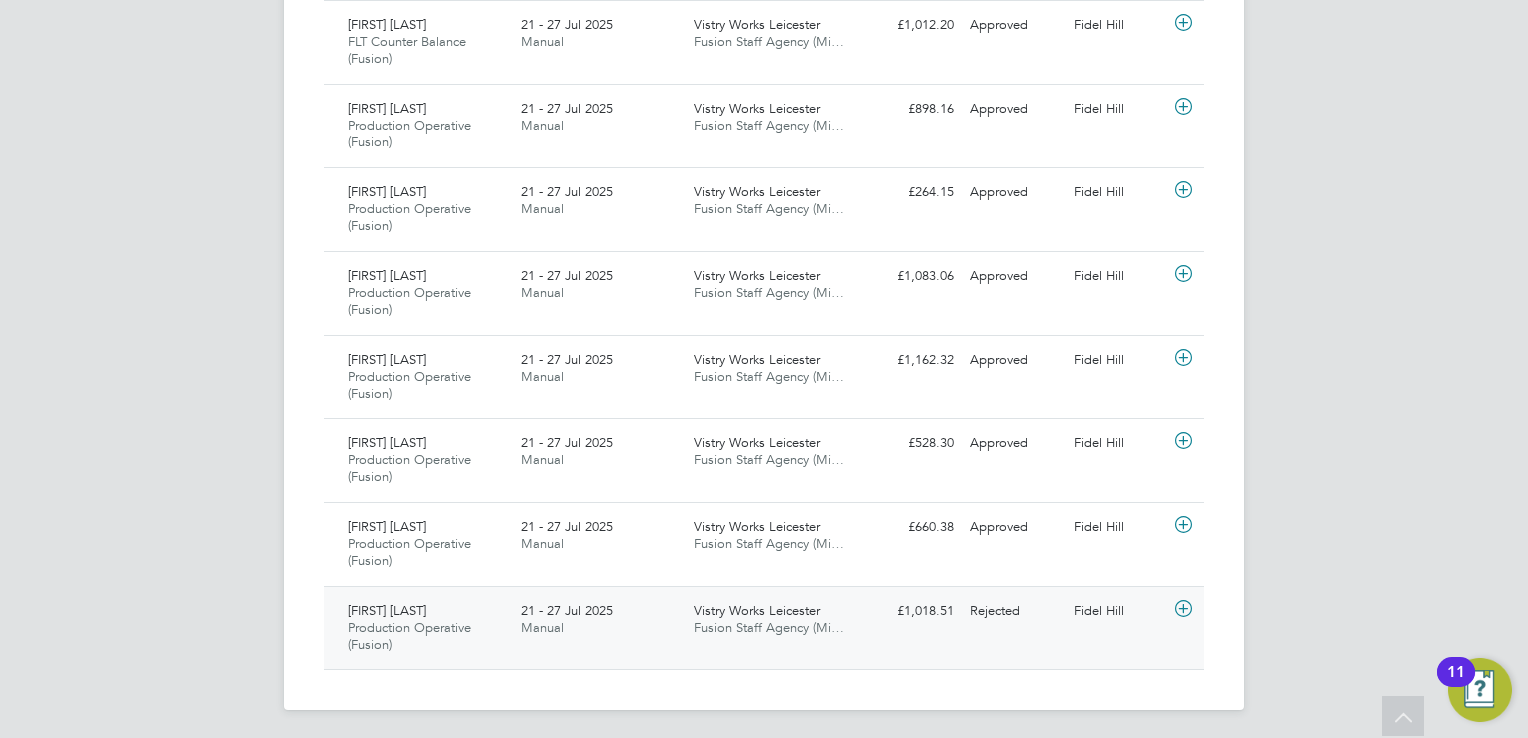 click 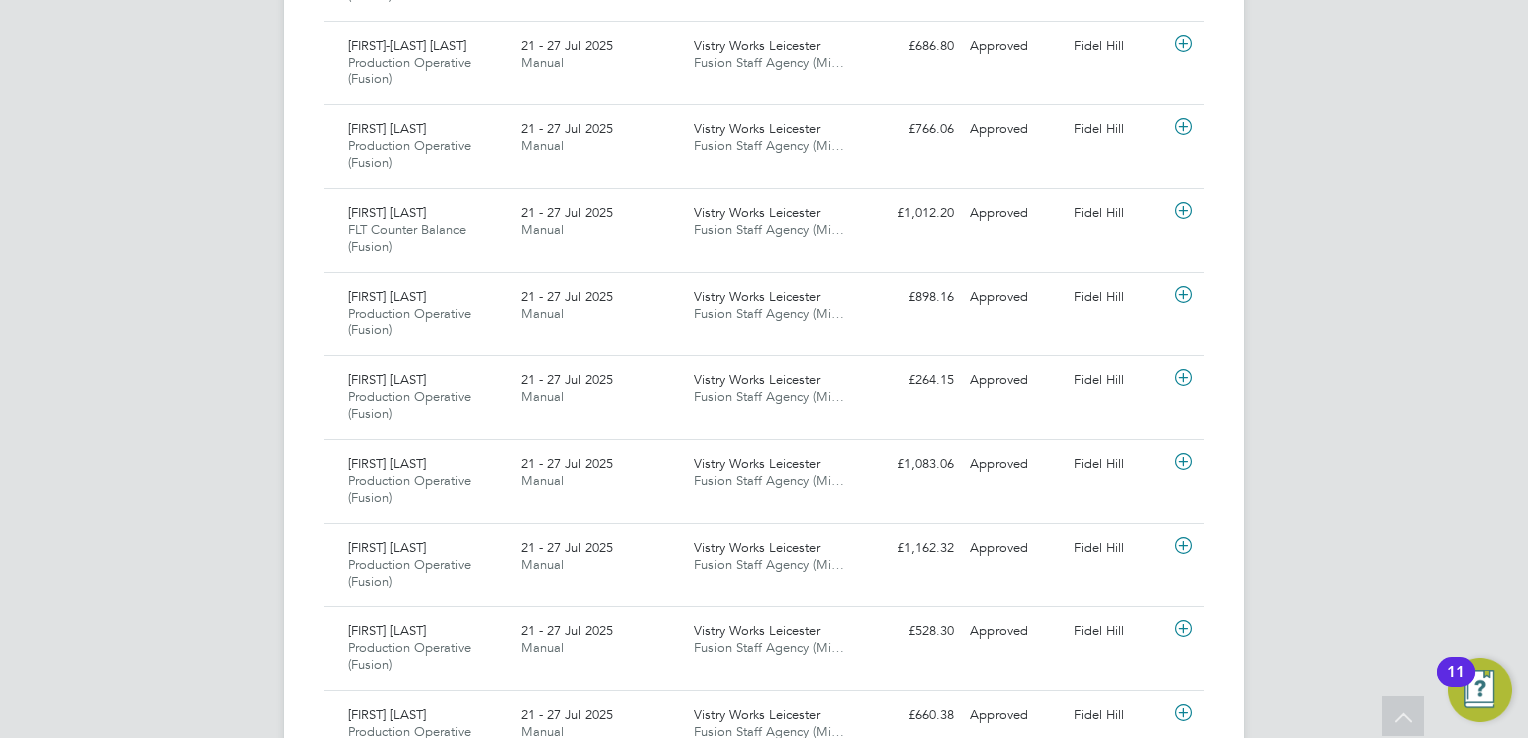 scroll, scrollTop: 1486, scrollLeft: 0, axis: vertical 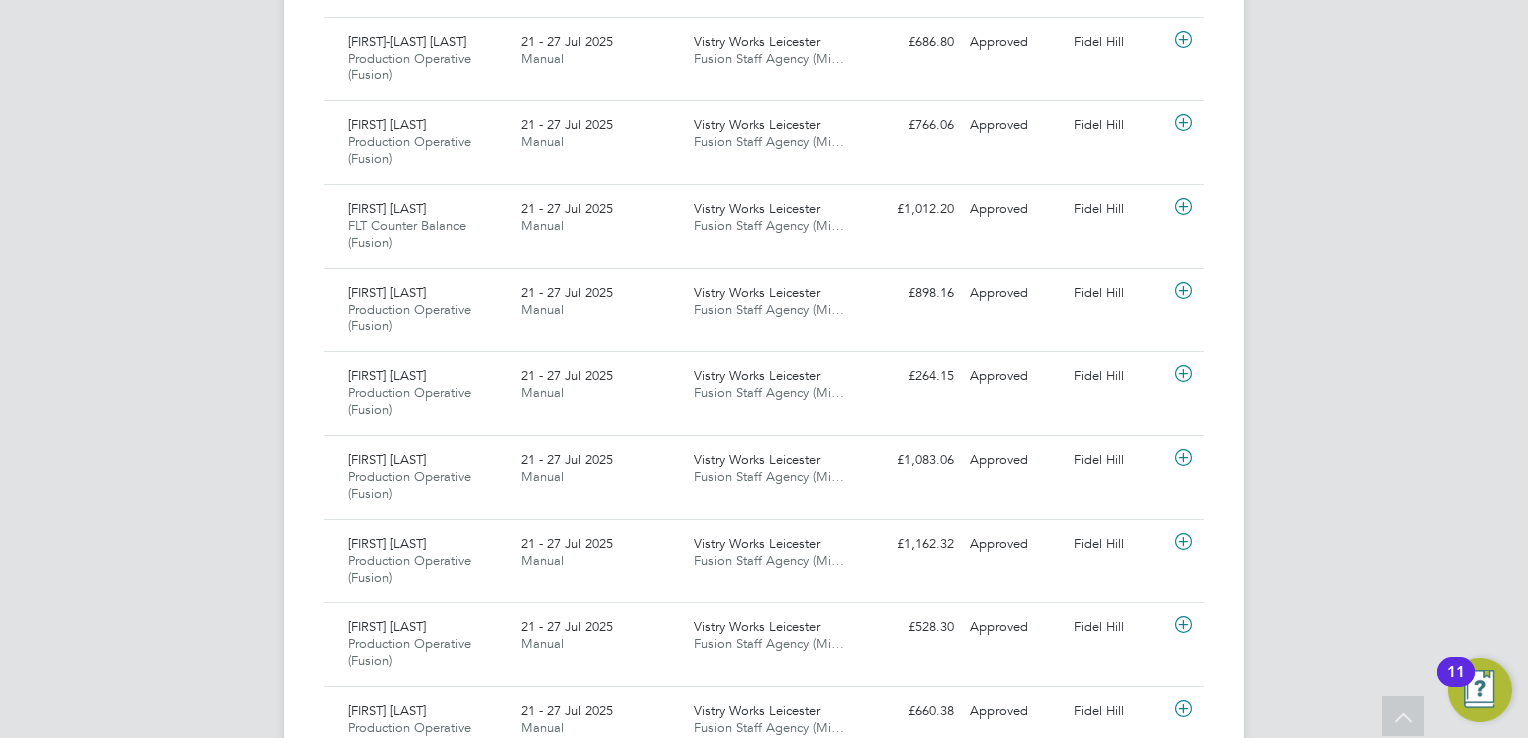 click on "Dane Tunks Production Operative (Fusion)   21 - 27 Jul 2025 21 - 27 Jul 2025 Manual Vistry Works Leicester Fusion Staff Agency (Mi… £528.30 Approved Approved Fidel Hill" 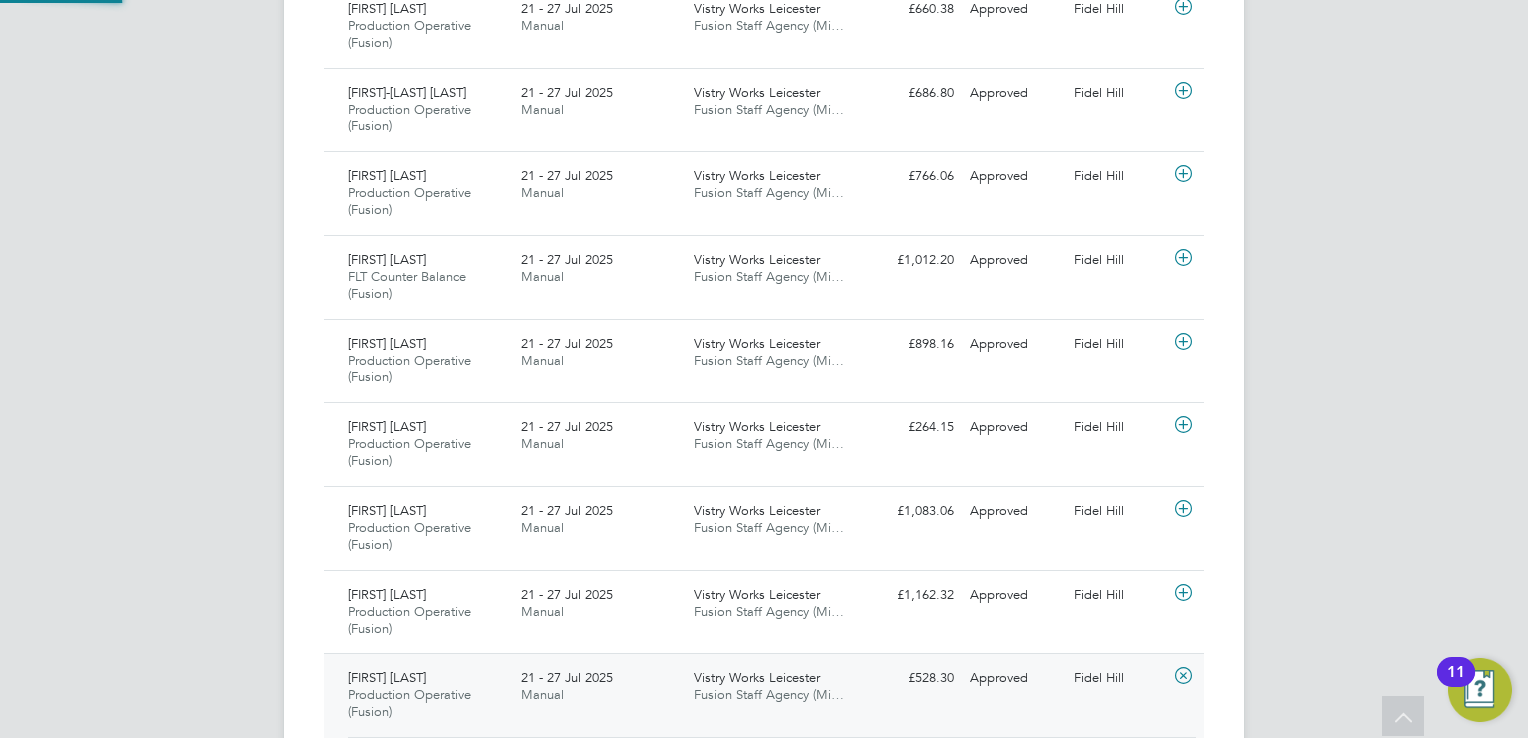 scroll, scrollTop: 9, scrollLeft: 9, axis: both 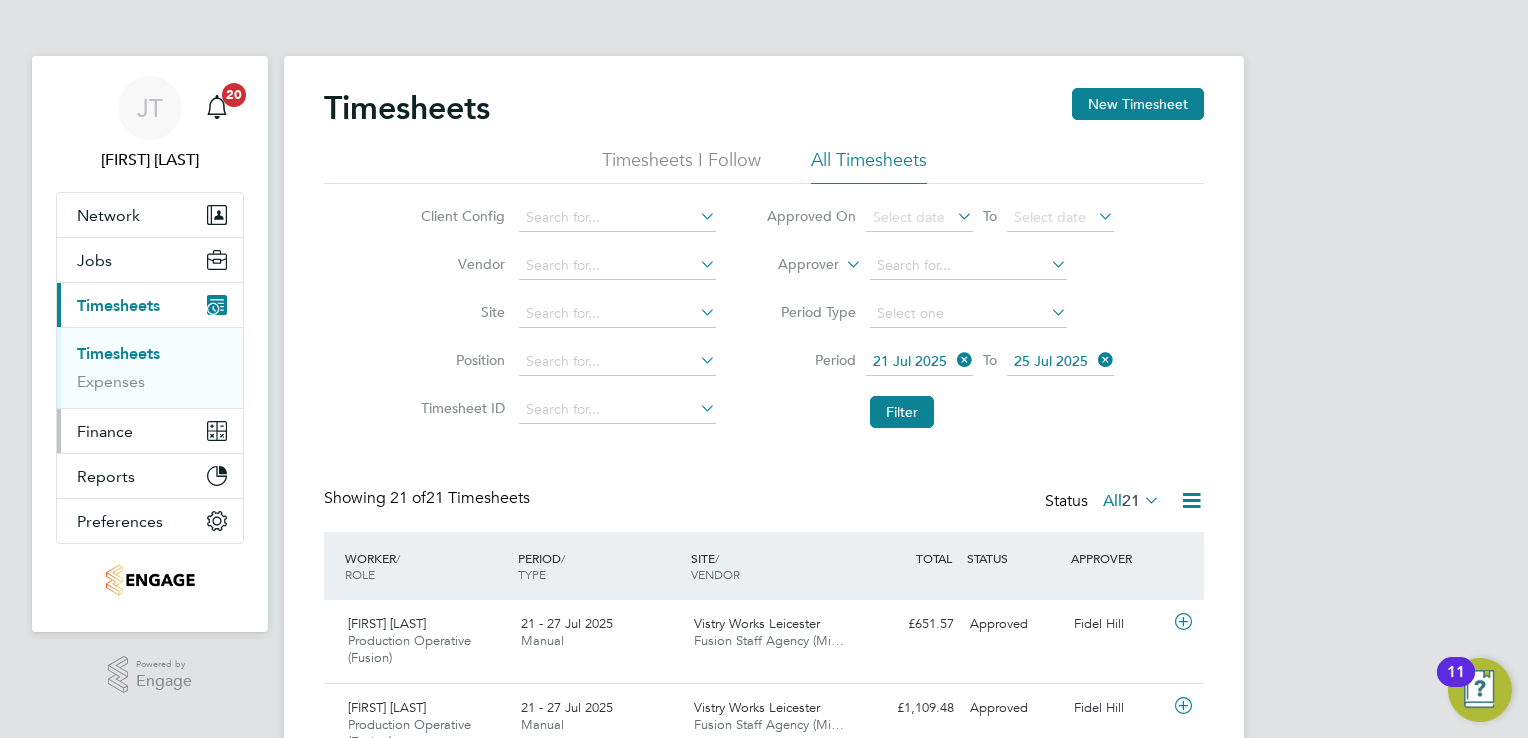 click on "Finance" at bounding box center [150, 431] 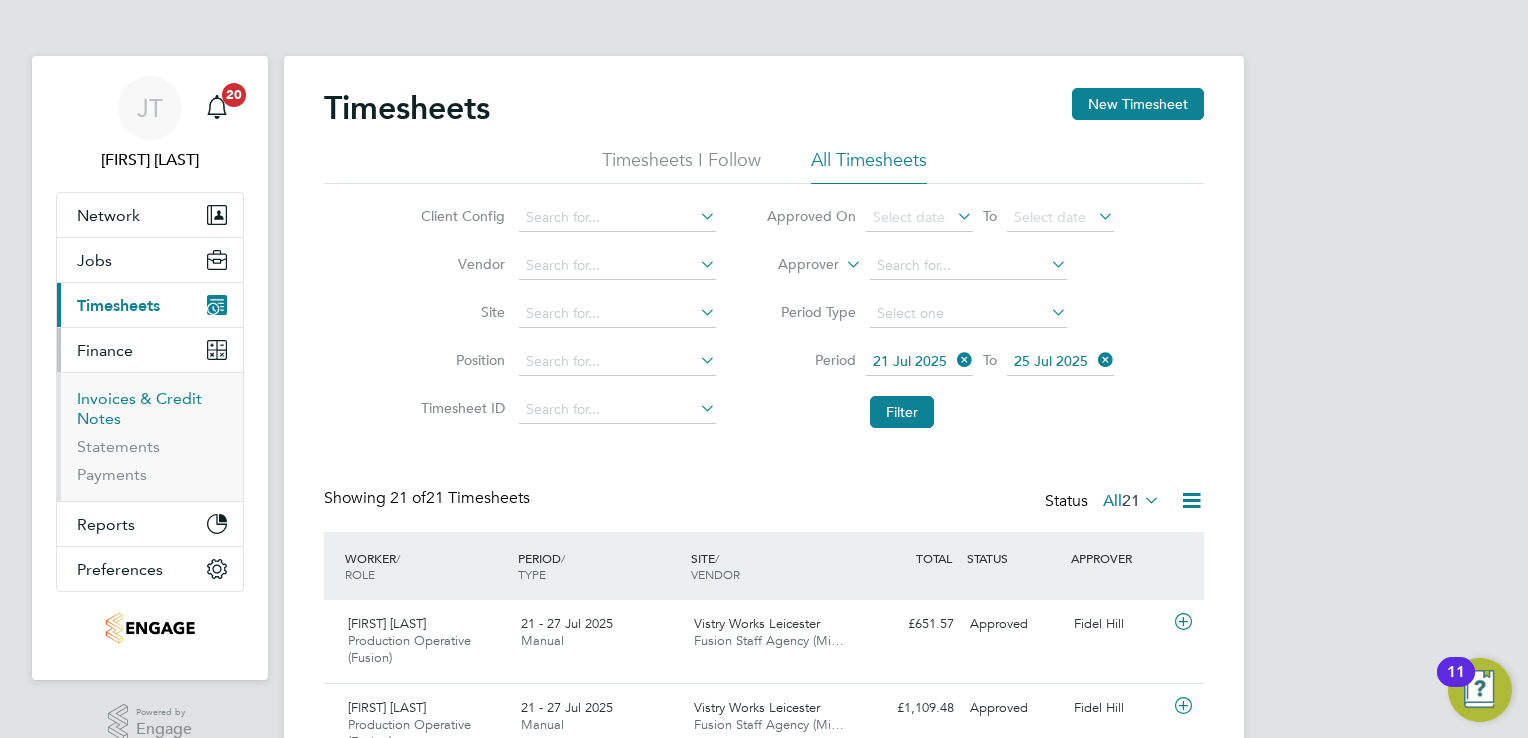 click on "Invoices & Credit Notes" at bounding box center [139, 408] 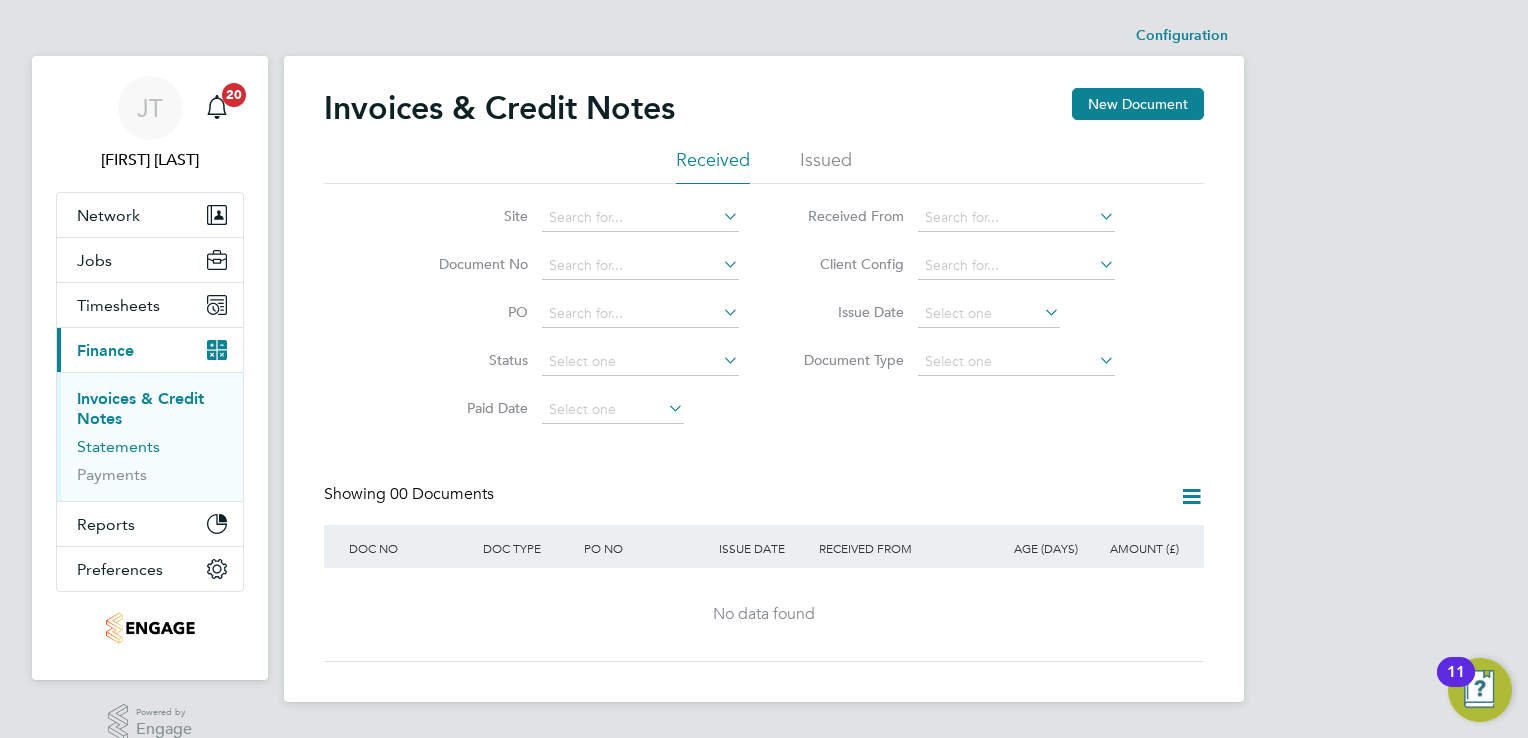 click on "Statements" at bounding box center (118, 446) 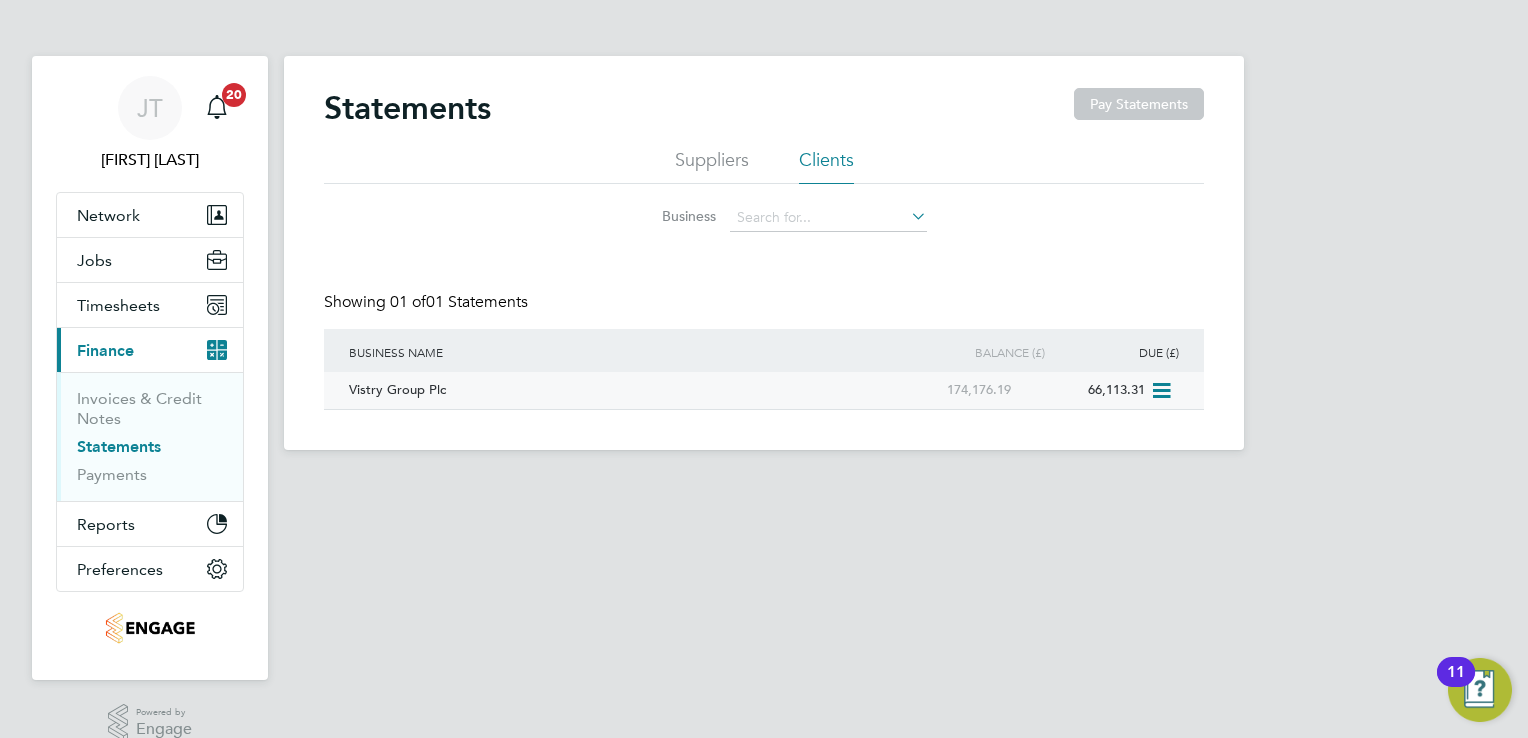 click 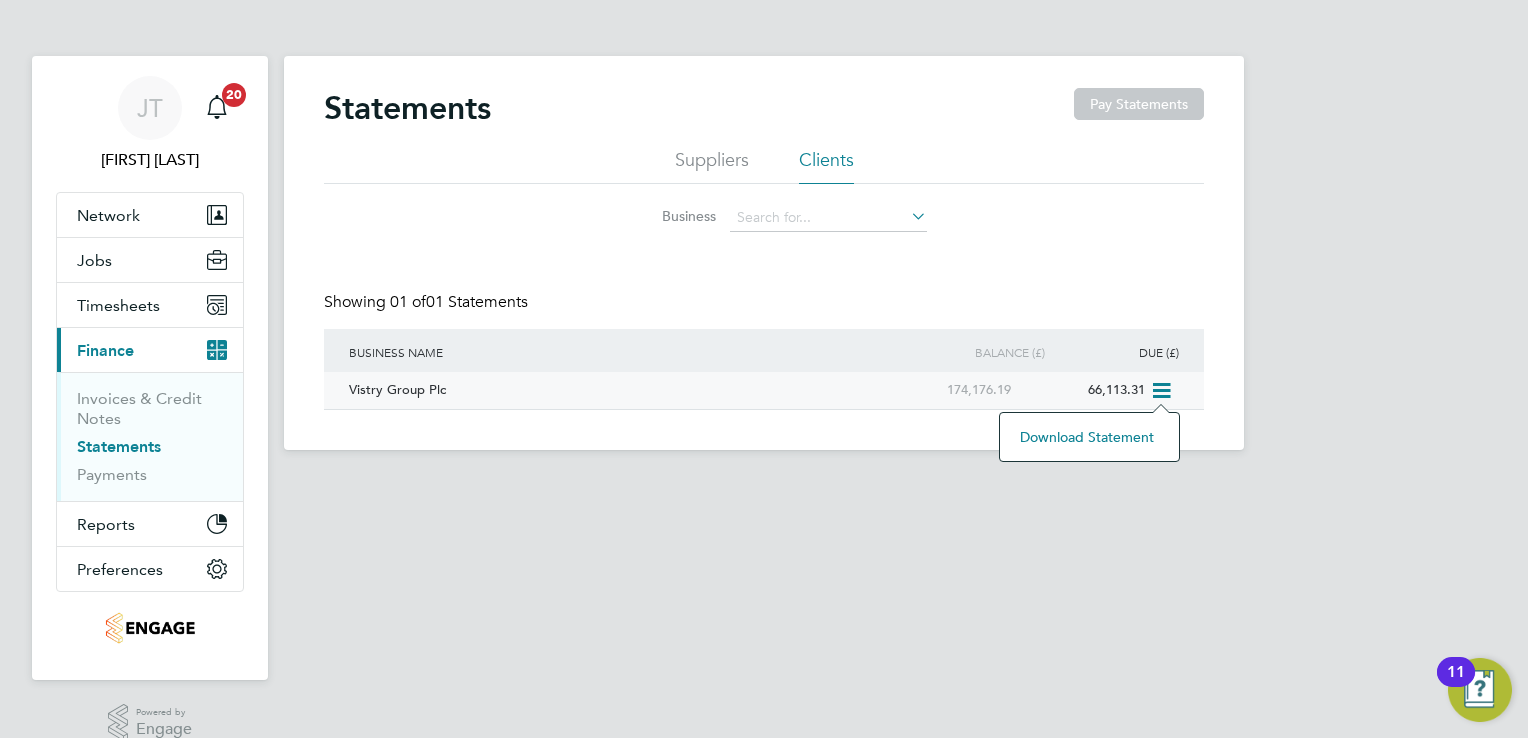 click on "Download statement" 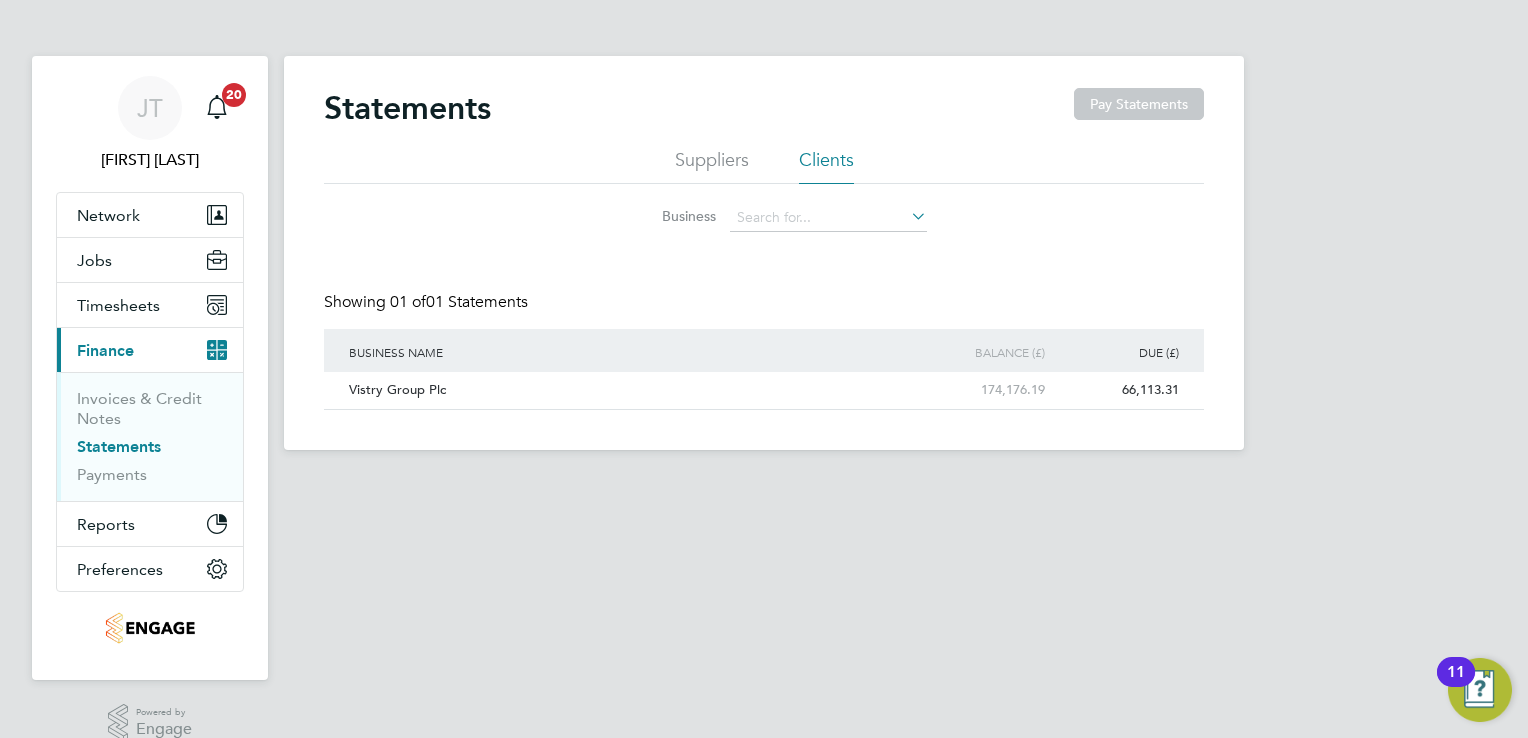 click on "JT   Joanne Taylor   Notifications
20   Applications:   Network
Team Members   Businesses   Sites   Workers   Contacts   Jobs
Positions   Vacancies   Placements   Timesheets
Timesheets   Expenses   Current page:   Finance
Invoices & Credit Notes   Statements   Payments   Reports
Margin Report   Report Downloads   Preferences
My Business   Doc. Requirements   VMS Configurations   Notifications   Activity Logs
.st0{fill:#C0C1C2;}
Powered by Engage Statements Pay Statements Suppliers Clients Business   Showing   01 of  01 Statements Business Name Balance (£) Due (£) Vistry Group Plc 174,176.19 66,113.31 Download statement" at bounding box center [764, 241] 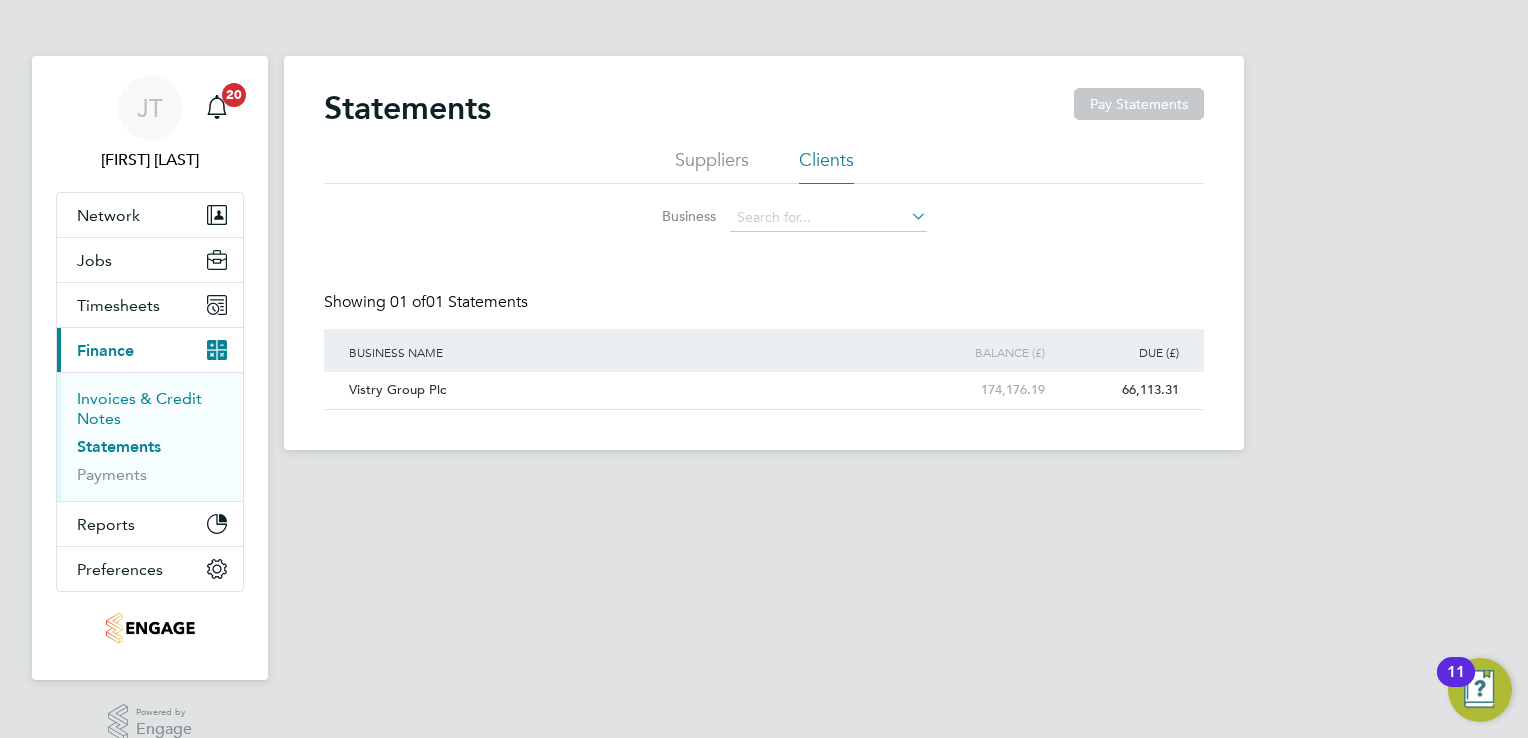 click on "Invoices & Credit Notes" at bounding box center [139, 408] 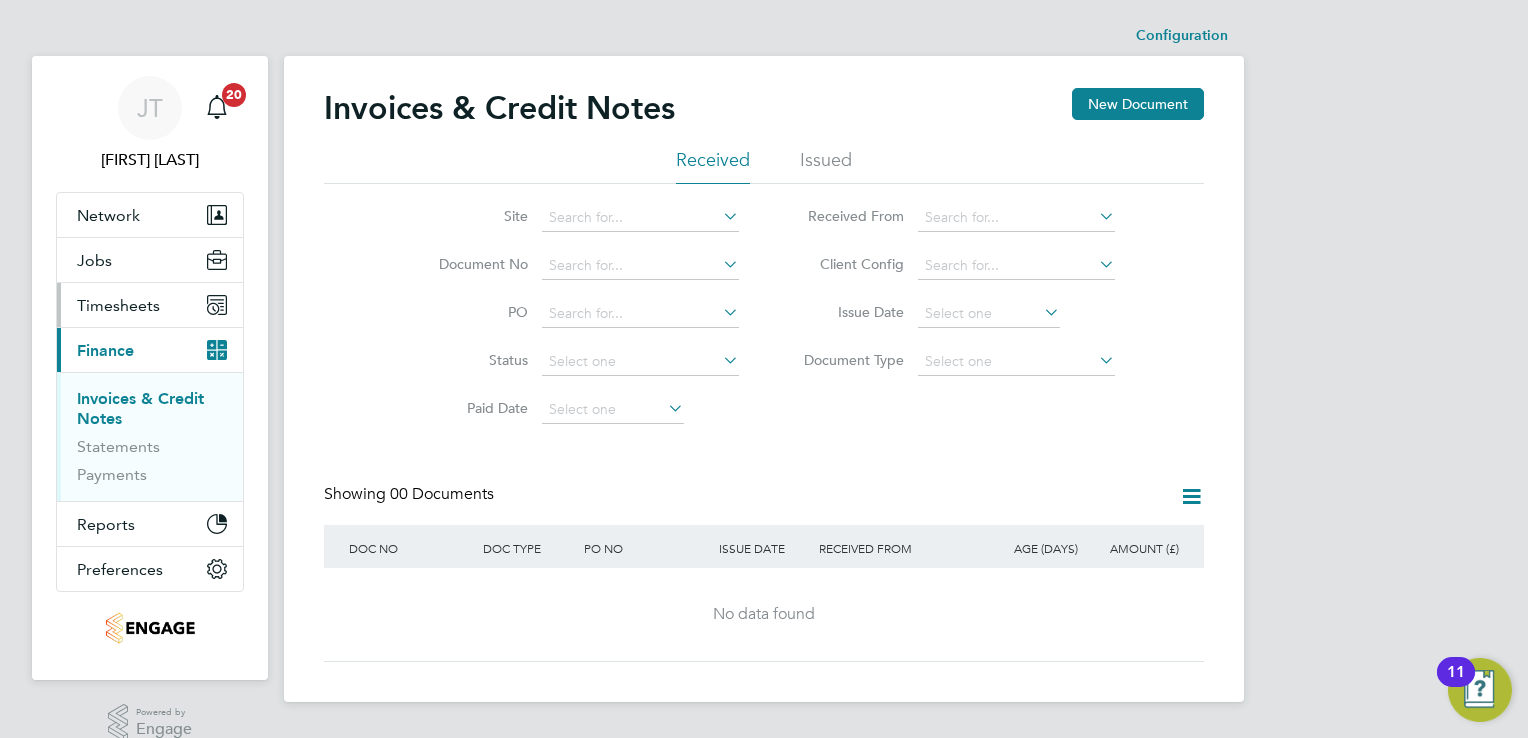 click on "Timesheets" at bounding box center (118, 305) 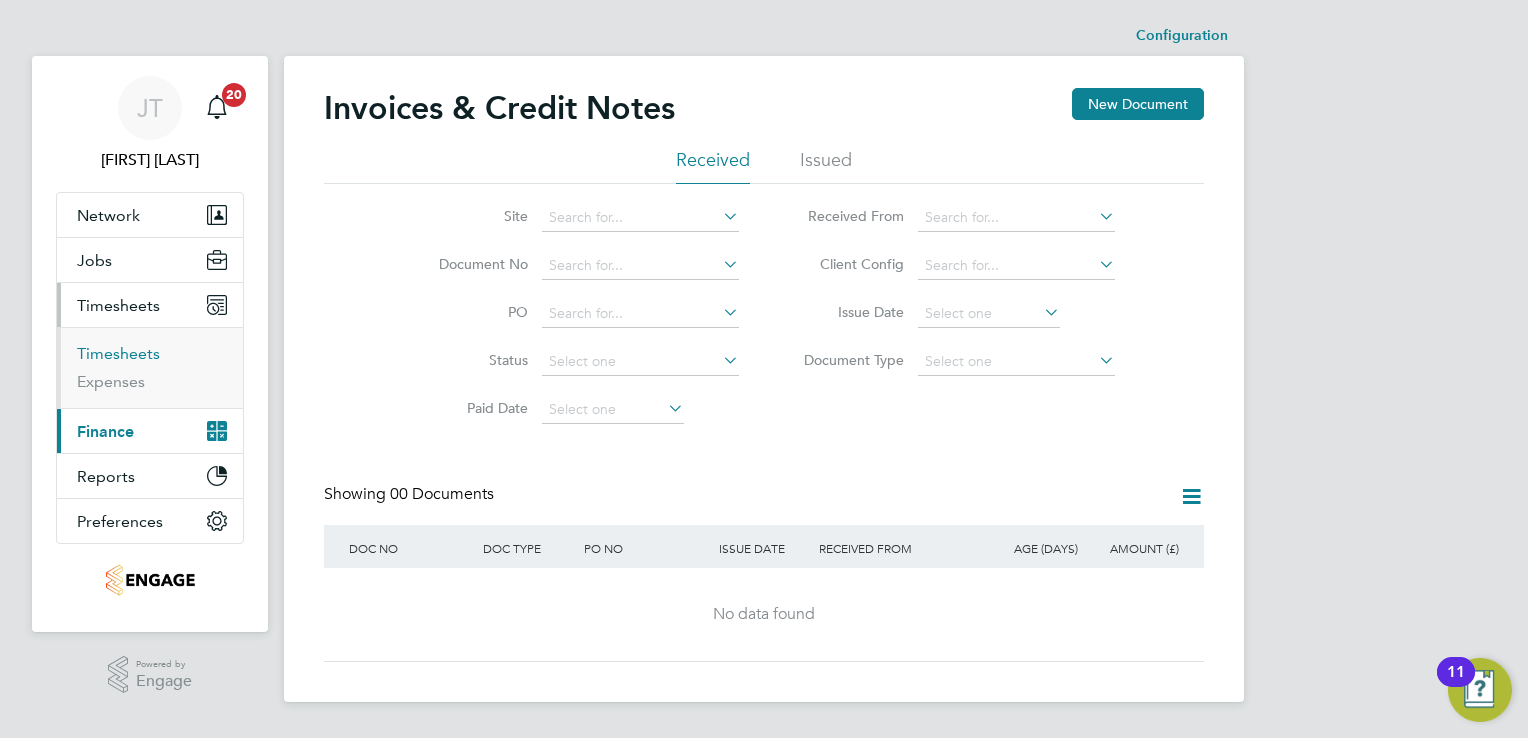 click on "Timesheets" at bounding box center [118, 353] 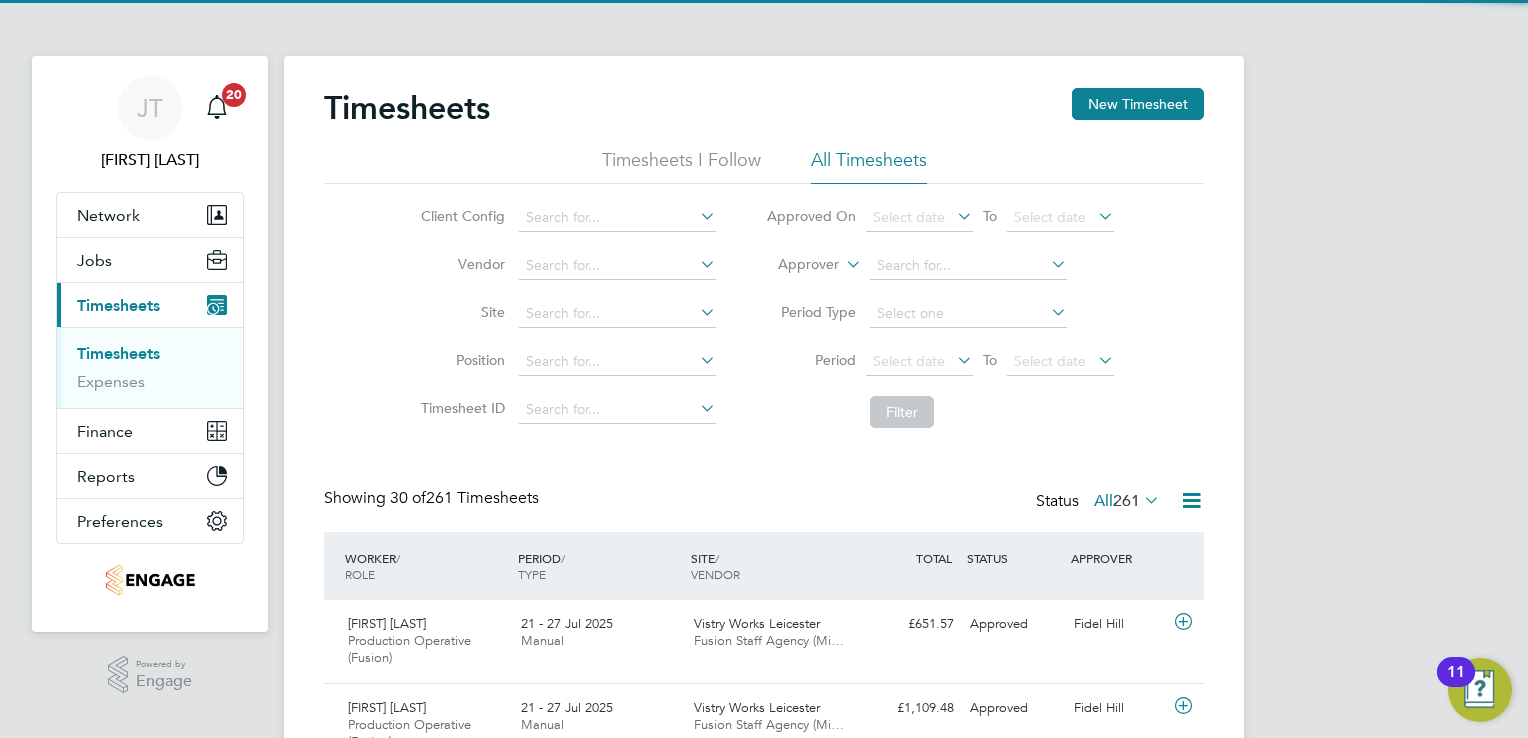 scroll, scrollTop: 10, scrollLeft: 10, axis: both 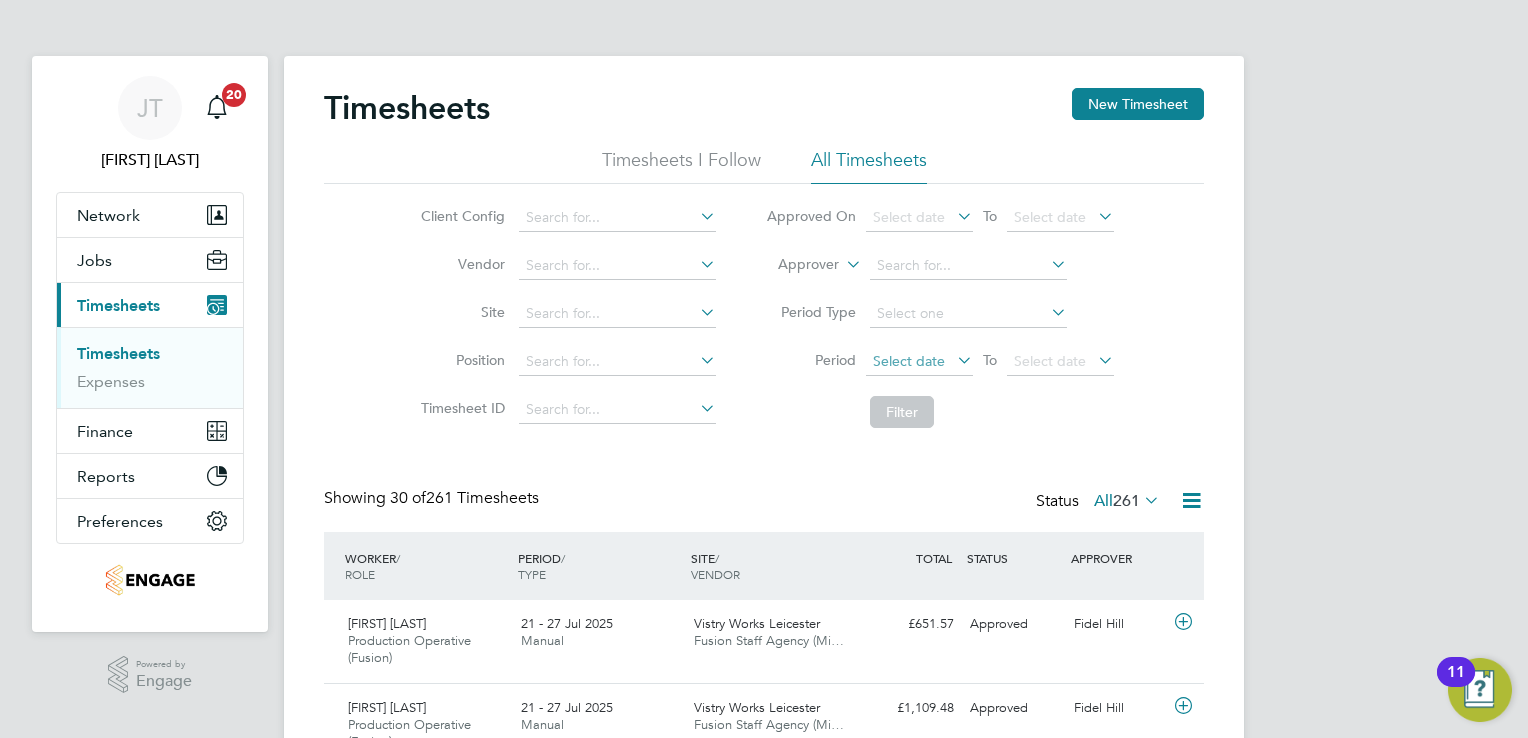click on "Select date" 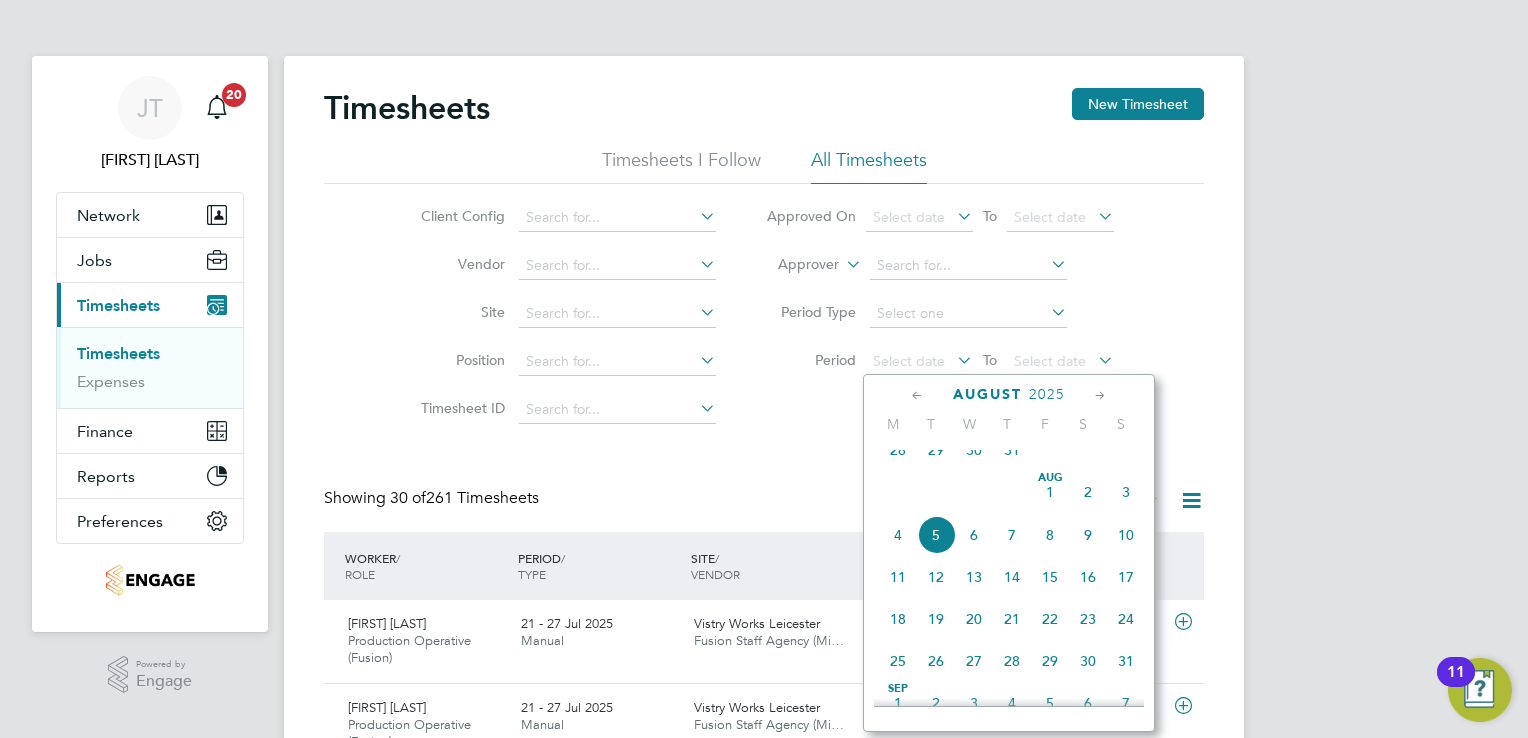 click 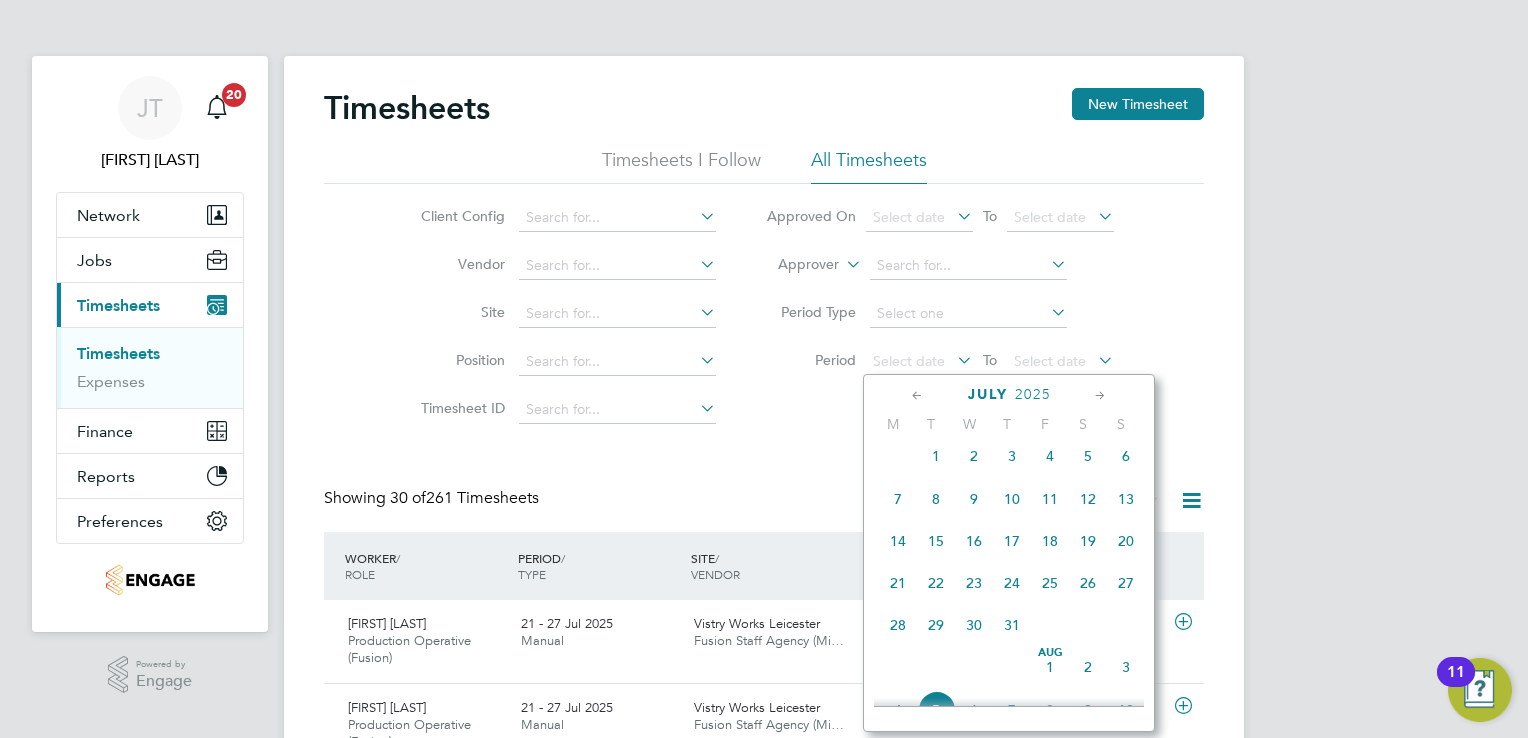 click on "21" 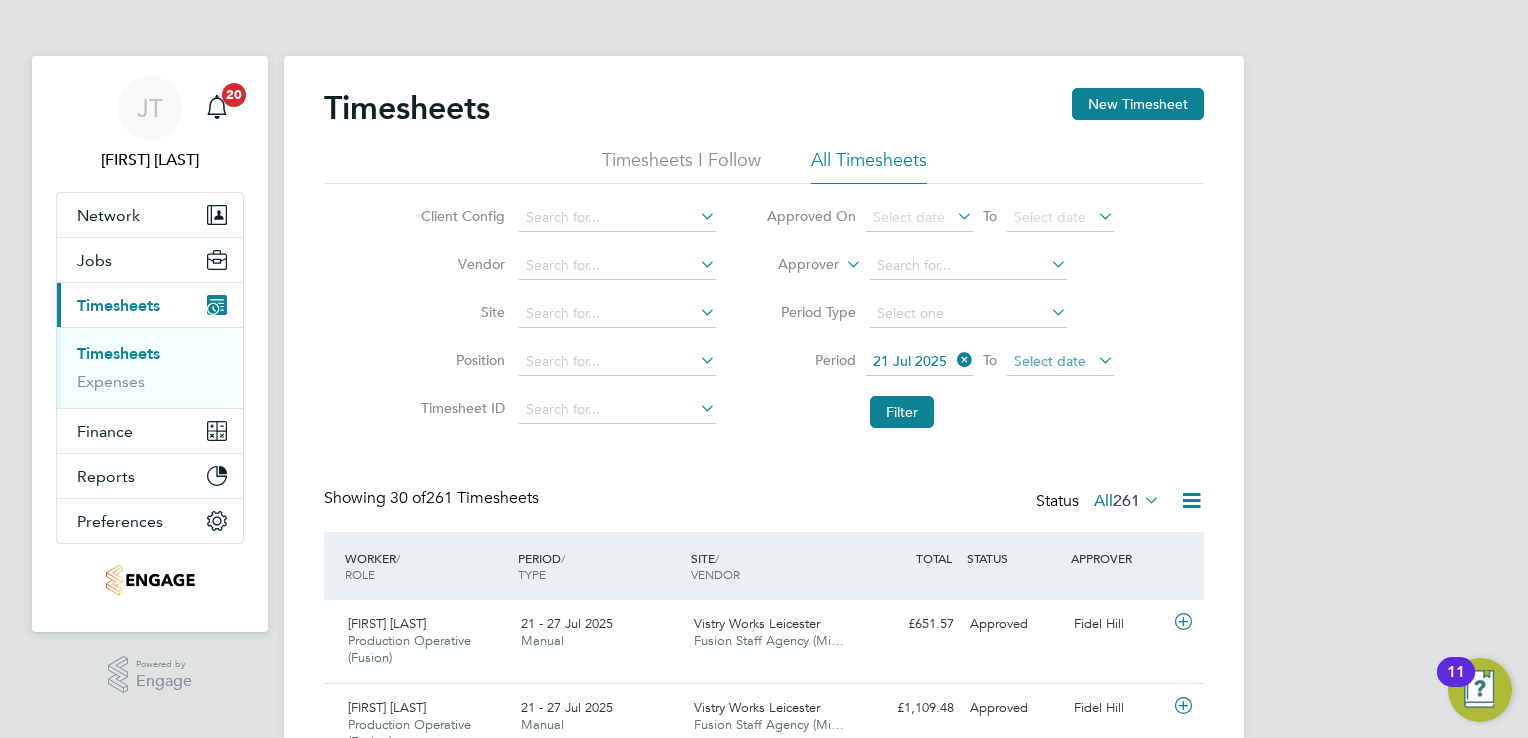 click on "Select date" 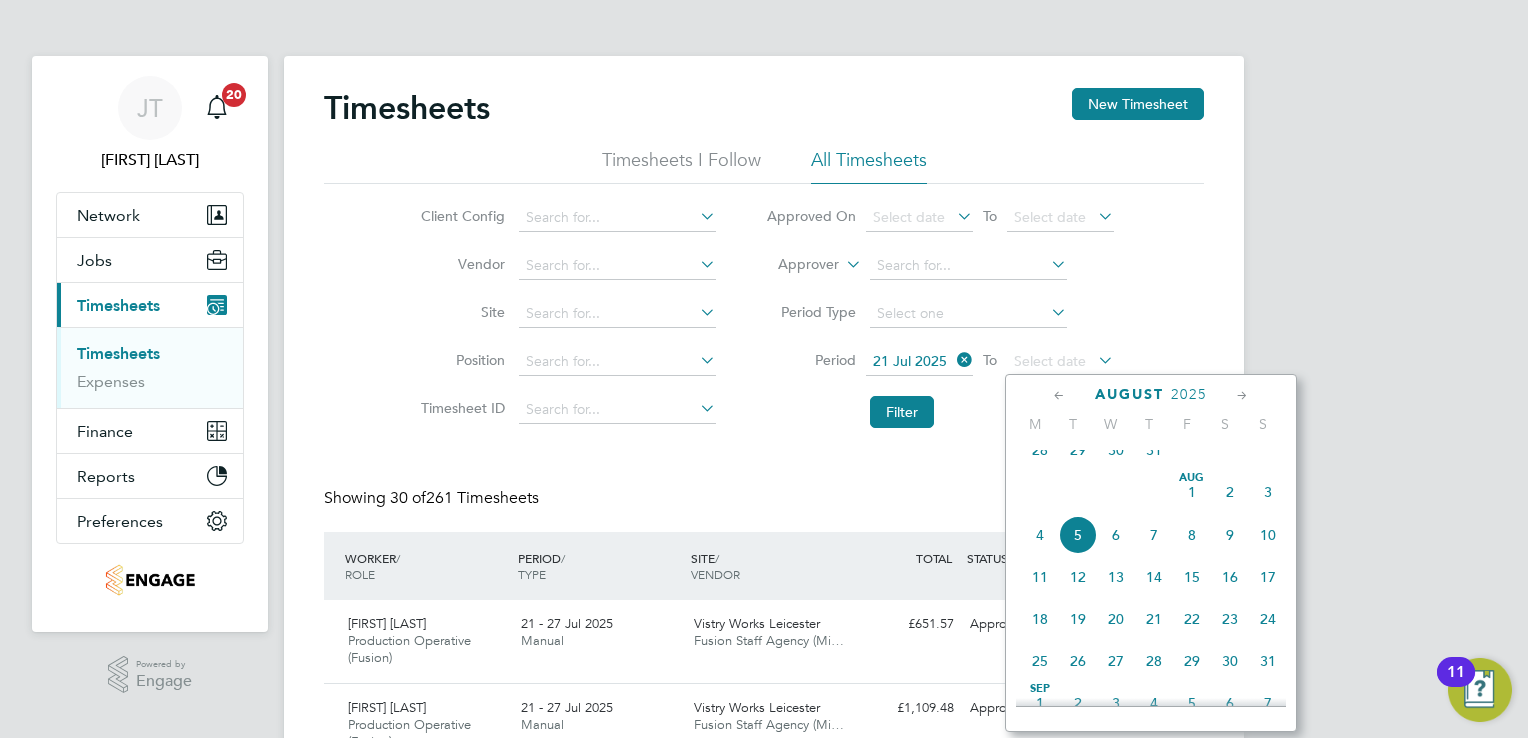 click on "27" 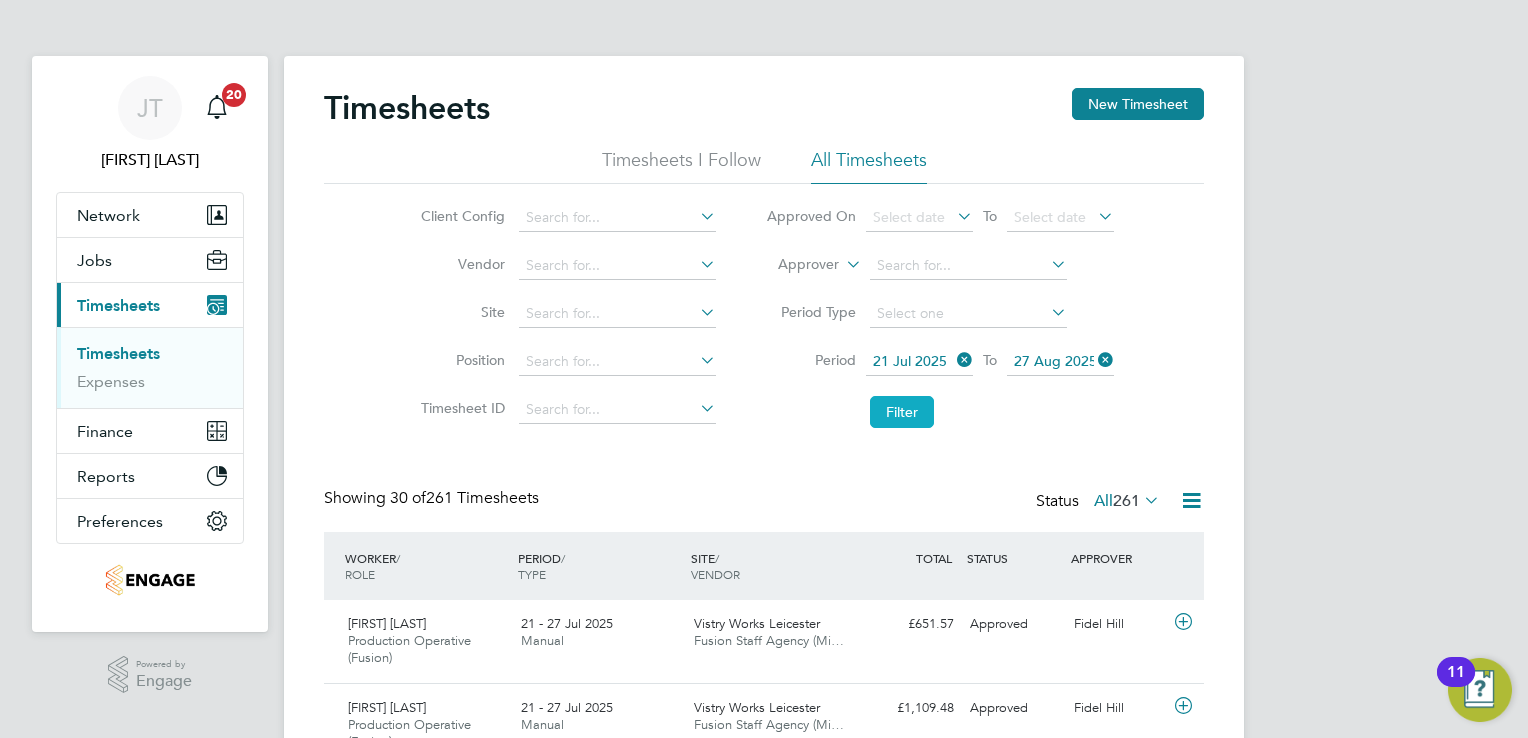 click on "Filter" 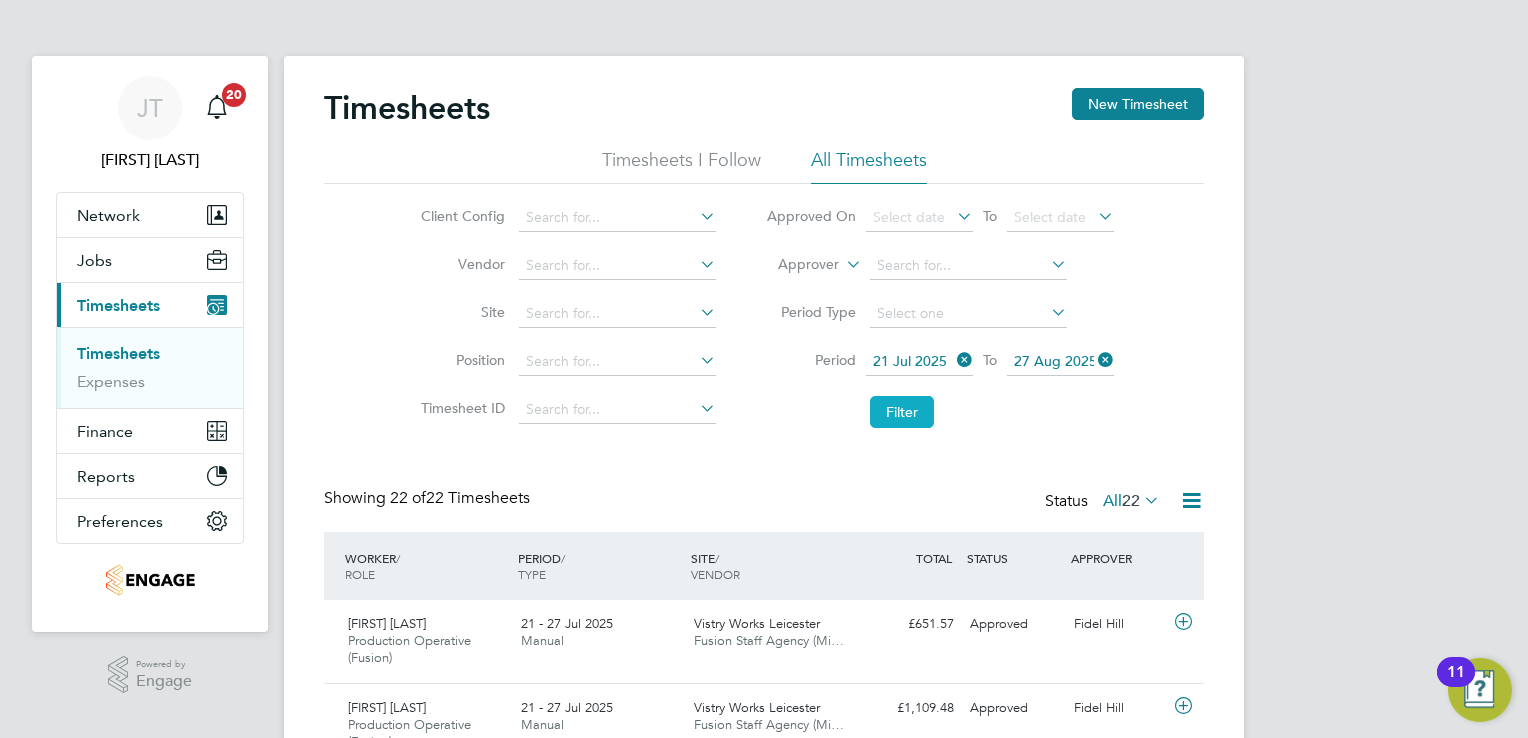 type 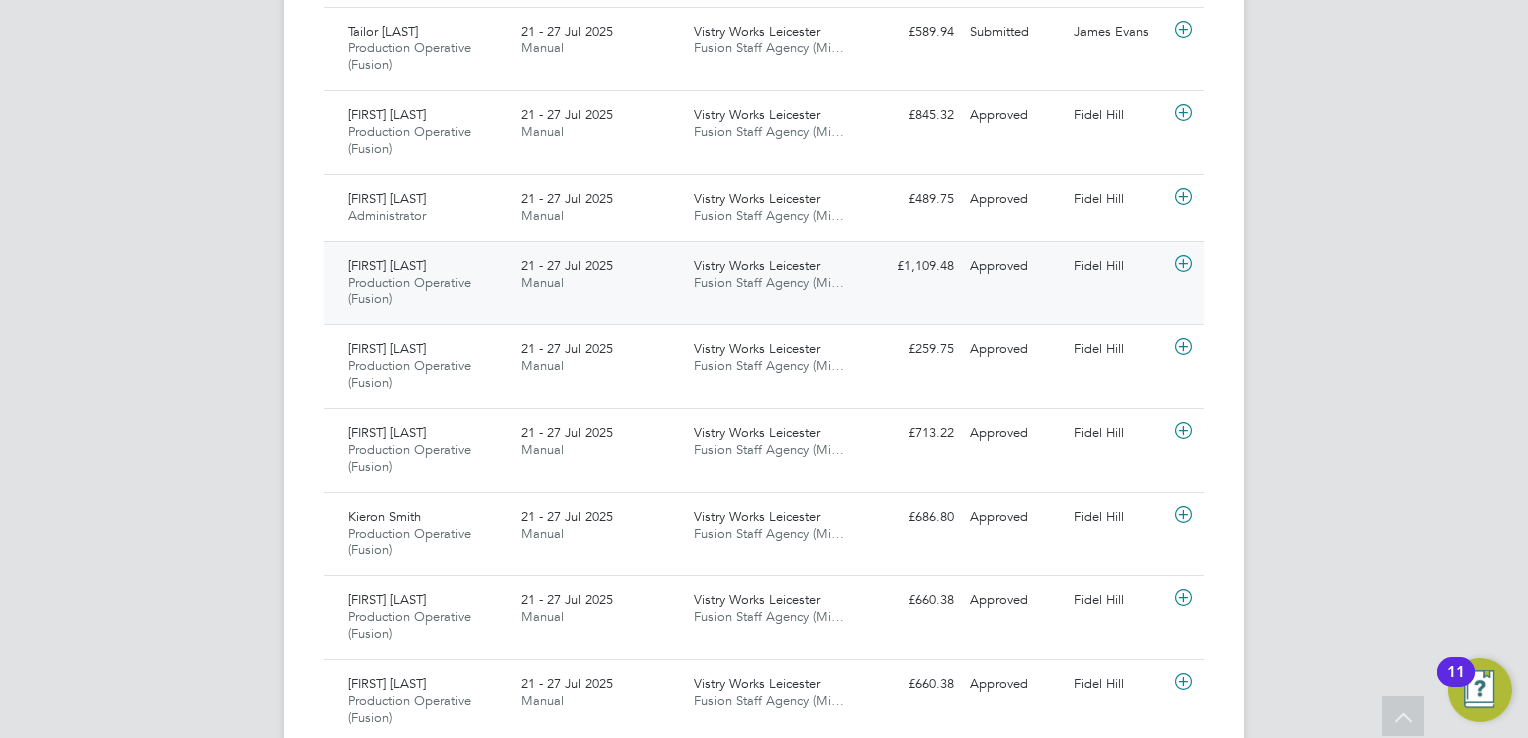 click 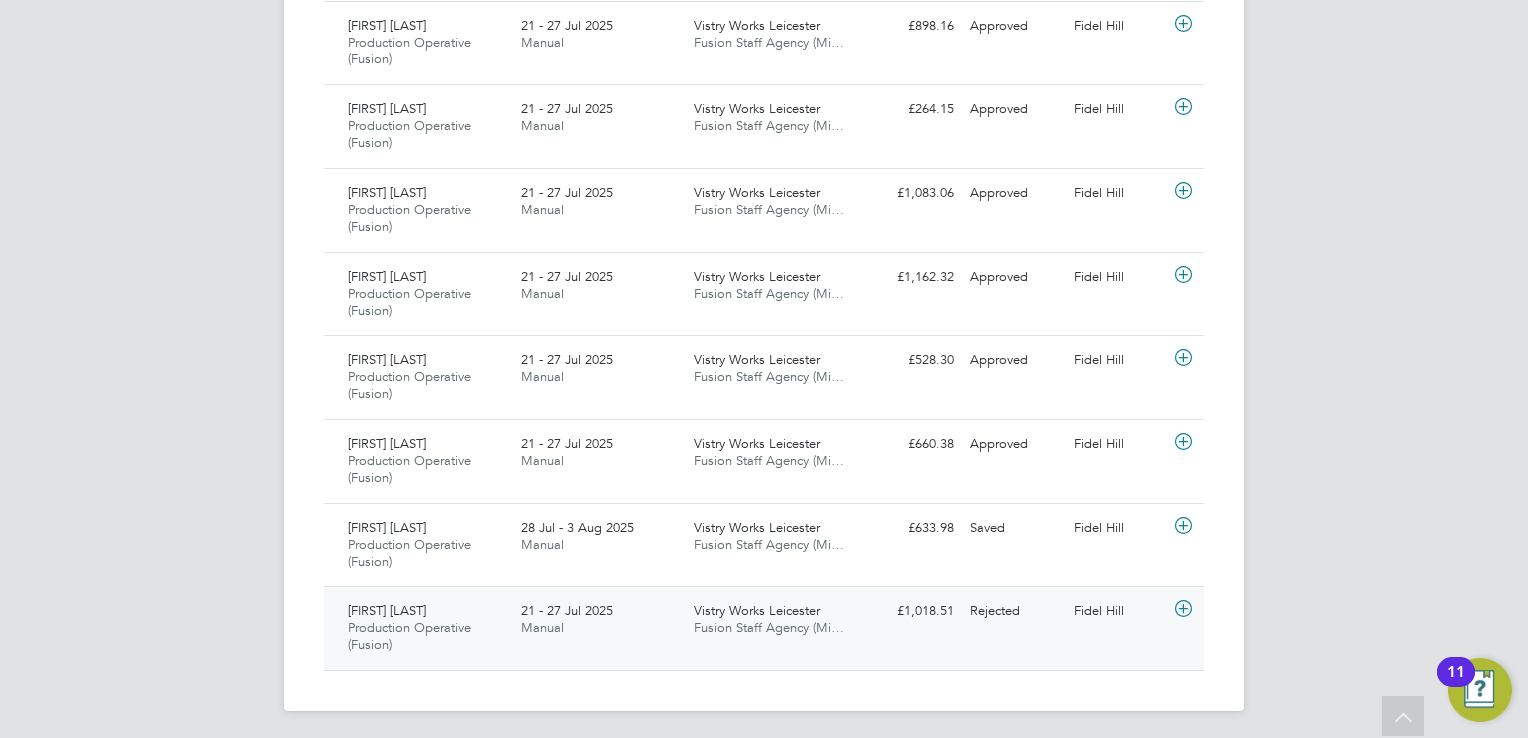 click 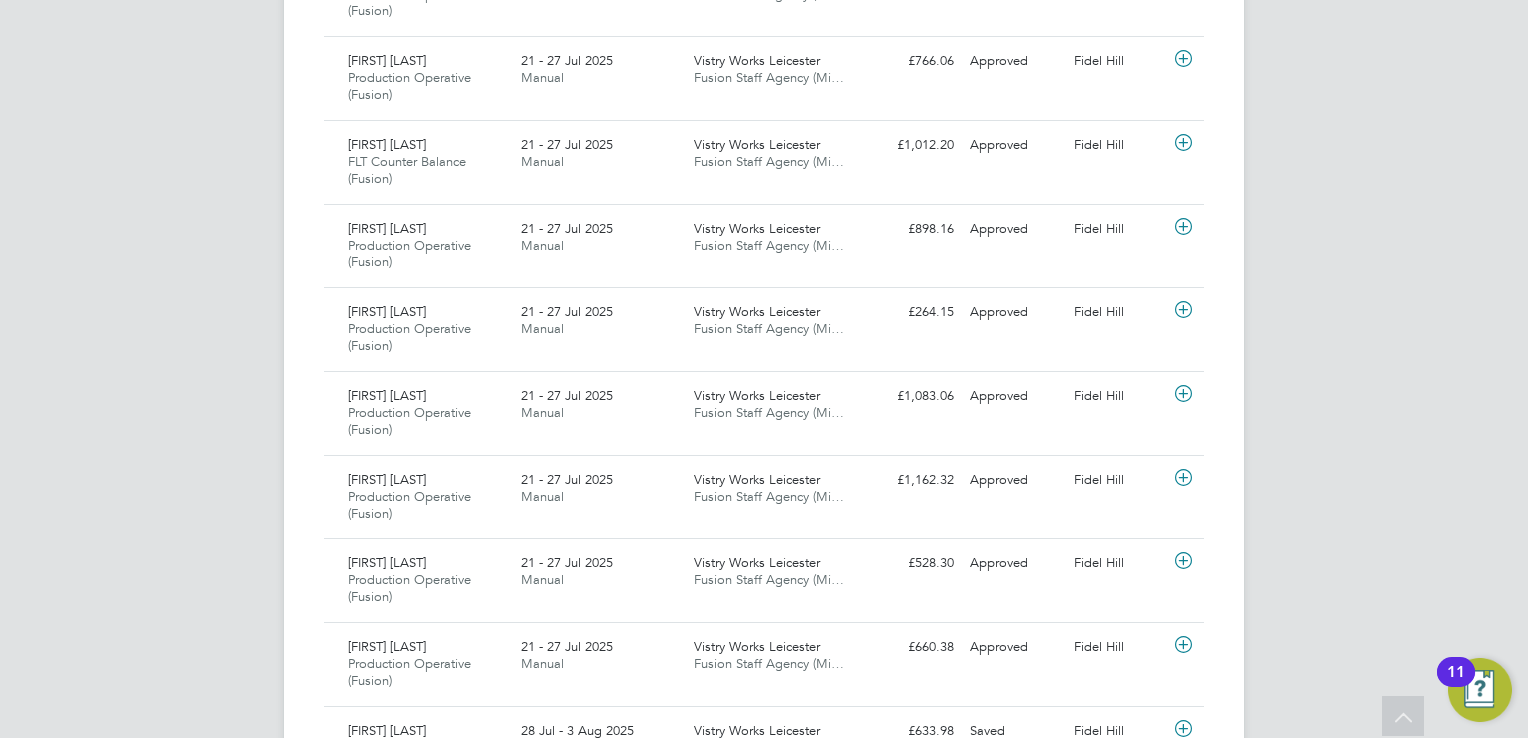 scroll, scrollTop: 1803, scrollLeft: 0, axis: vertical 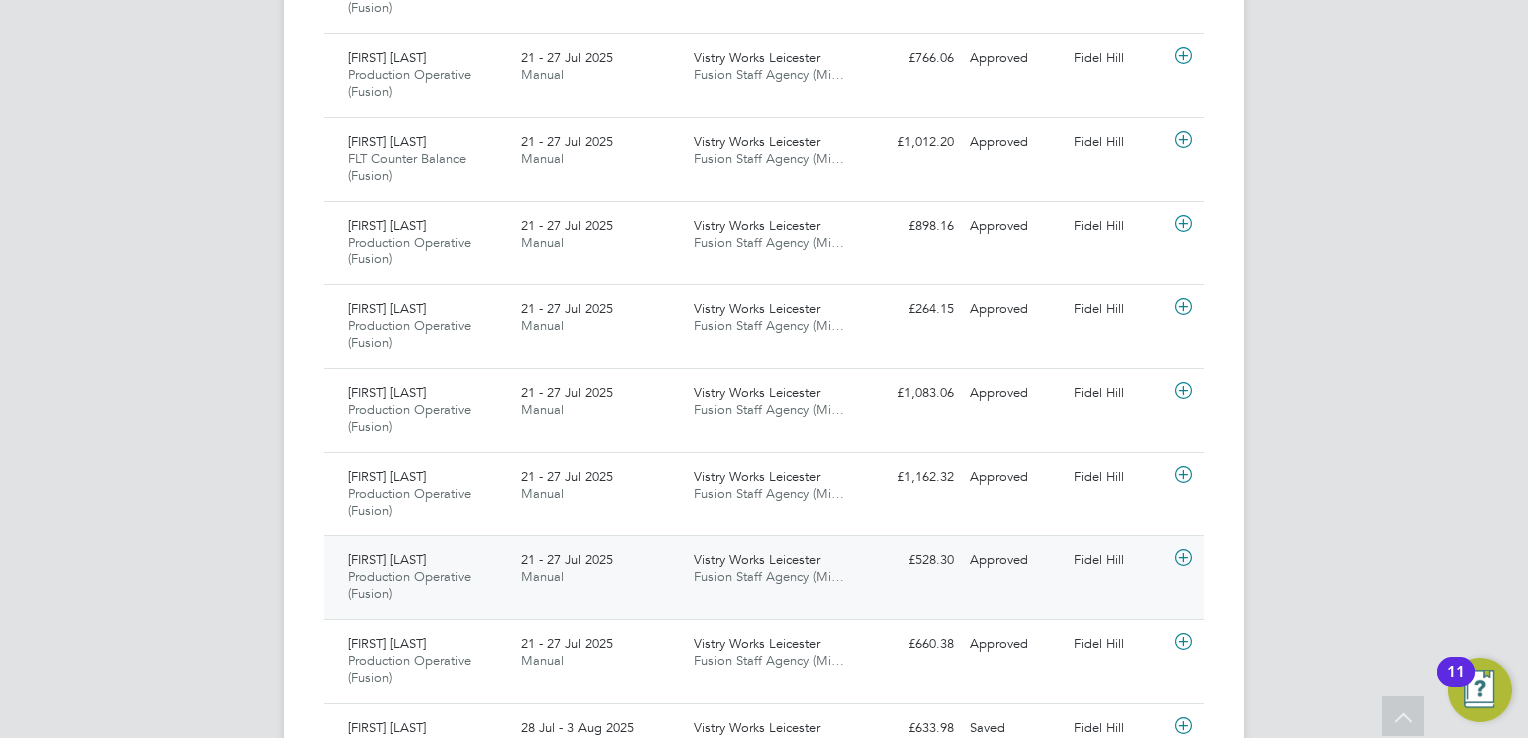 click 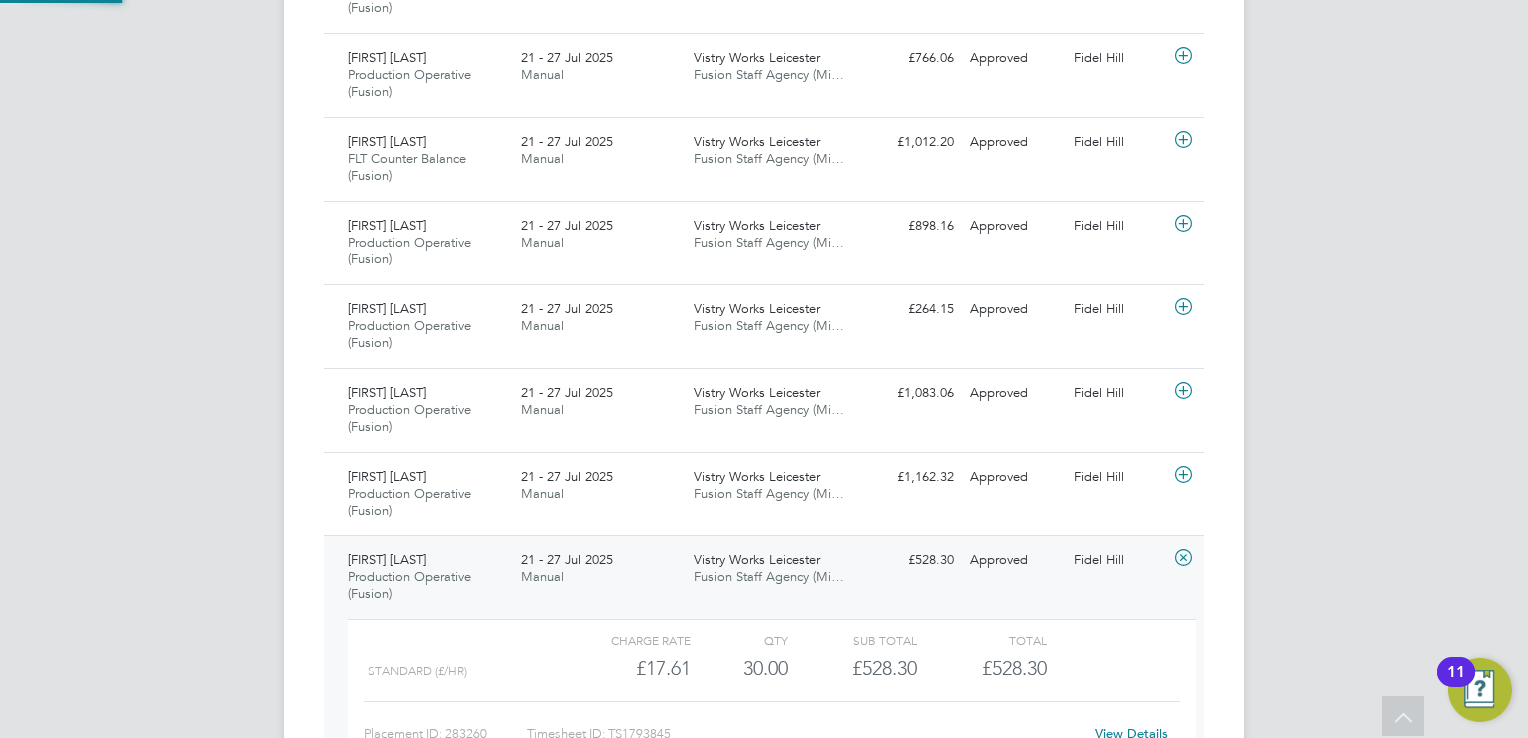 scroll, scrollTop: 9, scrollLeft: 9, axis: both 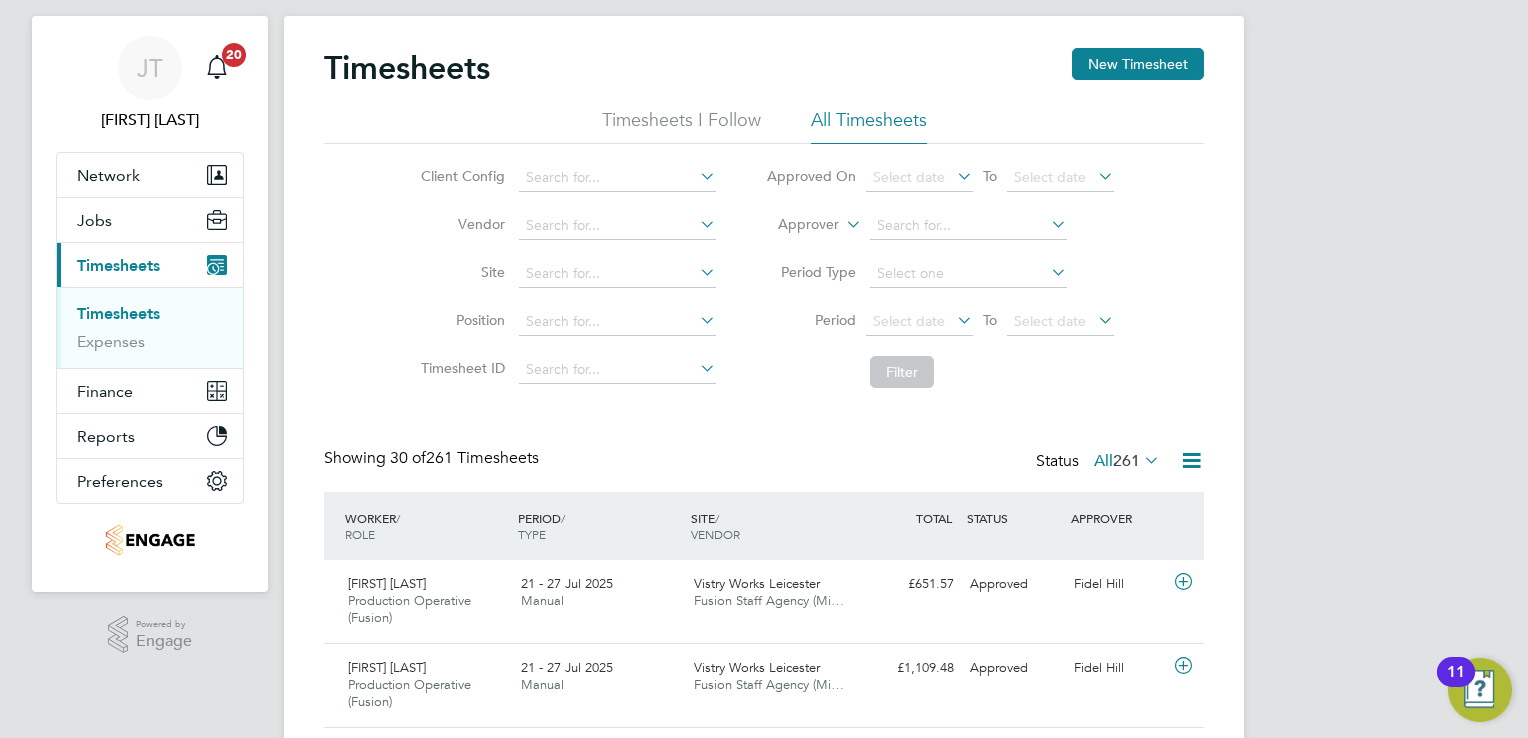 type 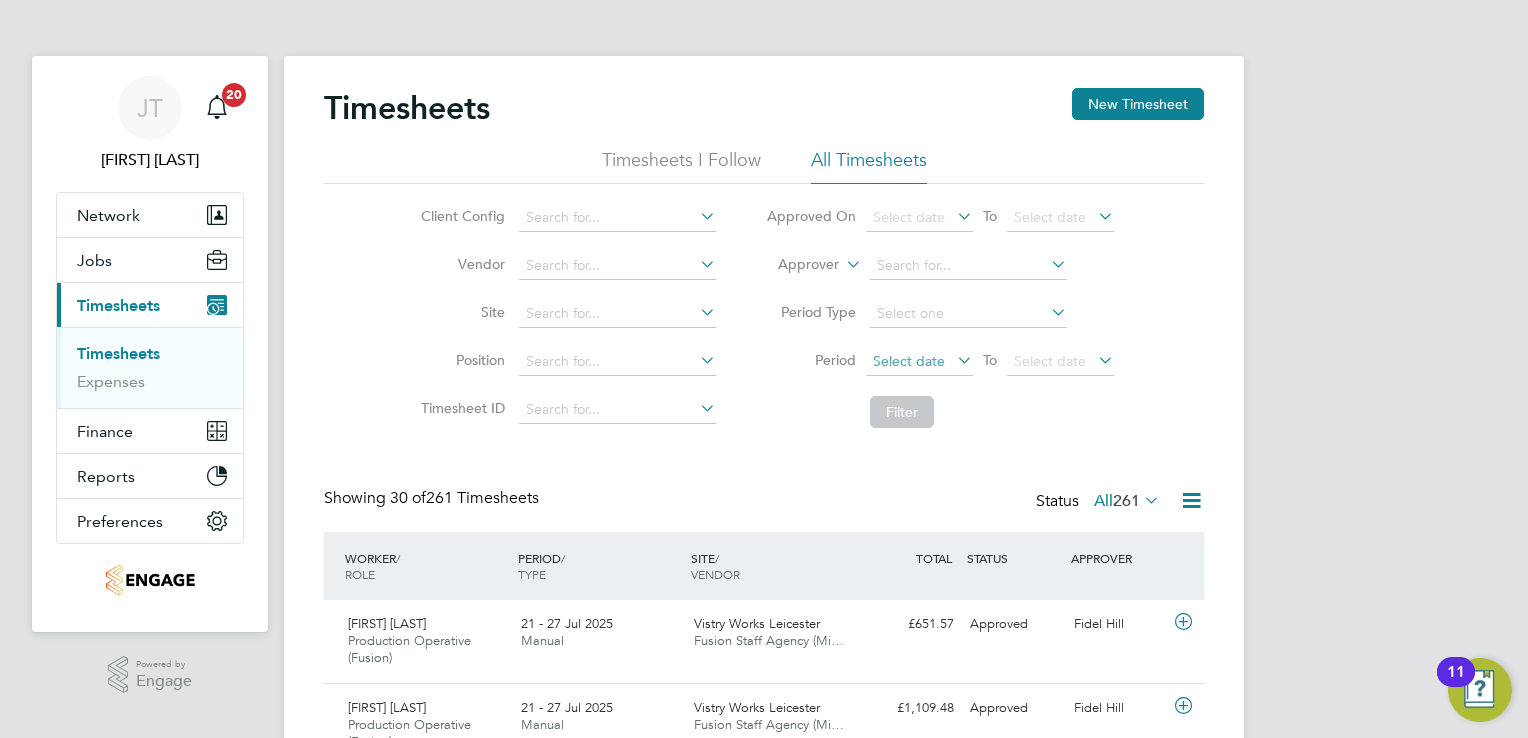 click on "Select date" 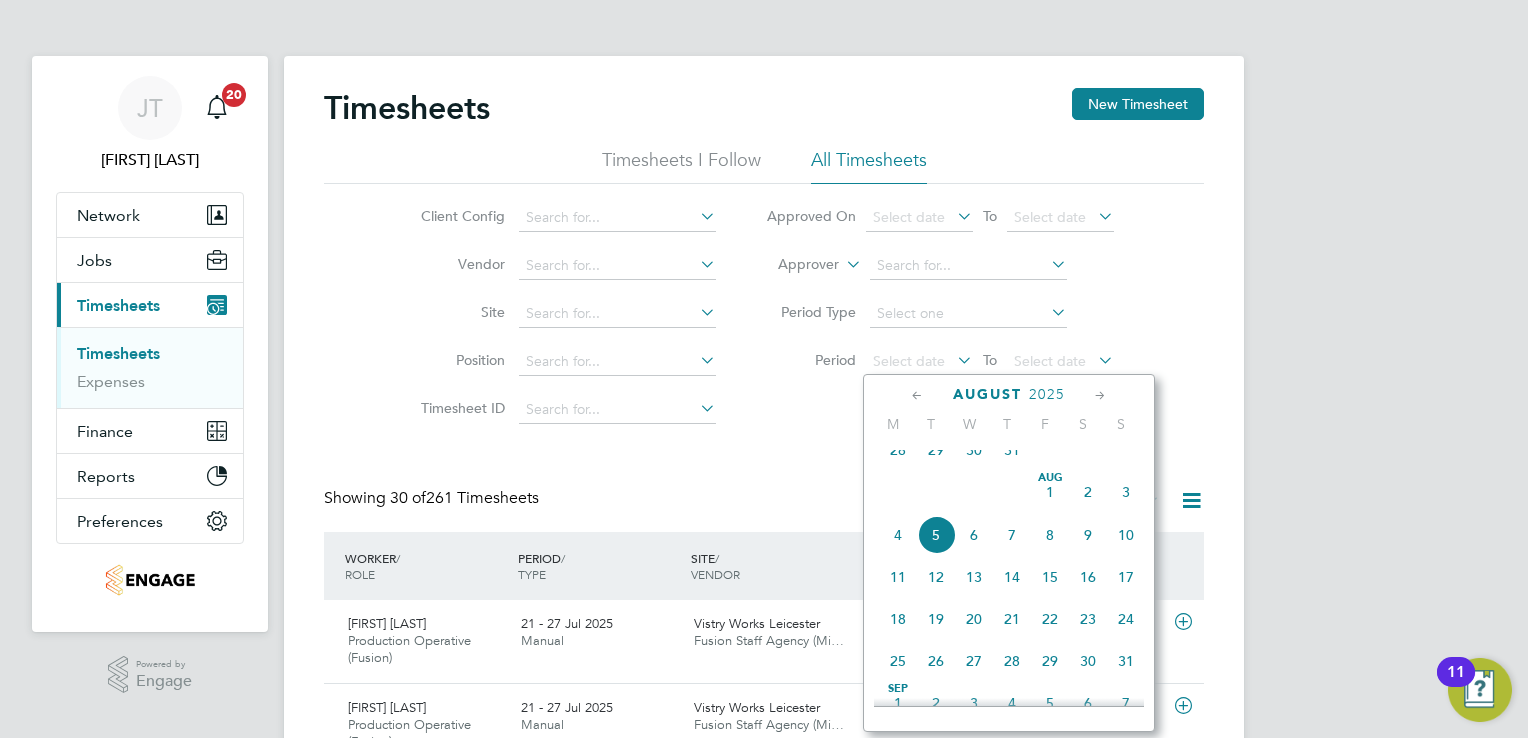 drag, startPoint x: 887, startPoint y: 537, endPoint x: 892, endPoint y: 462, distance: 75.16648 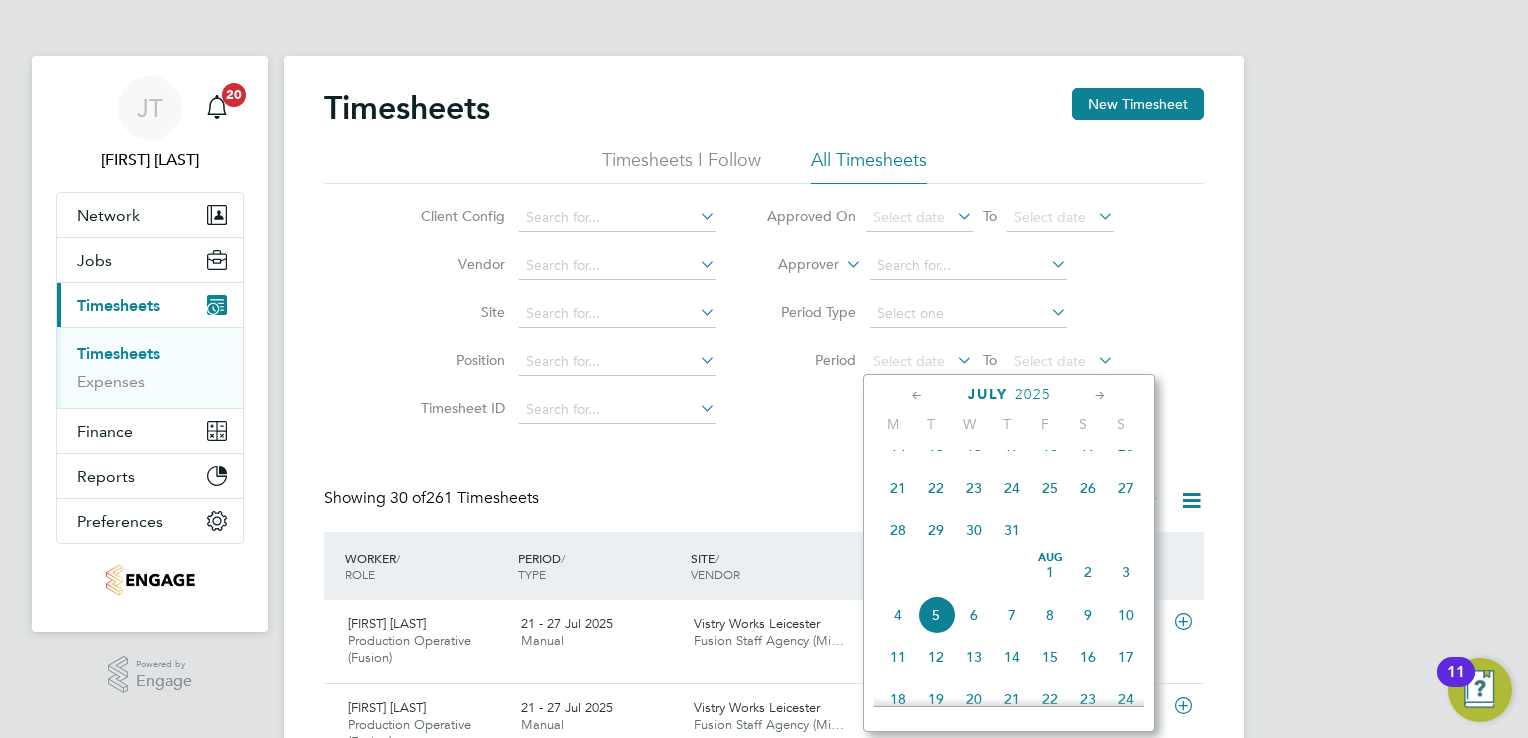click on "14" 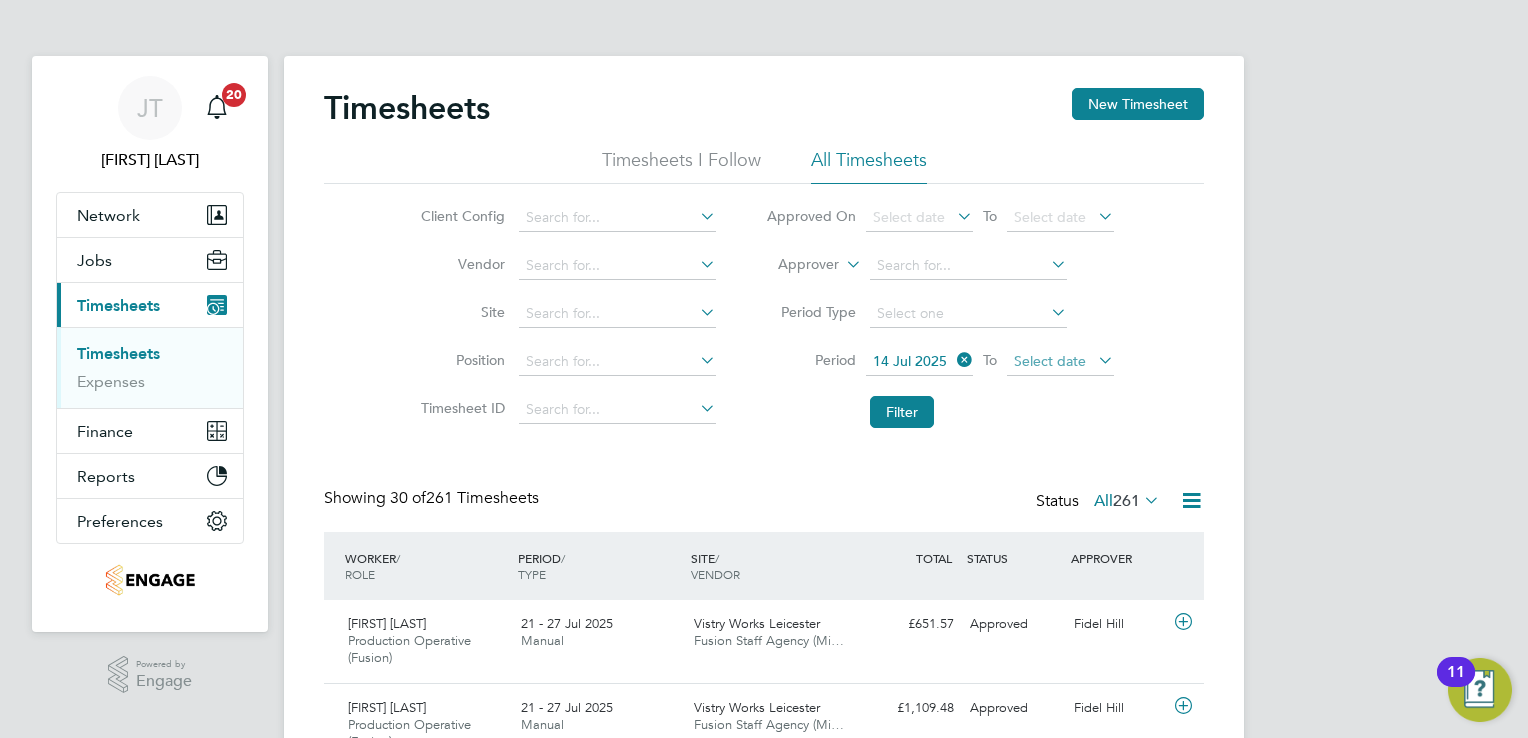 click on "Select date" 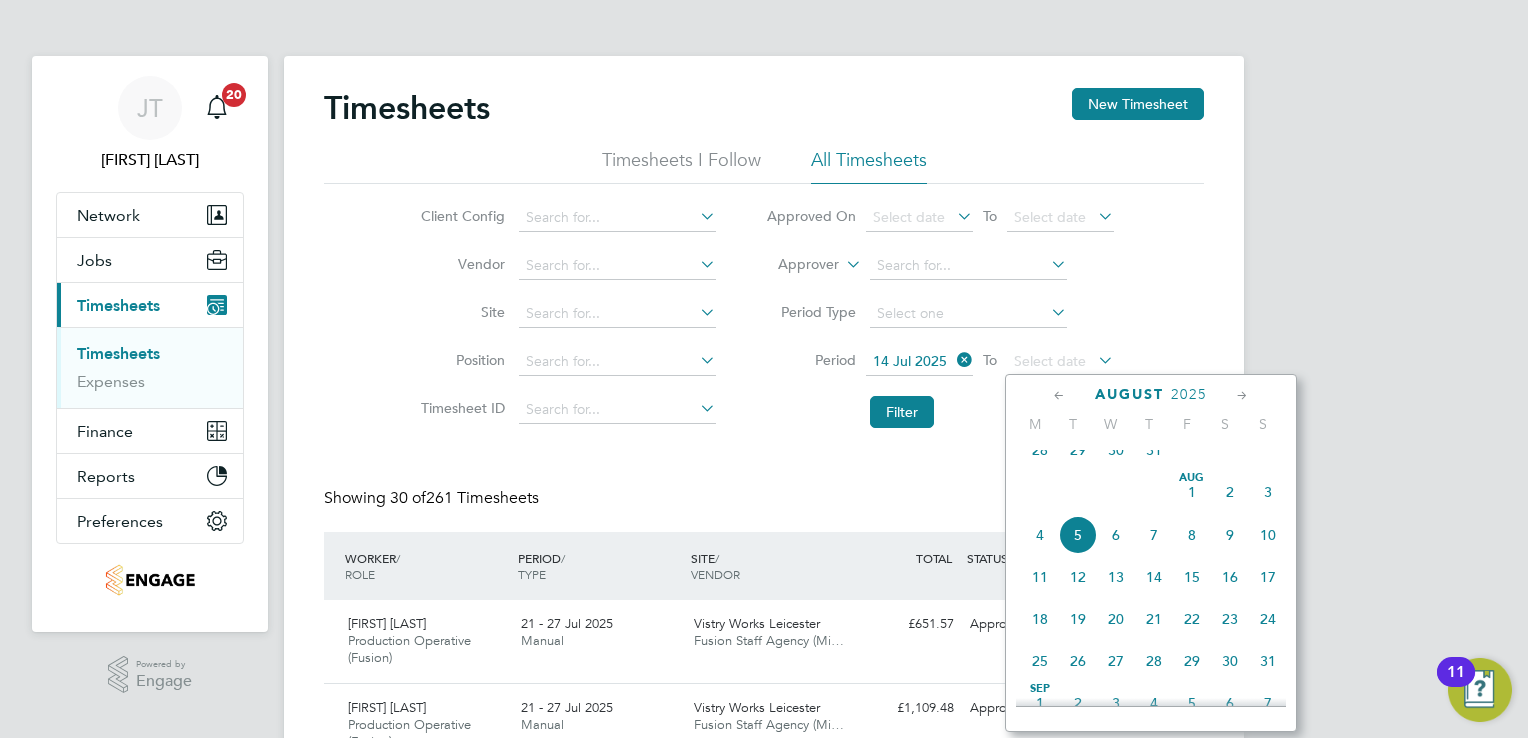 click 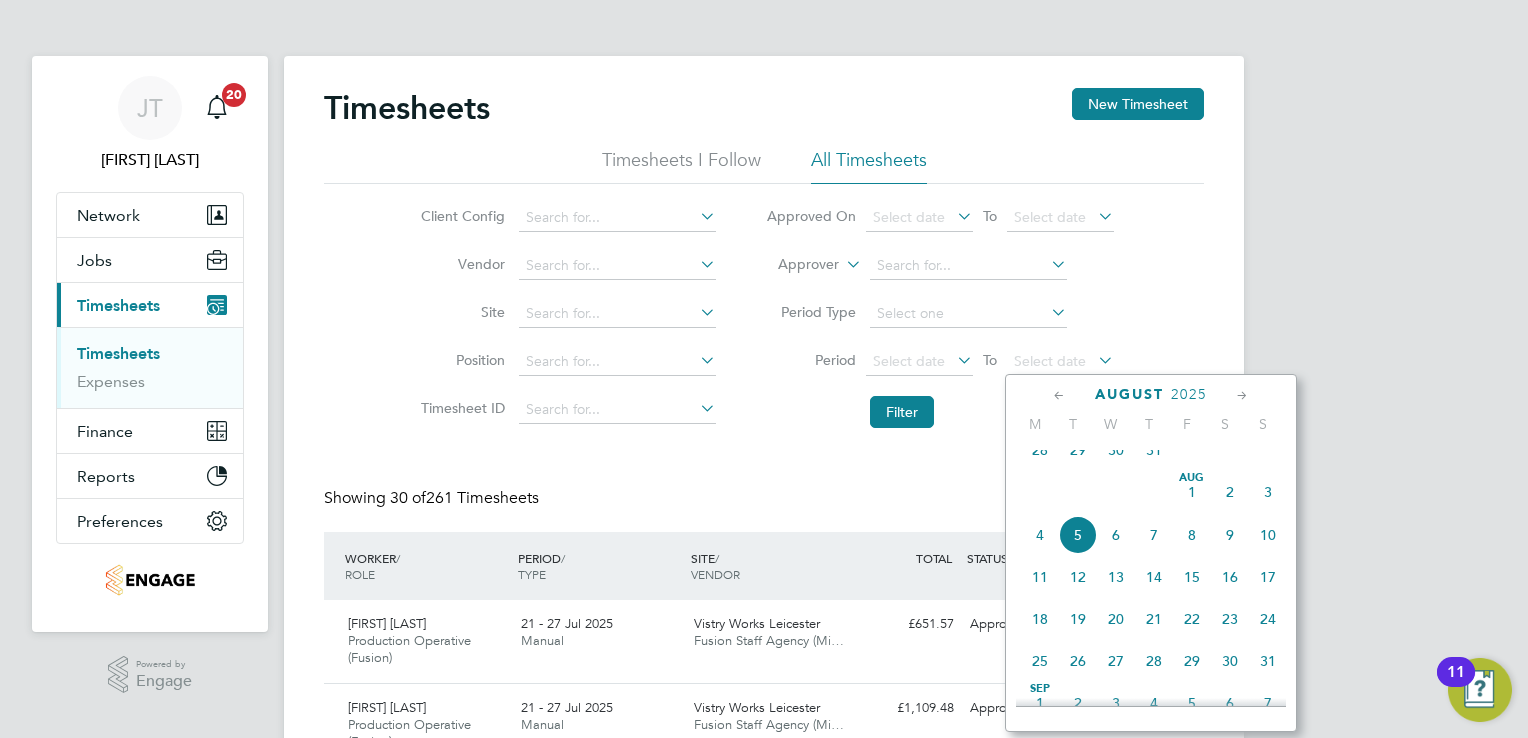 click on "JT   Joanne Taylor   Notifications
20   Applications:   Network
Team Members   Businesses   Sites   Workers   Contacts   Jobs
Positions   Vacancies   Placements   Current page:   Timesheets
Timesheets   Expenses   Finance
Invoices & Credit Notes   Statements   Payments   Reports
Margin Report   Report Downloads   Preferences
My Business   Doc. Requirements   VMS Configurations   Notifications   Activity Logs
.st0{fill:#C0C1C2;}
Powered by Engage Timesheets New Timesheet Timesheets I Follow All Timesheets Client Config   Vendor   Site   Position   Timesheet ID   Approved On
Select date
To
Select date
Approver     Period Type   Period
Select date
To
Select date
Filter Showing   30 of  All" at bounding box center [764, 1612] 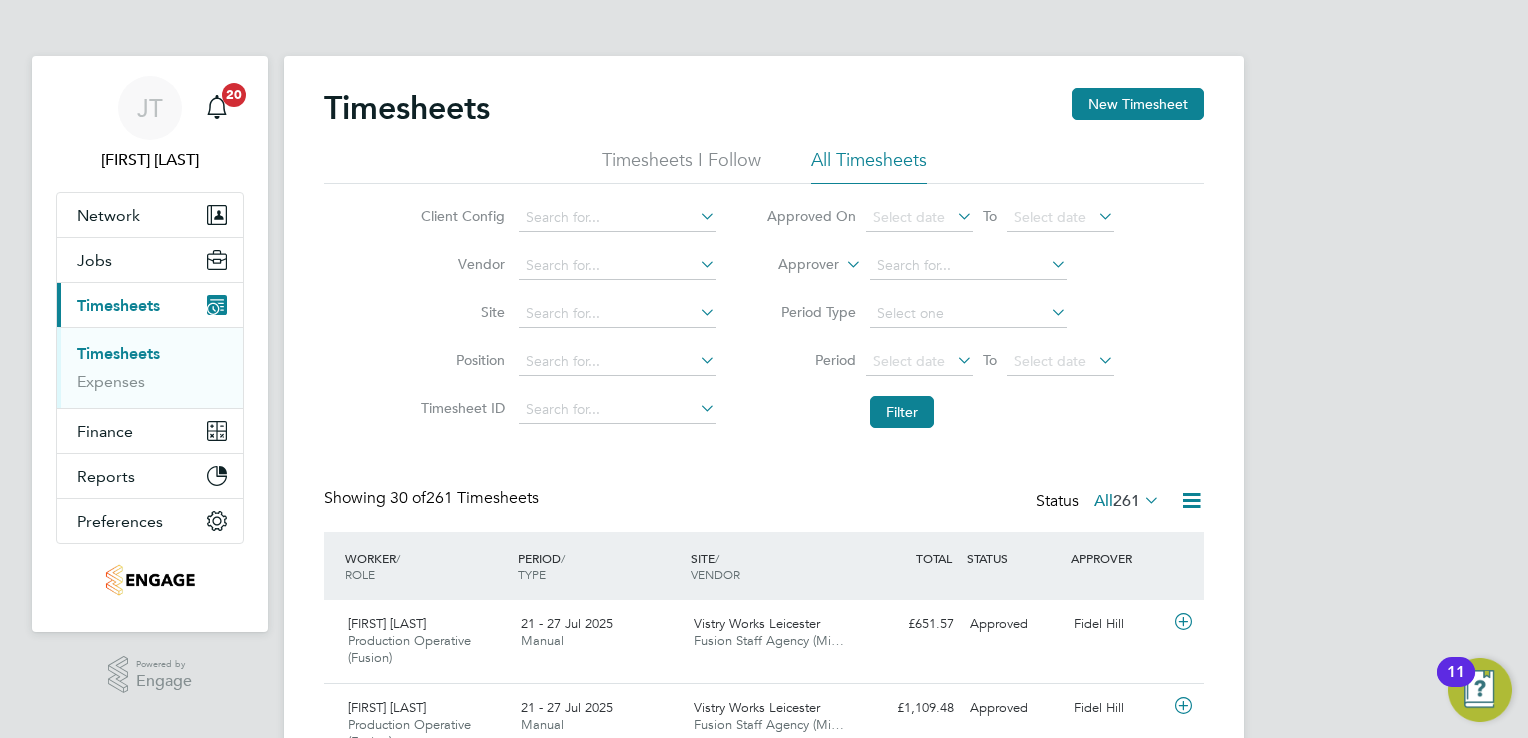 click on "JT   Joanne Taylor   Notifications
20   Applications:   Network
Team Members   Businesses   Sites   Workers   Contacts   Jobs
Positions   Vacancies   Placements   Current page:   Timesheets
Timesheets   Expenses   Finance
Invoices & Credit Notes   Statements   Payments   Reports
Margin Report   Report Downloads   Preferences
My Business   Doc. Requirements   VMS Configurations   Notifications   Activity Logs
.st0{fill:#C0C1C2;}
Powered by Engage Timesheets New Timesheet Timesheets I Follow All Timesheets Client Config   Vendor   Site   Position   Timesheet ID   Approved On
Select date
To
Select date
Approver     Period Type   Period
Select date
To
Select date
Filter Showing   30 of  All" at bounding box center (764, 1612) 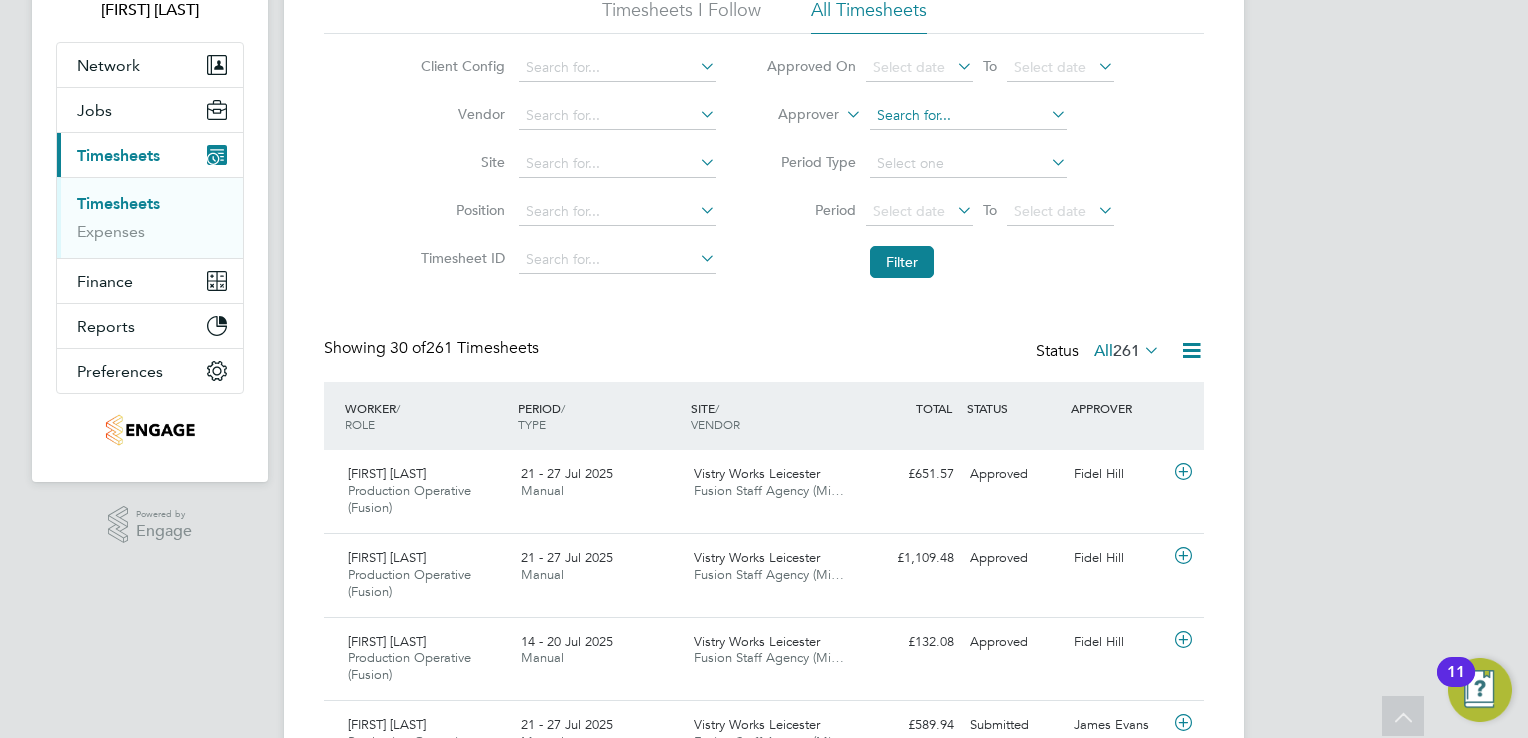 scroll, scrollTop: 120, scrollLeft: 0, axis: vertical 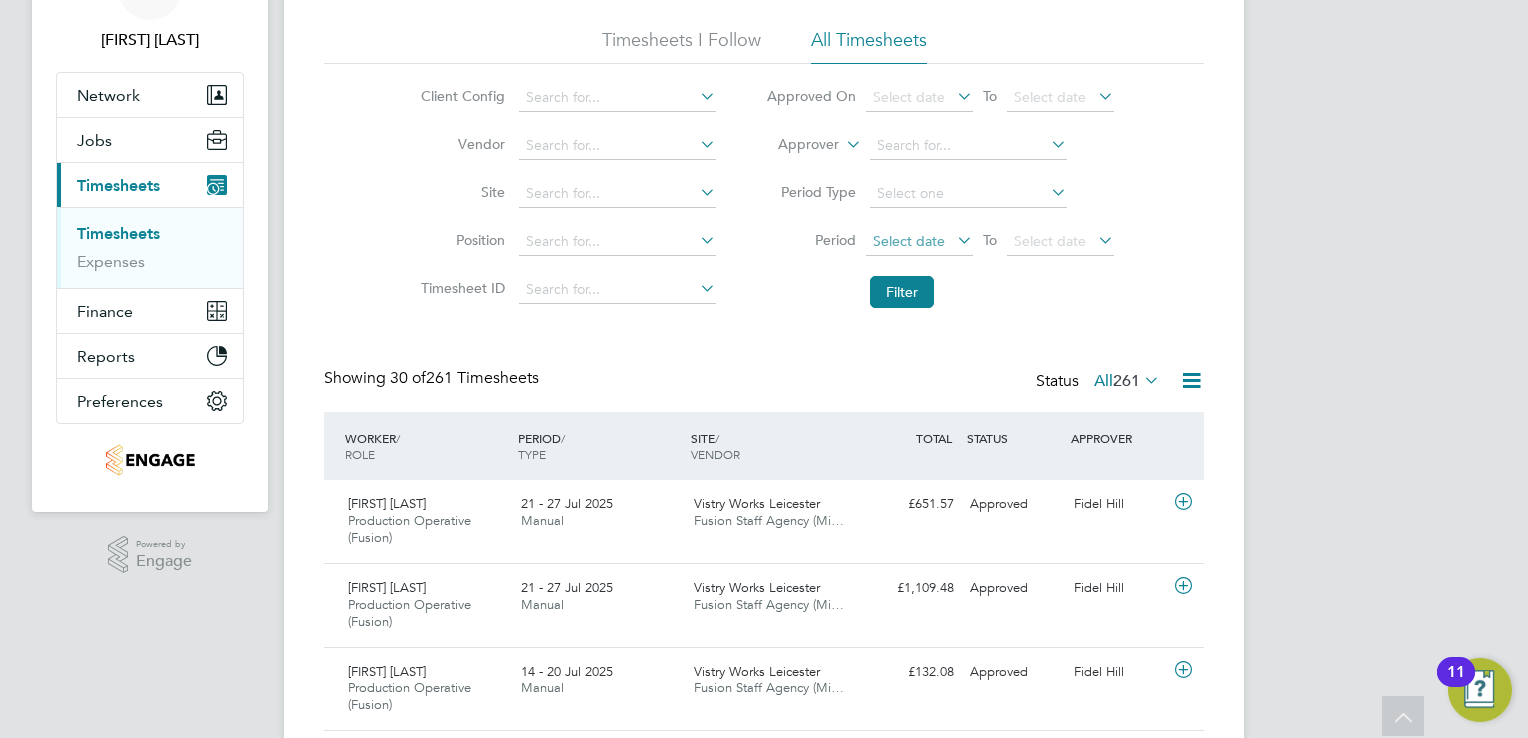 click on "Select date" 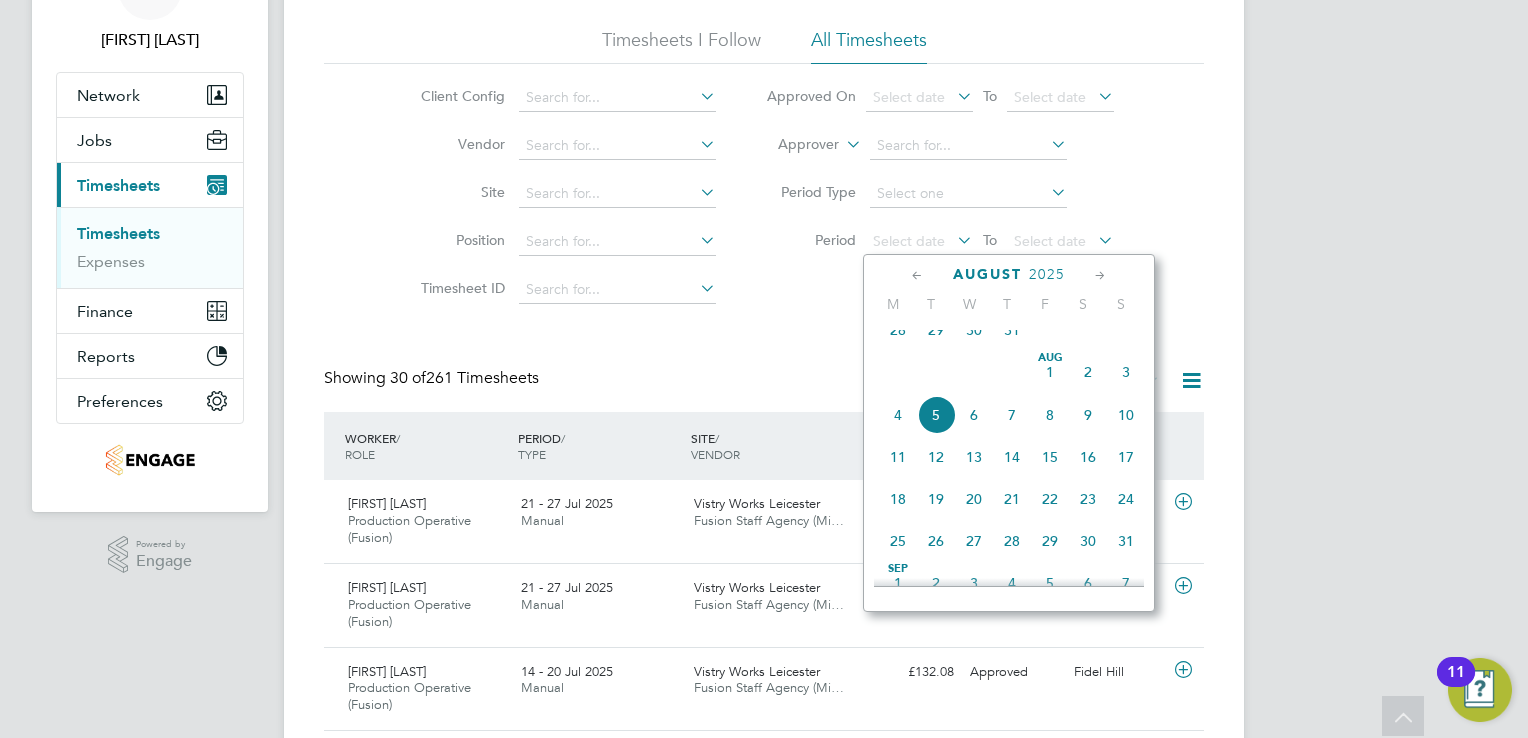 scroll, scrollTop: 80, scrollLeft: 0, axis: vertical 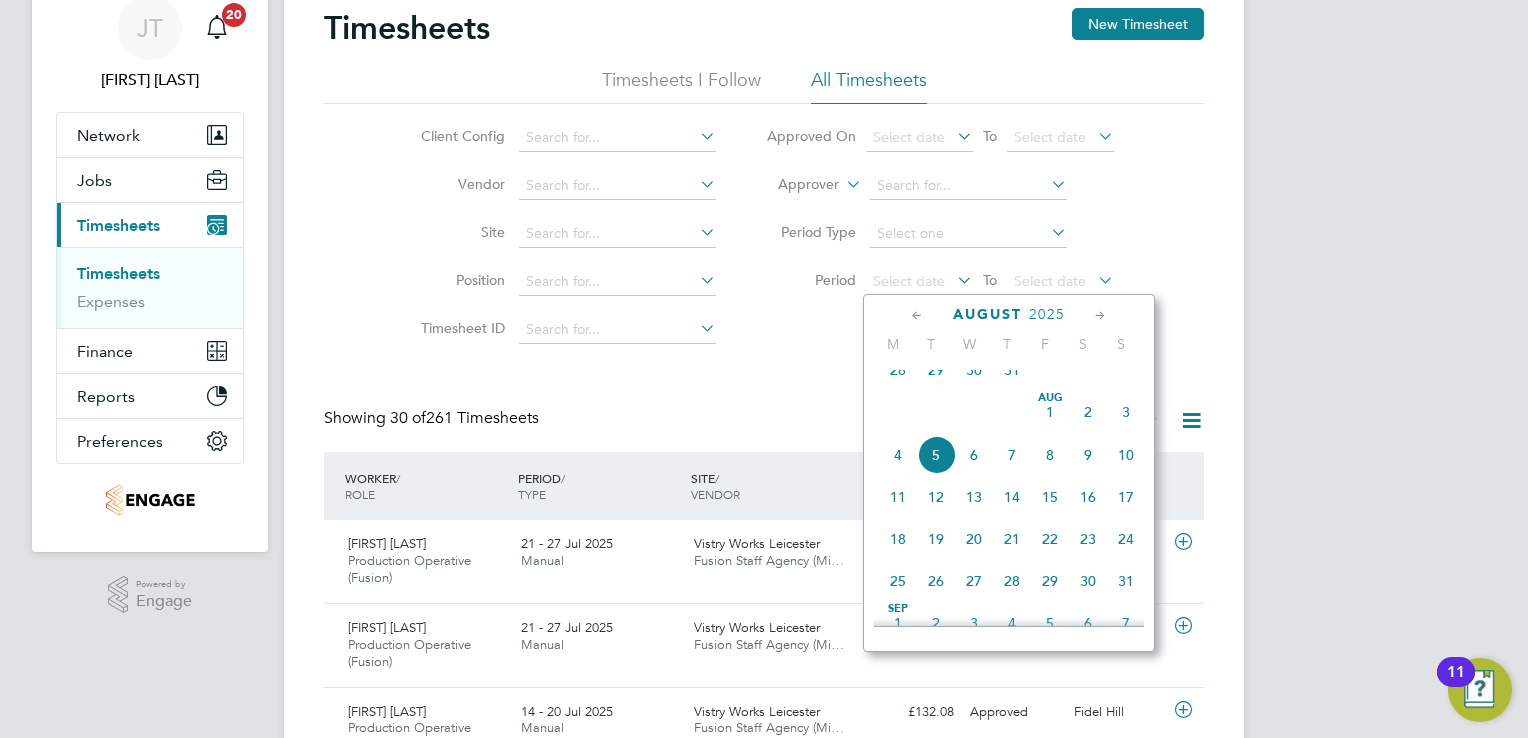 click on "28" 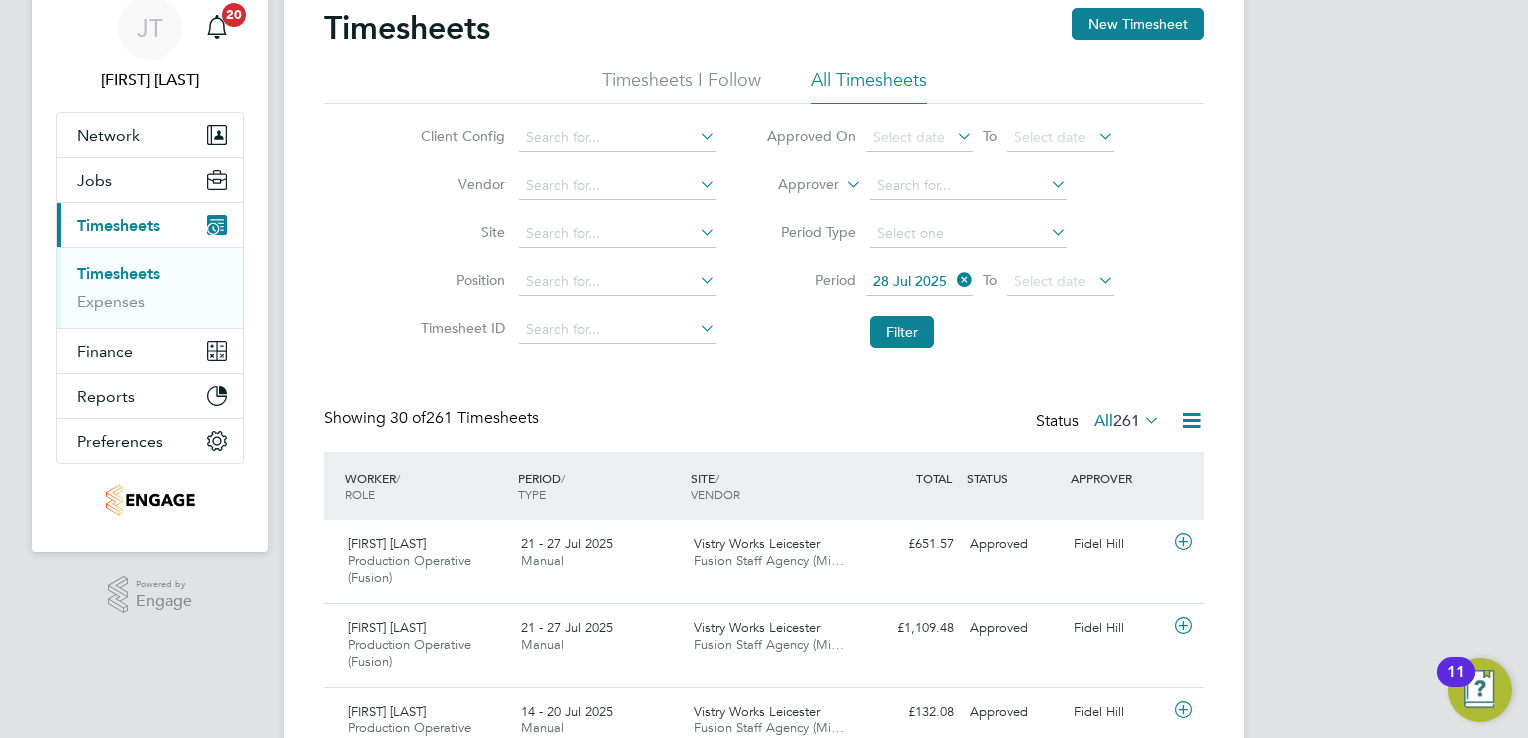 click on "28 Jul 2025" 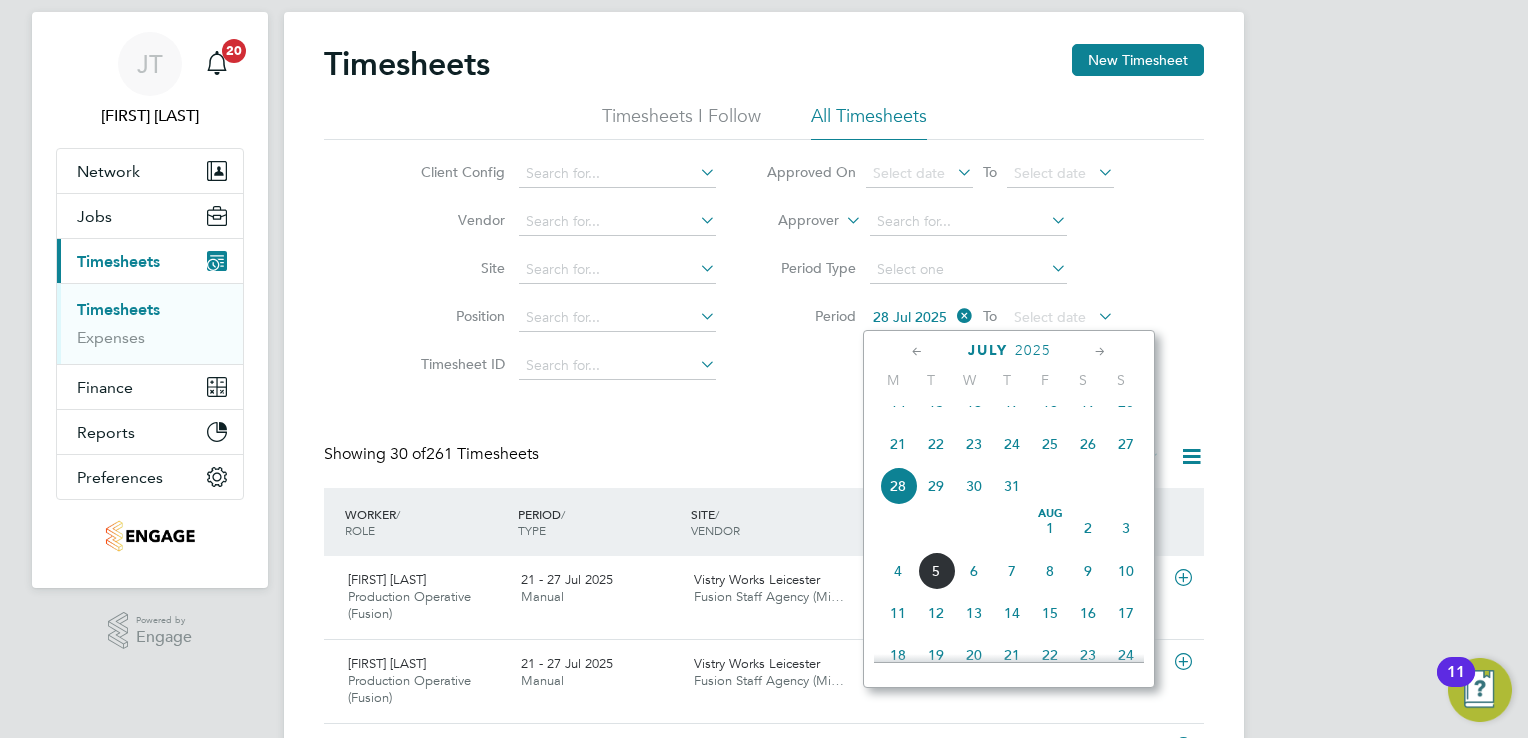 scroll, scrollTop: 40, scrollLeft: 0, axis: vertical 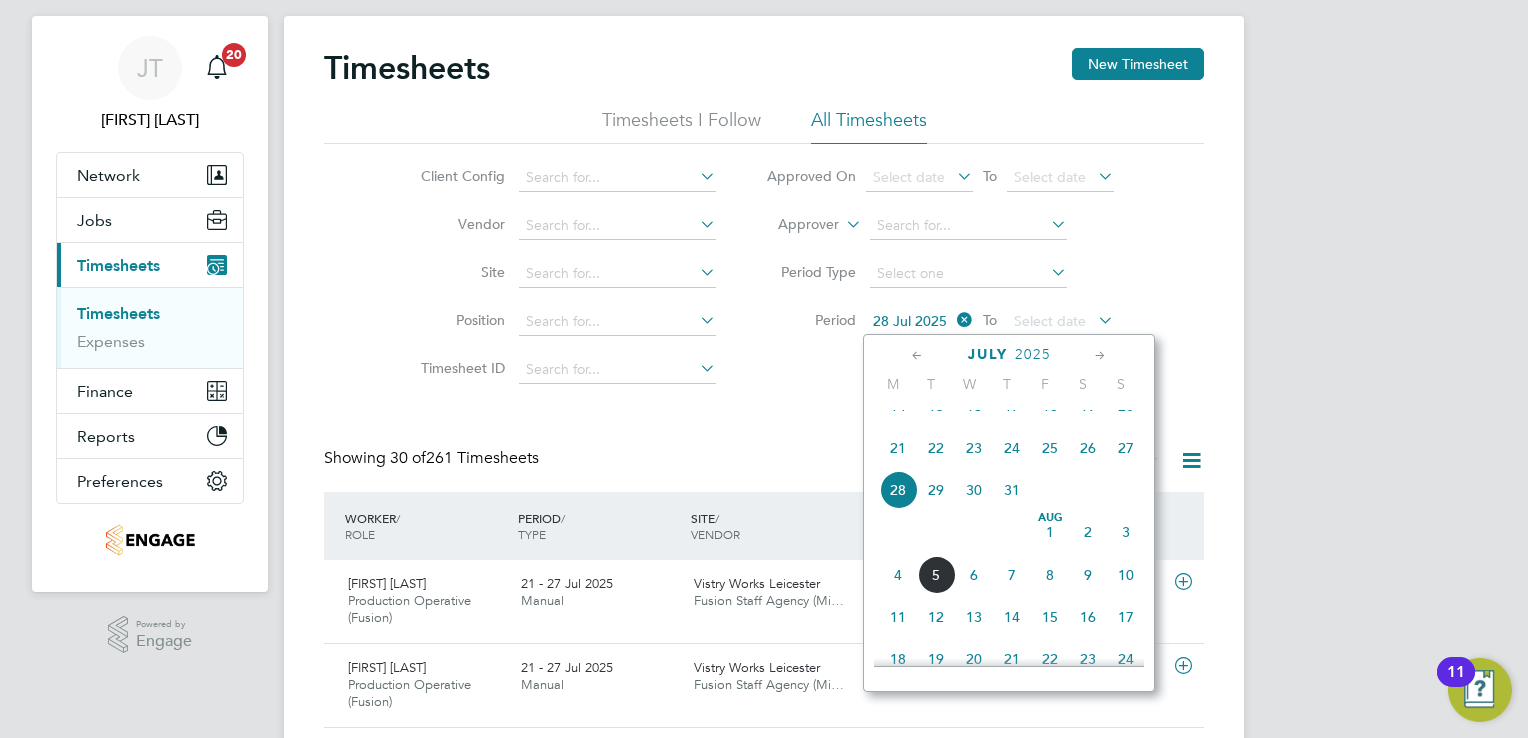click on "14" 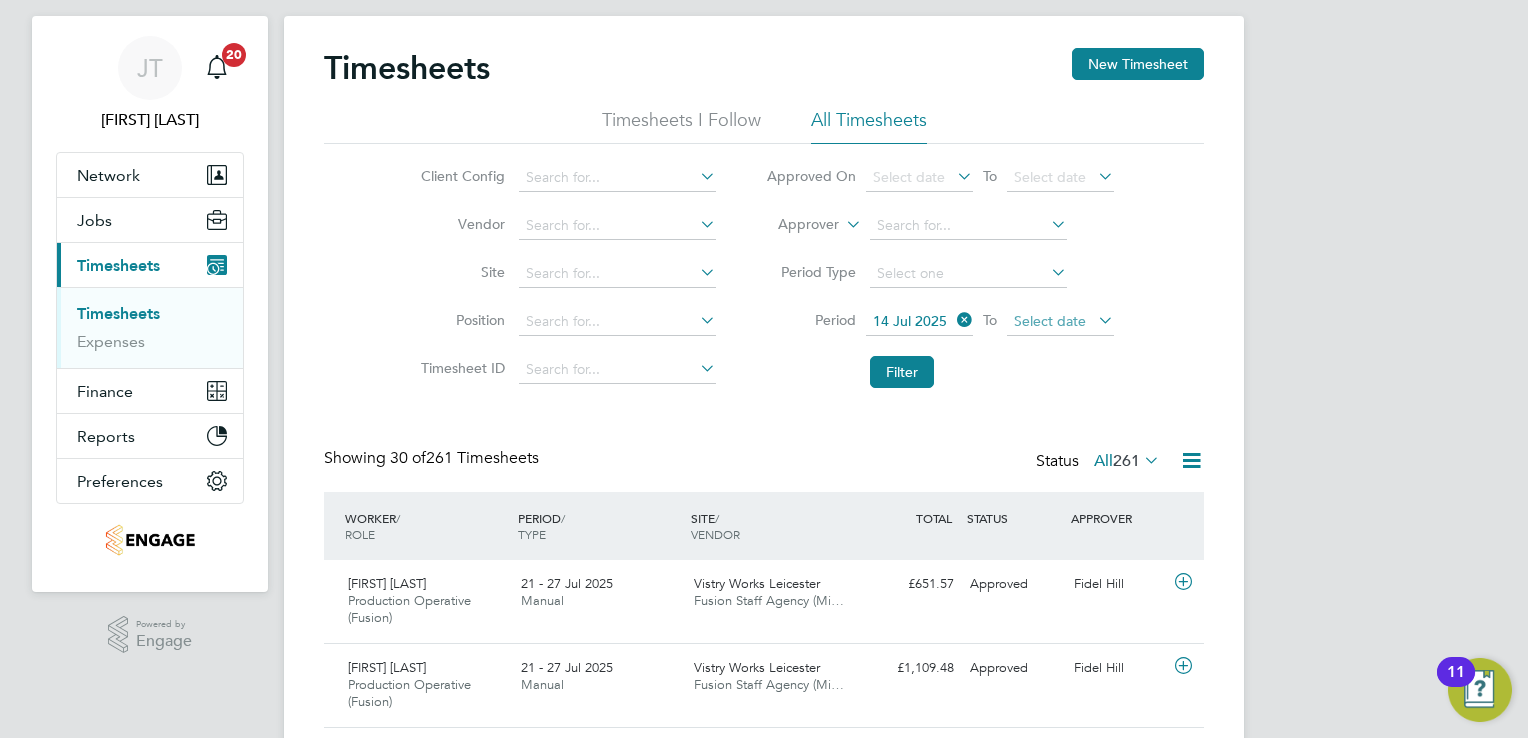 click on "Select date" 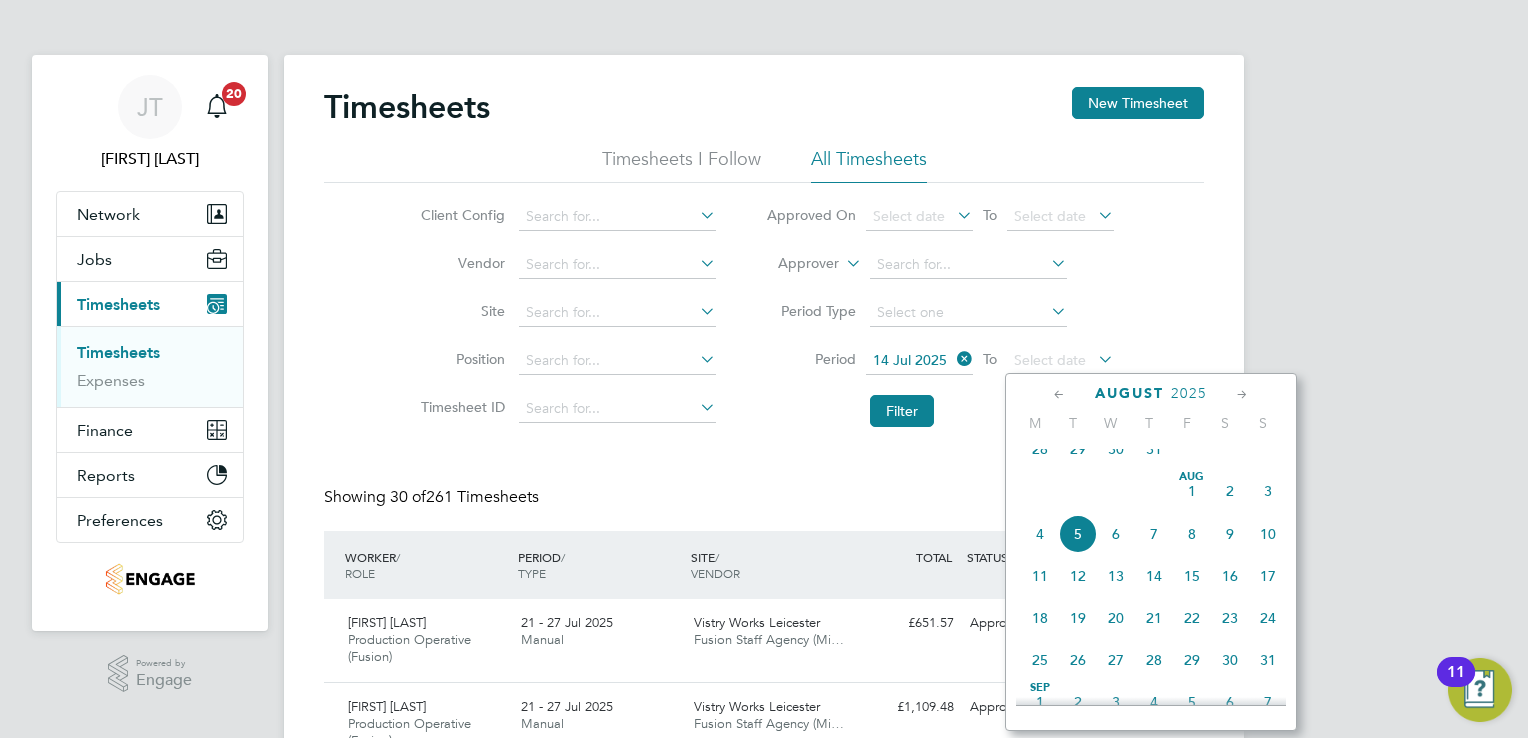 scroll, scrollTop: 0, scrollLeft: 0, axis: both 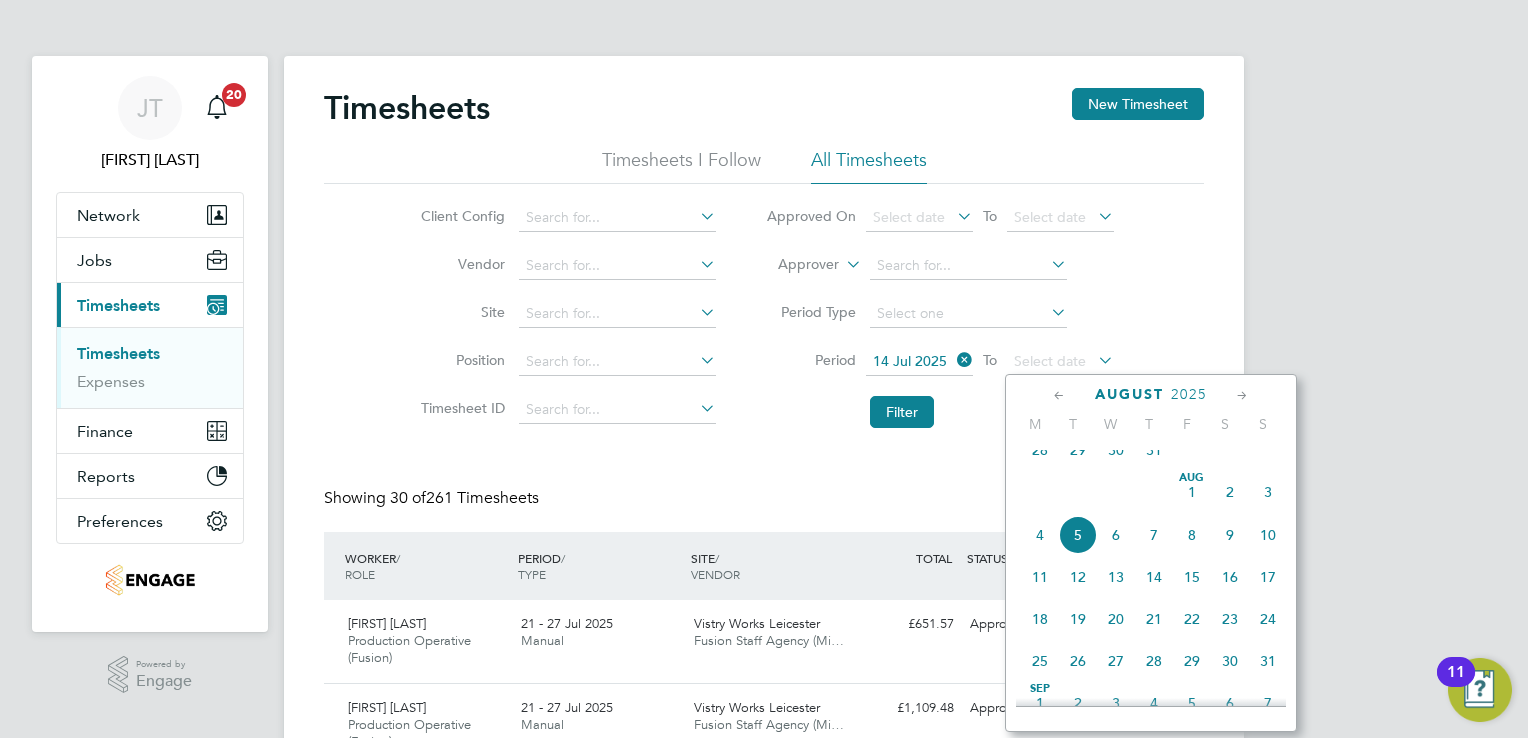 click on "28" 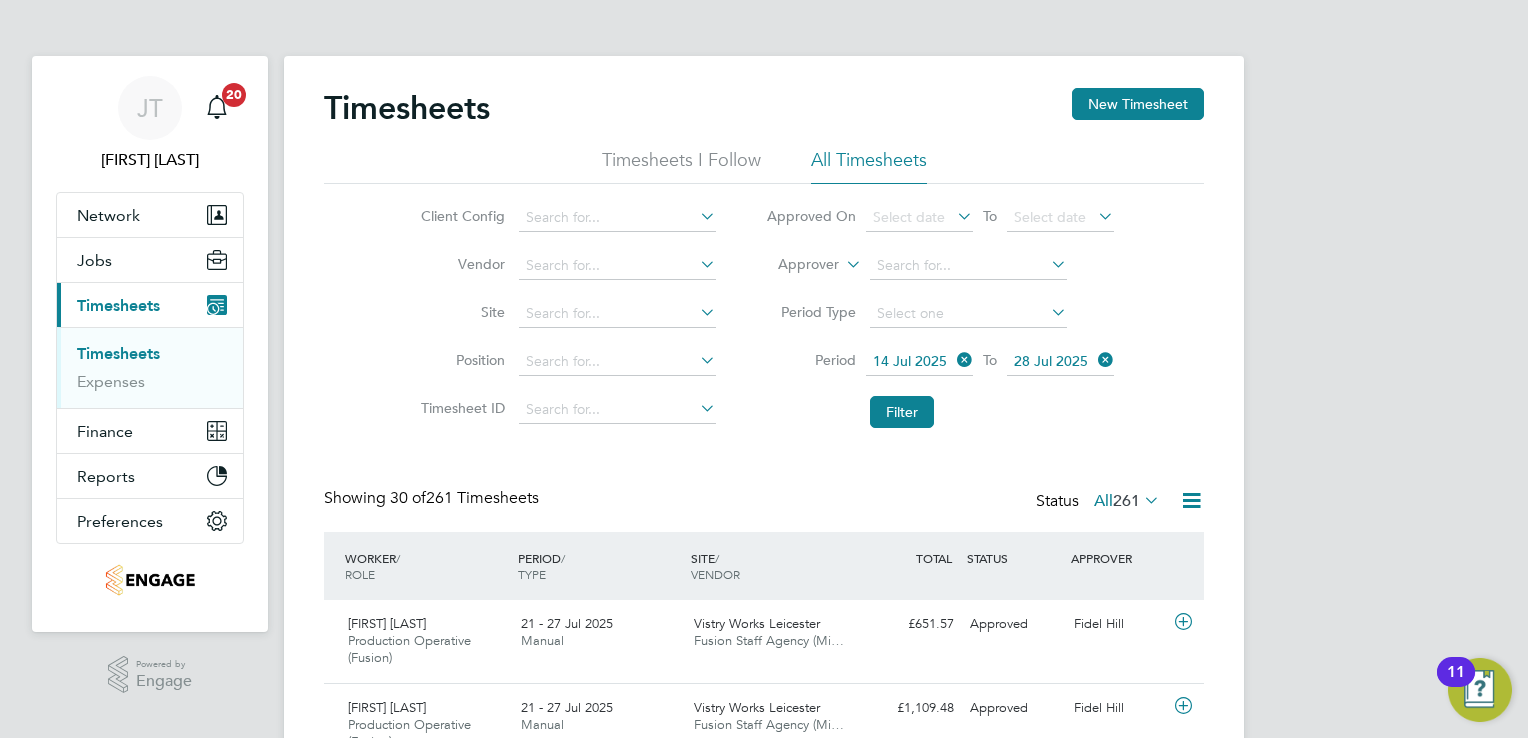 click on "28 Jul 2025" 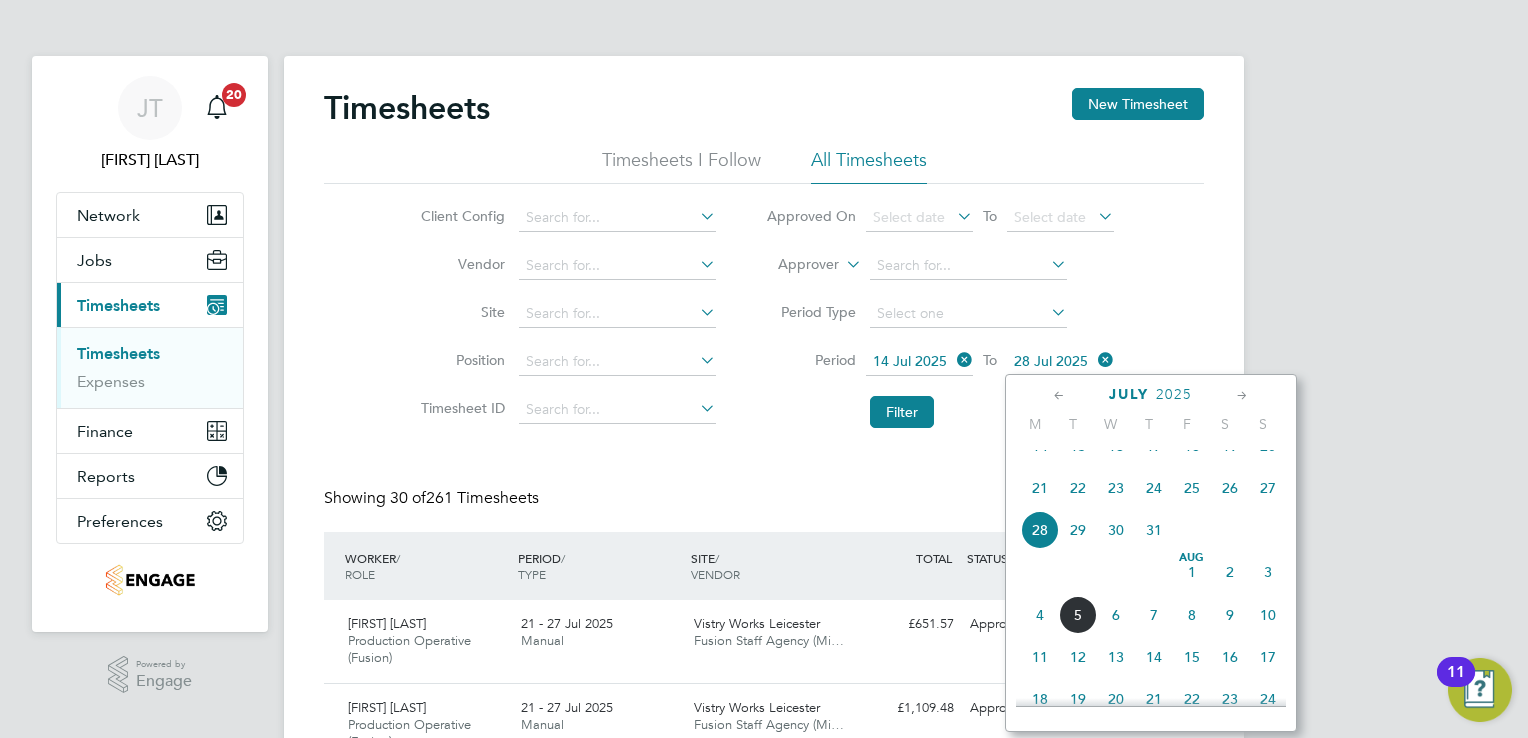 click on "20" 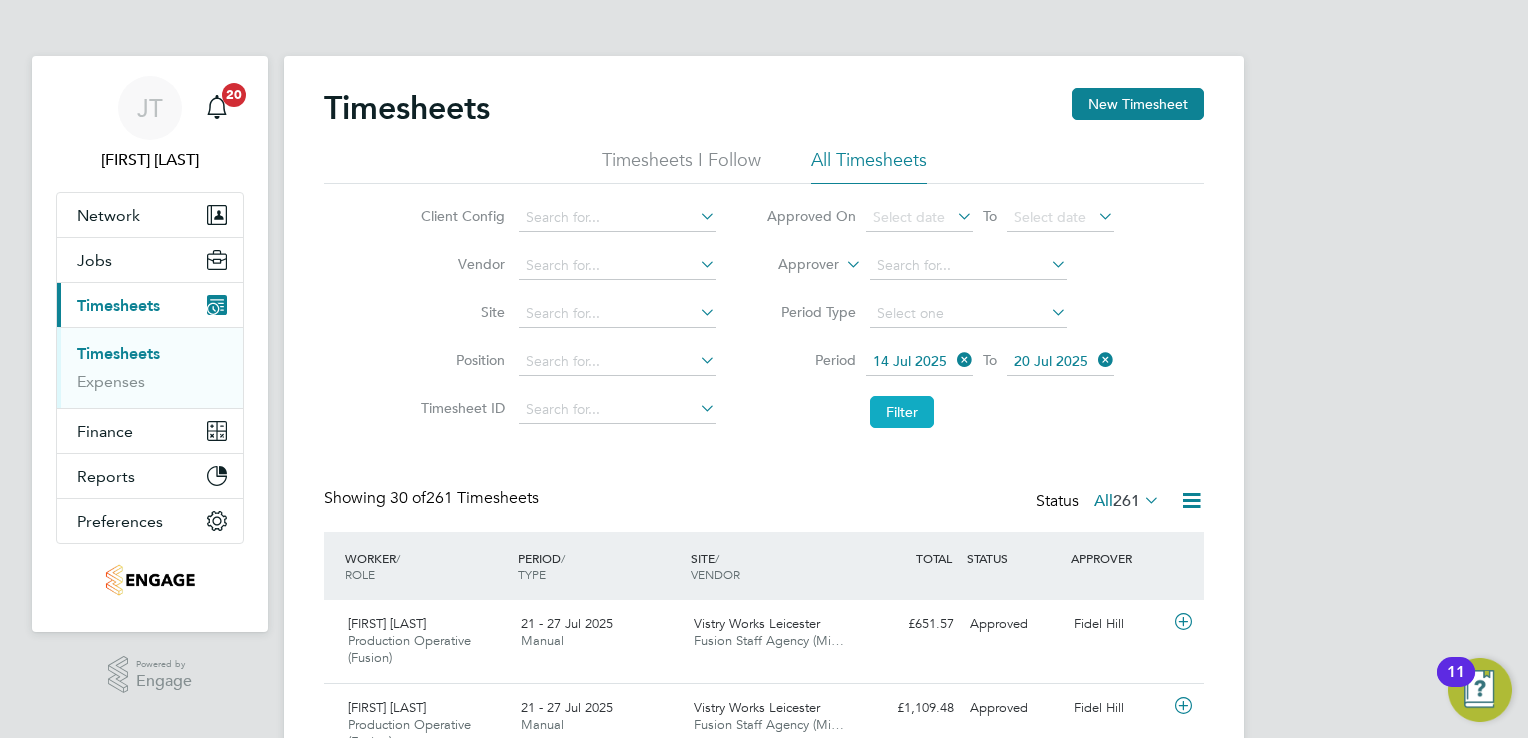 click on "Filter" 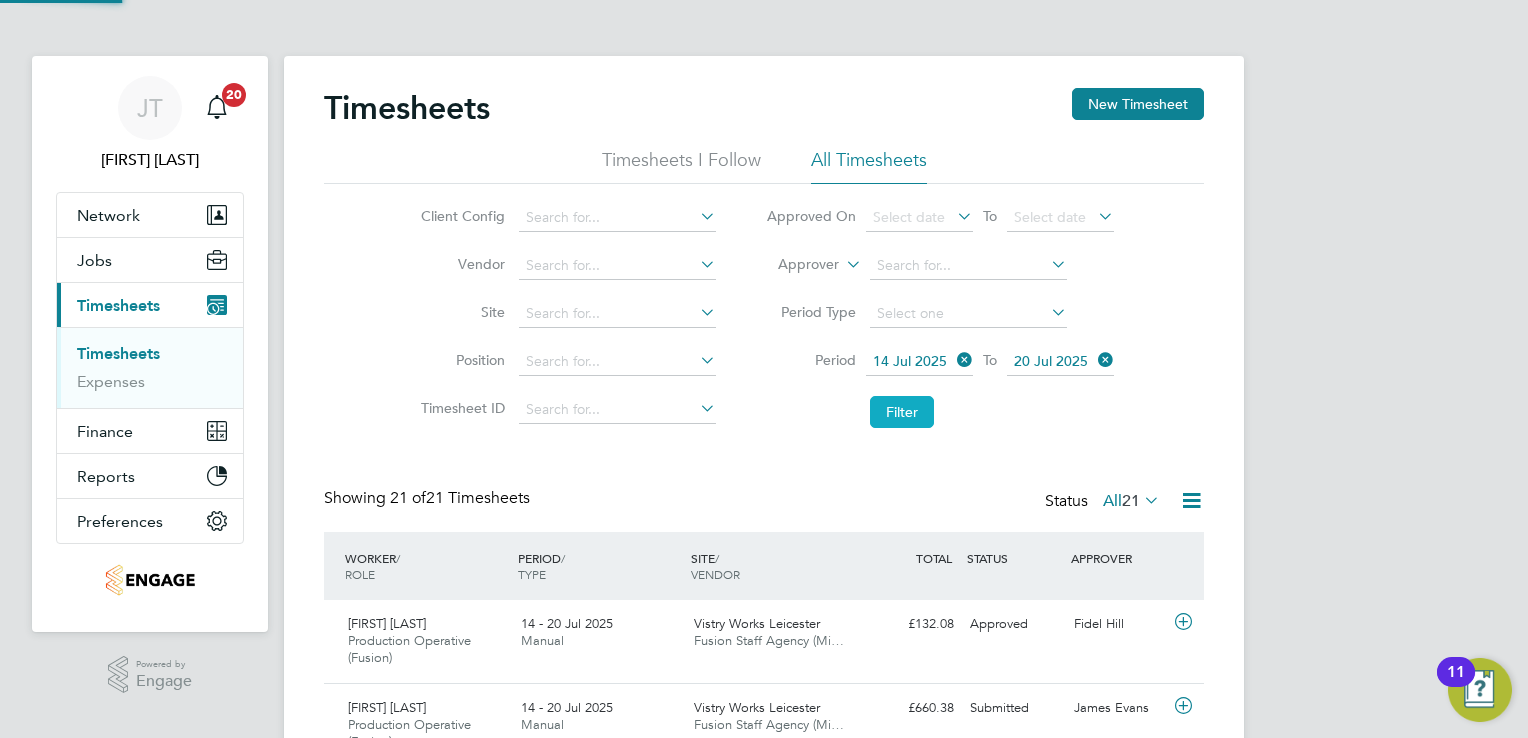 scroll, scrollTop: 10, scrollLeft: 10, axis: both 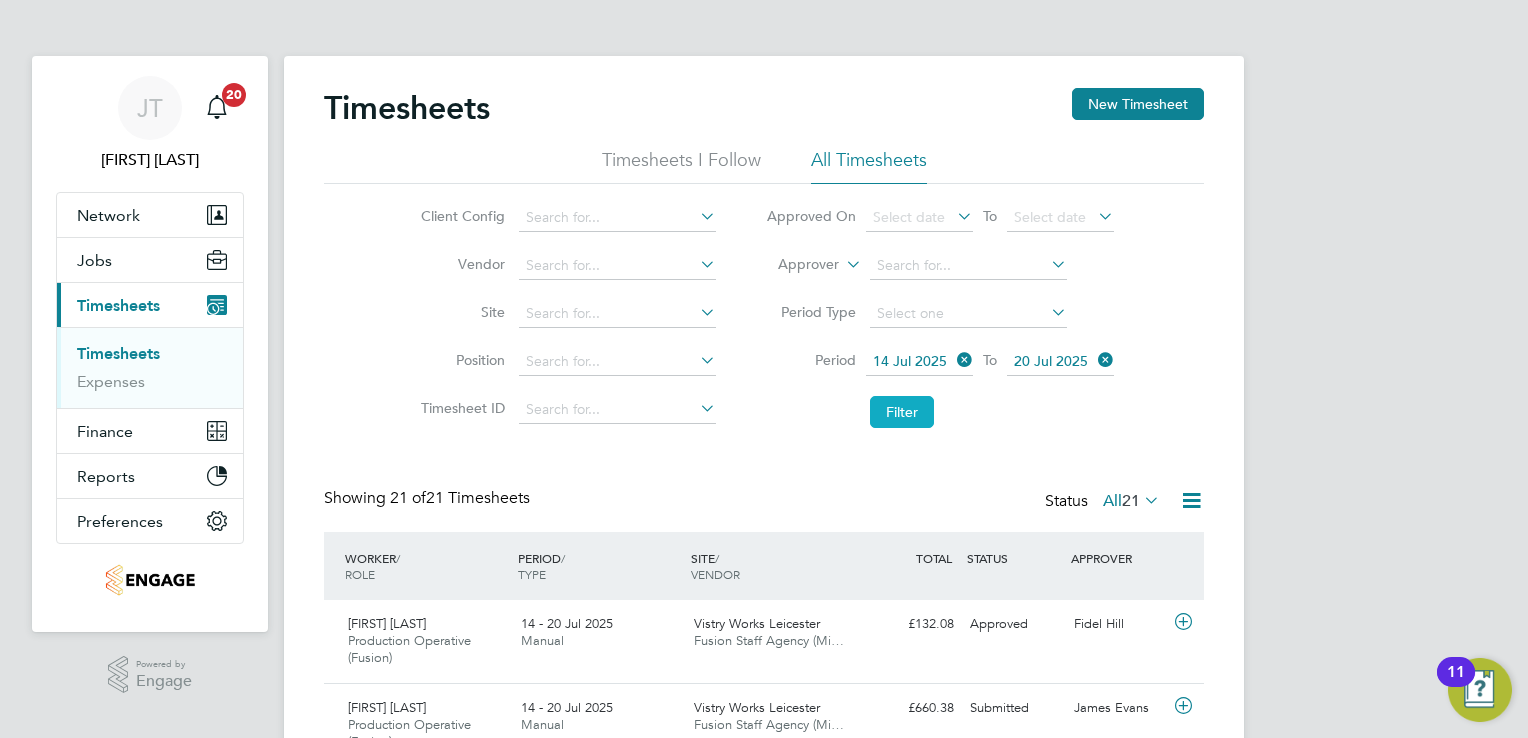 type 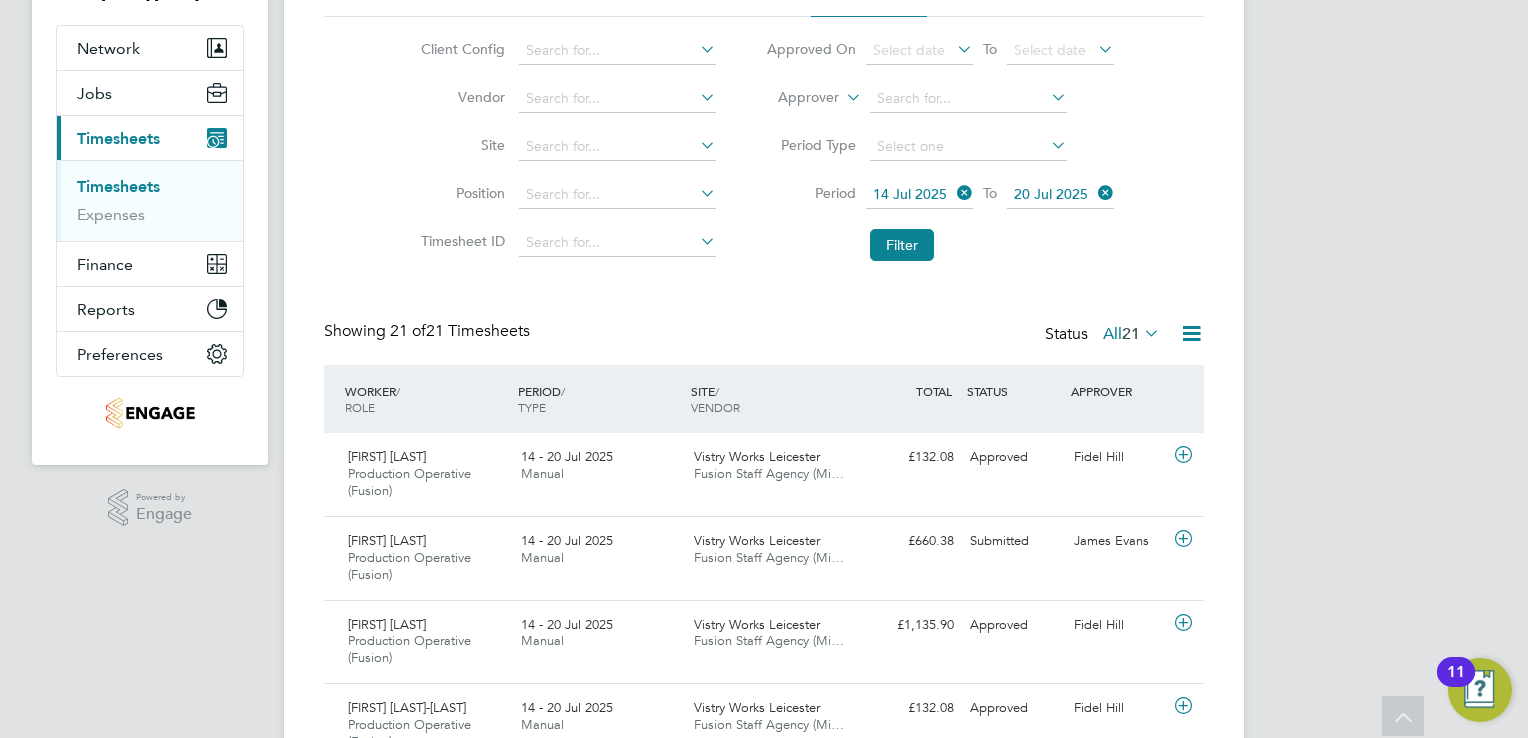 click on "14 Jul 2025" 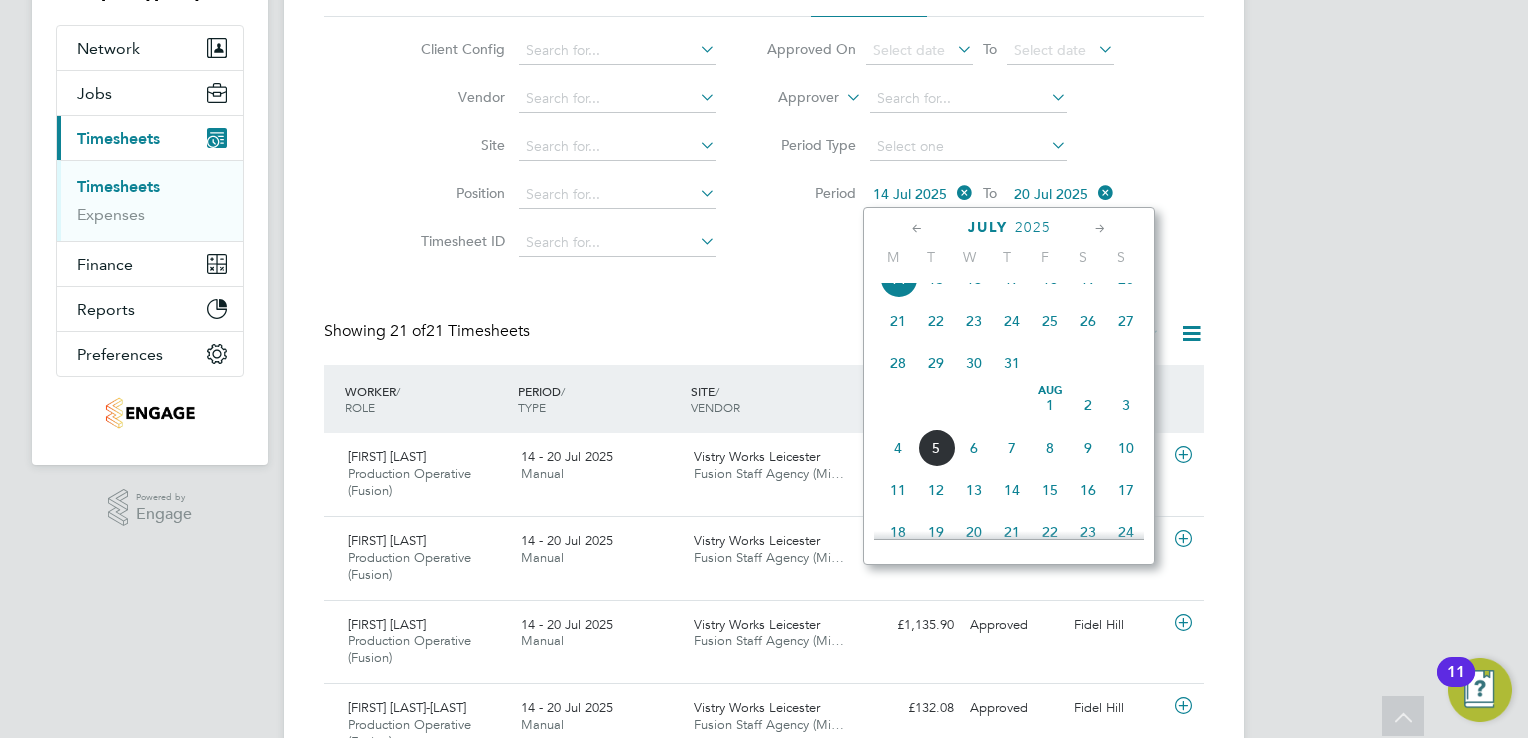 scroll, scrollTop: 696, scrollLeft: 0, axis: vertical 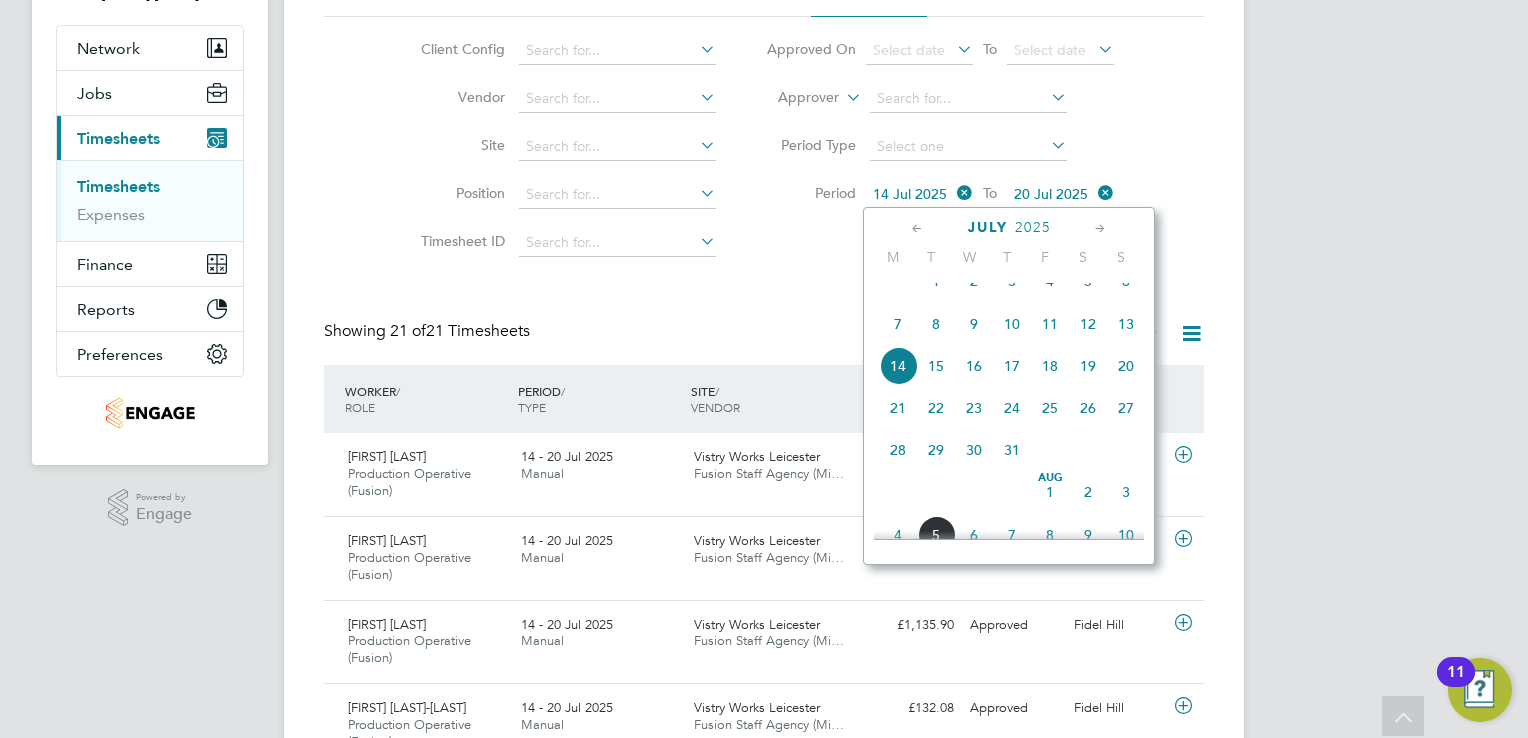 click on "7" 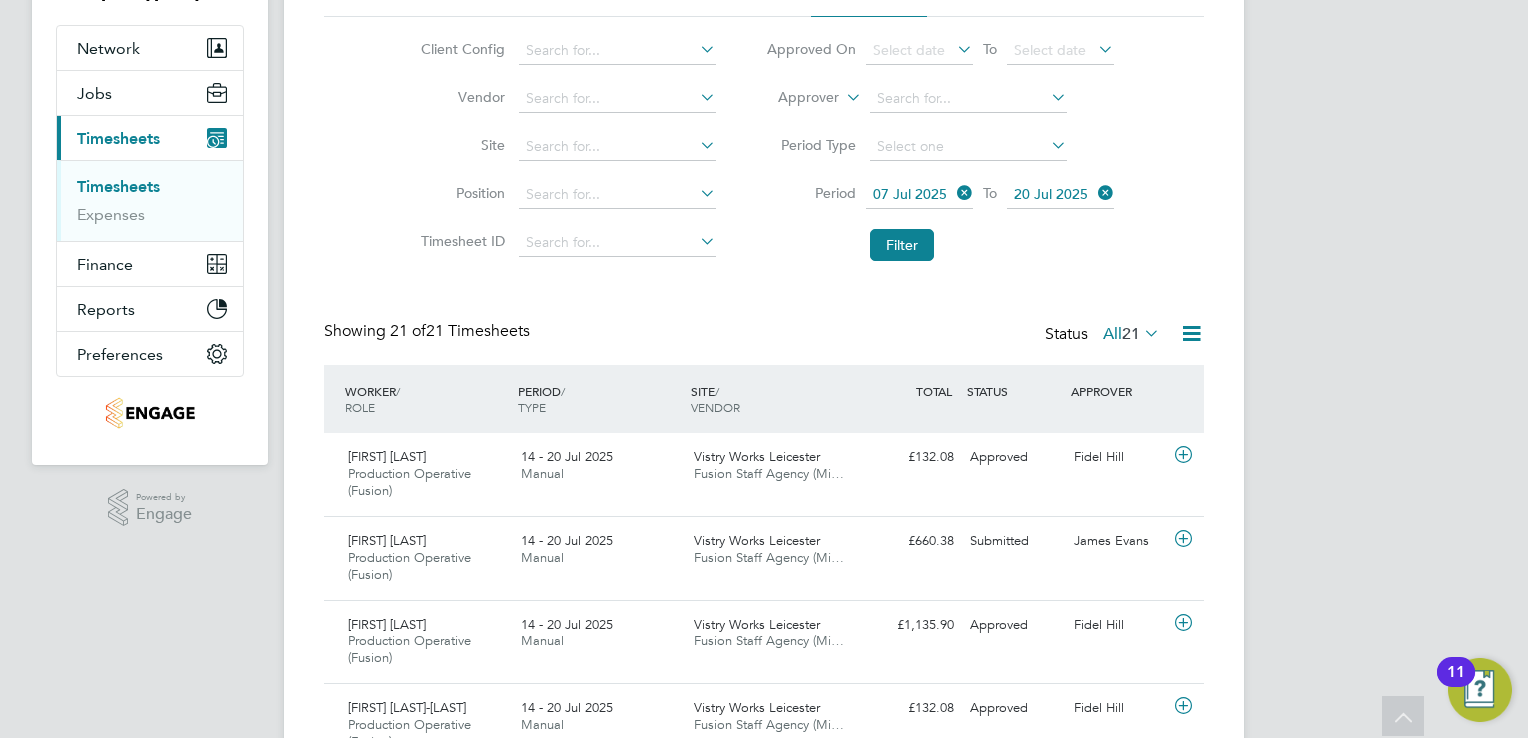 click on "20 Jul 2025" 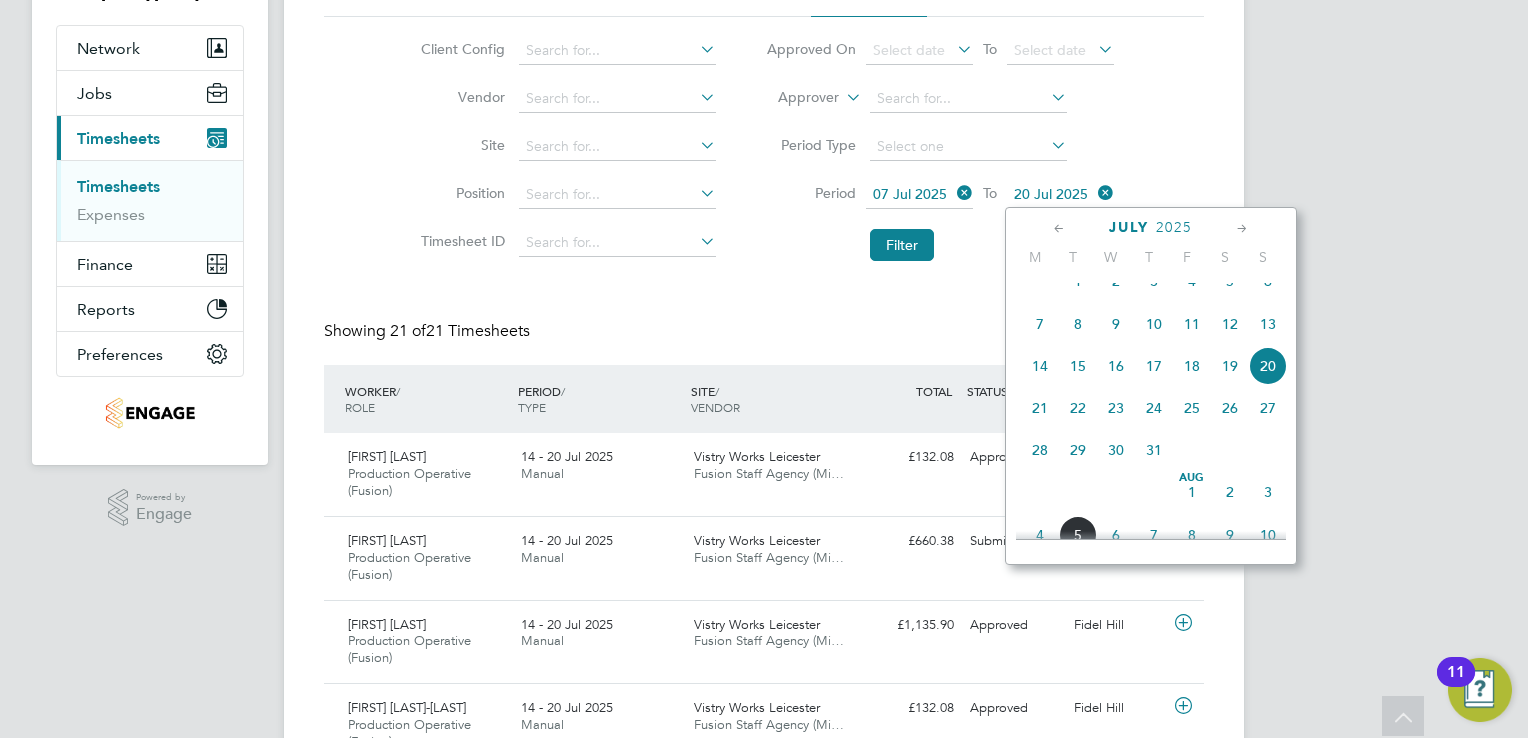 click on "13" 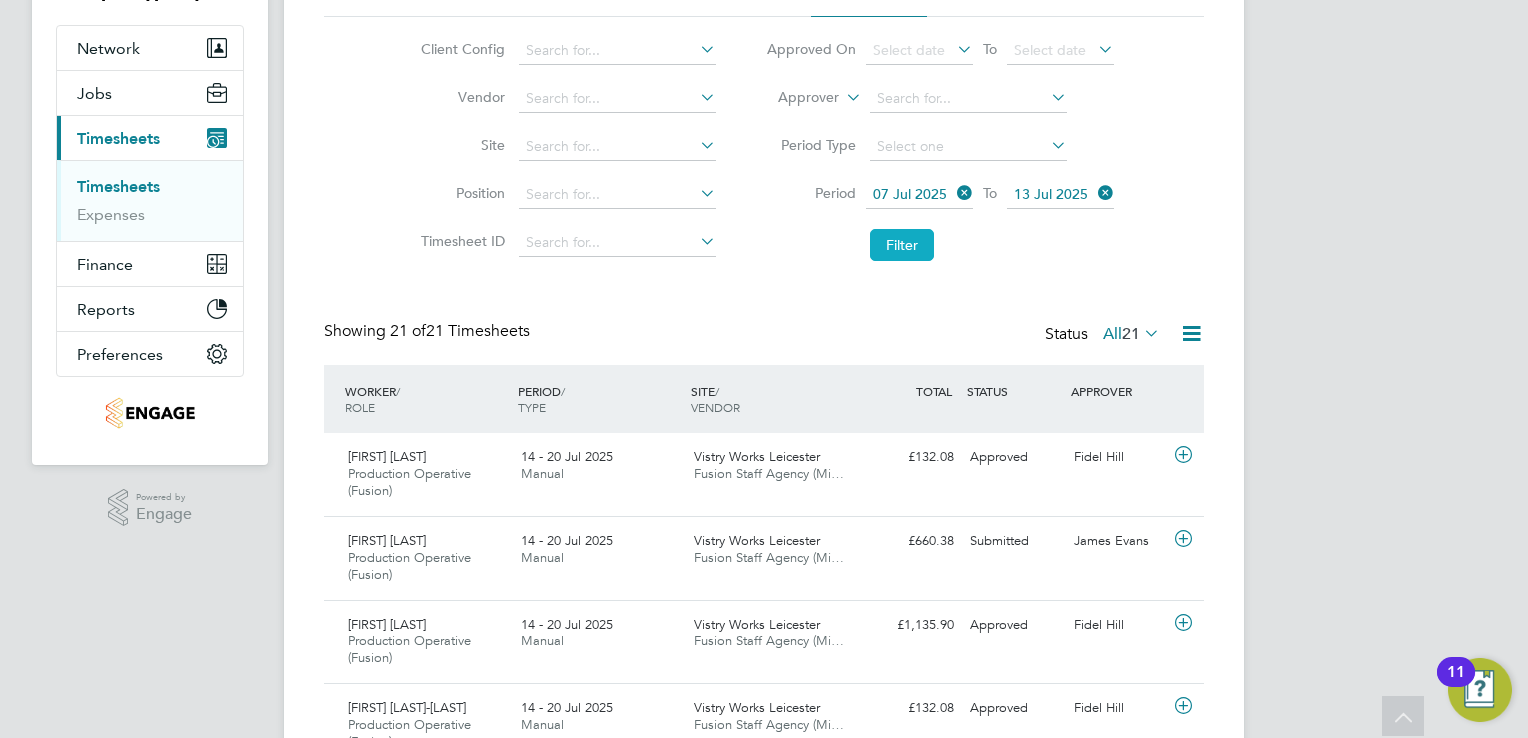 click on "Filter" 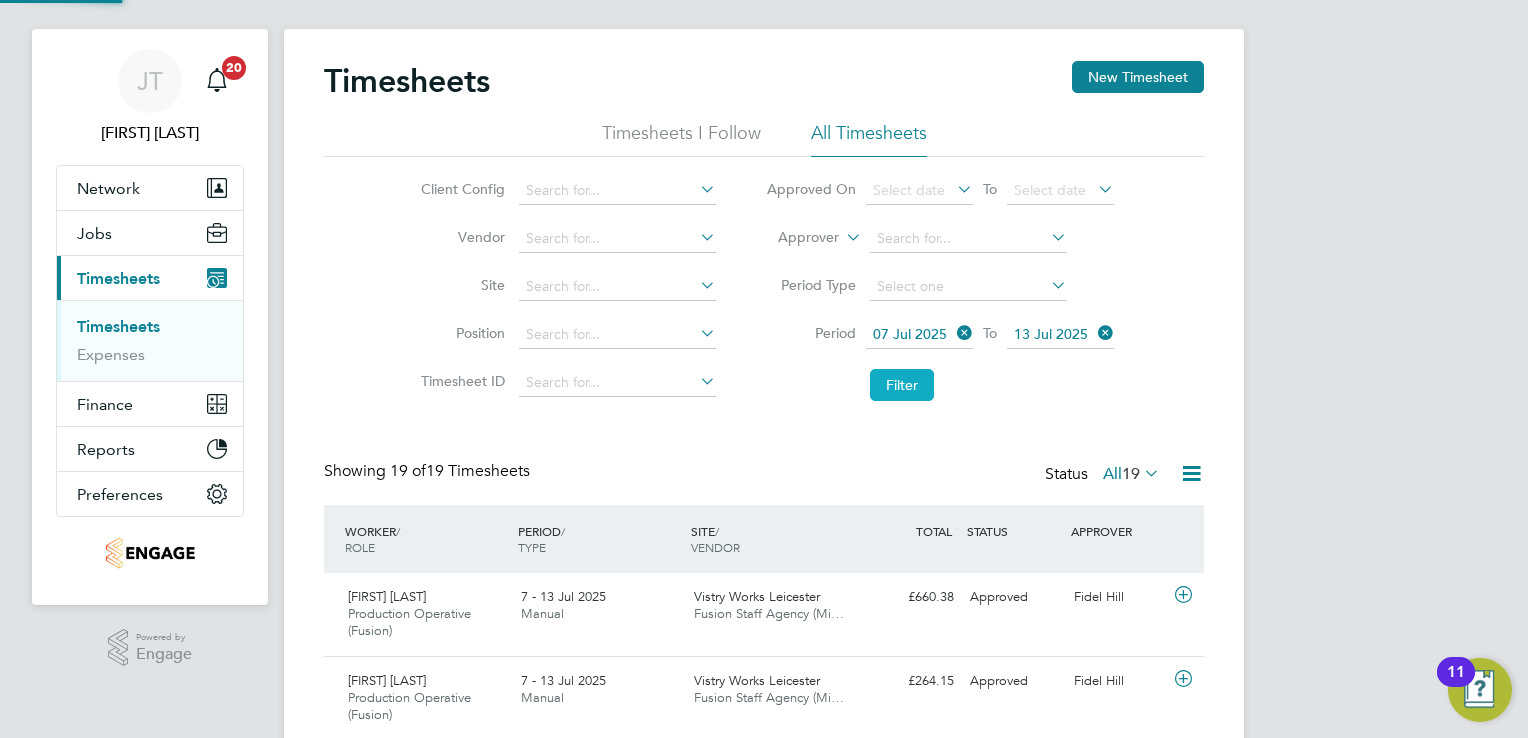 scroll, scrollTop: 167, scrollLeft: 0, axis: vertical 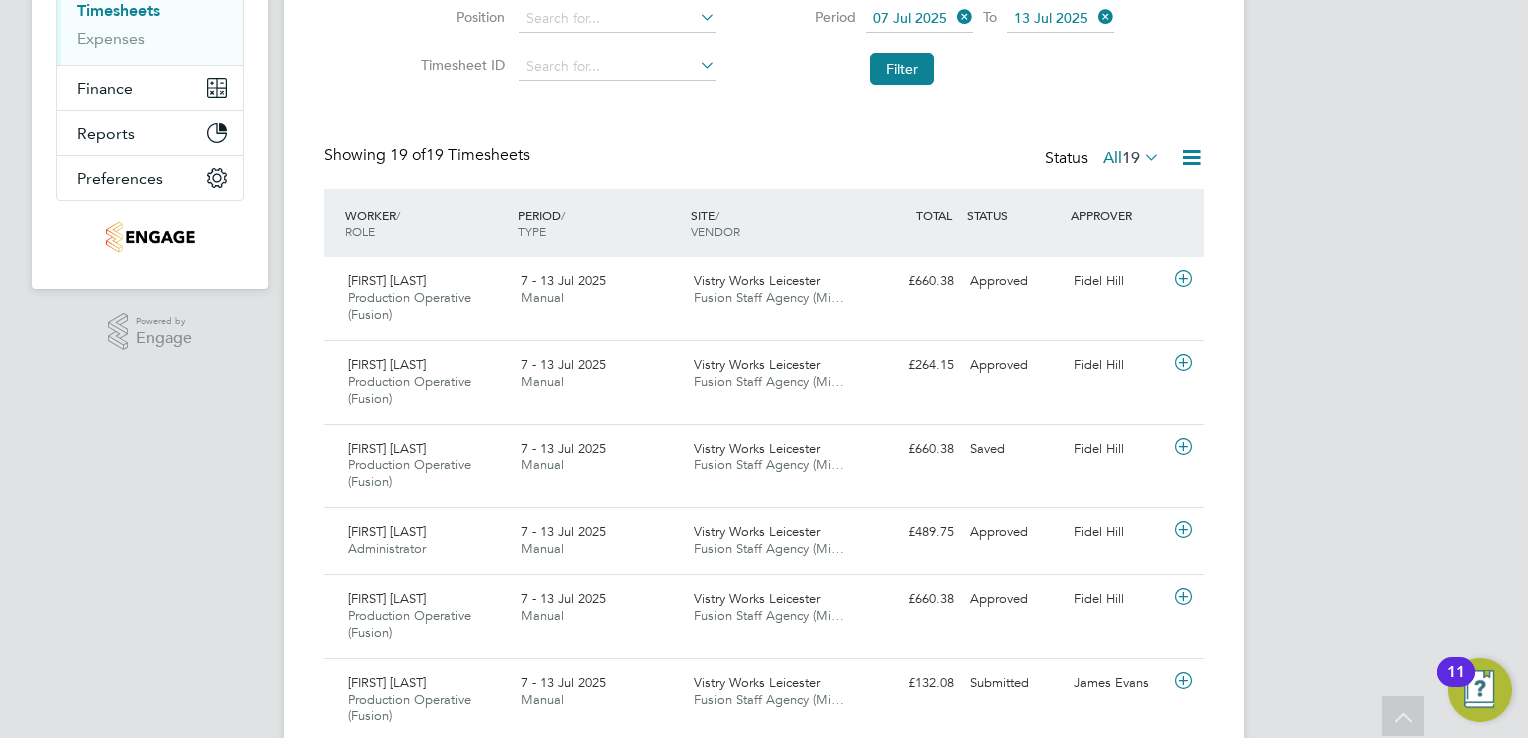 click on "07 Jul 2025" 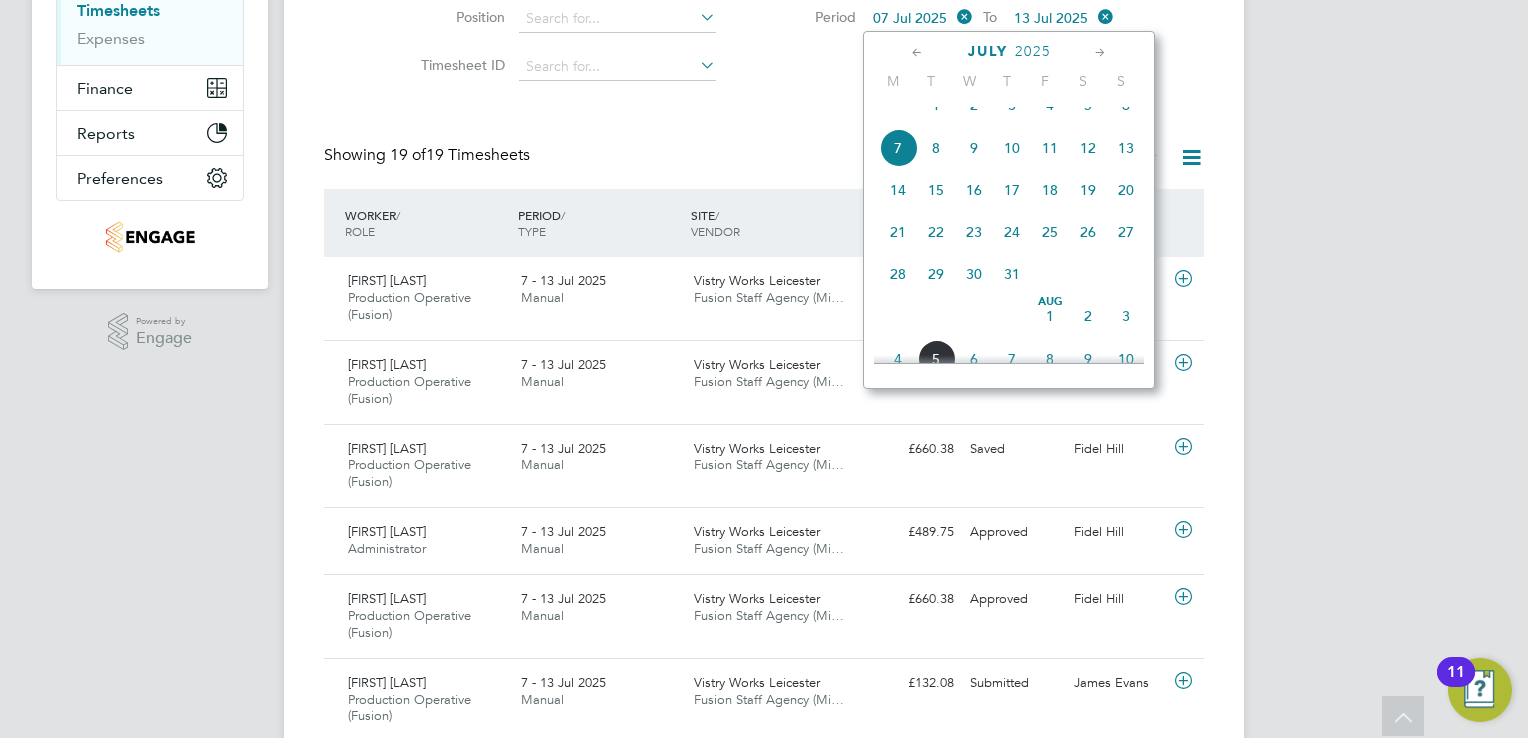 scroll, scrollTop: 652, scrollLeft: 0, axis: vertical 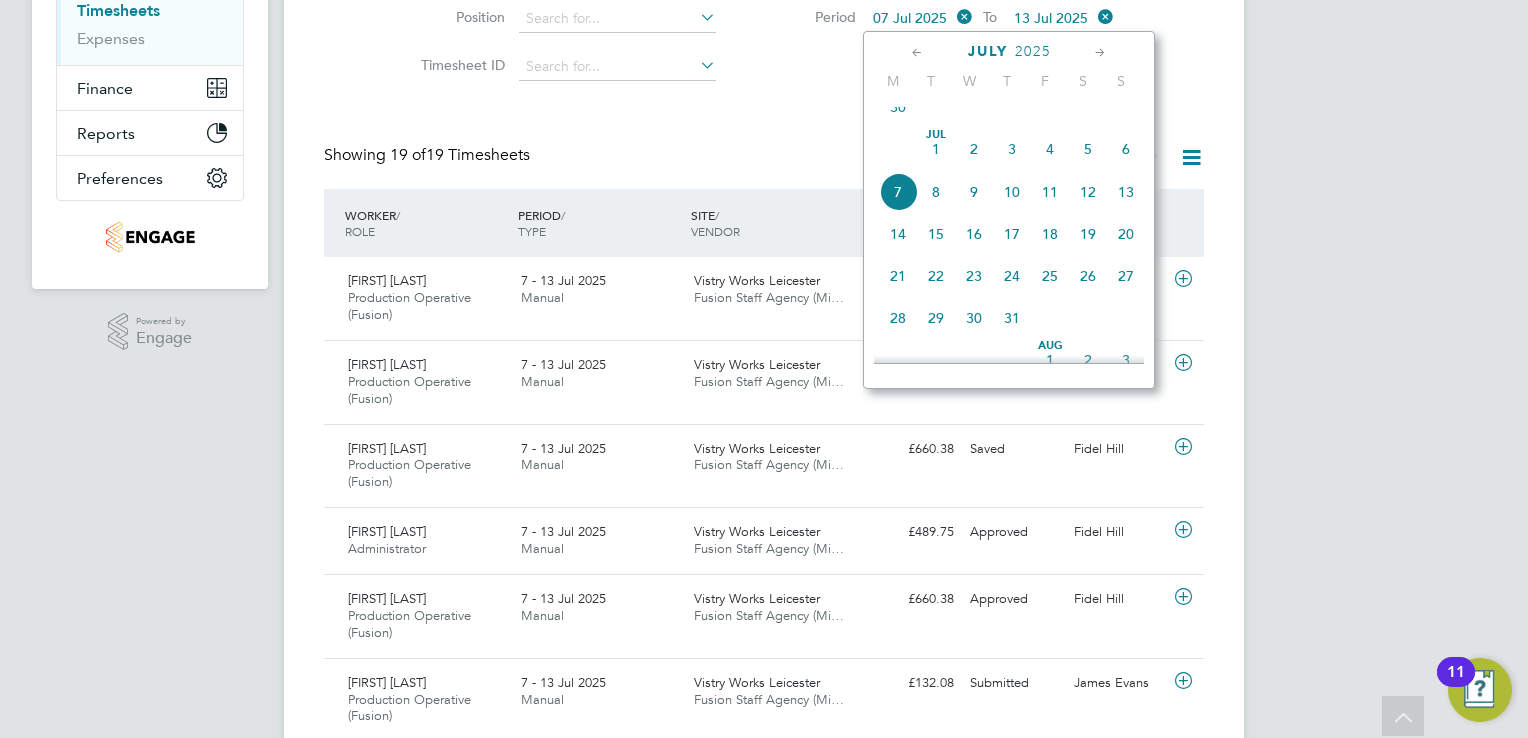 click on "30" 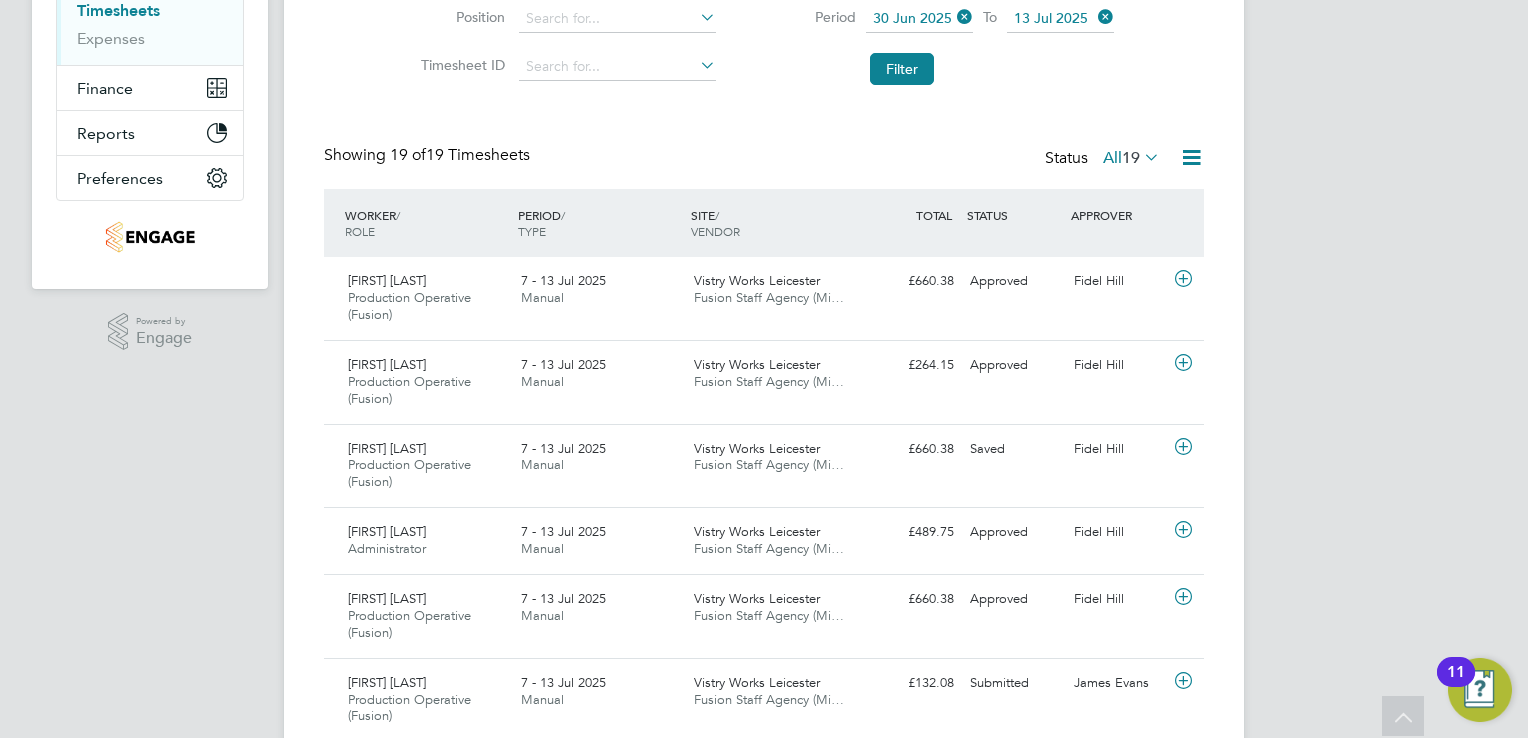 click on "13 Jul 2025" 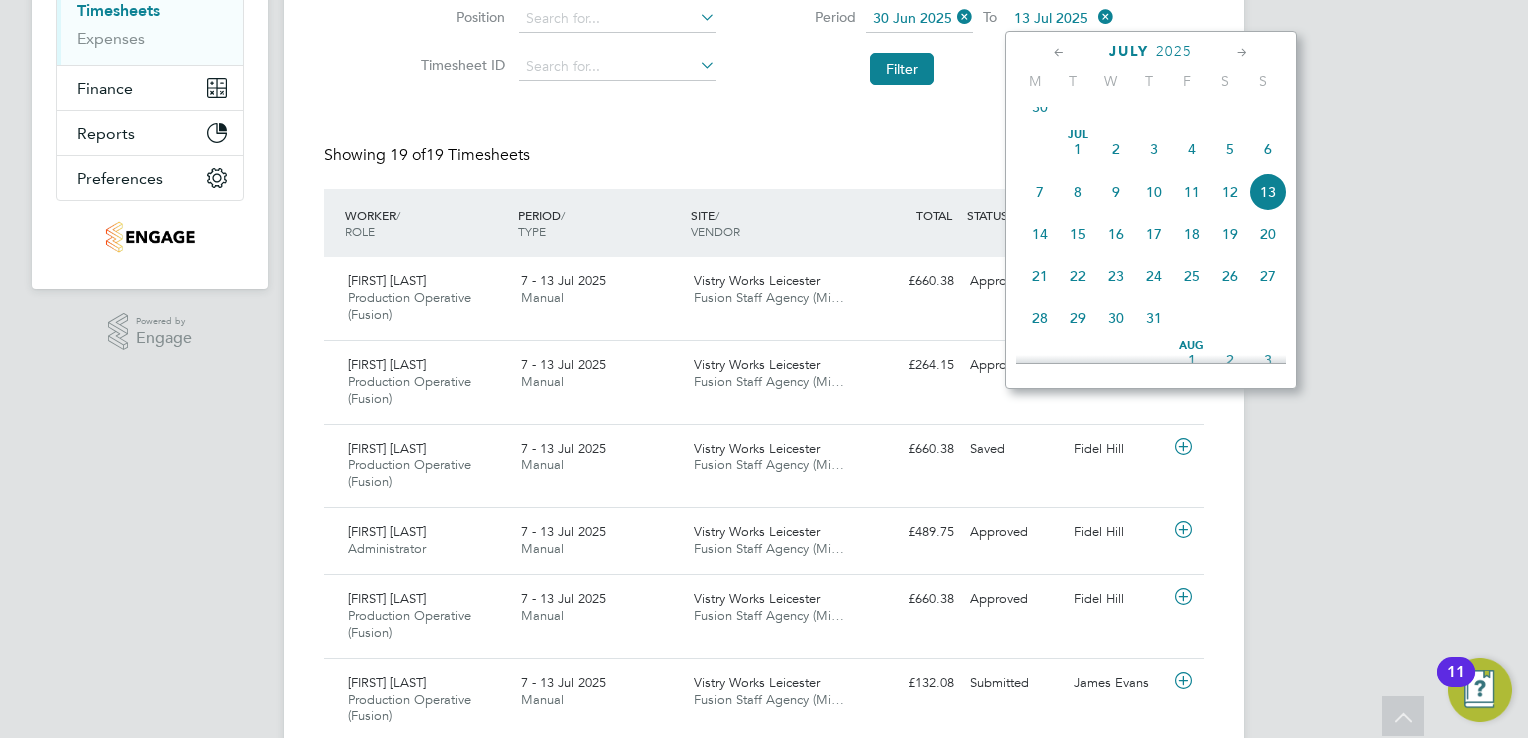click on "6" 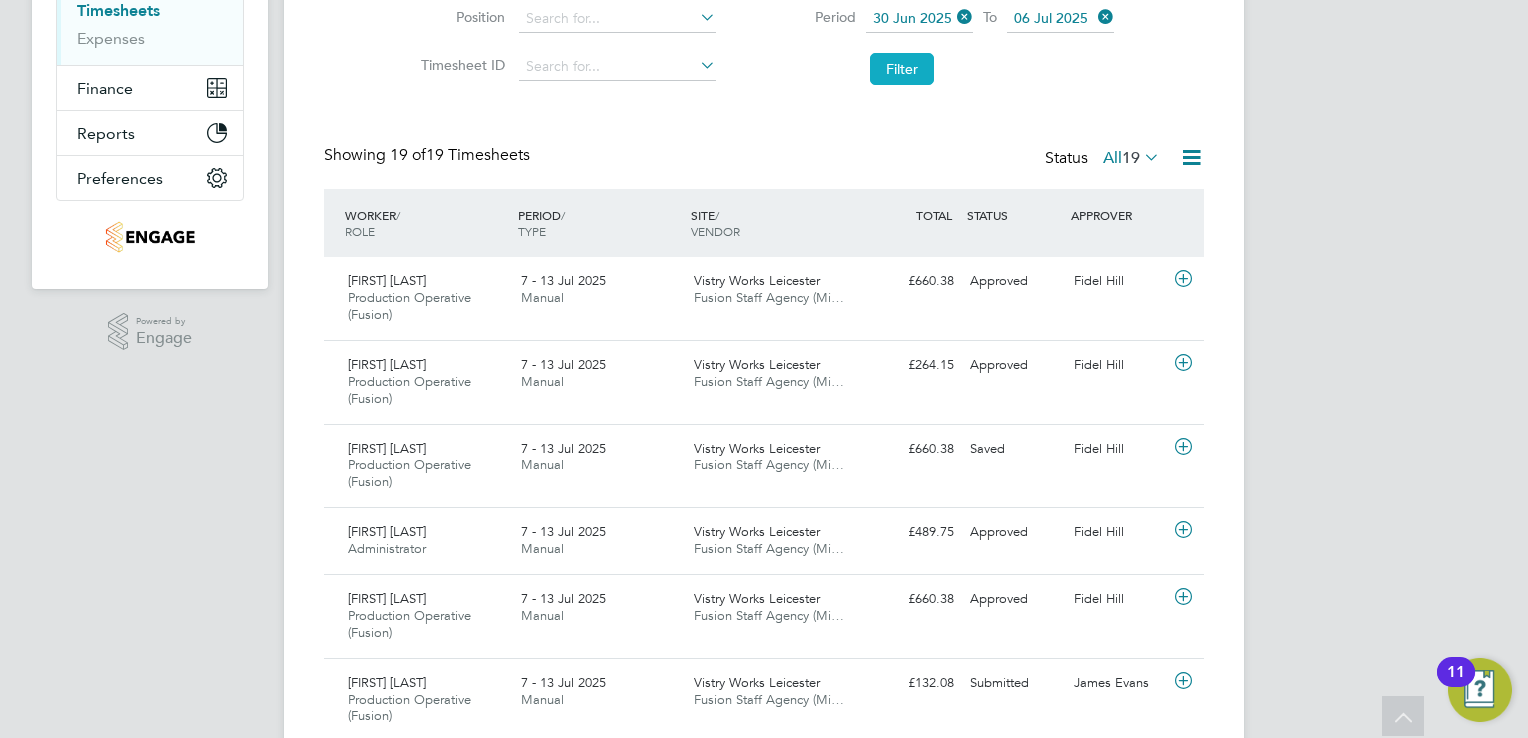 click on "Filter" 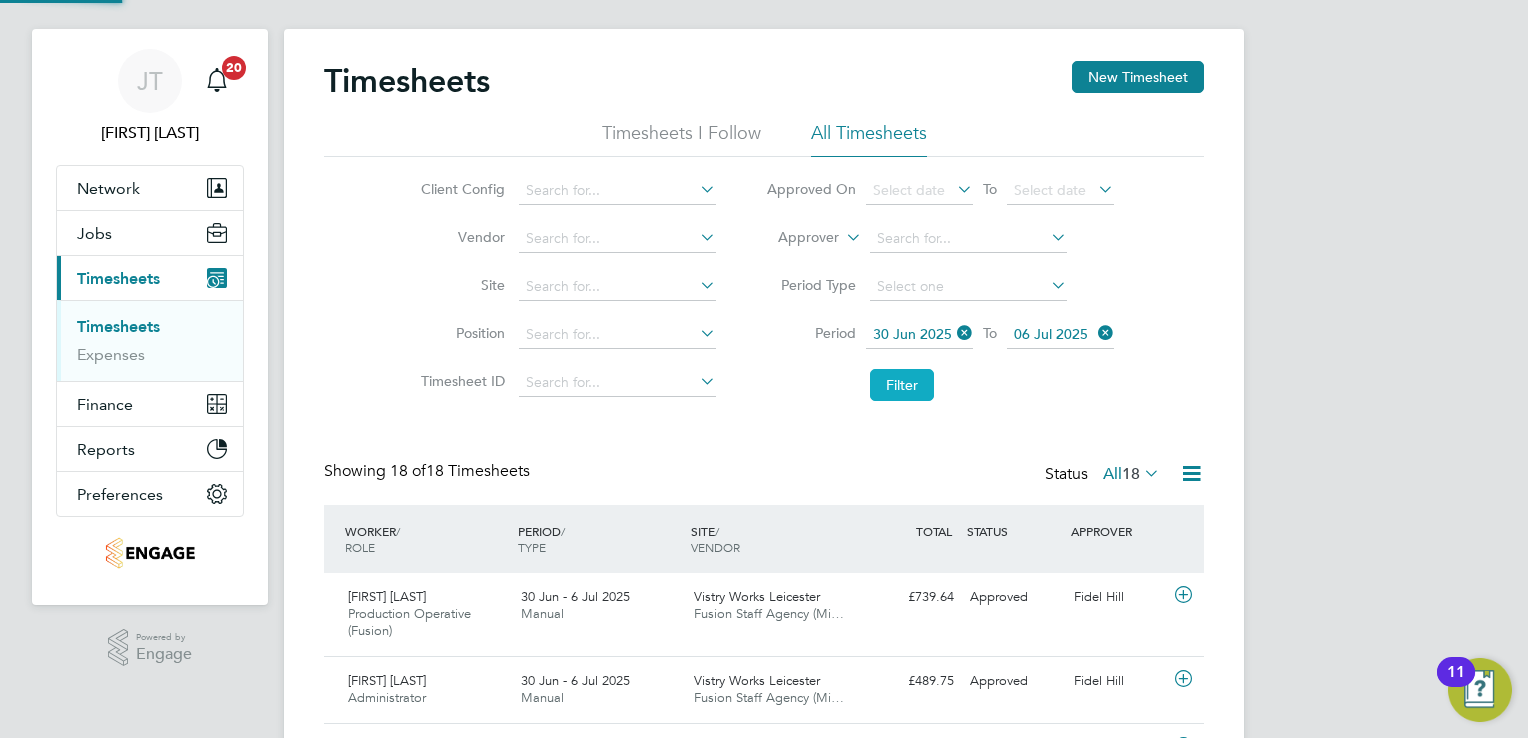scroll, scrollTop: 343, scrollLeft: 0, axis: vertical 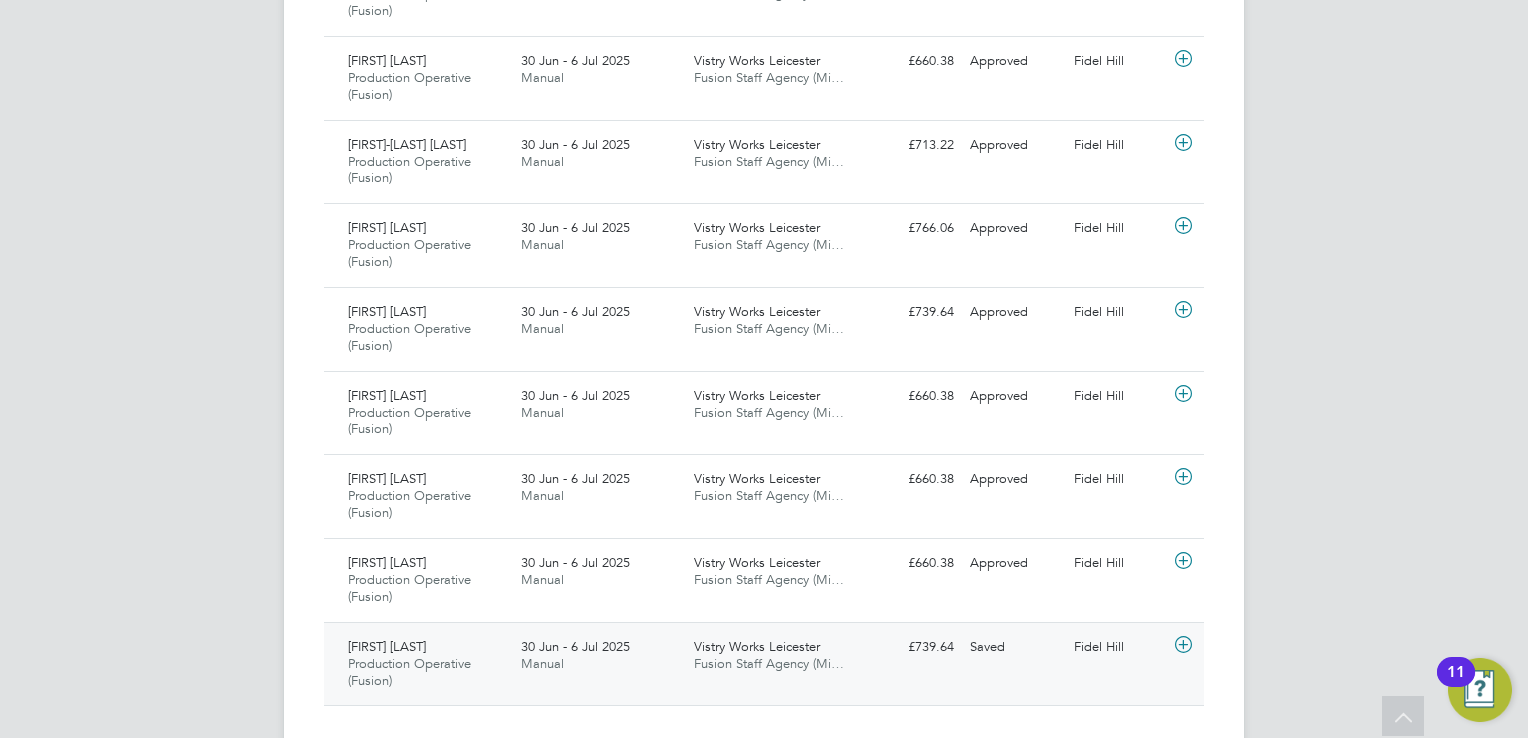 click 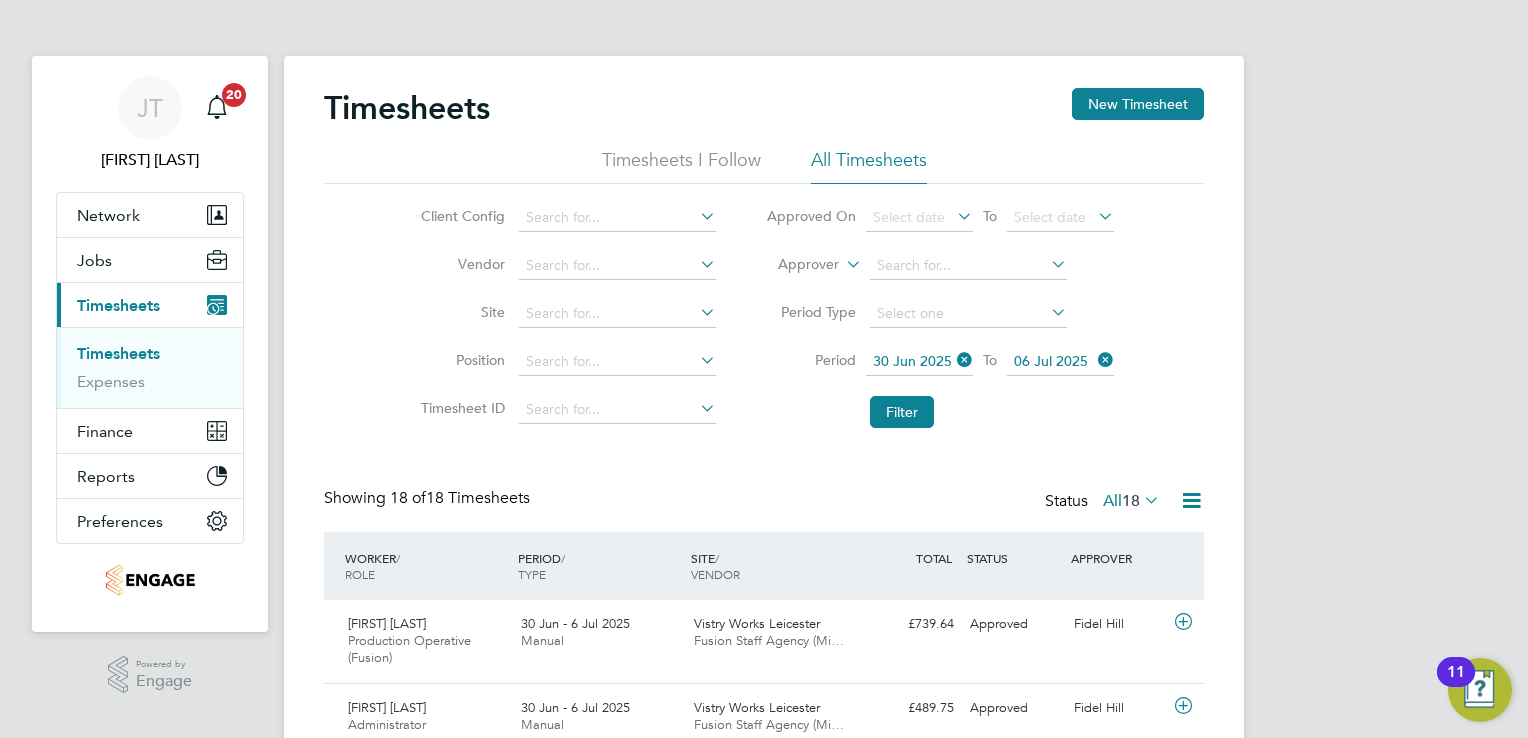 click on "30 Jun 2025" 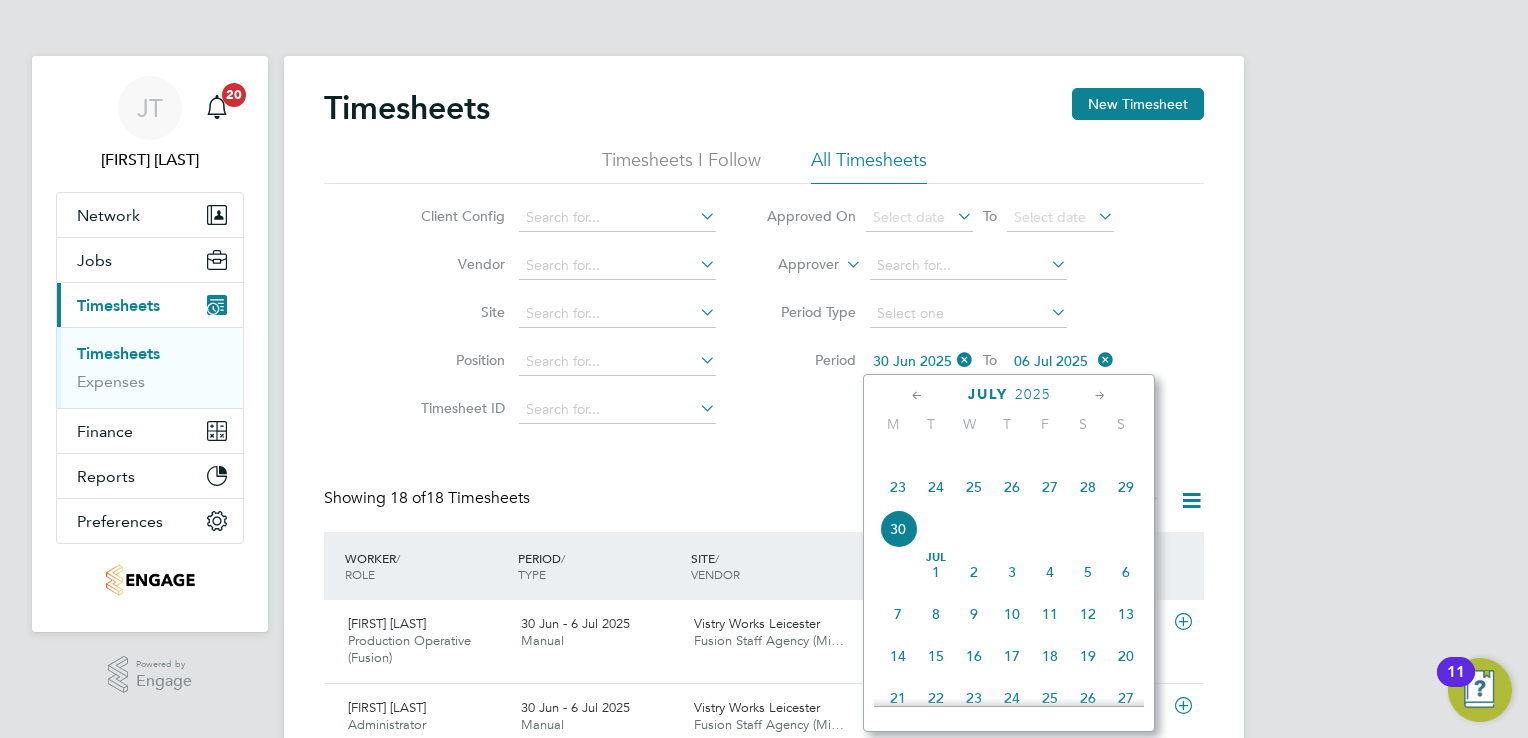 click on "14" 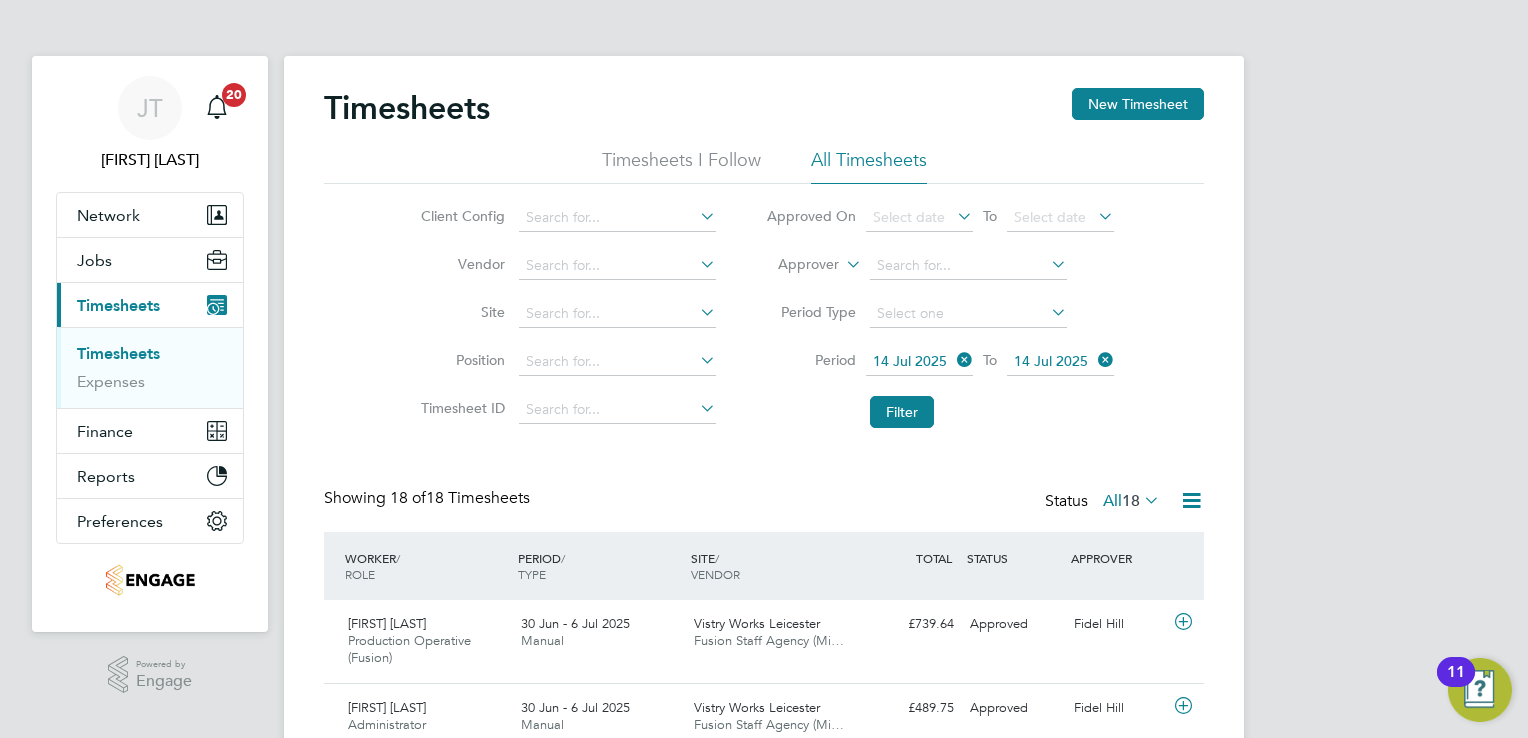 click on "14 Jul 2025" 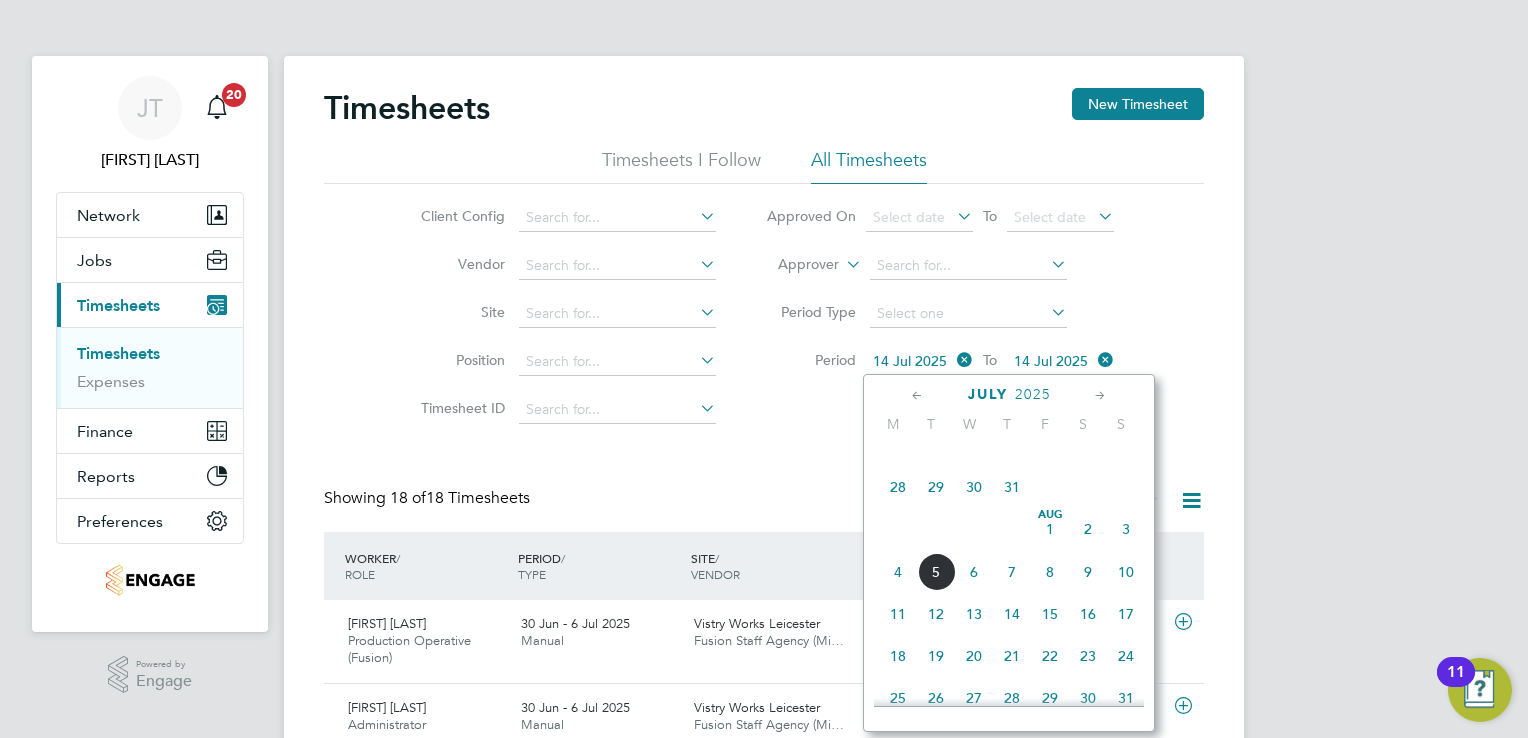 scroll, scrollTop: 696, scrollLeft: 0, axis: vertical 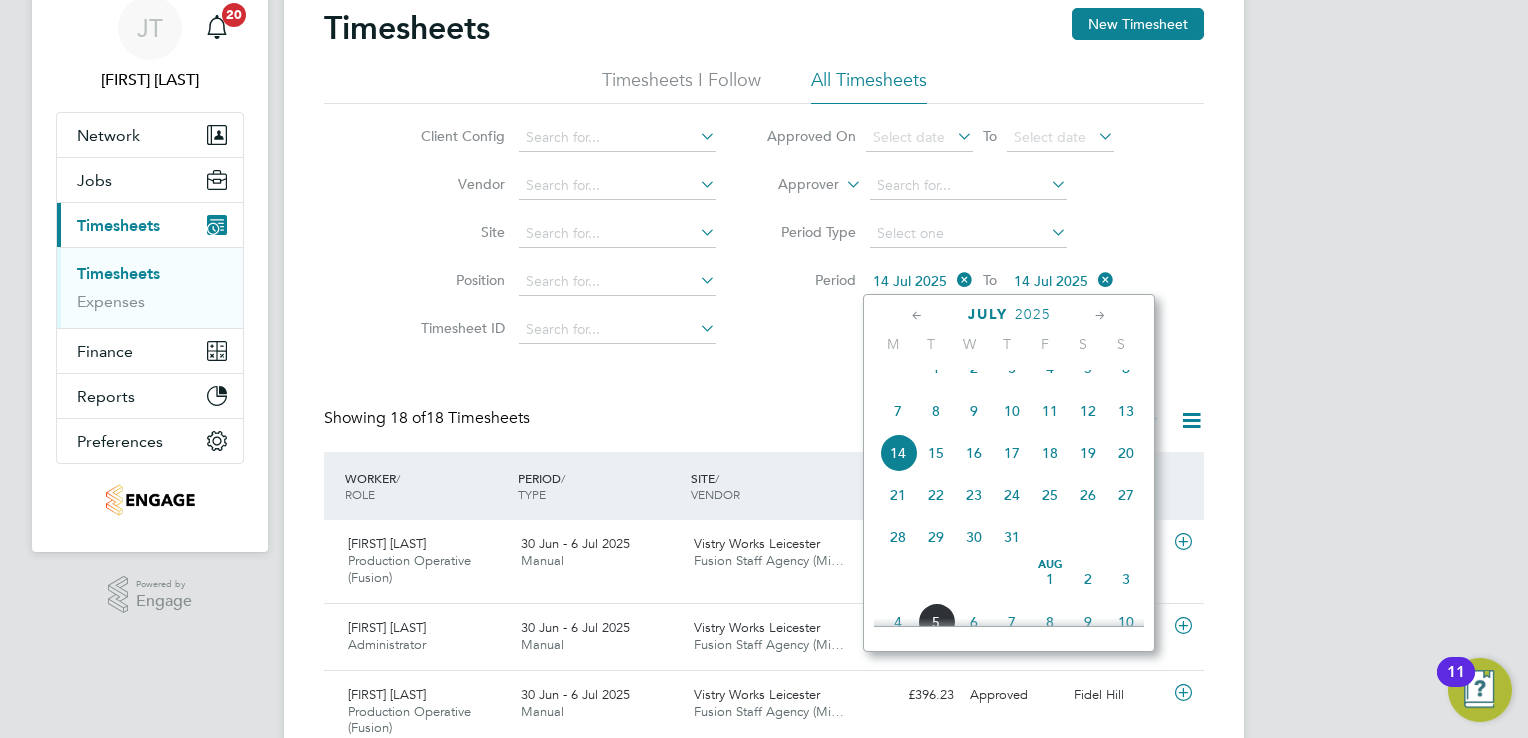 click on "21" 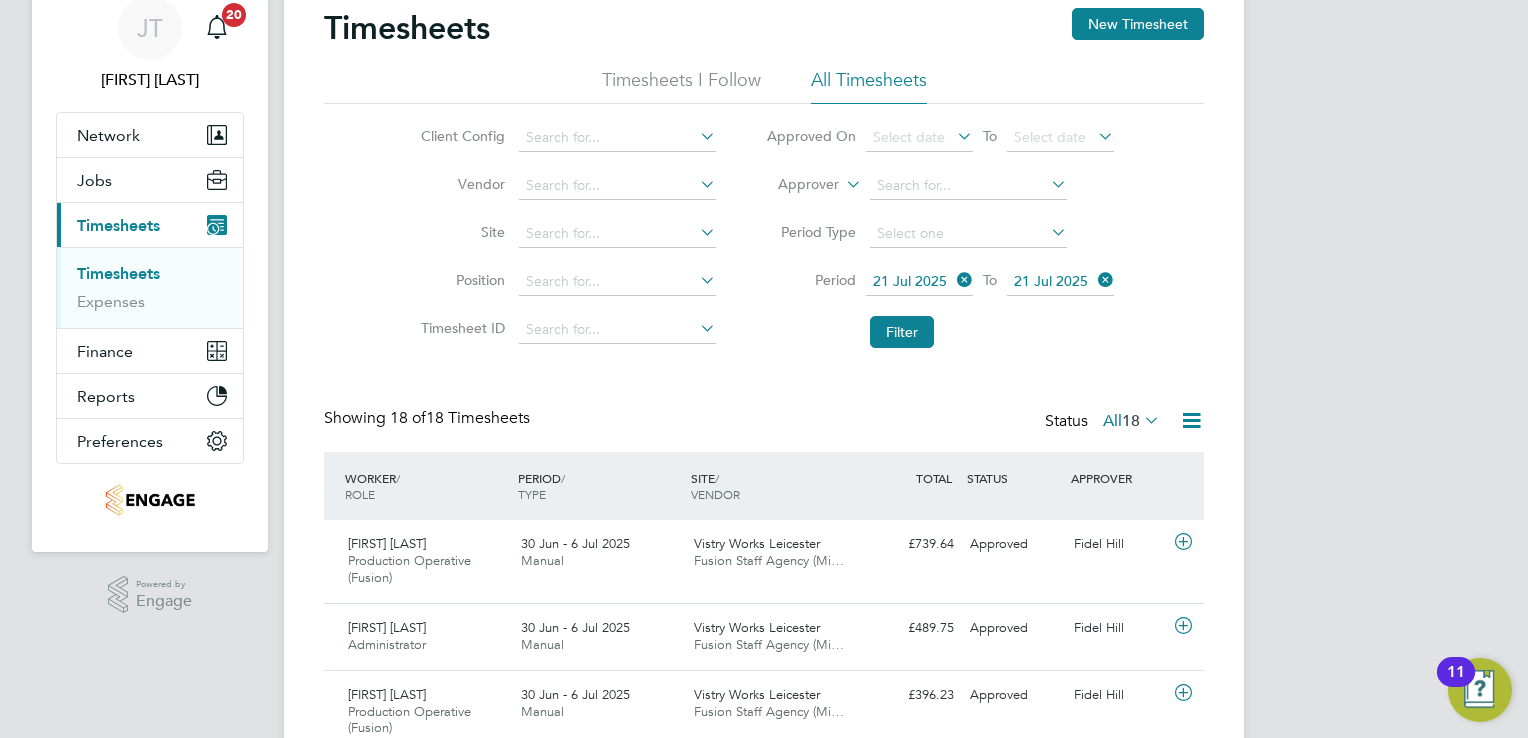 click on "21 Jul 2025" 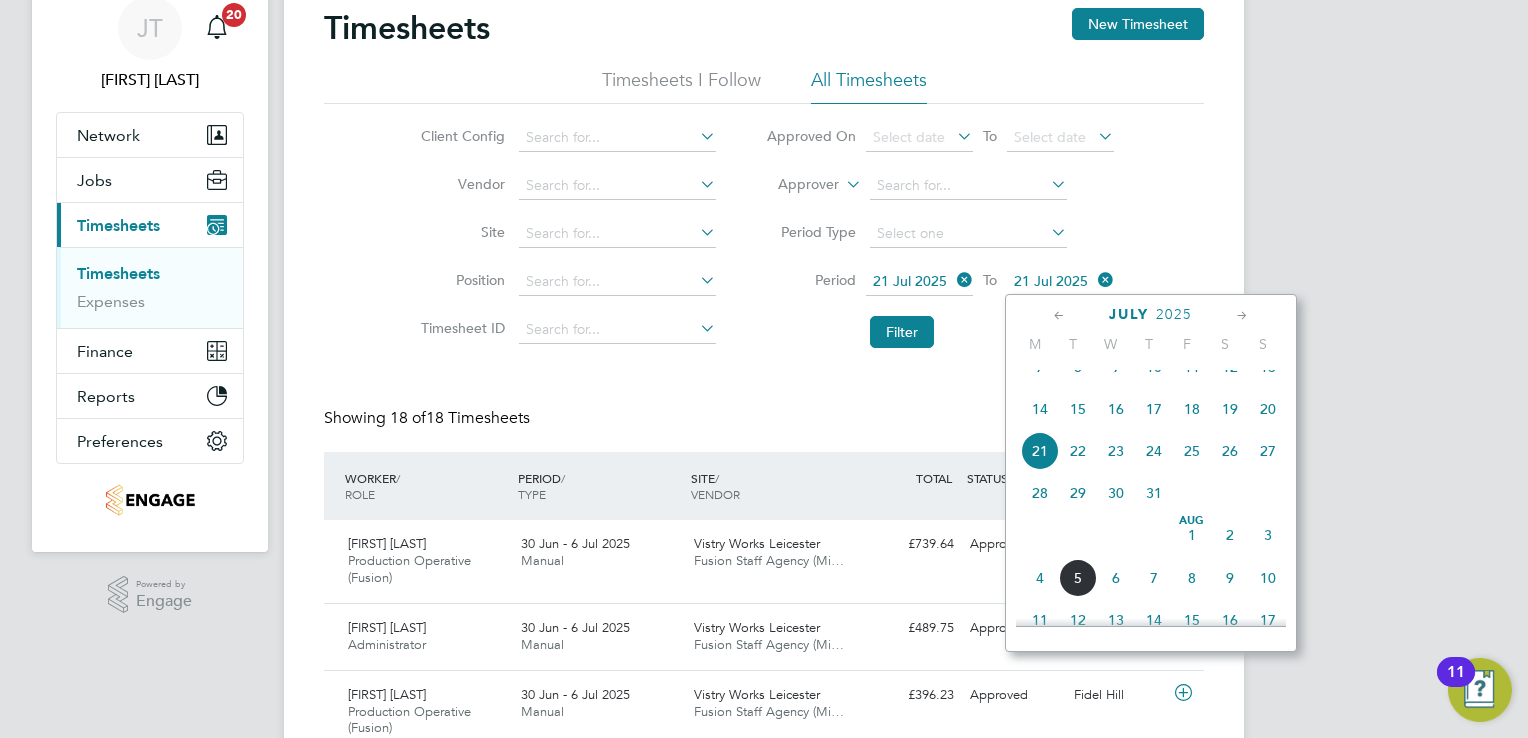 click on "27" 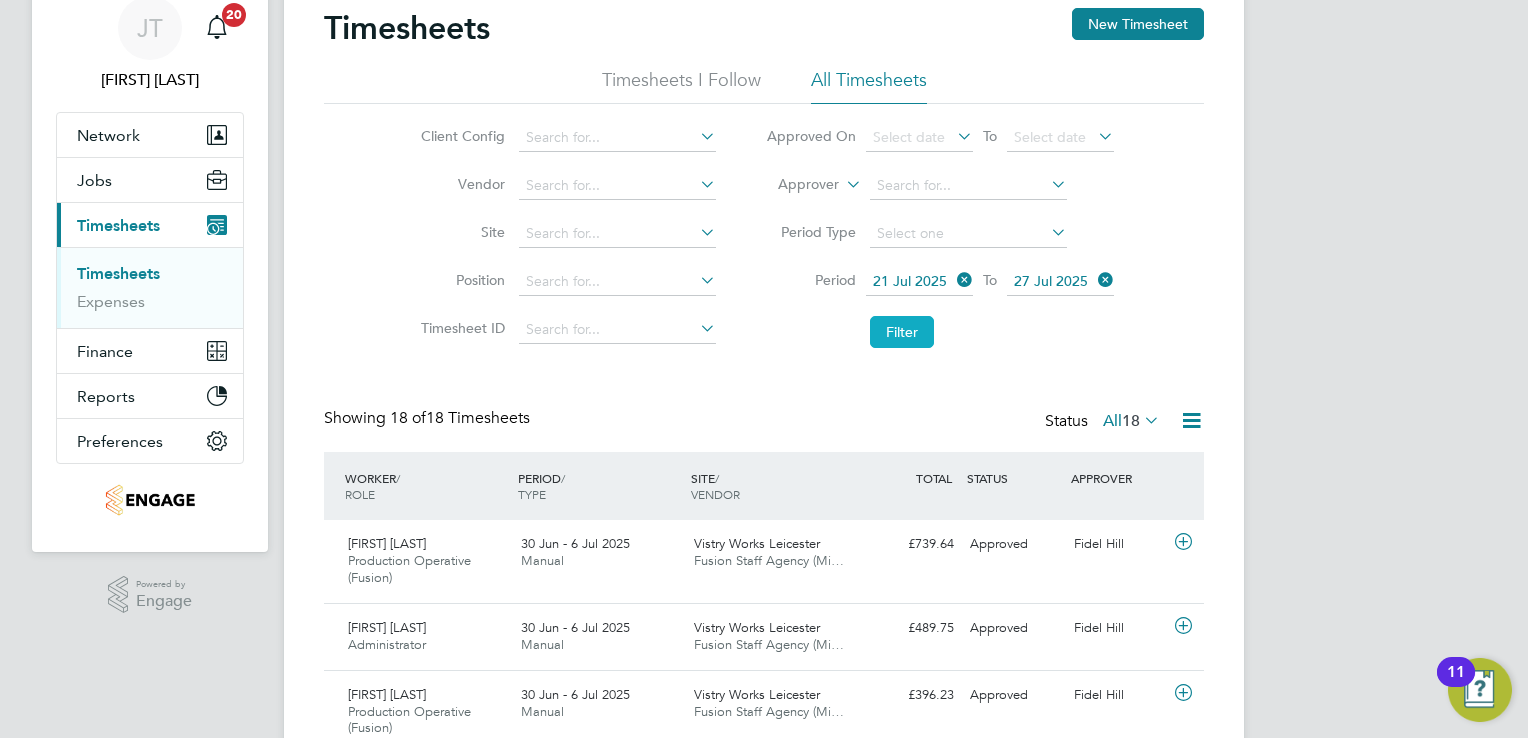 click on "Filter" 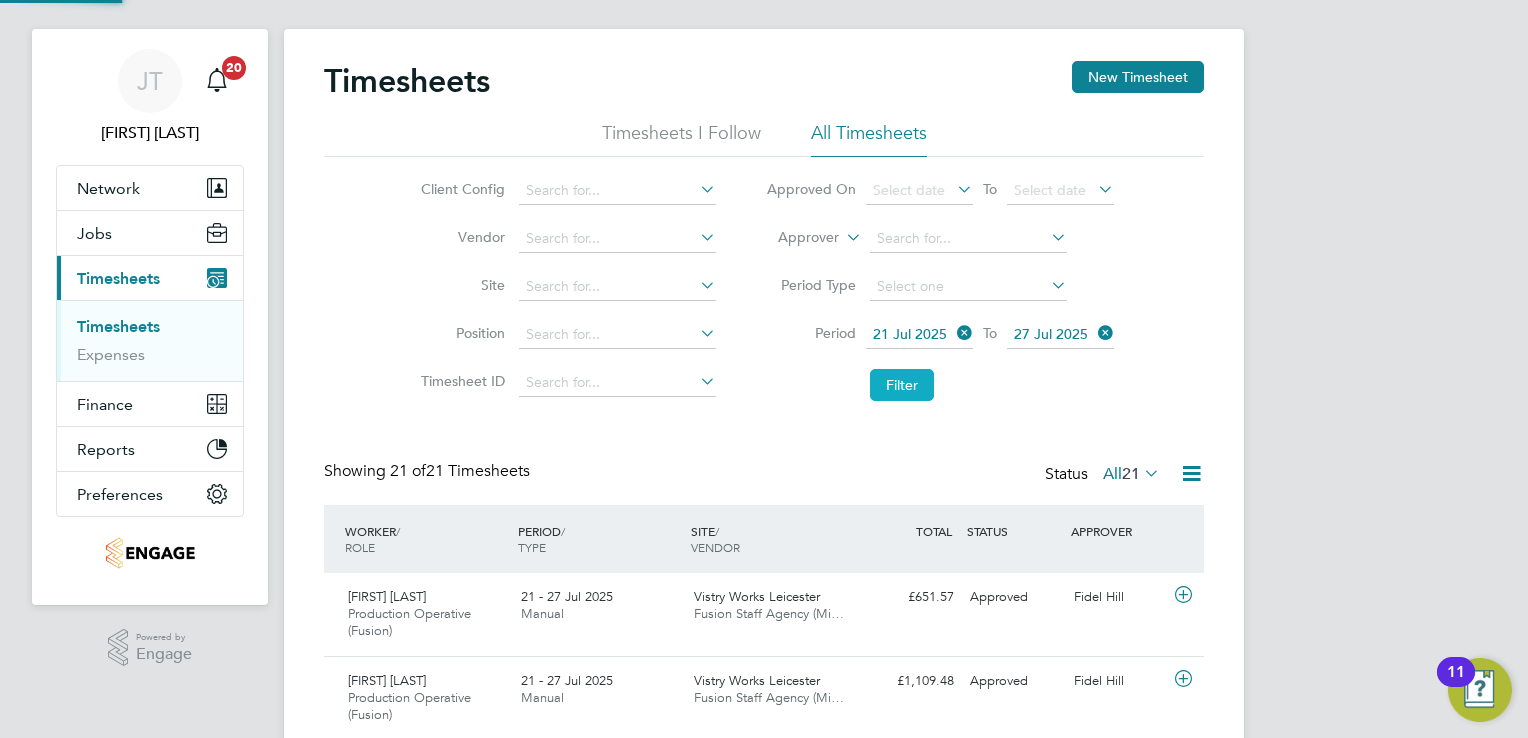 scroll, scrollTop: 80, scrollLeft: 0, axis: vertical 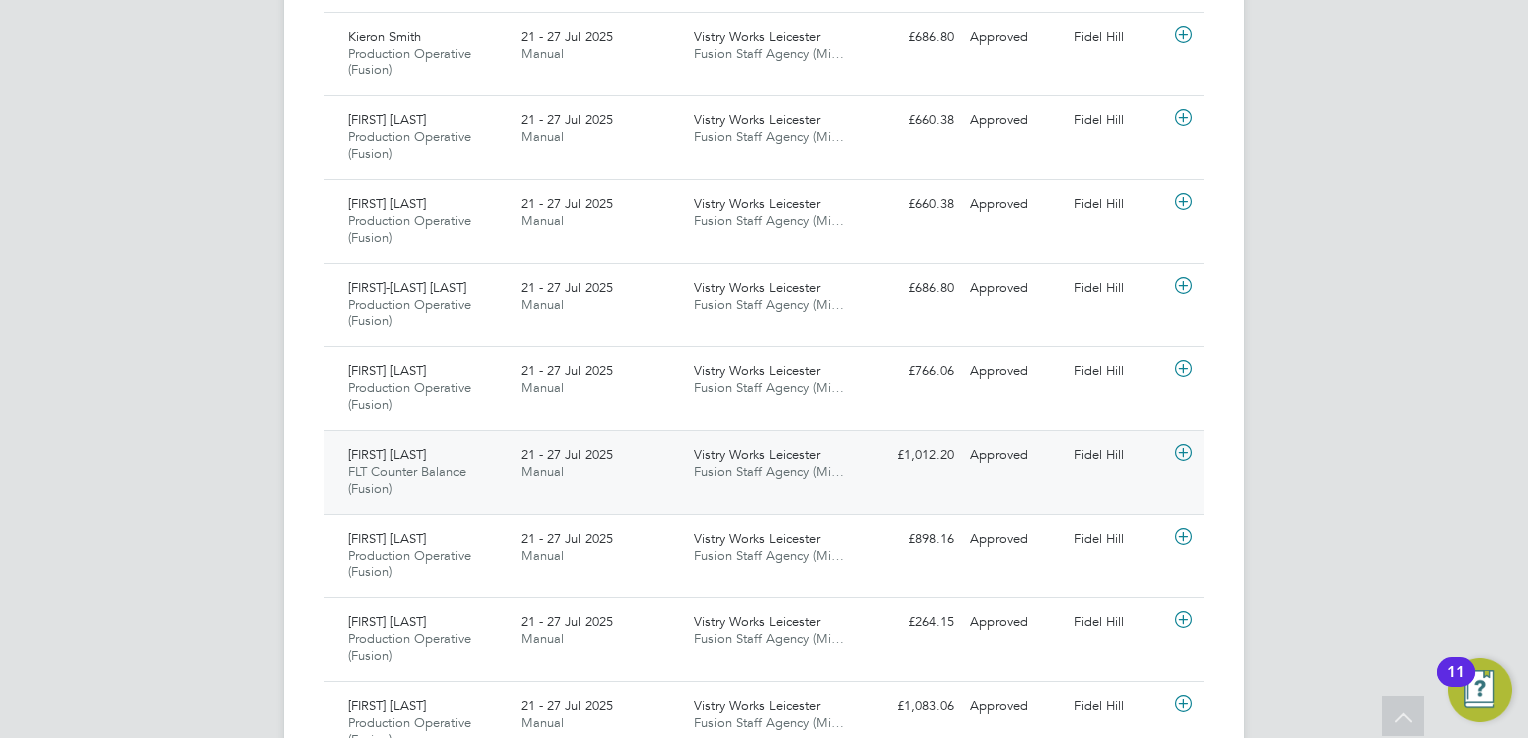 click 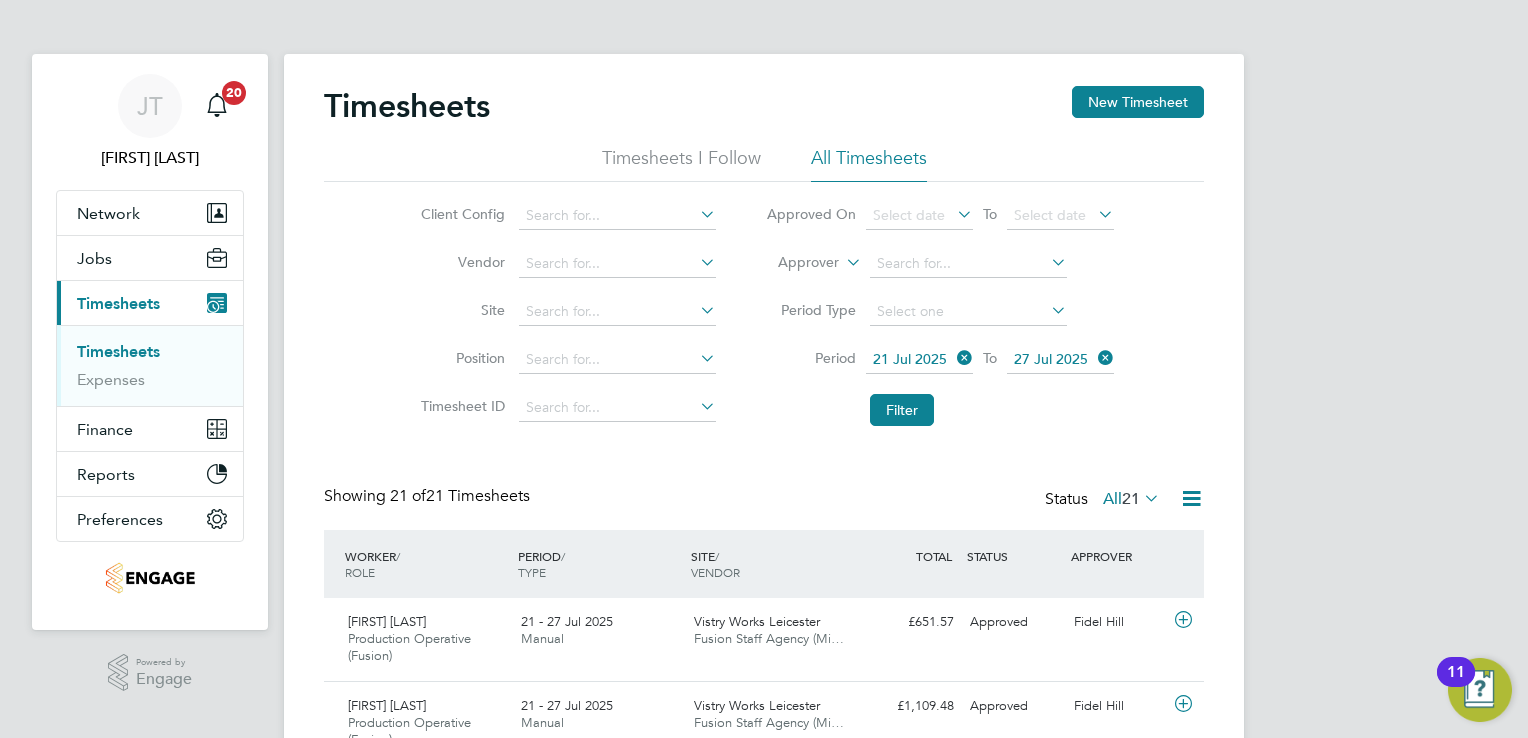 scroll, scrollTop: 0, scrollLeft: 0, axis: both 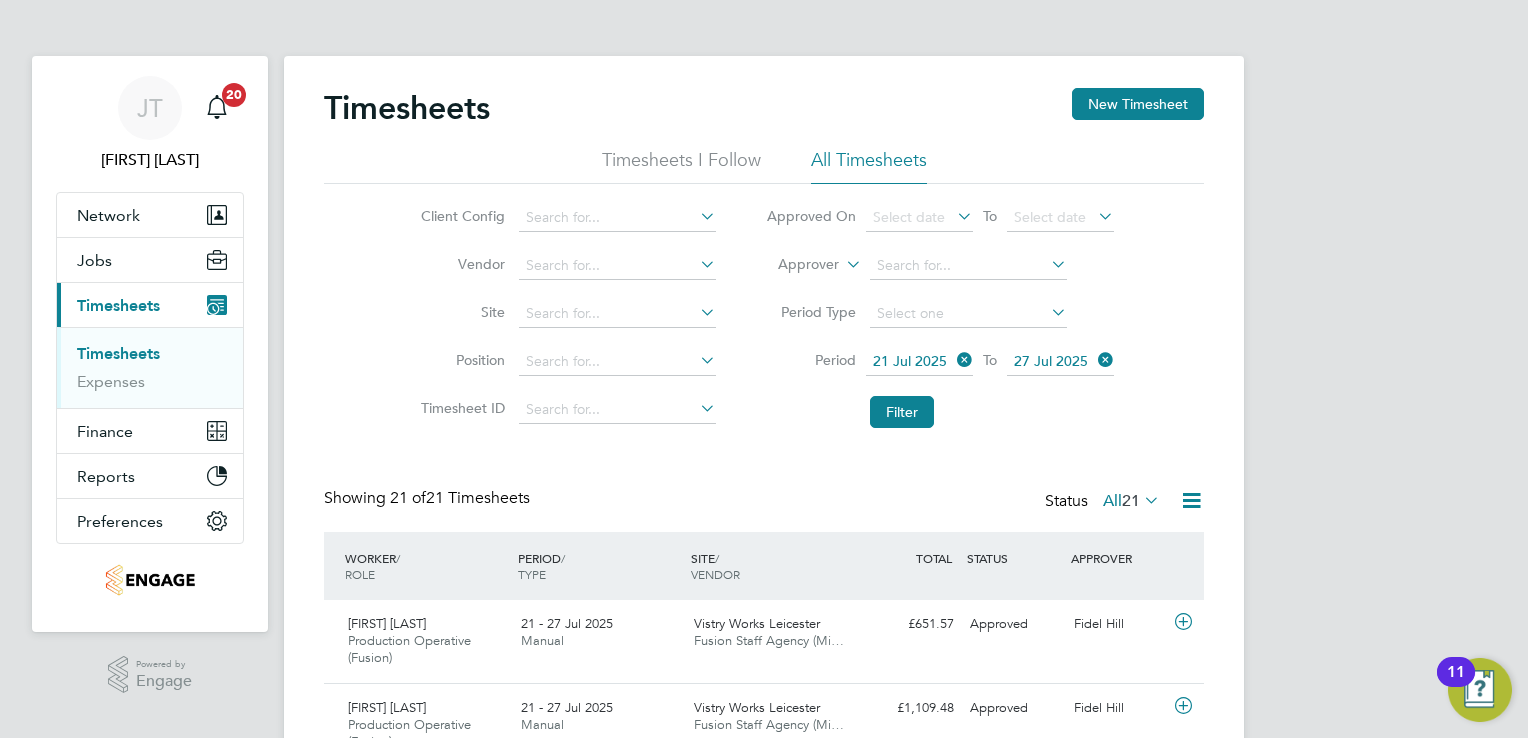 click on "21 Jul 2025" 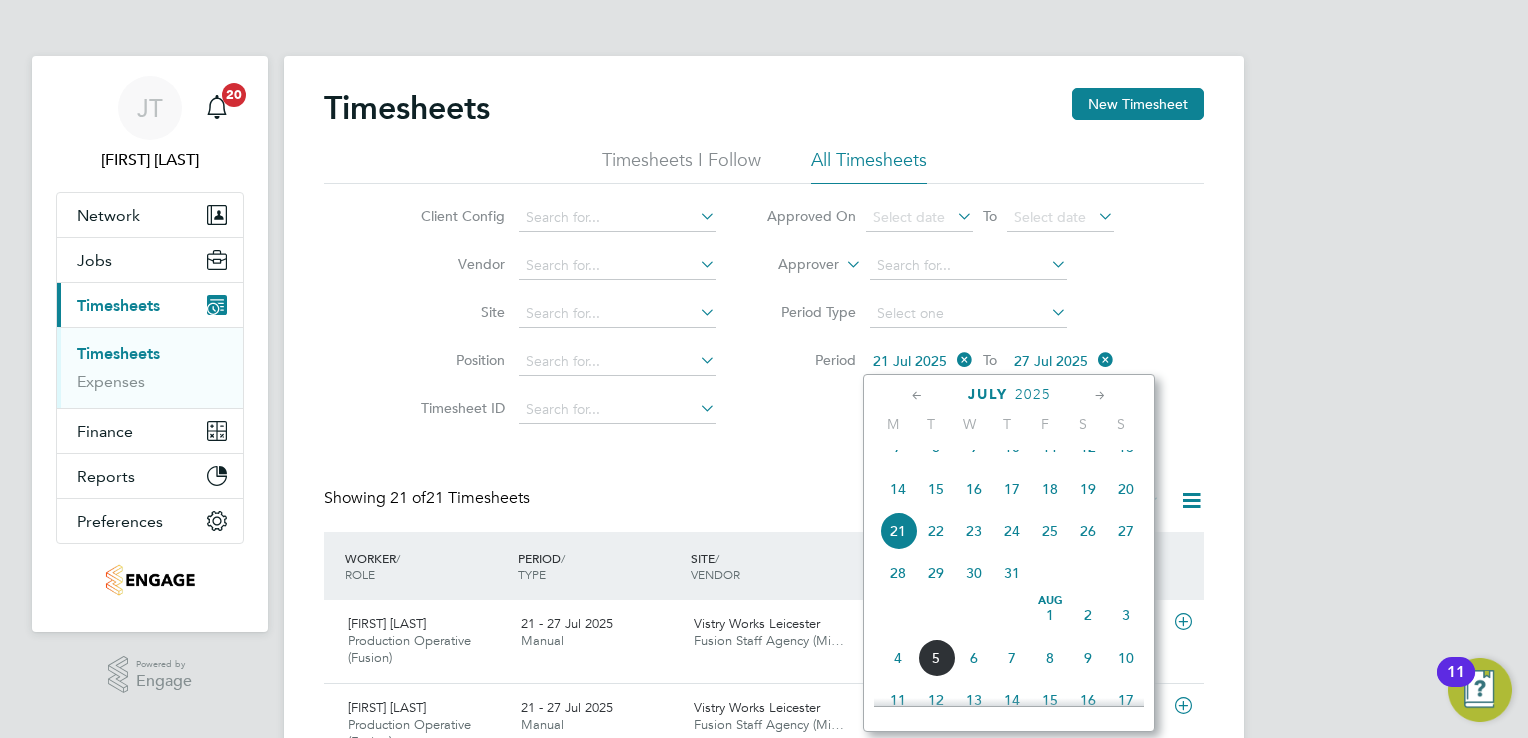 click 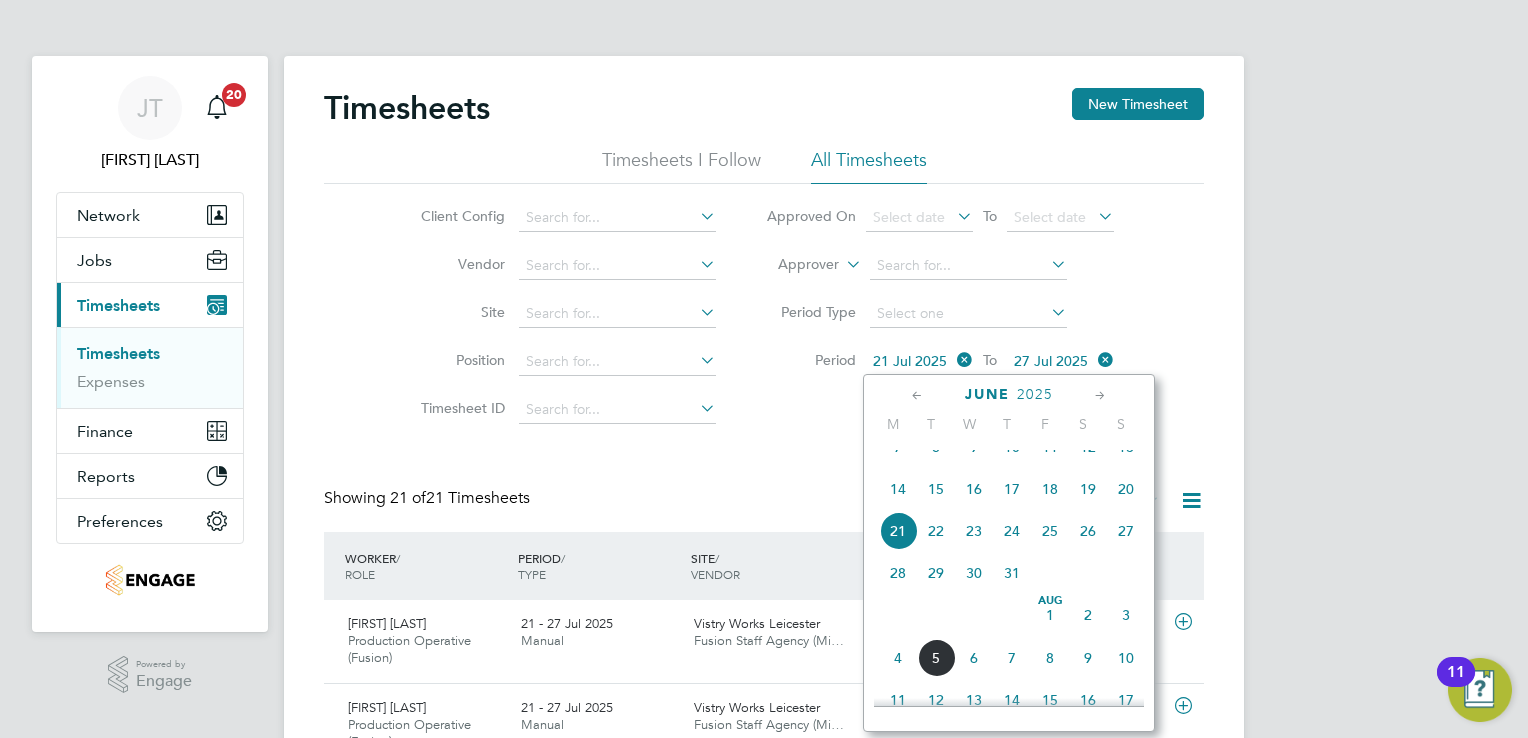 scroll, scrollTop: 434, scrollLeft: 0, axis: vertical 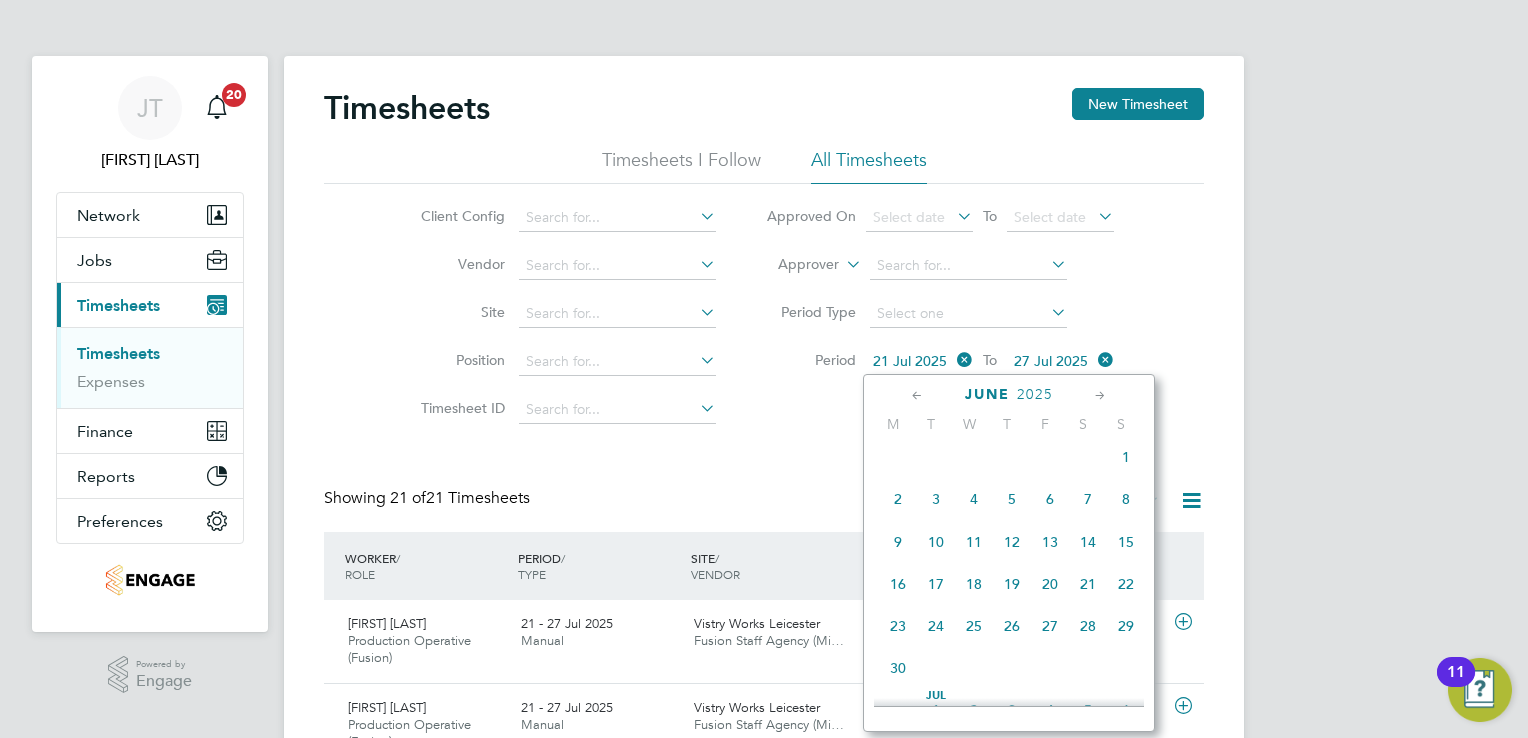 click on "2" 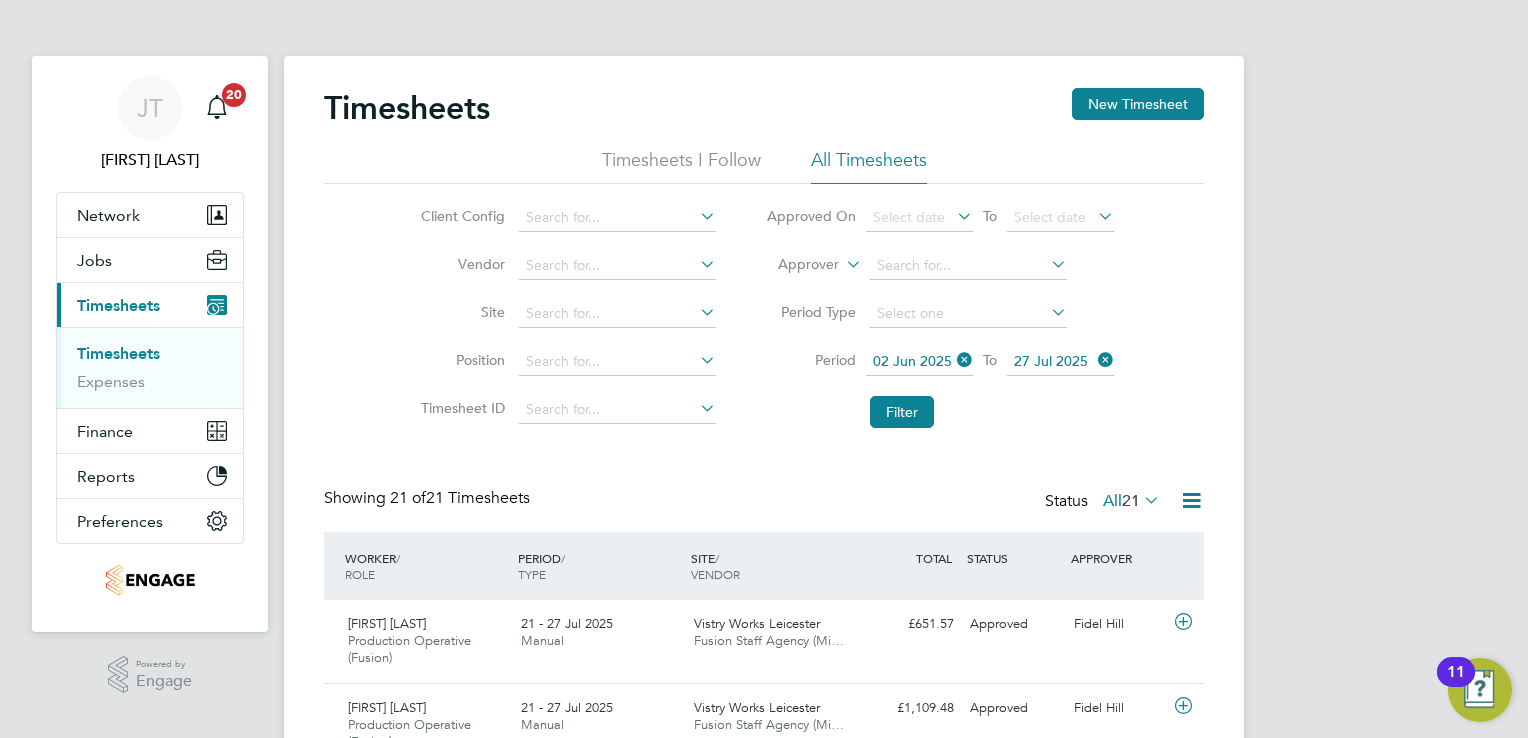 click on "27 Jul 2025" 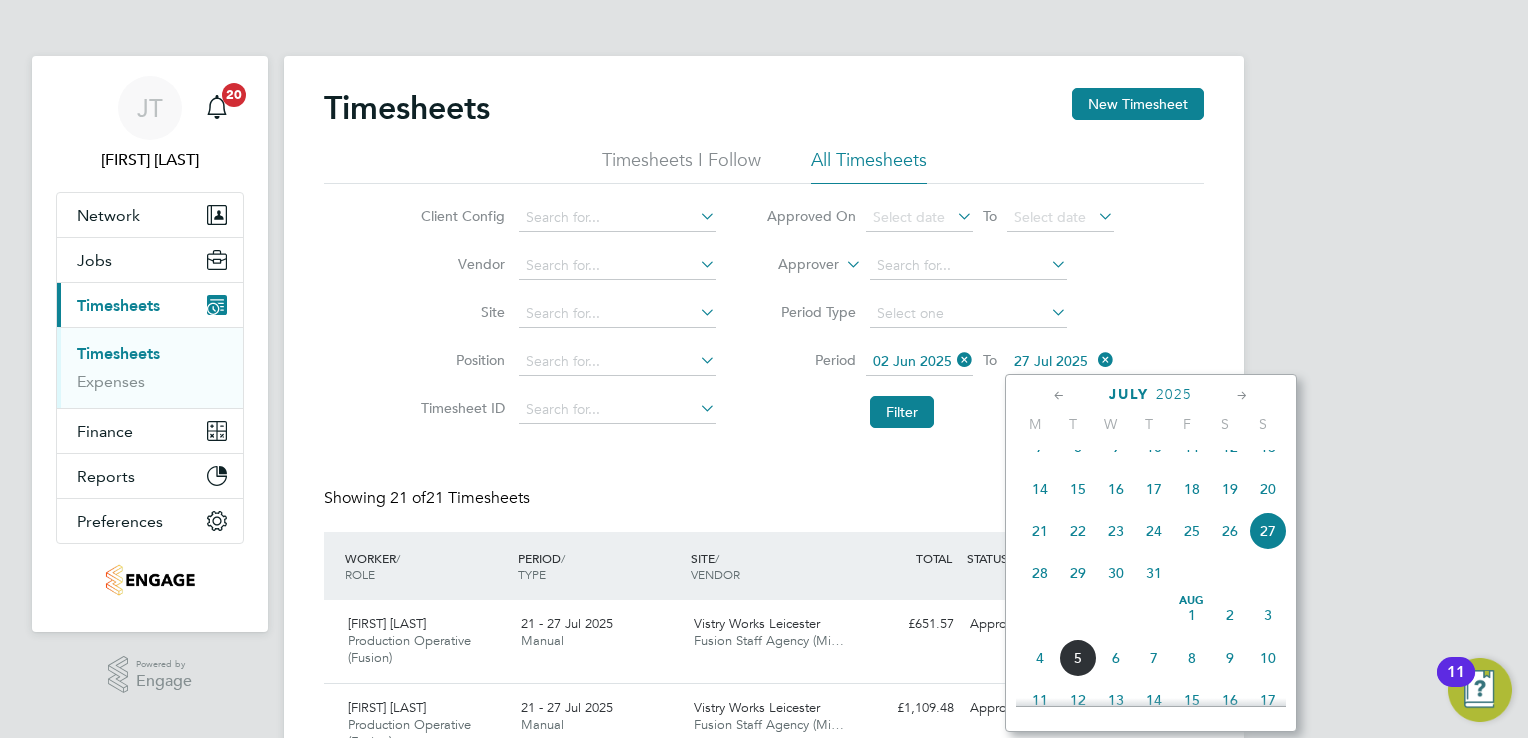 click on "7" 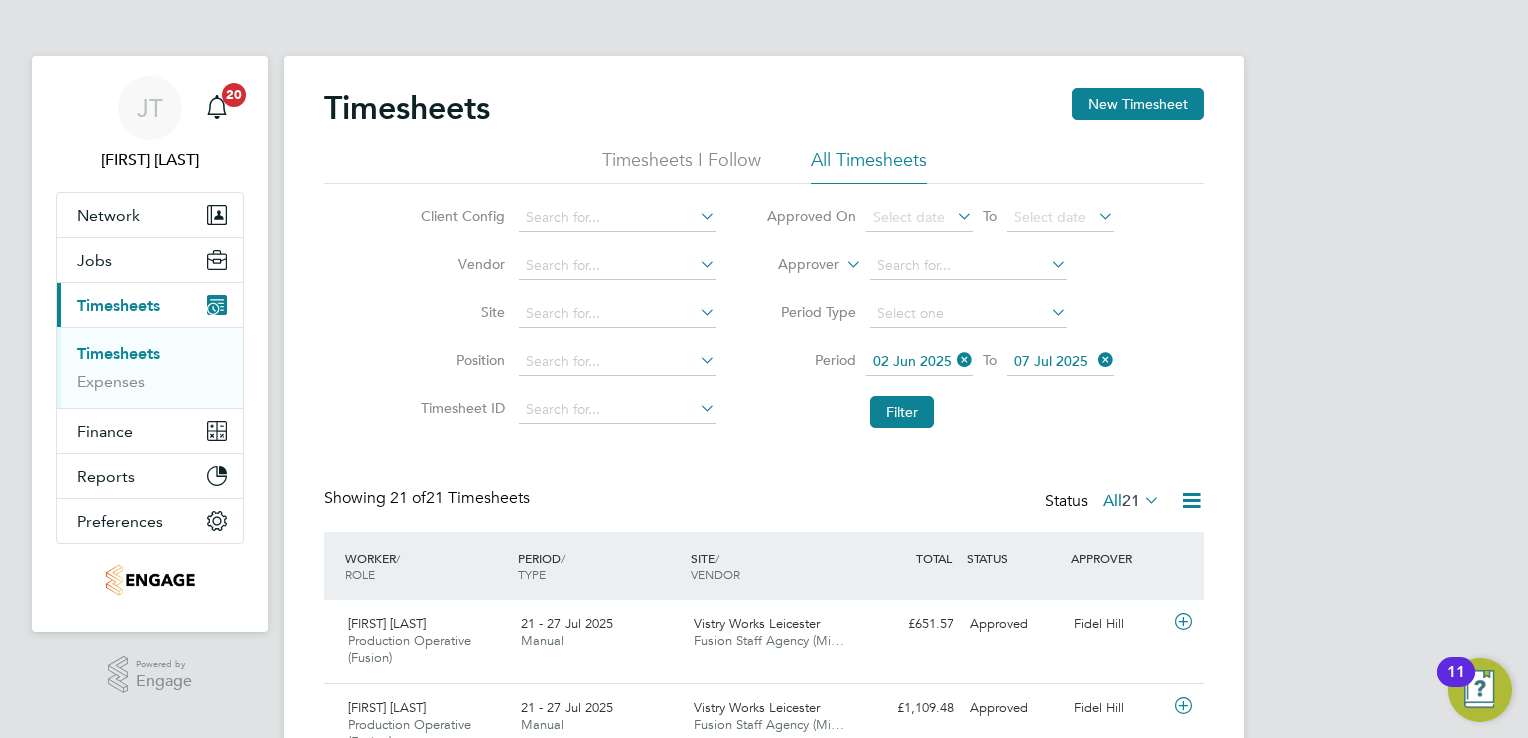 click on "07 Jul 2025" 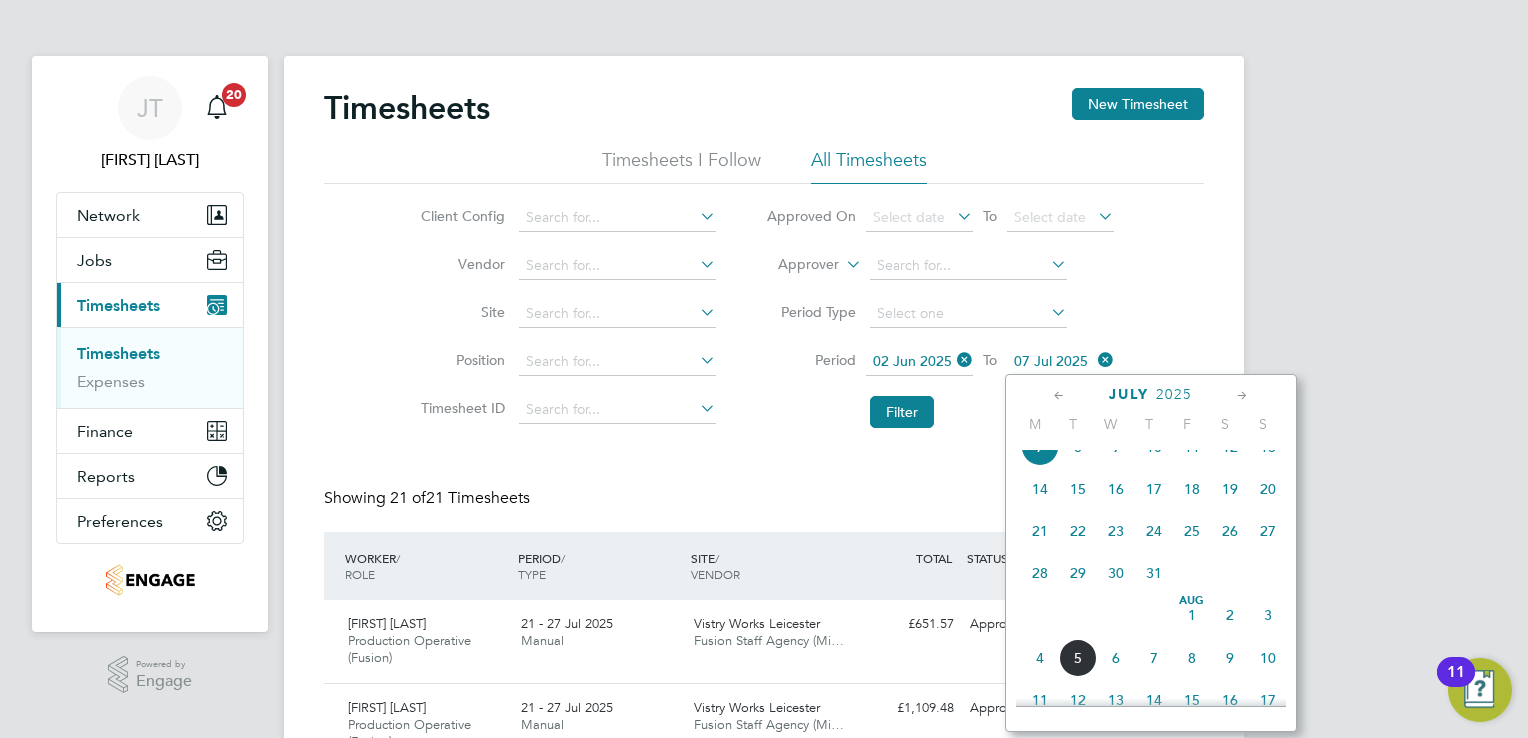 scroll, scrollTop: 652, scrollLeft: 0, axis: vertical 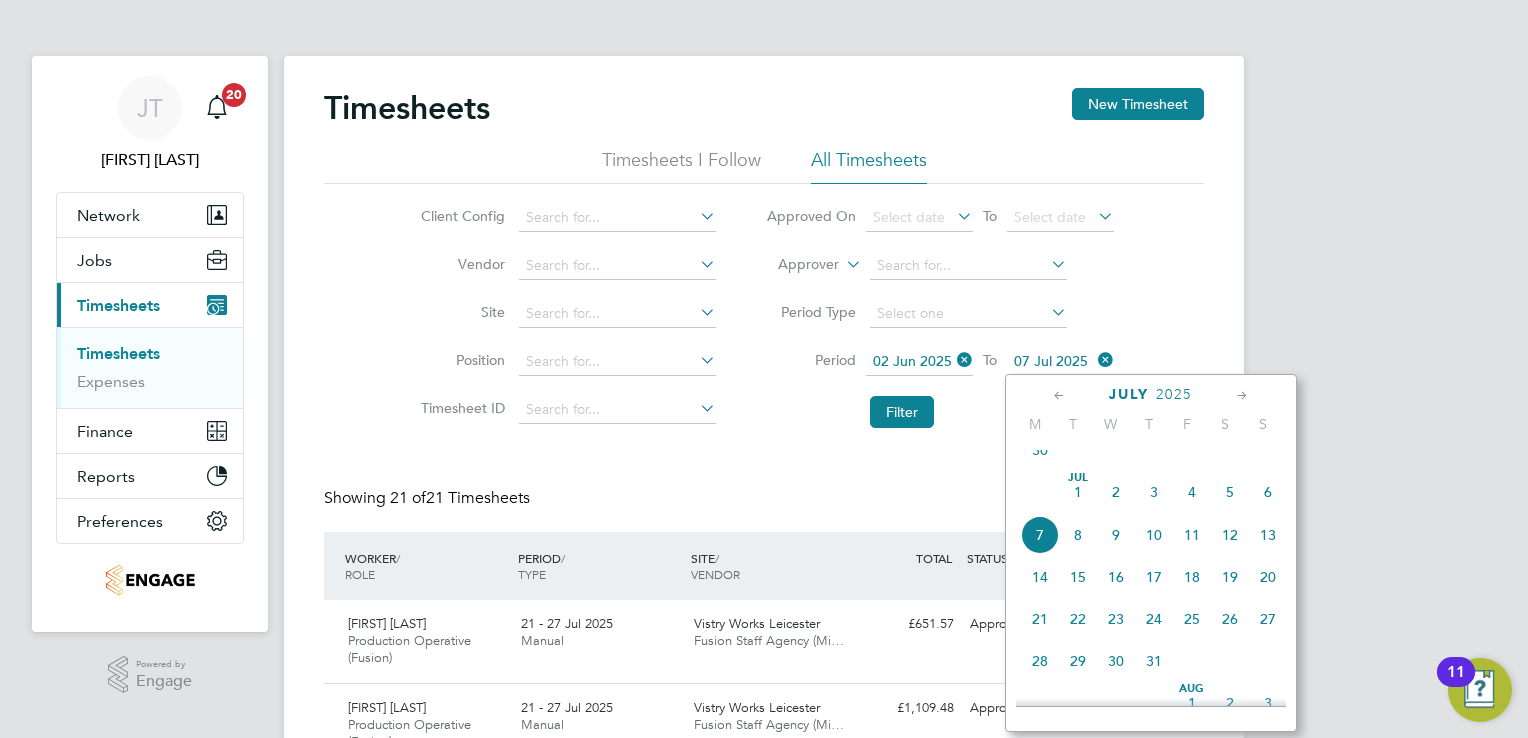click on "30" 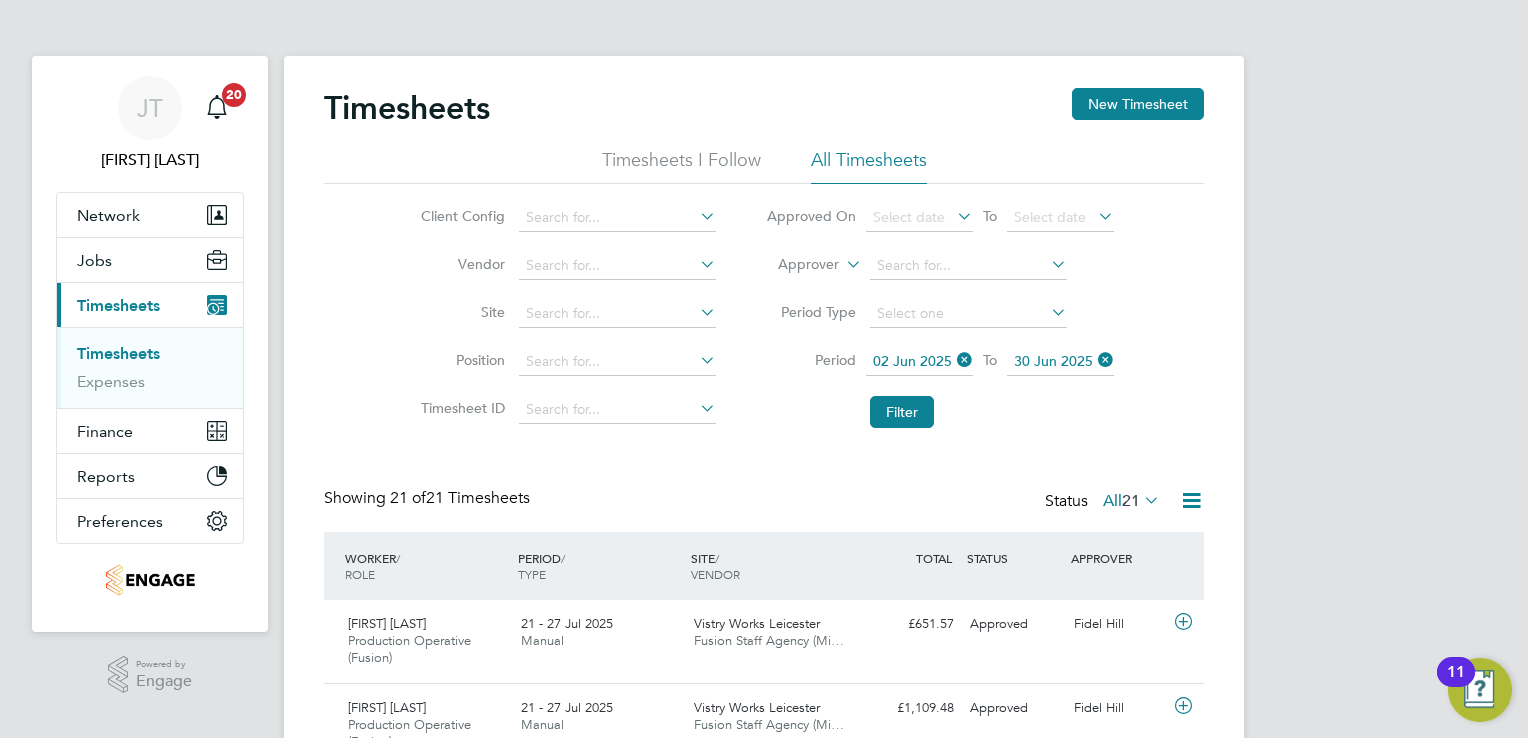 click on "30 Jun 2025" 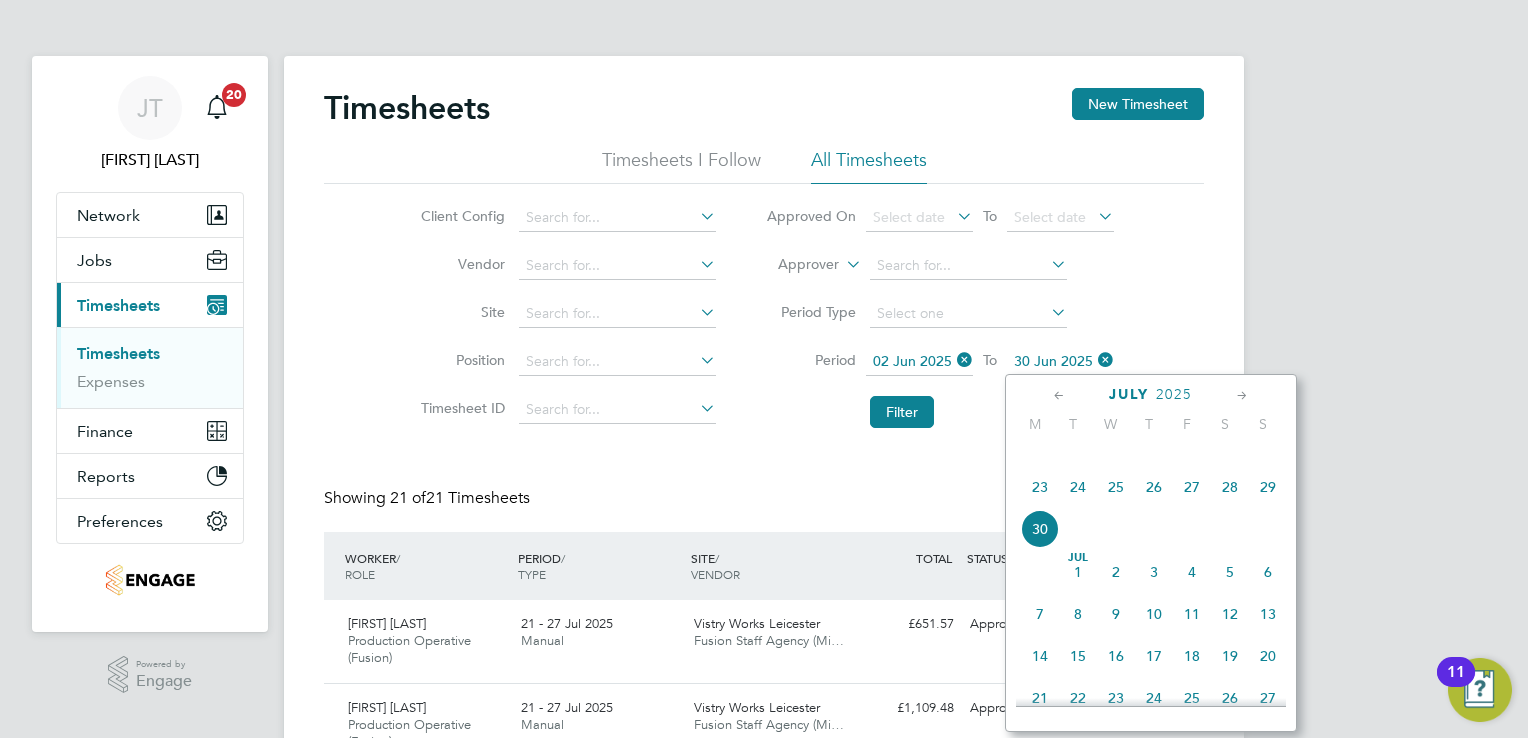 click on "16" 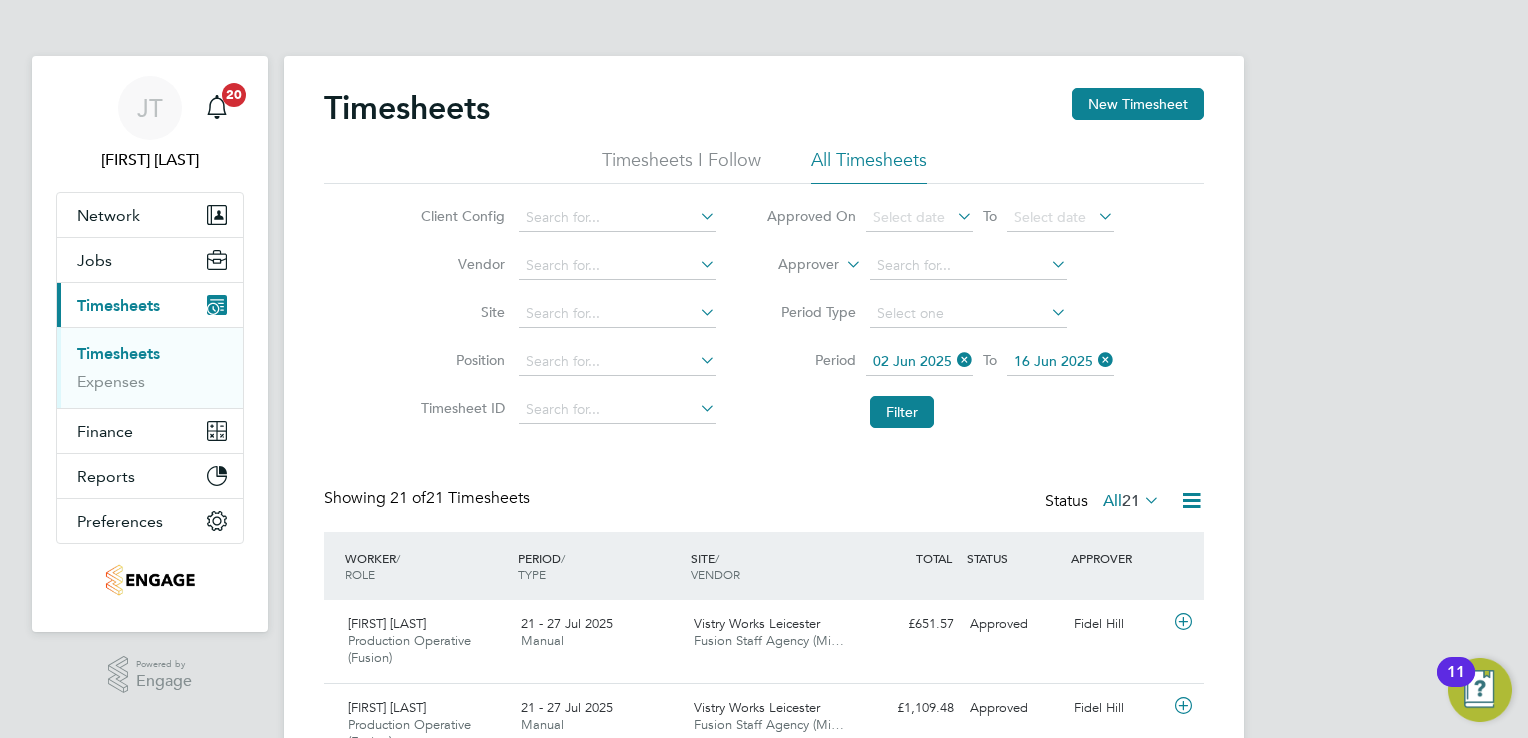 click on "16 Jun 2025" 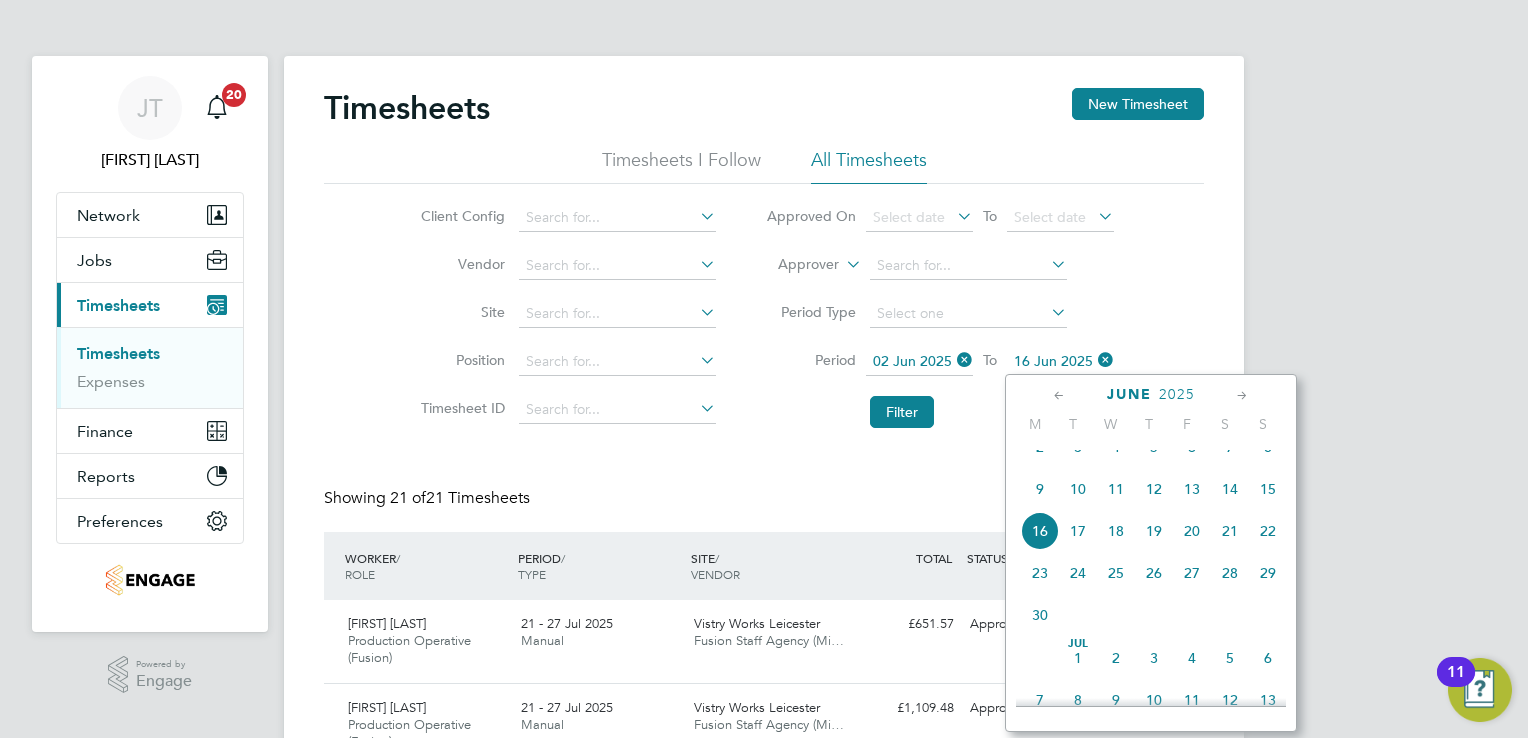 click on "8" 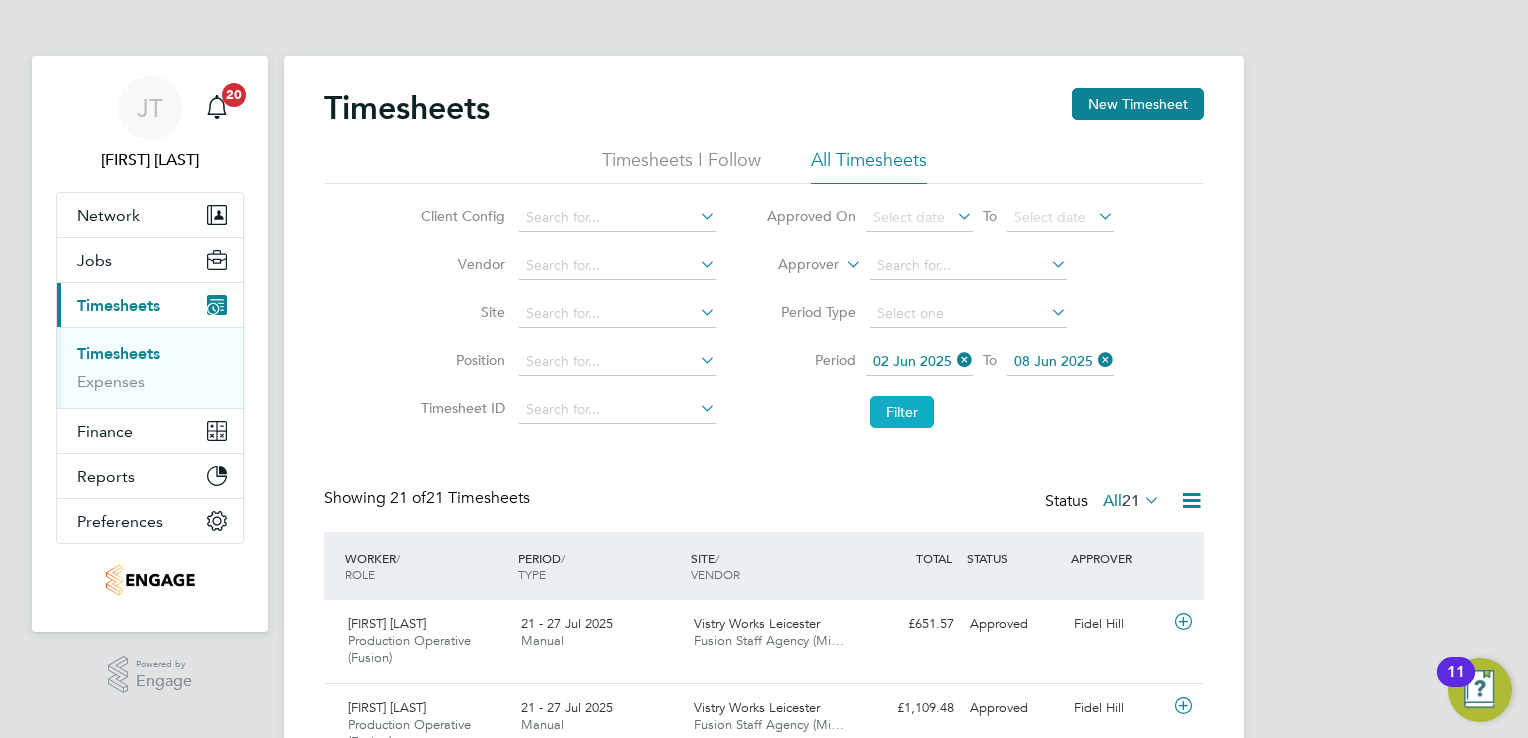 click on "Filter" 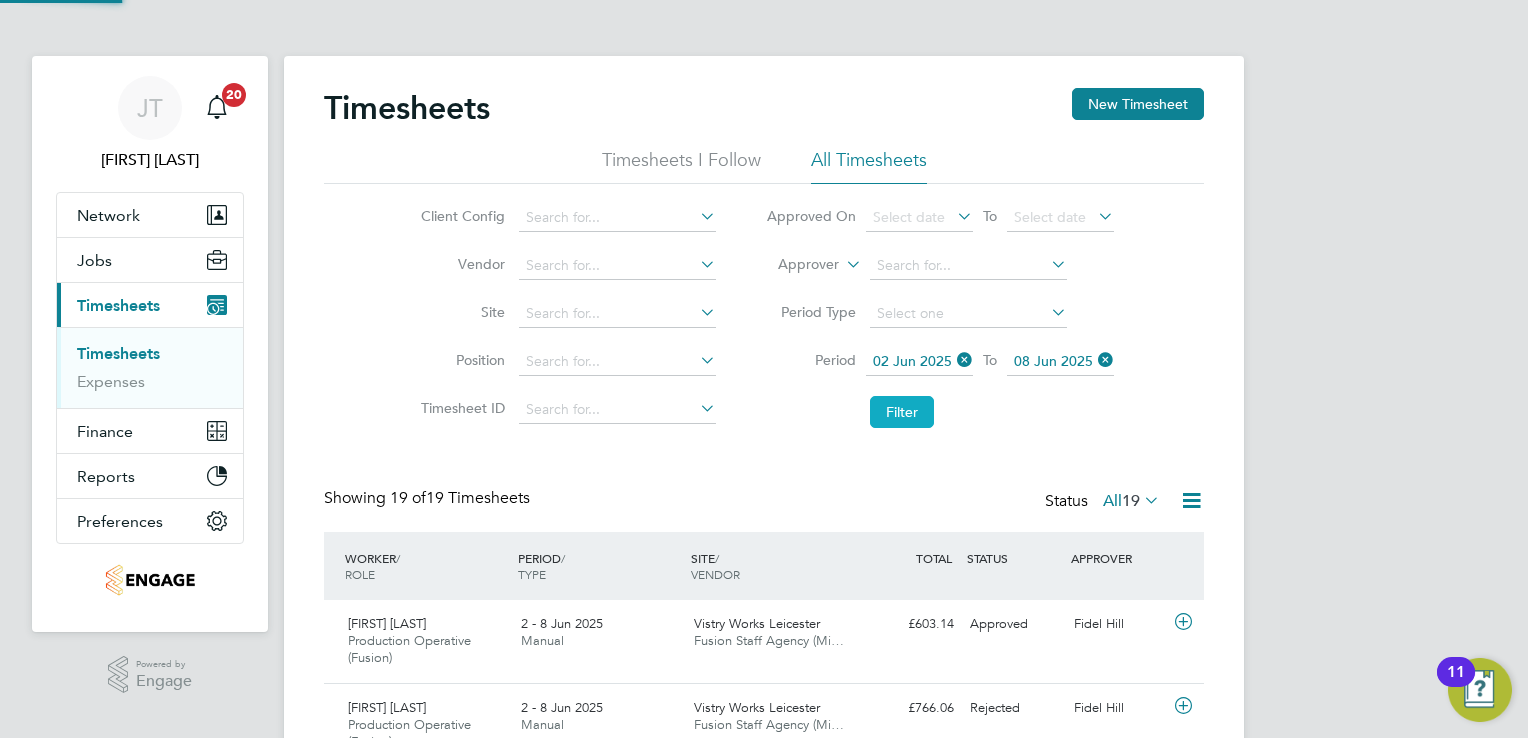scroll, scrollTop: 10, scrollLeft: 10, axis: both 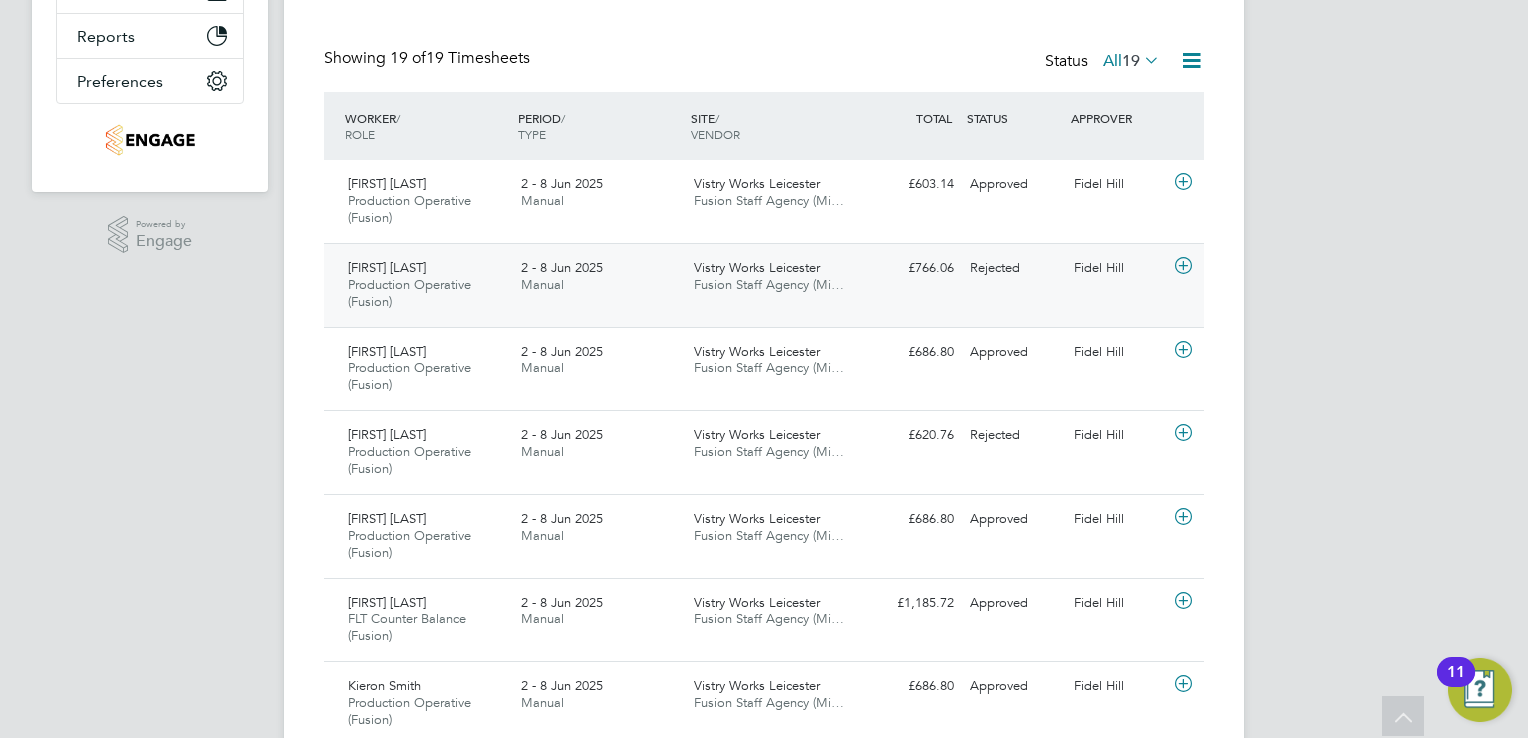 click 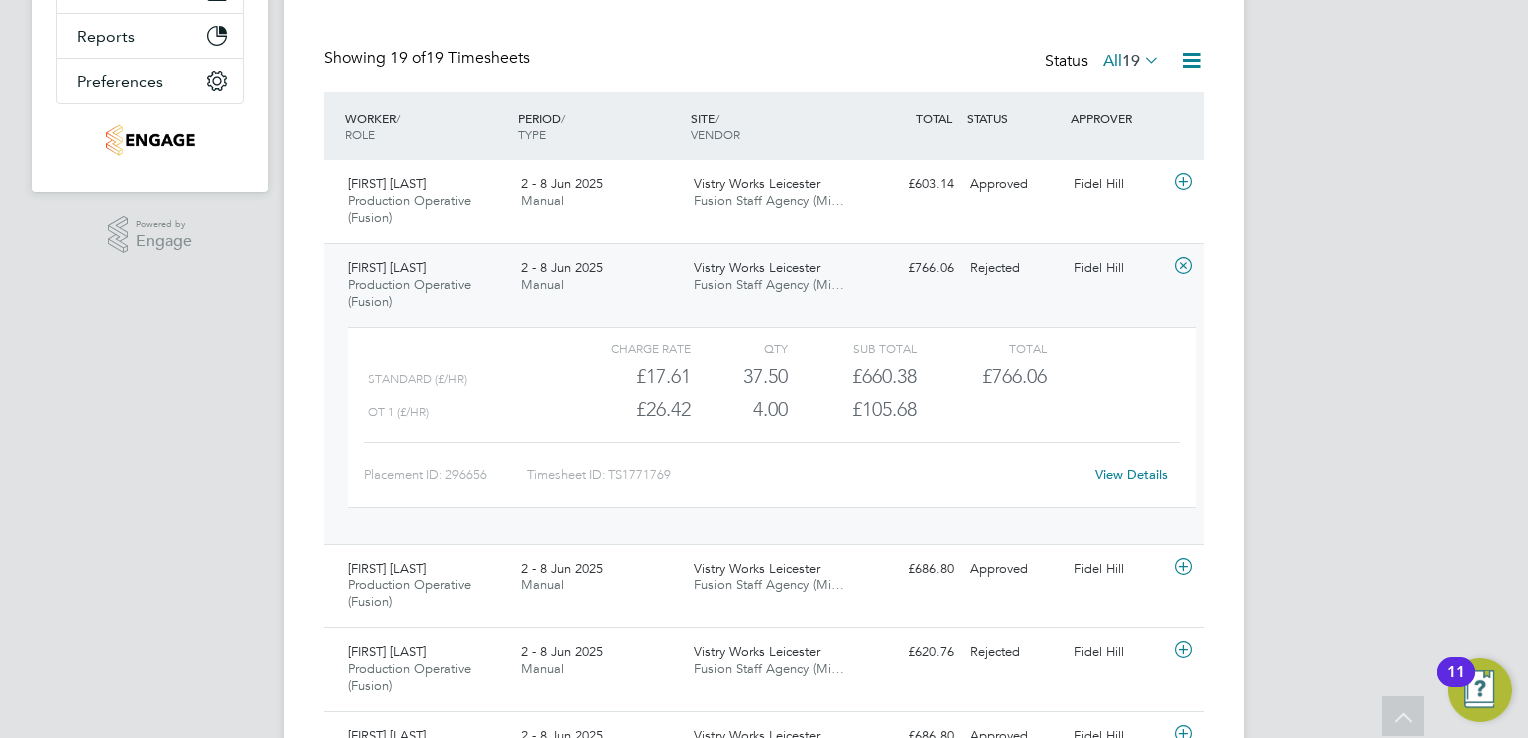 click on "JT   Joanne Taylor   Notifications
20   Applications:   Network
Team Members   Businesses   Sites   Workers   Contacts   Jobs
Positions   Vacancies   Placements   Current page:   Timesheets
Timesheets   Expenses   Finance
Invoices & Credit Notes   Statements   Payments   Reports
Margin Report   Report Downloads   Preferences
My Business   Doc. Requirements   VMS Configurations   Notifications   Activity Logs
.st0{fill:#C0C1C2;}
Powered by Engage Timesheets New Timesheet Timesheets I Follow All Timesheets Client Config   Vendor   Site   Position   Timesheet ID   Approved On
Select date
To
Select date
Approver     Period Type   Period
02 Jun 2025
To
08 Jun 2025
Filter Showing   19 of  All" at bounding box center [764, 799] 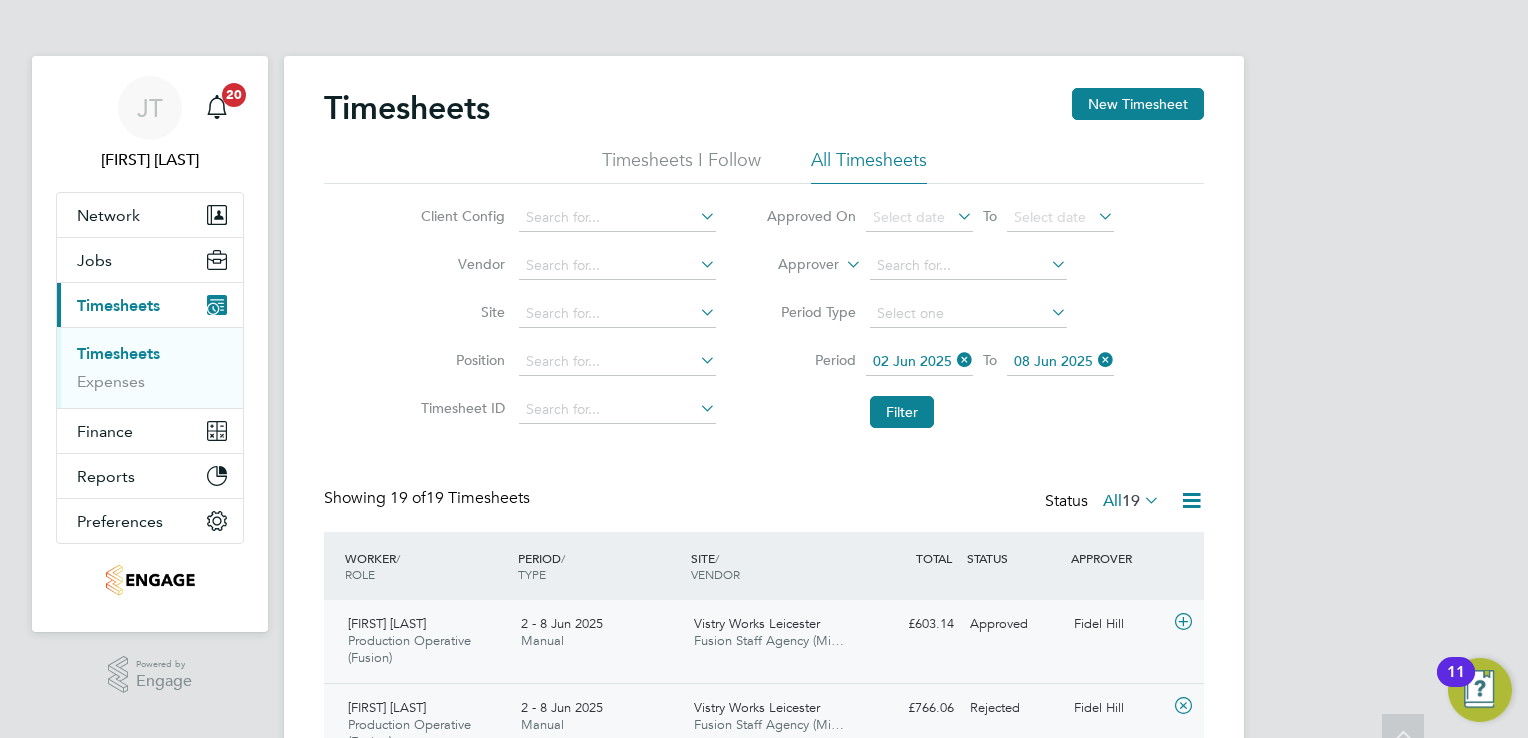 scroll, scrollTop: 0, scrollLeft: 0, axis: both 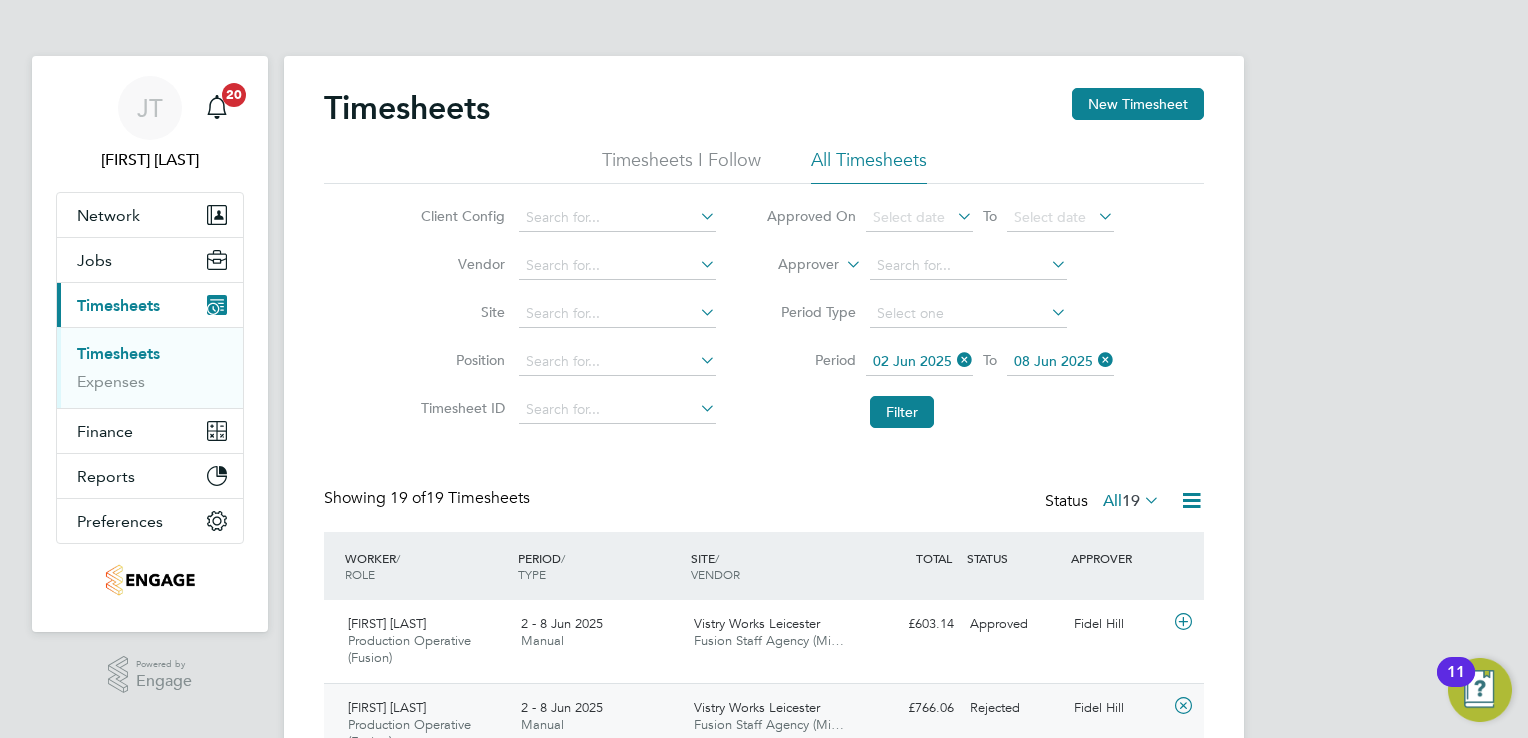 click on "02 Jun 2025" 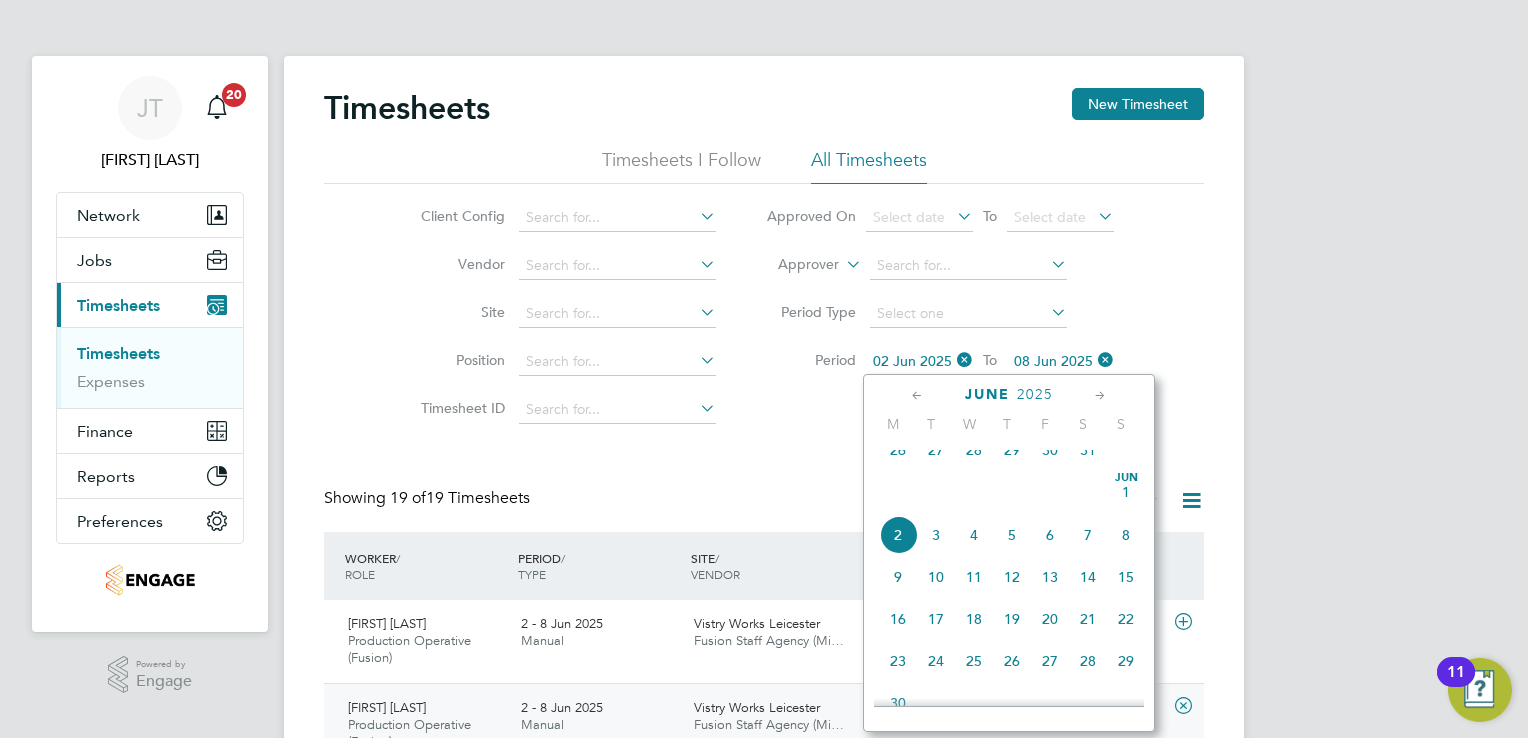 click on "9" 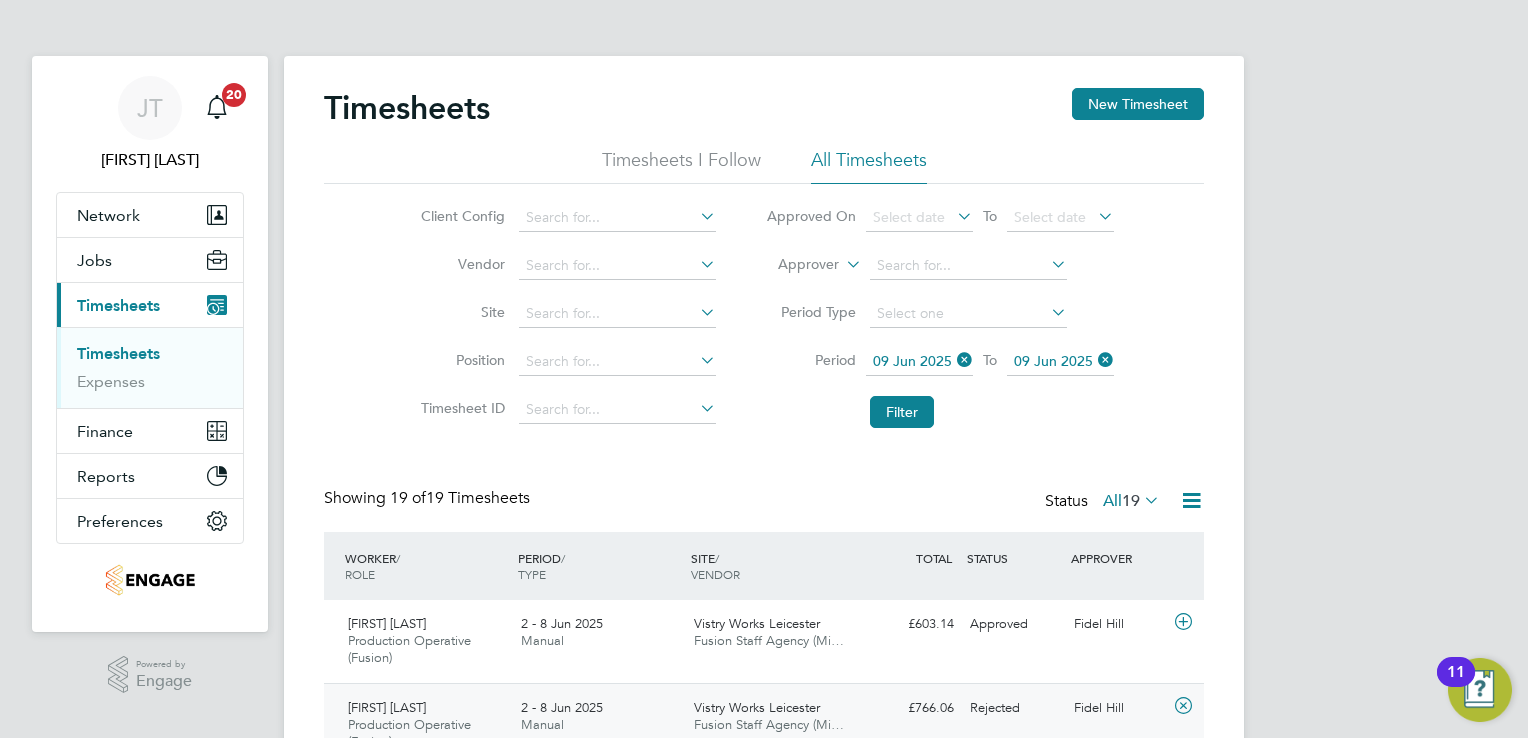 click on "09 Jun 2025" 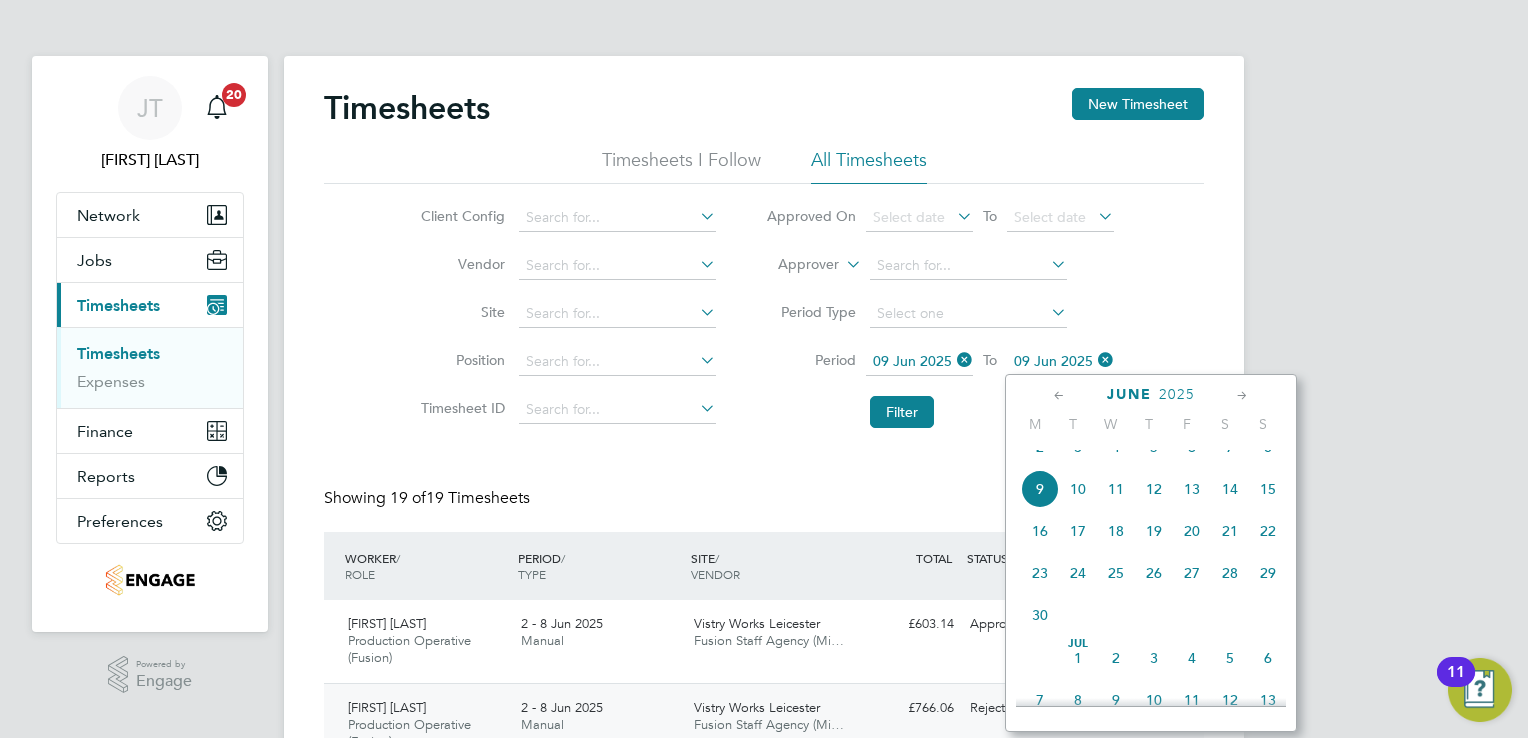 scroll, scrollTop: 696, scrollLeft: 0, axis: vertical 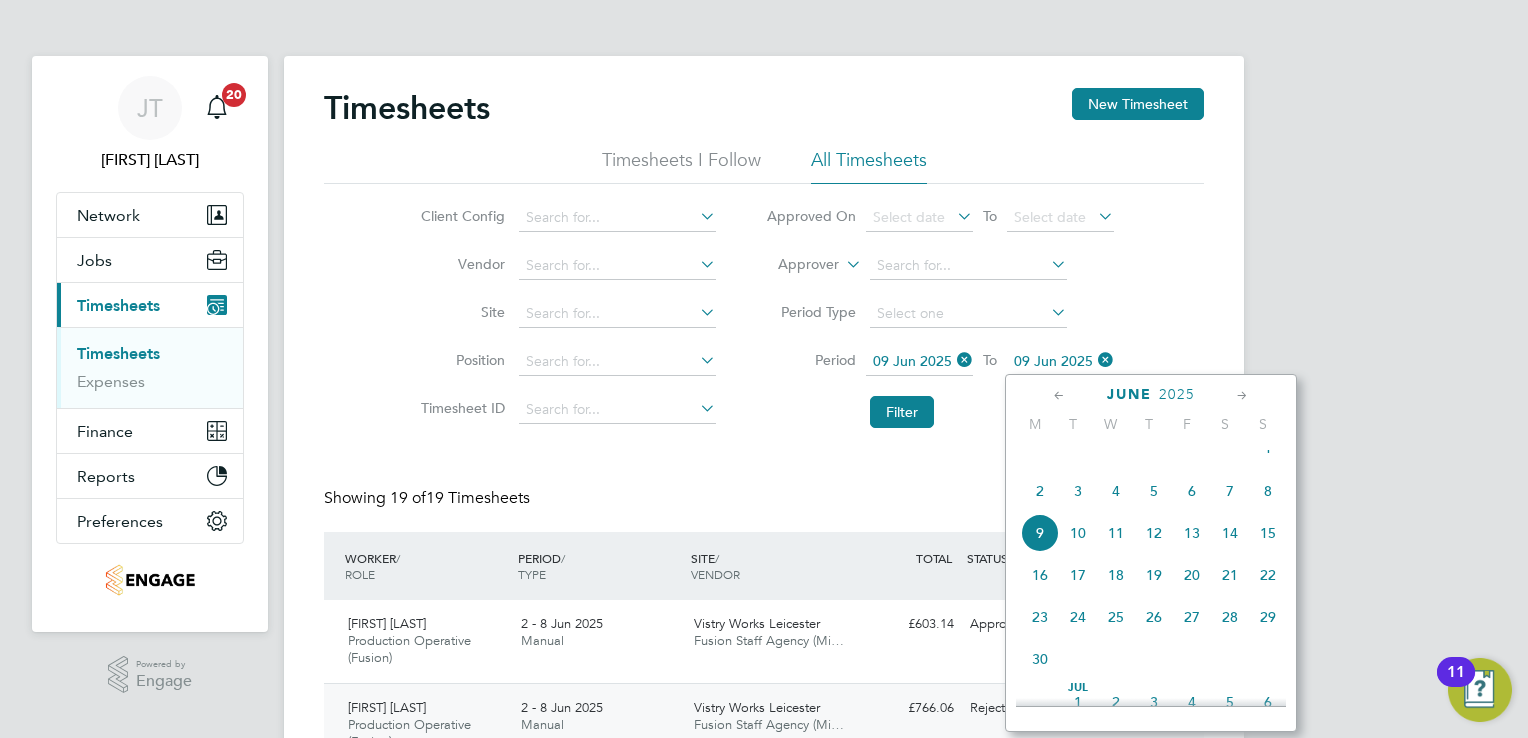 click on "15" 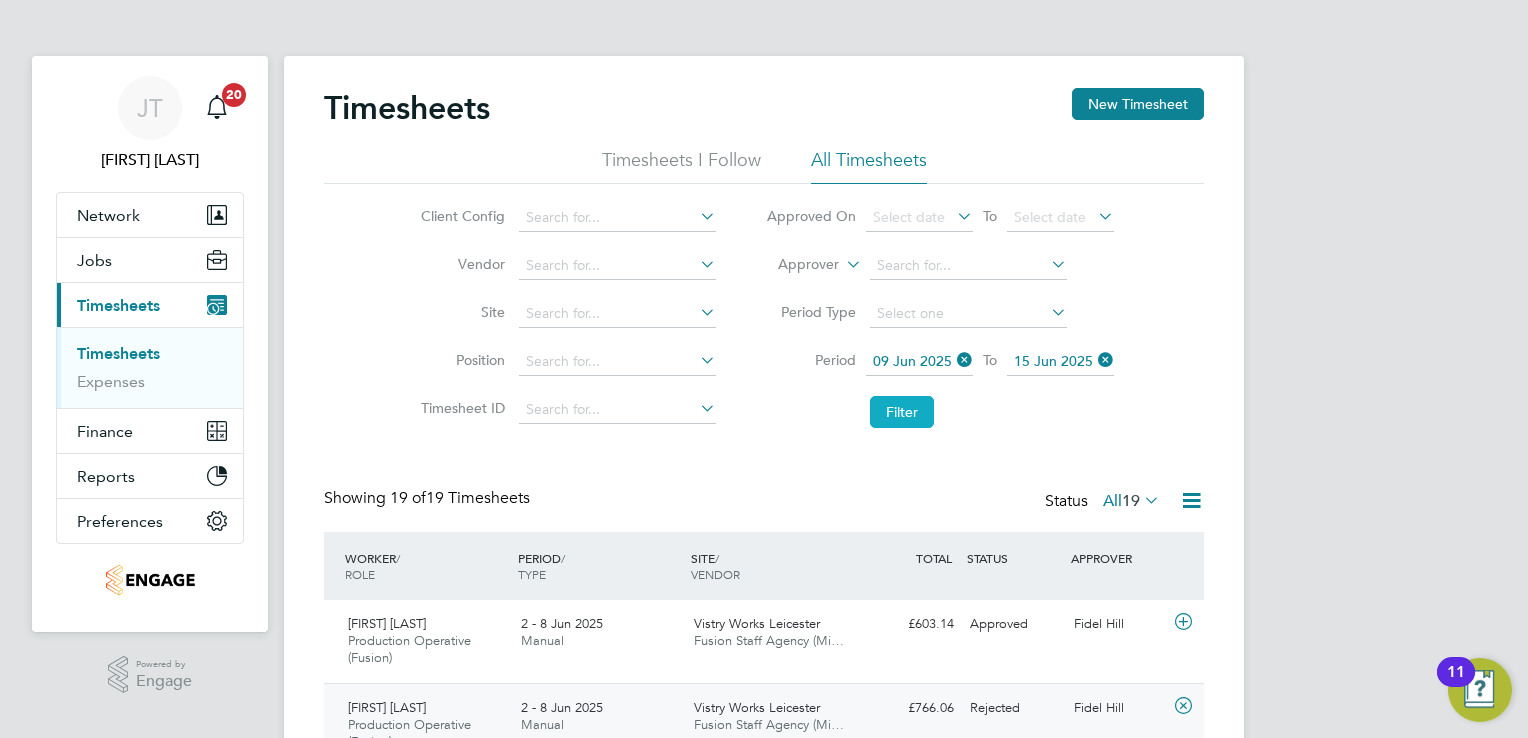 click on "Filter" 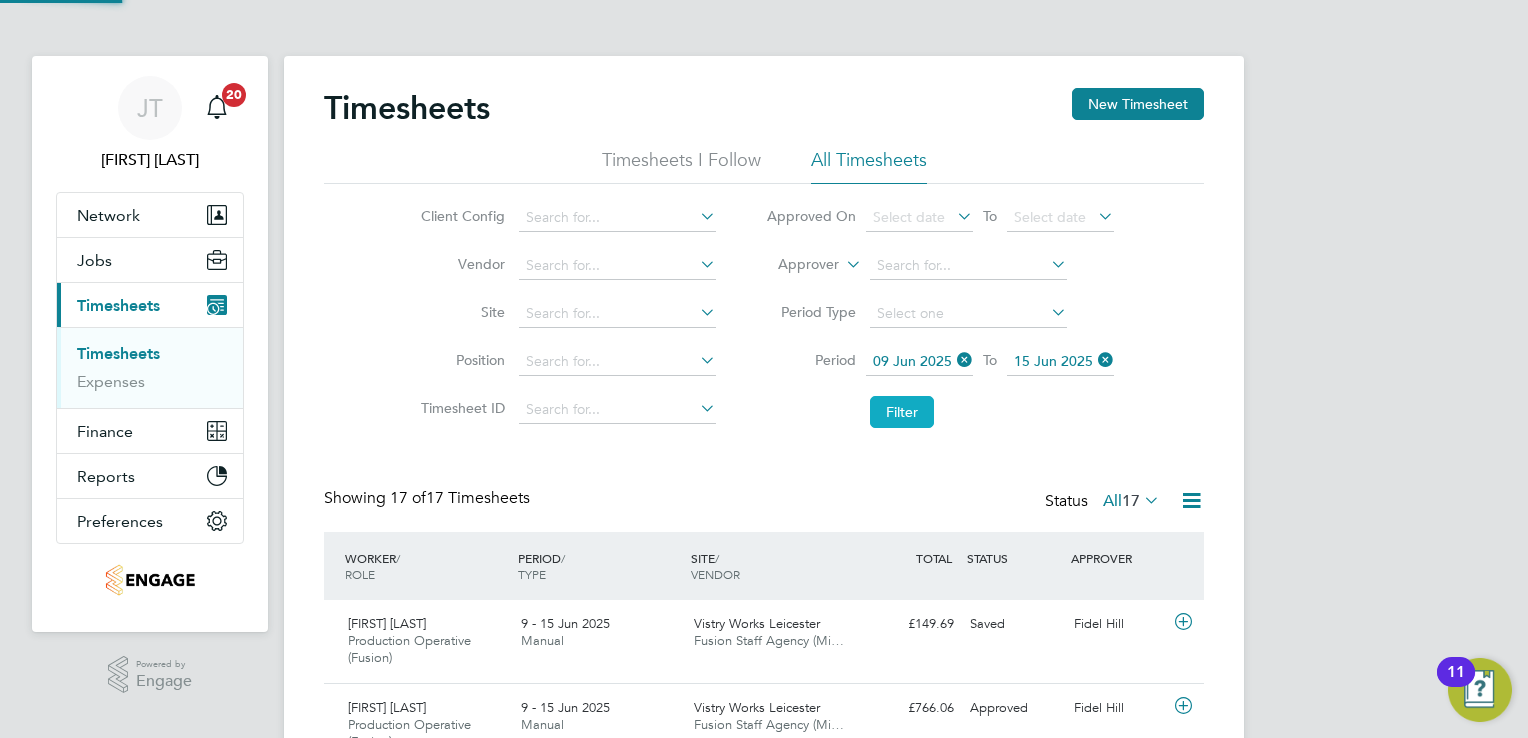 scroll, scrollTop: 10, scrollLeft: 10, axis: both 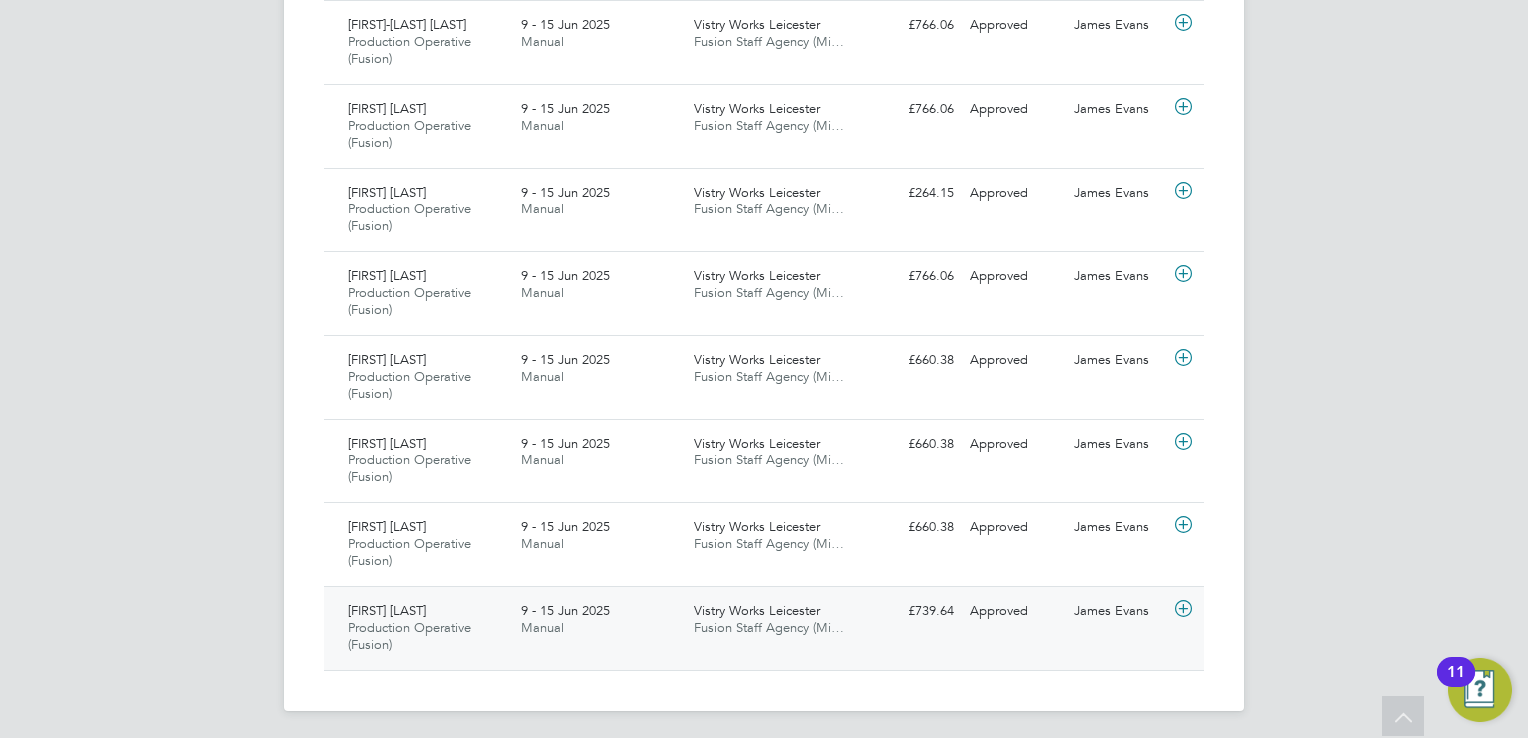 click 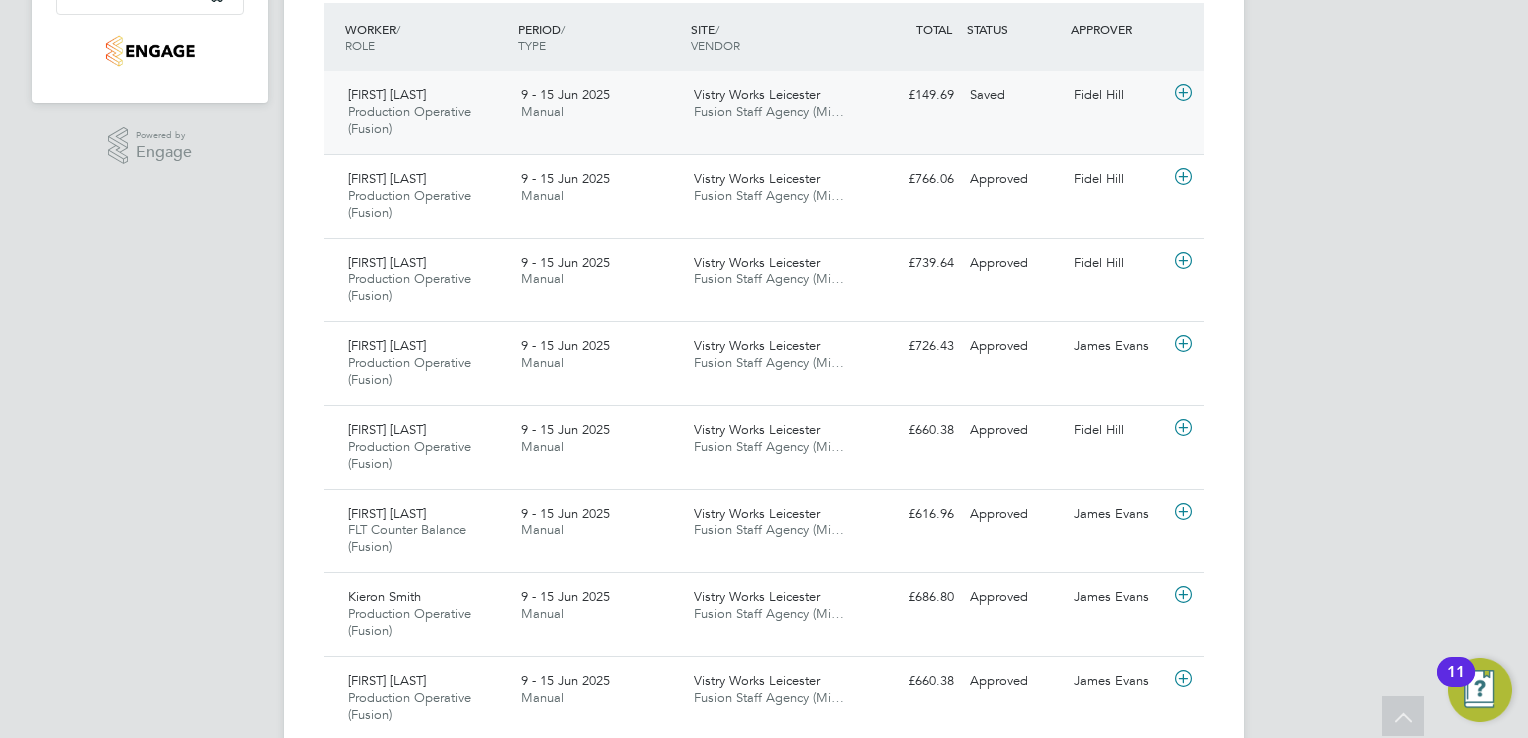click 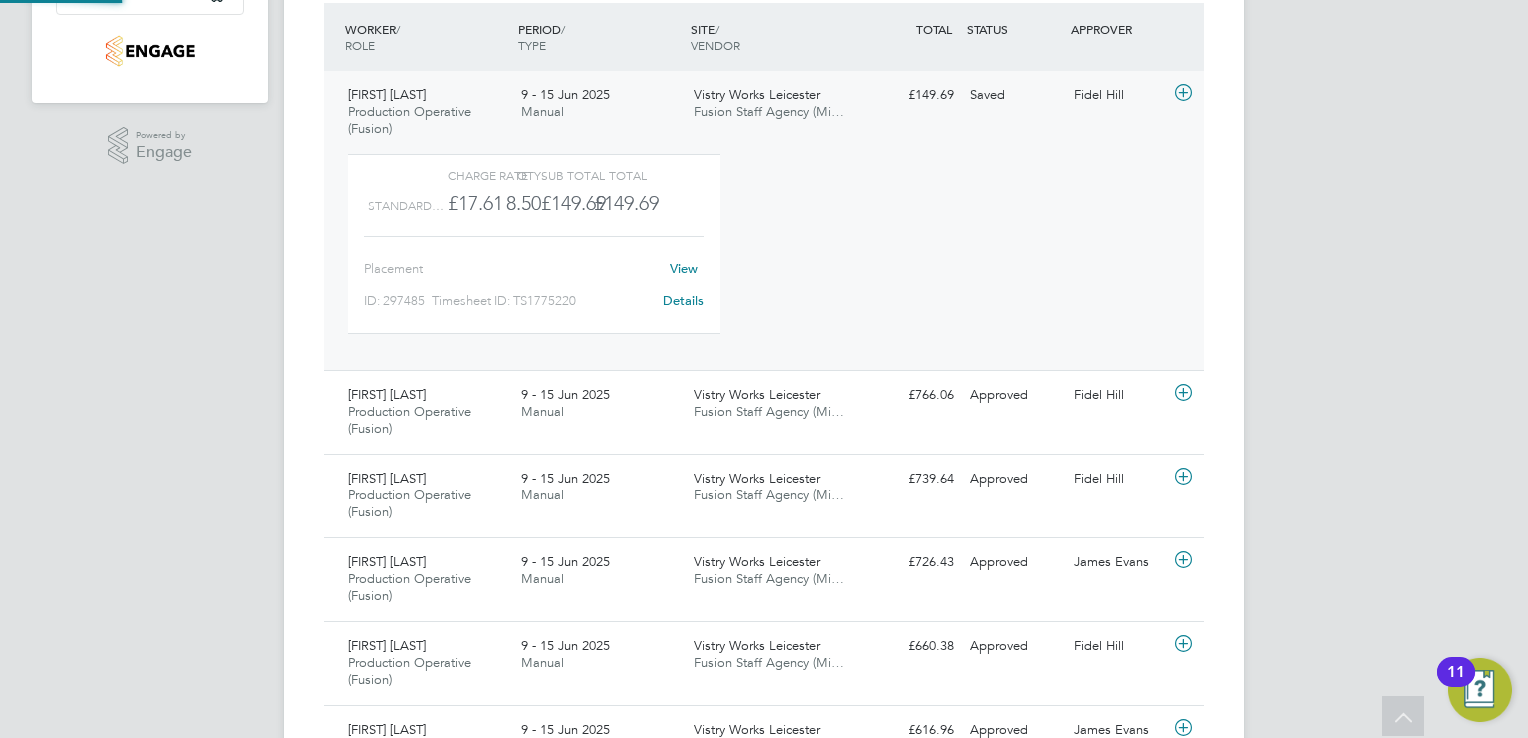 scroll, scrollTop: 9, scrollLeft: 9, axis: both 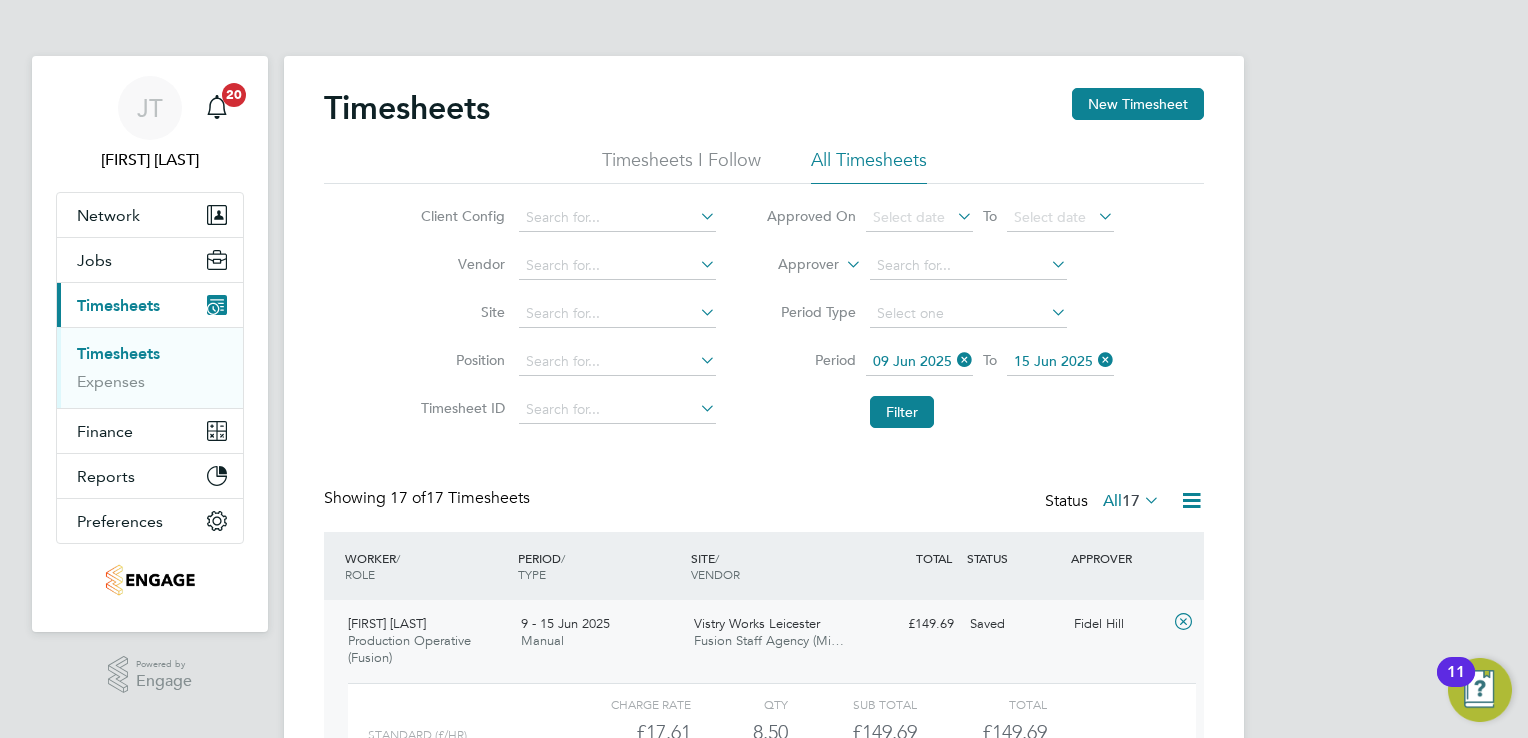 click on "09 Jun 2025" 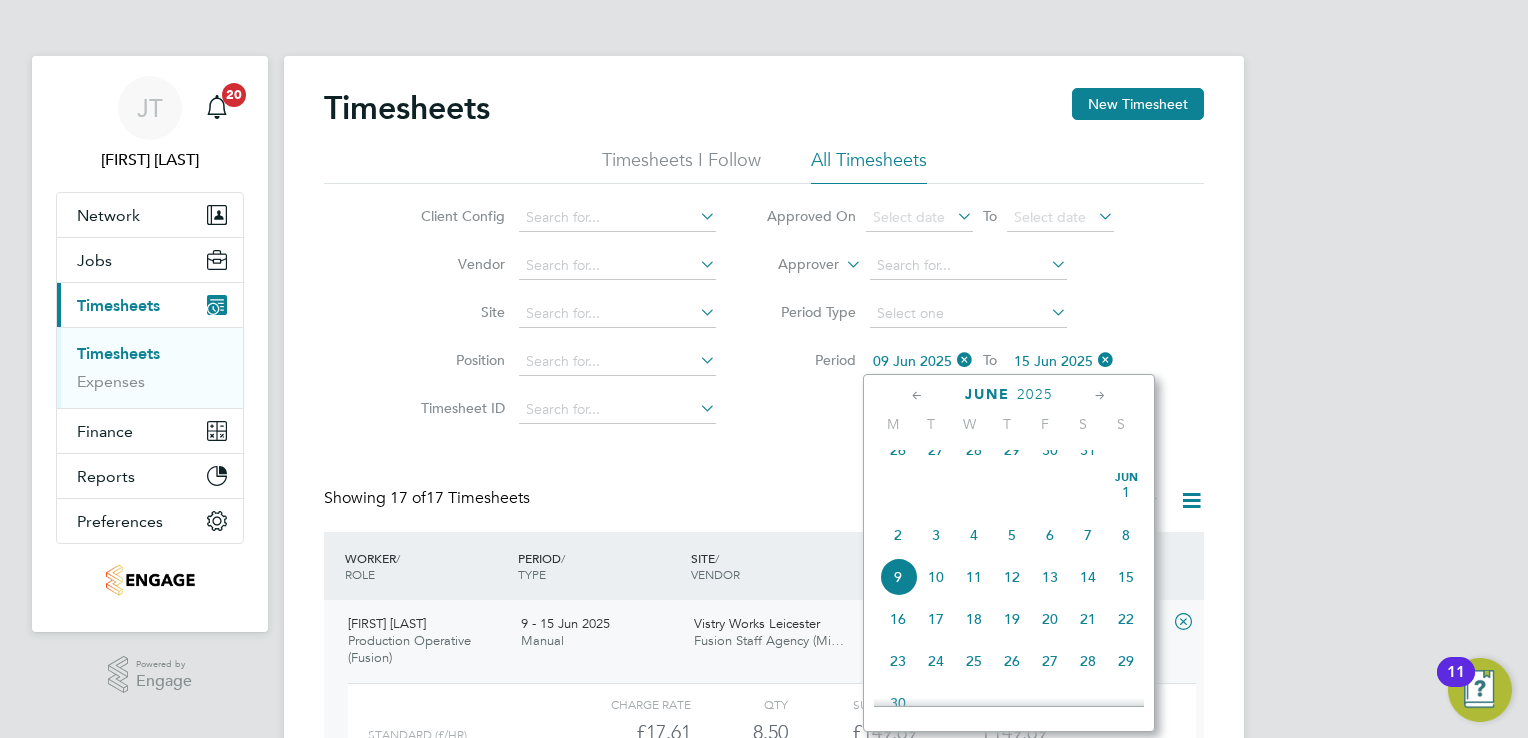 scroll, scrollTop: 696, scrollLeft: 0, axis: vertical 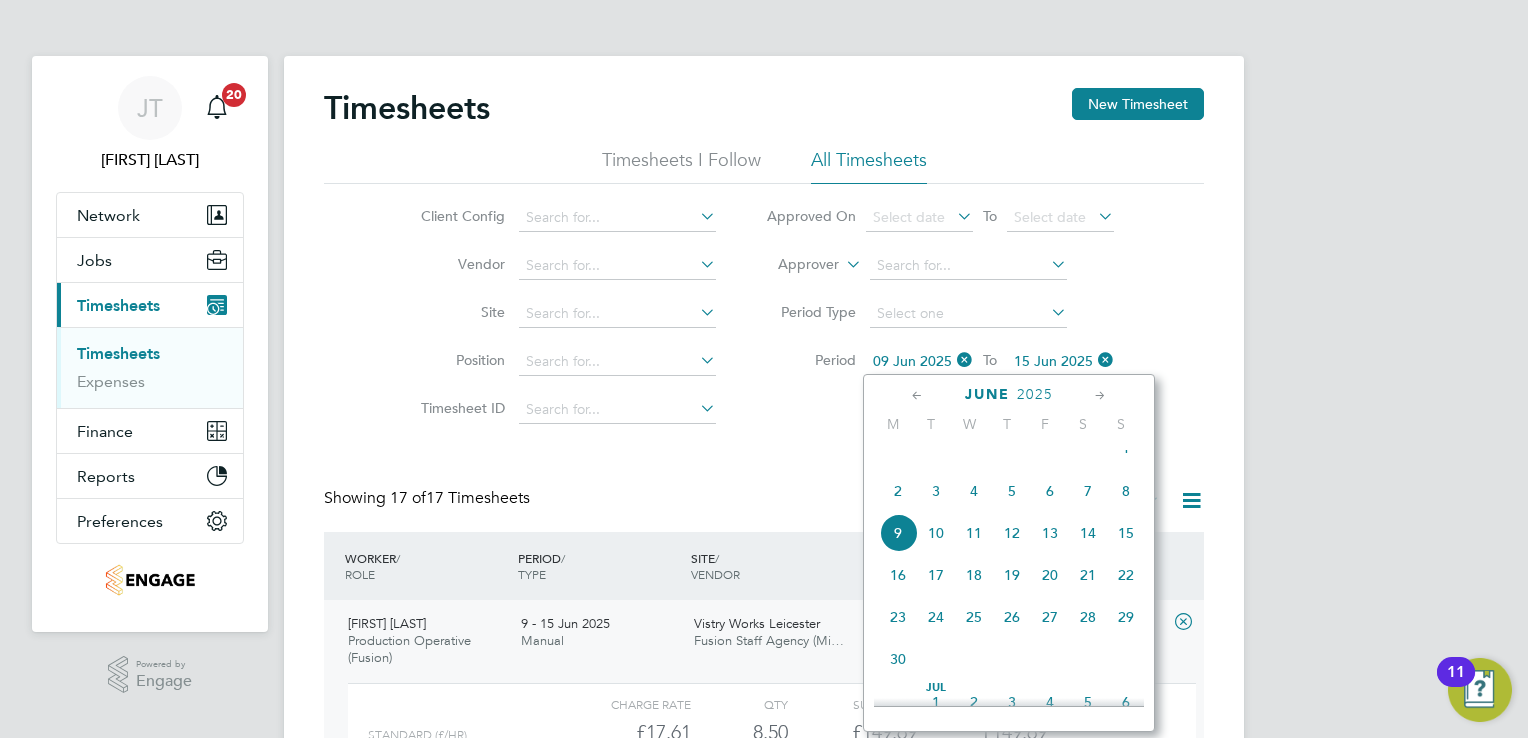click on "16" 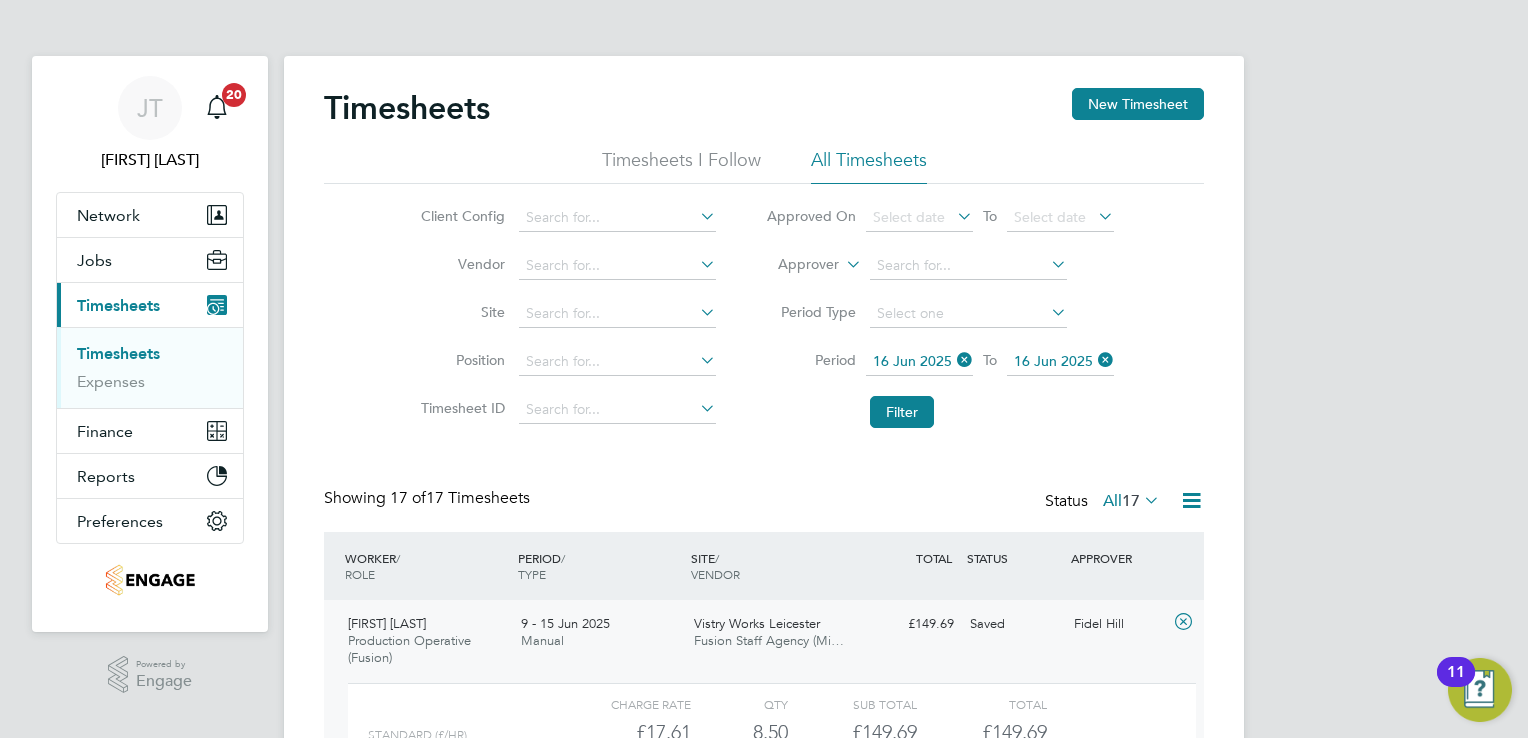 click on "16 Jun 2025" 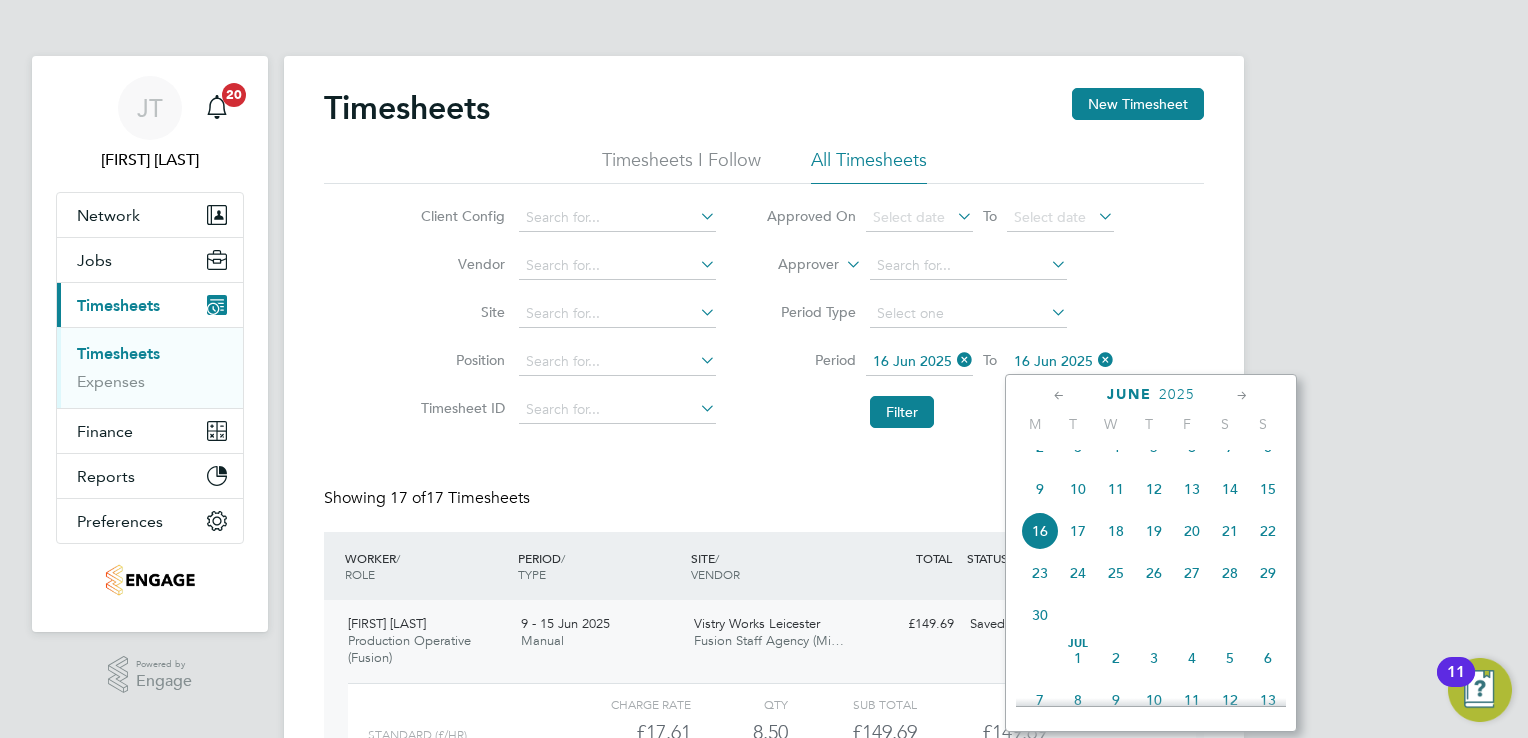 click on "22" 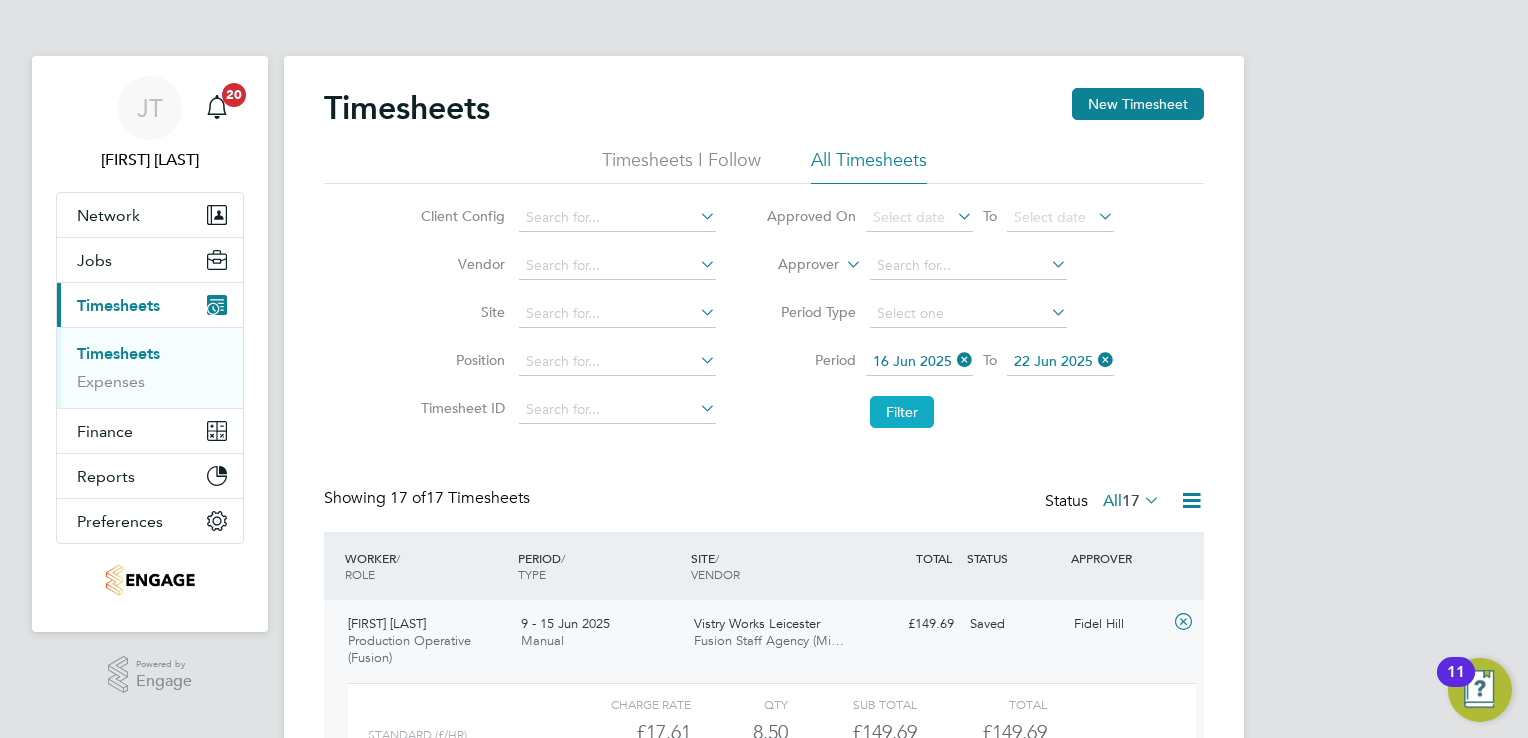 click on "Filter" 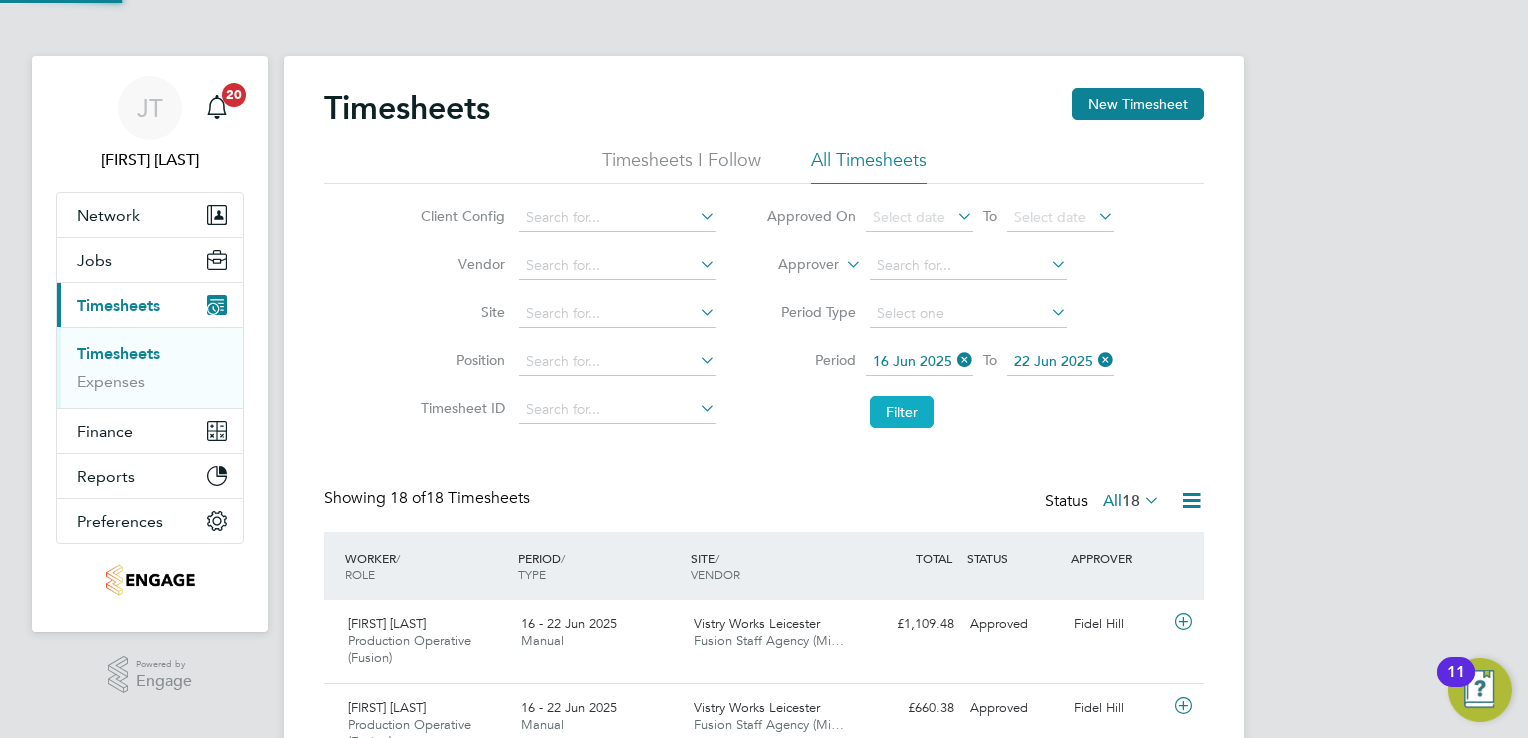 scroll, scrollTop: 10, scrollLeft: 10, axis: both 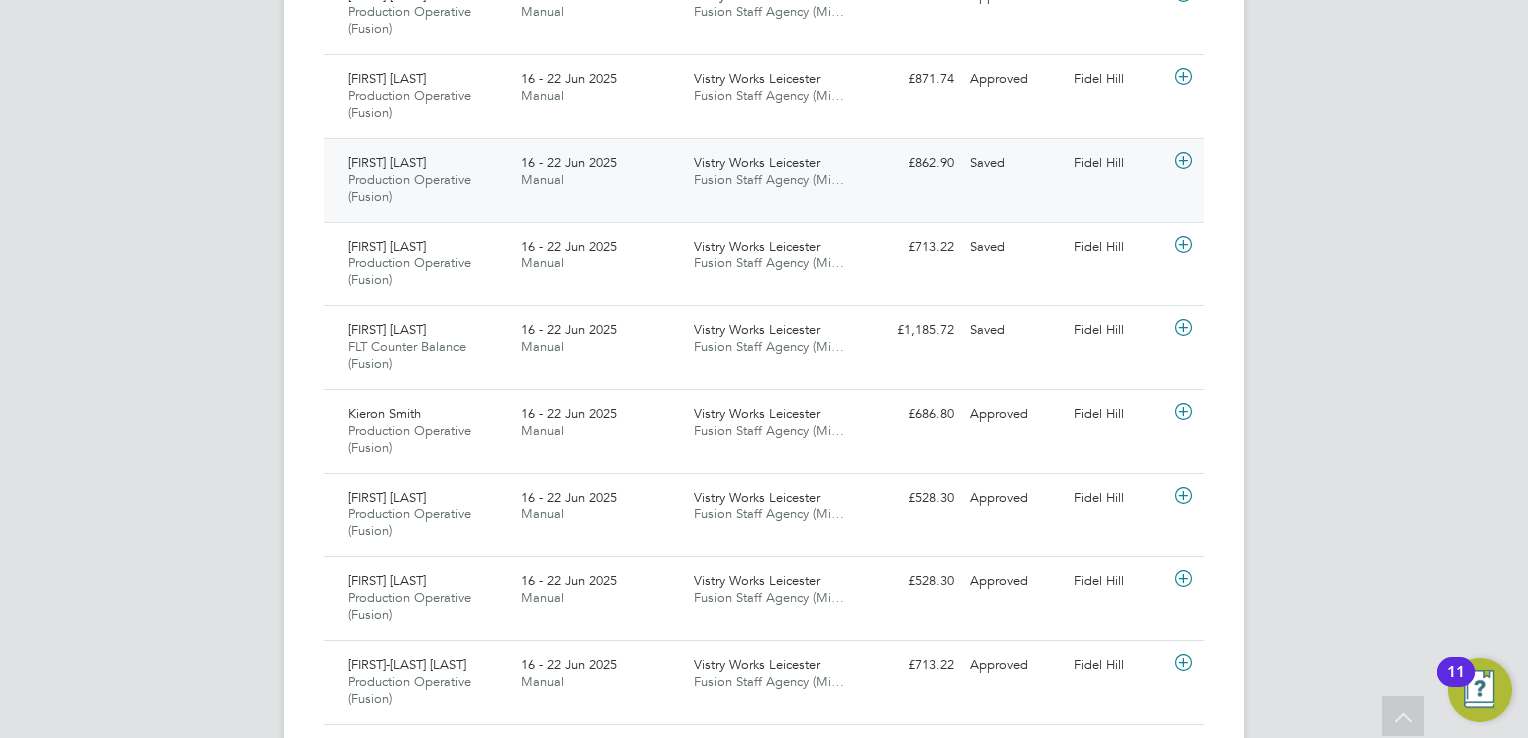 click 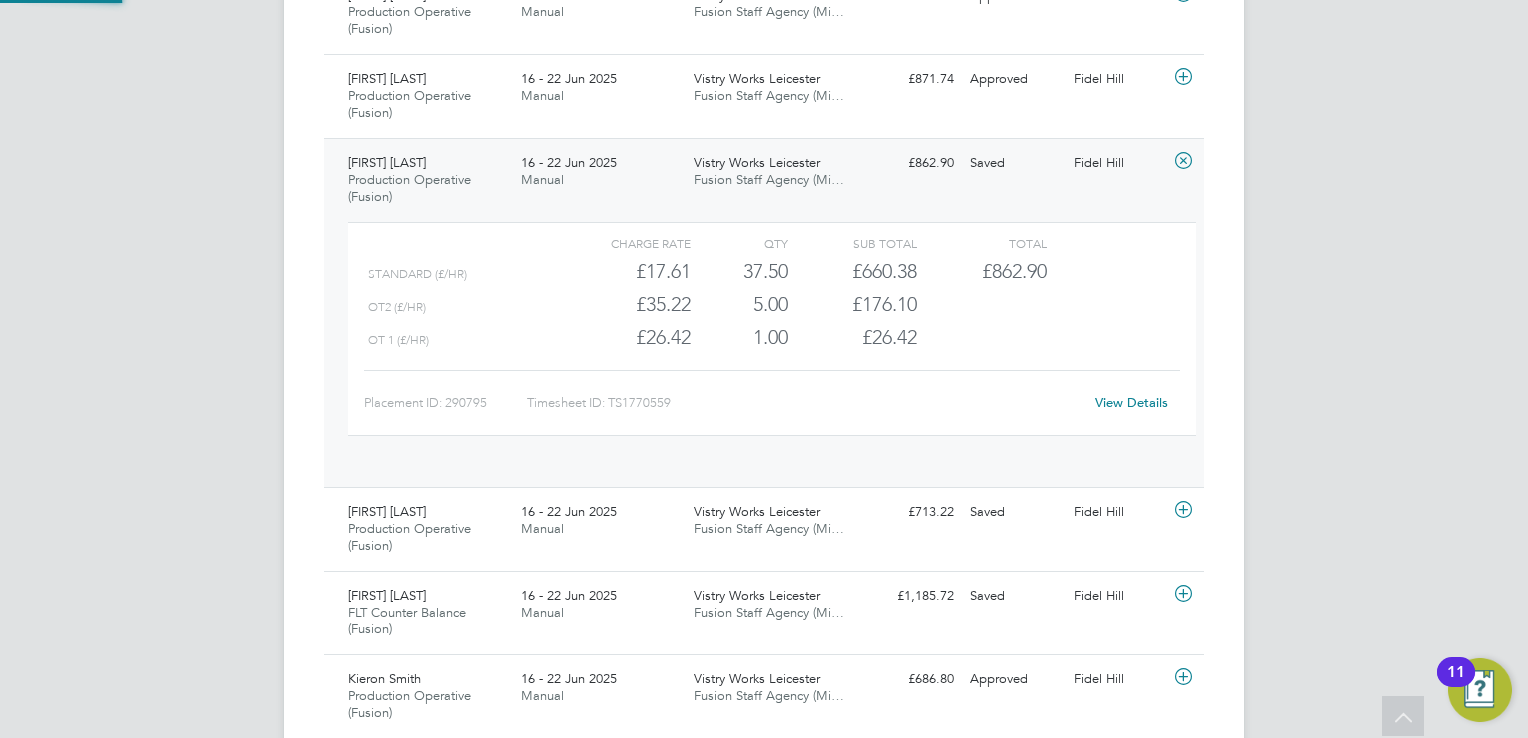 scroll, scrollTop: 9, scrollLeft: 9, axis: both 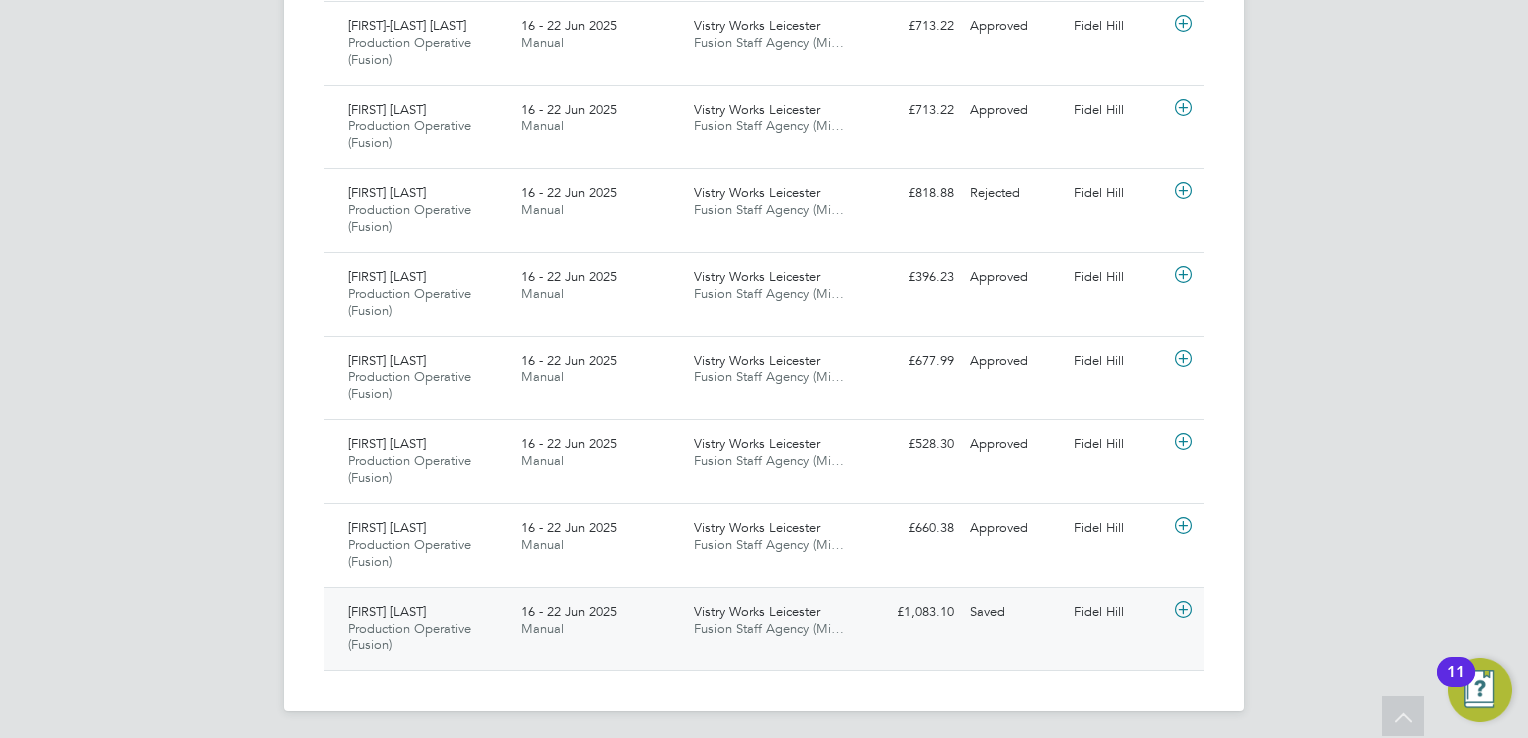 click 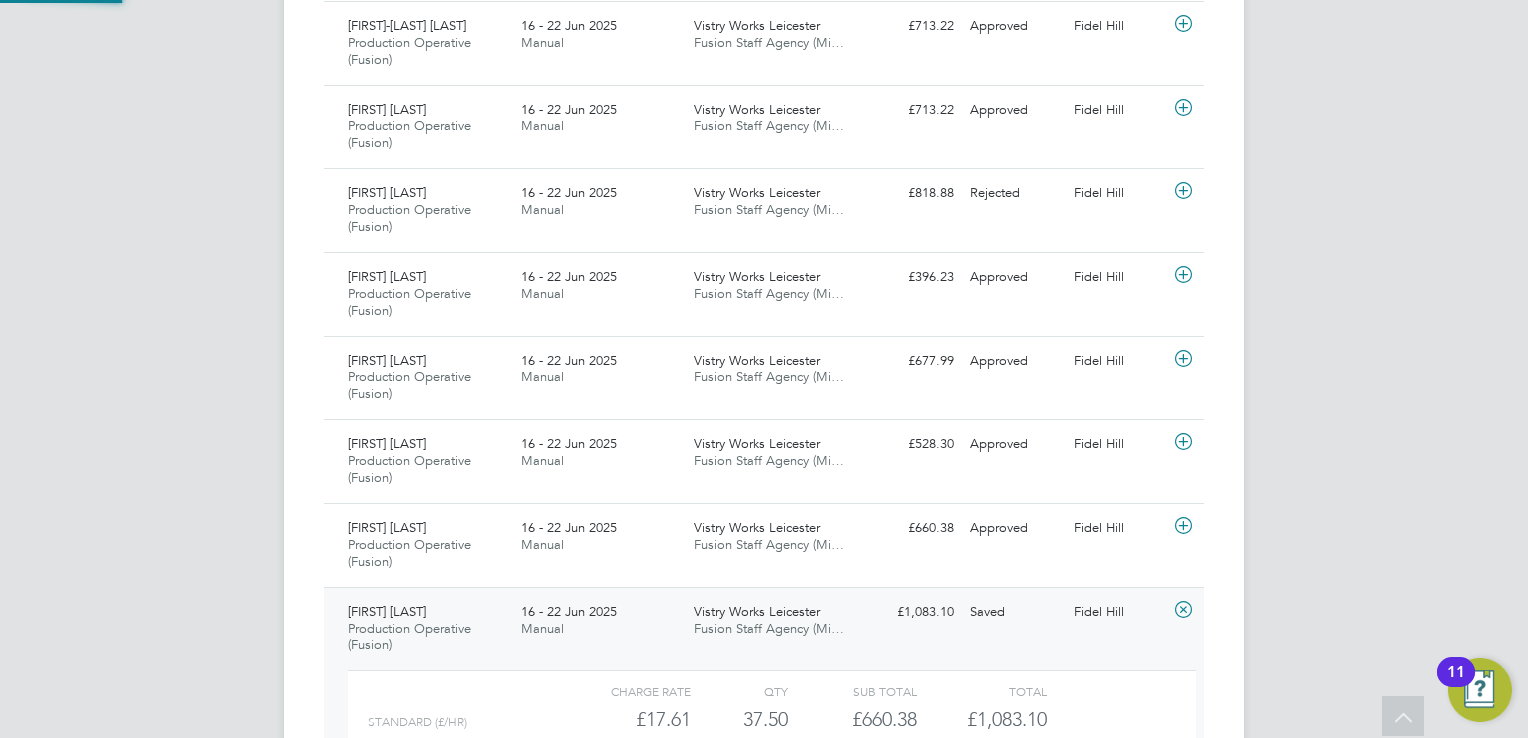 scroll, scrollTop: 9, scrollLeft: 9, axis: both 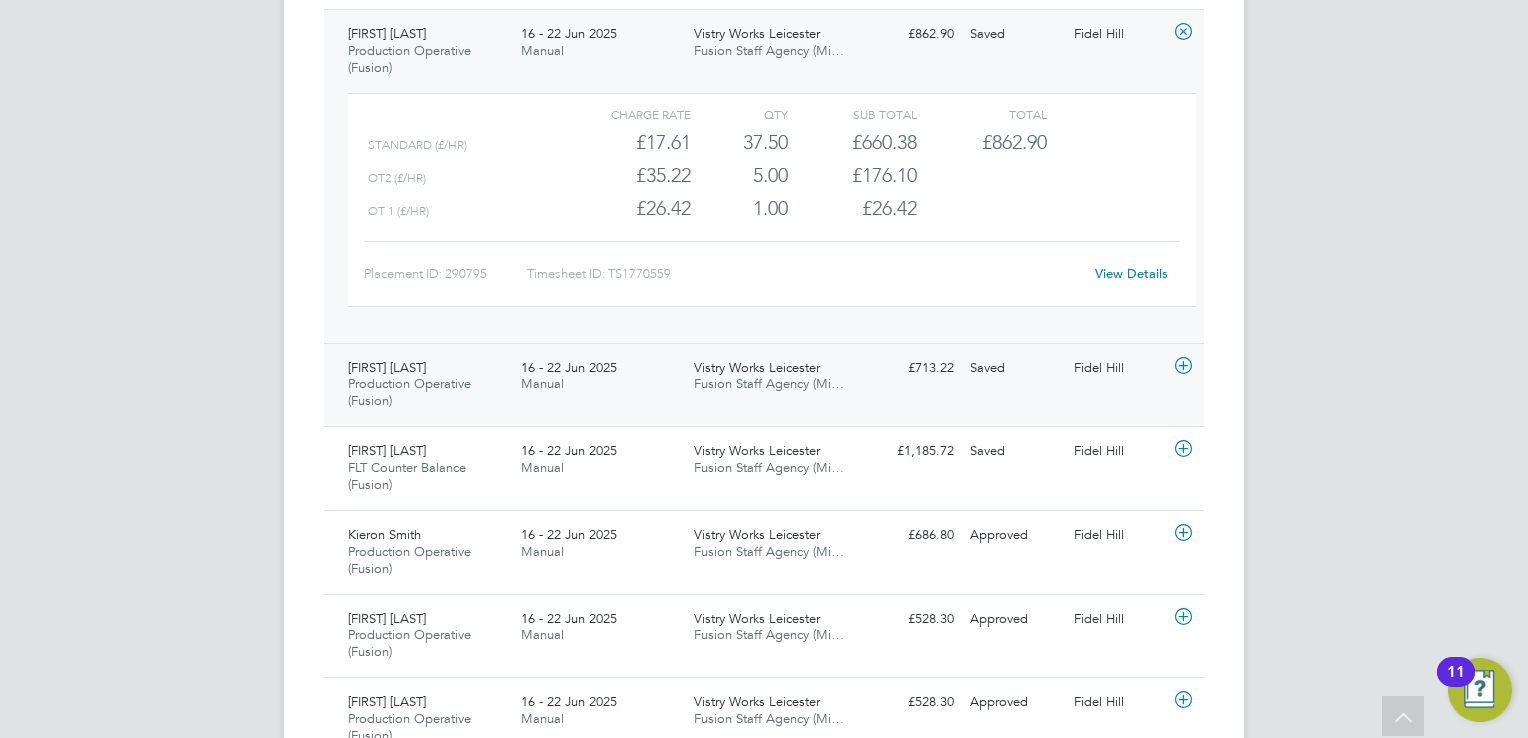 click 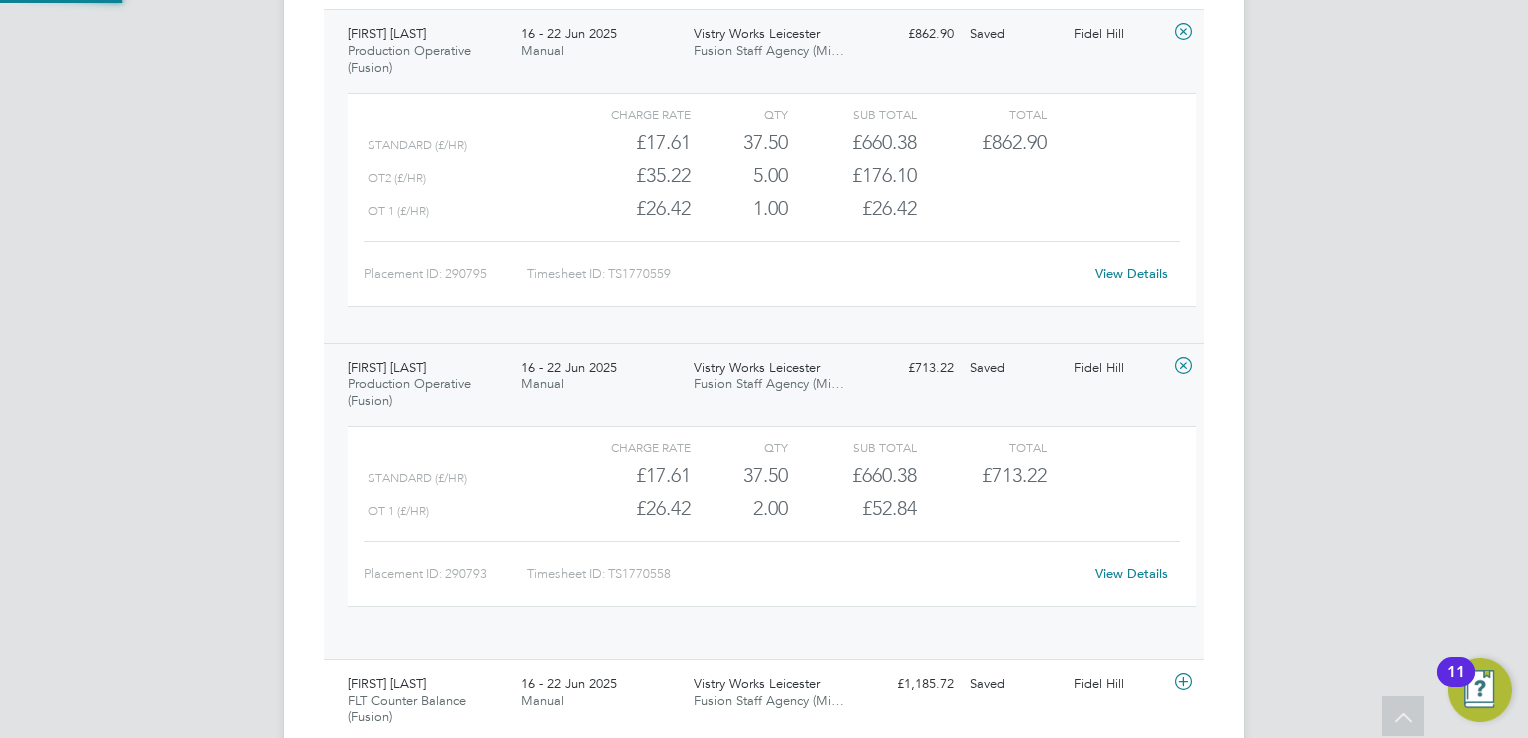 scroll, scrollTop: 9, scrollLeft: 9, axis: both 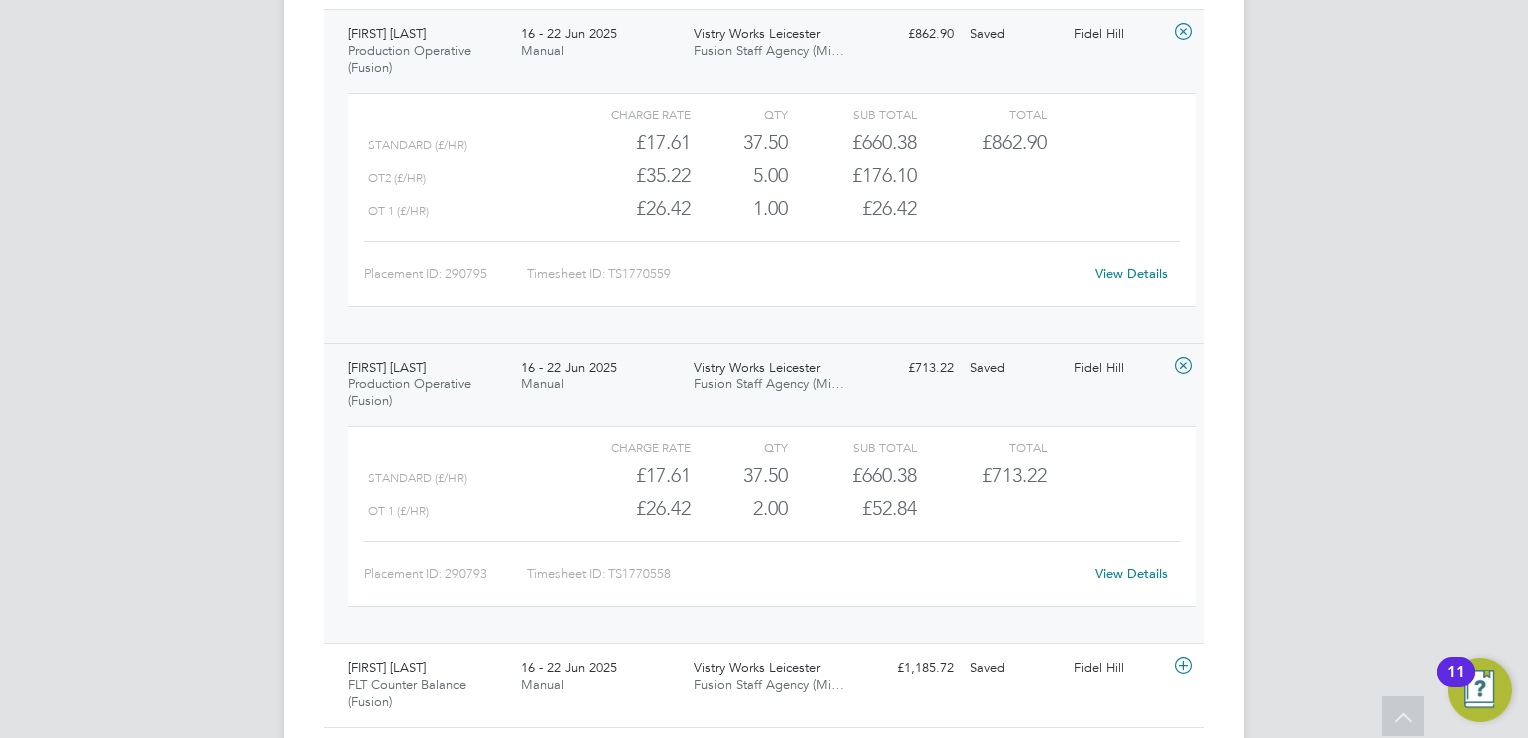click on "View Details" 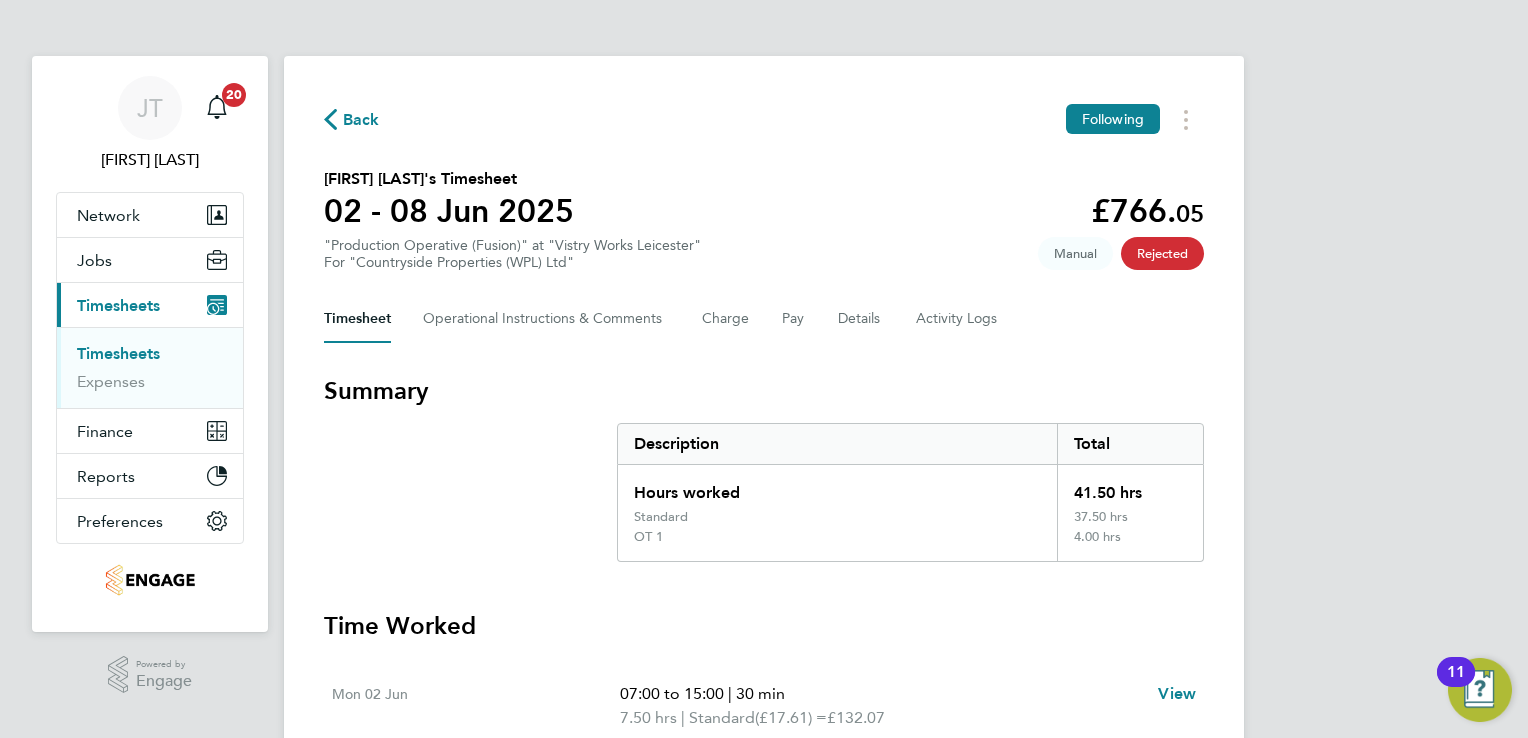 type 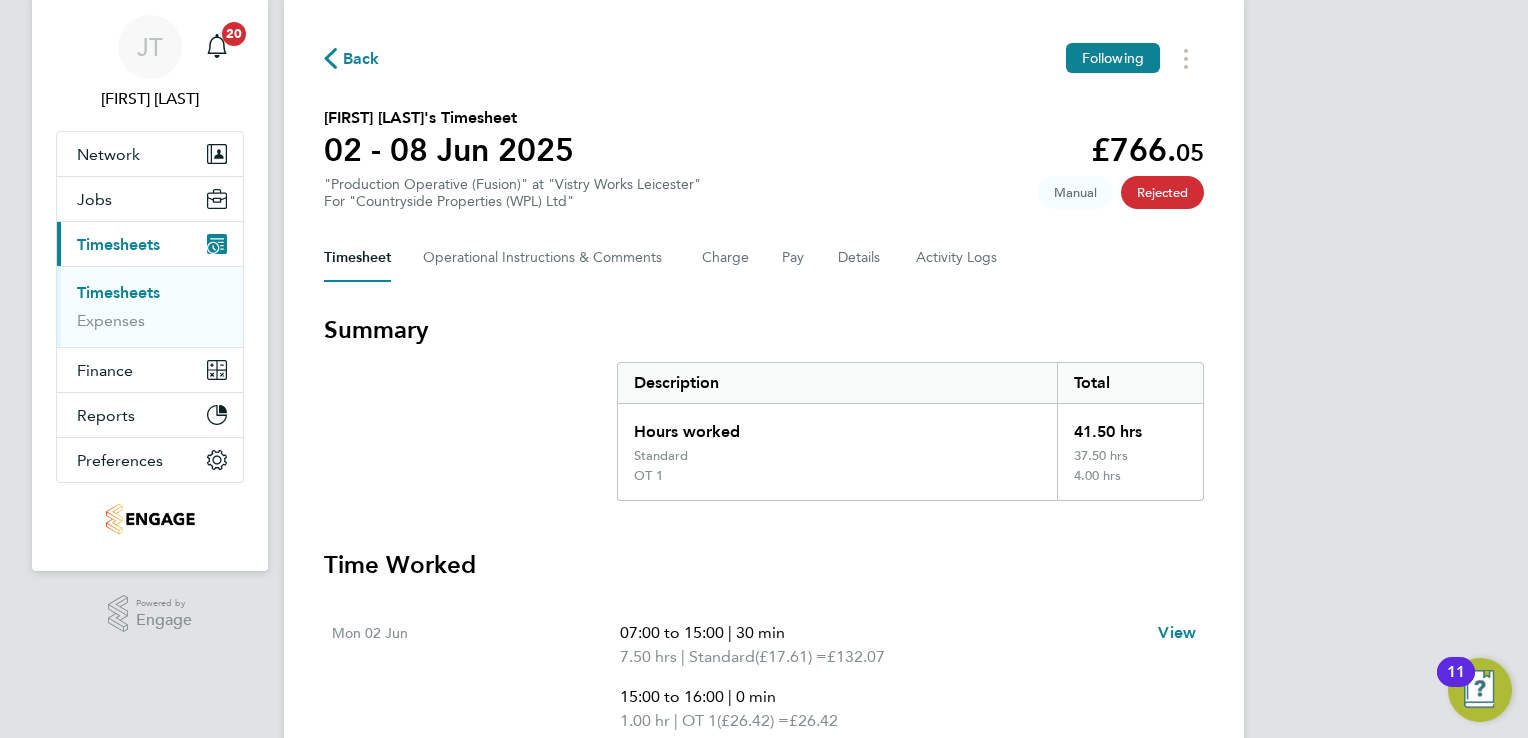 scroll, scrollTop: 0, scrollLeft: 0, axis: both 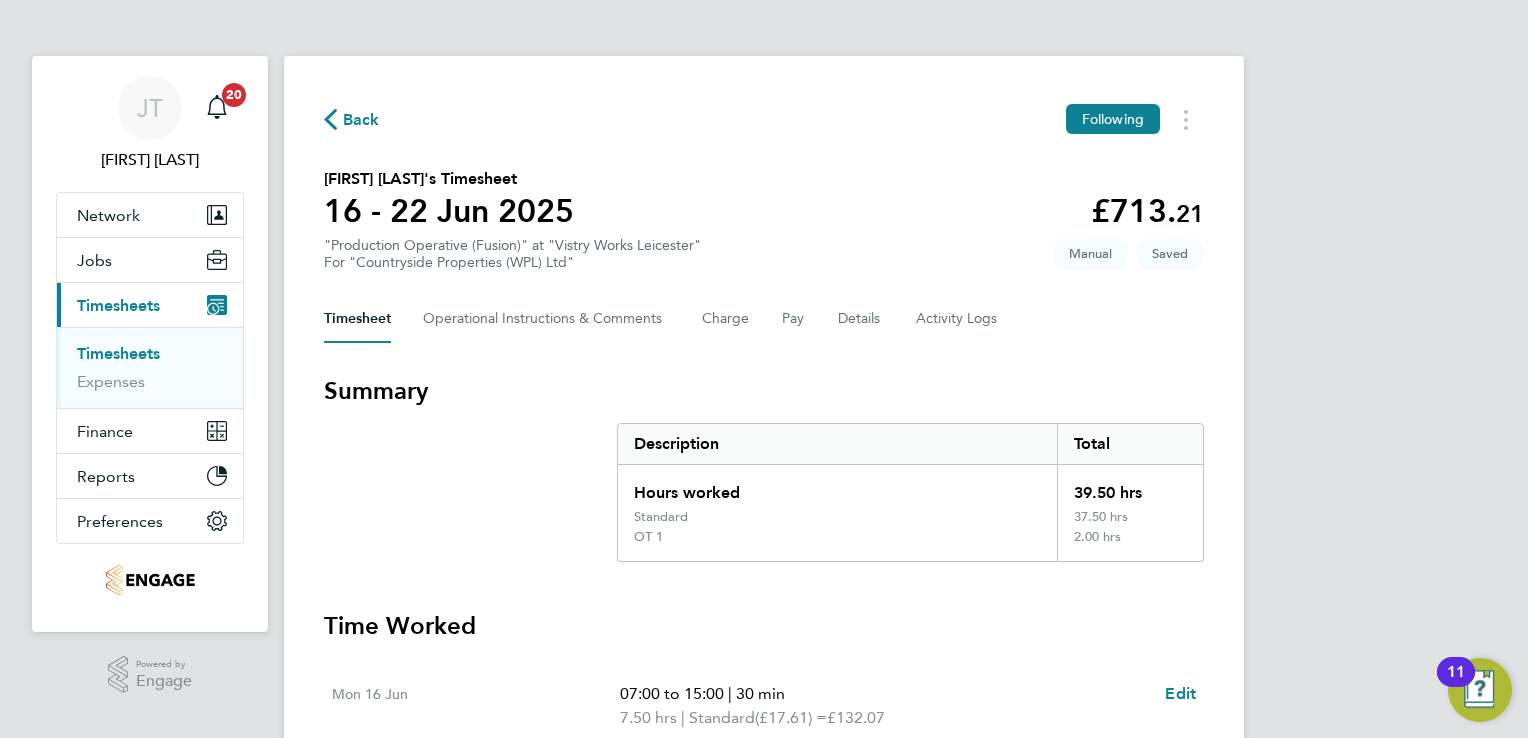 type 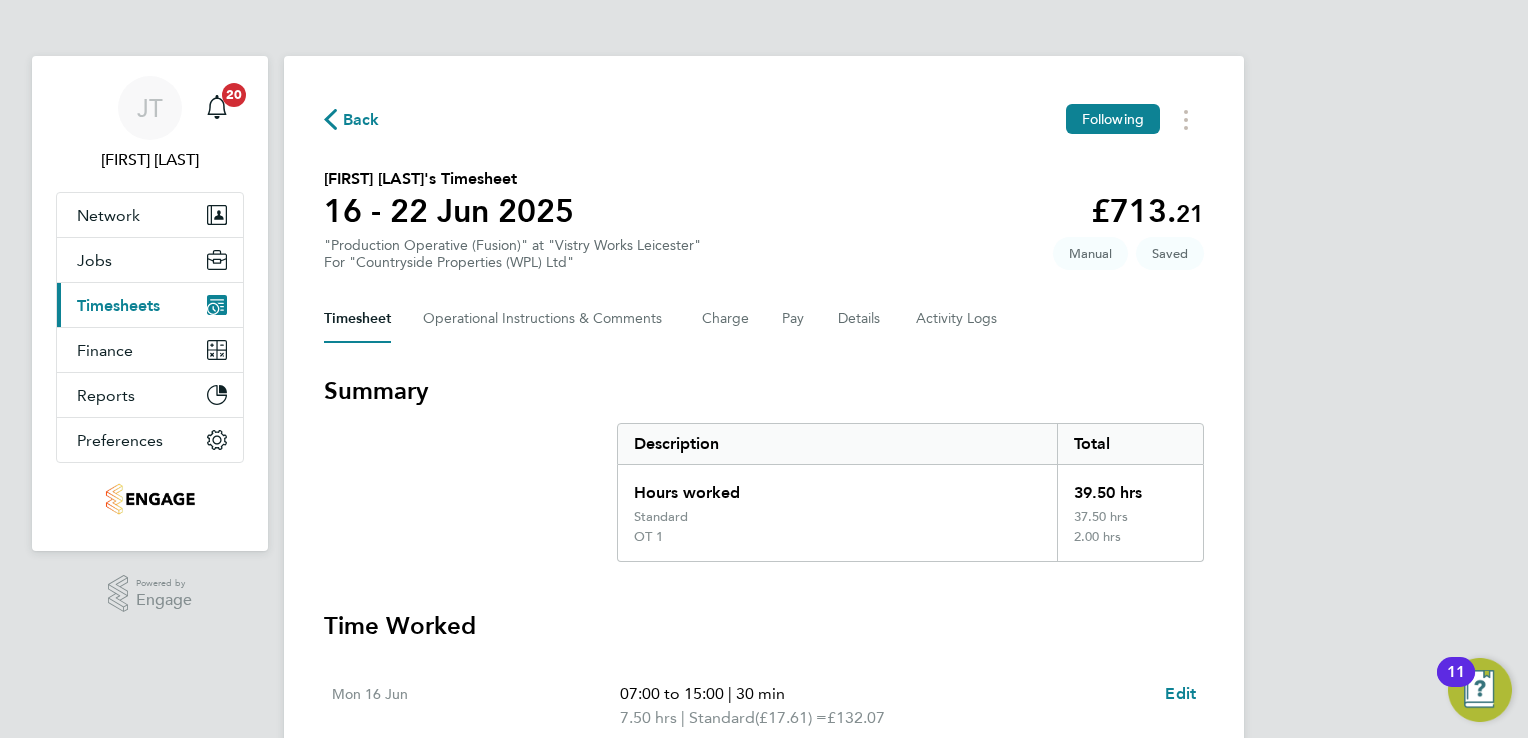 click on "Timesheets" at bounding box center [118, 305] 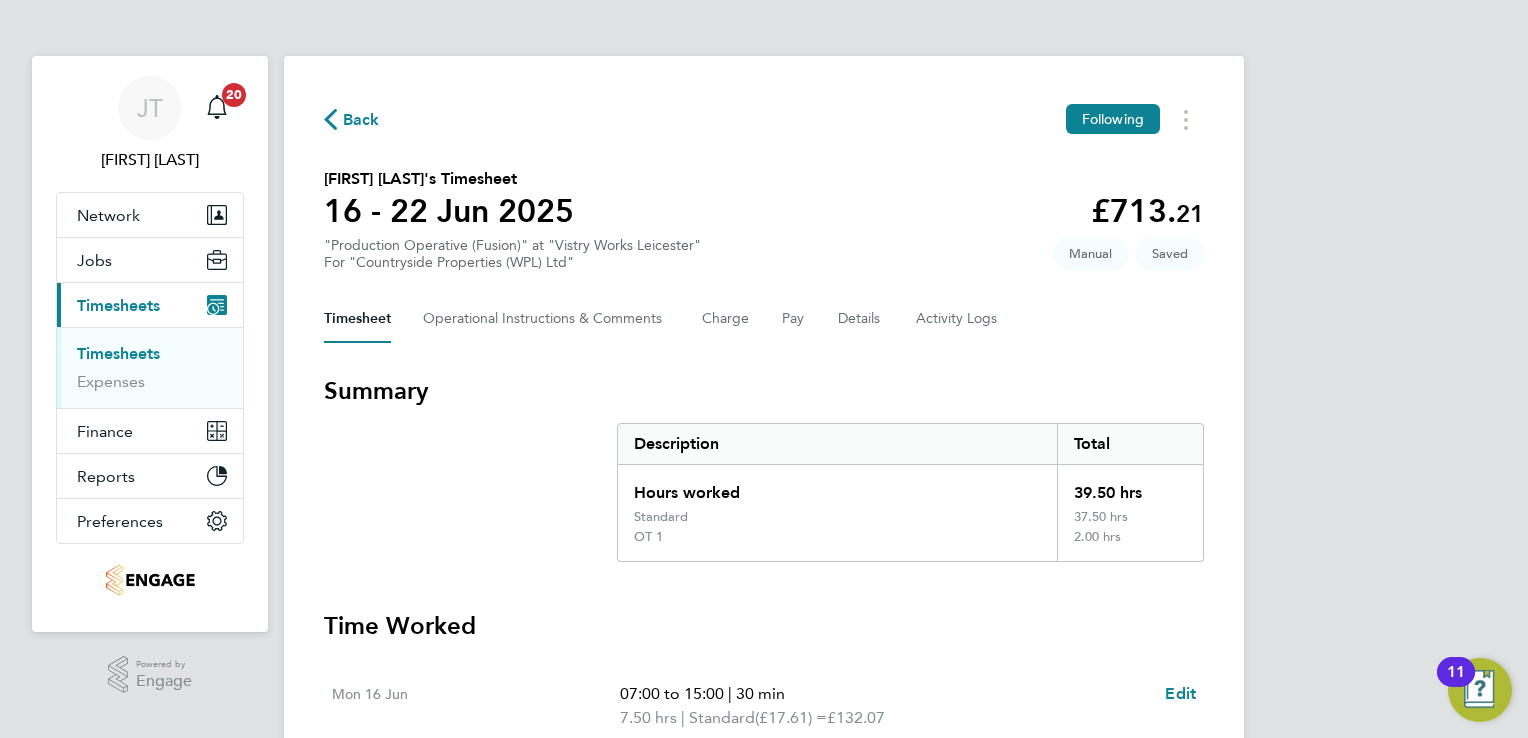 click on "Timesheets" at bounding box center (118, 353) 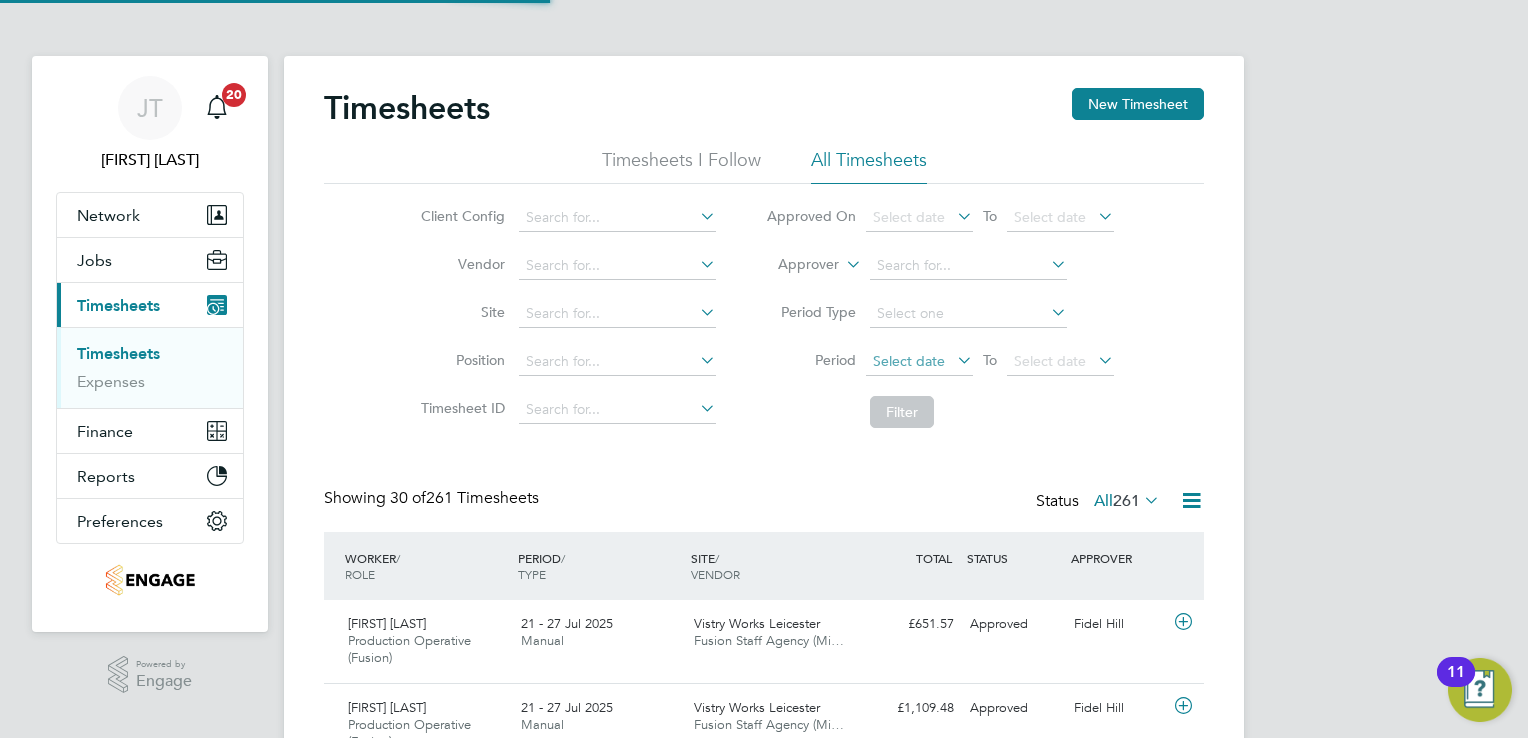 scroll, scrollTop: 10, scrollLeft: 10, axis: both 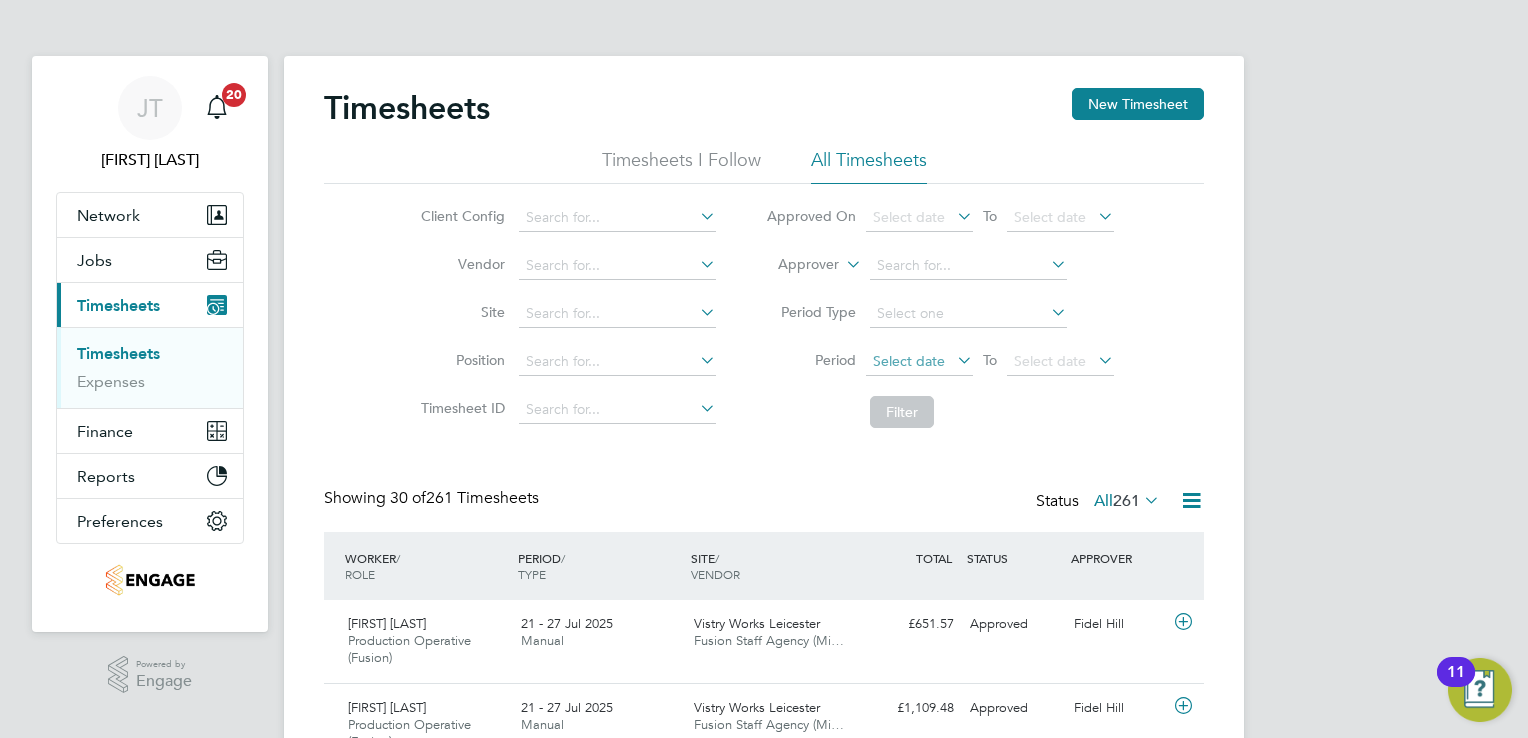 click on "Select date" 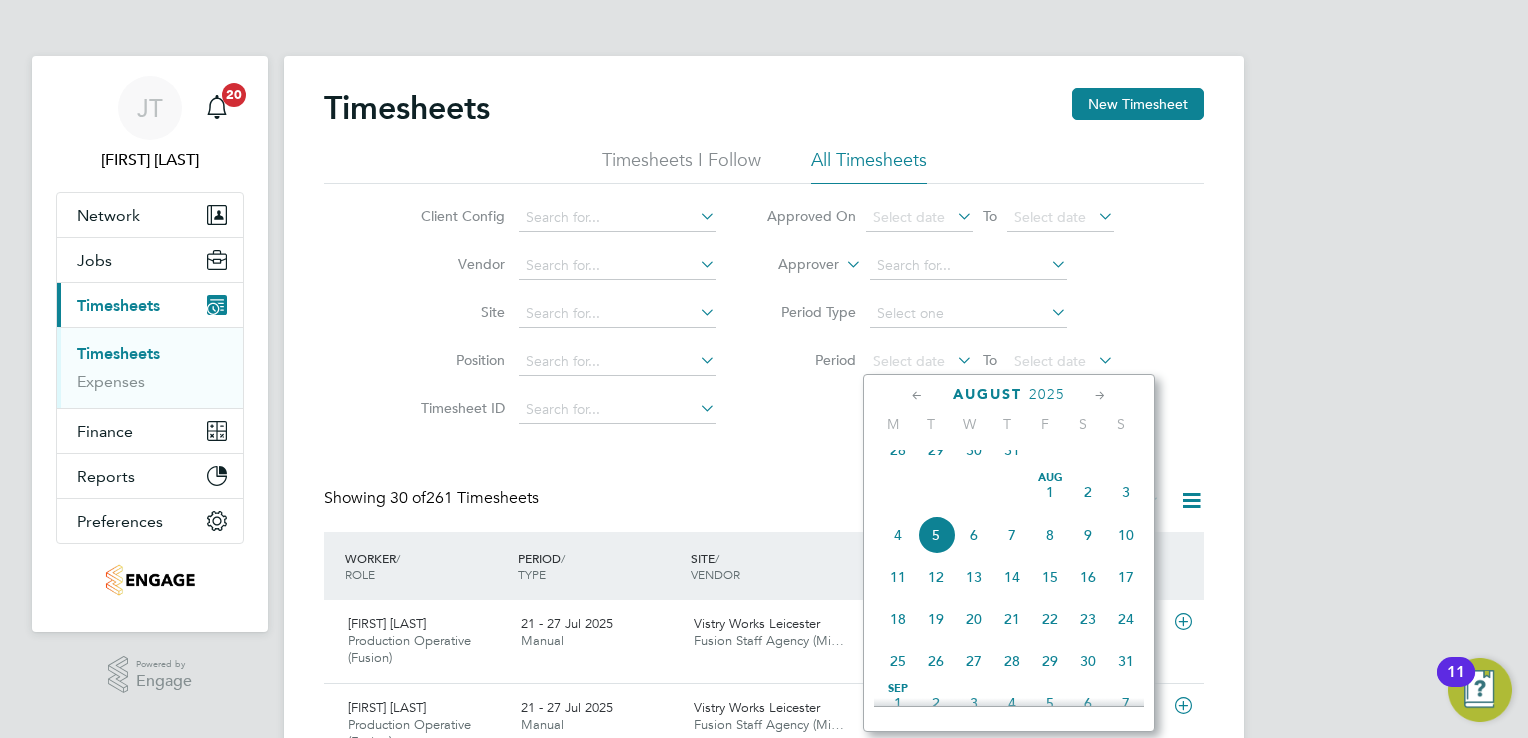 click on "29" 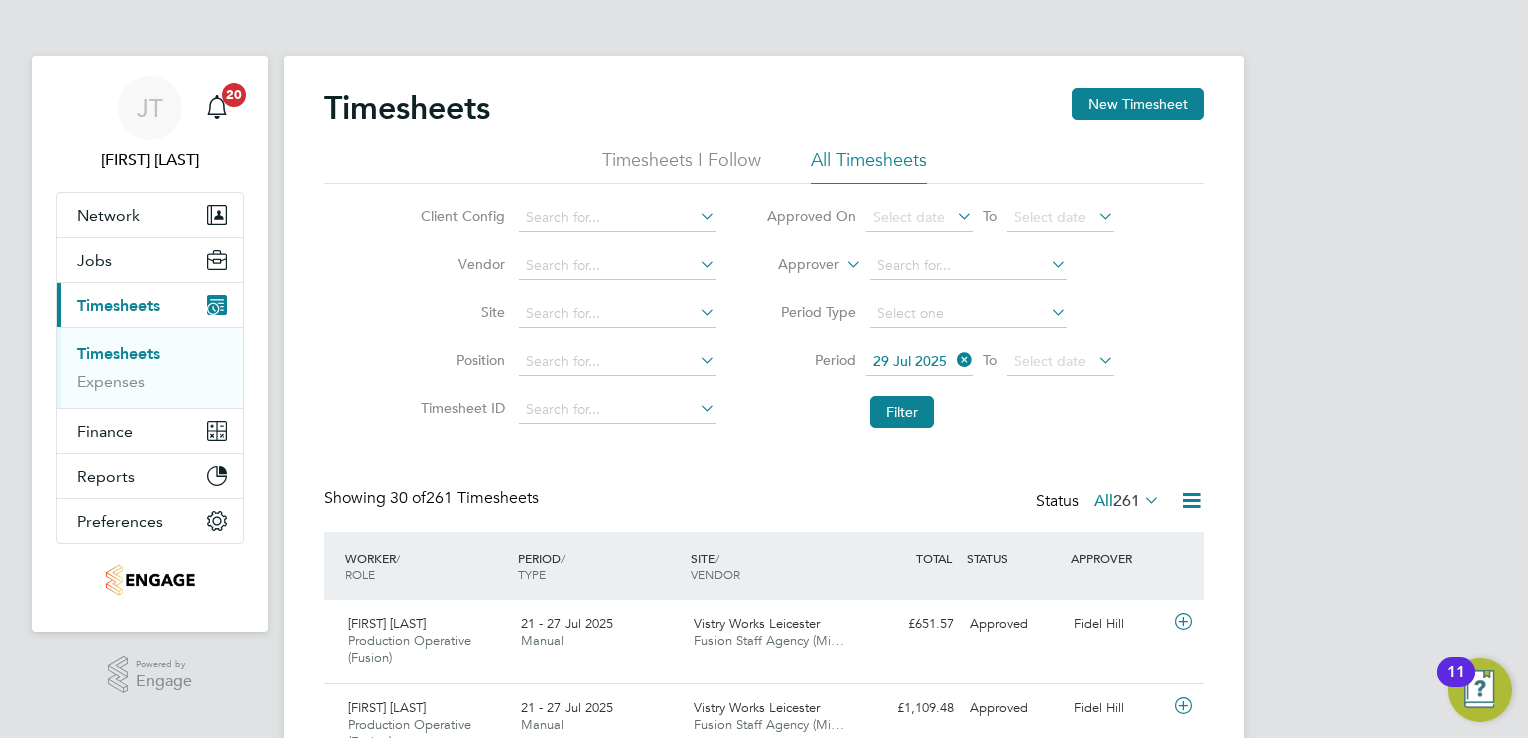 click on "29 Jul 2025" 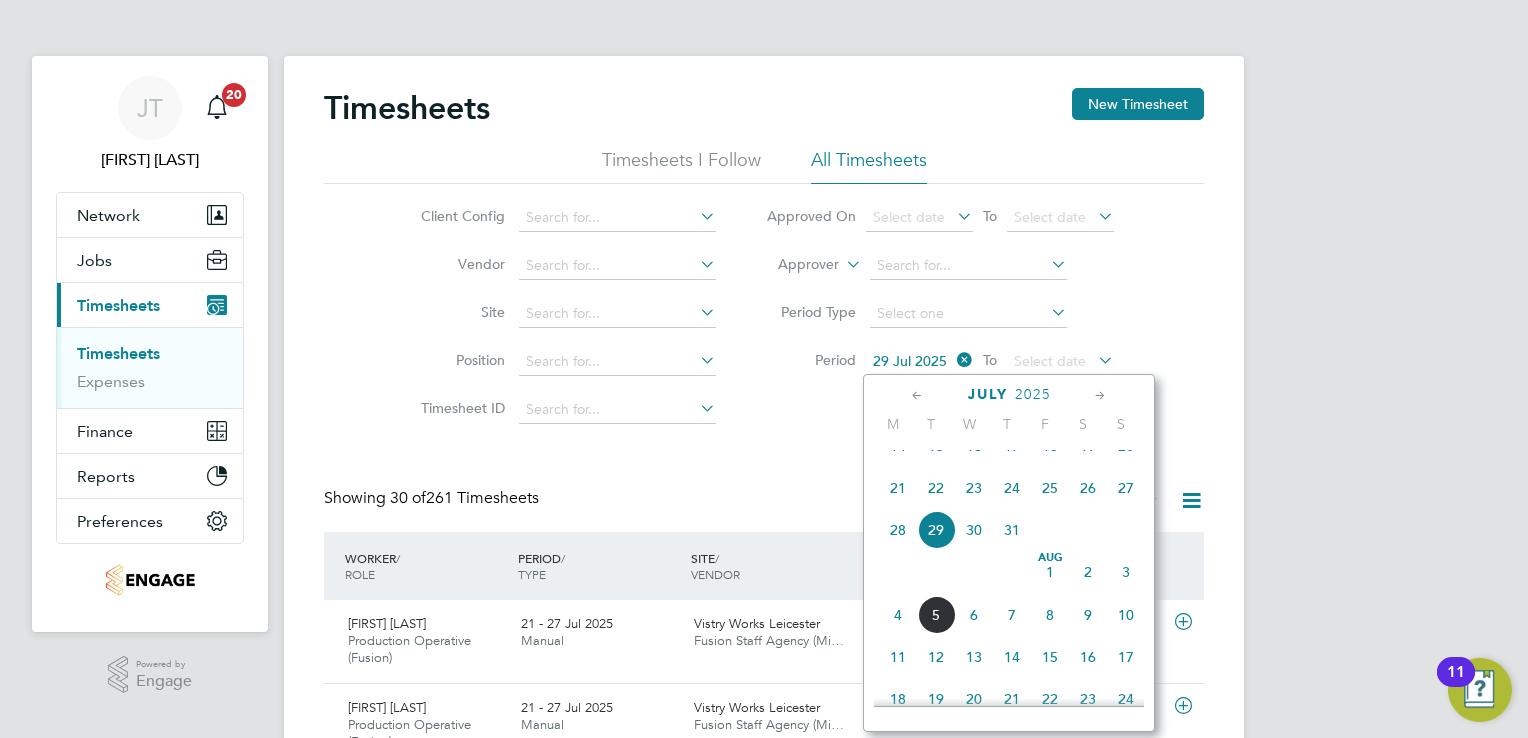 click 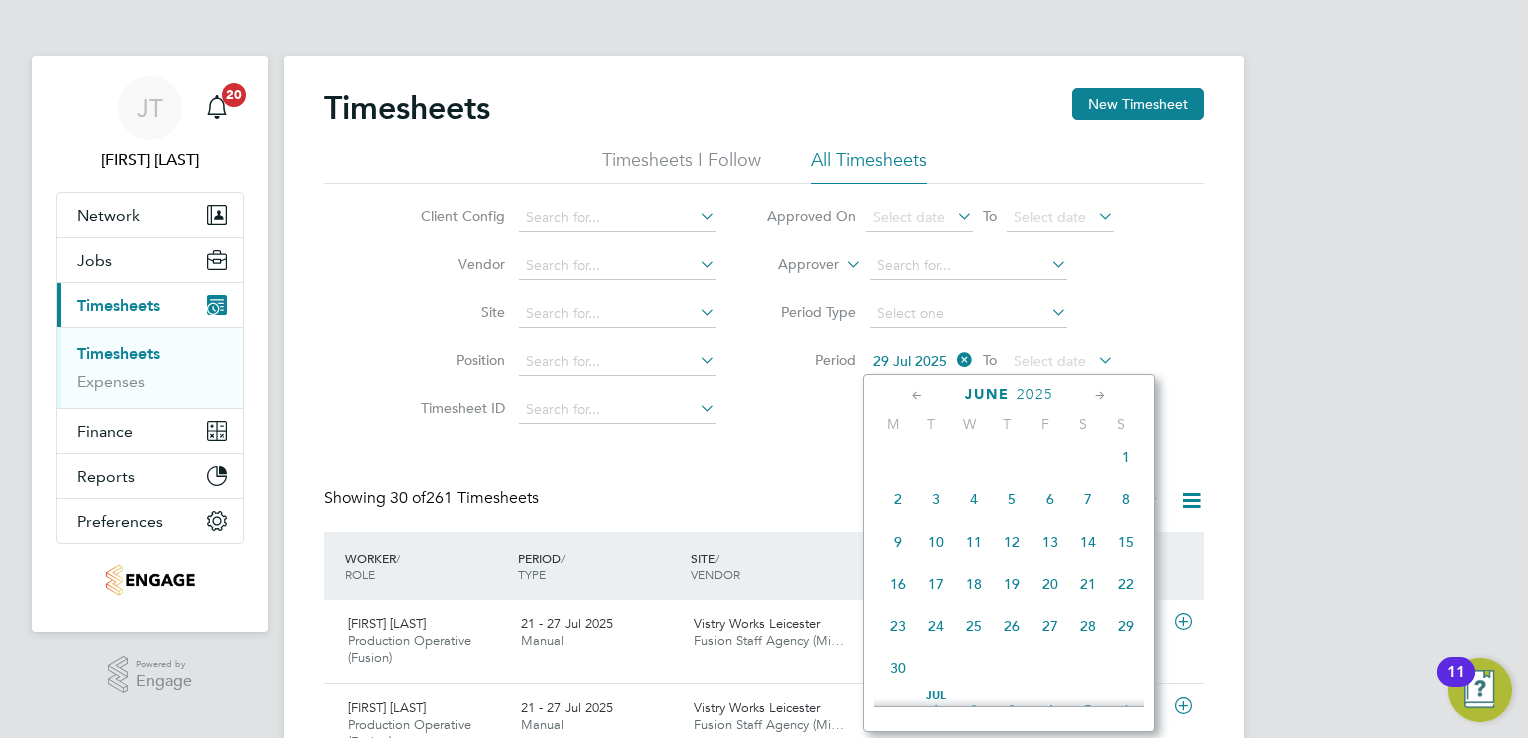 click on "16" 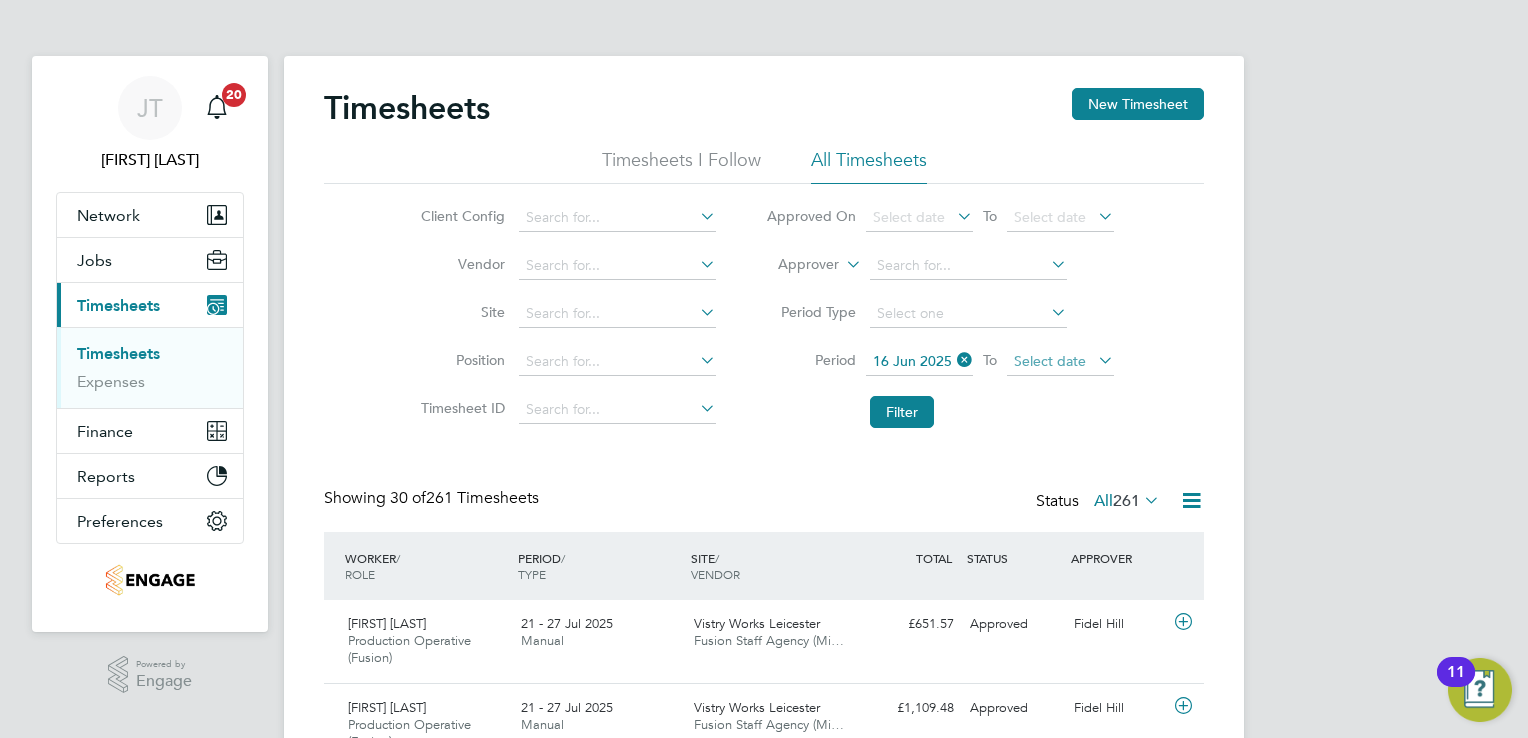 click on "Select date" 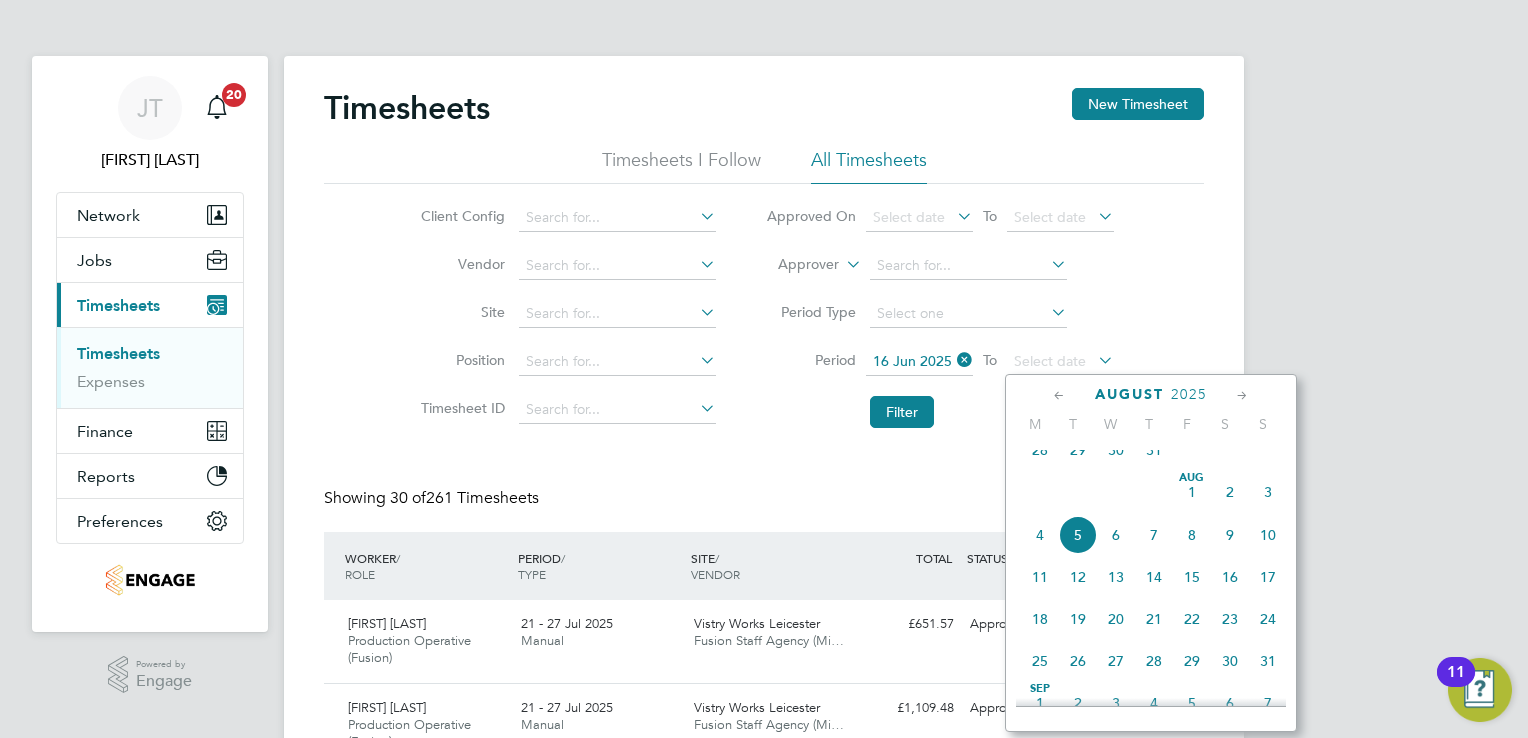 click on "28" 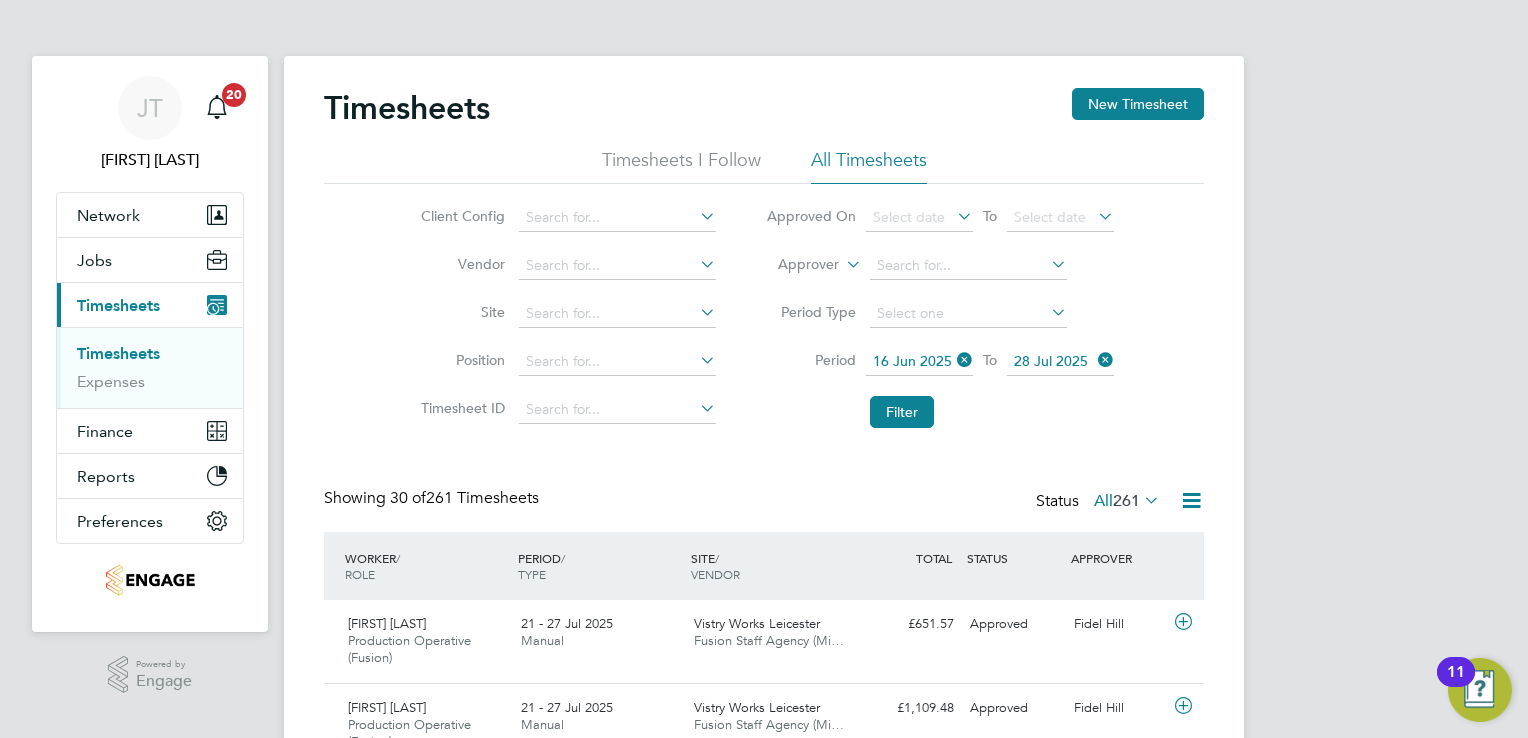 click on "28 Jul 2025" 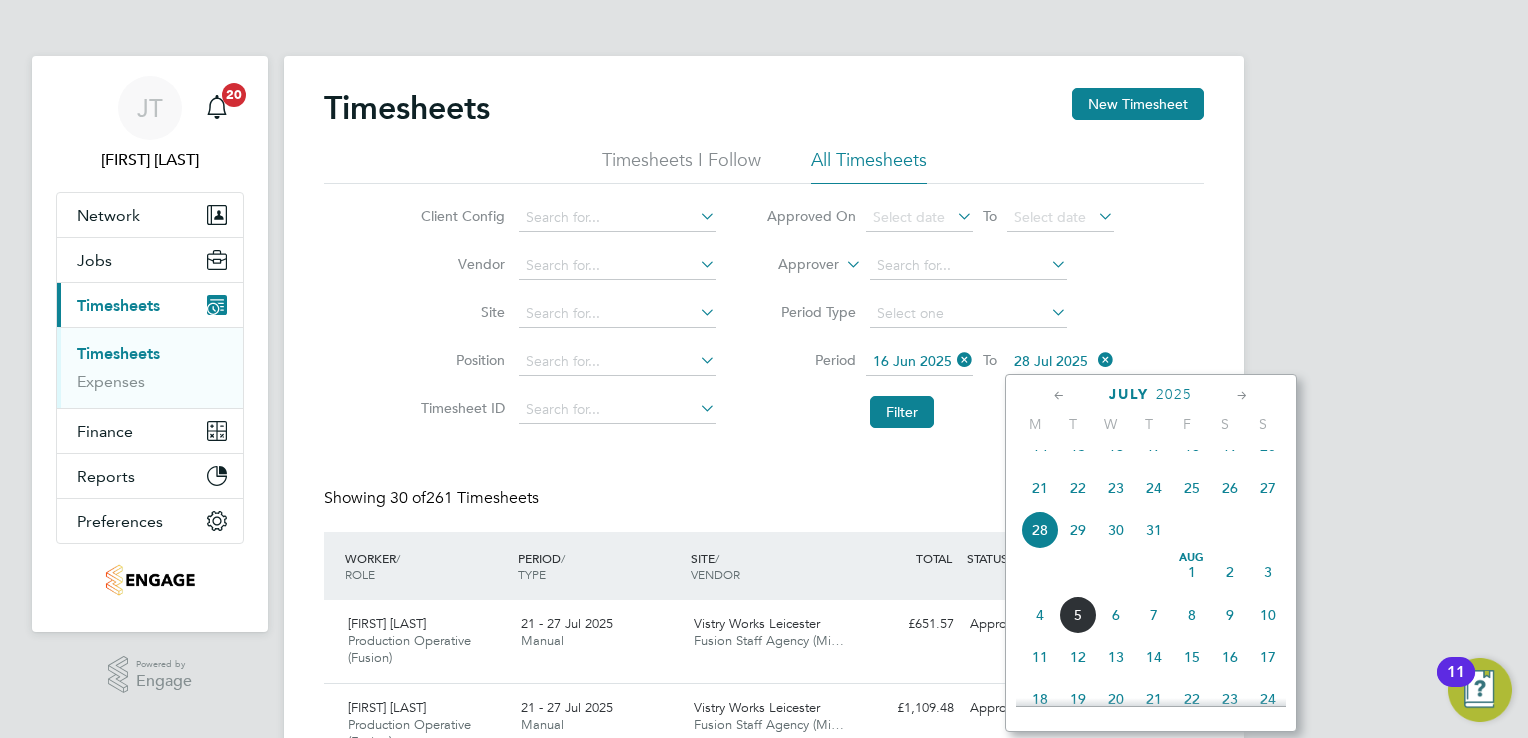 click on "14" 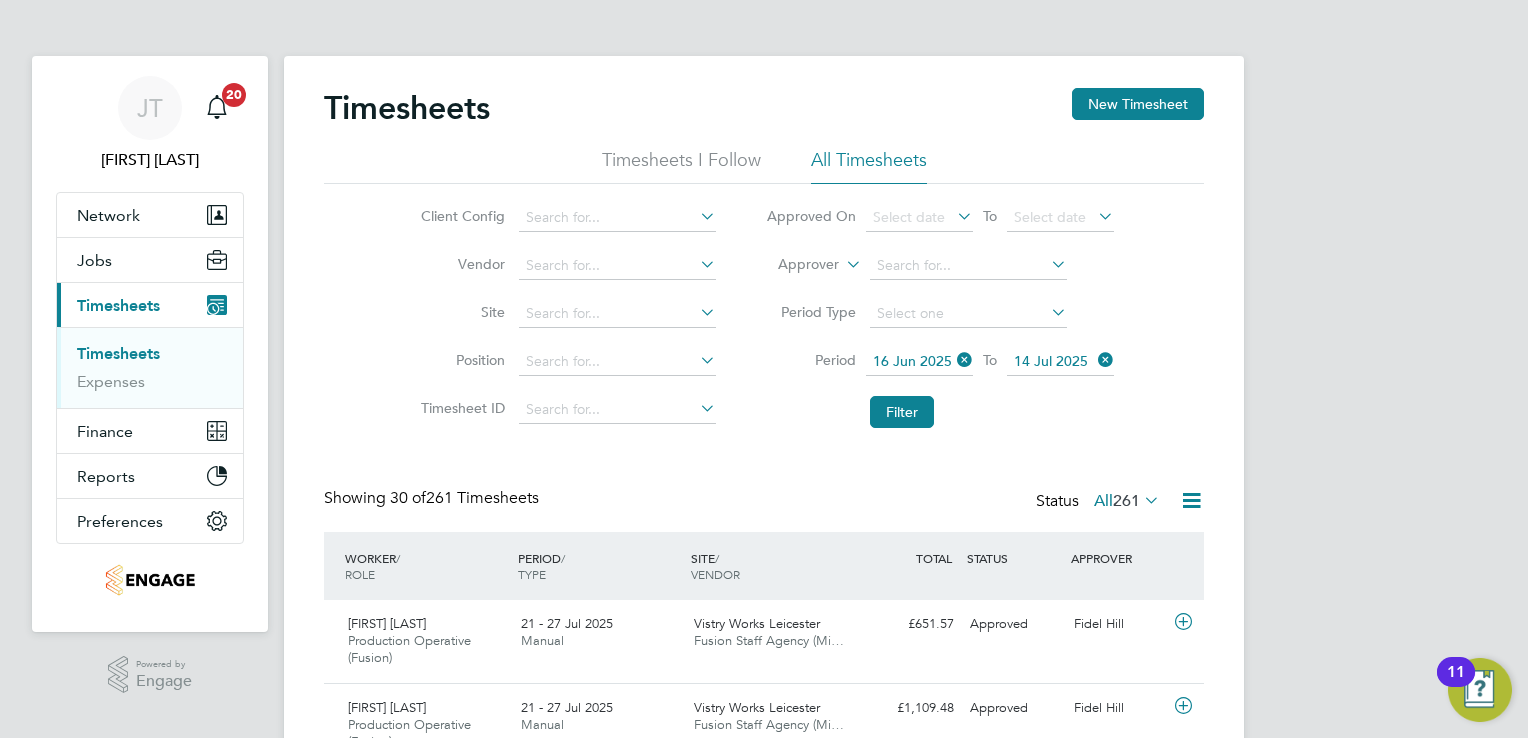 click on "14 Jul 2025" 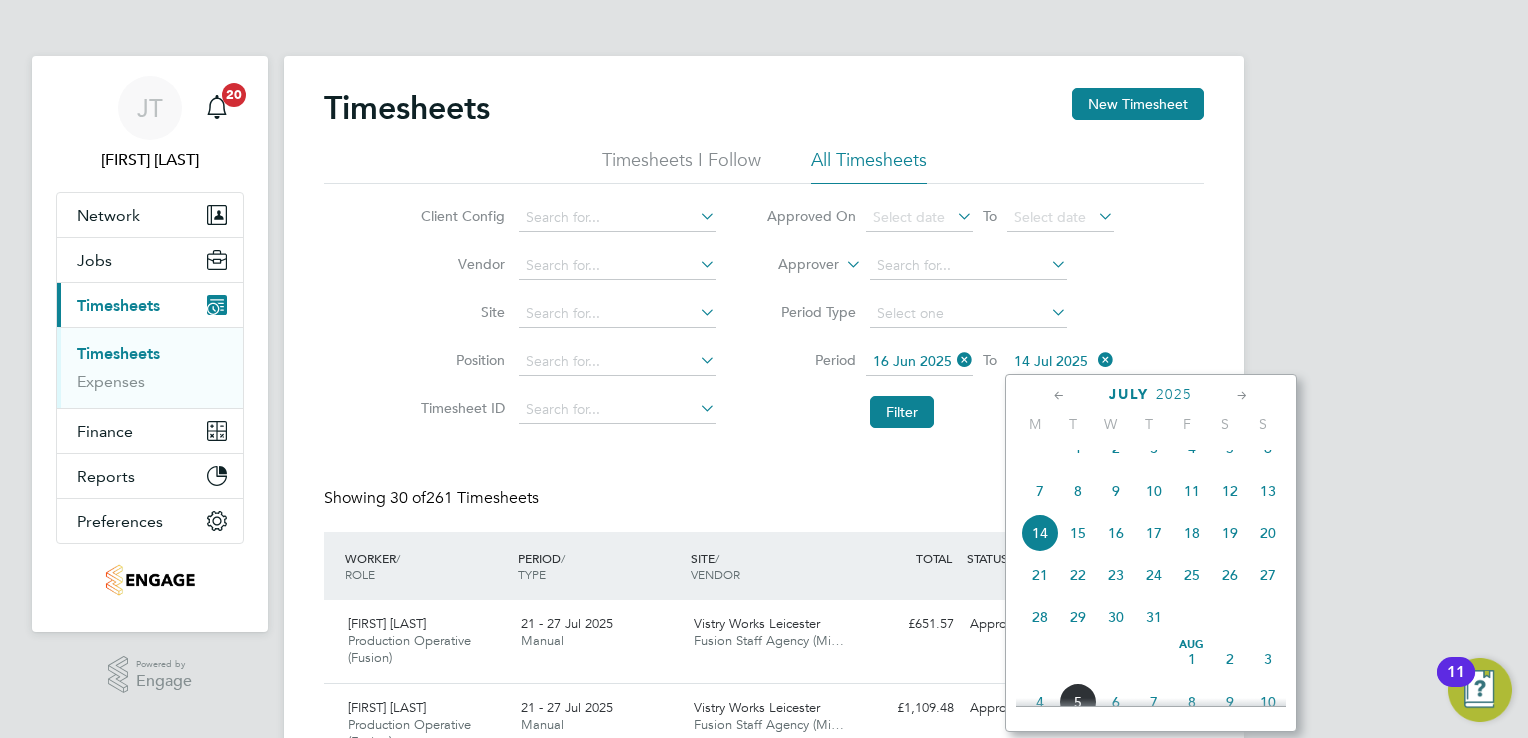 click on "Jul 1" 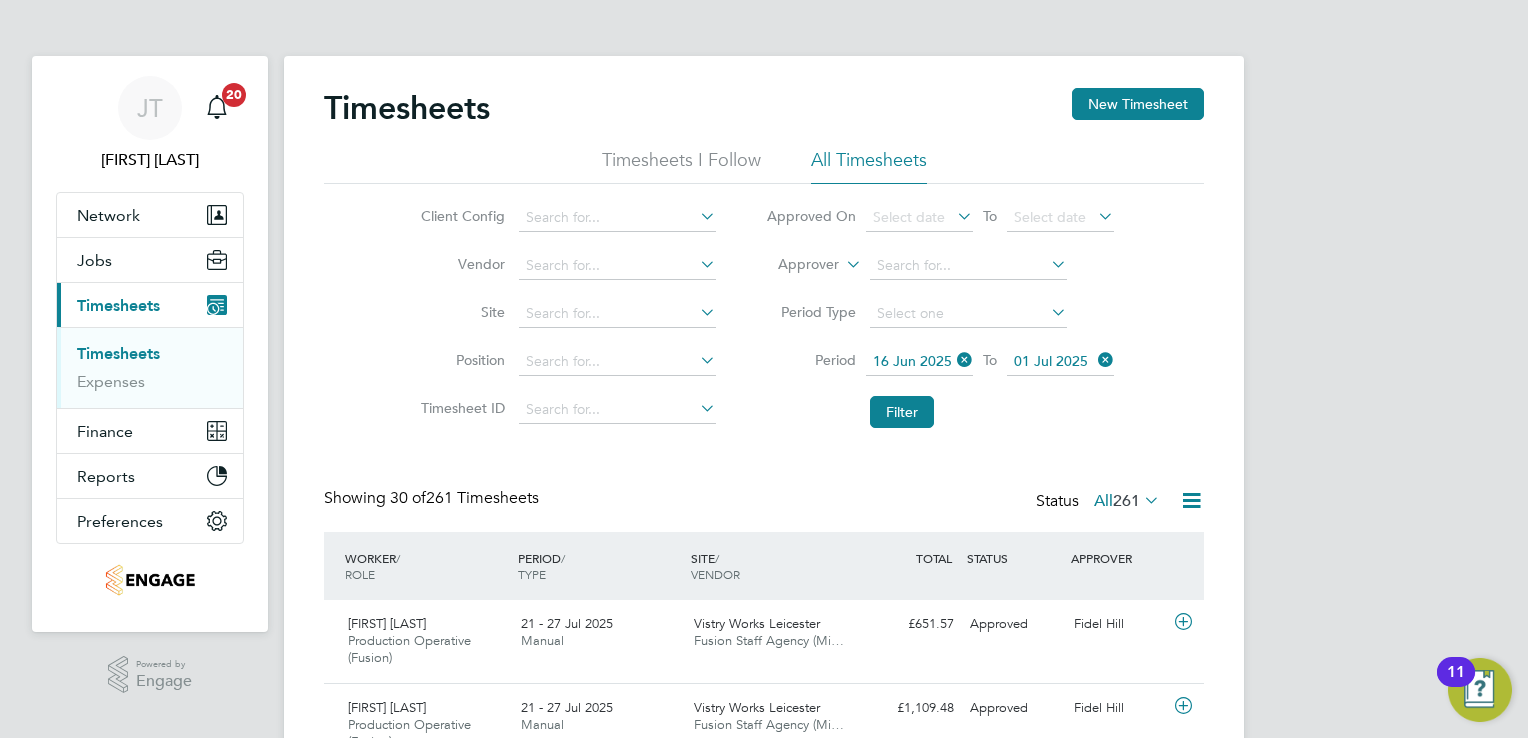 click on "01 Jul 2025" 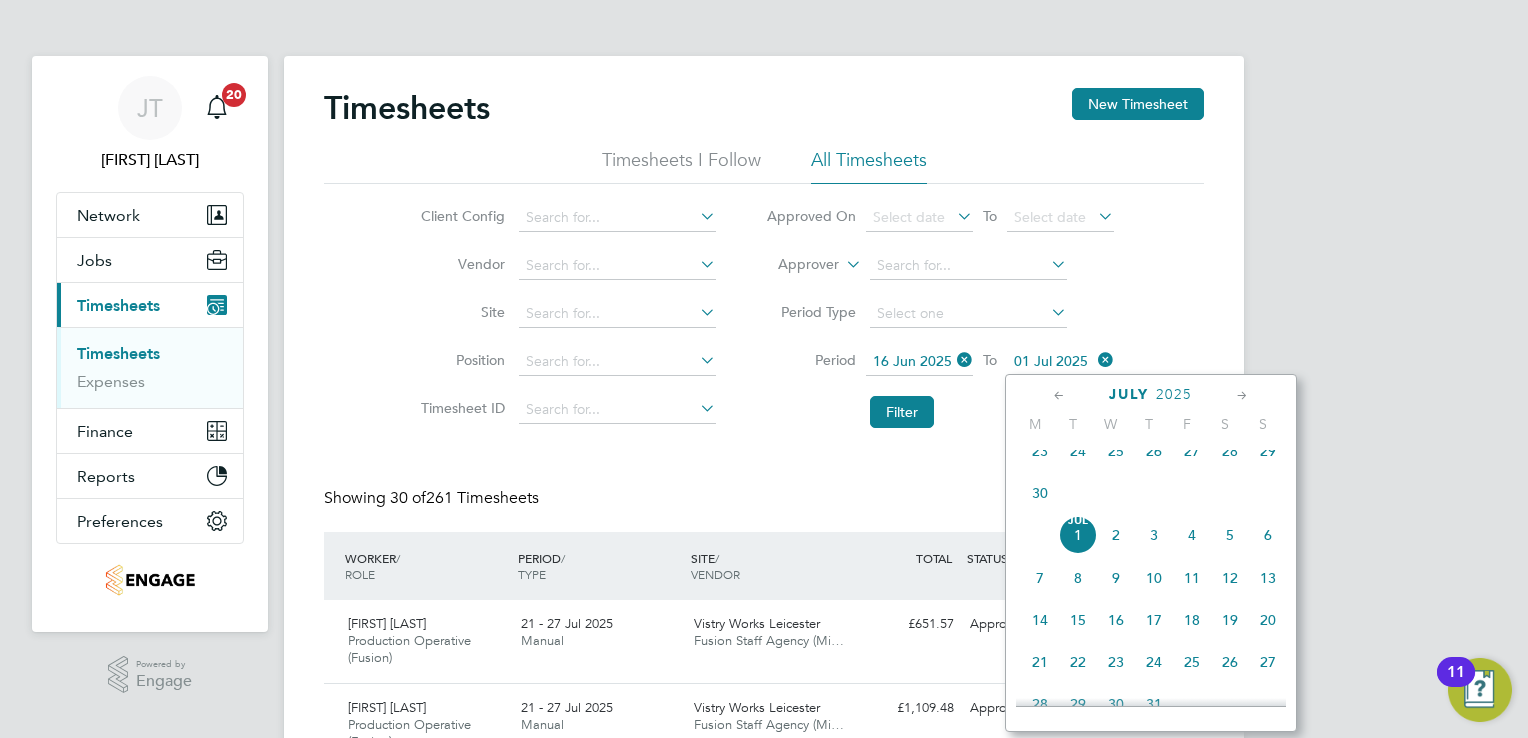 click on "23" 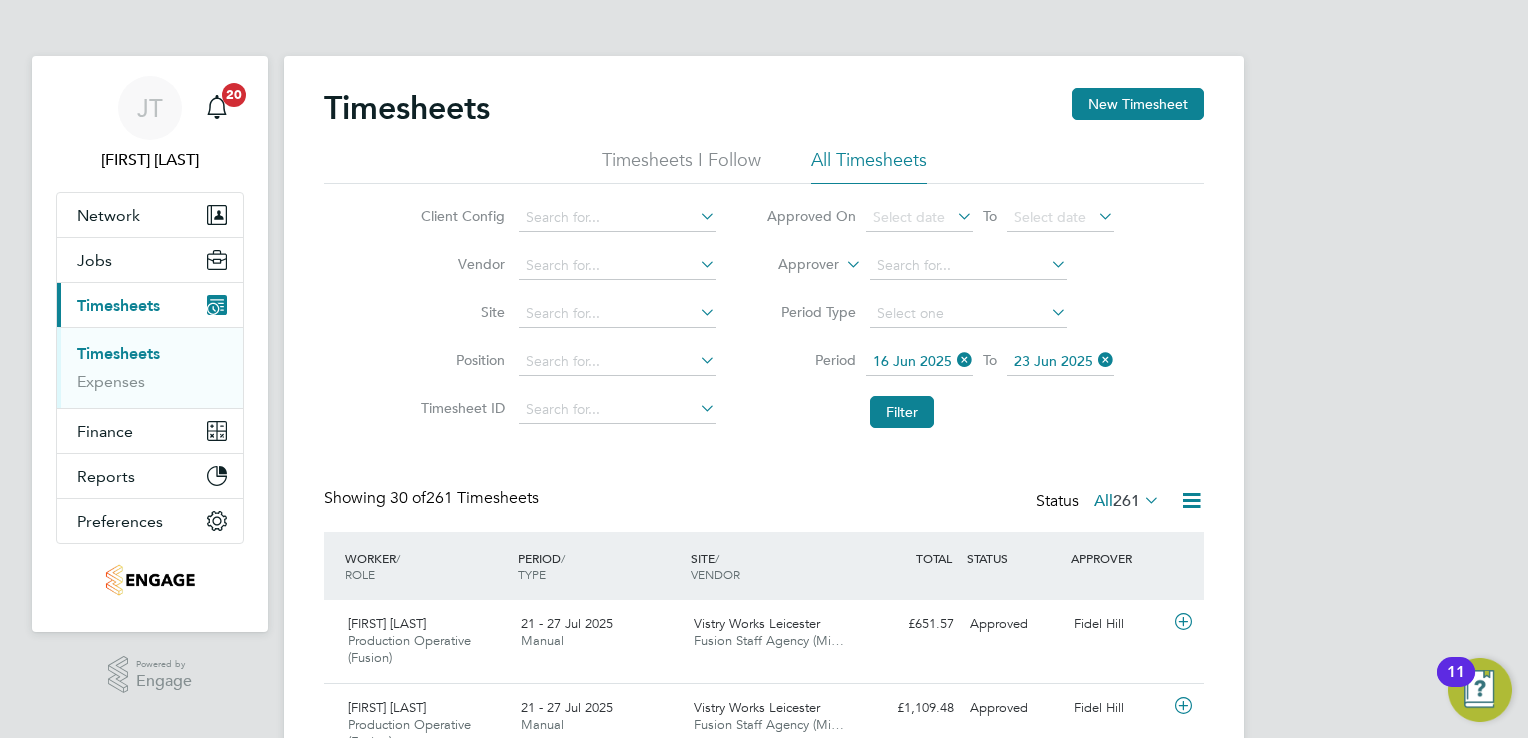 click on "23 Jun 2025" 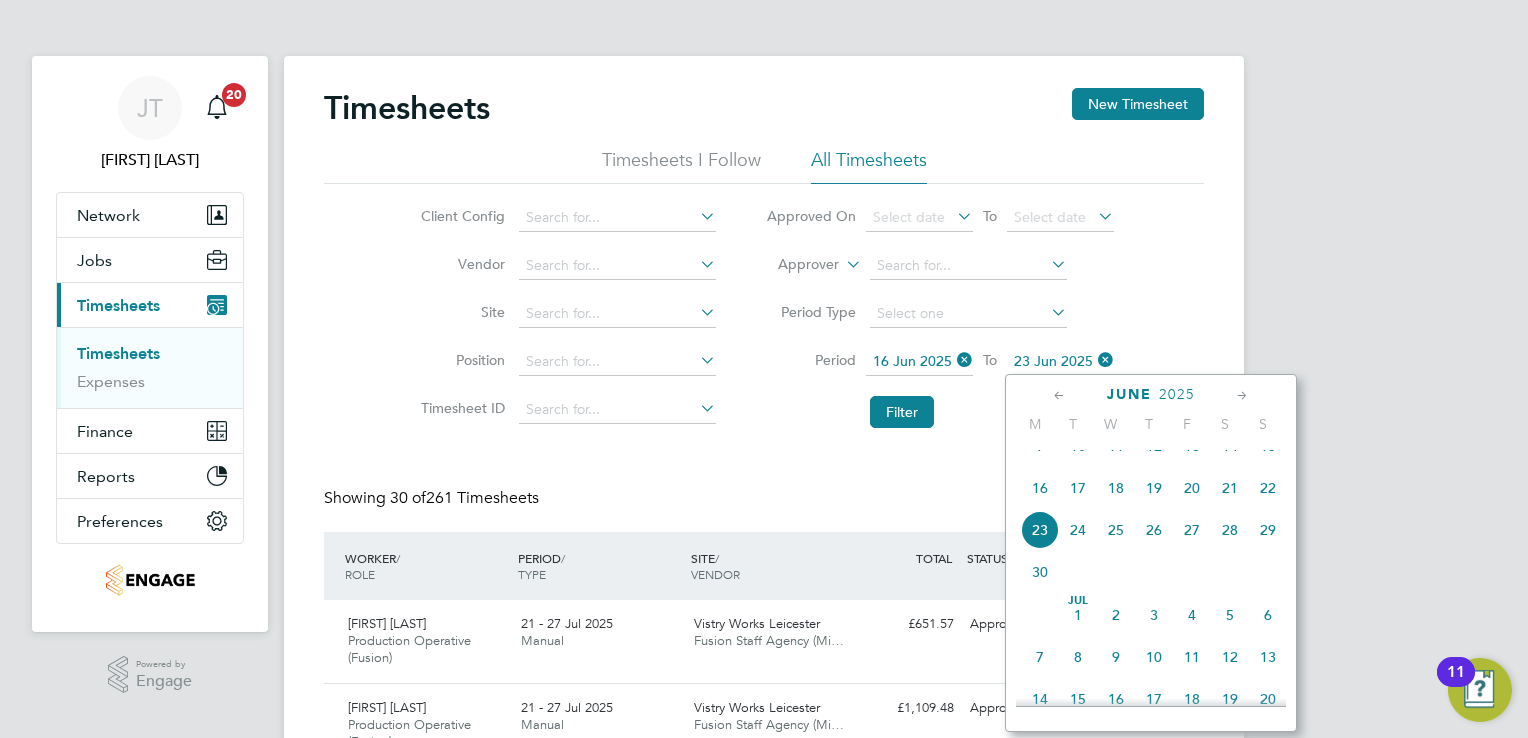 click on "22" 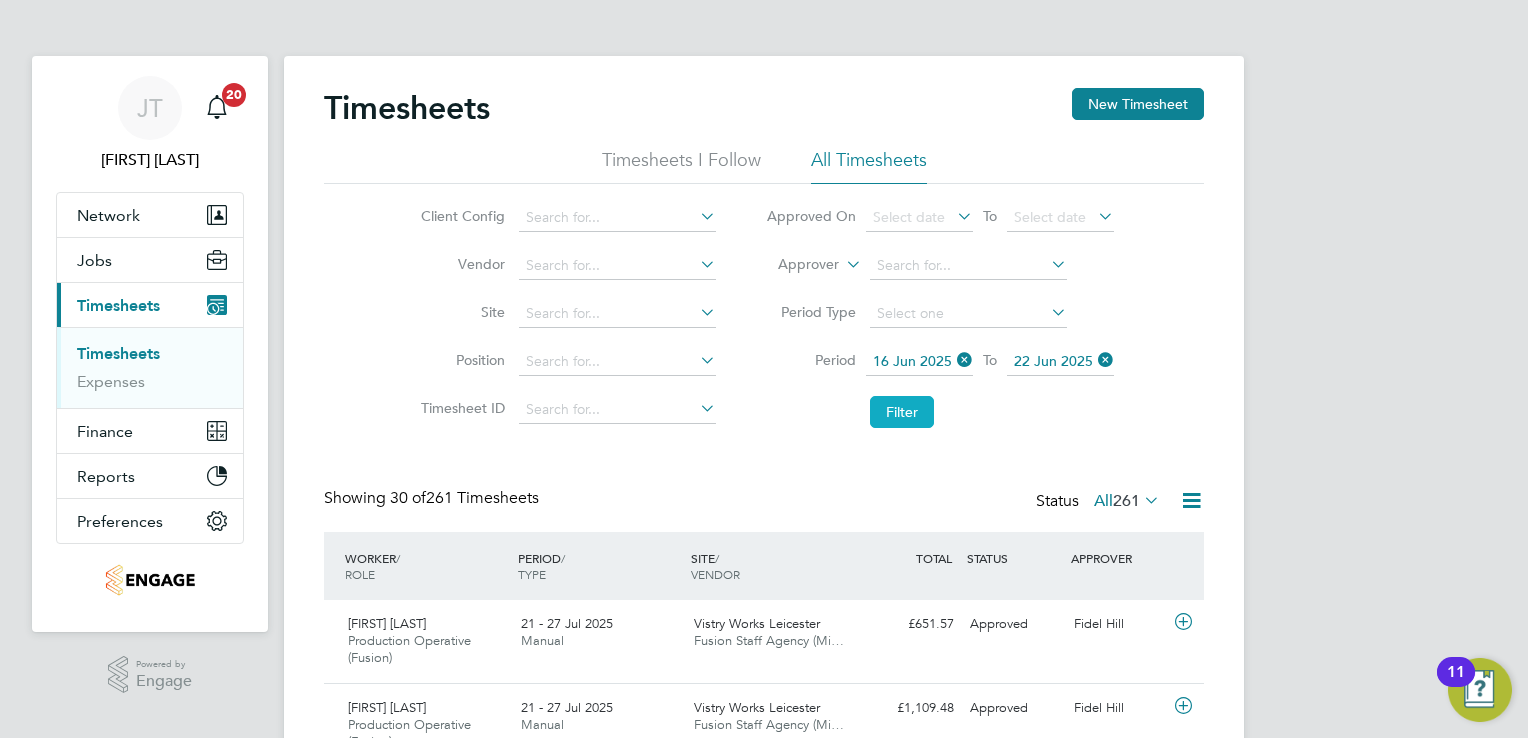 click on "Filter" 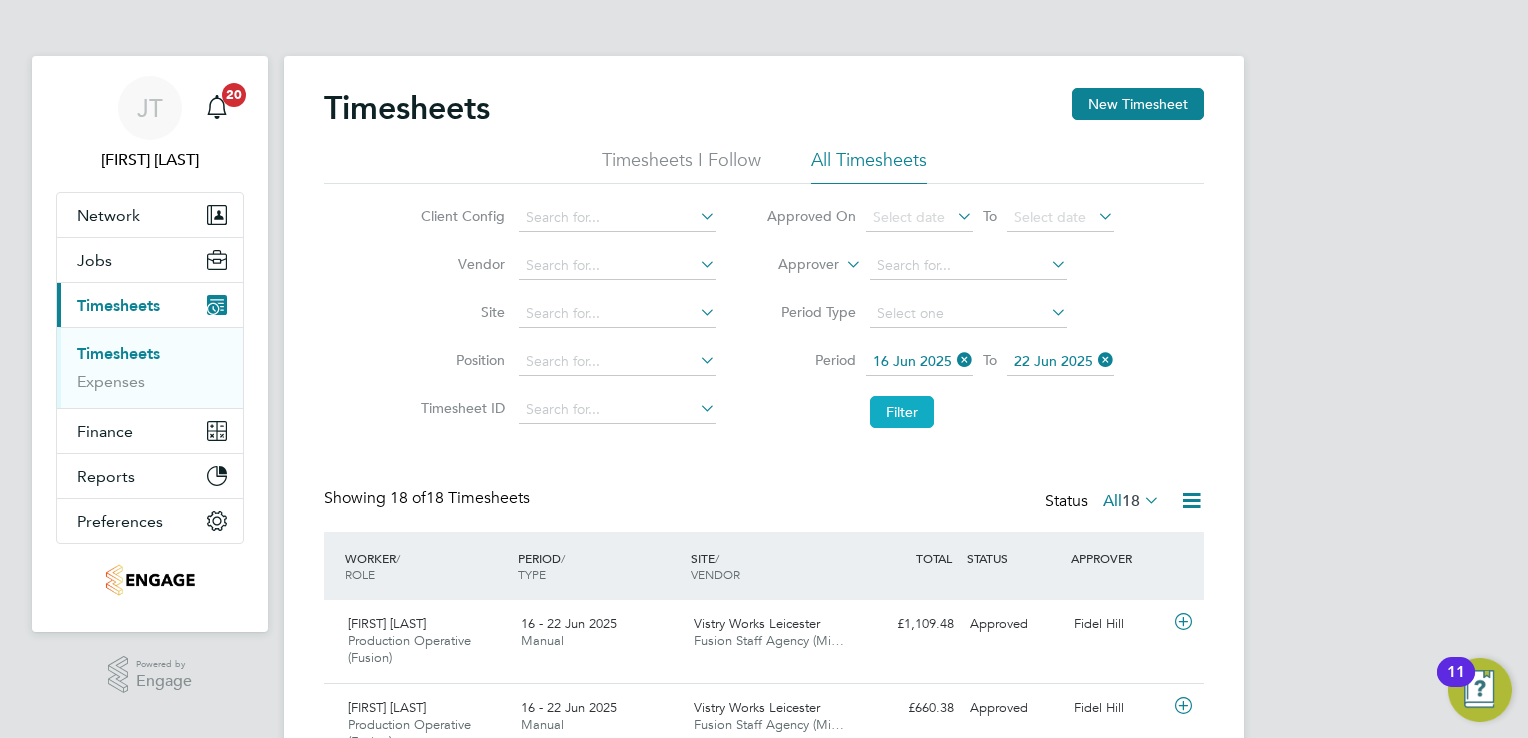 type 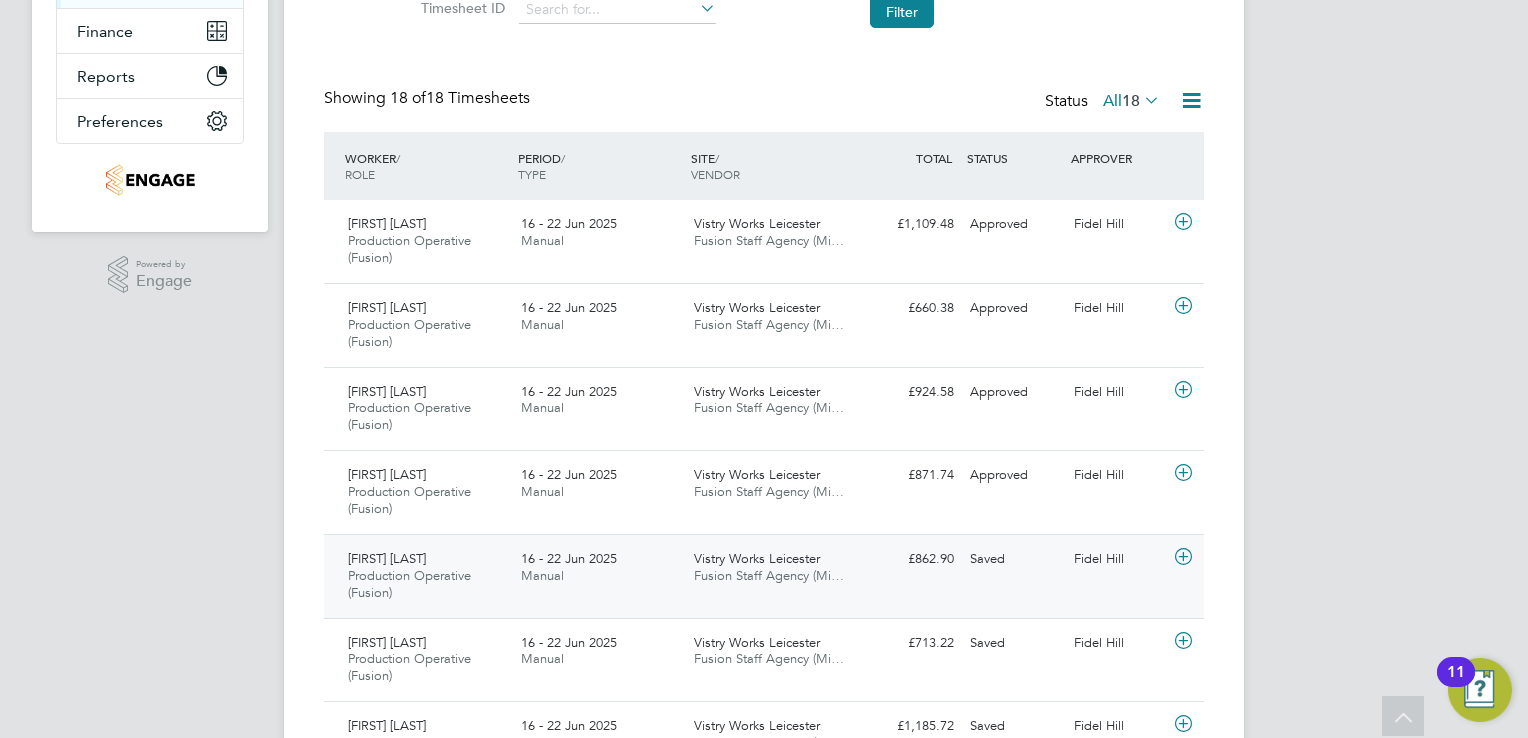 click 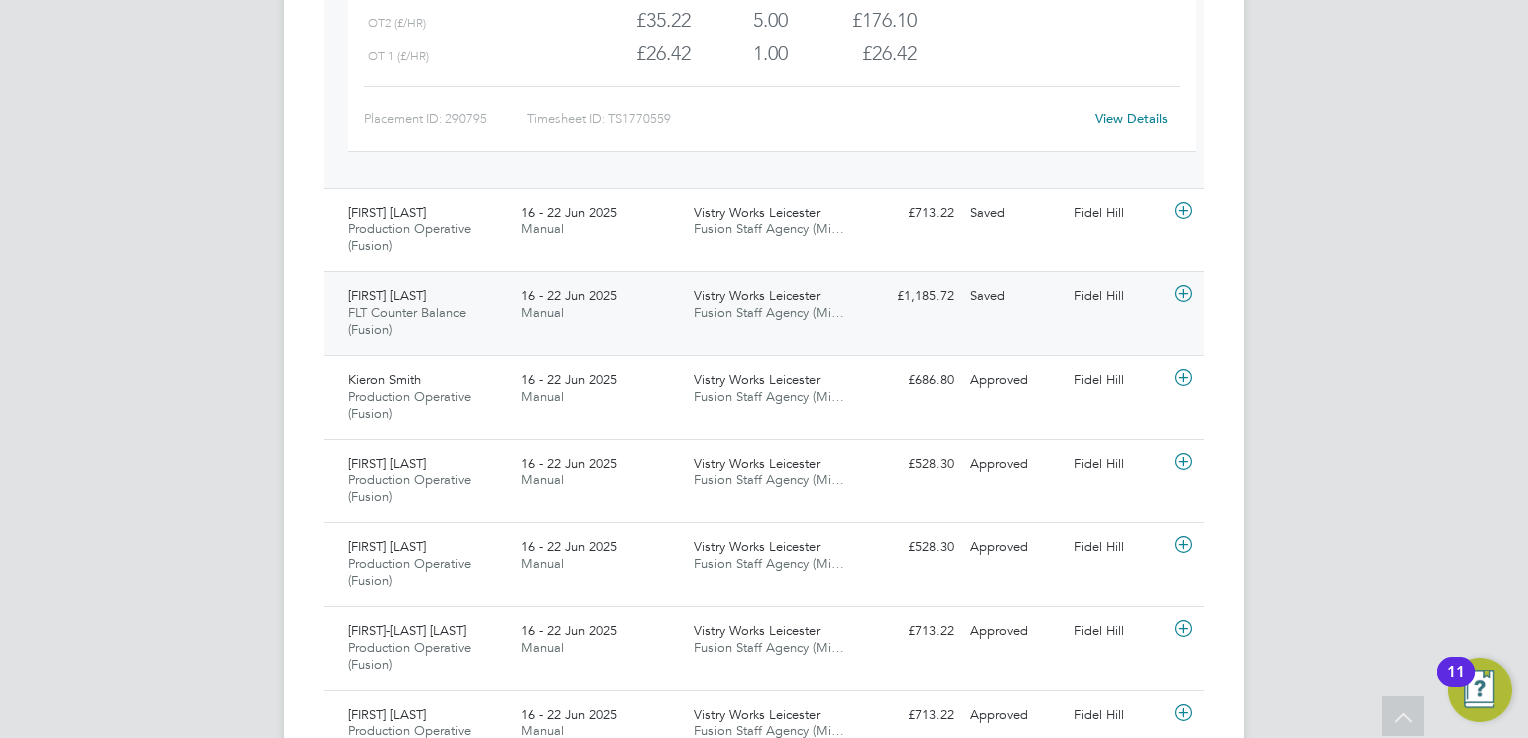click 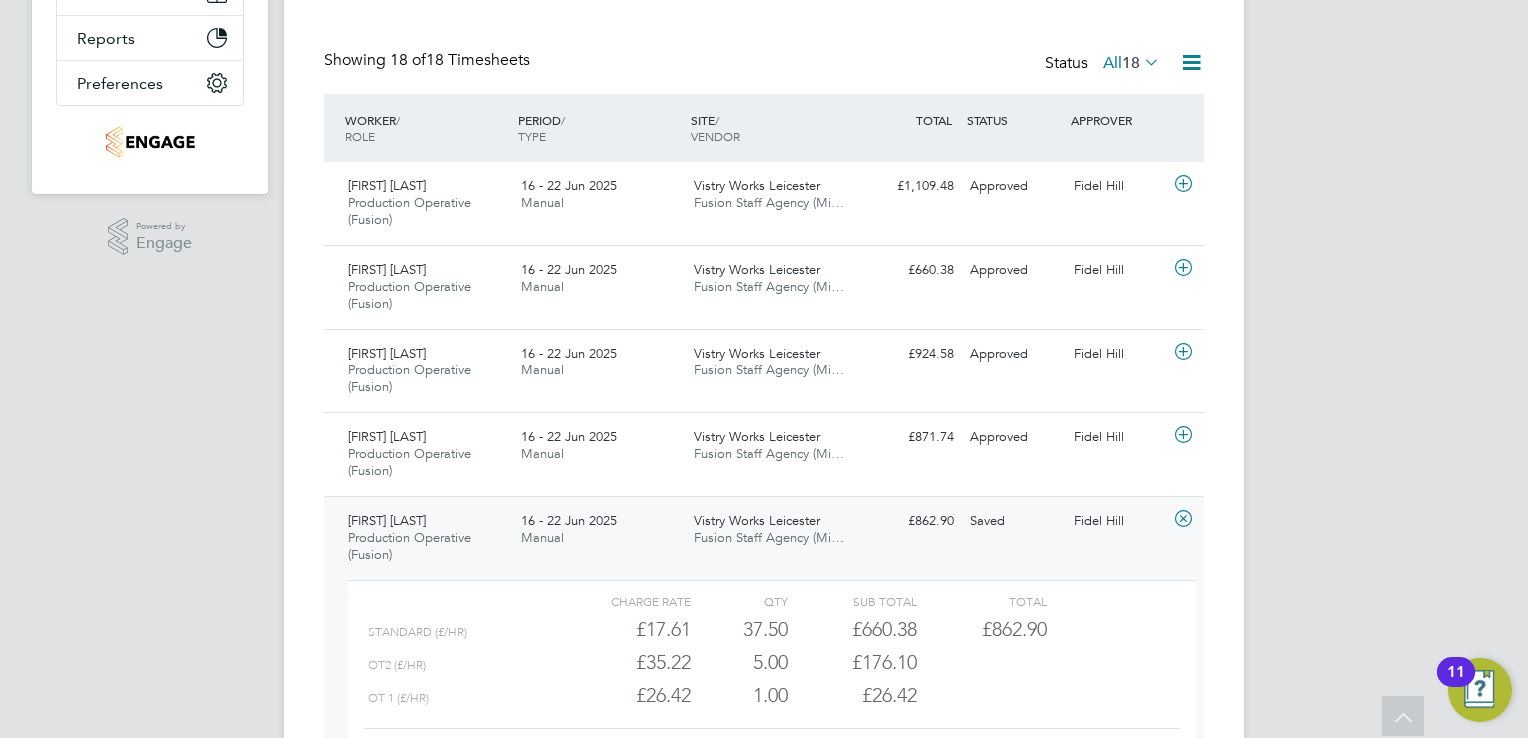 scroll, scrollTop: 440, scrollLeft: 0, axis: vertical 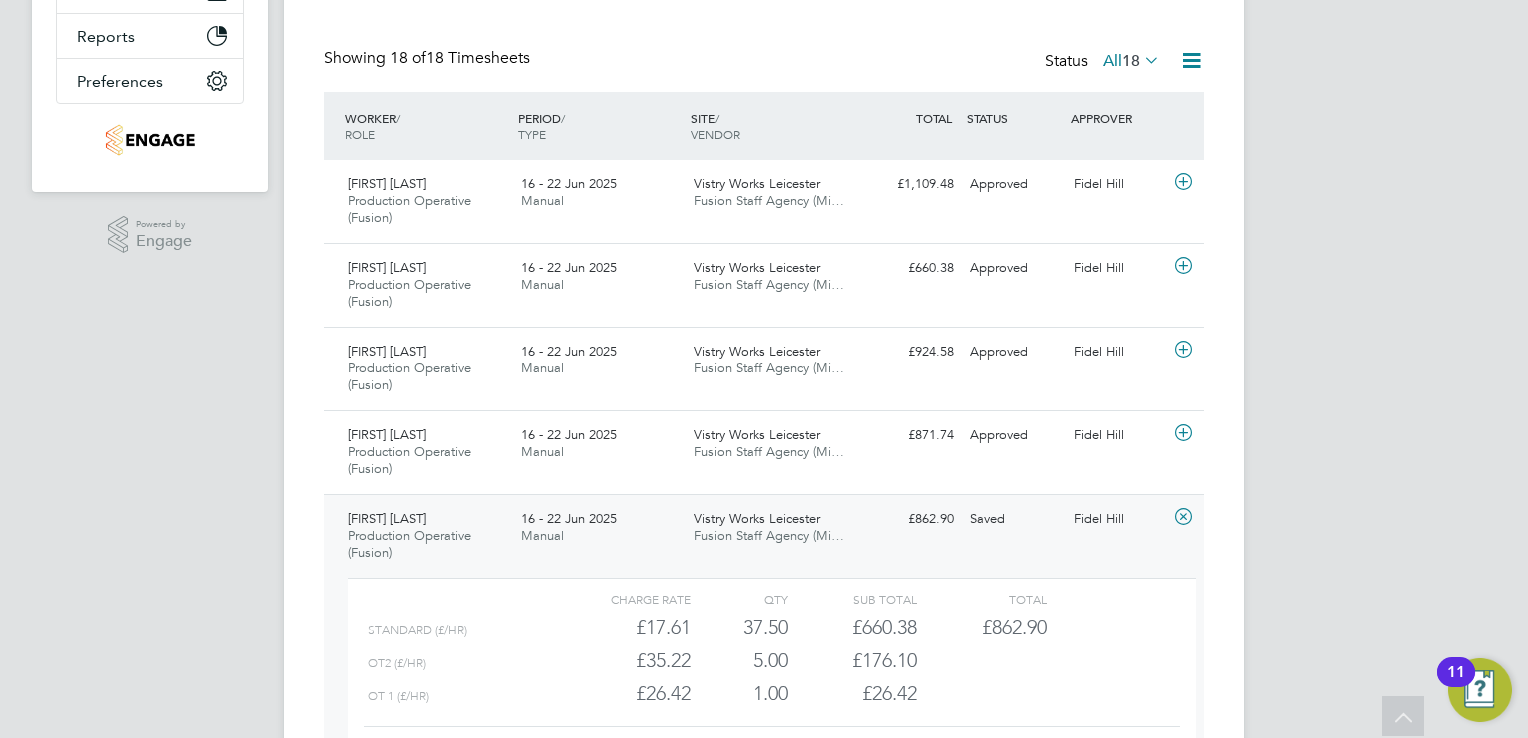 click on "JT   Joanne Taylor   Notifications
20   Applications:   Network
Team Members   Businesses   Sites   Workers   Contacts   Jobs
Positions   Vacancies   Placements   Current page:   Timesheets
Timesheets   Expenses   Finance
Invoices & Credit Notes   Statements   Payments   Reports
Margin Report   Report Downloads   Preferences
My Business   Doc. Requirements   VMS Configurations   Notifications   Activity Logs
.st0{fill:#C0C1C2;}
Powered by Engage Timesheets New Timesheet Timesheets I Follow All Timesheets Client Config   Vendor   Site   Position   Timesheet ID   Approved On
Select date
To
Select date
Approver     Period Type   Period
16 Jun 2025
To
22 Jun 2025
Filter Showing   18 of  All" at bounding box center (764, 899) 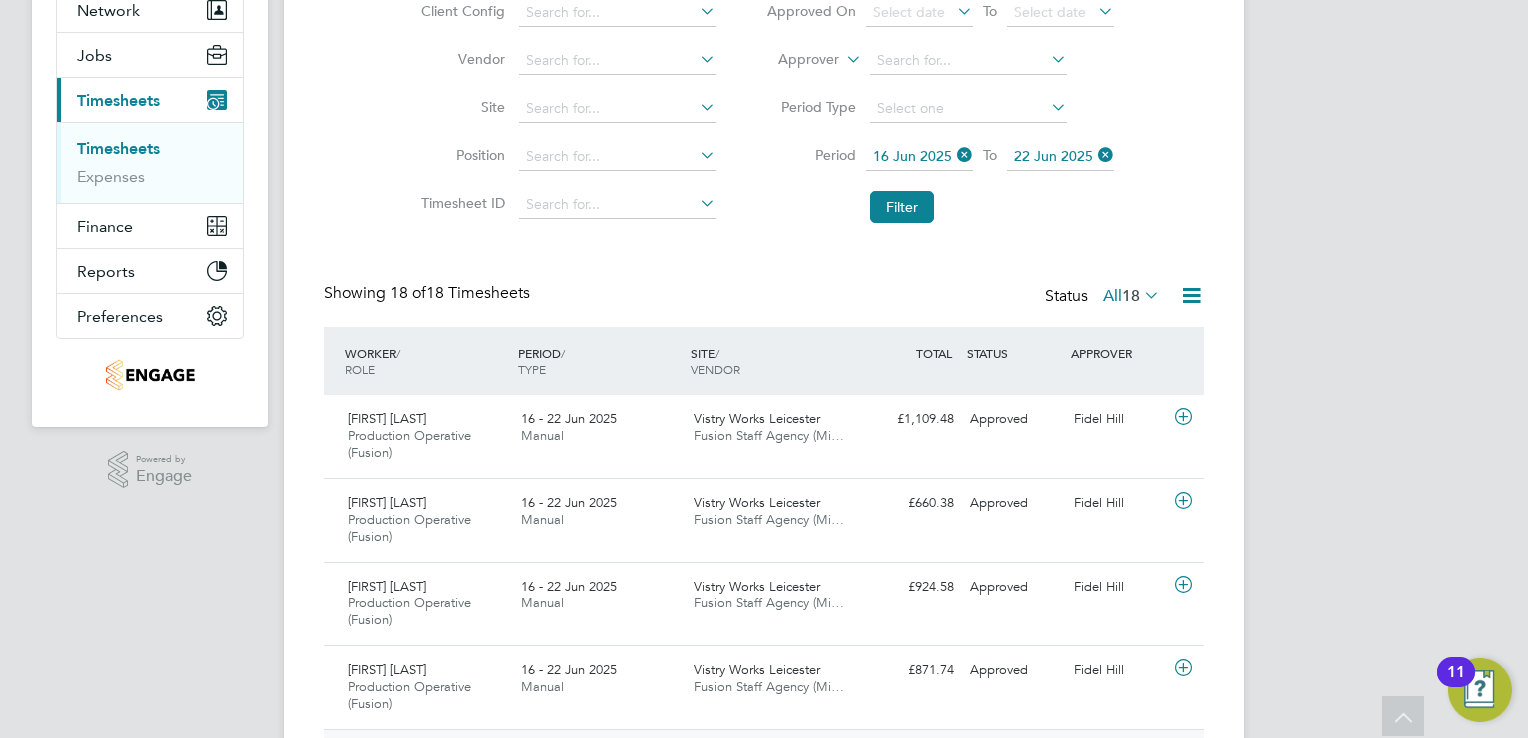 scroll, scrollTop: 0, scrollLeft: 0, axis: both 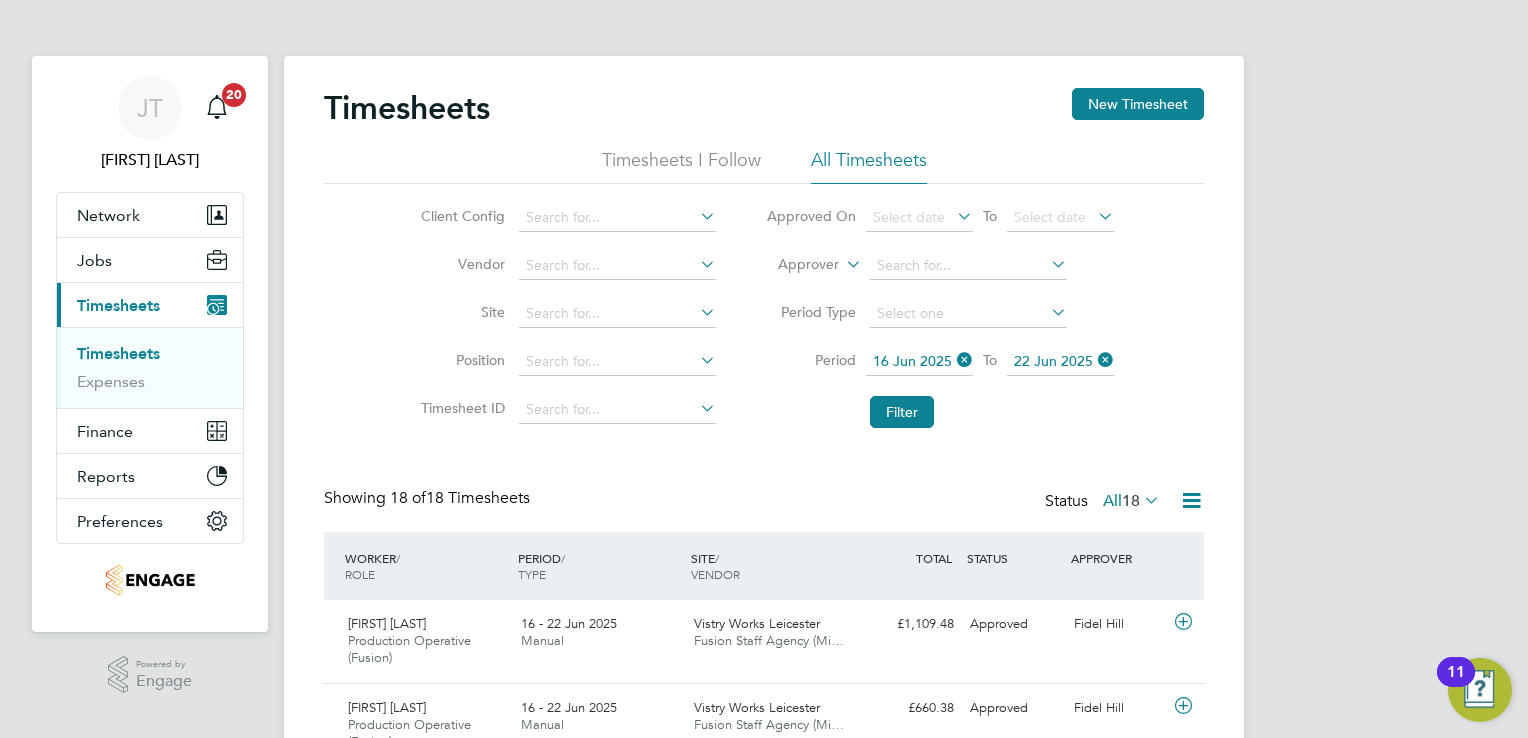 click on "16 Jun 2025" 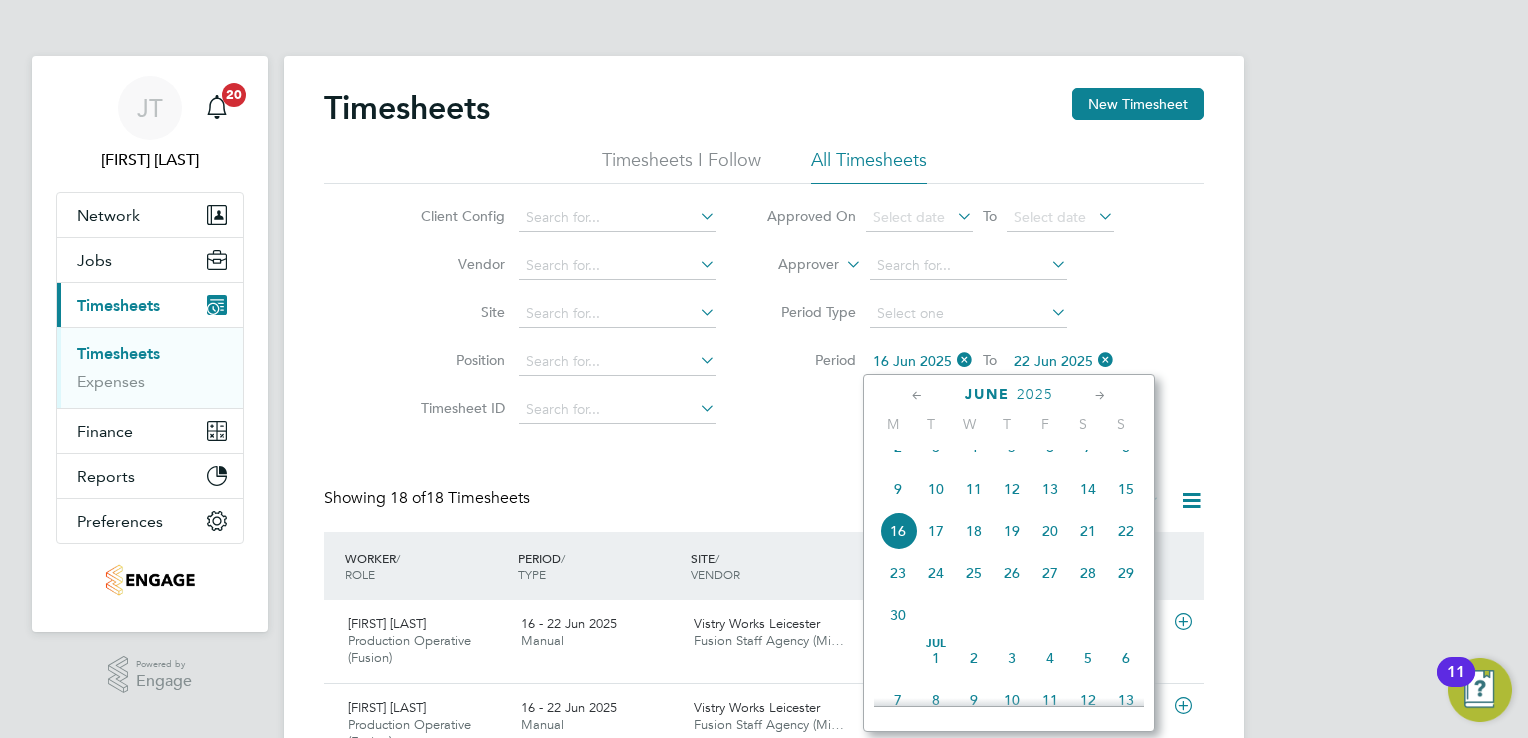 click on "23" 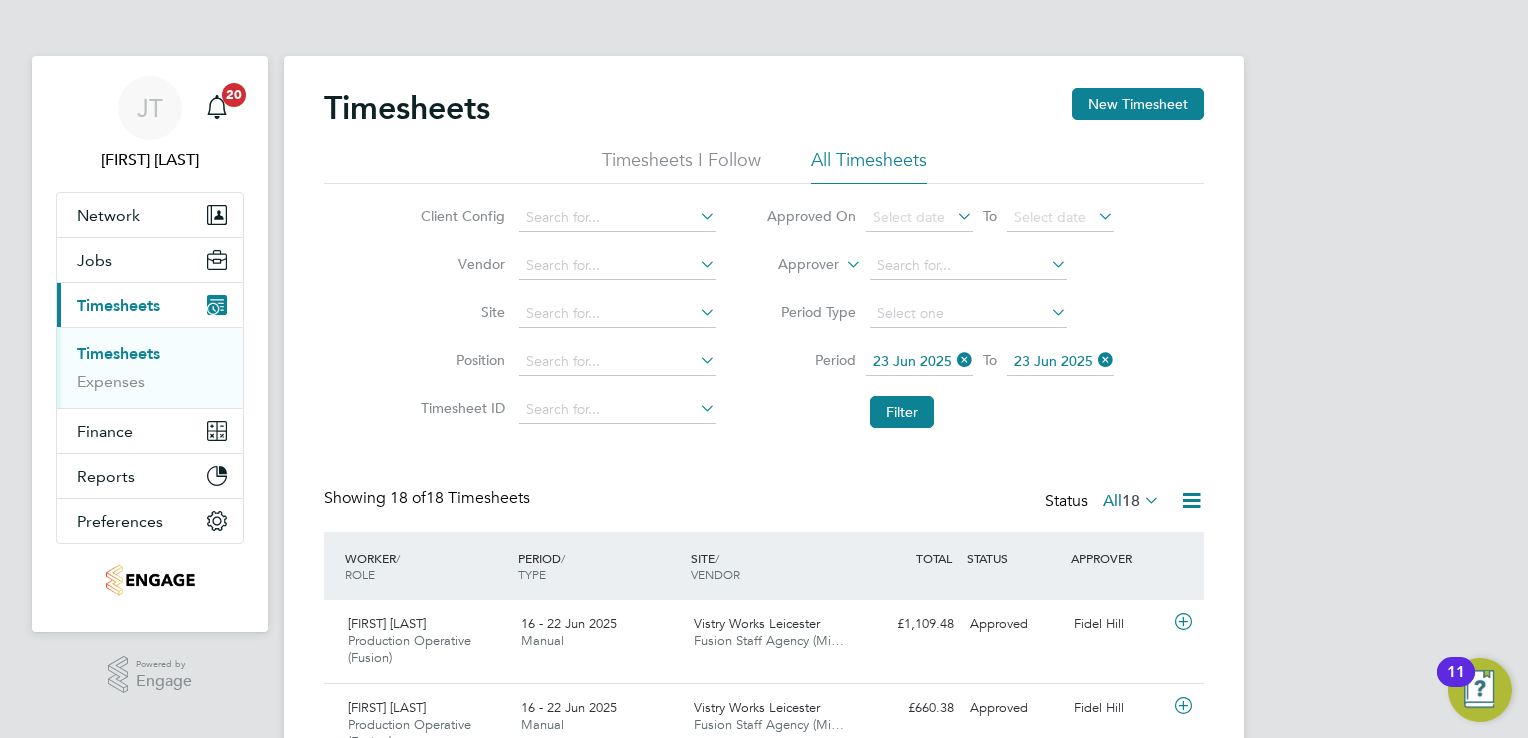 click on "23 Jun 2025" 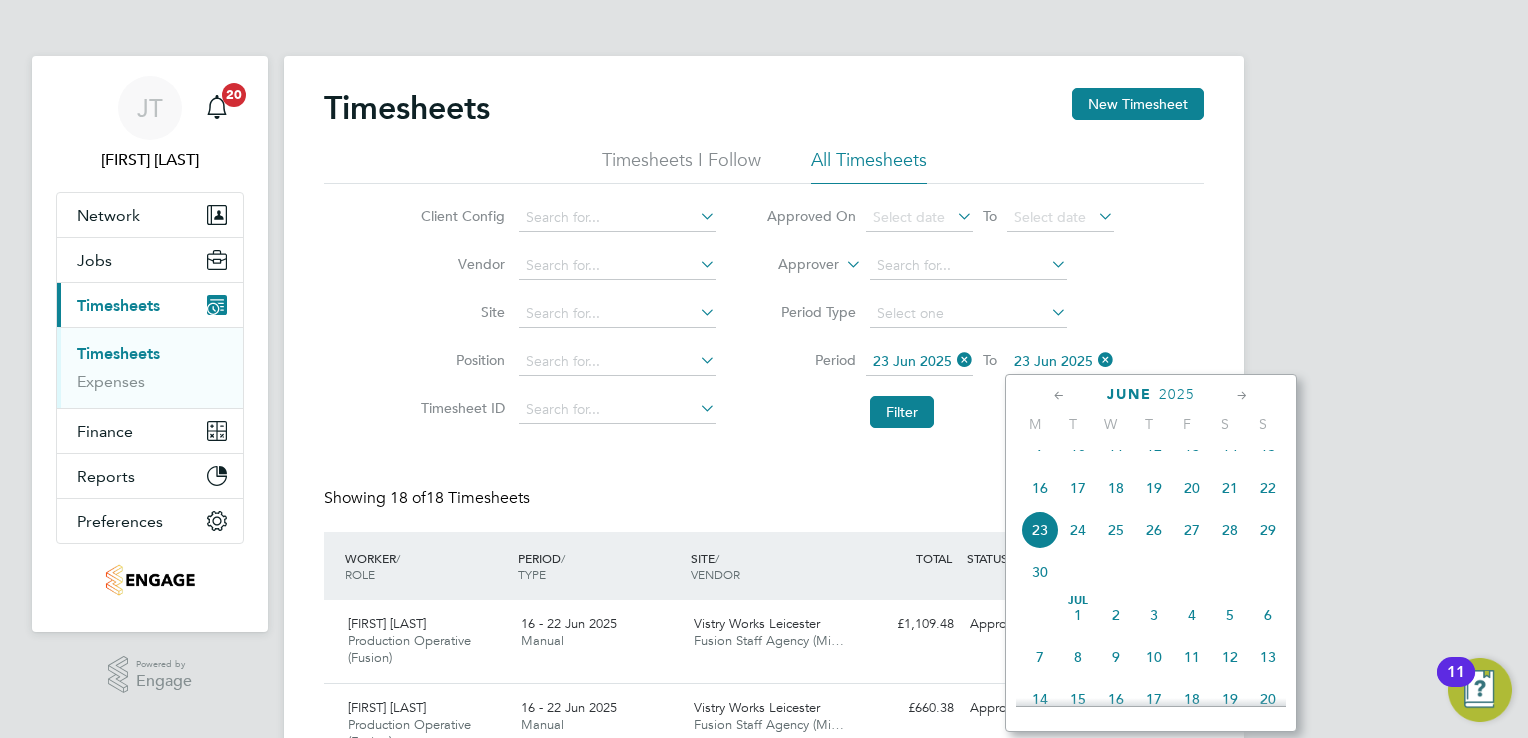 click on "29" 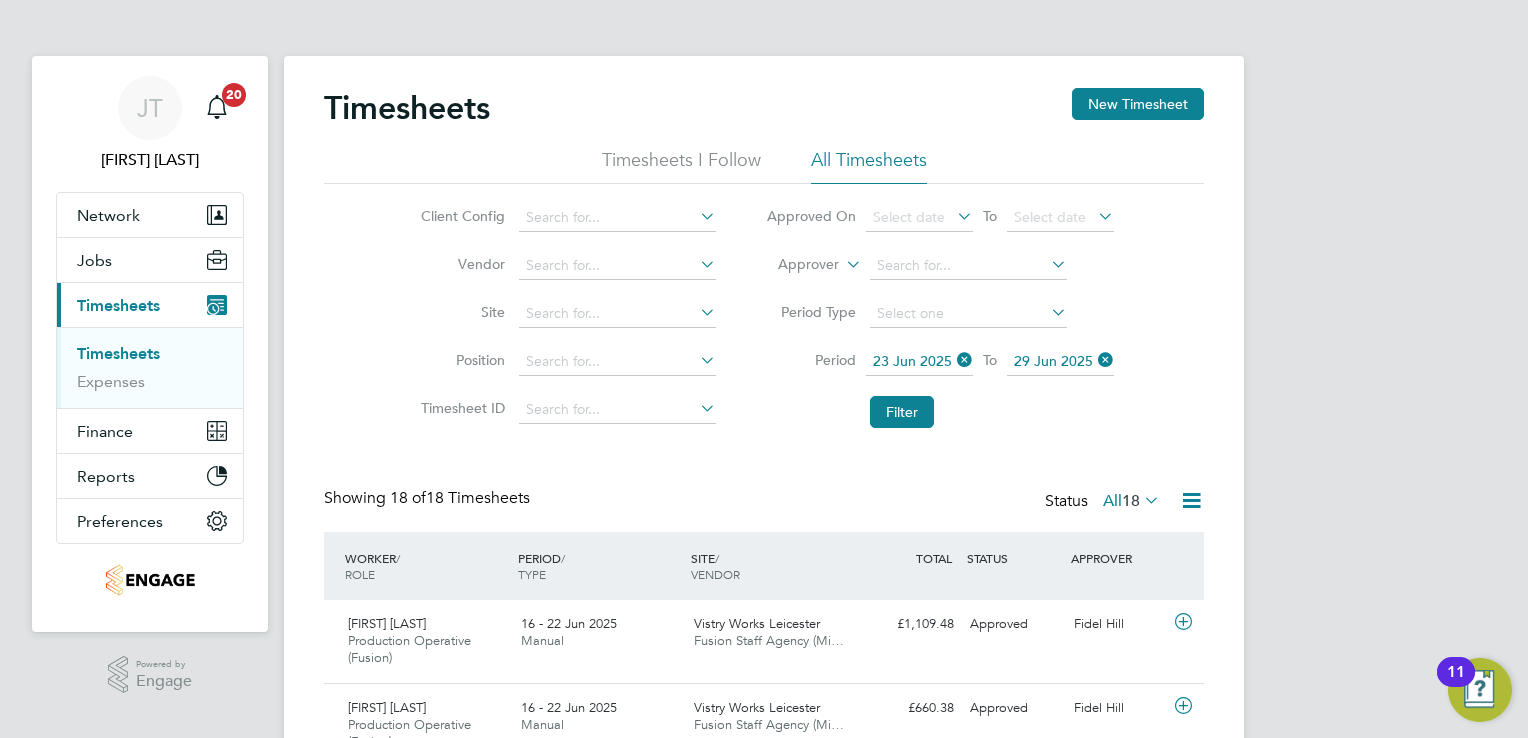 click on "JT   Joanne Taylor   Notifications
20   Applications:   Network
Team Members   Businesses   Sites   Workers   Contacts   Jobs
Positions   Vacancies   Placements   Current page:   Timesheets
Timesheets   Expenses   Finance
Invoices & Credit Notes   Statements   Payments   Reports
Margin Report   Report Downloads   Preferences
My Business   Doc. Requirements   VMS Configurations   Notifications   Activity Logs
.st0{fill:#C0C1C2;}
Powered by Engage Timesheets New Timesheet Timesheets I Follow All Timesheets Client Config   Vendor   Site   Position   Timesheet ID   Approved On
Select date
To
Select date
Approver     Period Type   Period
23 Jun 2025
To
29 Jun 2025
Filter Showing   18 of  All" at bounding box center [764, 1339] 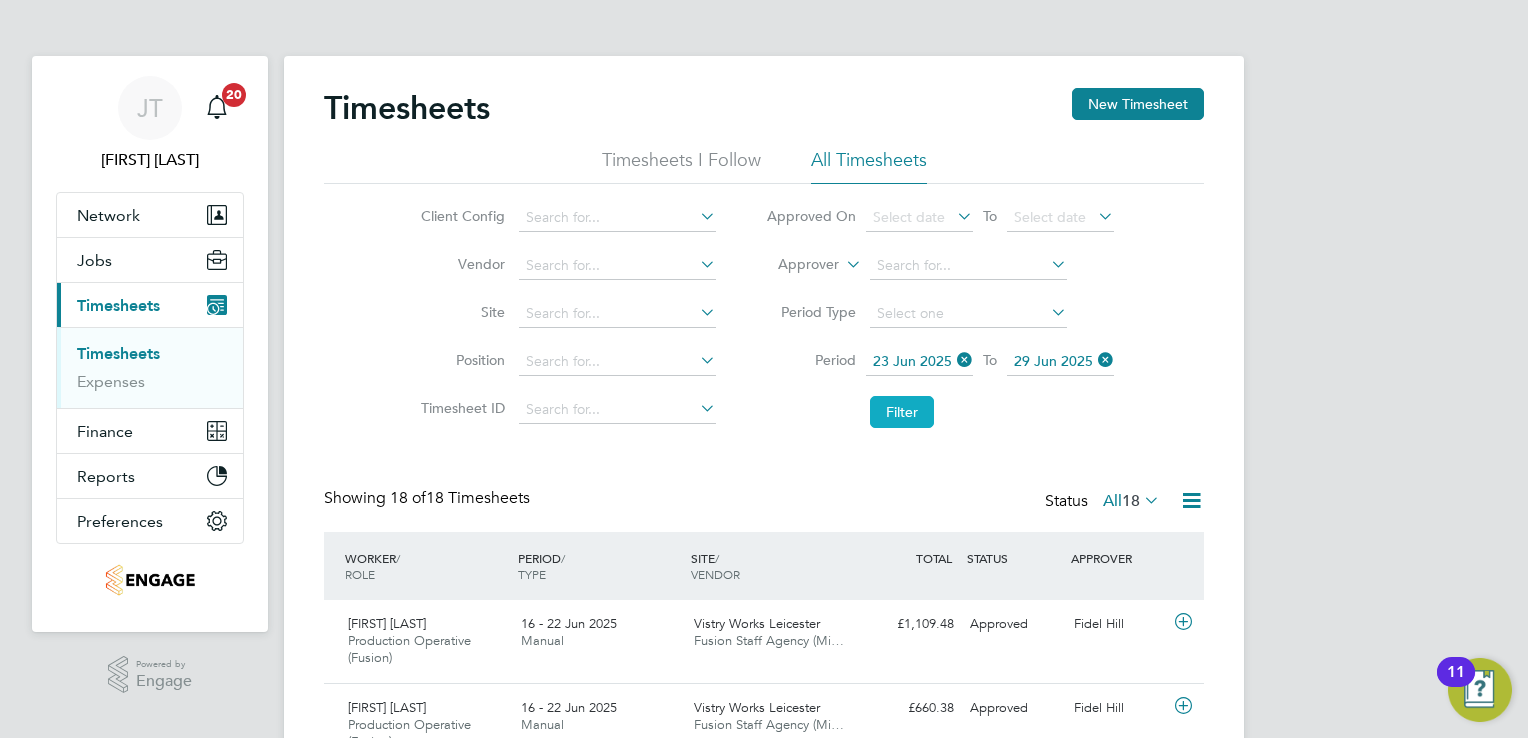 click on "Filter" 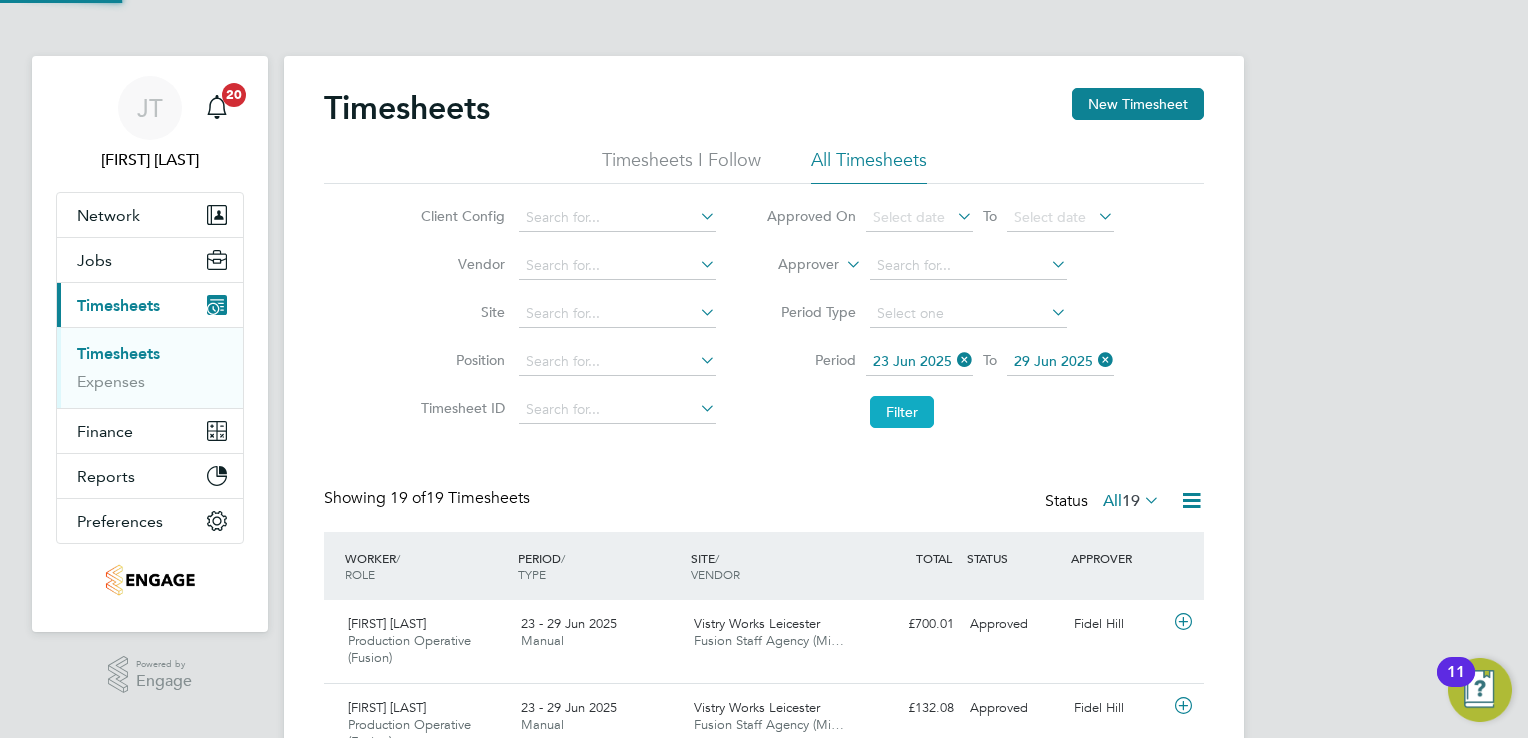 scroll, scrollTop: 10, scrollLeft: 10, axis: both 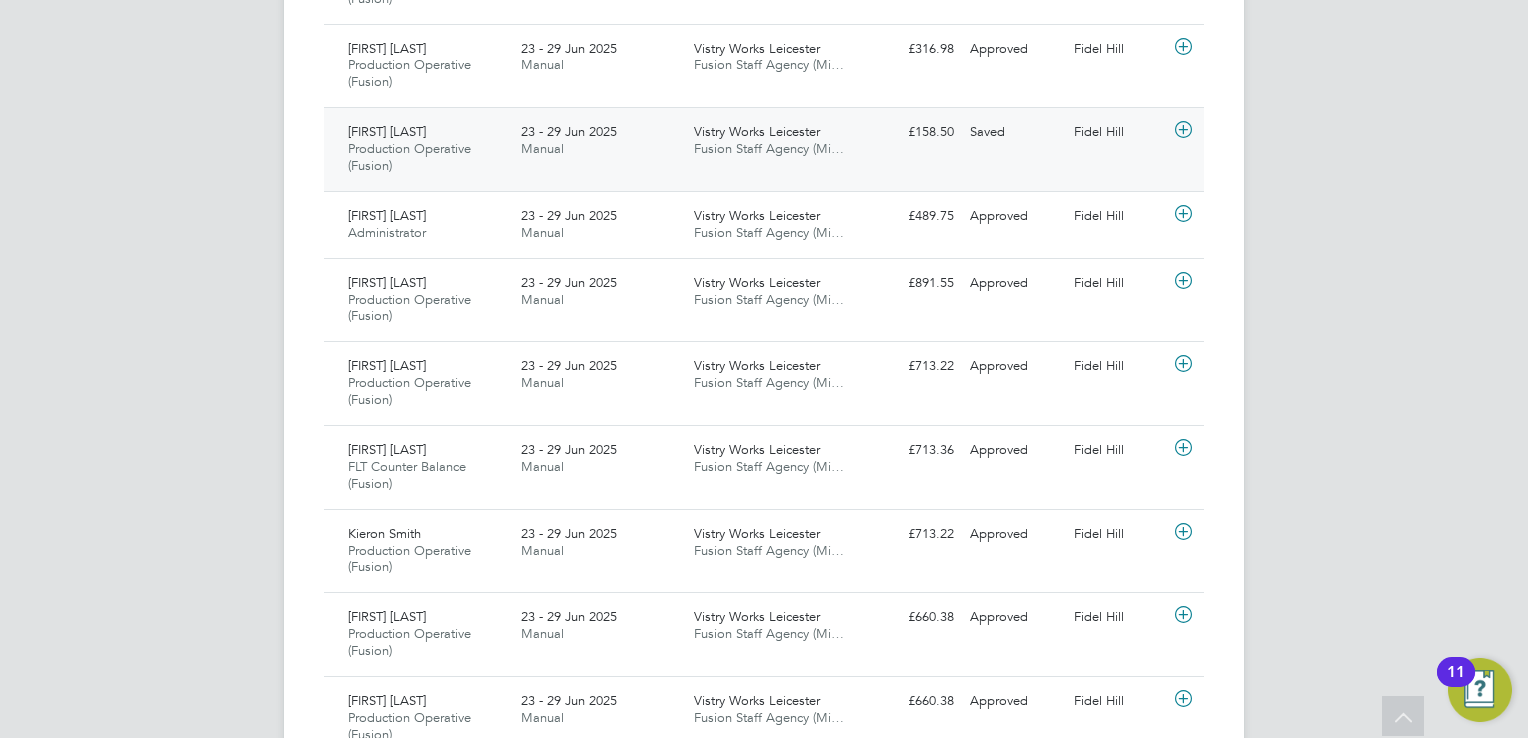 click 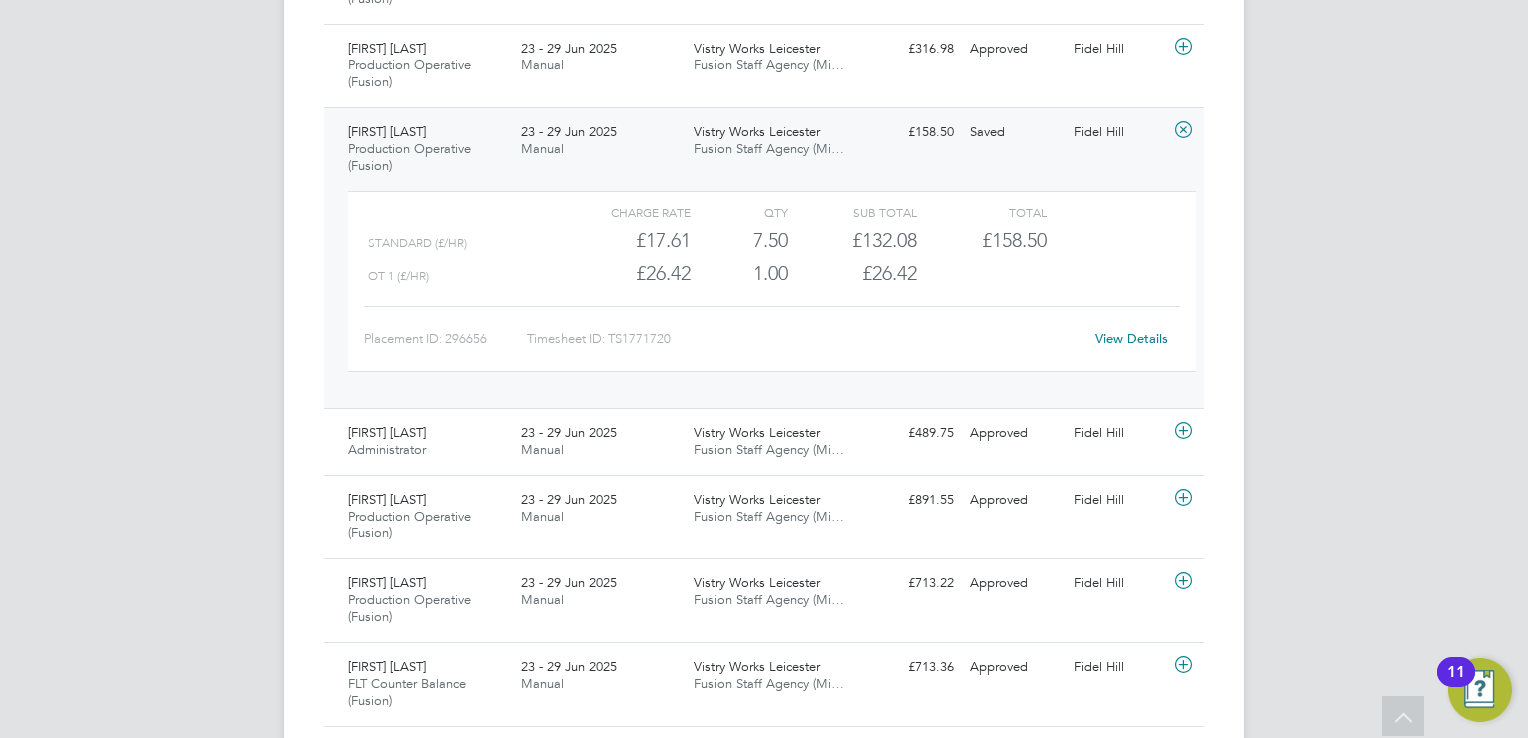 click on "View Details" 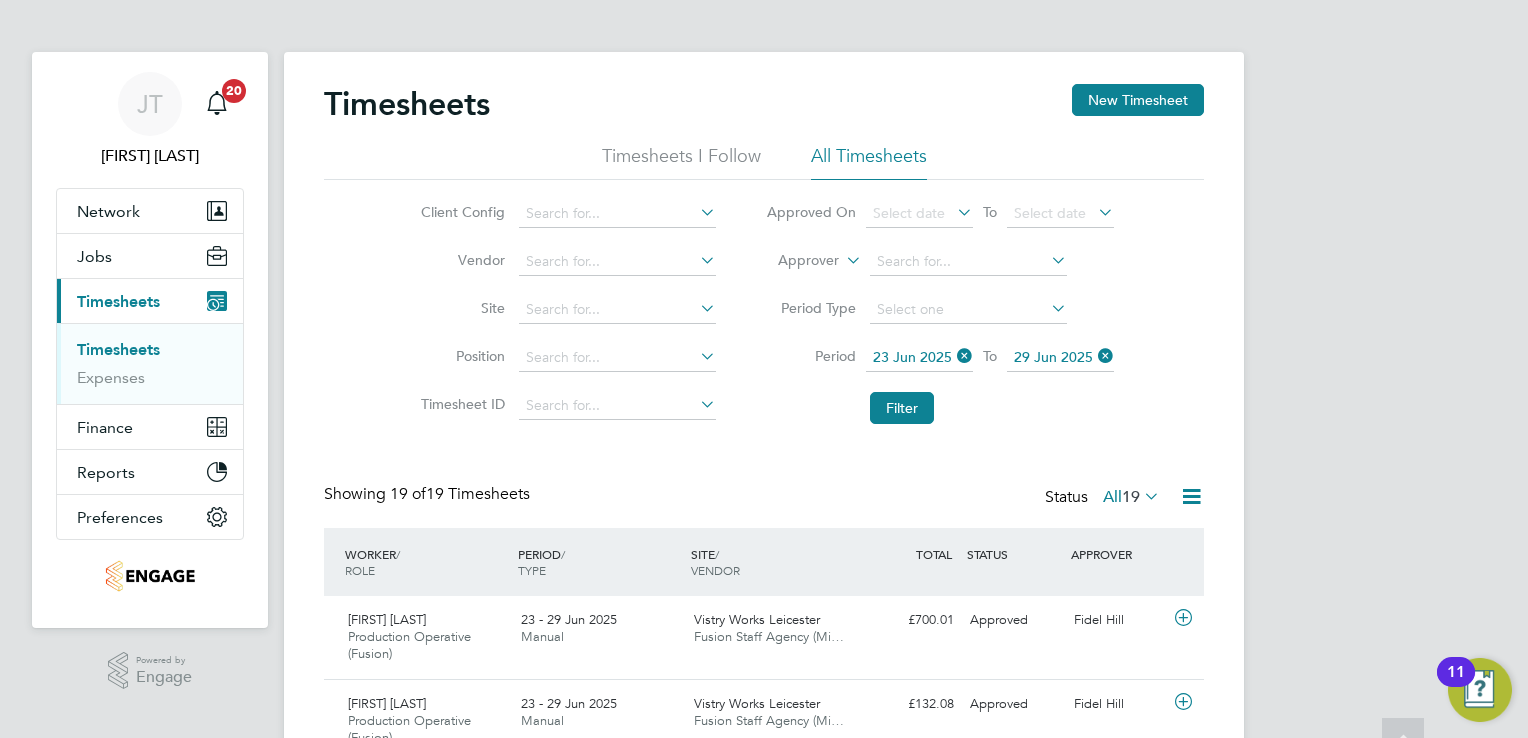 scroll, scrollTop: 0, scrollLeft: 0, axis: both 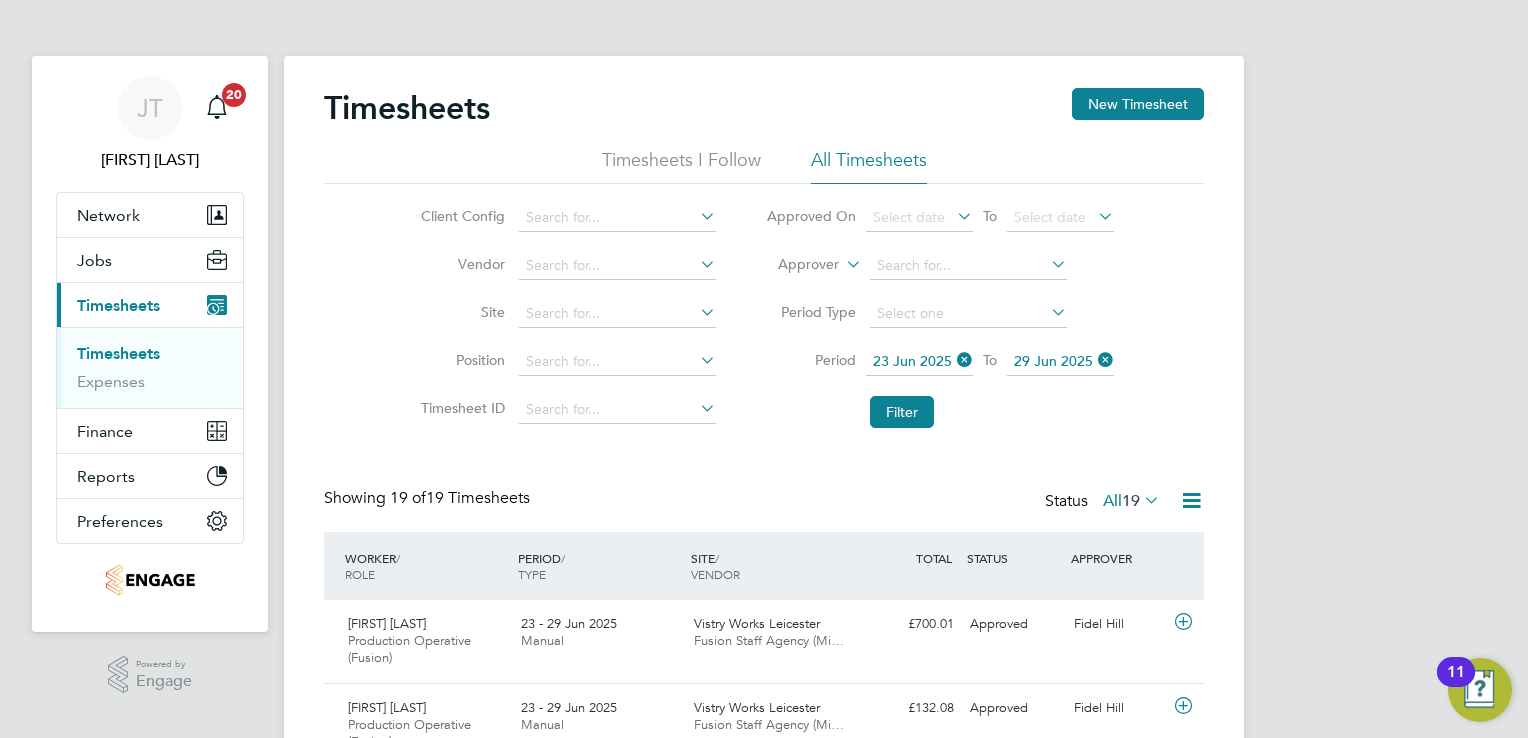 click on "23 Jun 2025" 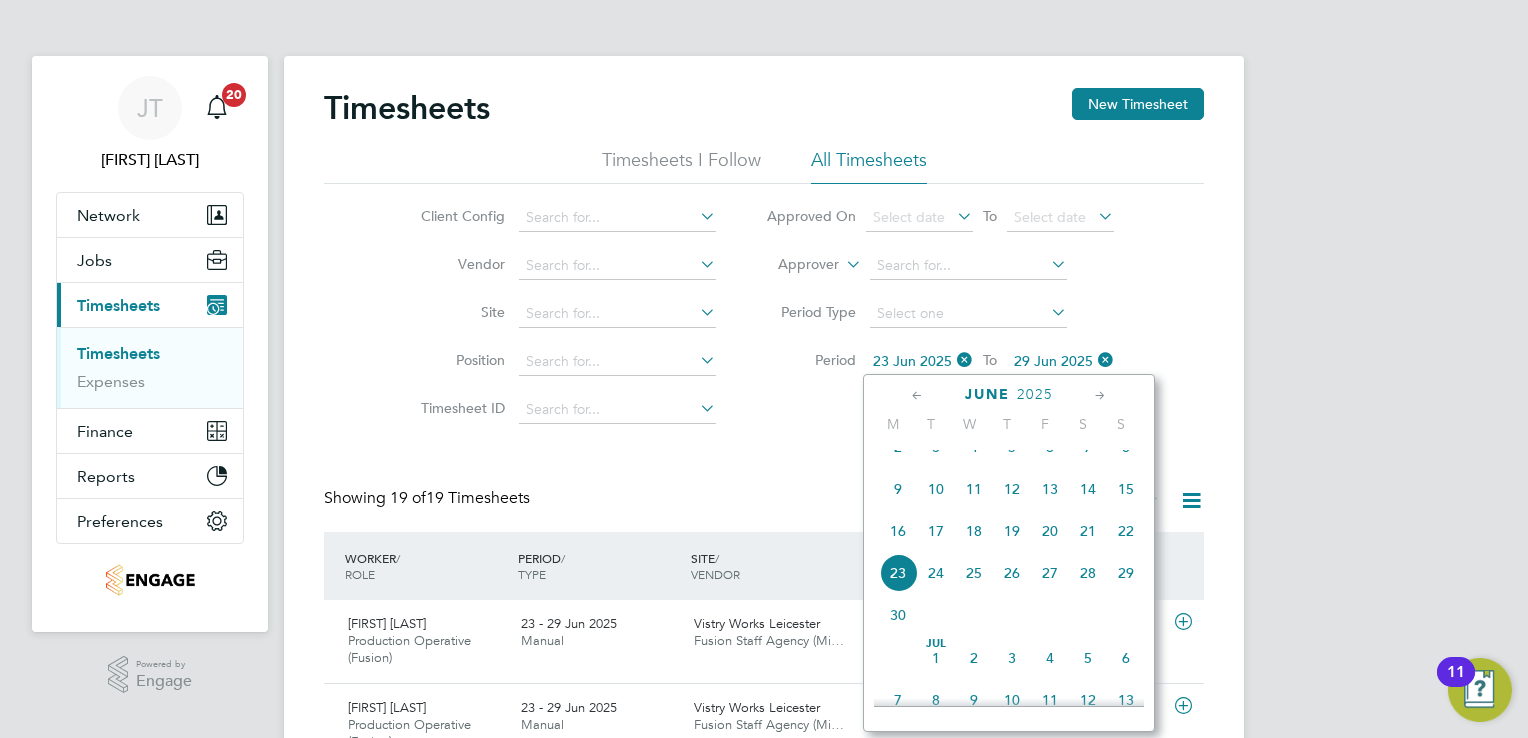 scroll, scrollTop: 783, scrollLeft: 0, axis: vertical 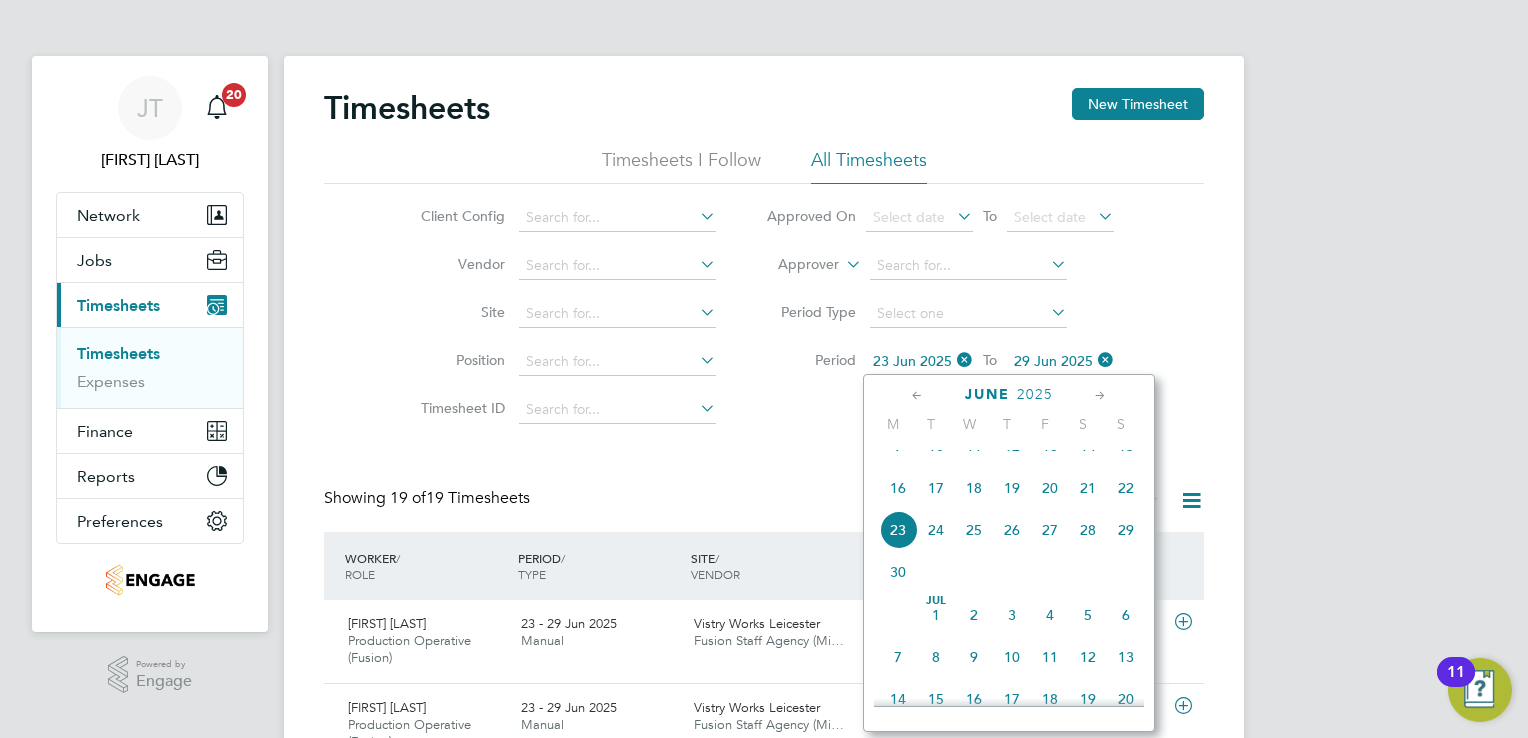 click 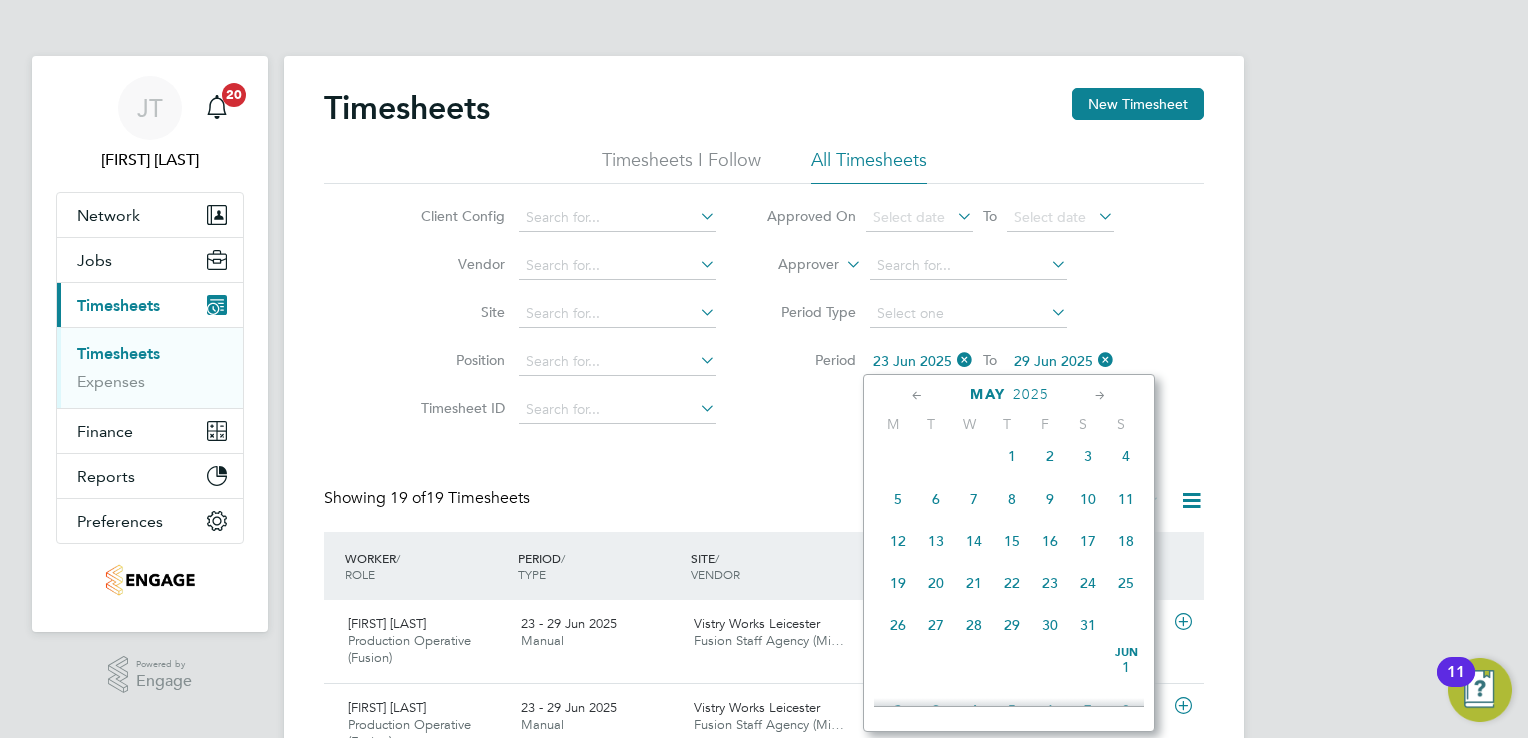 click 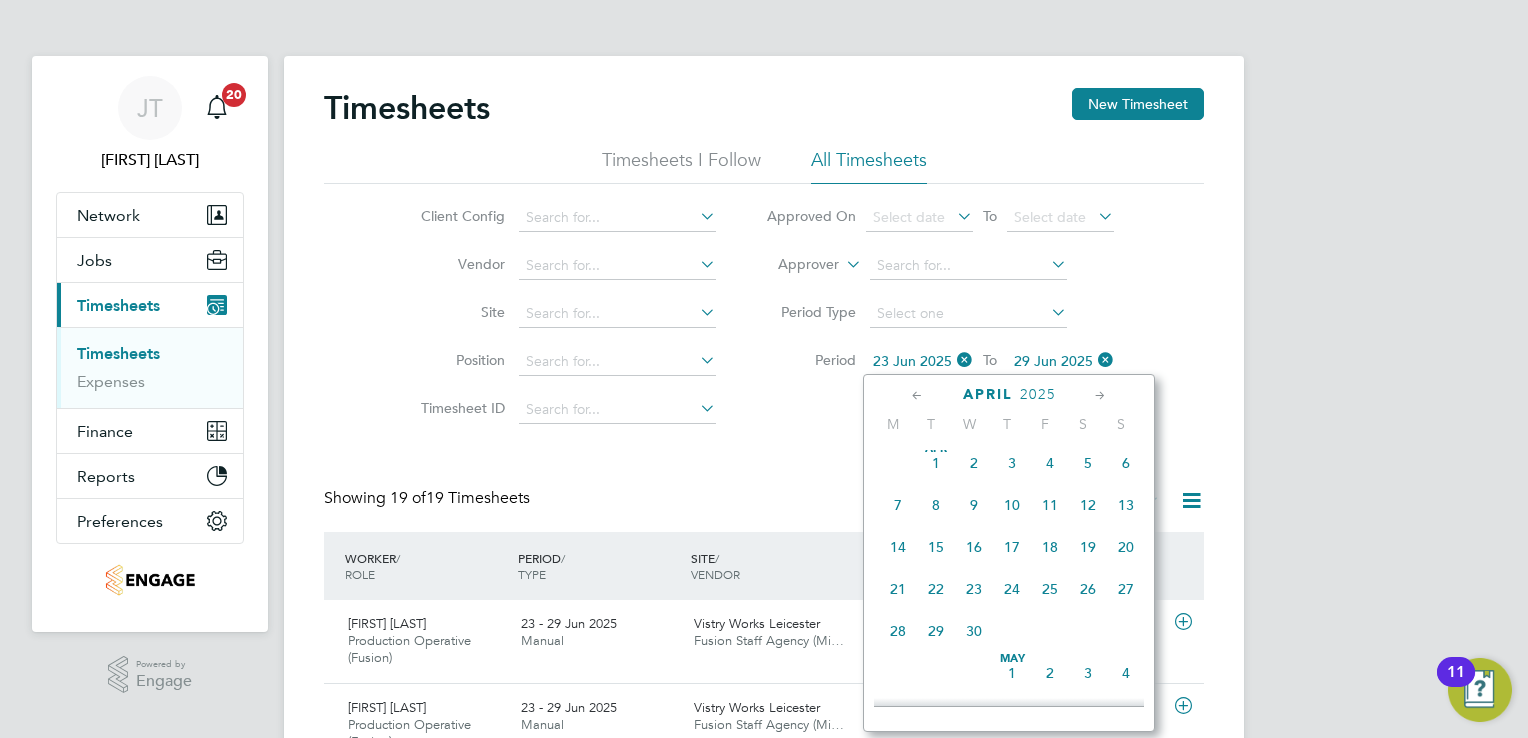 click on "21" 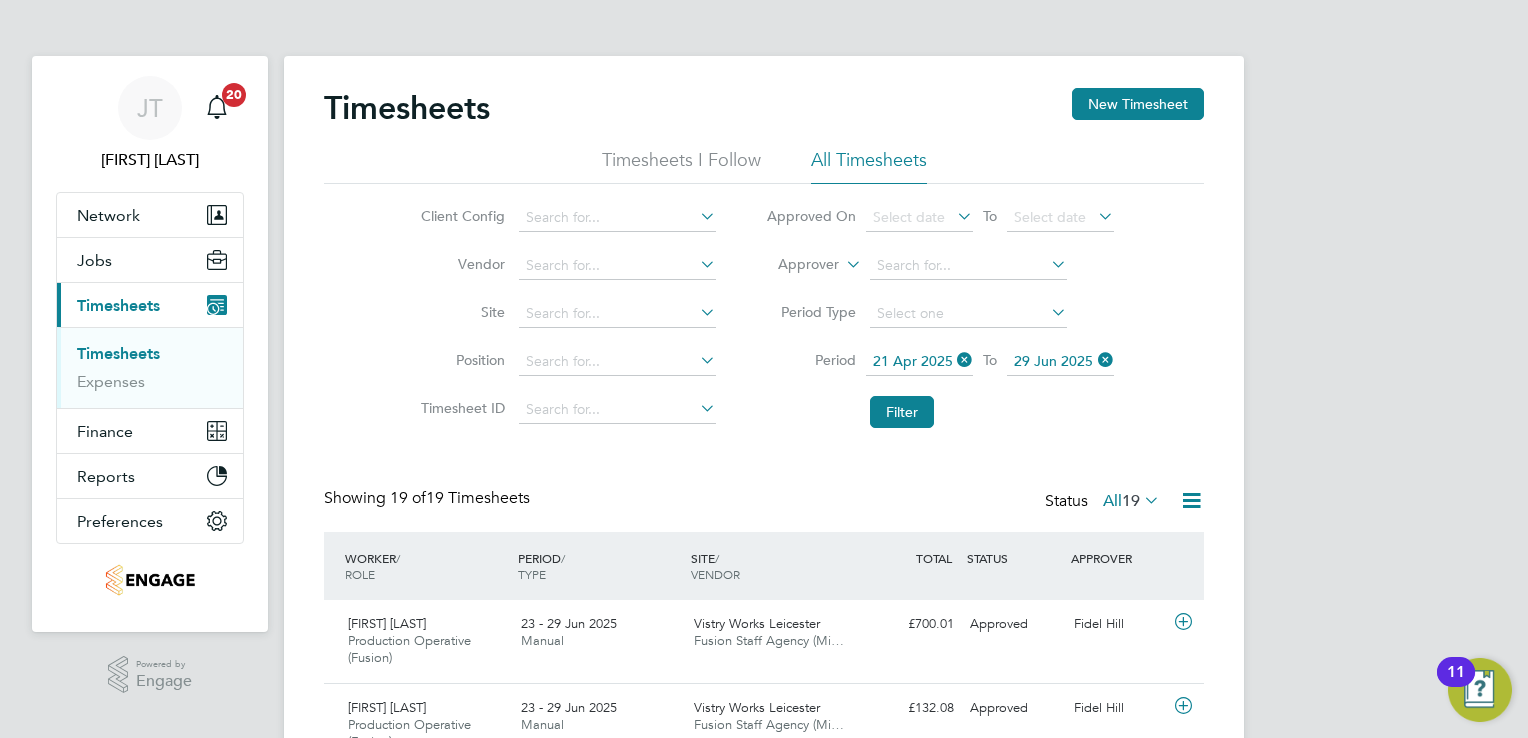 click on "29 Jun 2025" 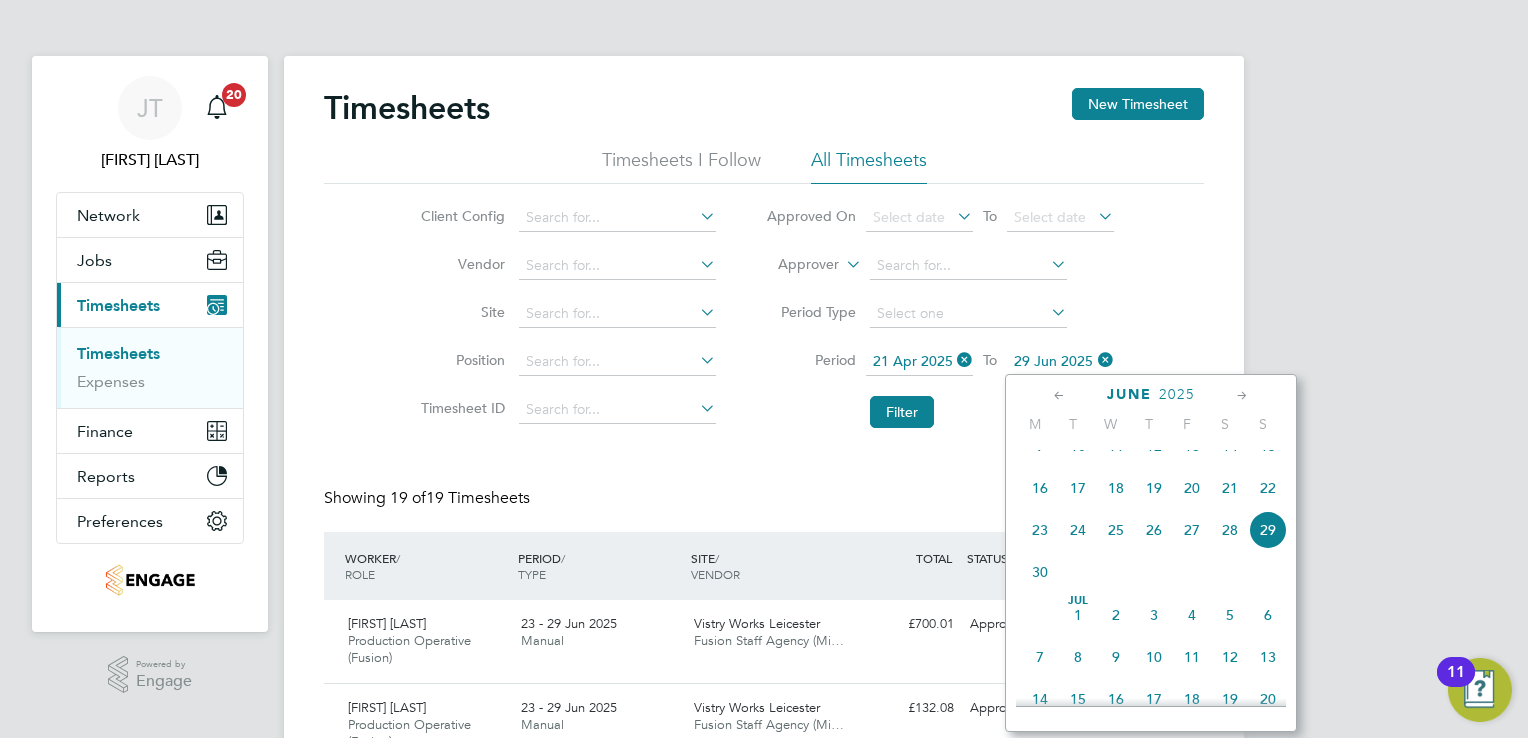 click on "9" 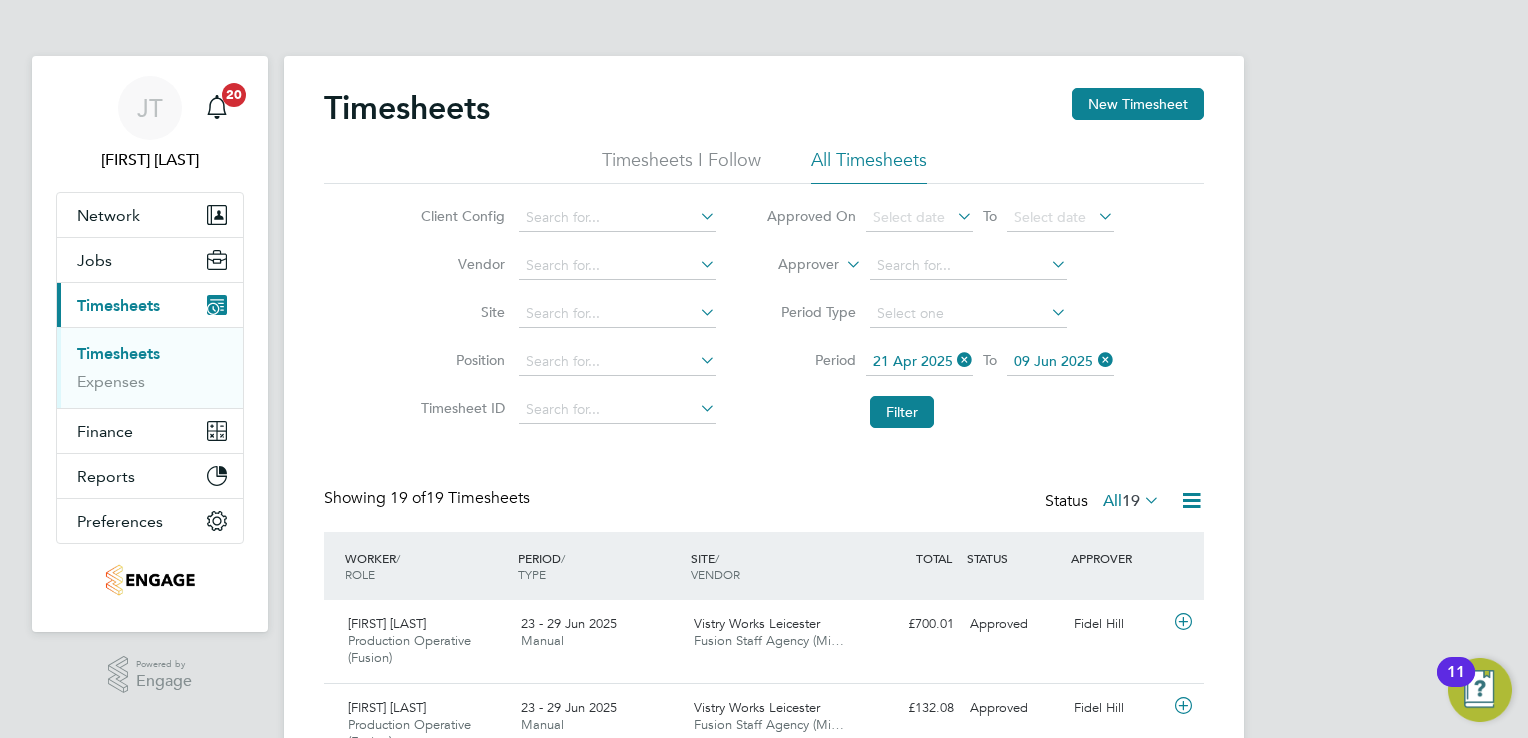 click on "09 Jun 2025" 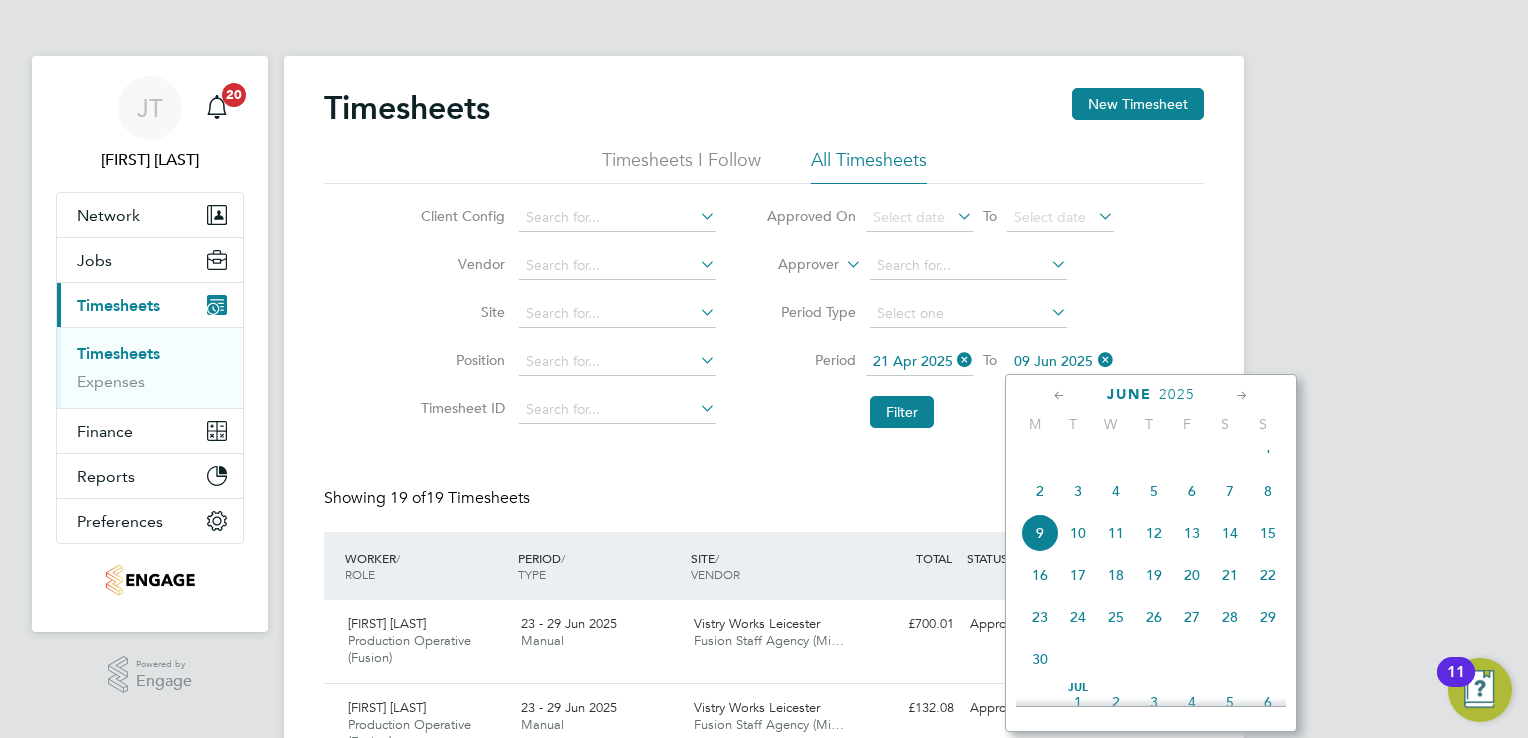 click on "2" 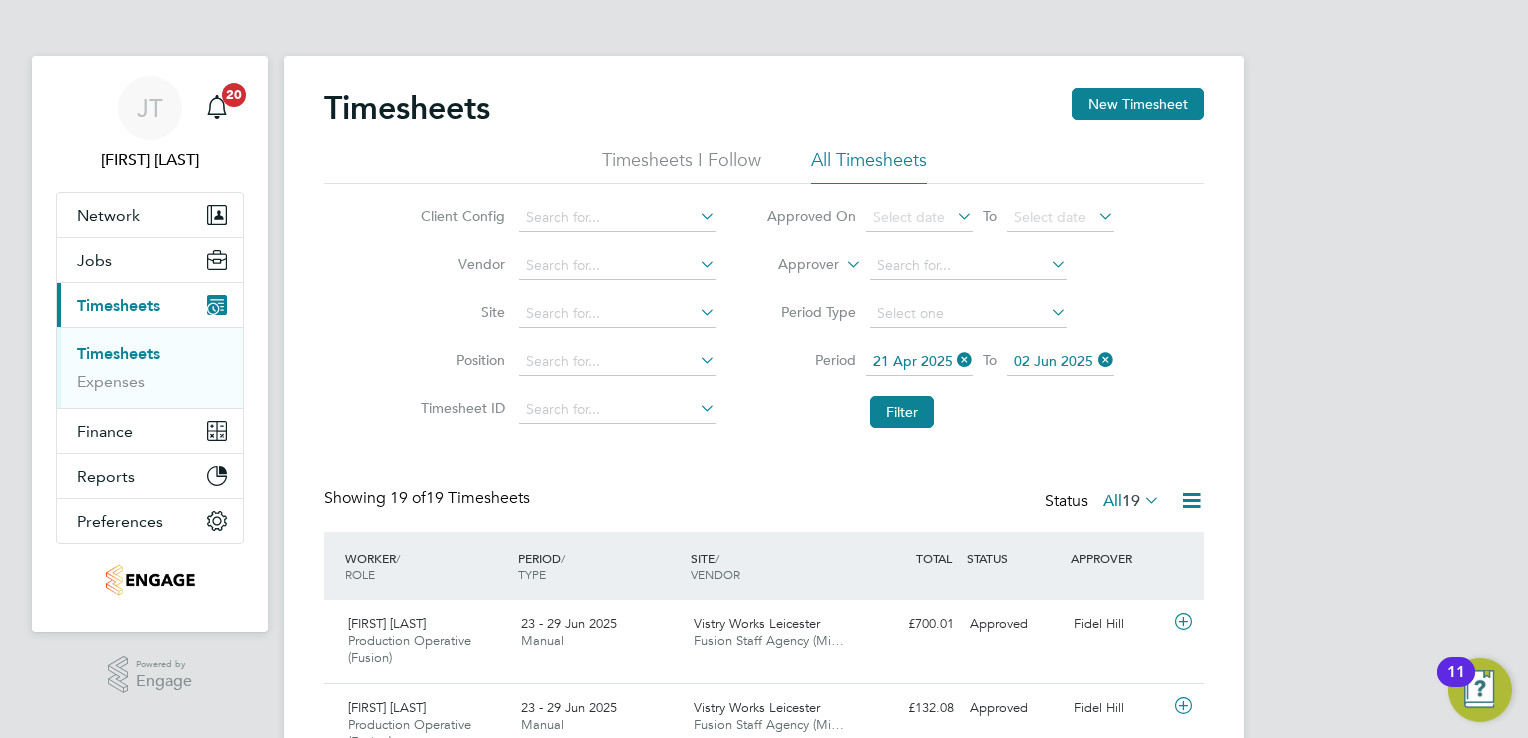 click on "02 Jun 2025" 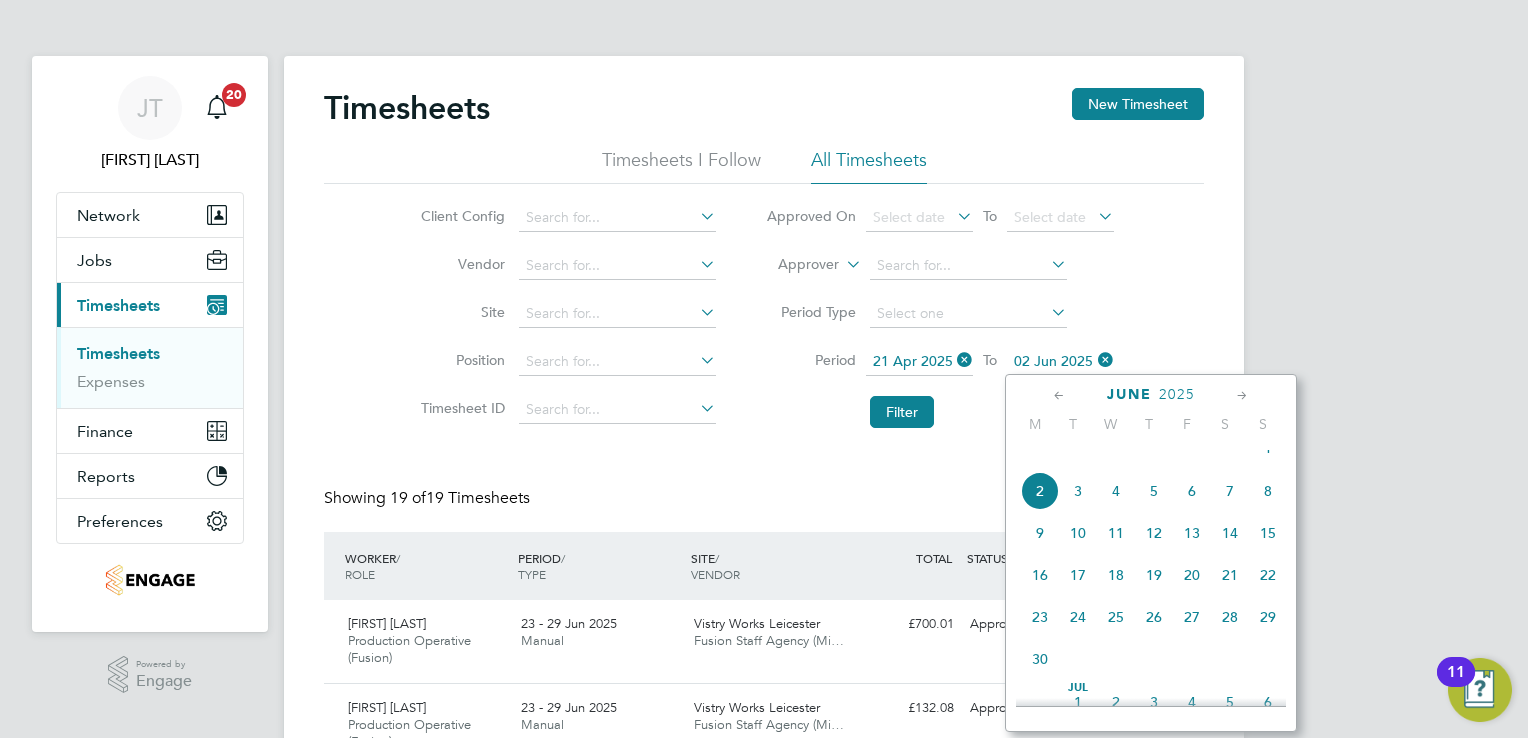 scroll, scrollTop: 652, scrollLeft: 0, axis: vertical 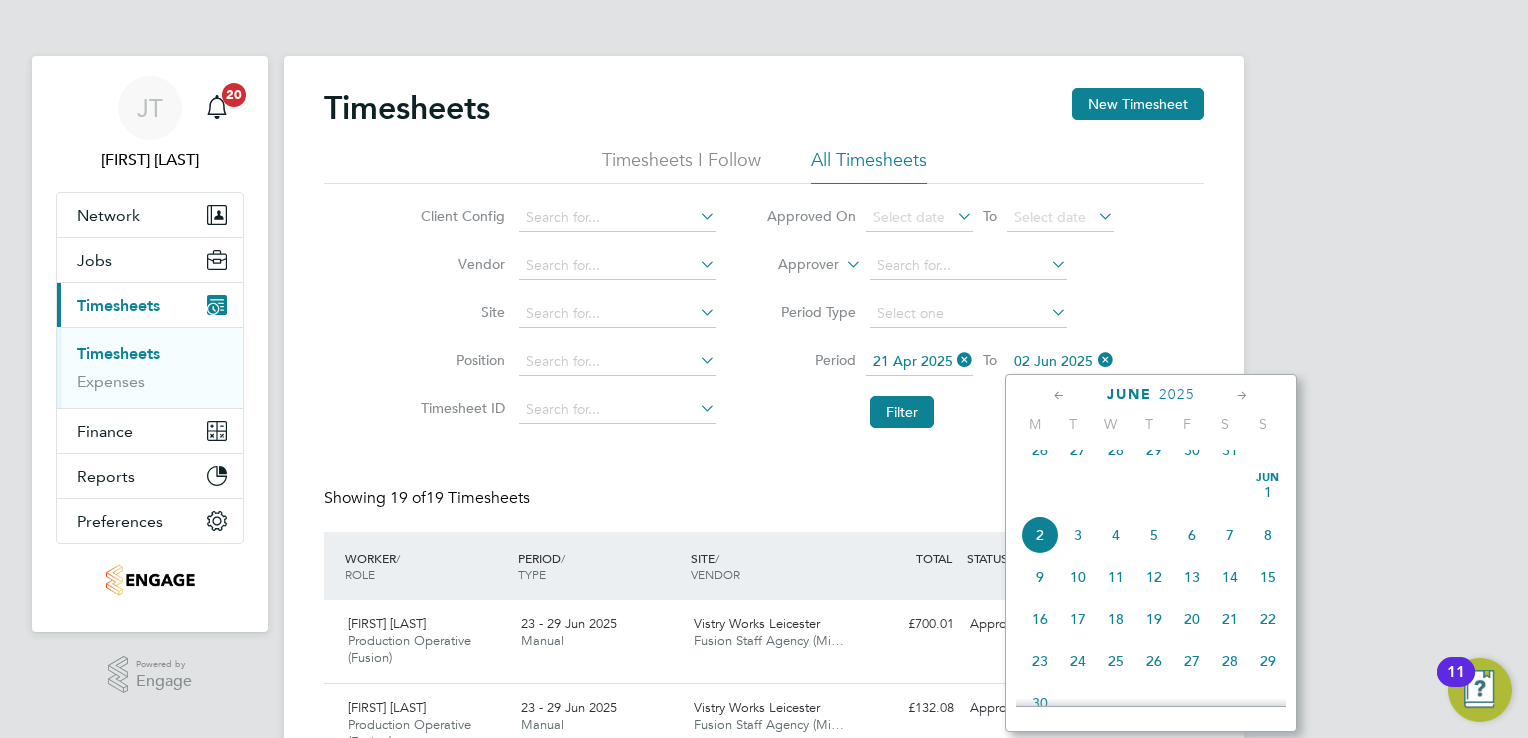 click on "26" 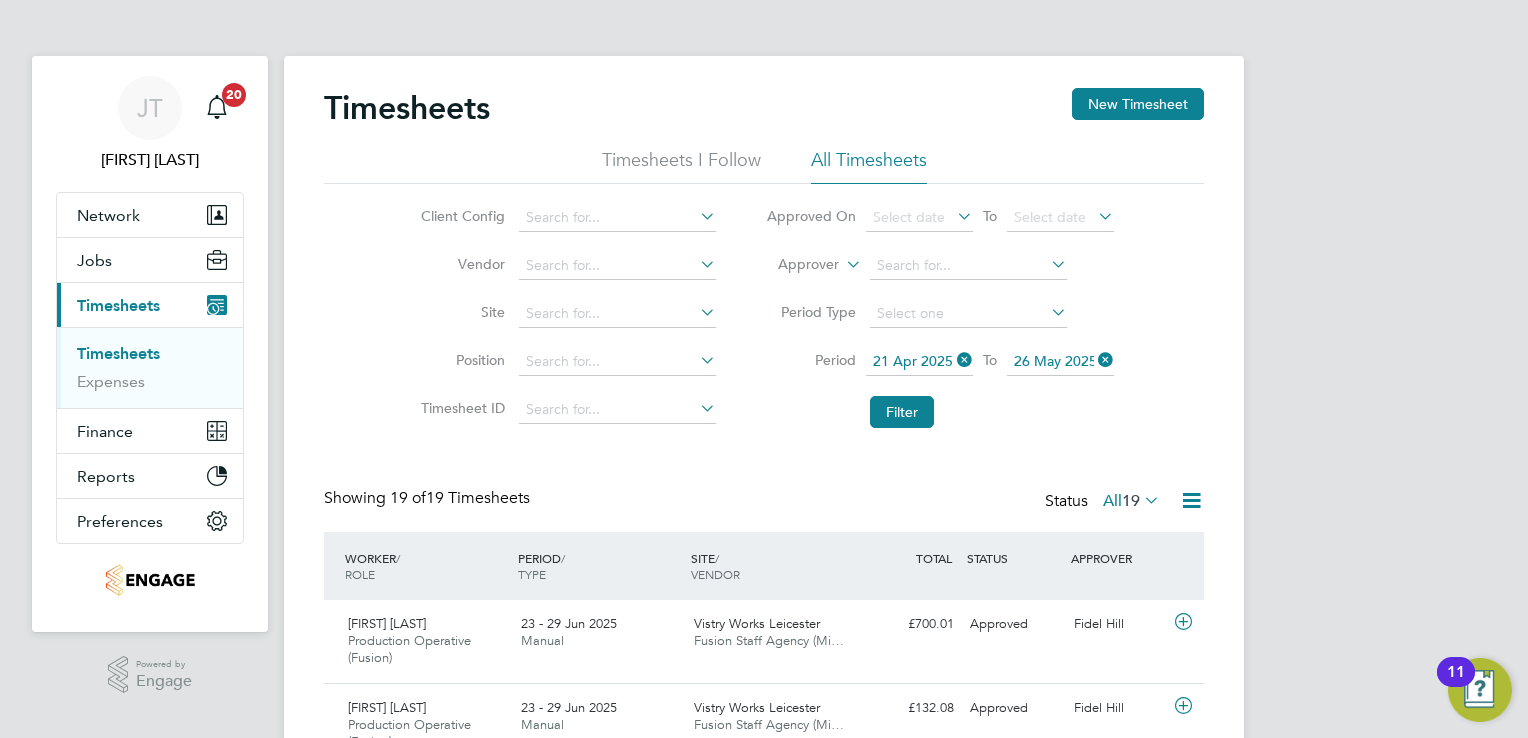 click on "26 May 2025" 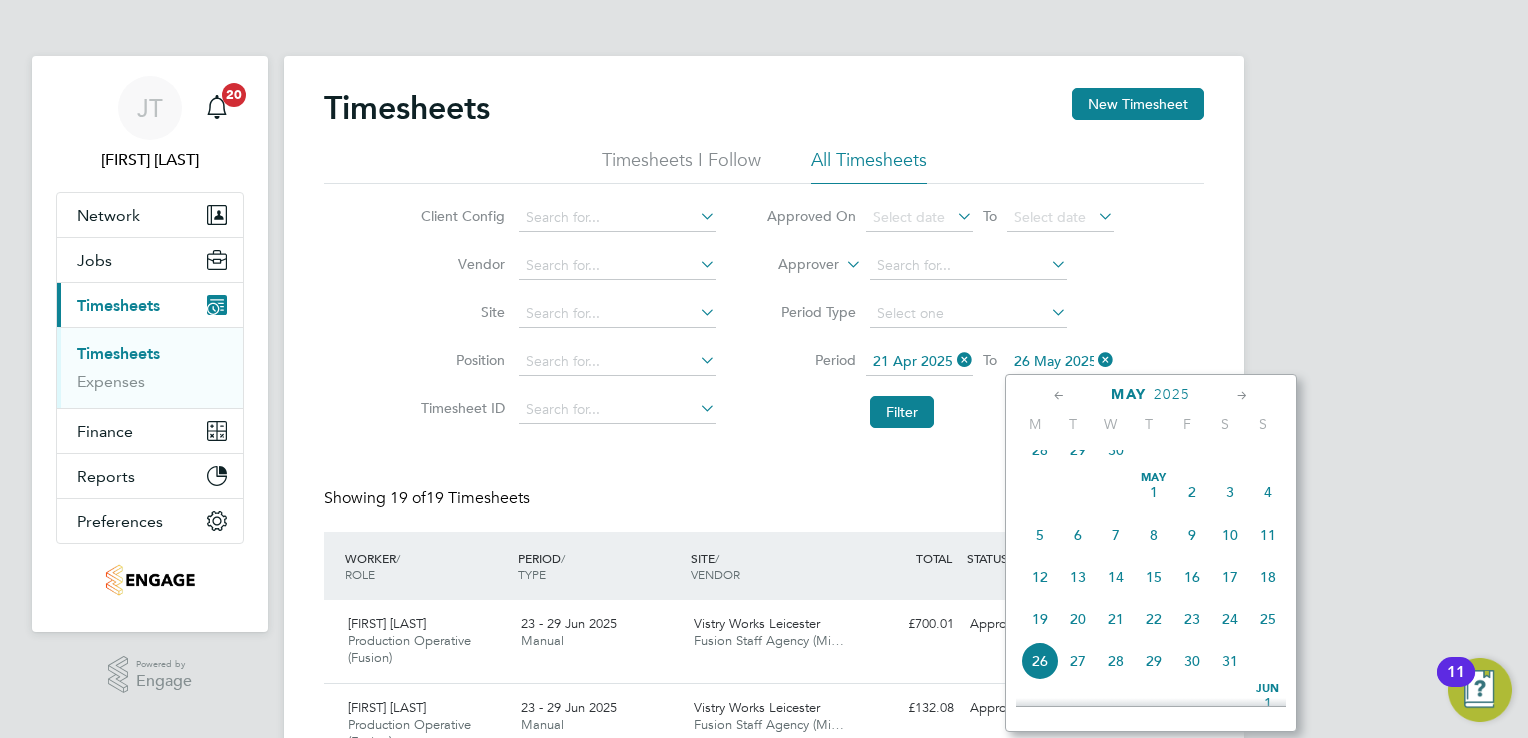 scroll, scrollTop: 783, scrollLeft: 0, axis: vertical 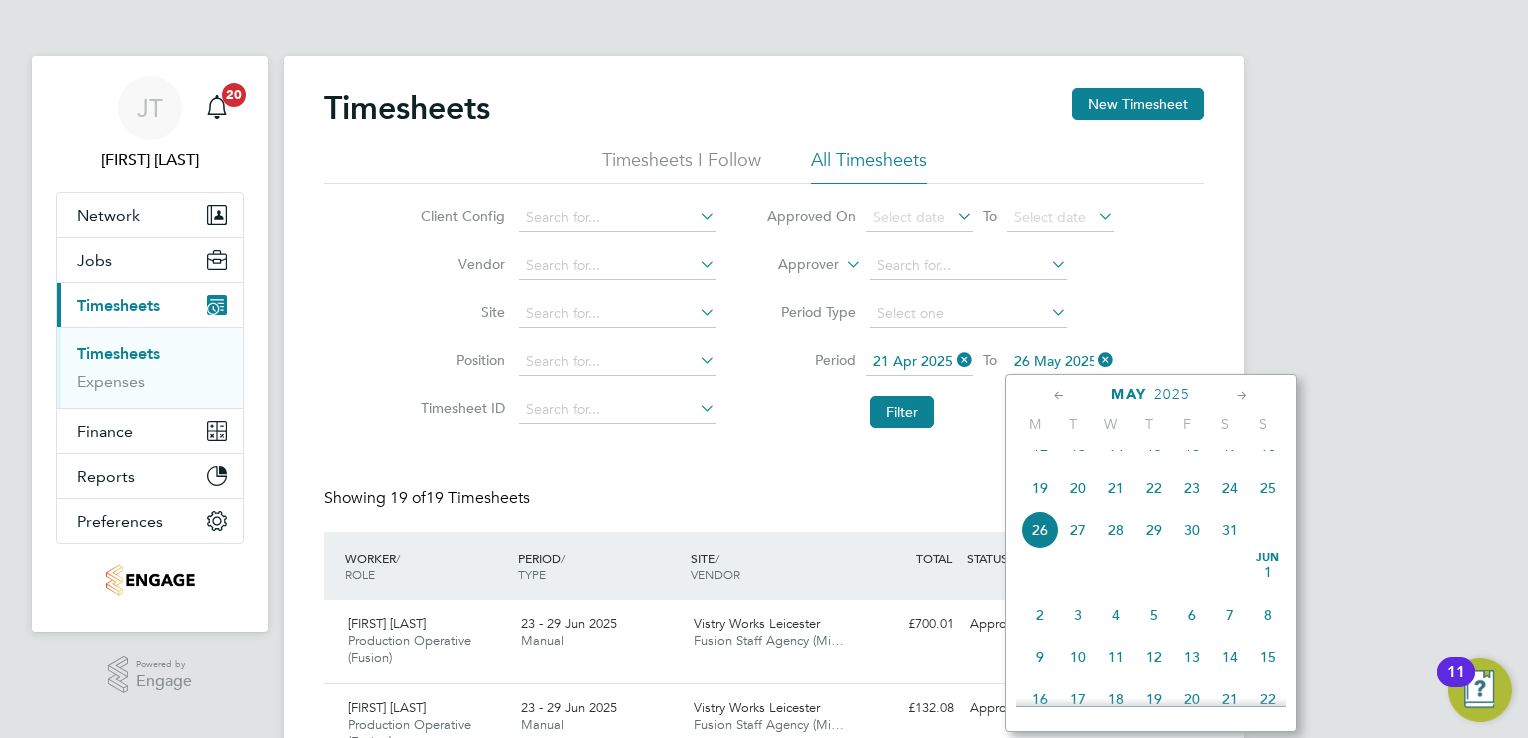 click on "12" 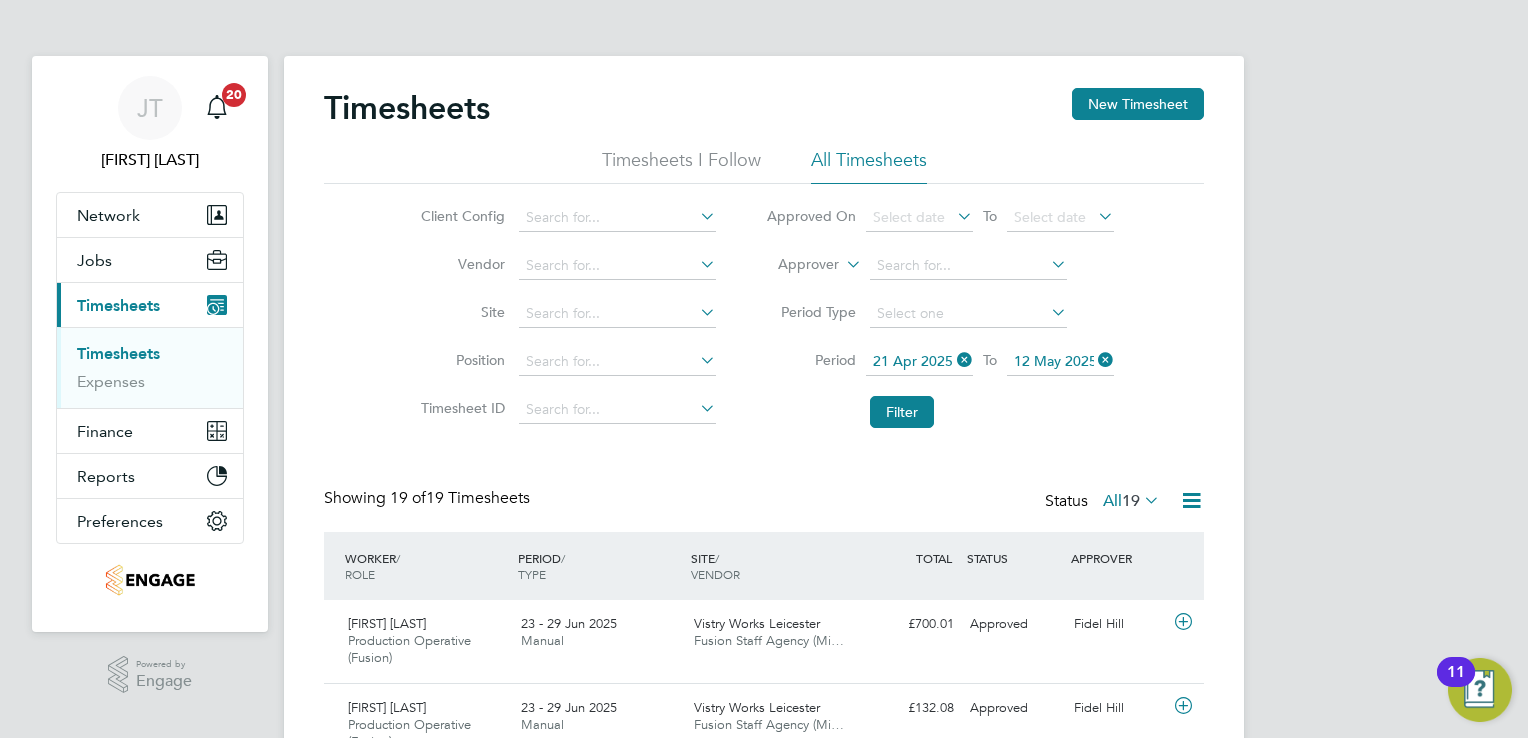 click on "12 May 2025" 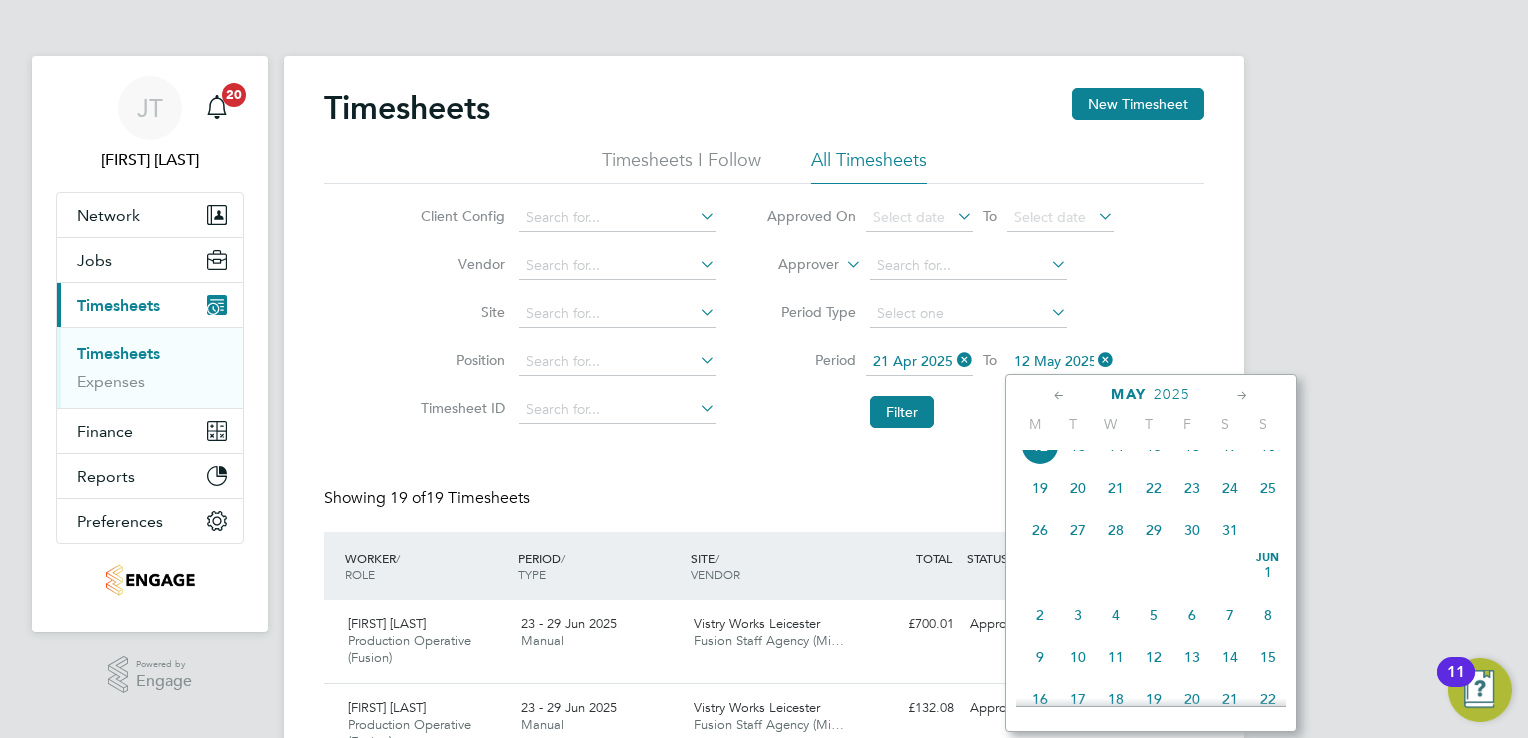 scroll, scrollTop: 696, scrollLeft: 0, axis: vertical 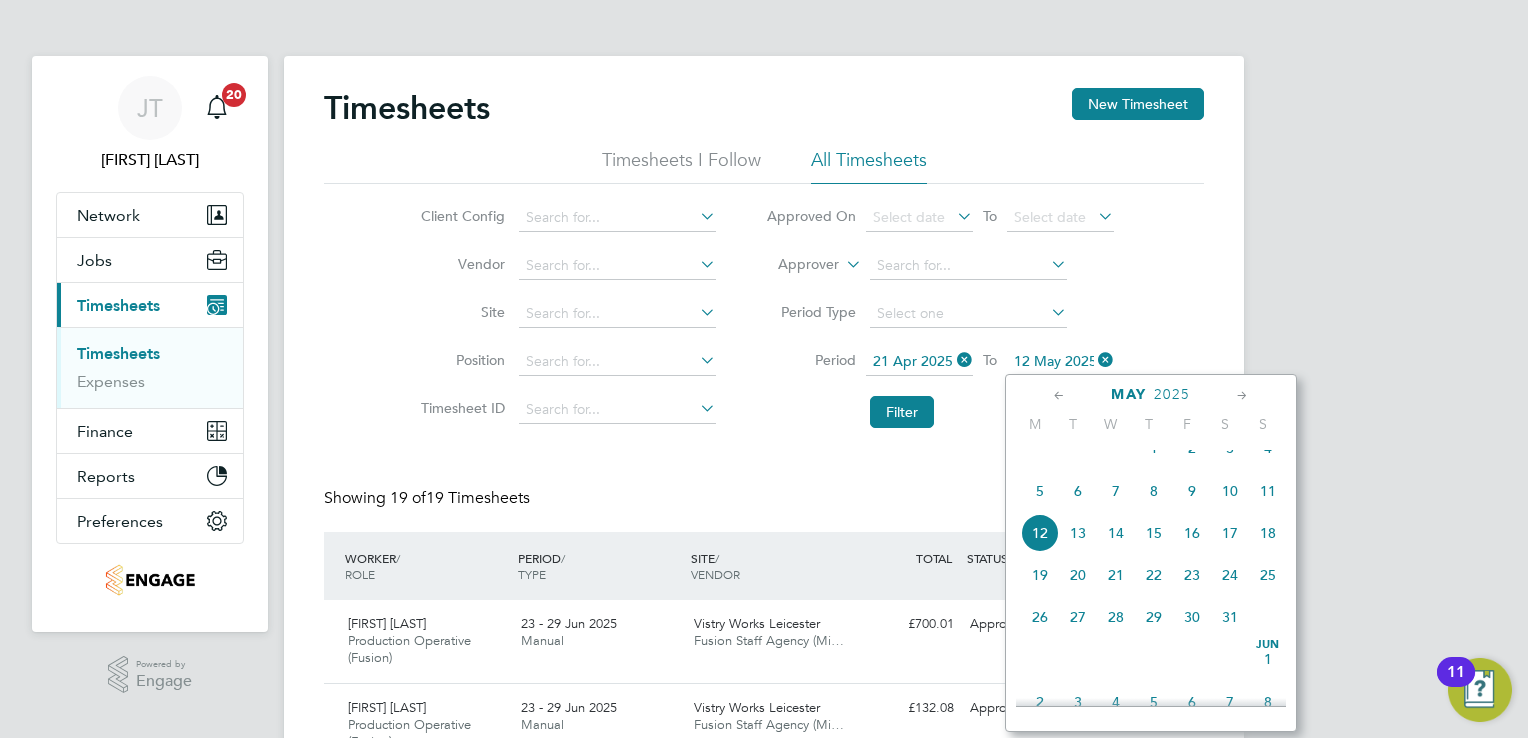click on "5" 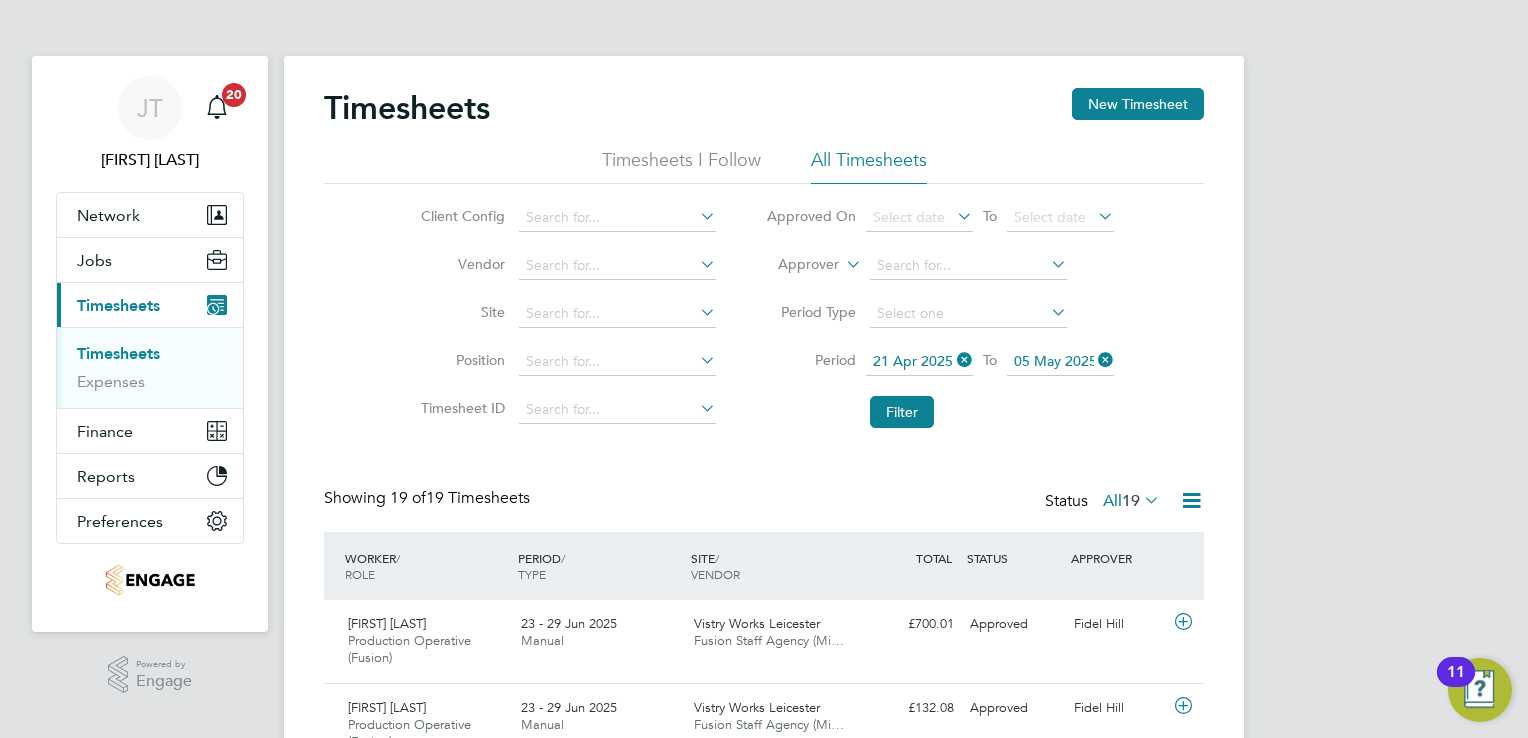 click on "05 May 2025" 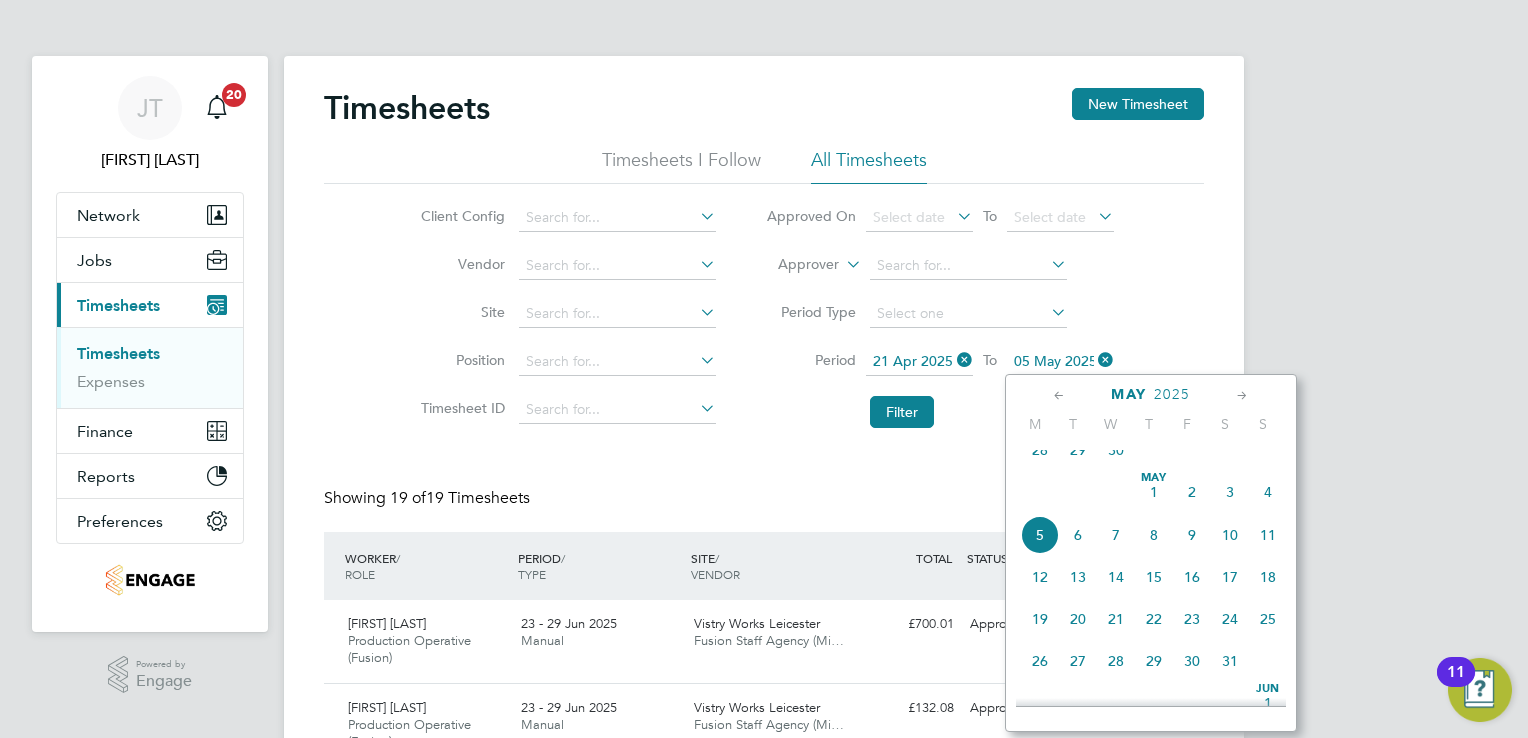 click on "28" 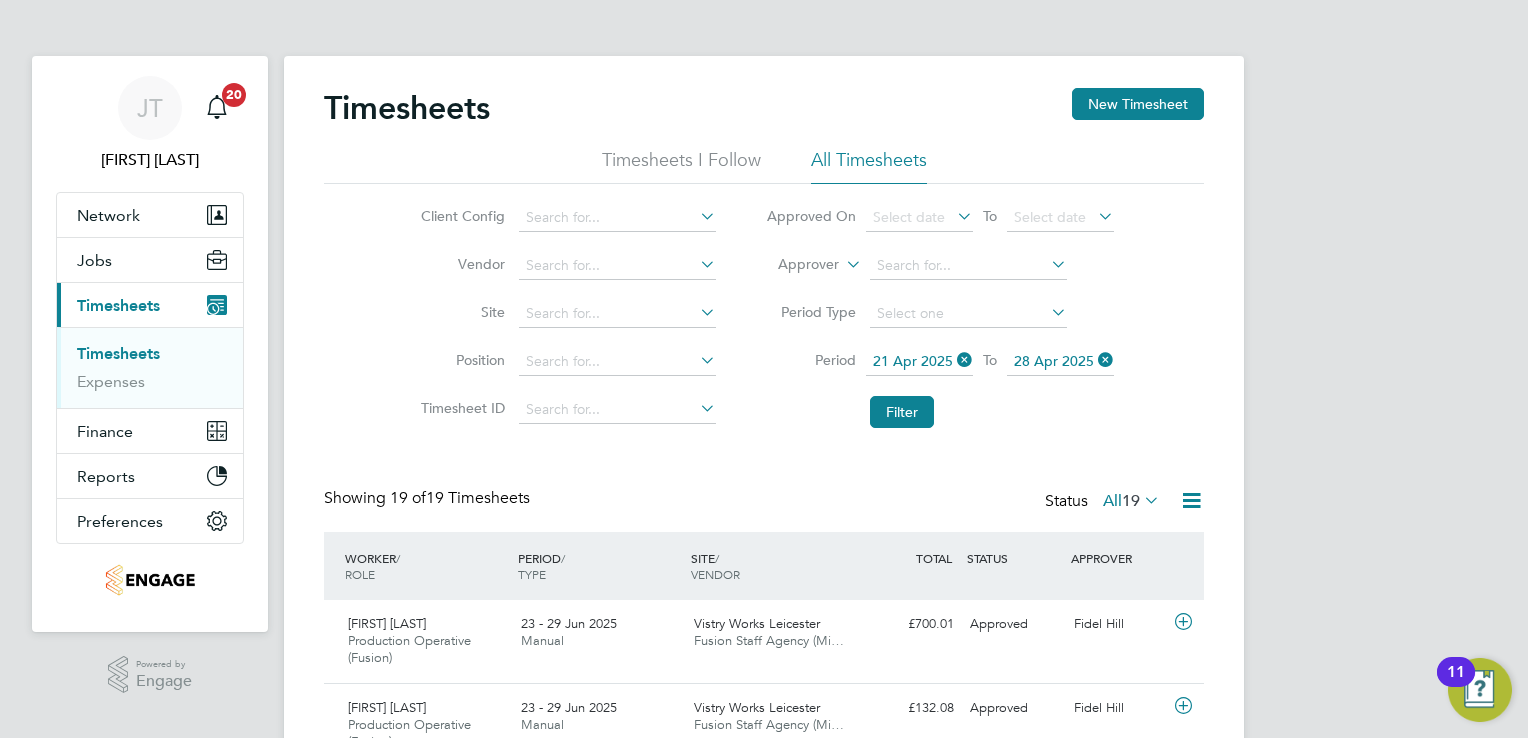 click on "28 Apr 2025" 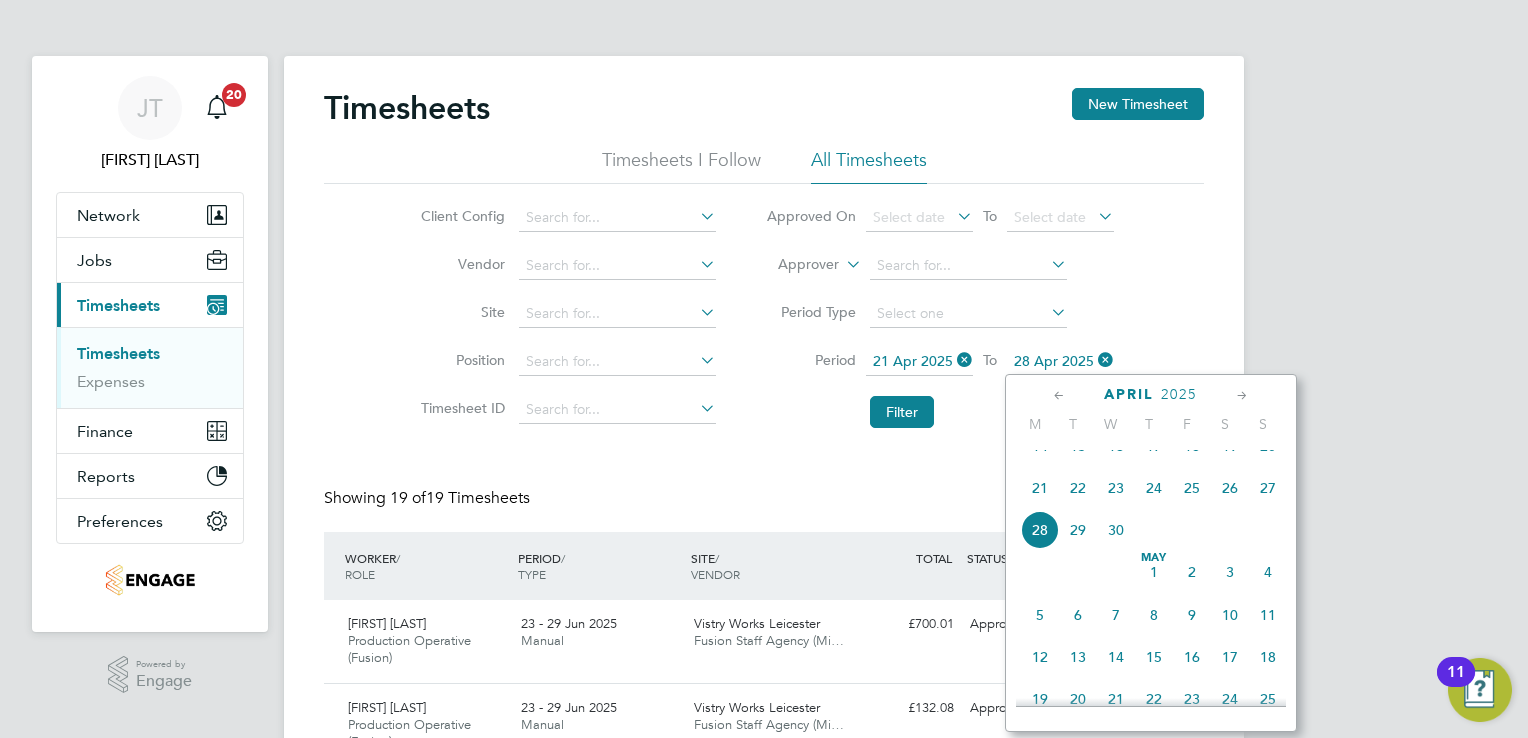 click on "27" 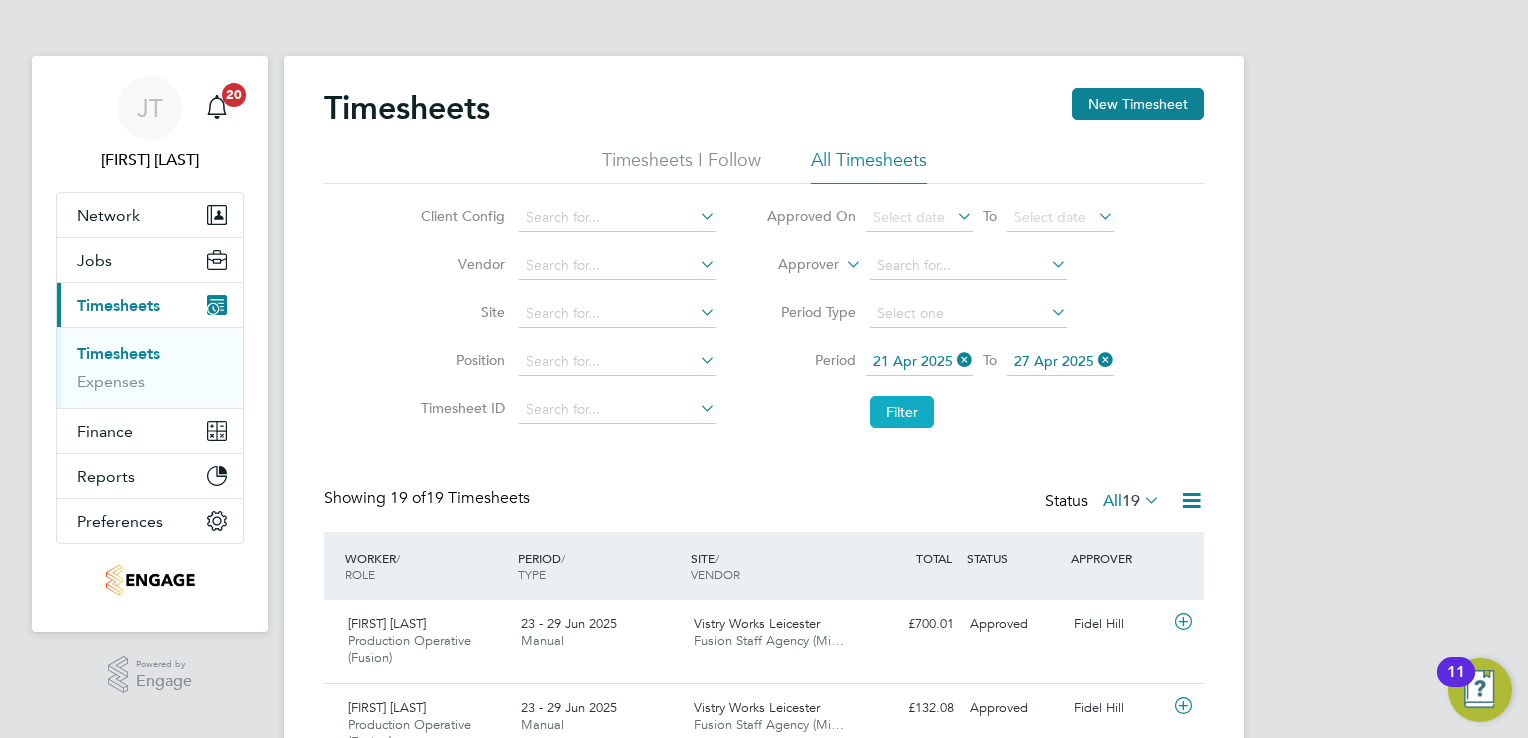 click on "Filter" 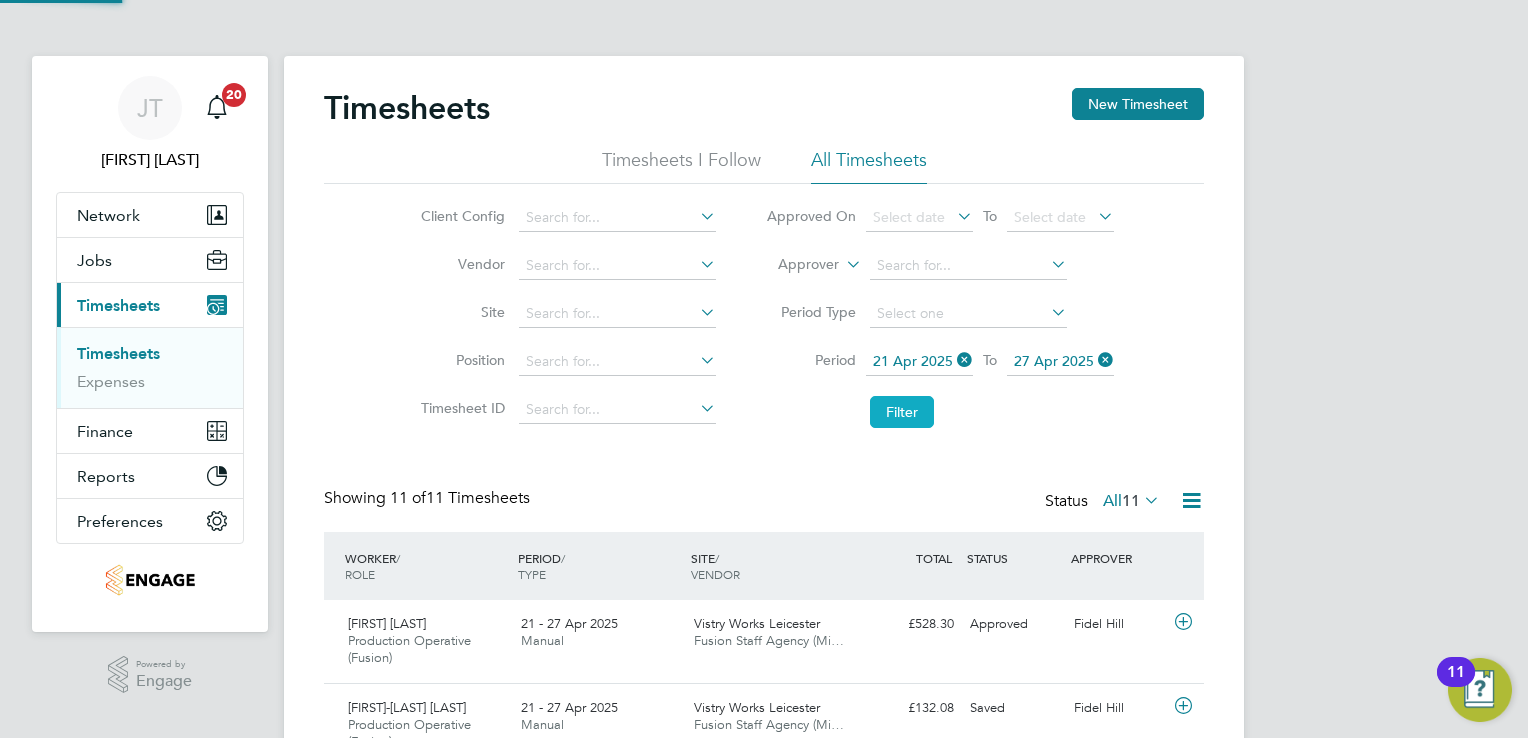 scroll, scrollTop: 10, scrollLeft: 10, axis: both 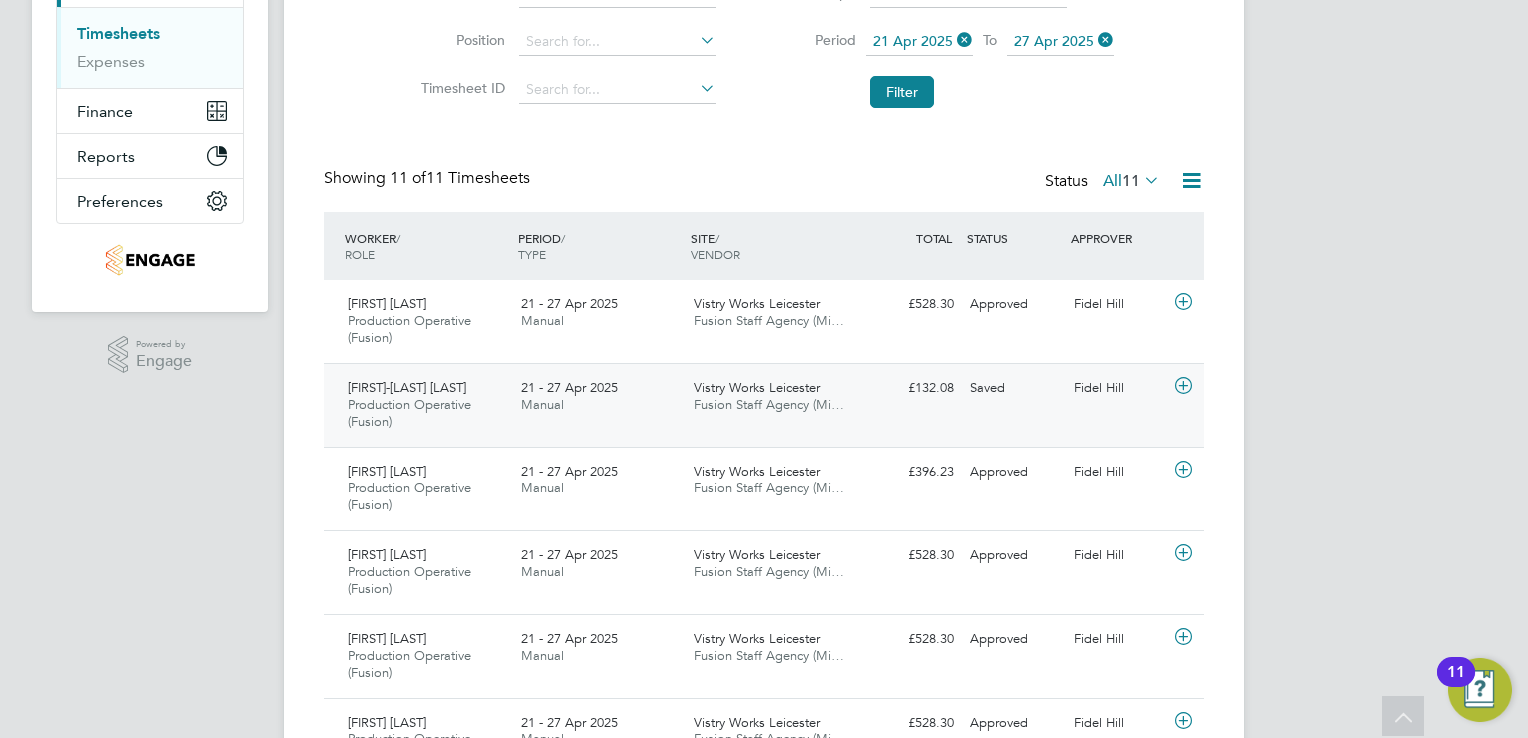 click 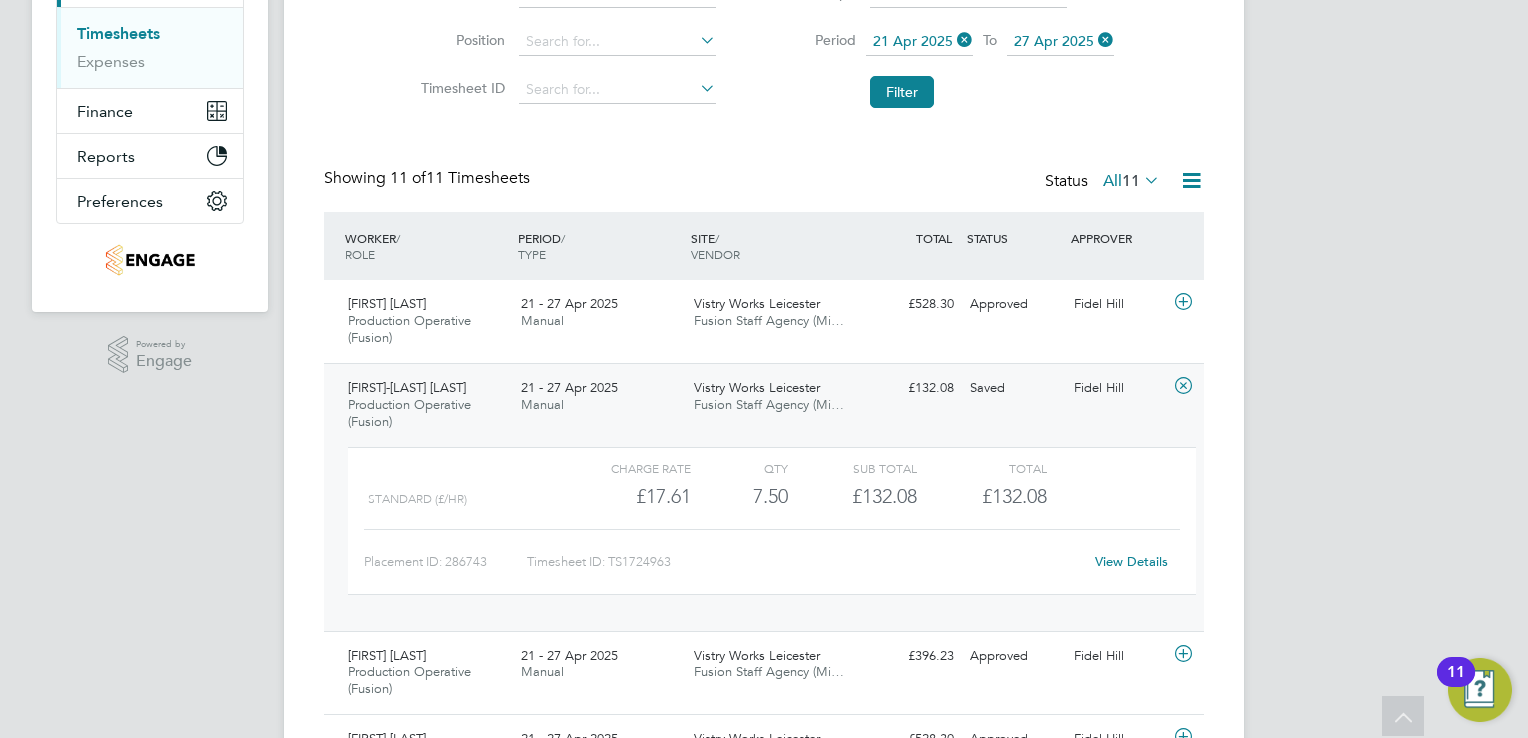 click on "View Details" 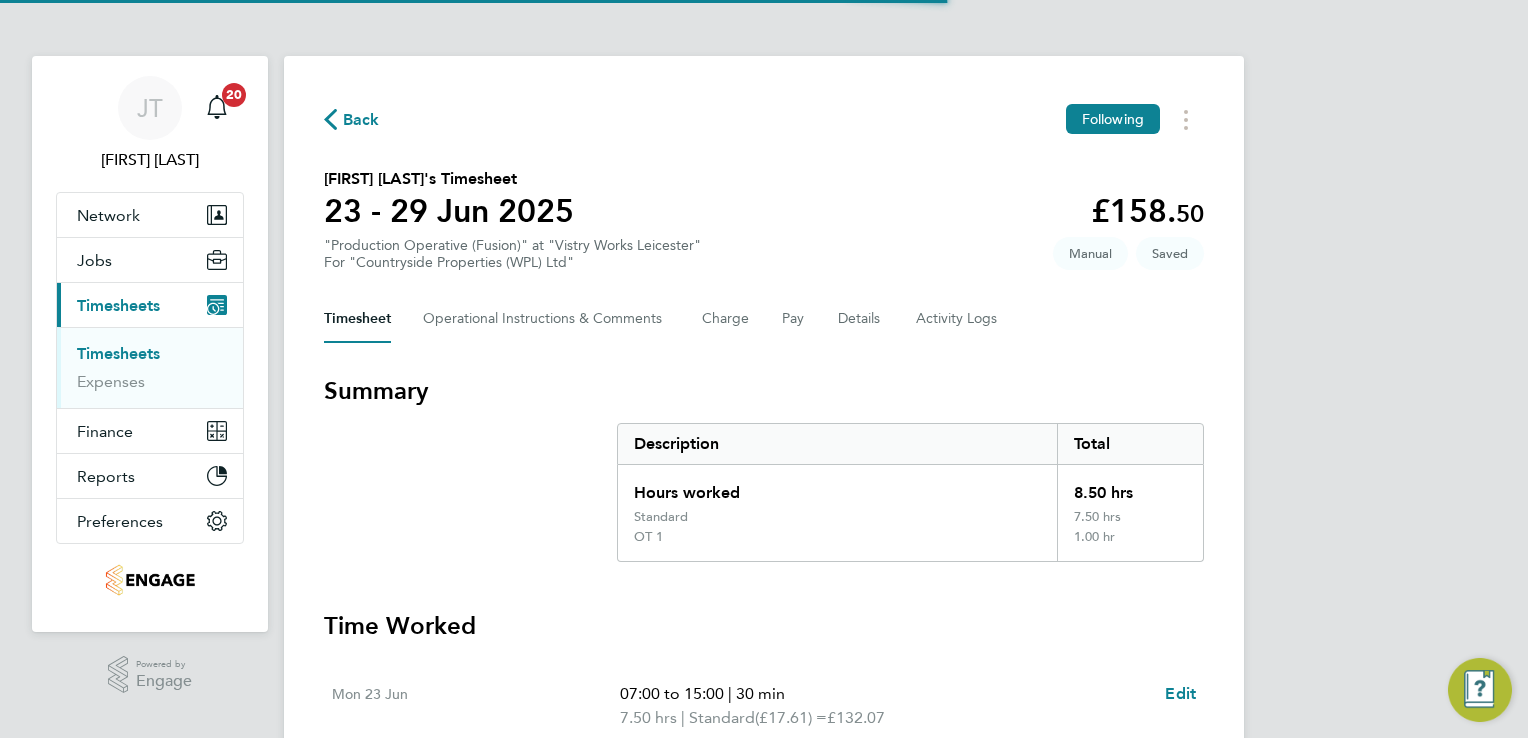 scroll, scrollTop: 0, scrollLeft: 0, axis: both 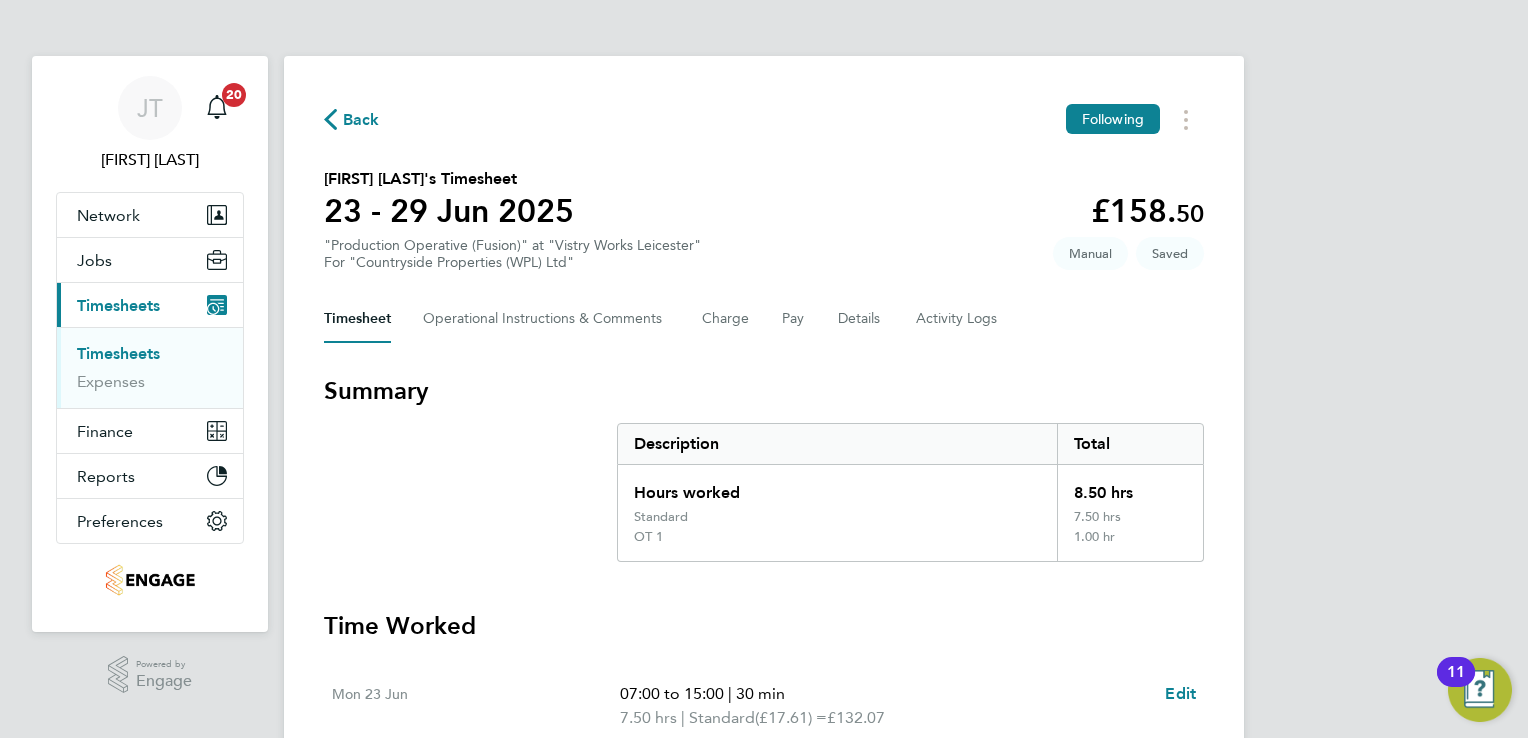 type 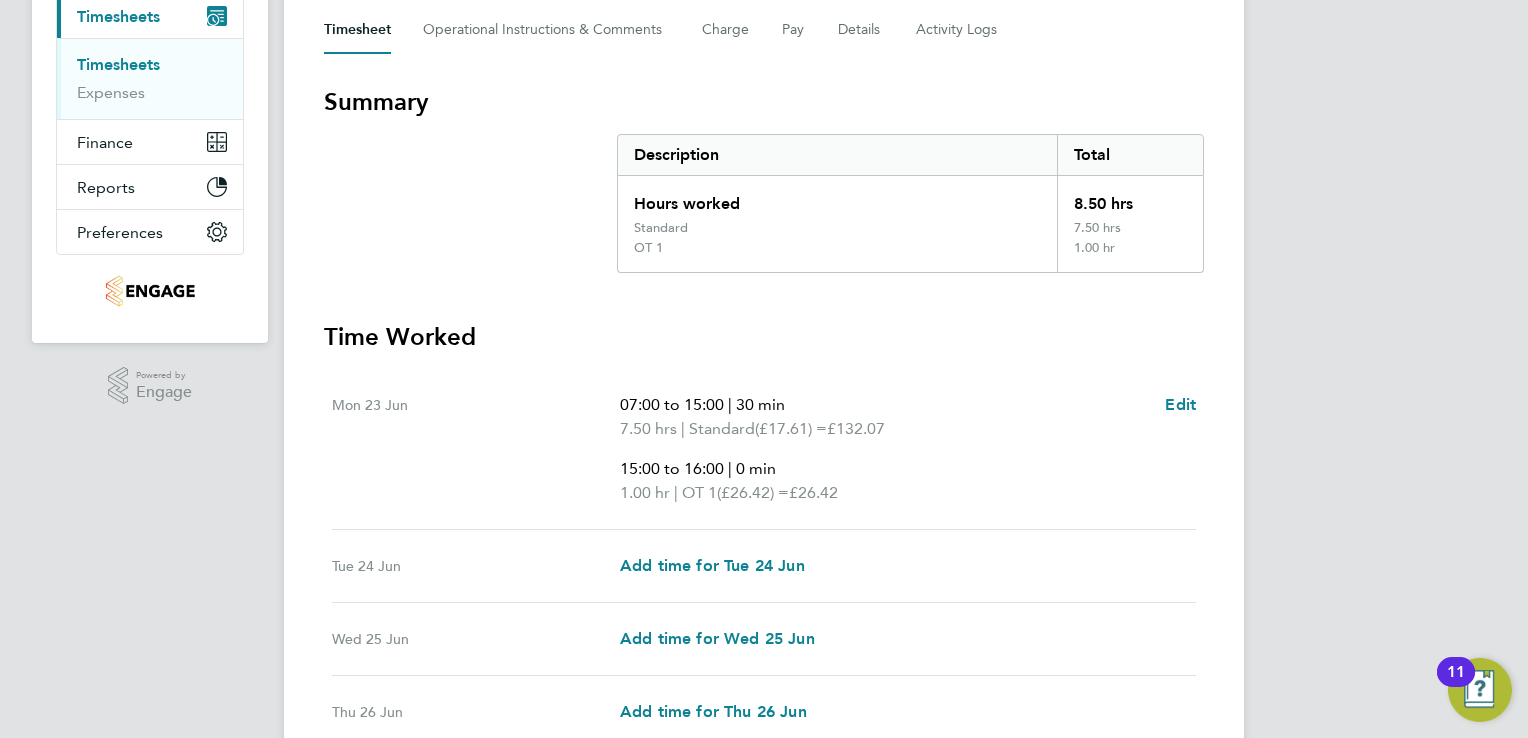 scroll, scrollTop: 292, scrollLeft: 0, axis: vertical 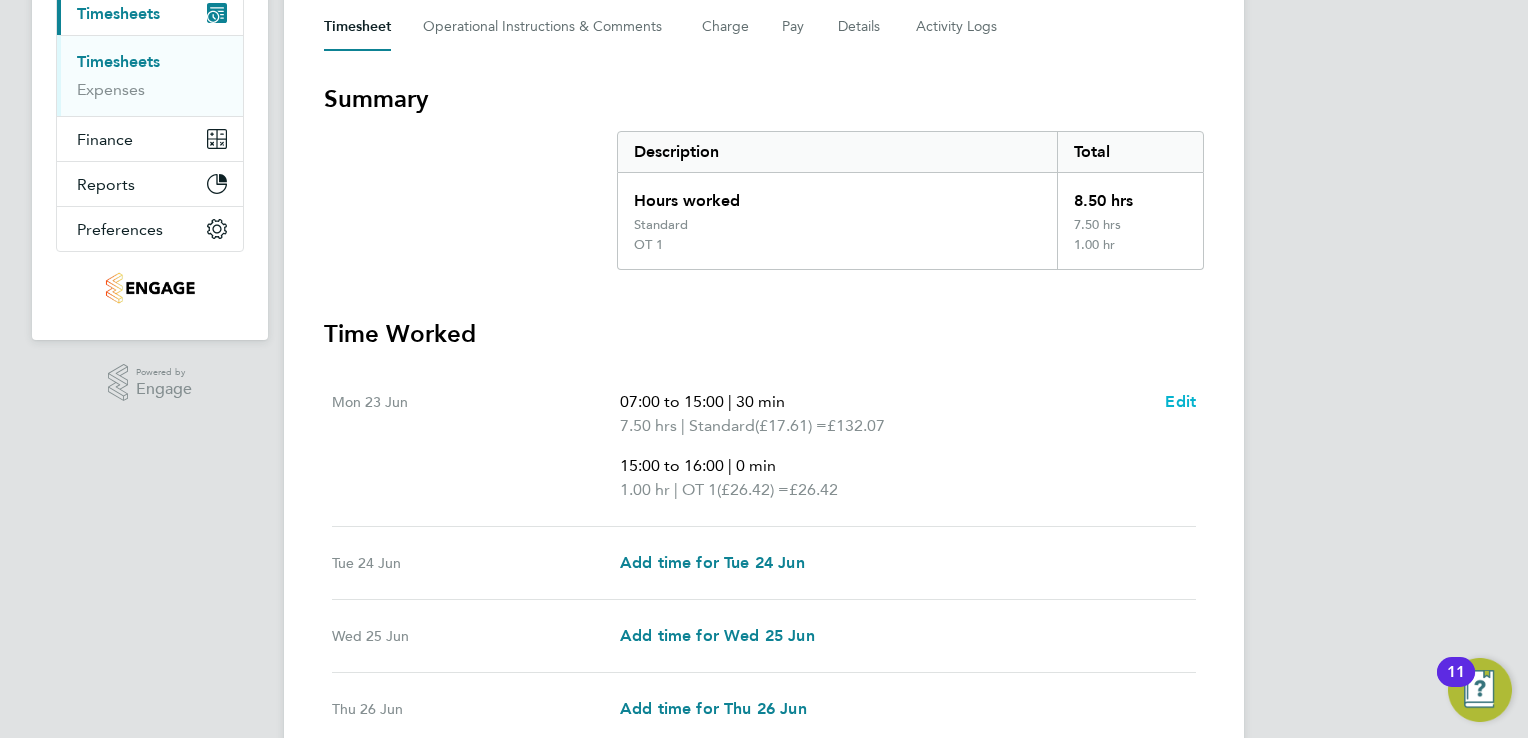 click on "Edit" at bounding box center [1180, 401] 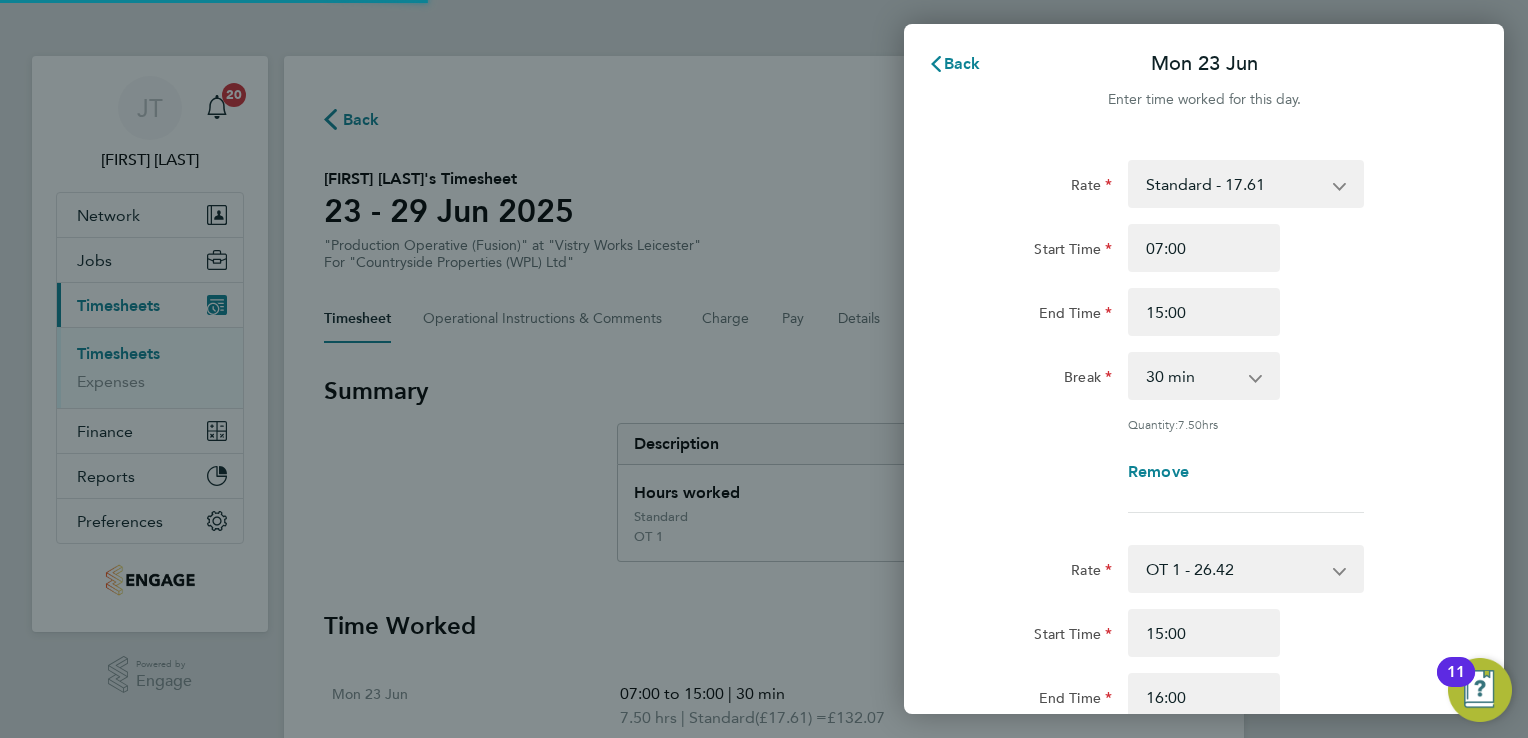 scroll, scrollTop: 0, scrollLeft: 0, axis: both 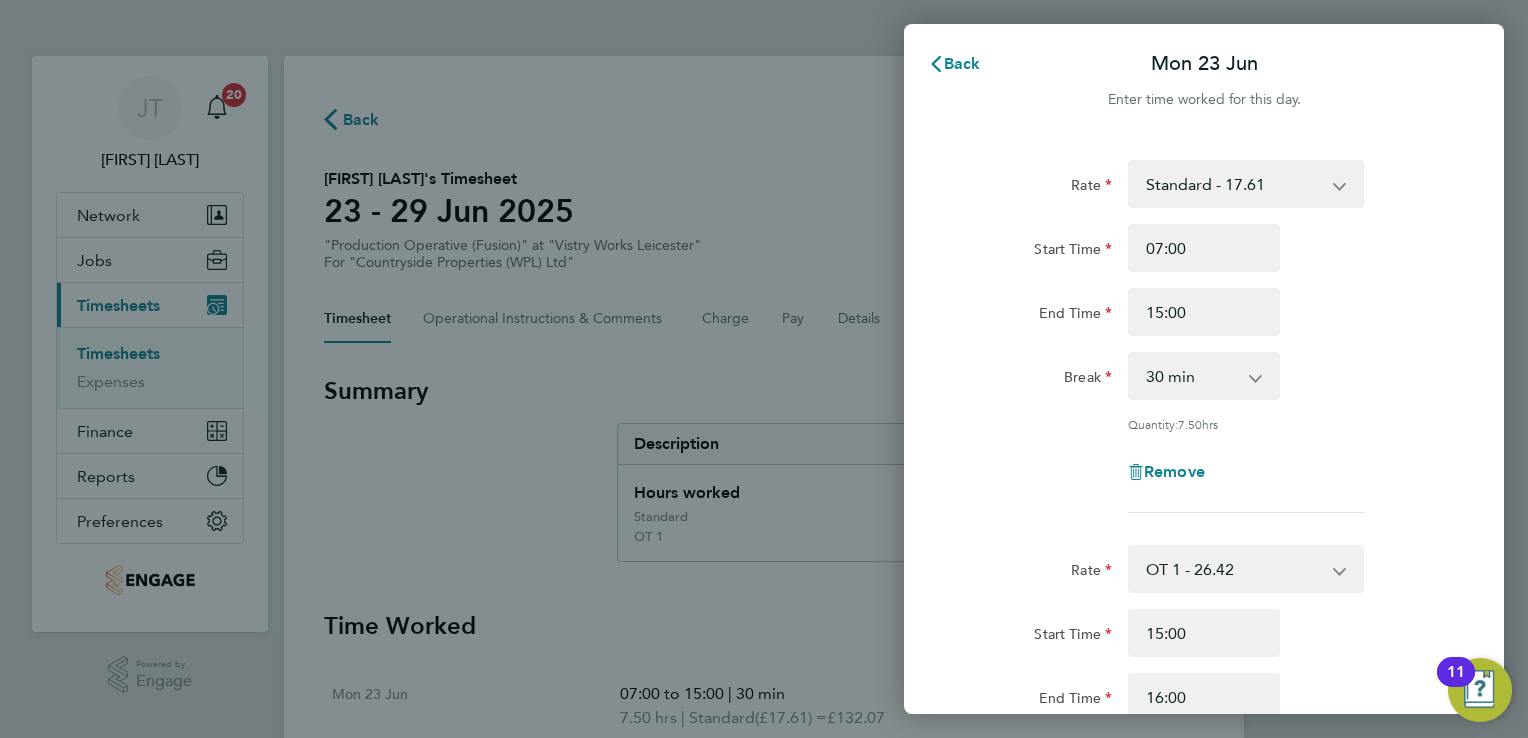 click on "Quantity:  7.50  hrs" 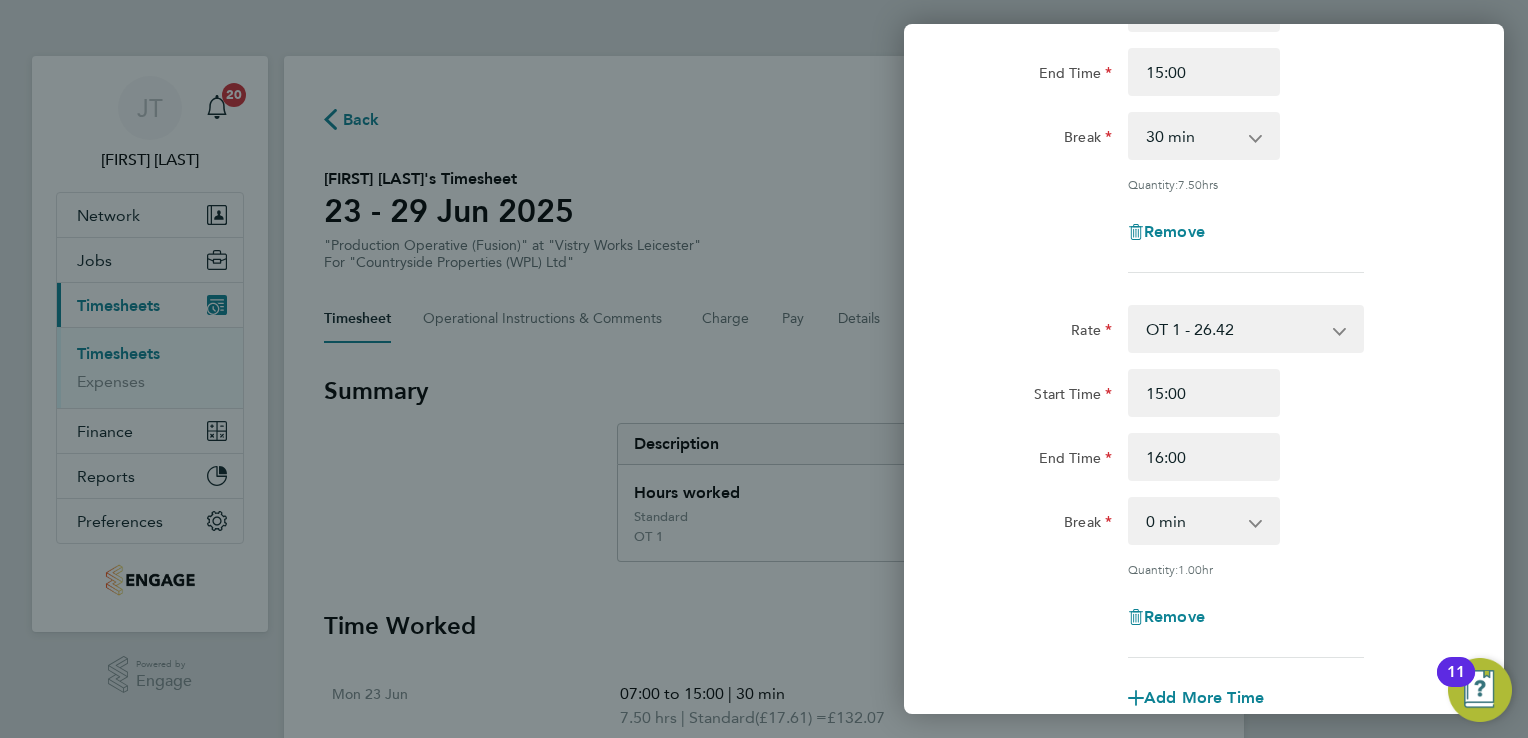 scroll, scrollTop: 360, scrollLeft: 0, axis: vertical 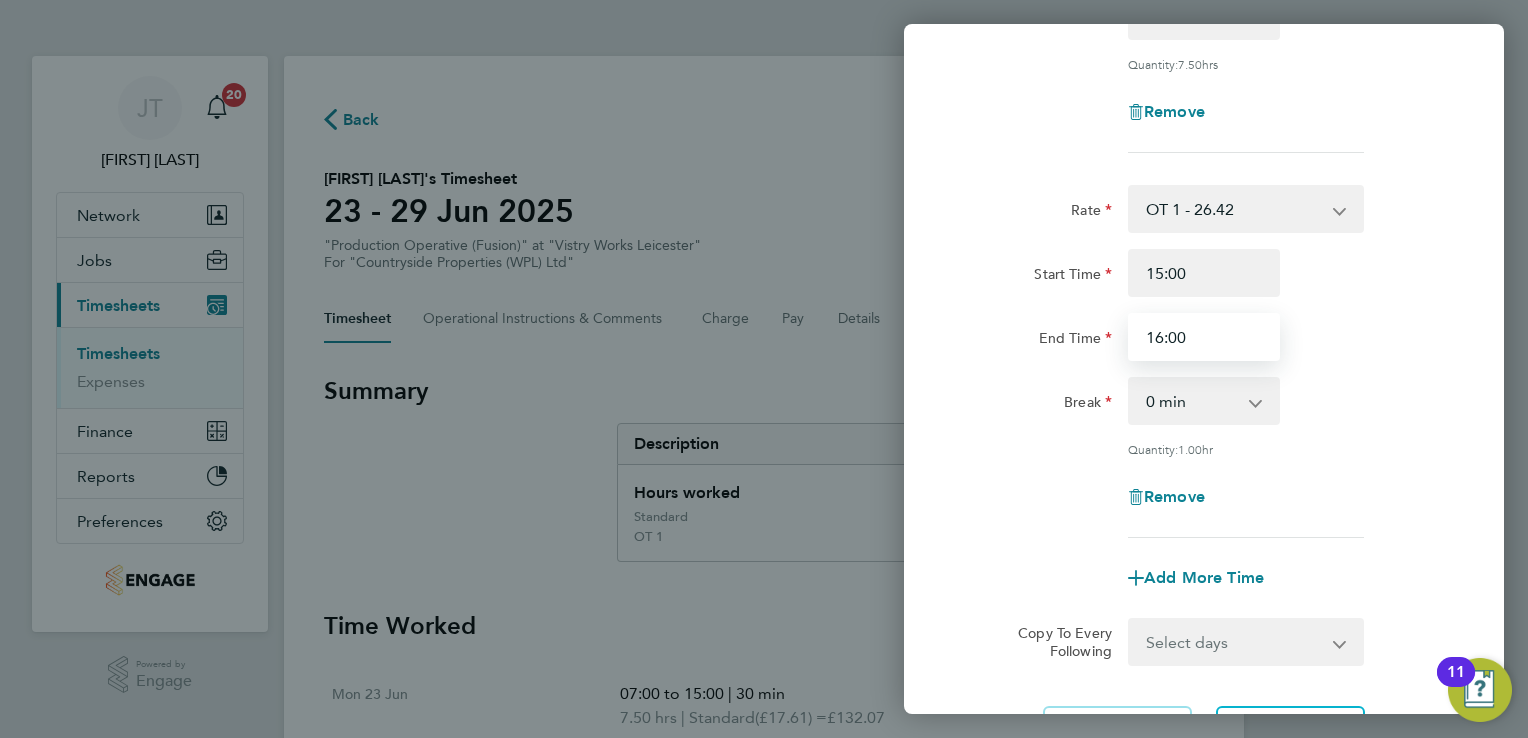 click on "16:00" at bounding box center [1204, 337] 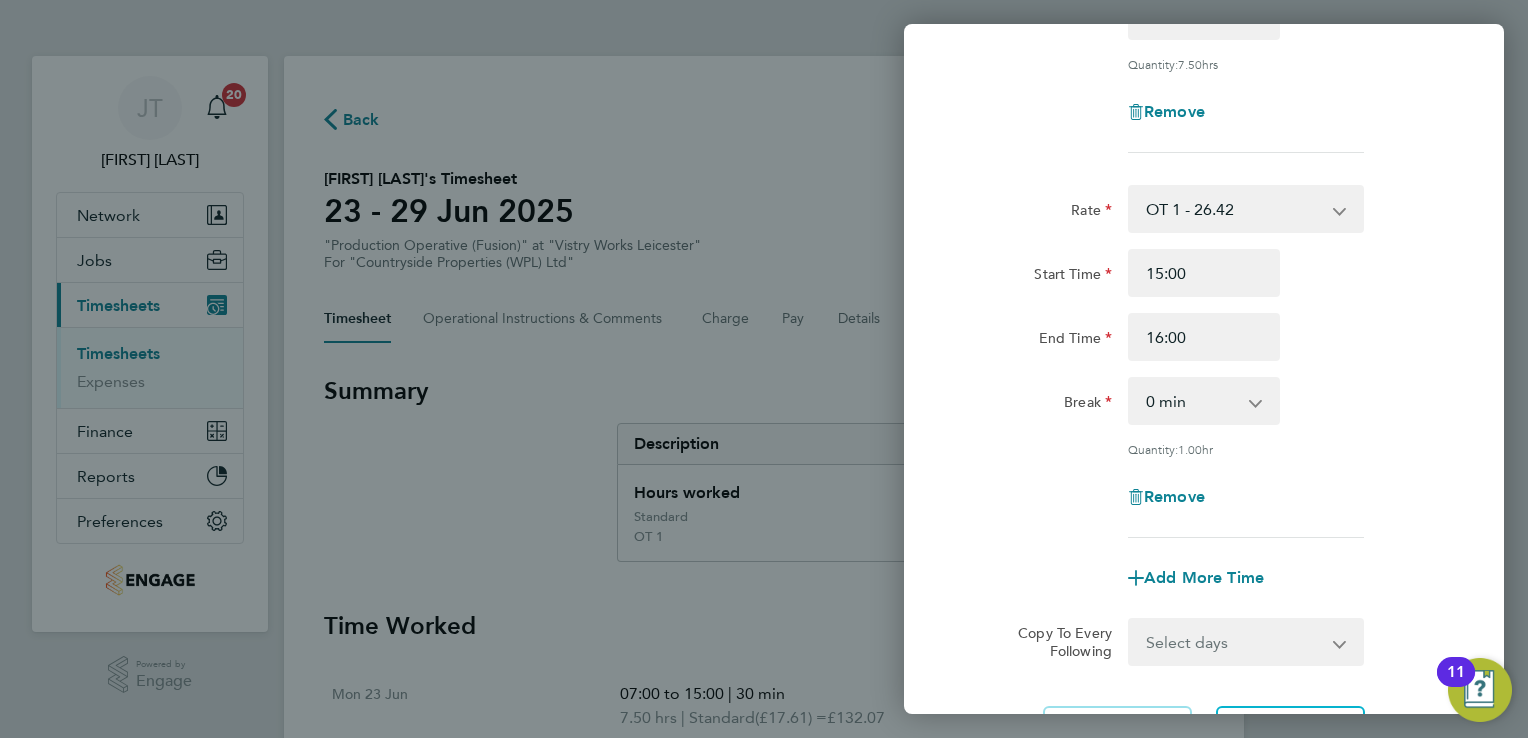 click on "Back  Mon 23 Jun   Enter time worked for this day.  Rate  Standard - 17.61   OT 1 - 26.42   OT2 - 35.22
Start Time 07:00 End Time 15:00 Break  0 min   15 min   30 min   45 min   60 min   75 min   90 min
Quantity:  7.50  hrs
Remove  Rate  OT 1 - 26.42   Standard - 17.61   OT2 - 35.22
Start Time 15:00 End Time 16:00 Break  0 min   15 min   30 min   45 min
Quantity:  1.00  hr
Remove
Add More Time  Copy To Every Following  Select days   Day   Weekday (Mon-Fri)   Weekend (Sat-Sun)   Tuesday   Wednesday   Thursday   Friday   Saturday   Sunday
Previous Day   Next Day   Save Timesheet   Save & Submit Timesheet" 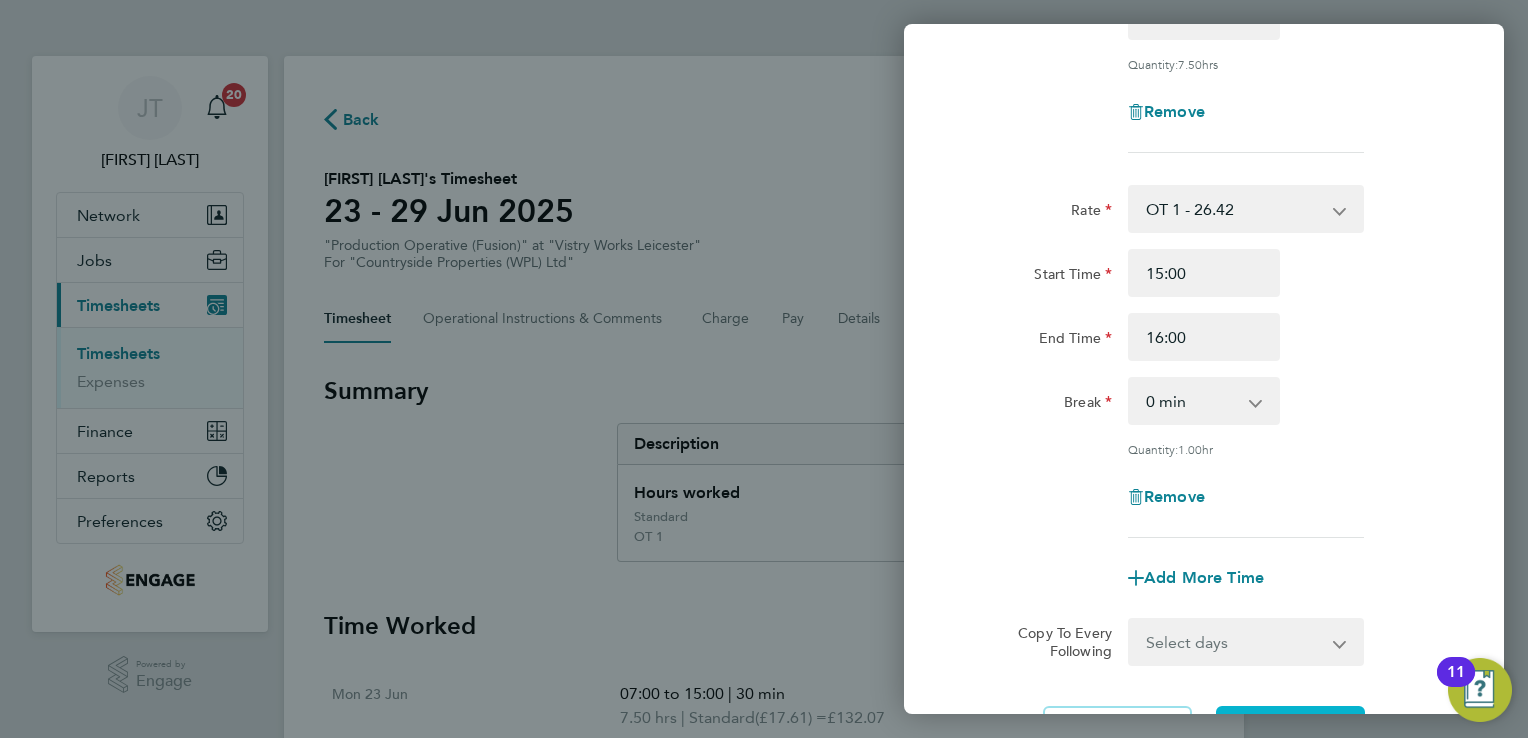 click on "Next Day" 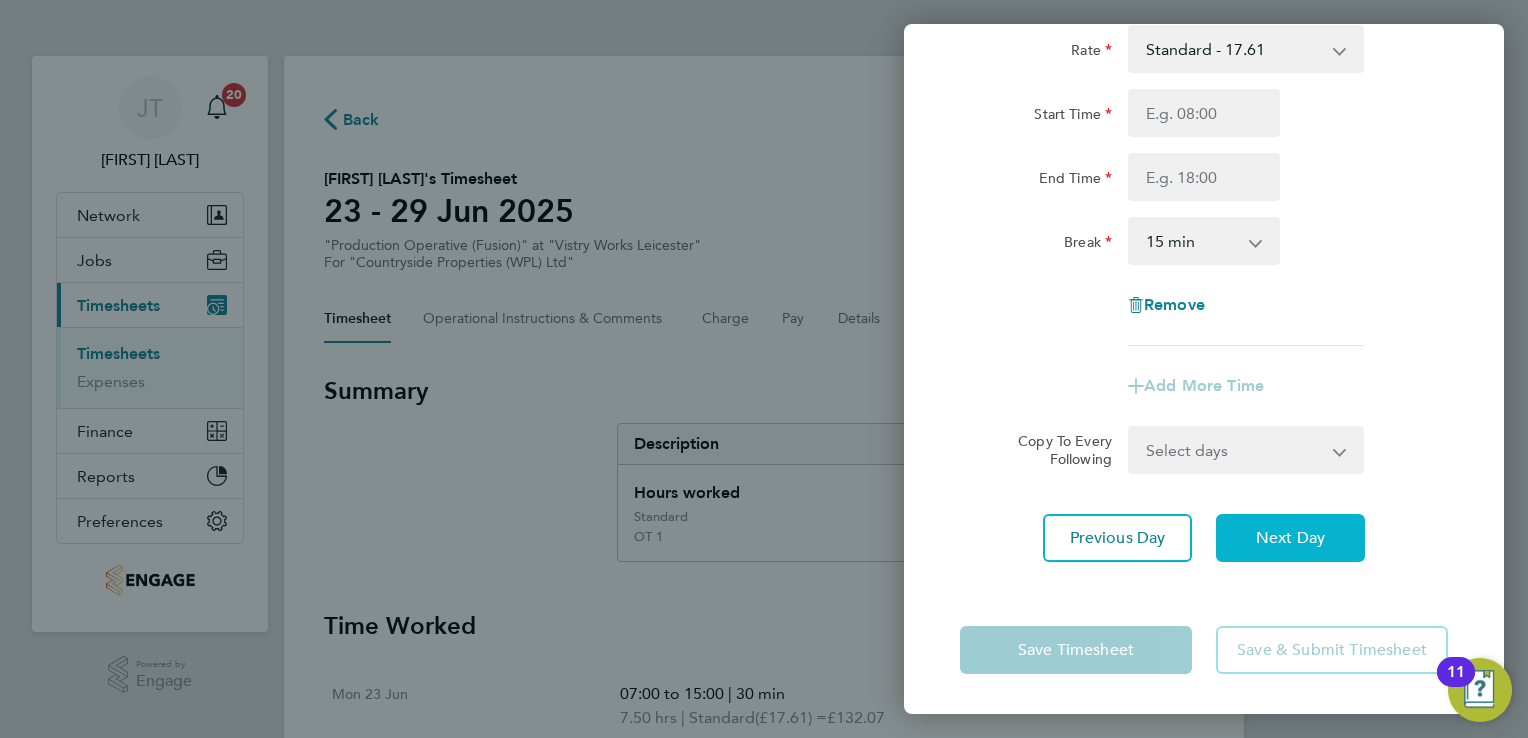 scroll, scrollTop: 133, scrollLeft: 0, axis: vertical 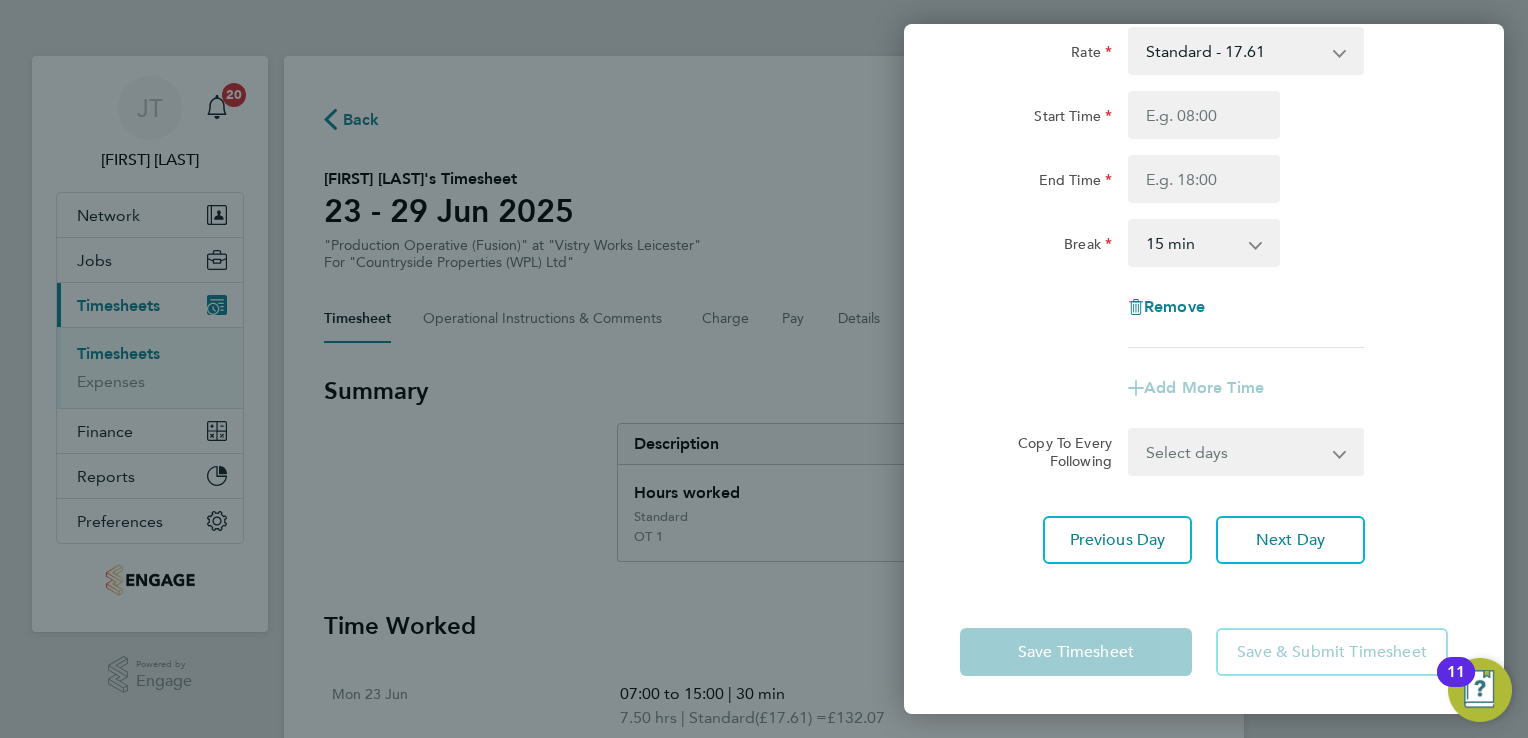 click on "Save & Submit Timesheet" 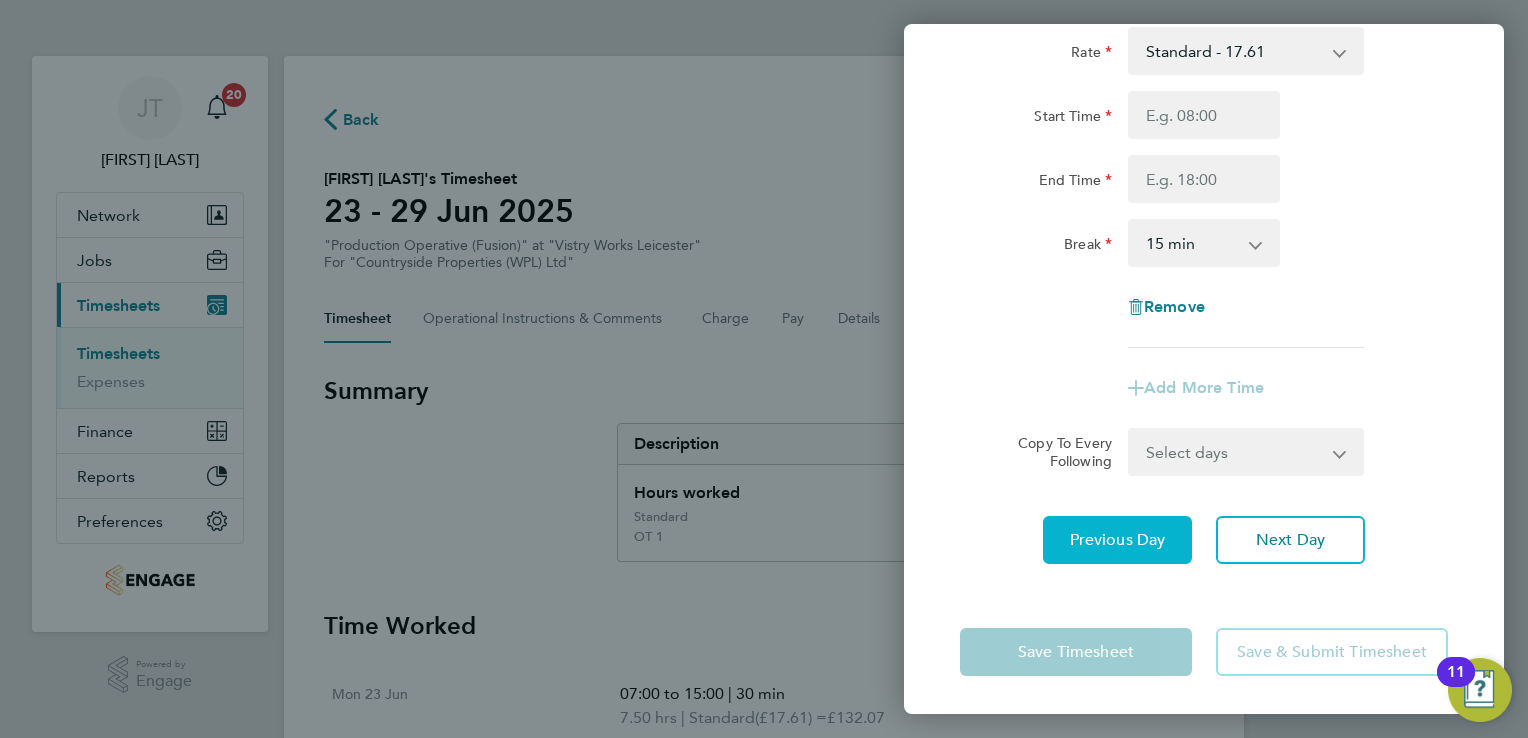 click on "Previous Day" 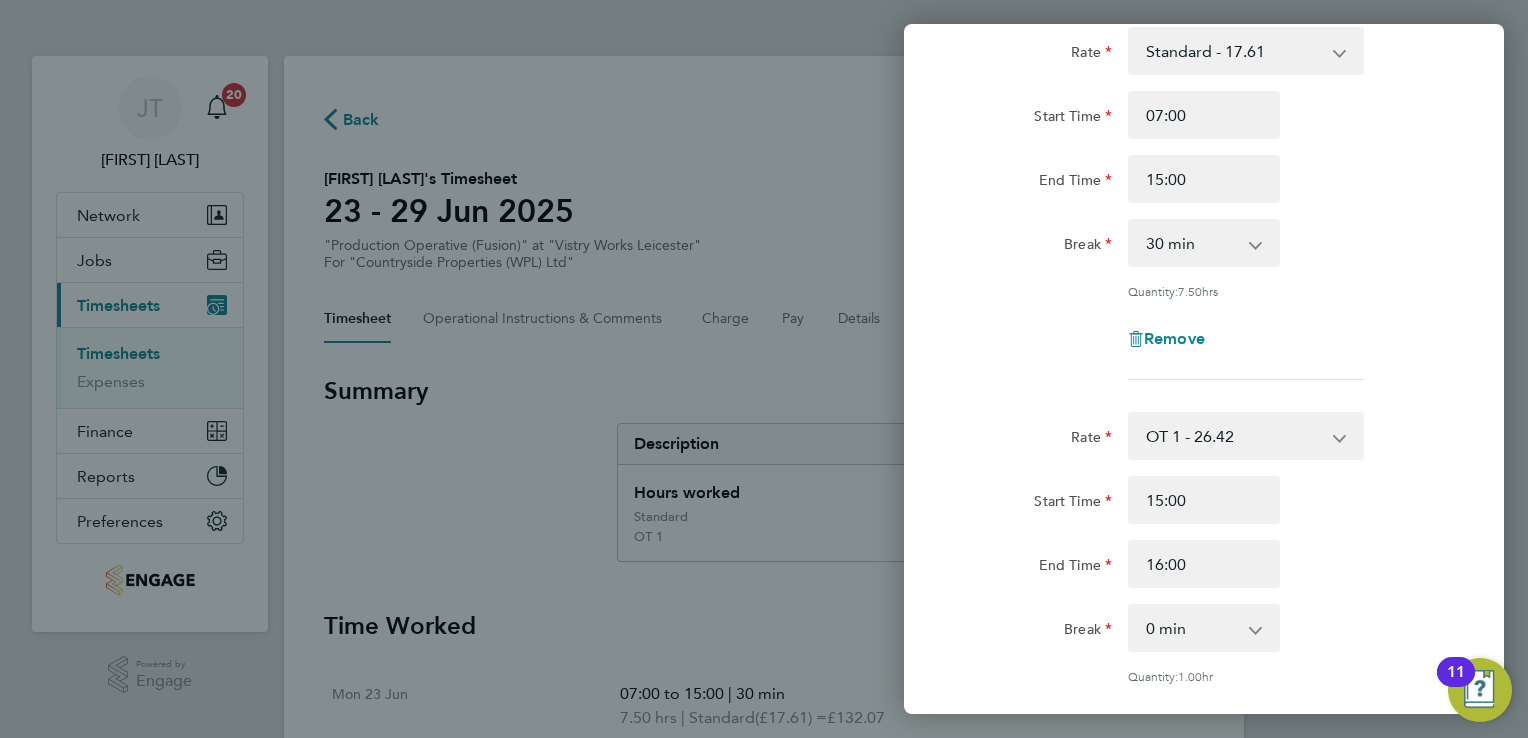 click on "Back  Mon 23 Jun   Enter time worked for this day.  Rate  Standard - 17.61   OT 1 - 26.42   OT2 - 35.22
Start Time 07:00 End Time 15:00 Break  0 min   15 min   30 min   45 min   60 min   75 min   90 min
Quantity:  7.50  hrs
Remove  Rate  OT 1 - 26.42   Standard - 17.61   OT2 - 35.22
Start Time 15:00 End Time 16:00 Break  0 min   15 min   30 min   45 min
Quantity:  1.00  hr
Remove
Add More Time  Copy To Every Following  Select days   Day   Weekday (Mon-Fri)   Weekend (Sat-Sun)   Tuesday   Wednesday   Thursday   Friday   Saturday   Sunday
Previous Day   Next Day   Save Timesheet   Save & Submit Timesheet" 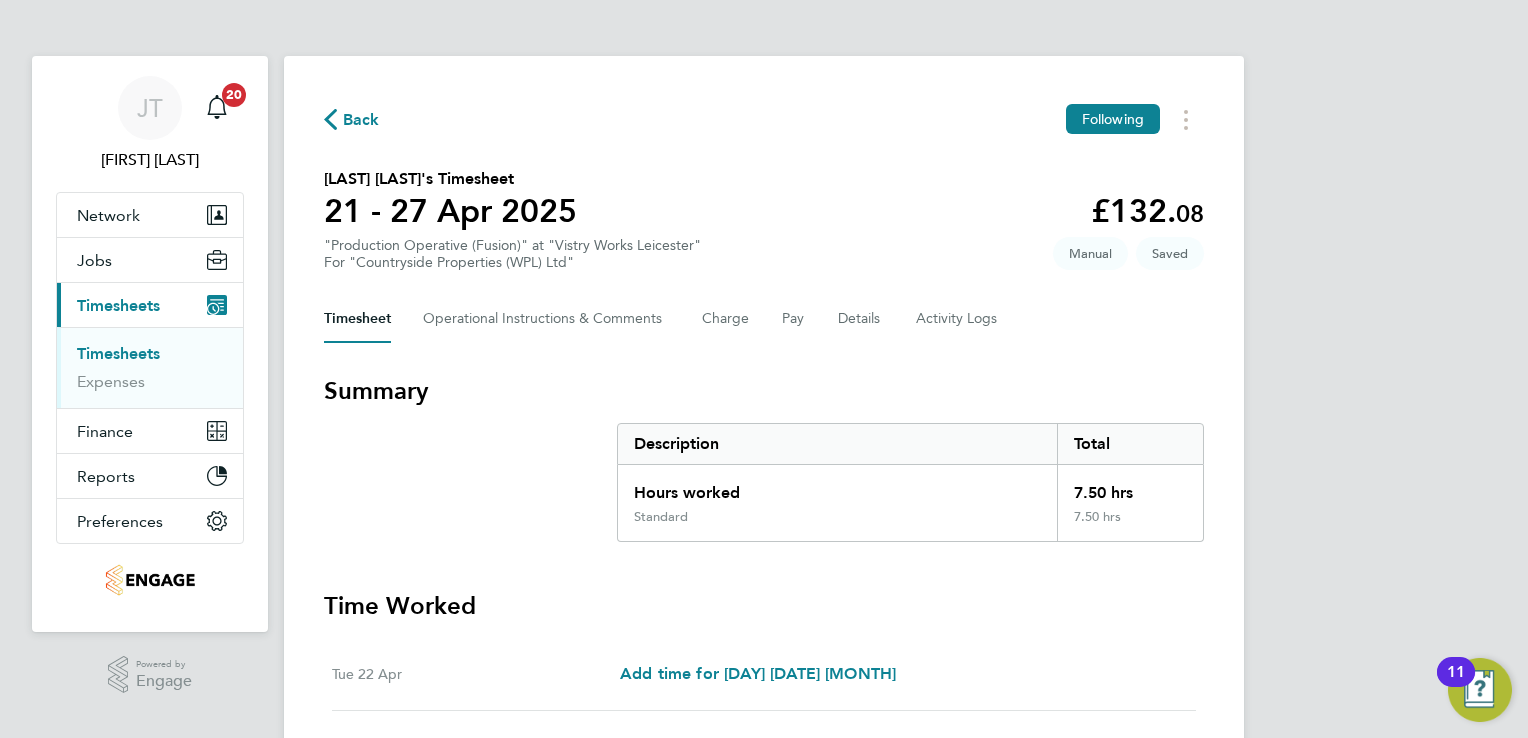 scroll, scrollTop: 535, scrollLeft: 0, axis: vertical 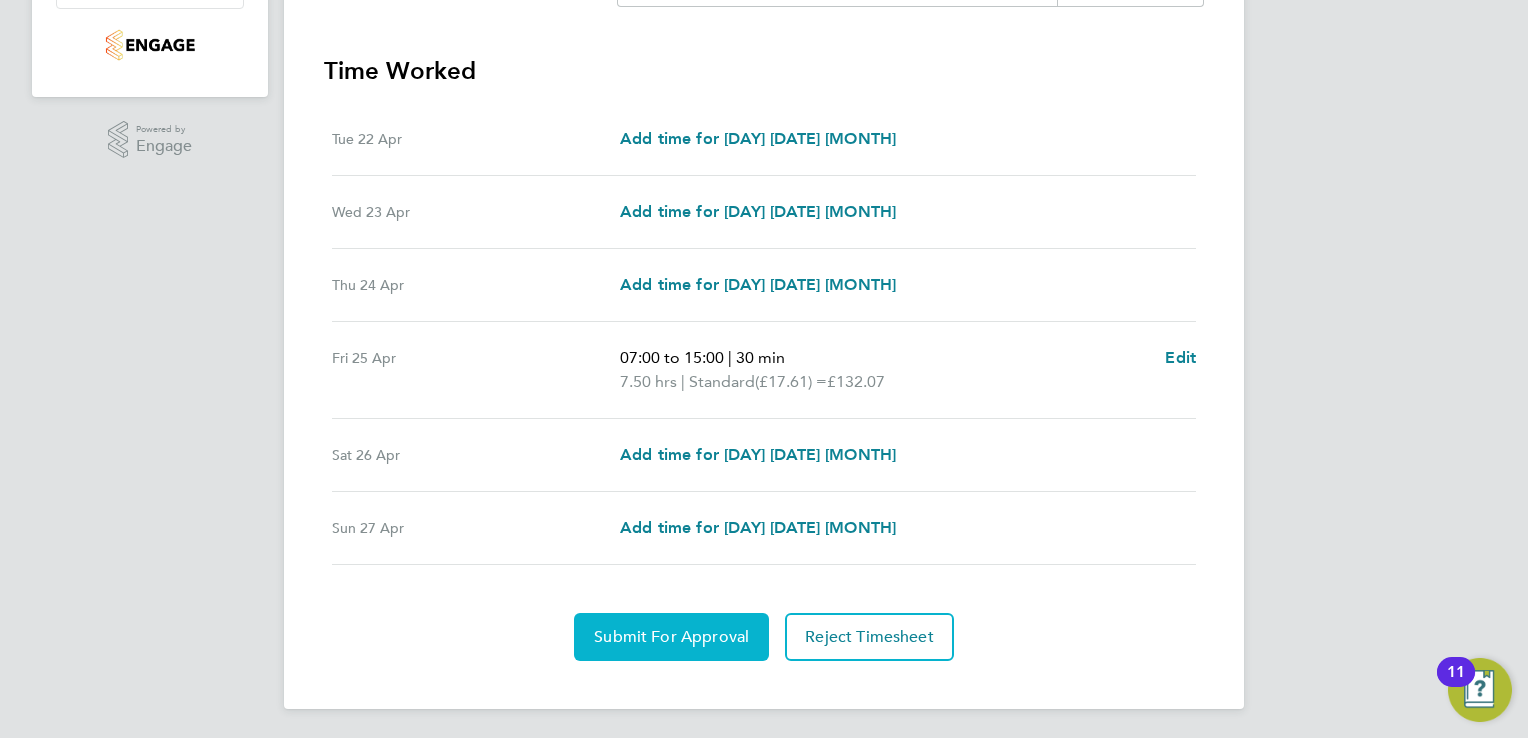 click on "Submit For Approval" 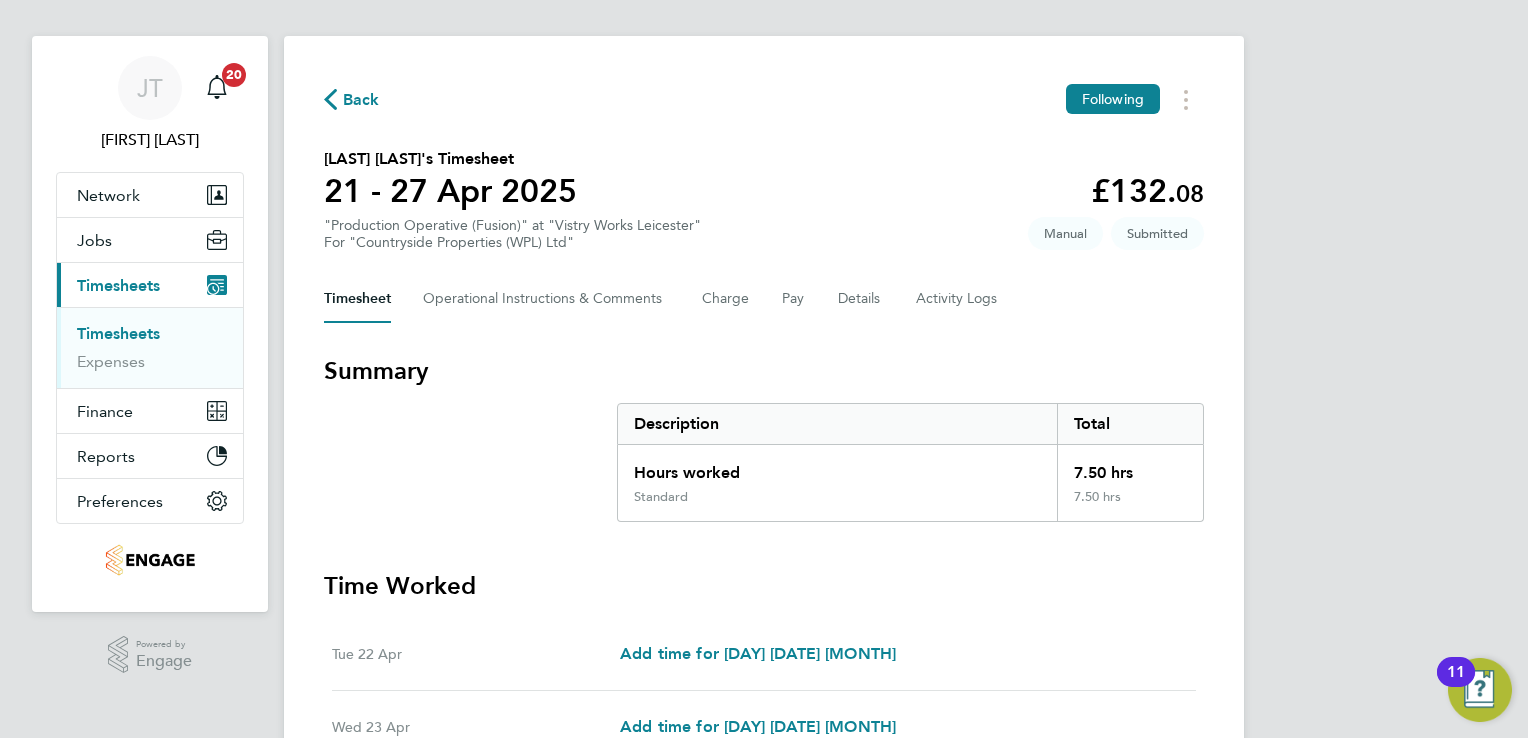 scroll, scrollTop: 0, scrollLeft: 0, axis: both 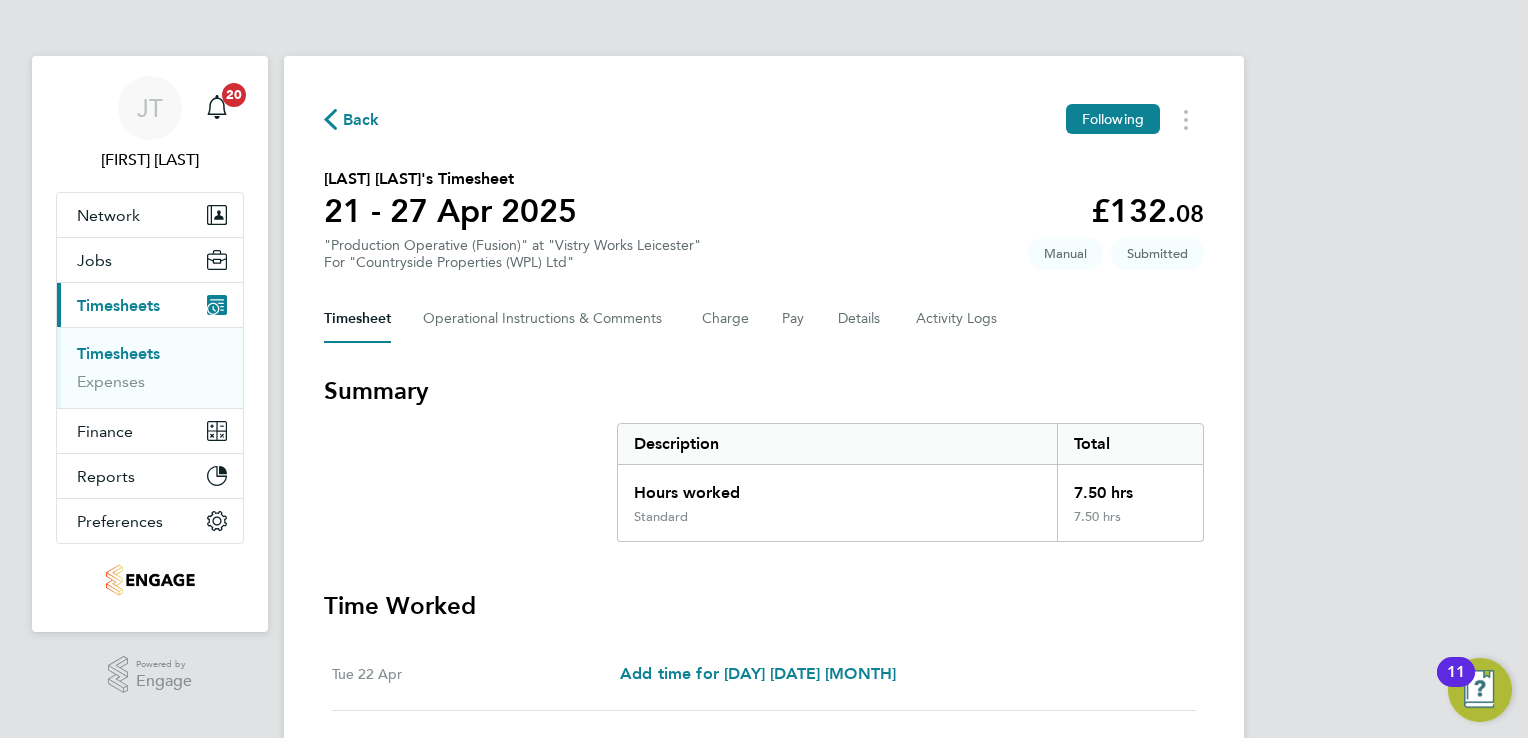 click on "Timesheets" at bounding box center (118, 353) 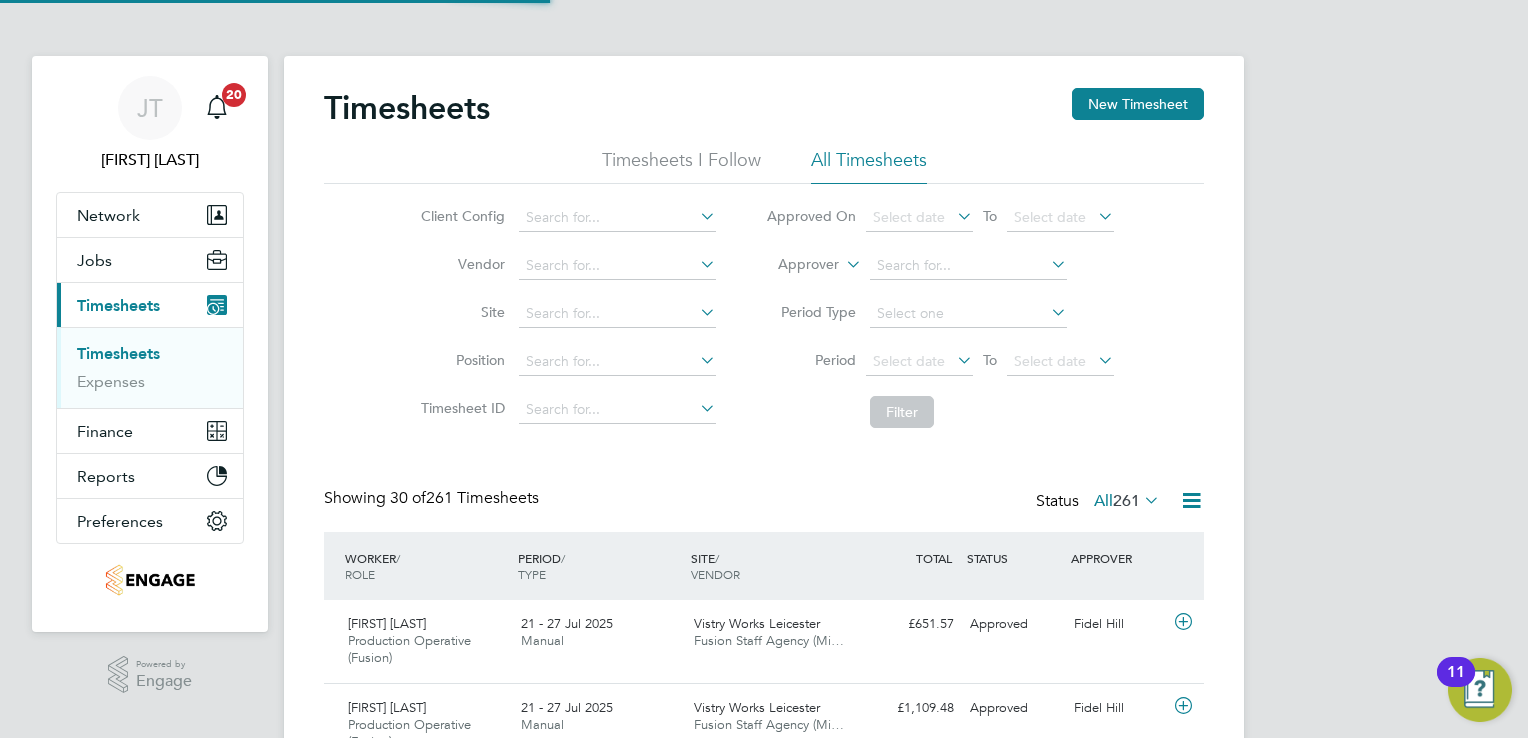 scroll, scrollTop: 10, scrollLeft: 10, axis: both 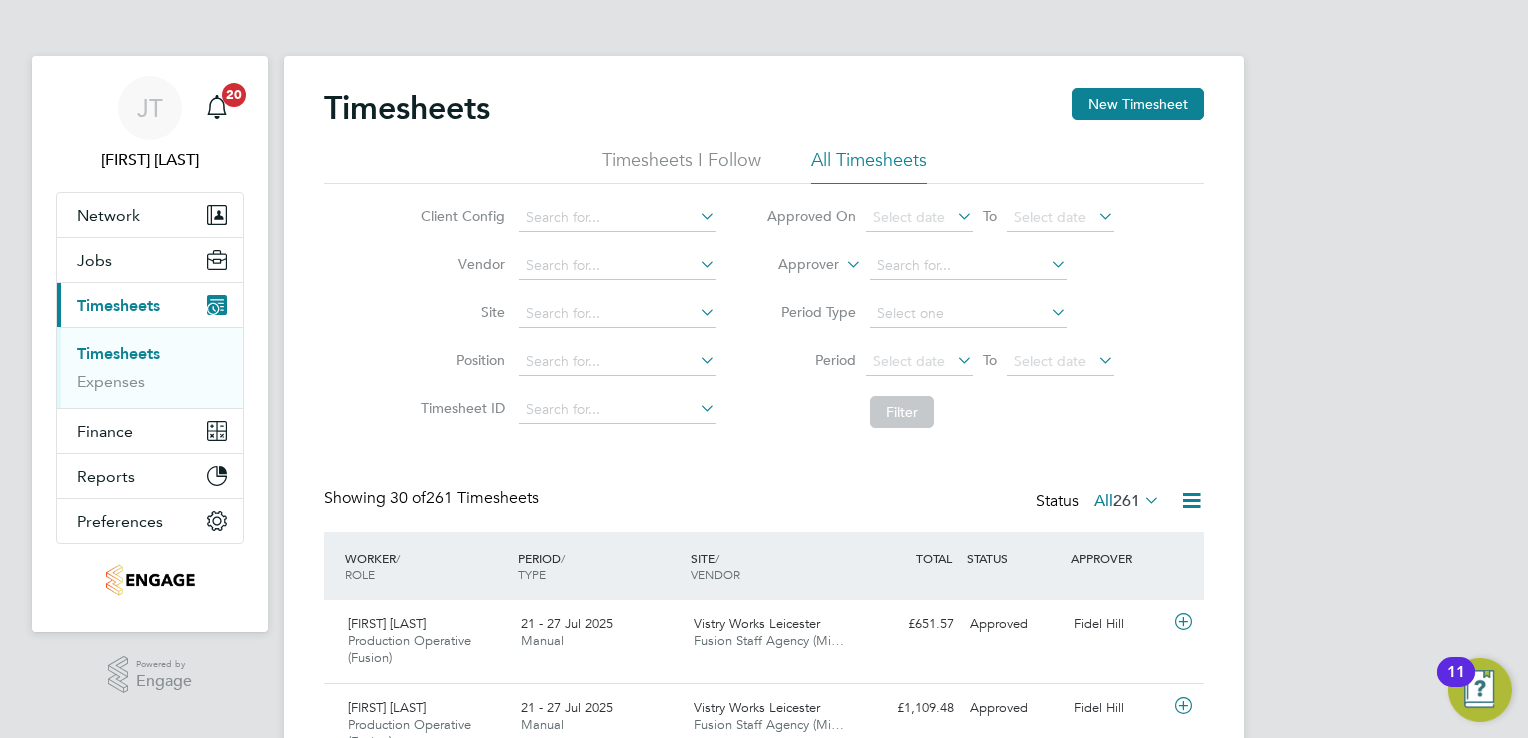 type 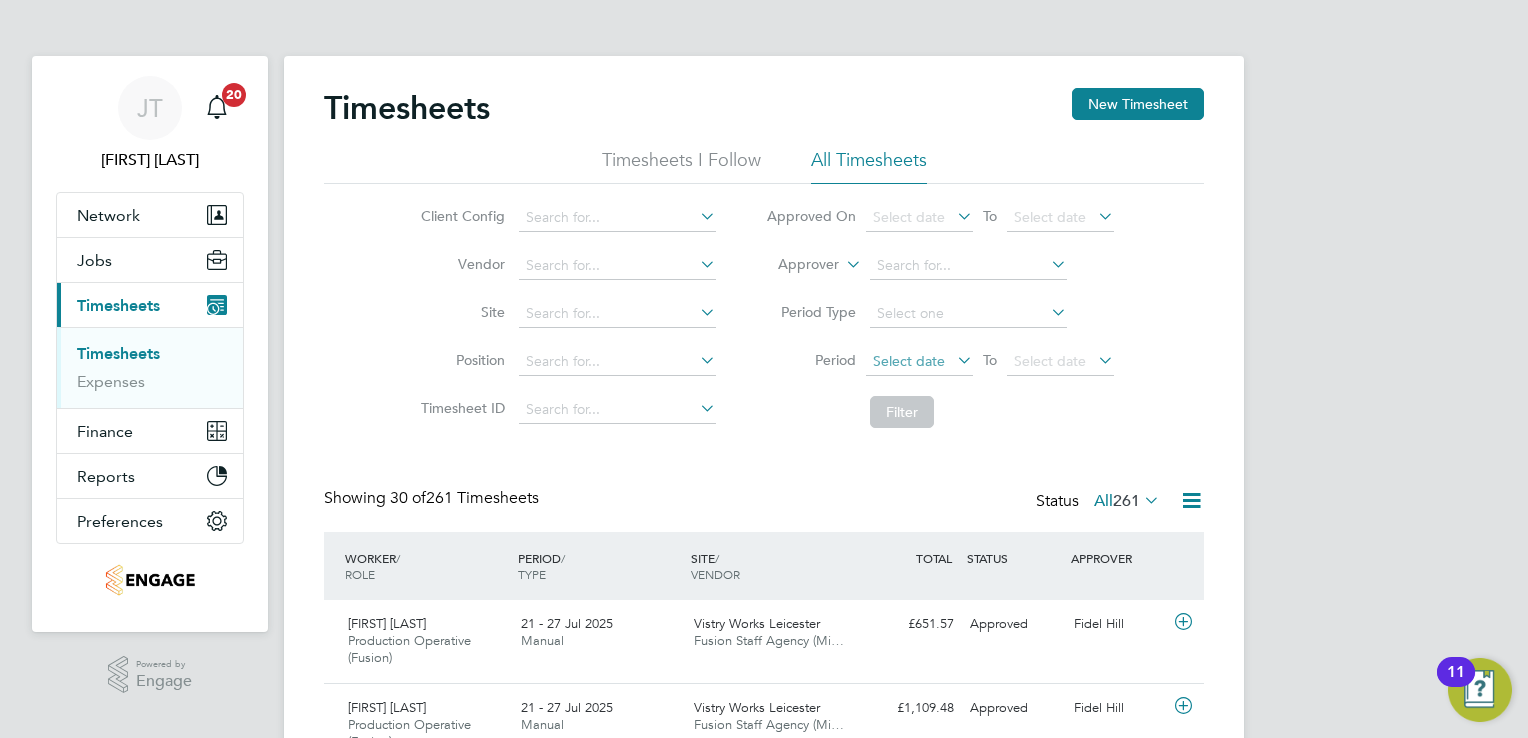click on "Select date" 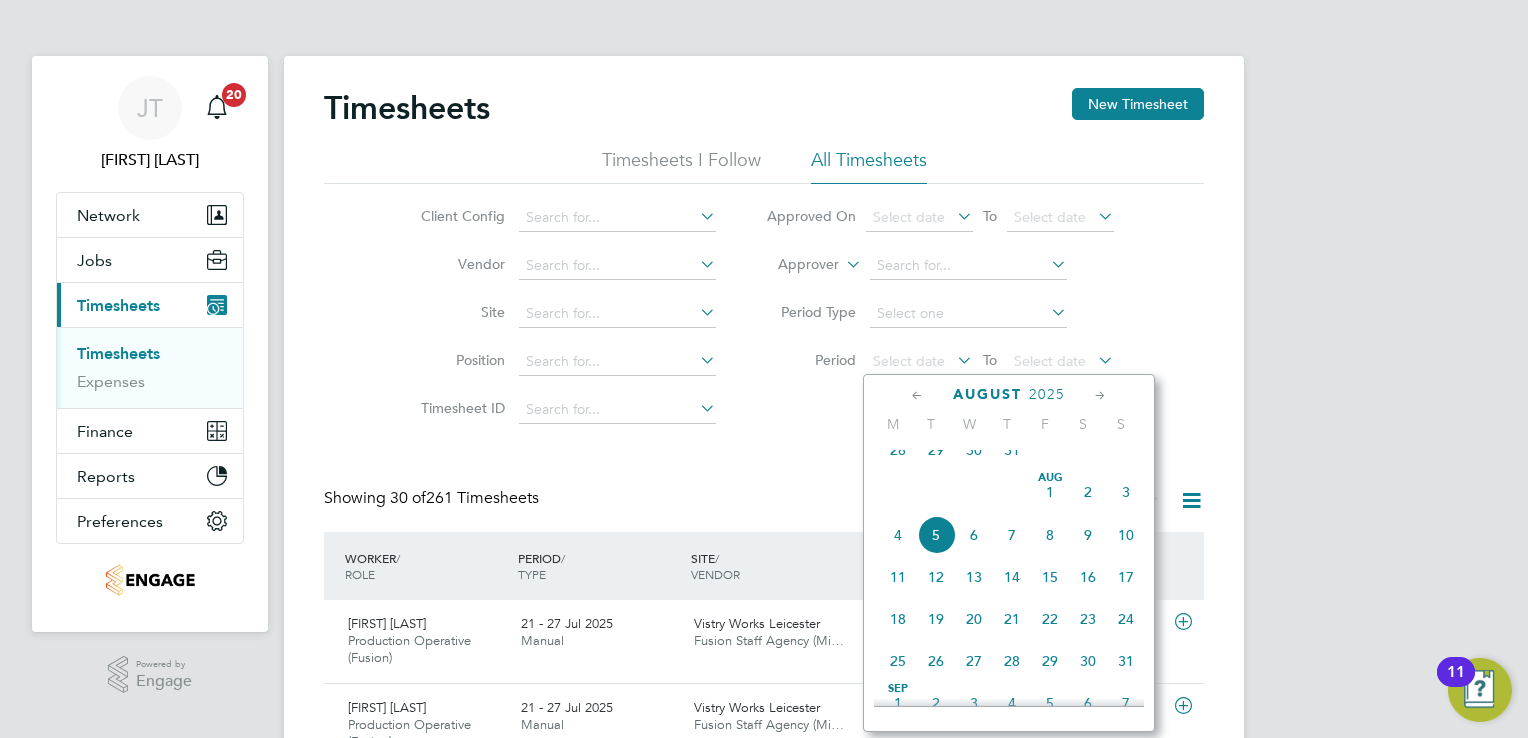 click 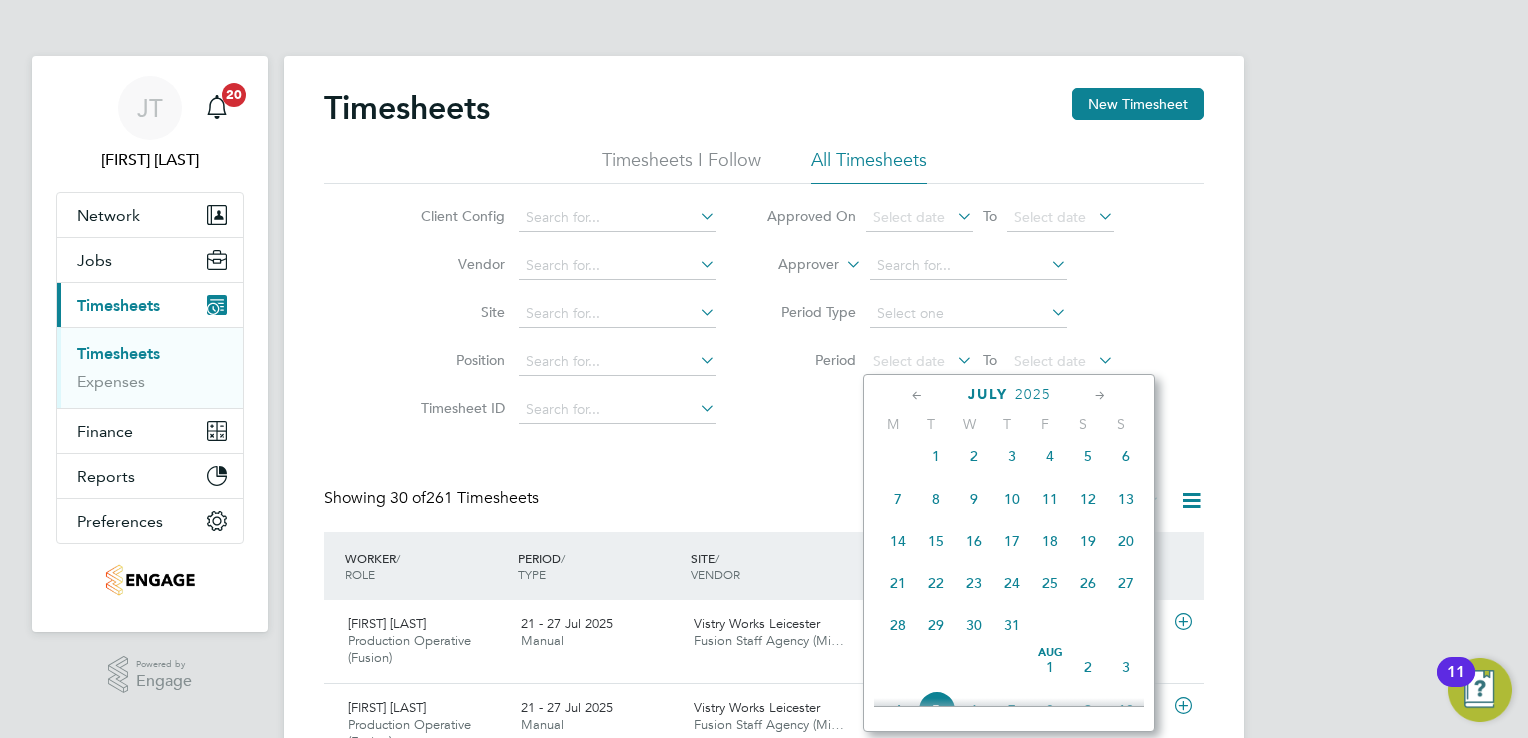 click 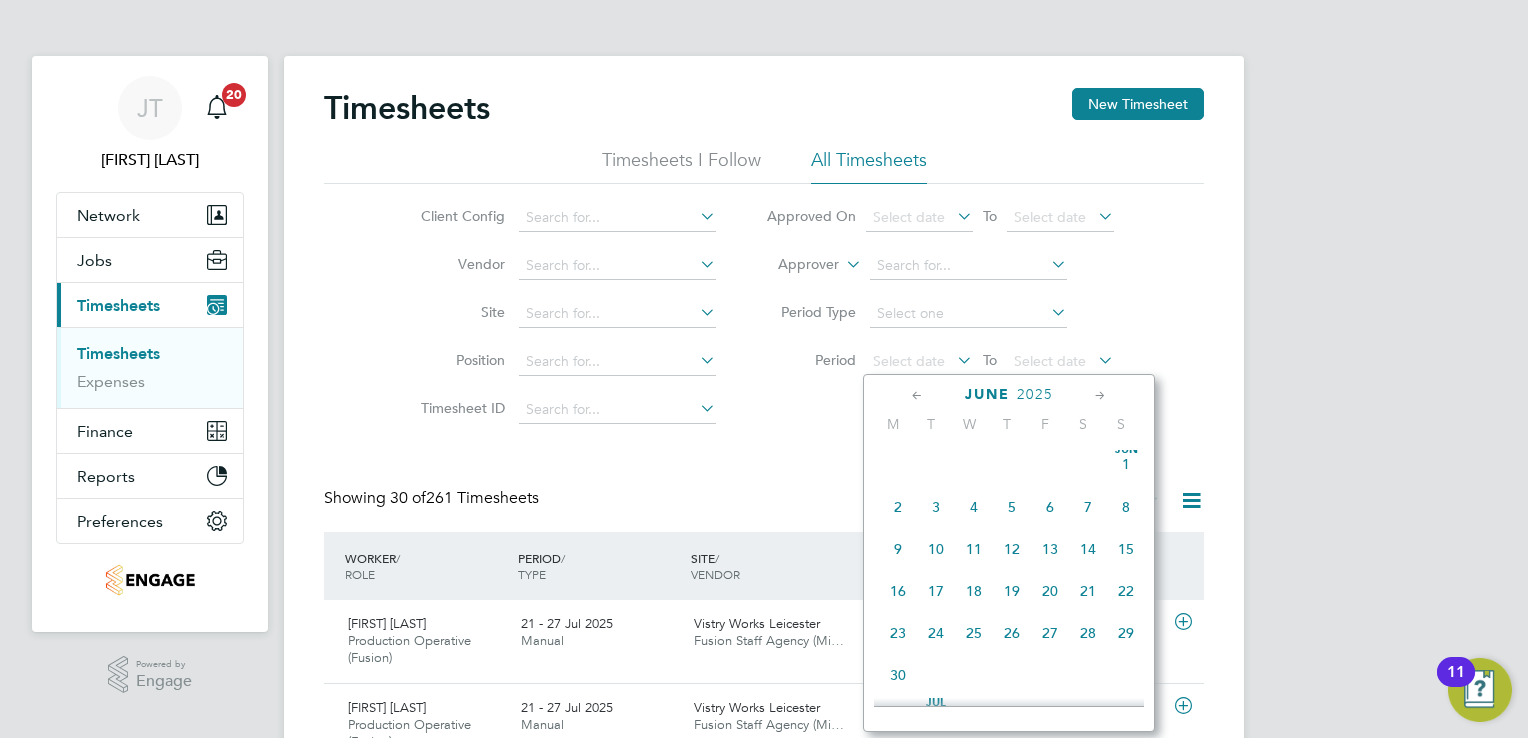 click 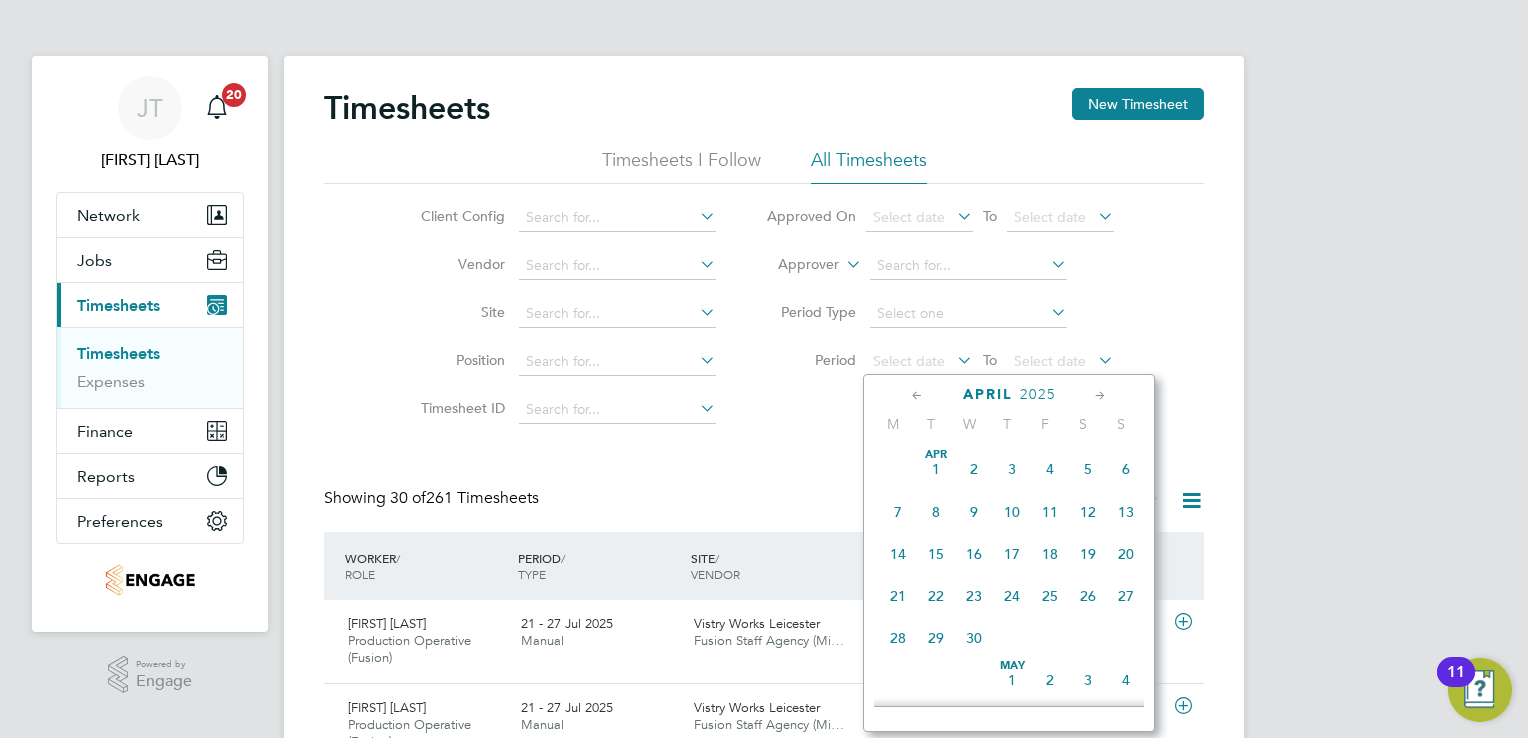 click 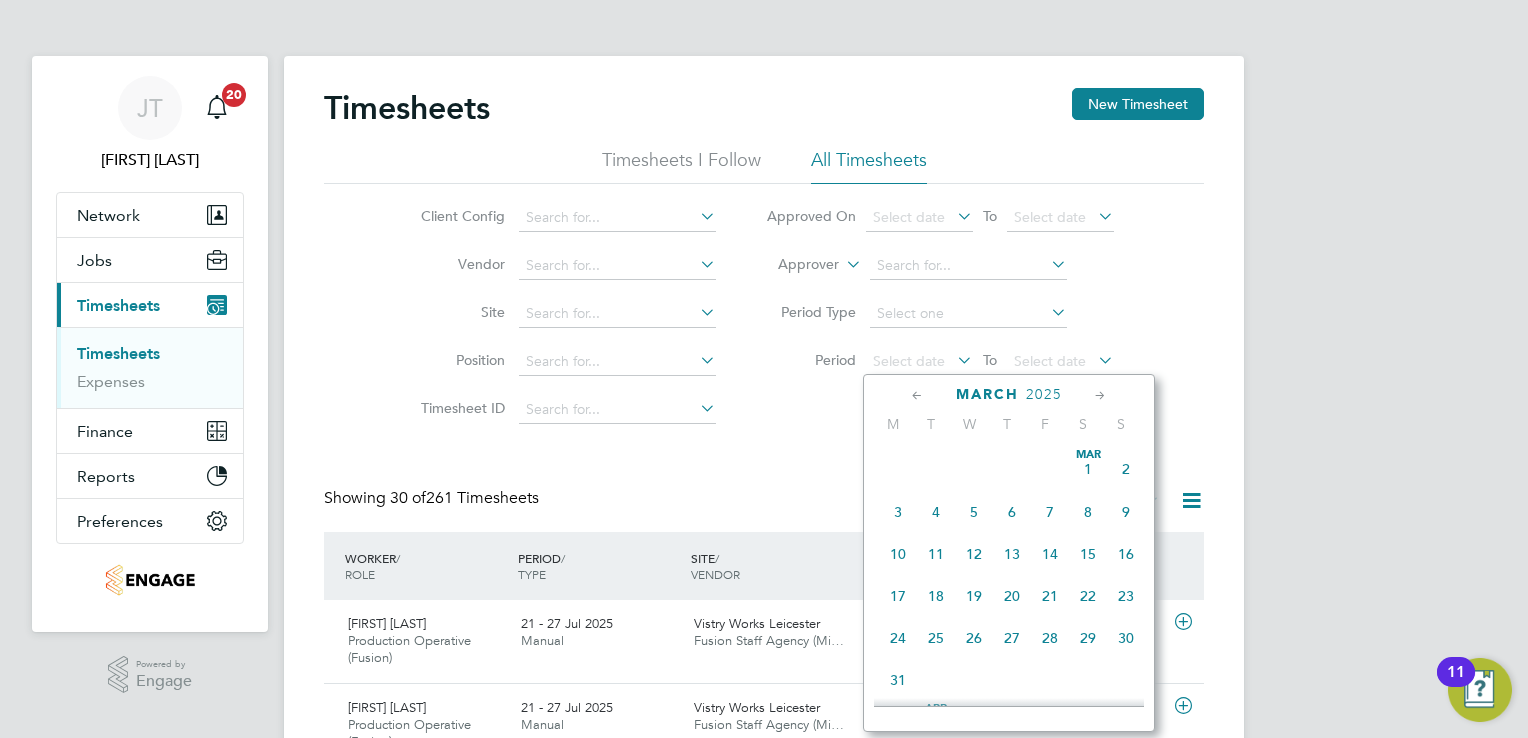 click 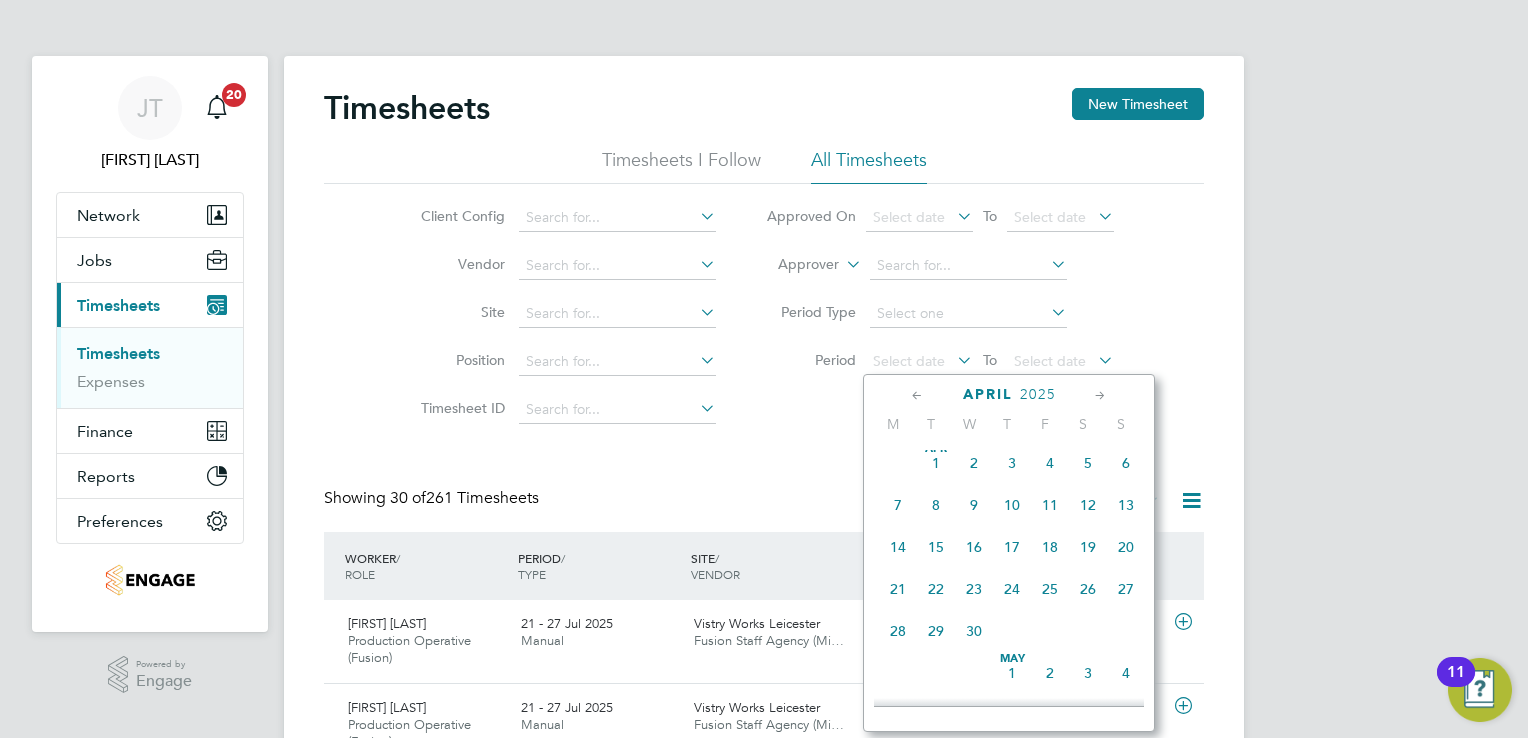click on "28" 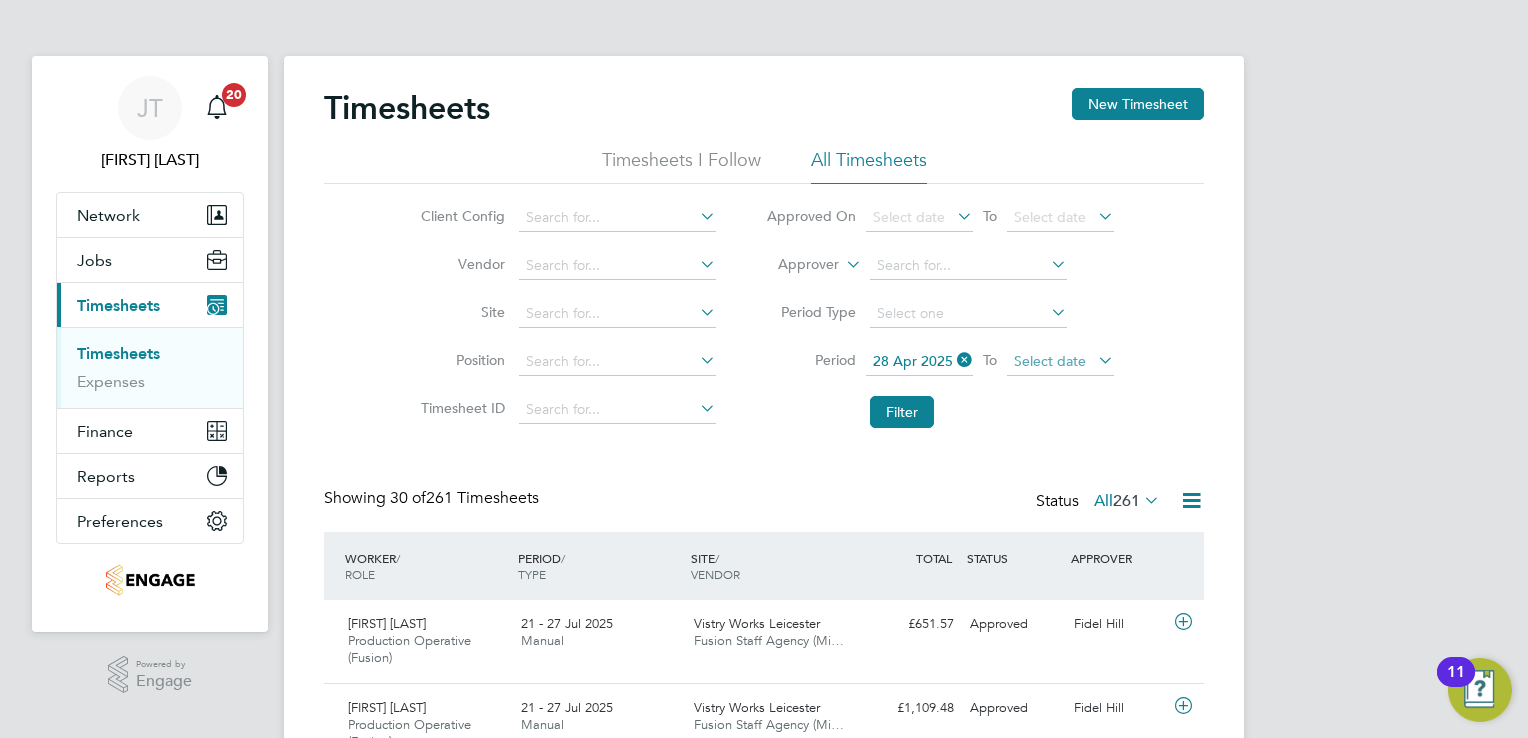 click on "Select date" 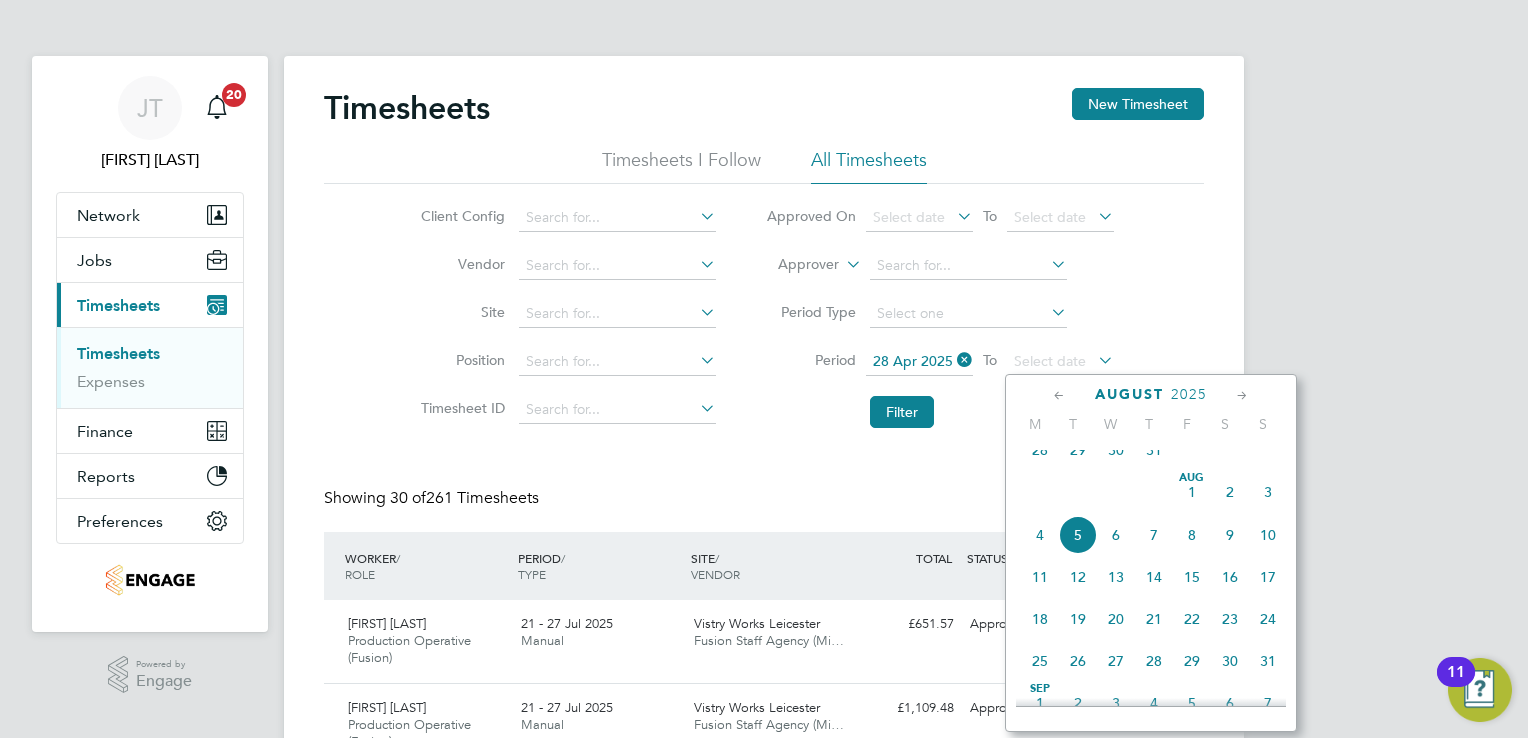 click 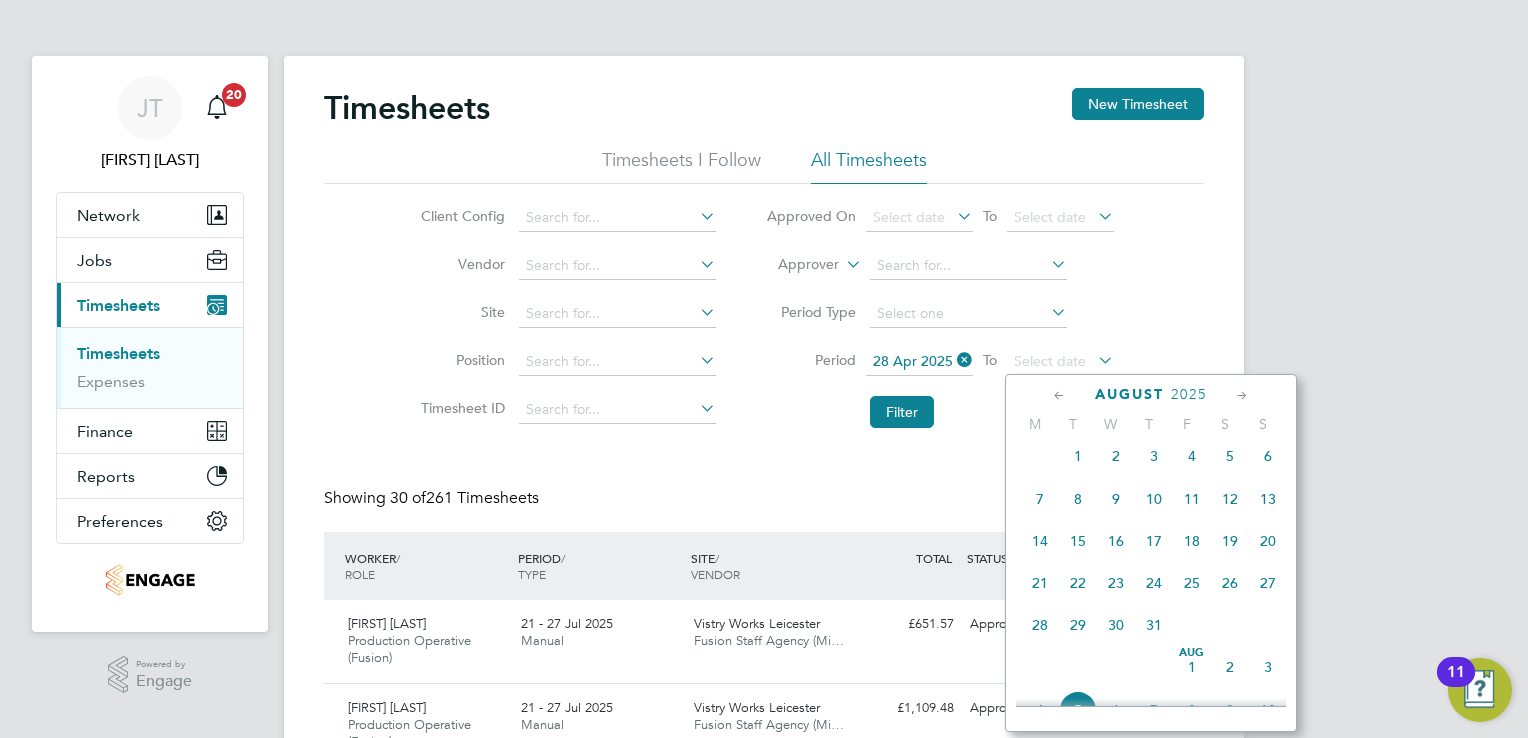 click 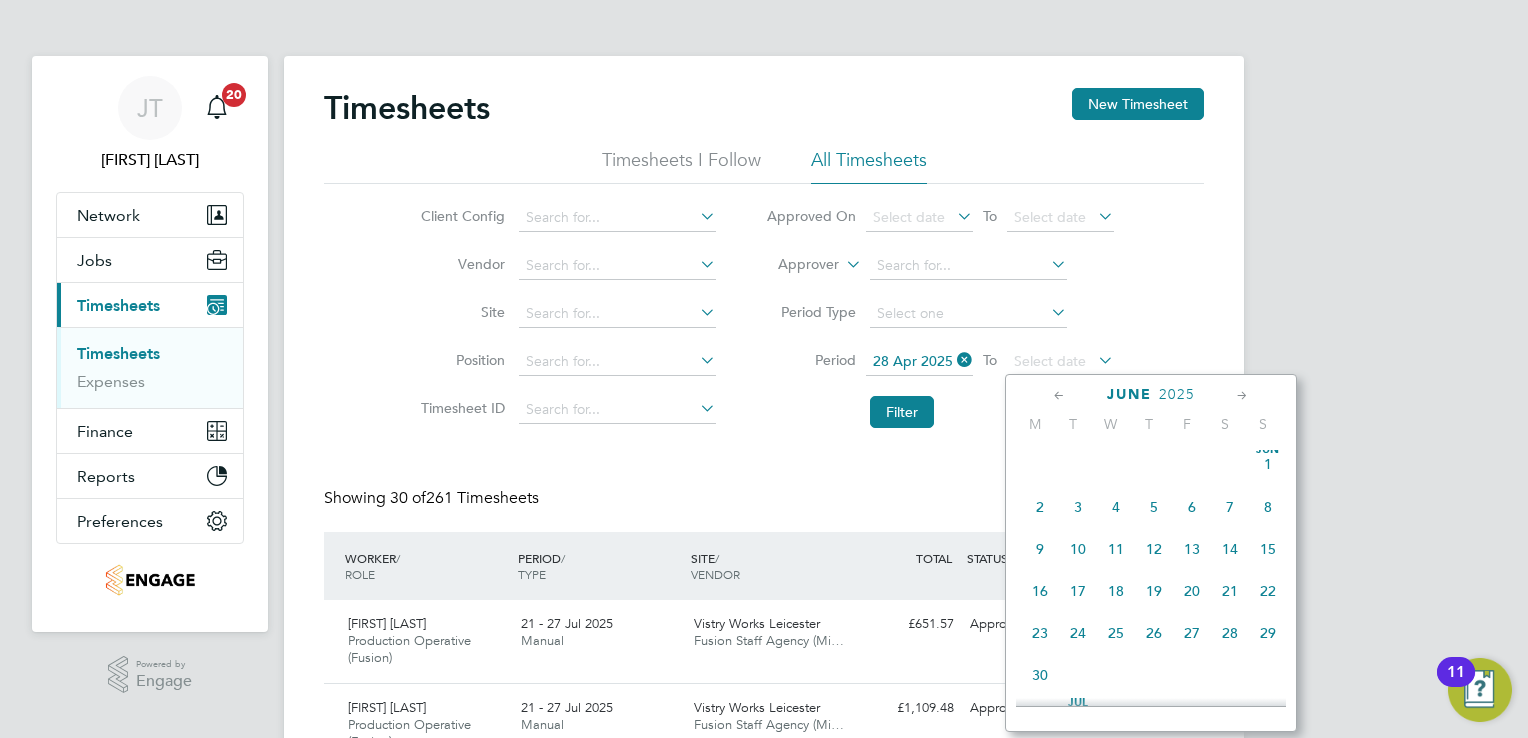 click 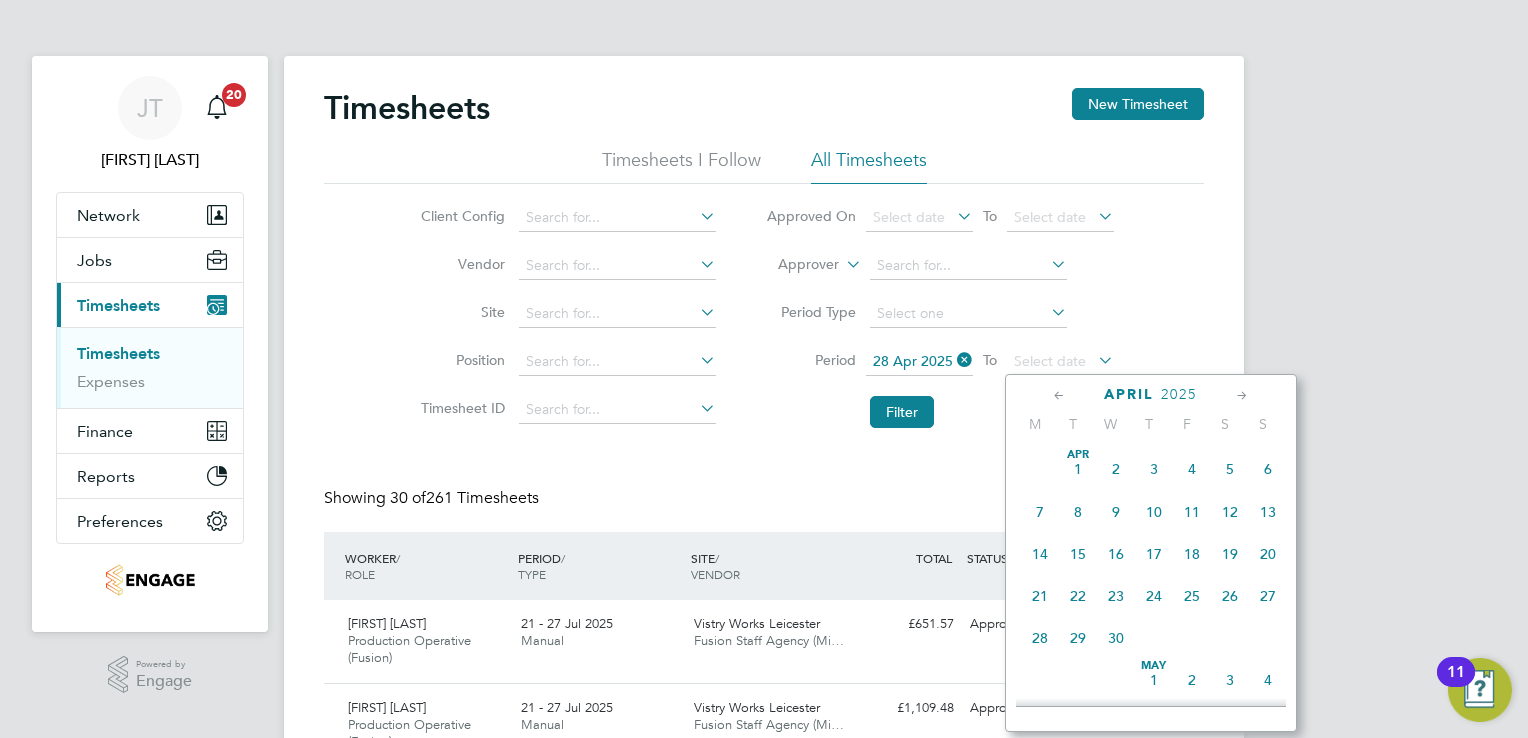 click 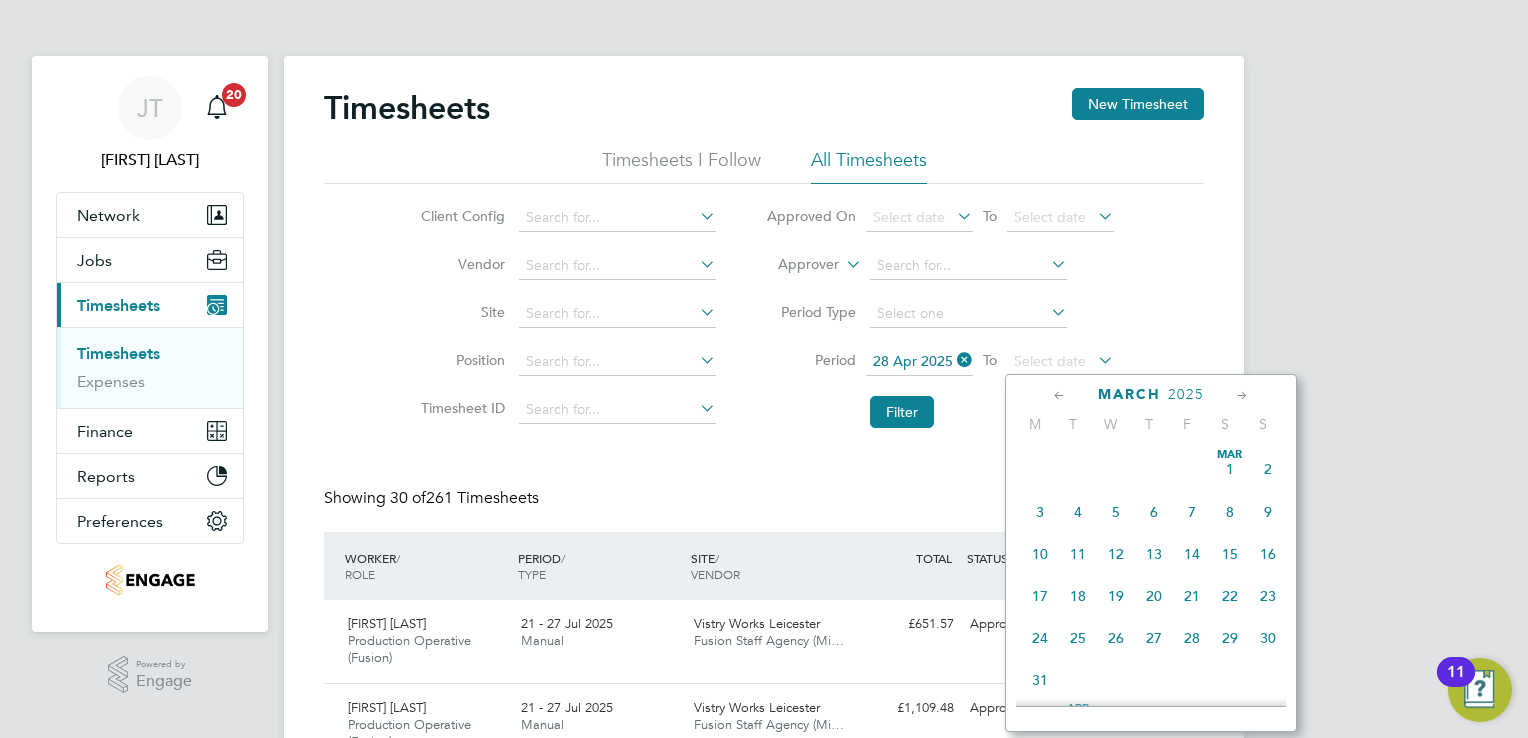 click 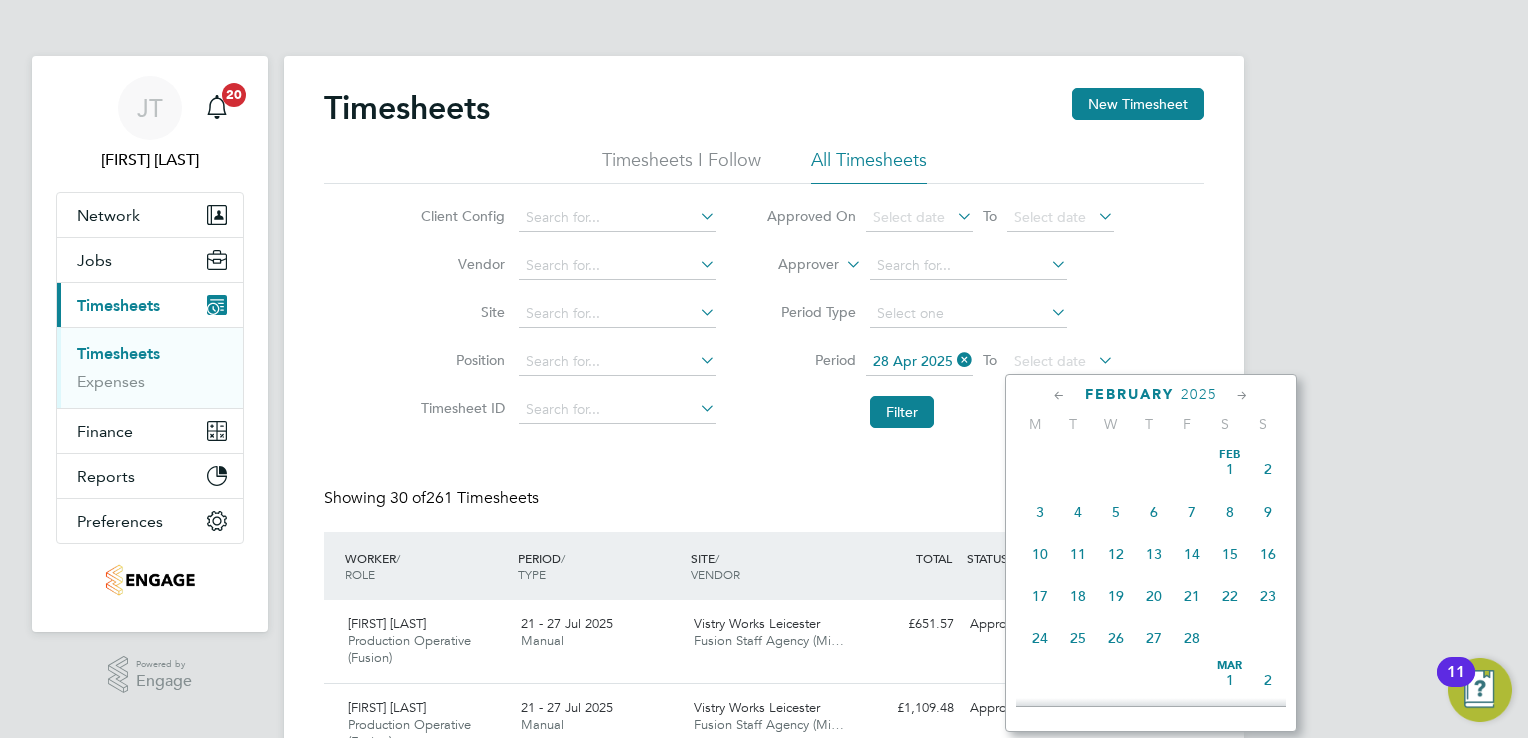 click 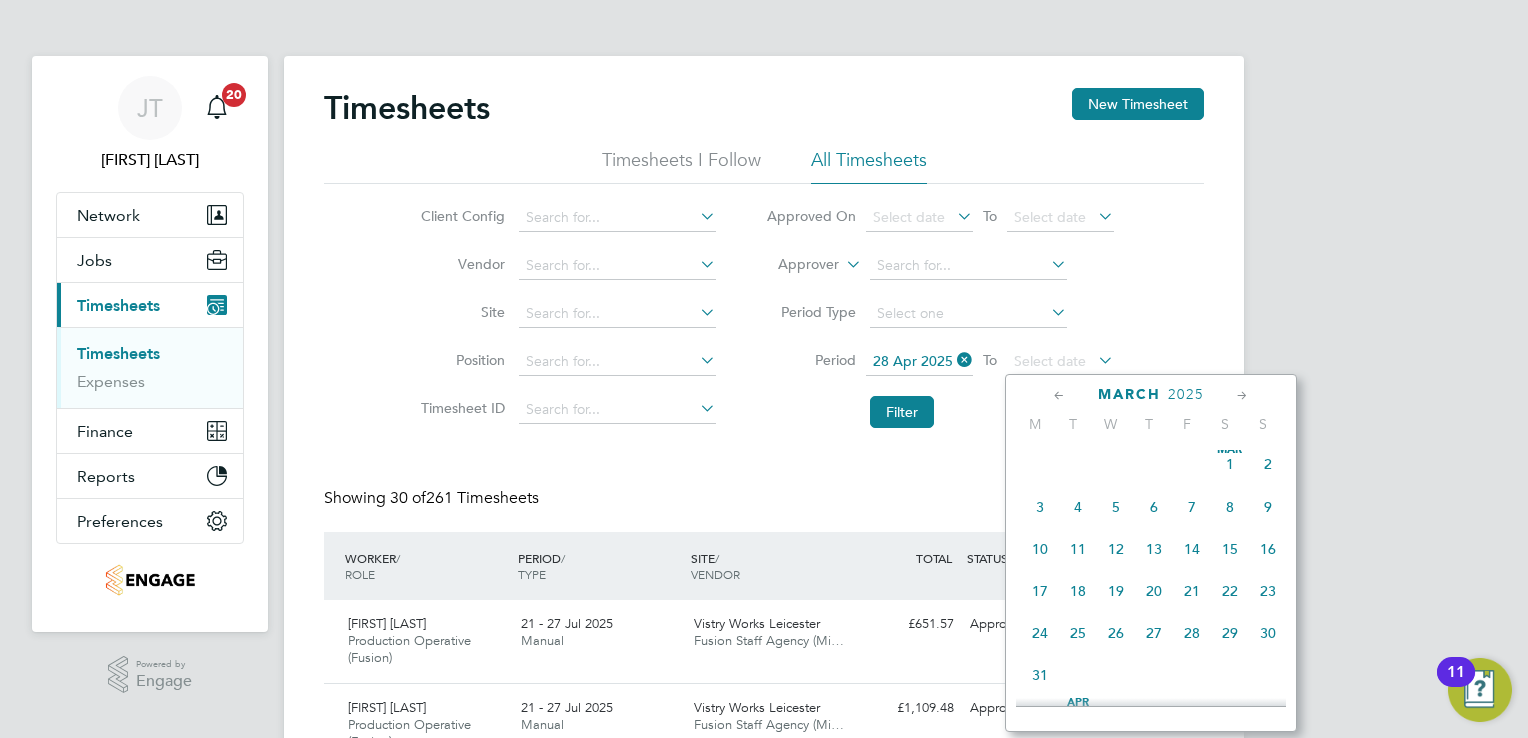 click 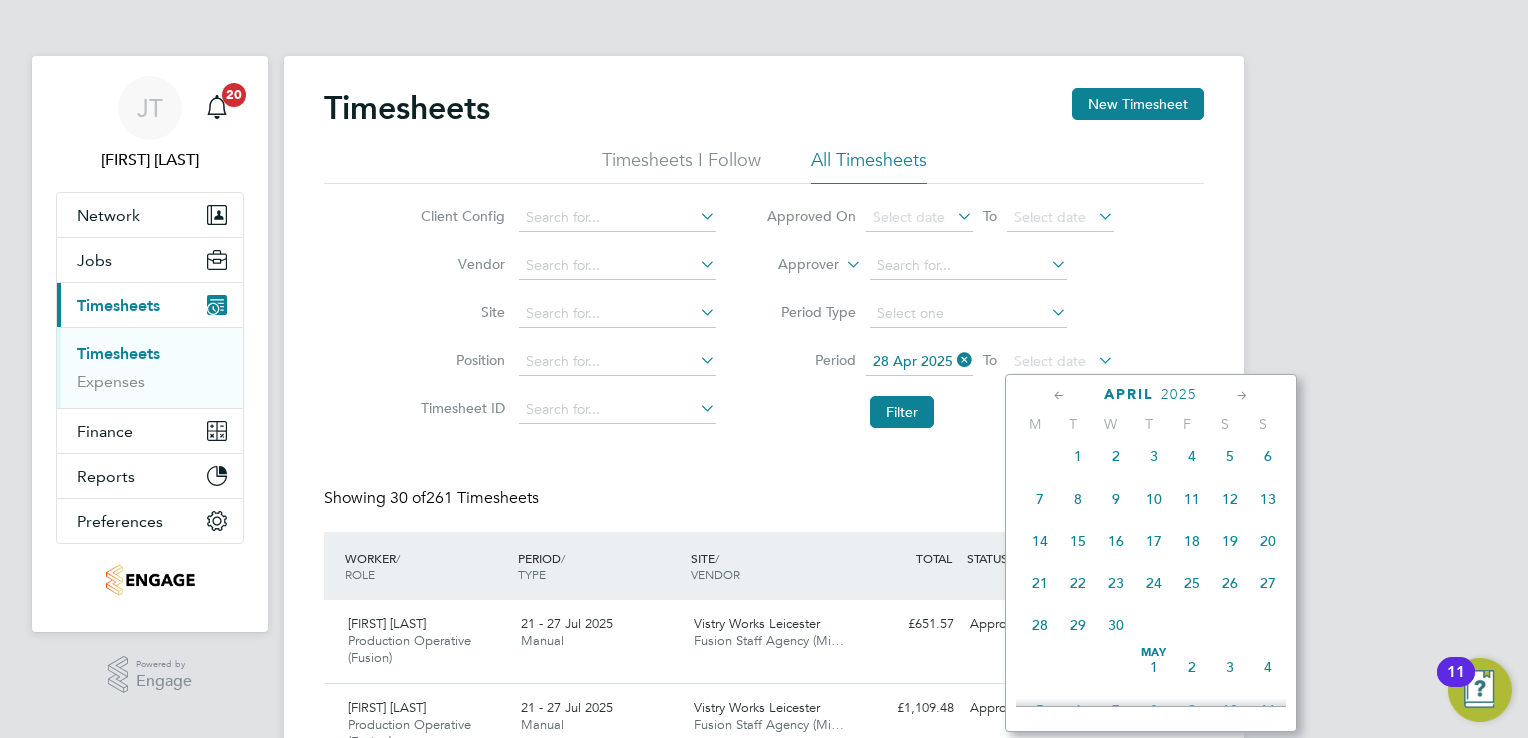 click 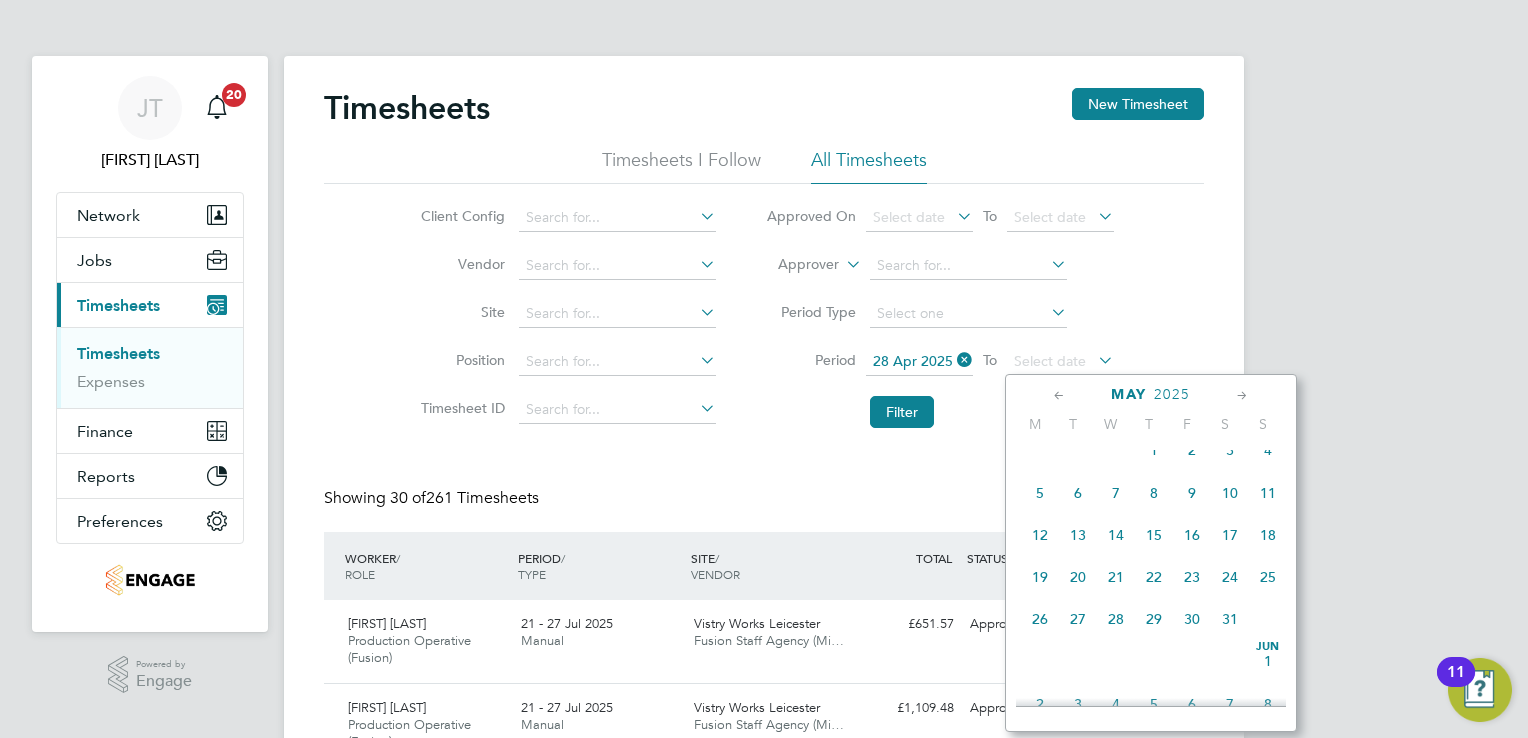 click on "4" 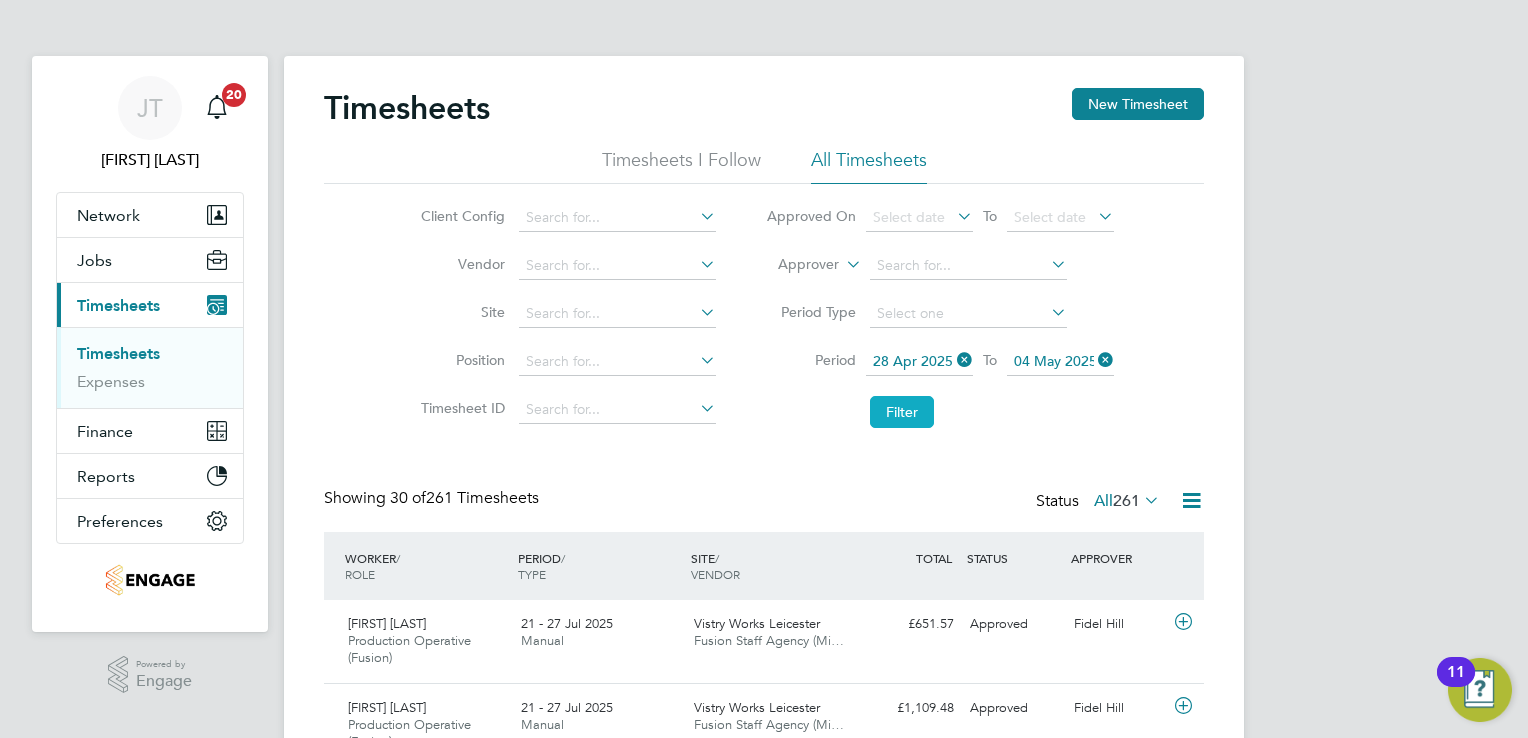 click on "Filter" 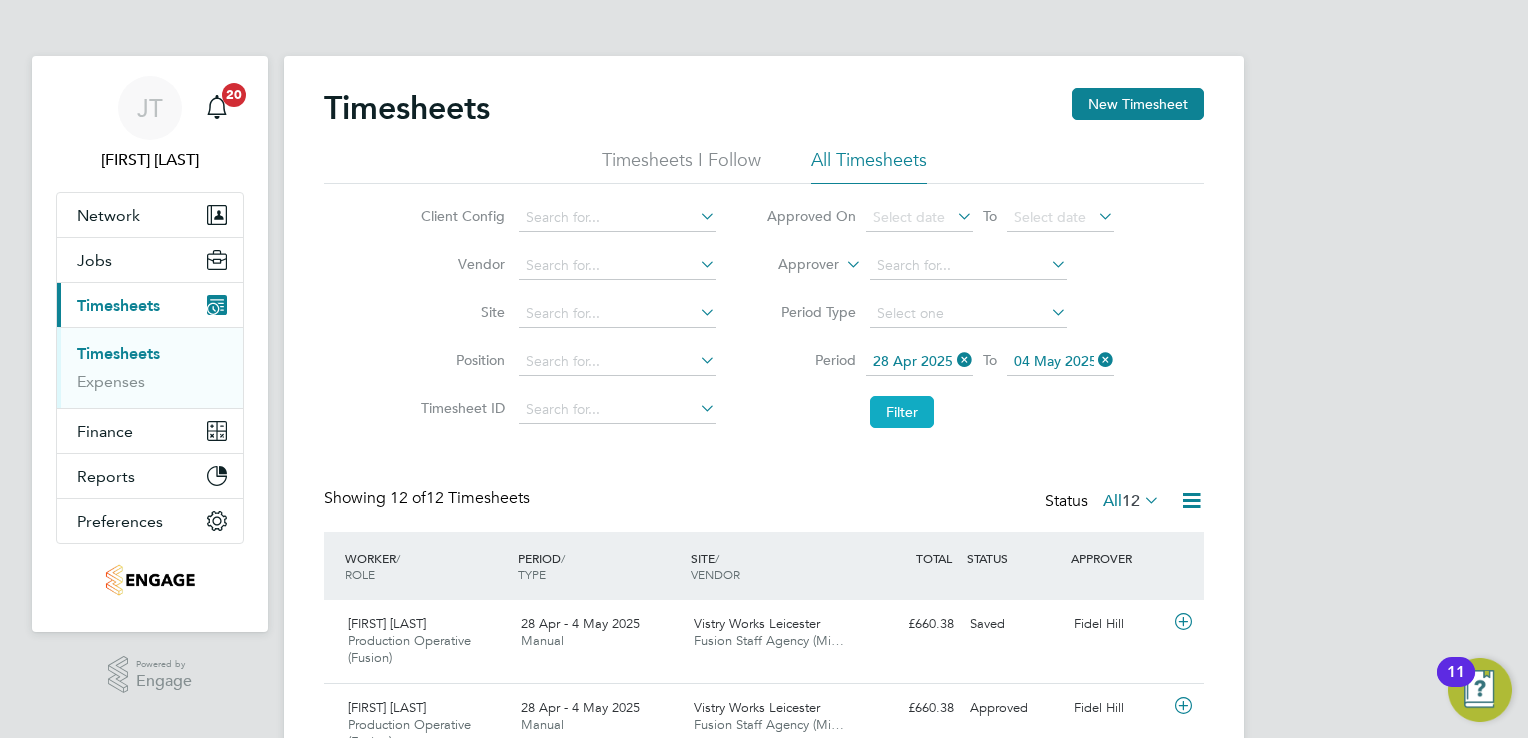 type 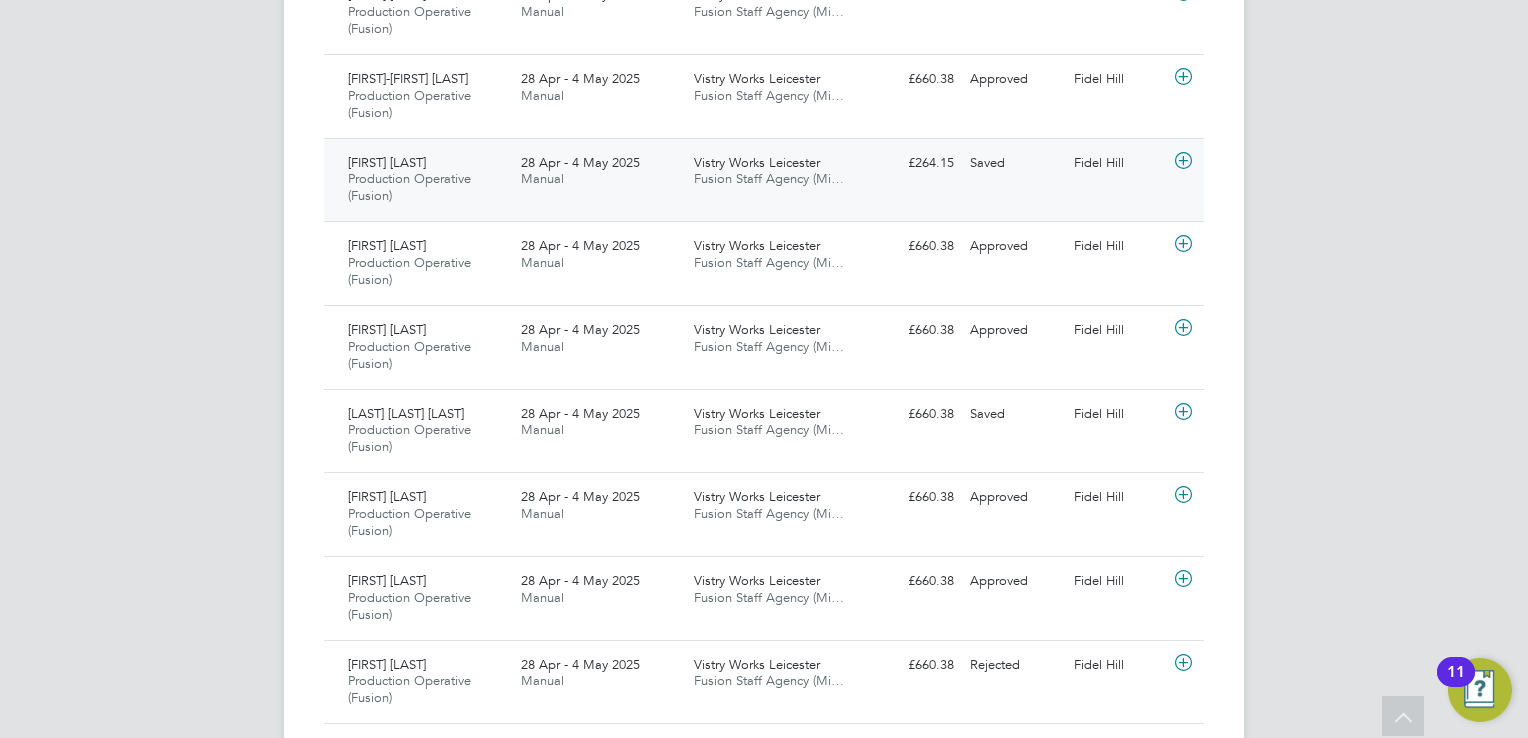 click 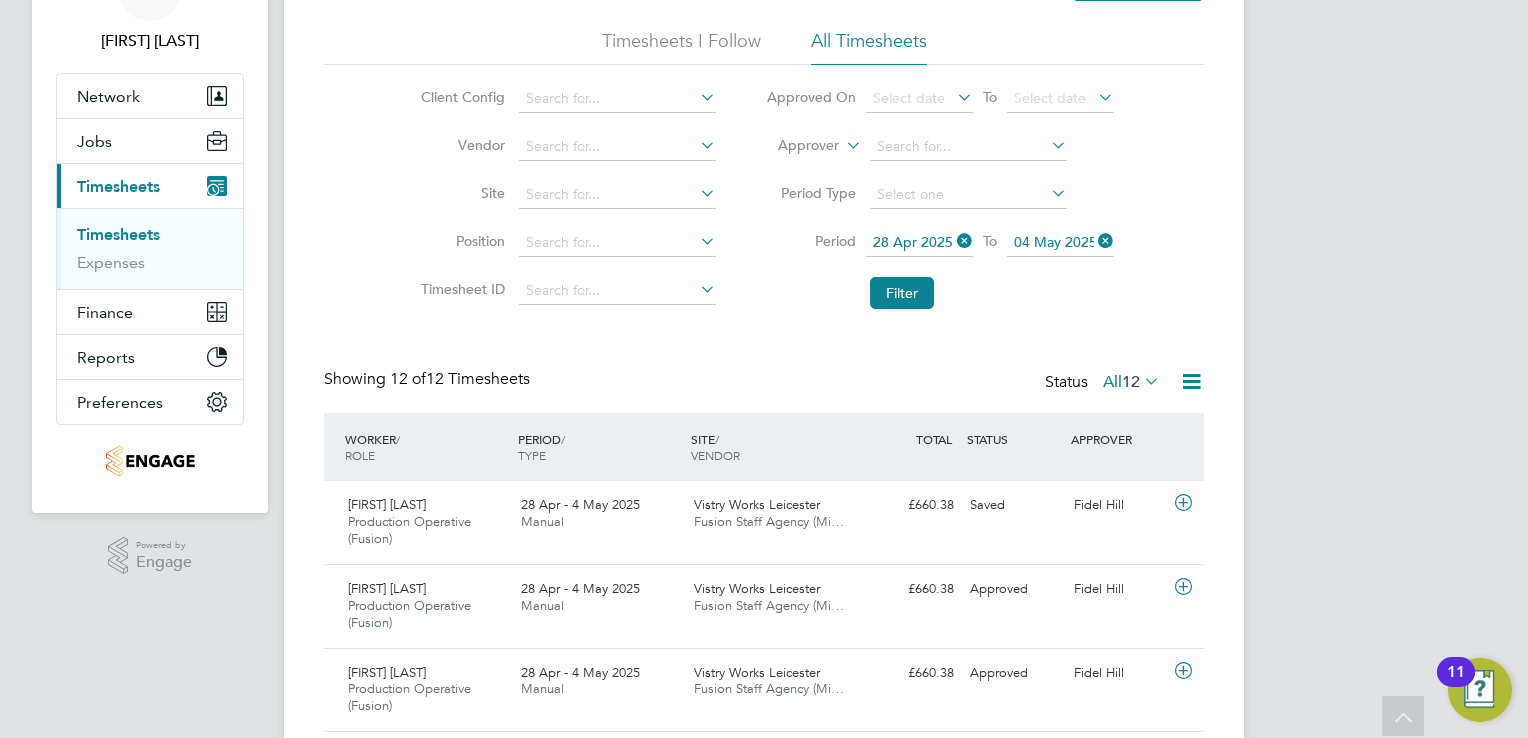 click on "28 Apr 2025" 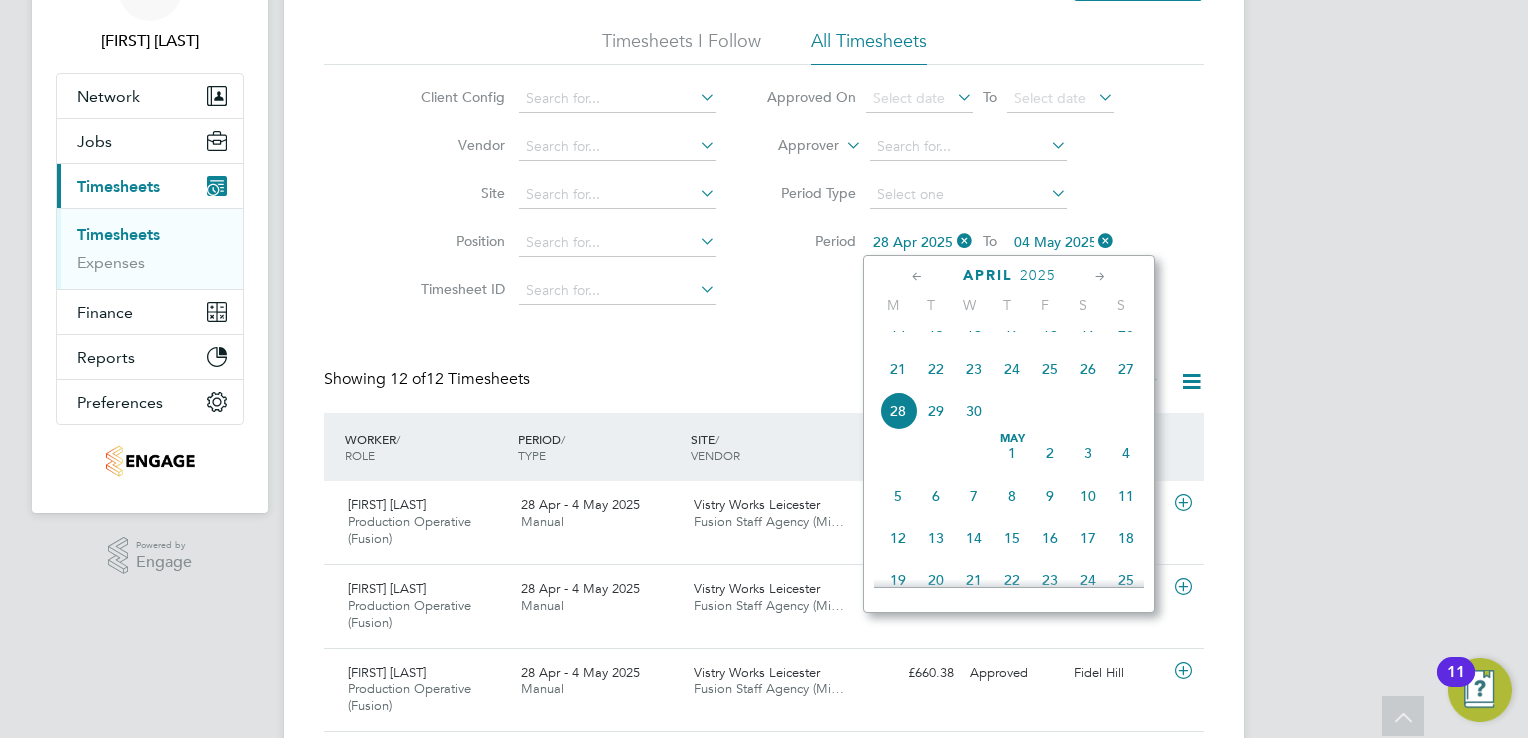 click on "5" 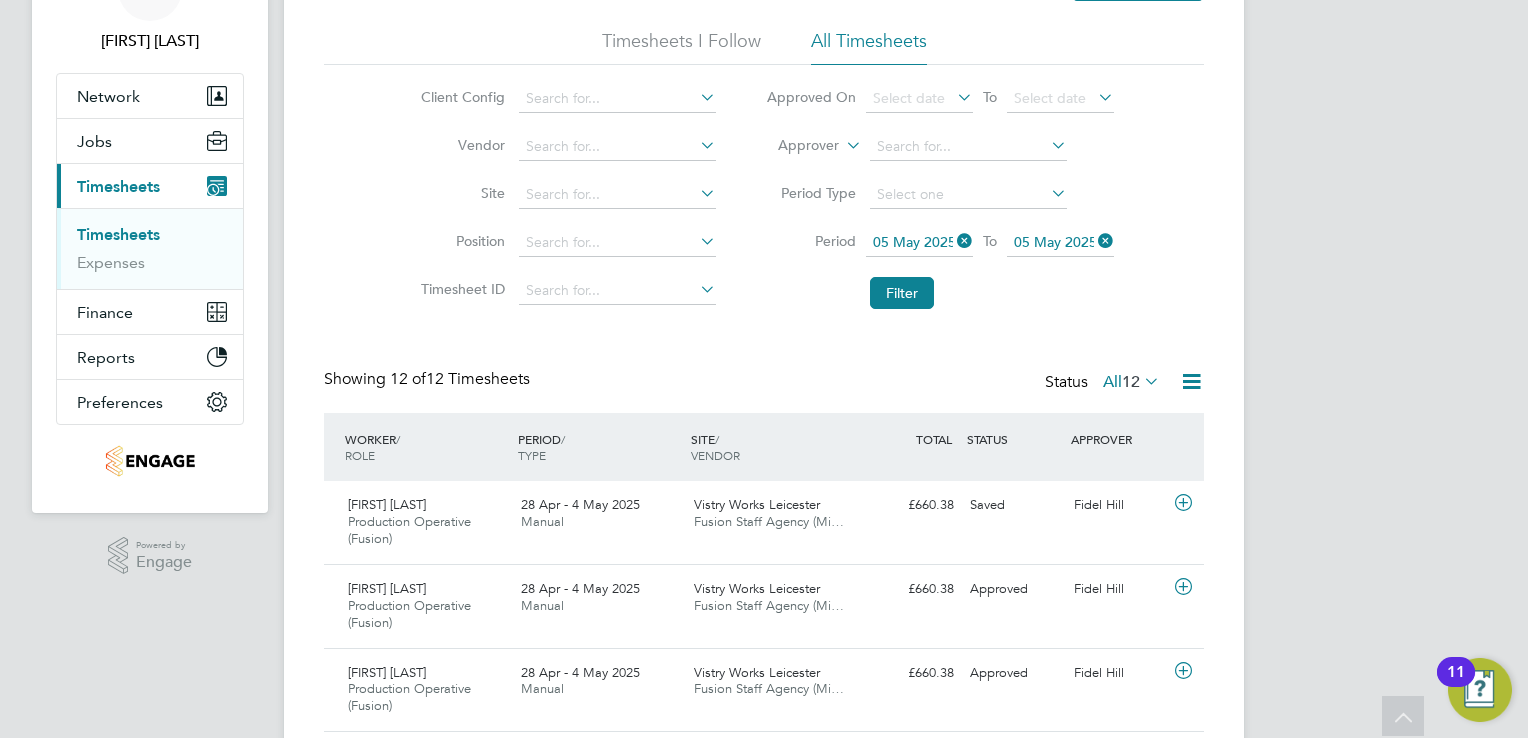 click on "[DATE] [MONTH] [YEAR]
To
[DATE] [MONTH] [YEAR]" 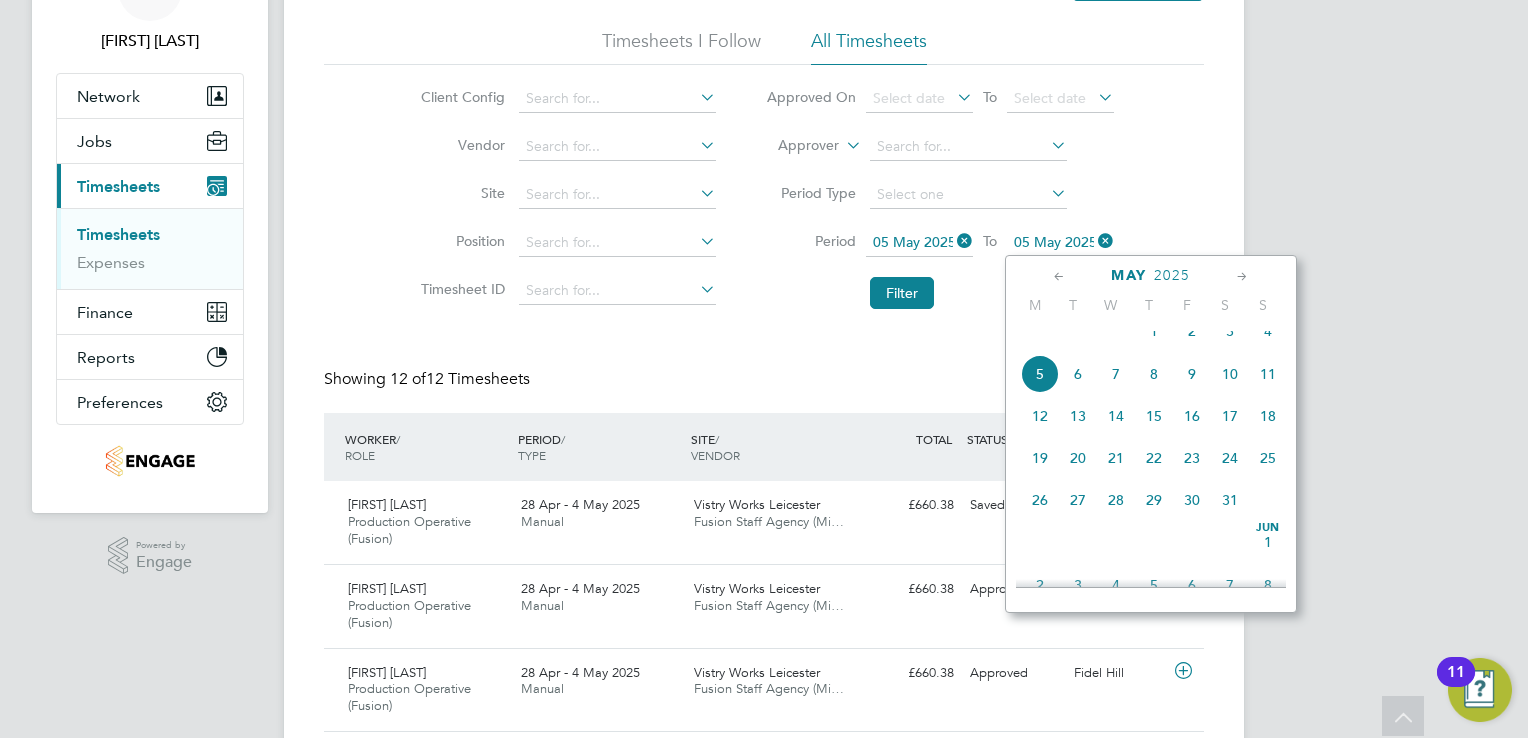 scroll, scrollTop: 652, scrollLeft: 0, axis: vertical 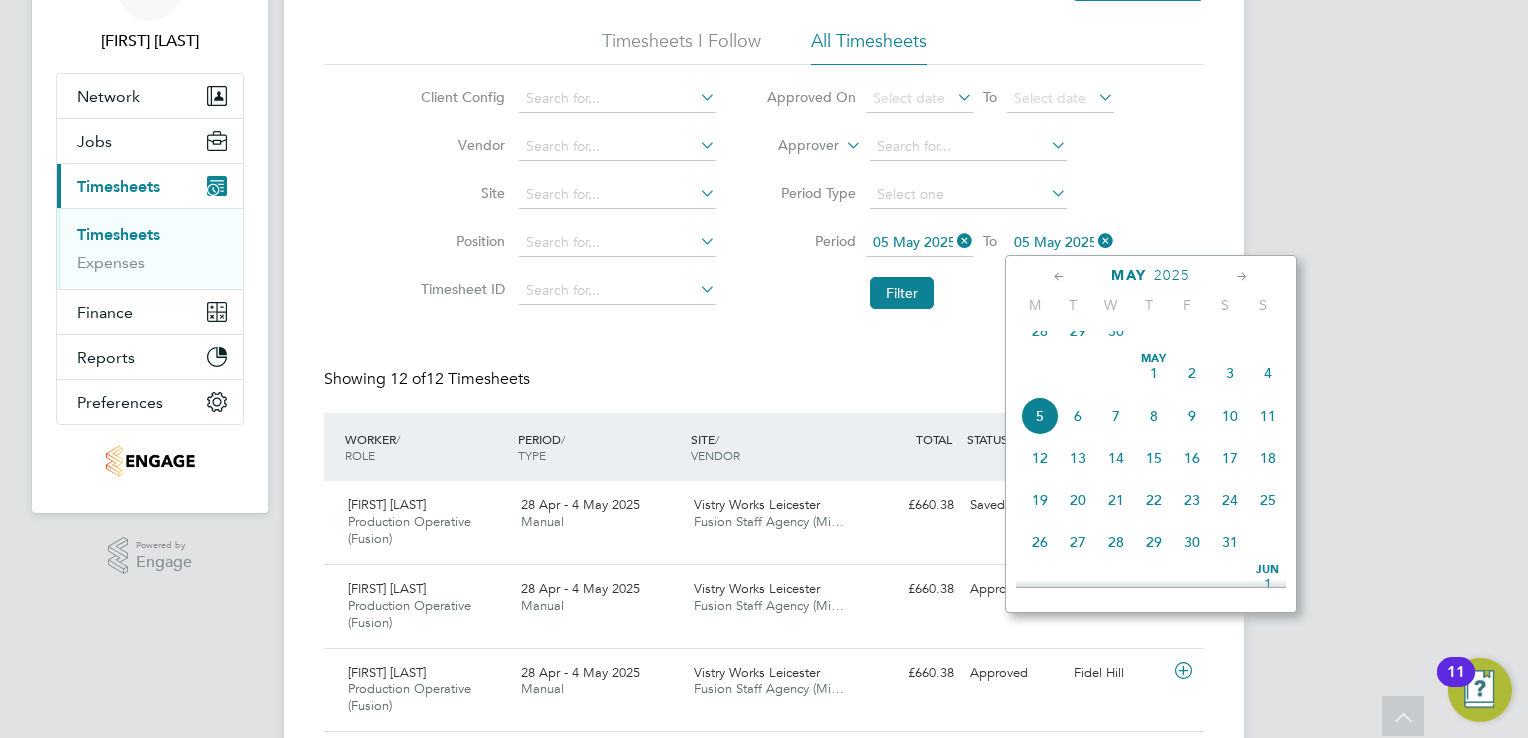 click on "11" 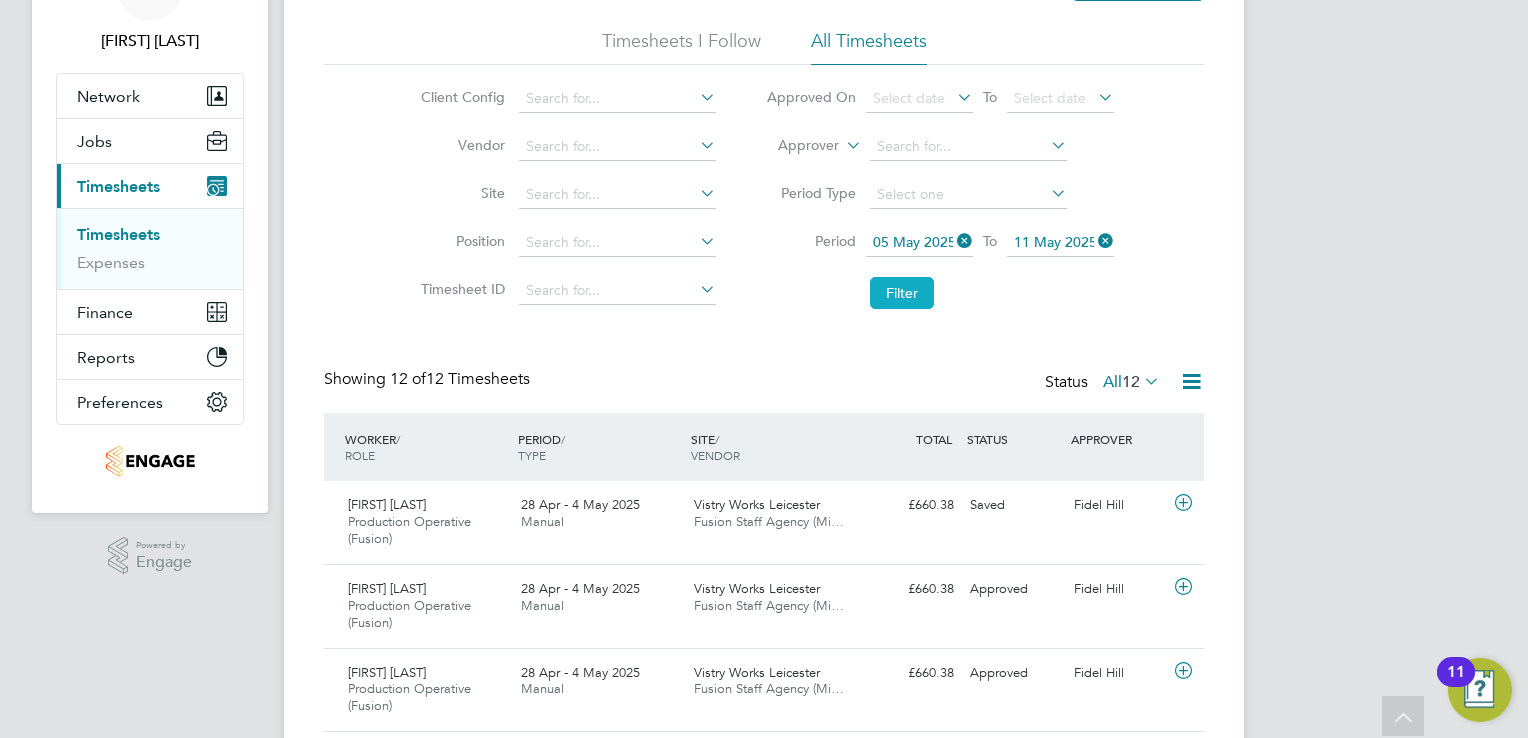 click on "Filter" 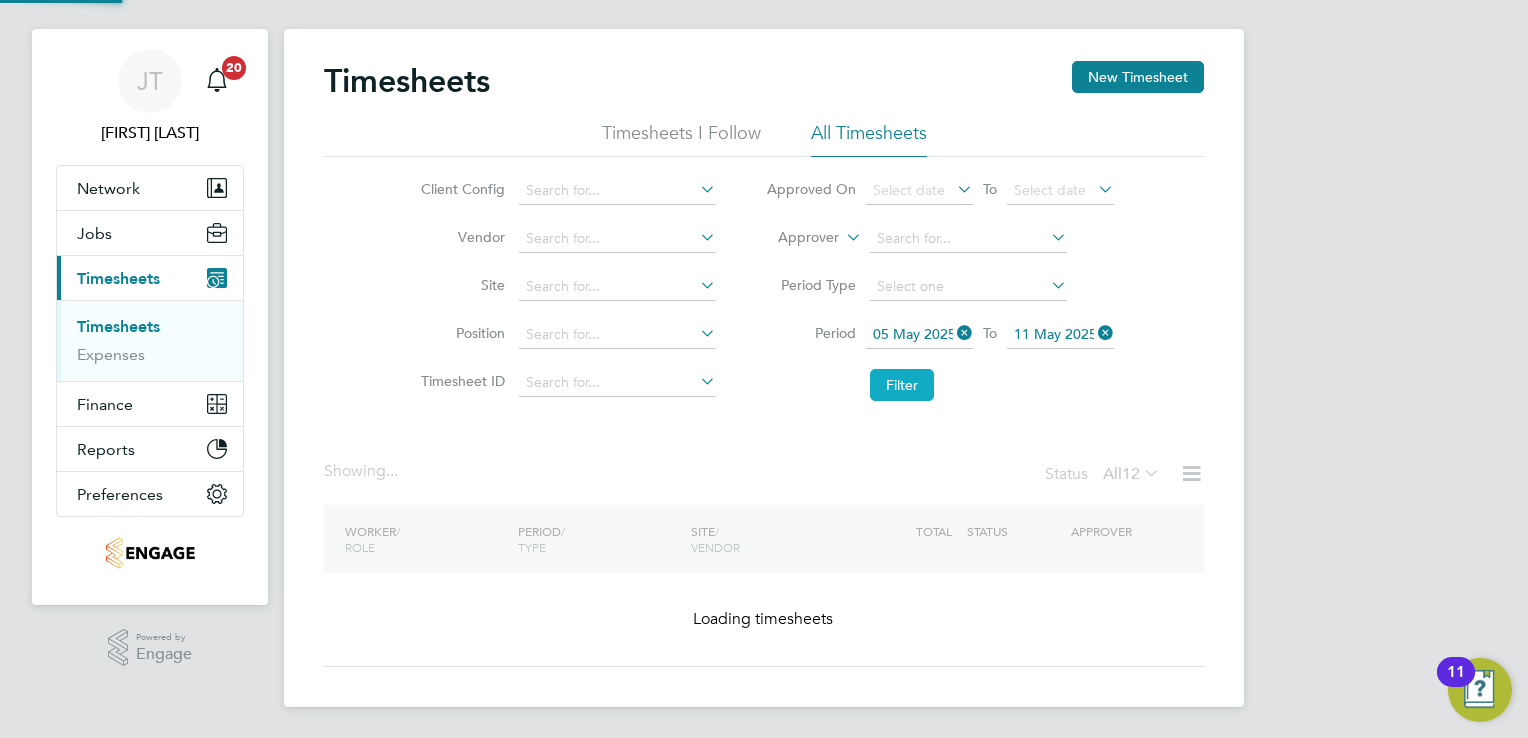 scroll, scrollTop: 119, scrollLeft: 0, axis: vertical 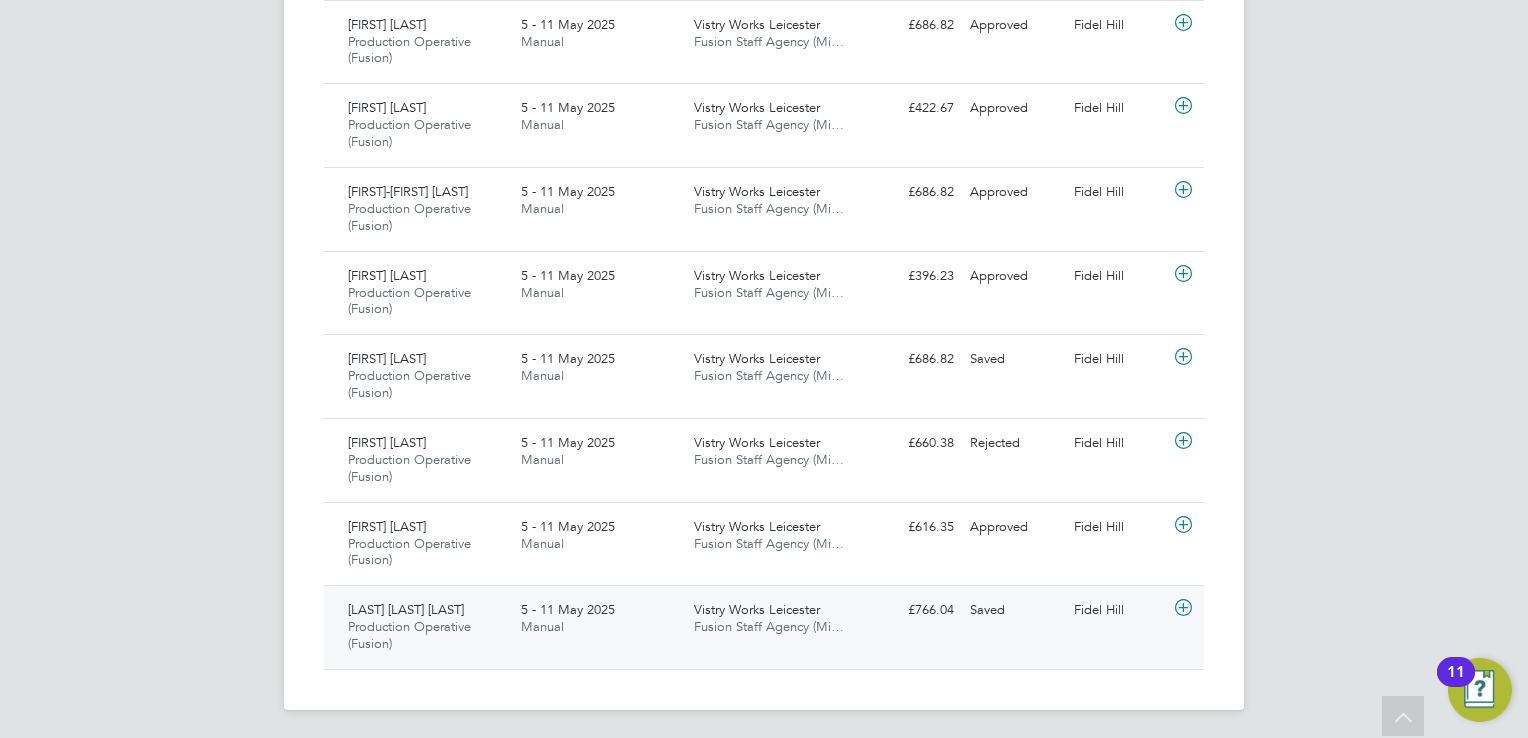 click 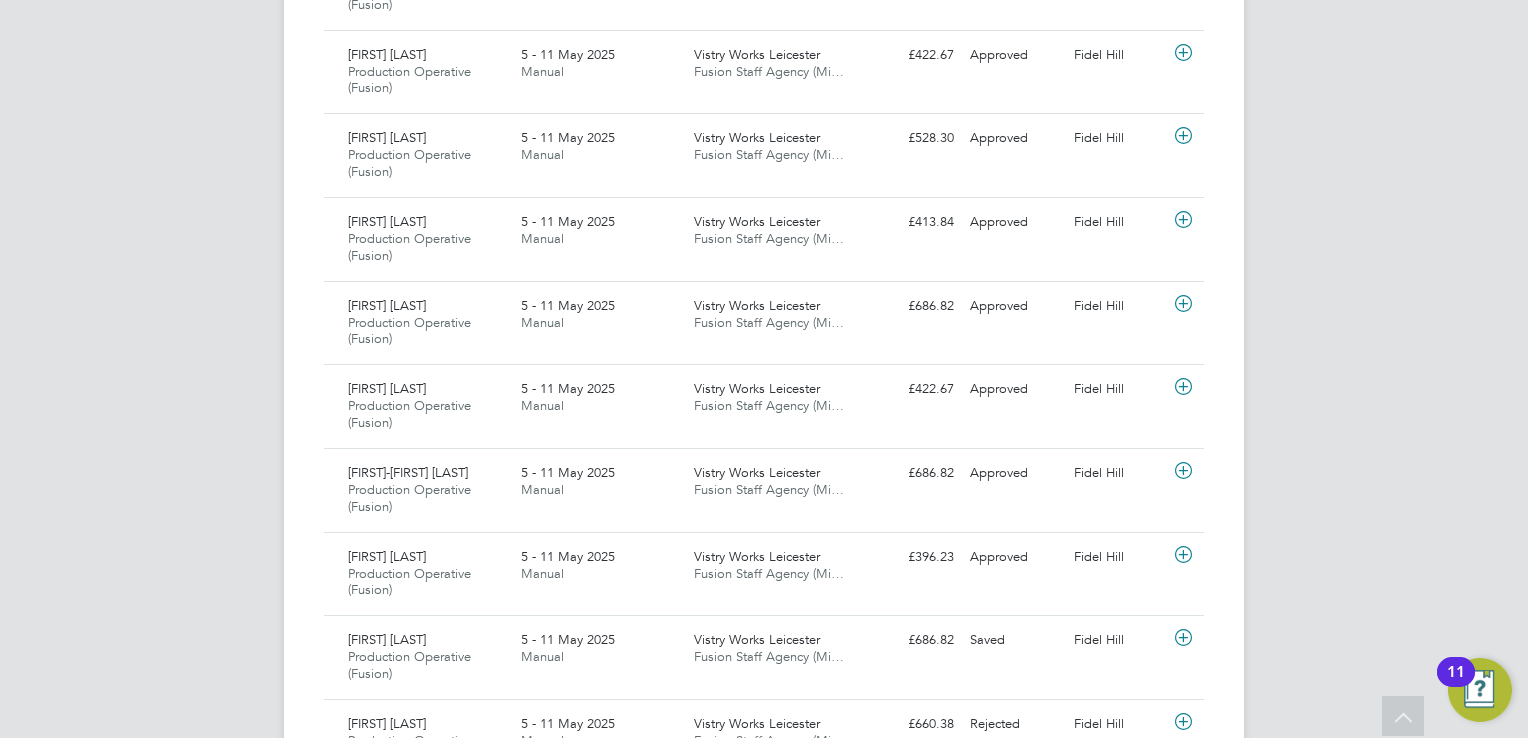 scroll, scrollTop: 972, scrollLeft: 0, axis: vertical 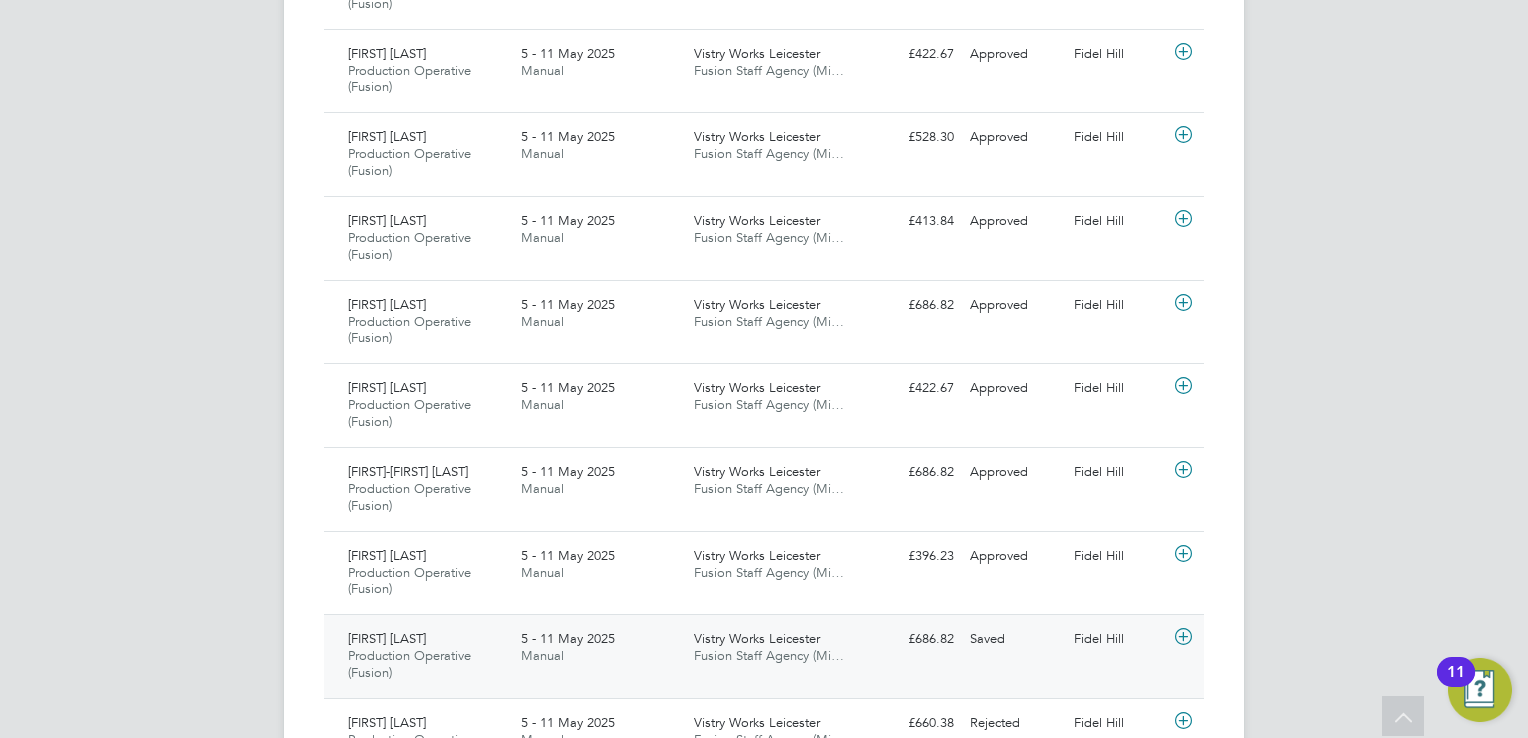 click 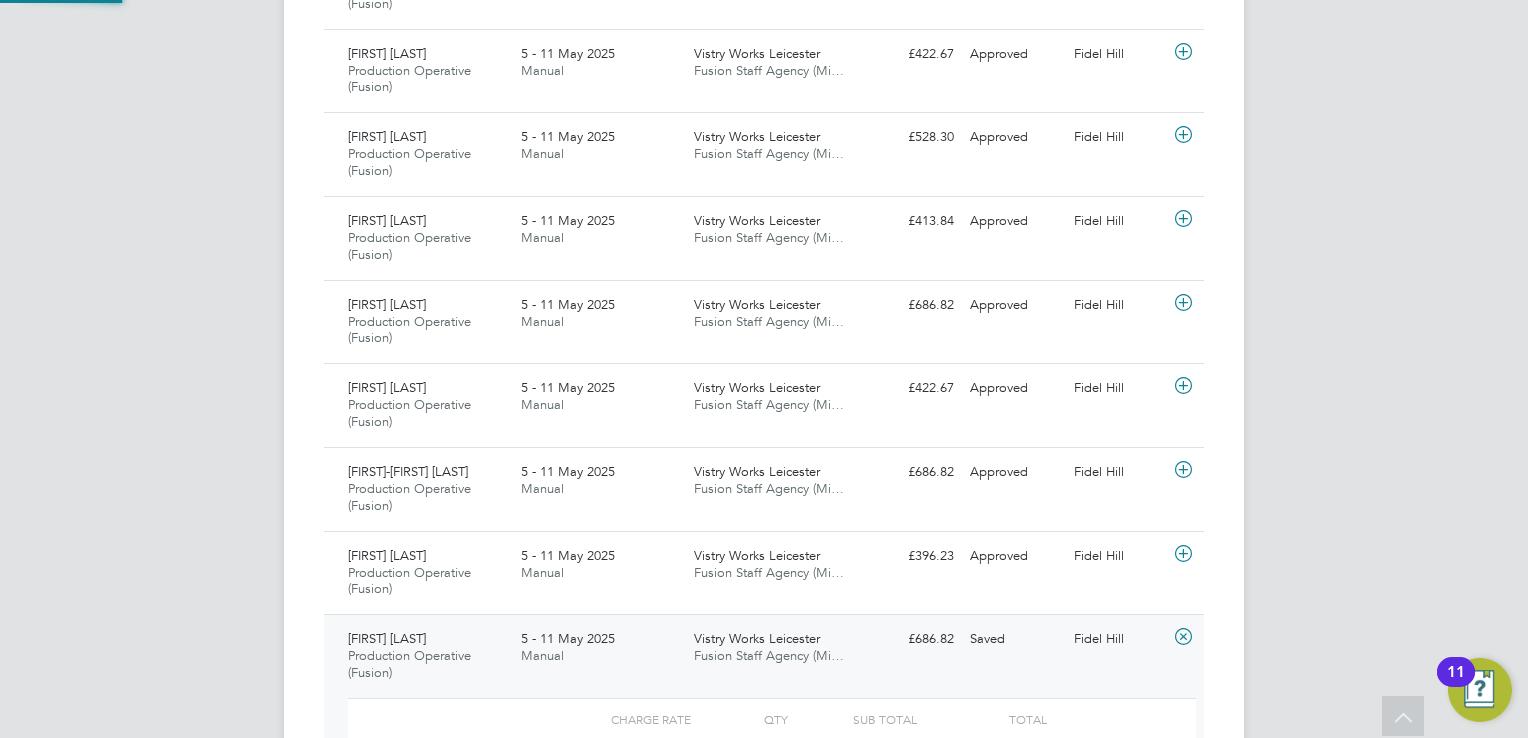 scroll, scrollTop: 9, scrollLeft: 9, axis: both 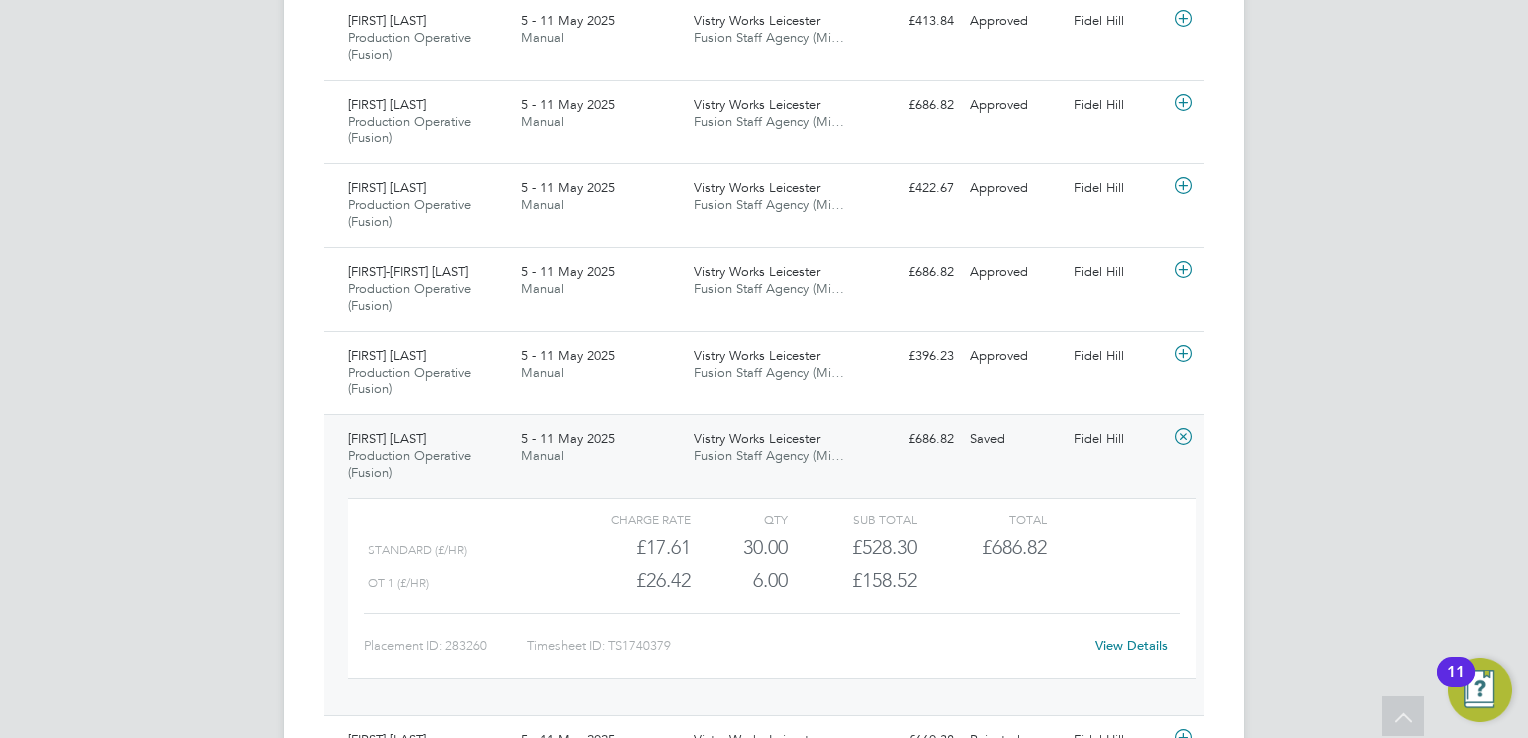 click on "View Details" 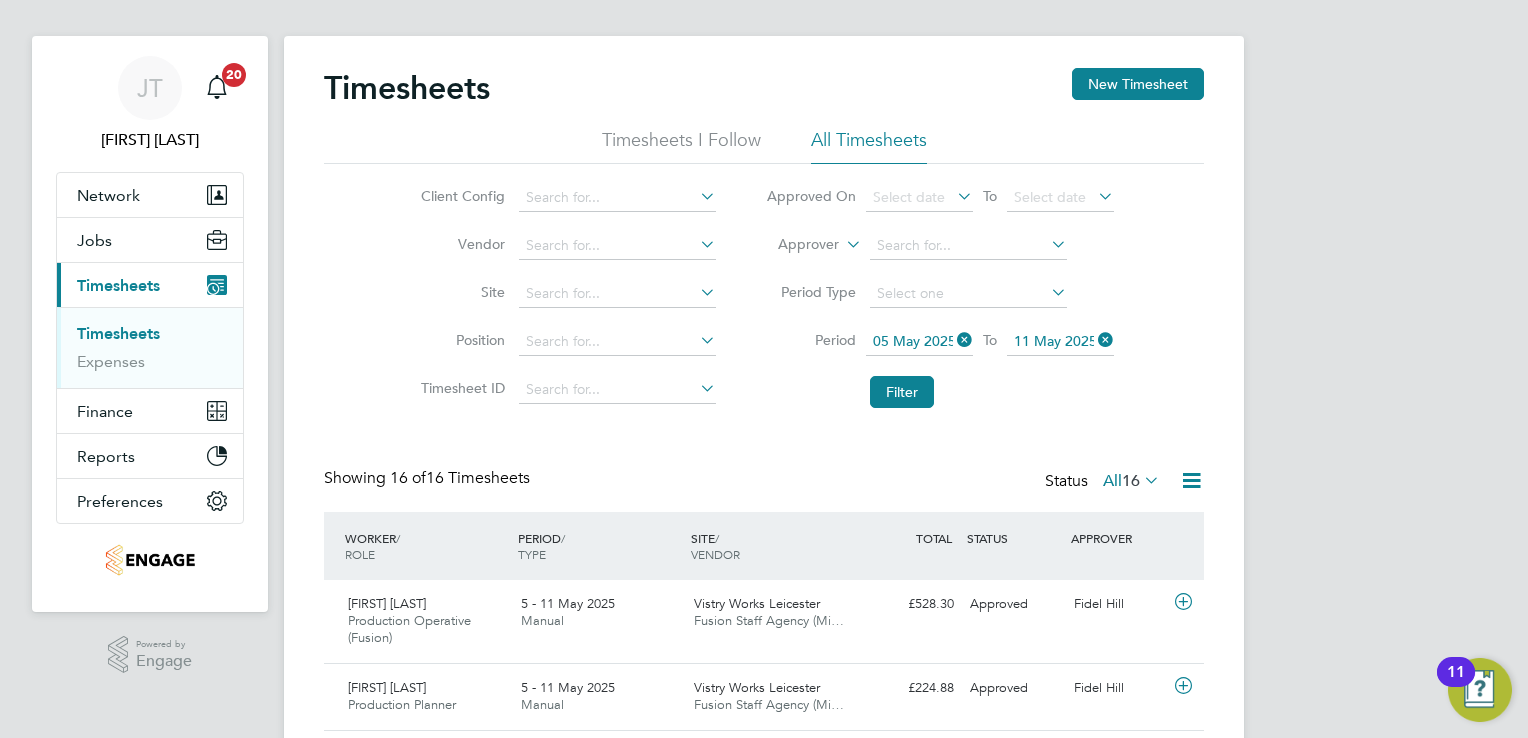 scroll, scrollTop: 0, scrollLeft: 0, axis: both 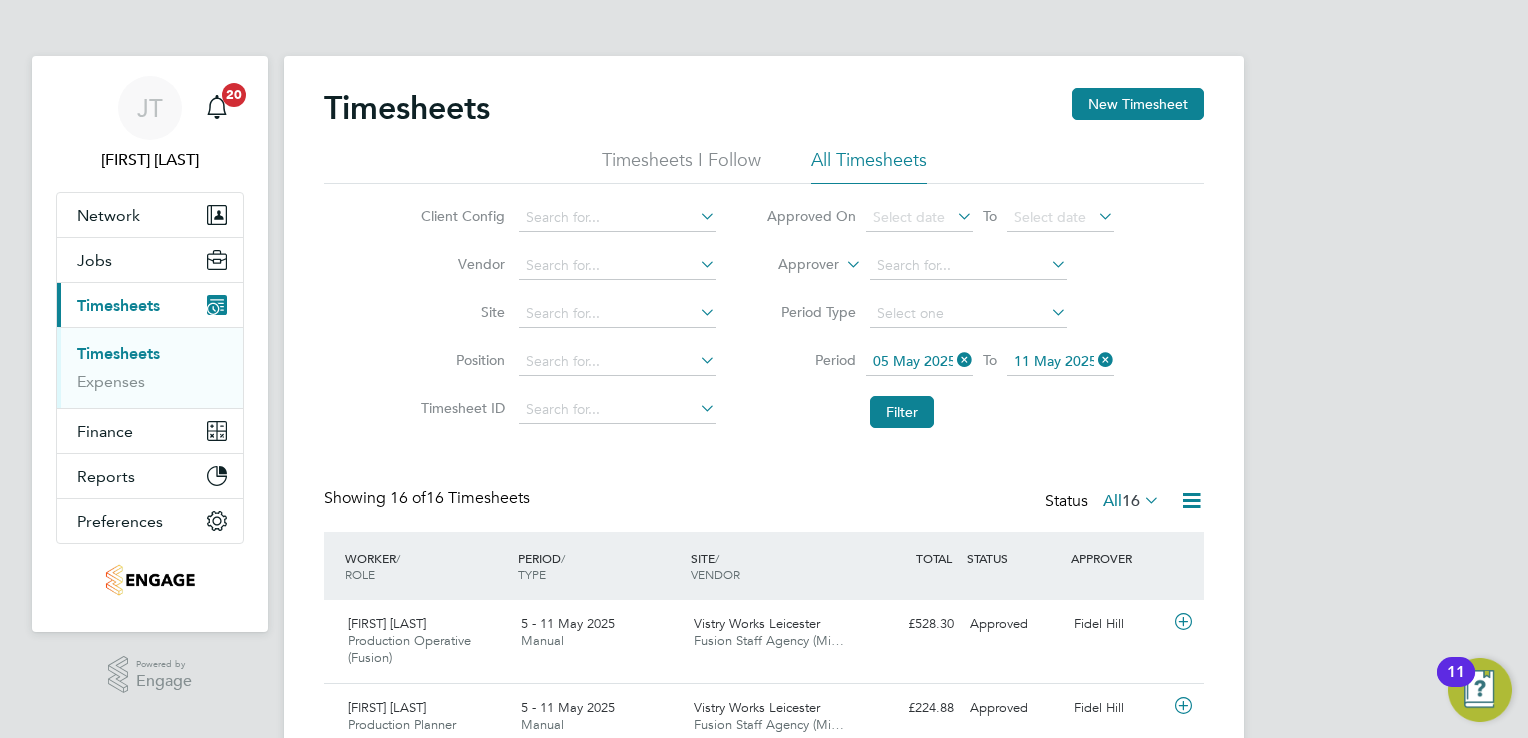 click on "05 May 2025" 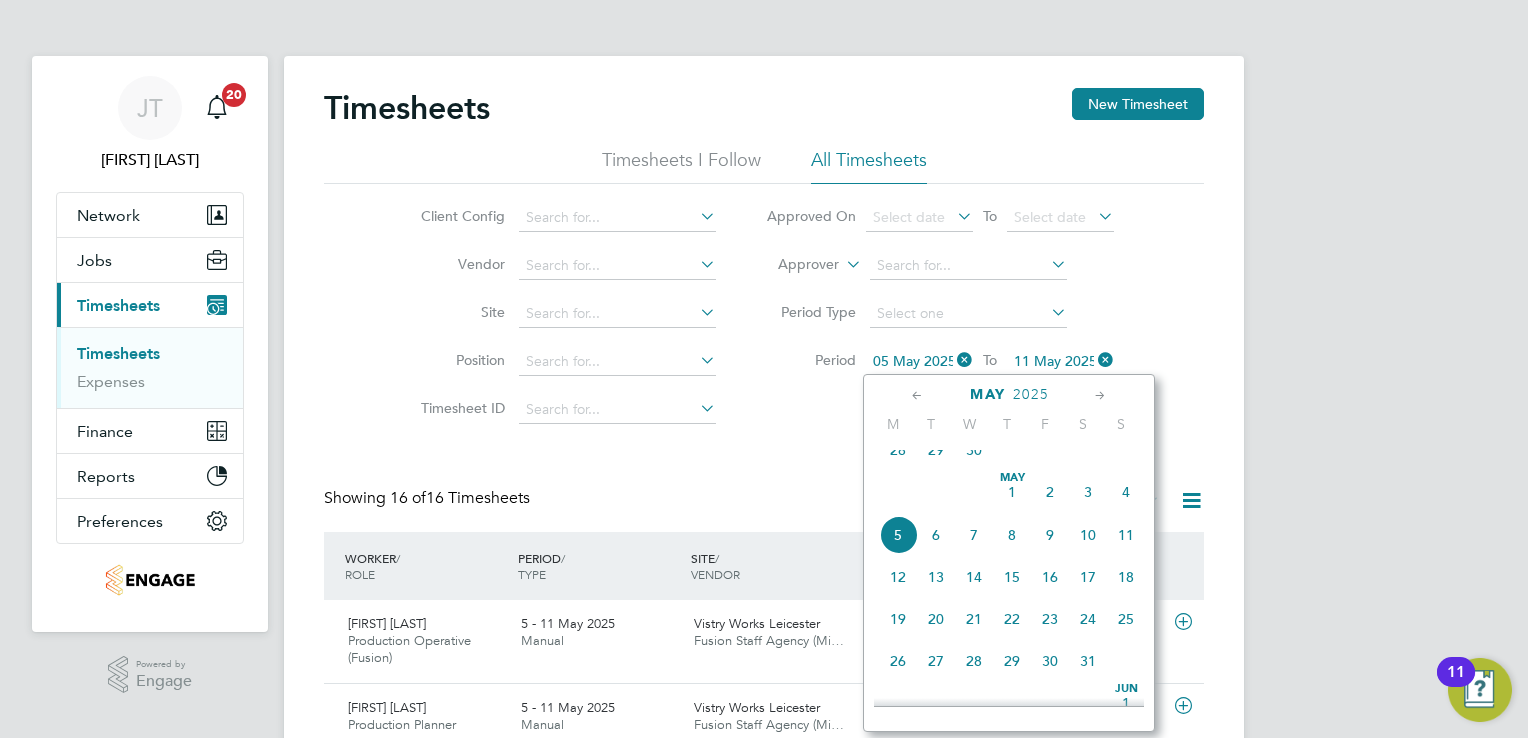 click on "12" 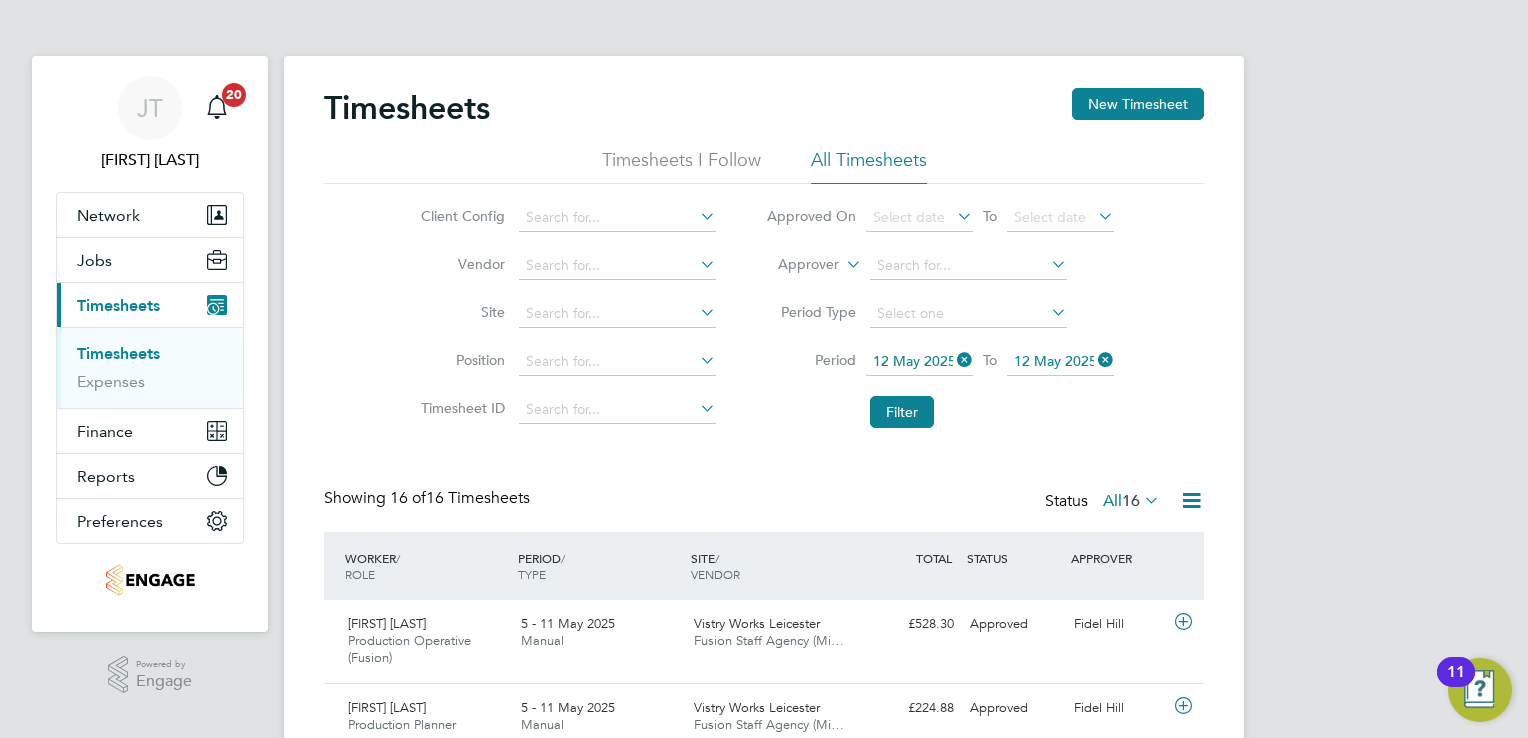 click on "12 May 2025" 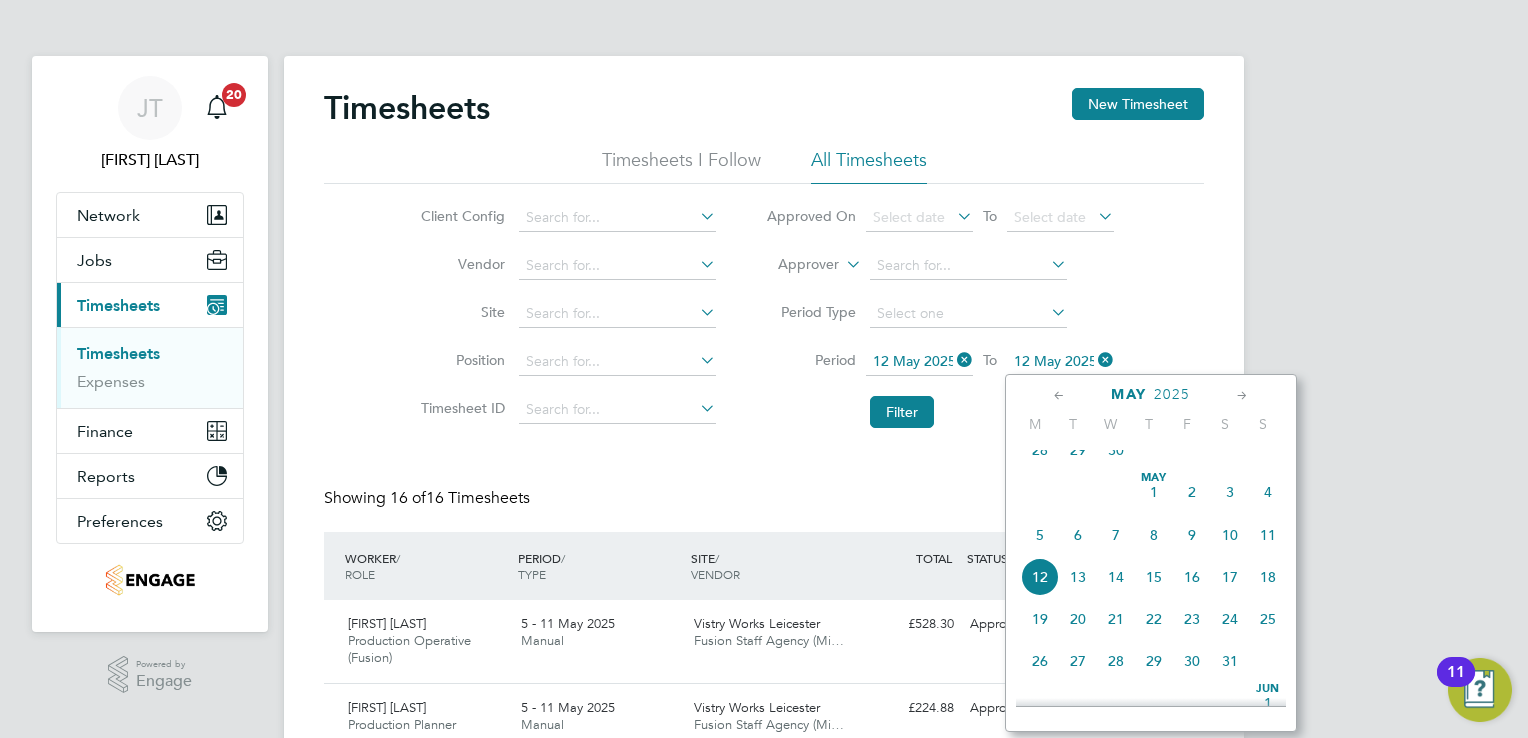 scroll, scrollTop: 696, scrollLeft: 0, axis: vertical 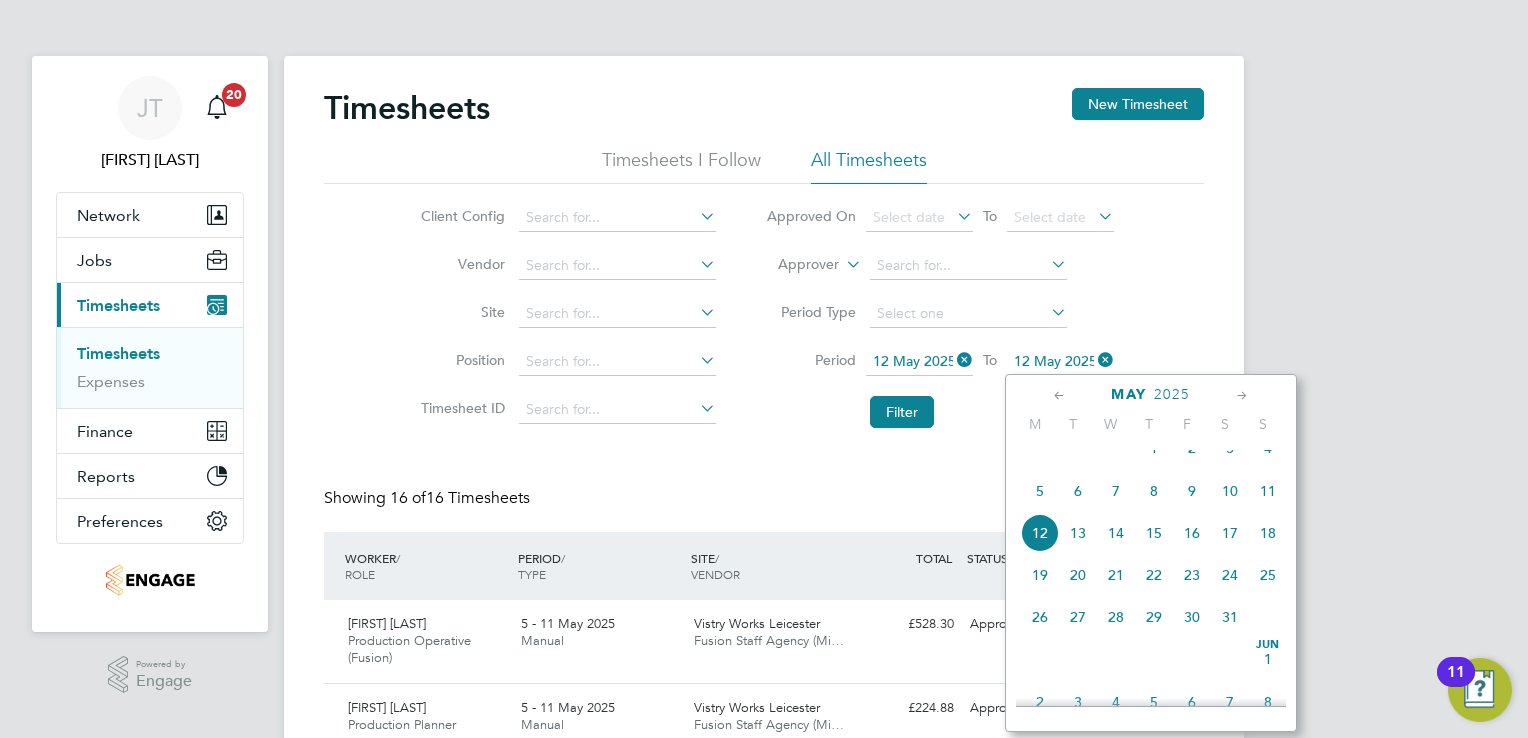 click on "18" 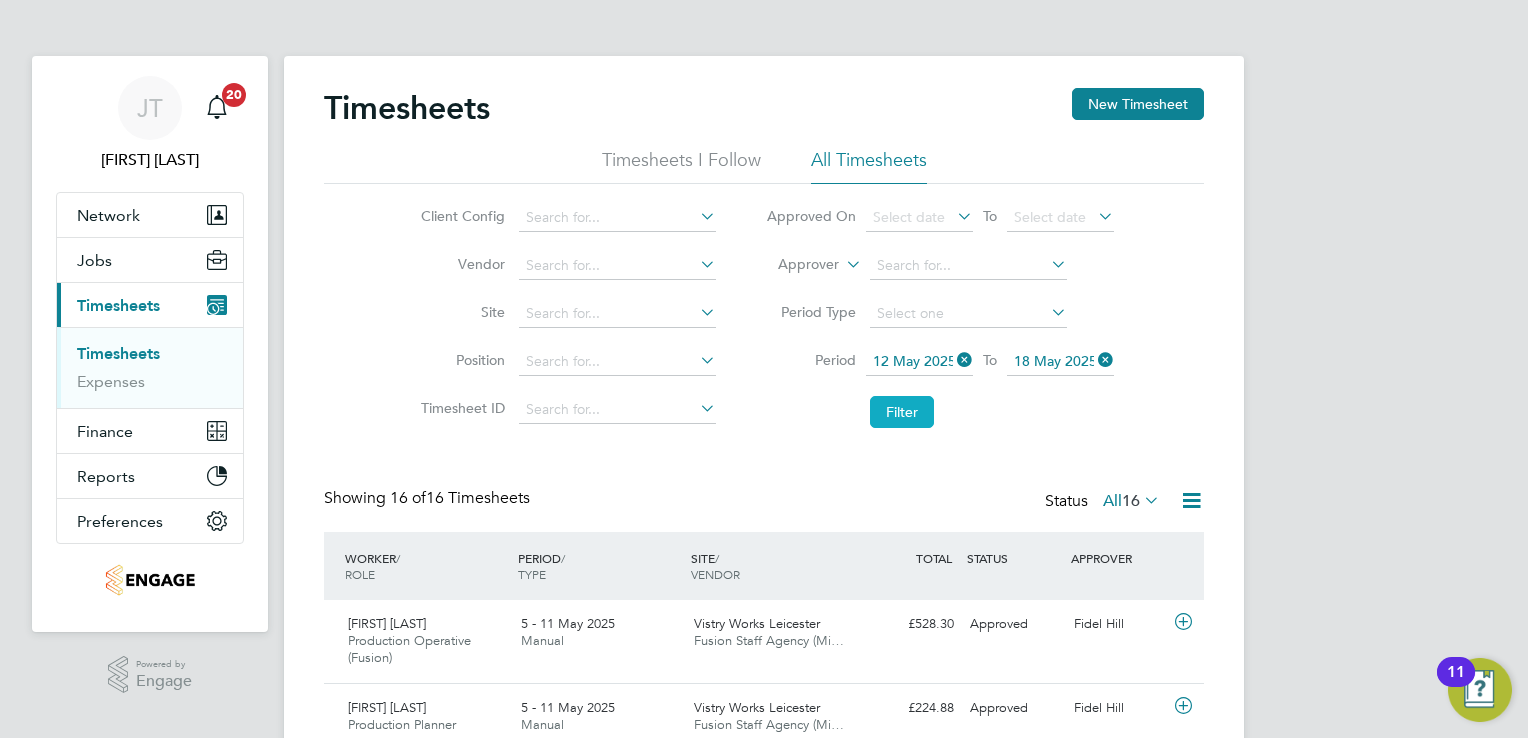 click on "Filter" 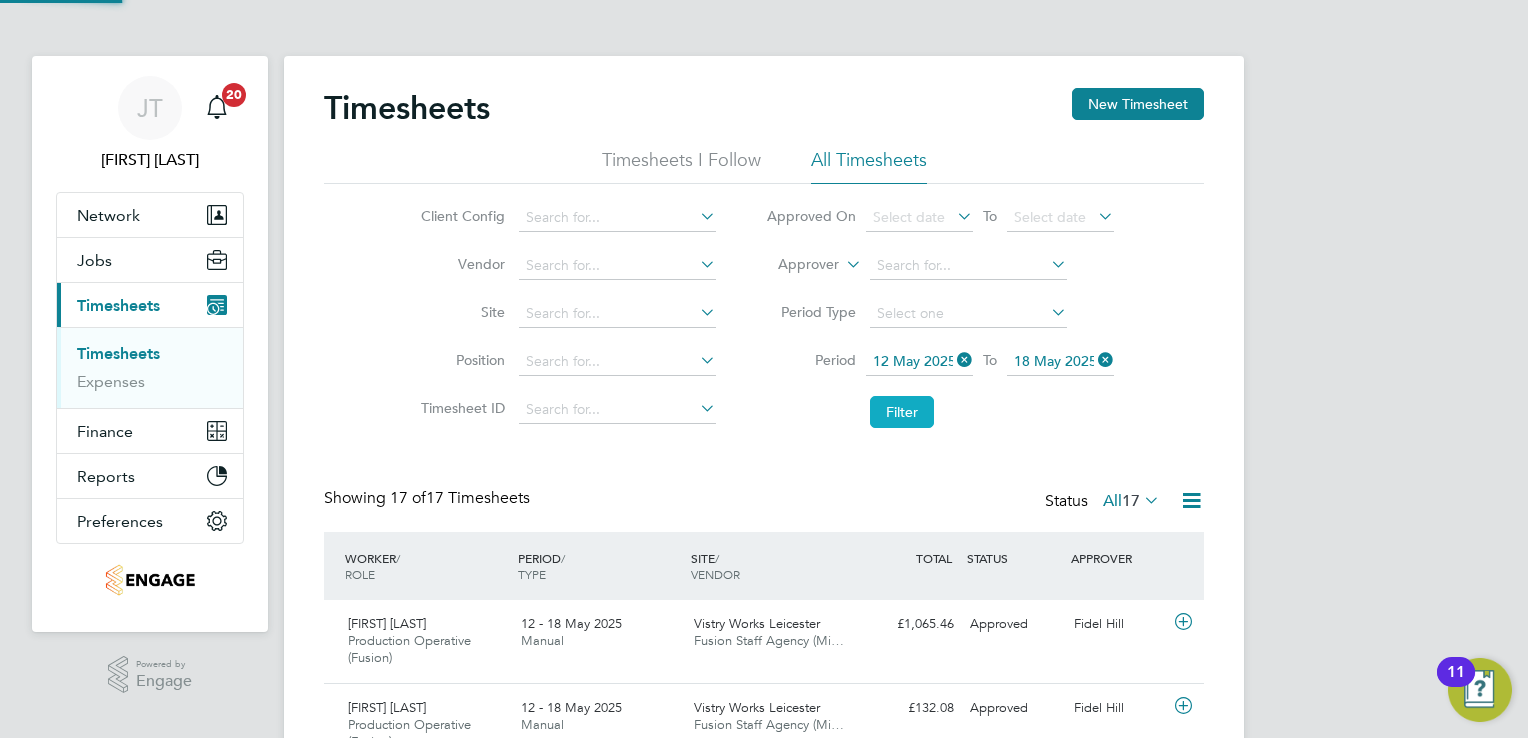 scroll, scrollTop: 10, scrollLeft: 10, axis: both 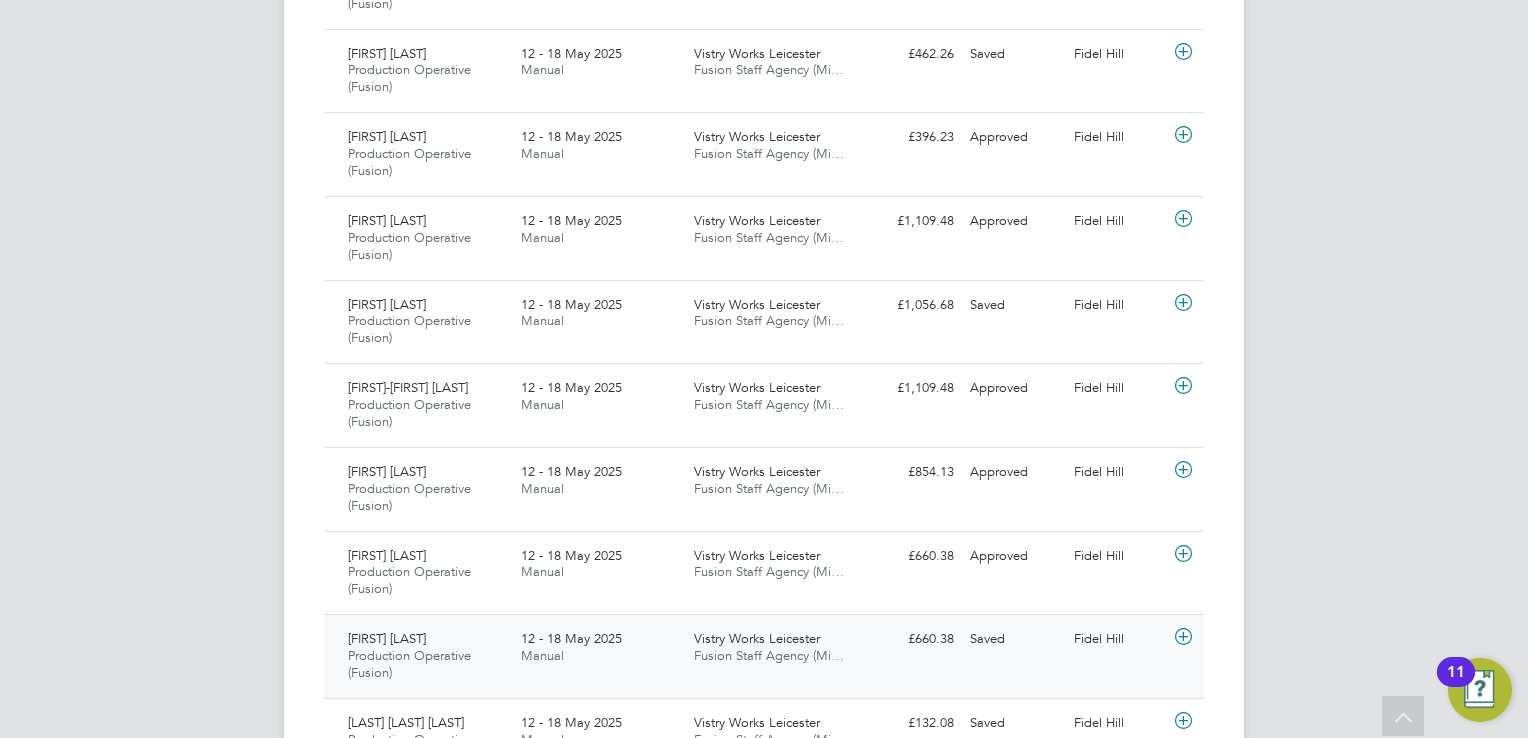 click 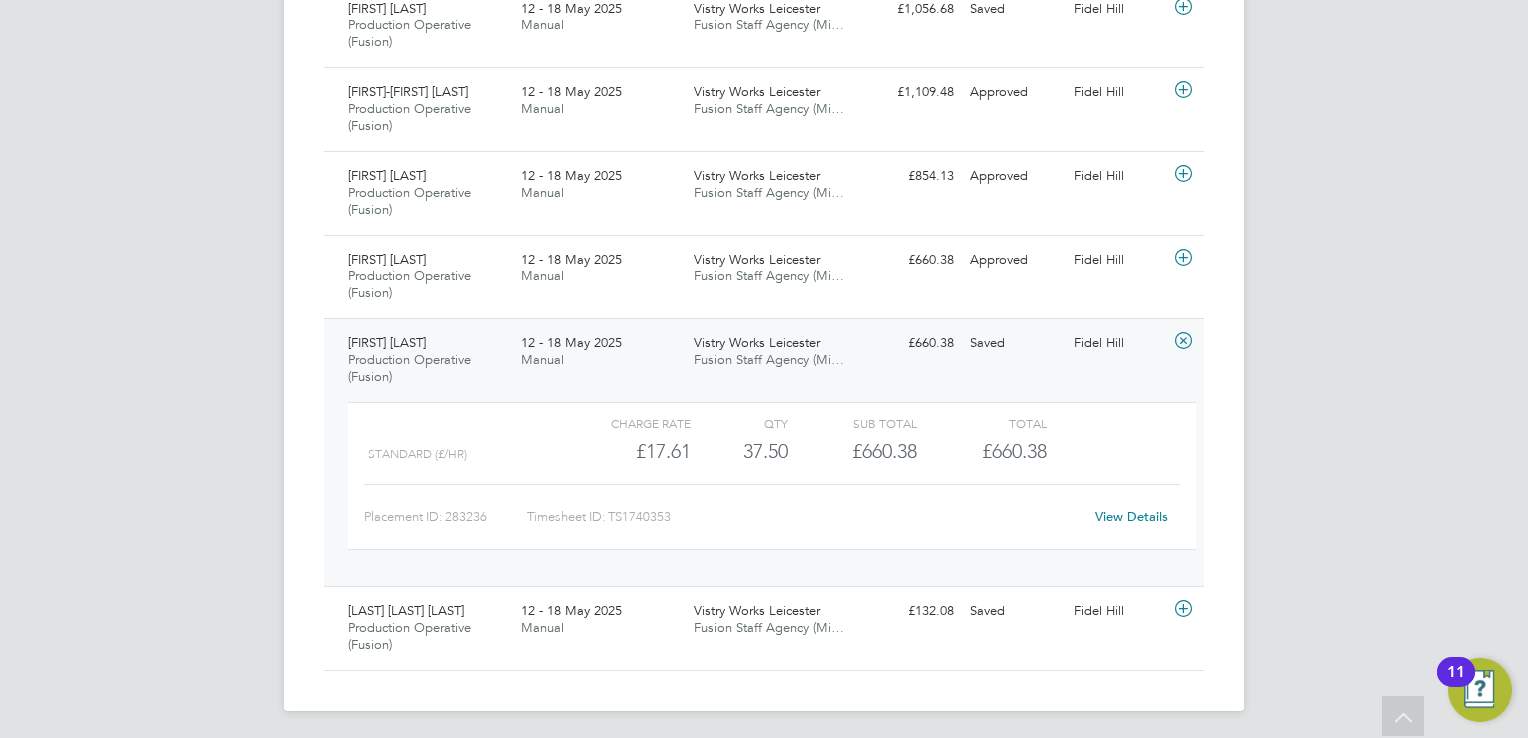 click on "View Details" 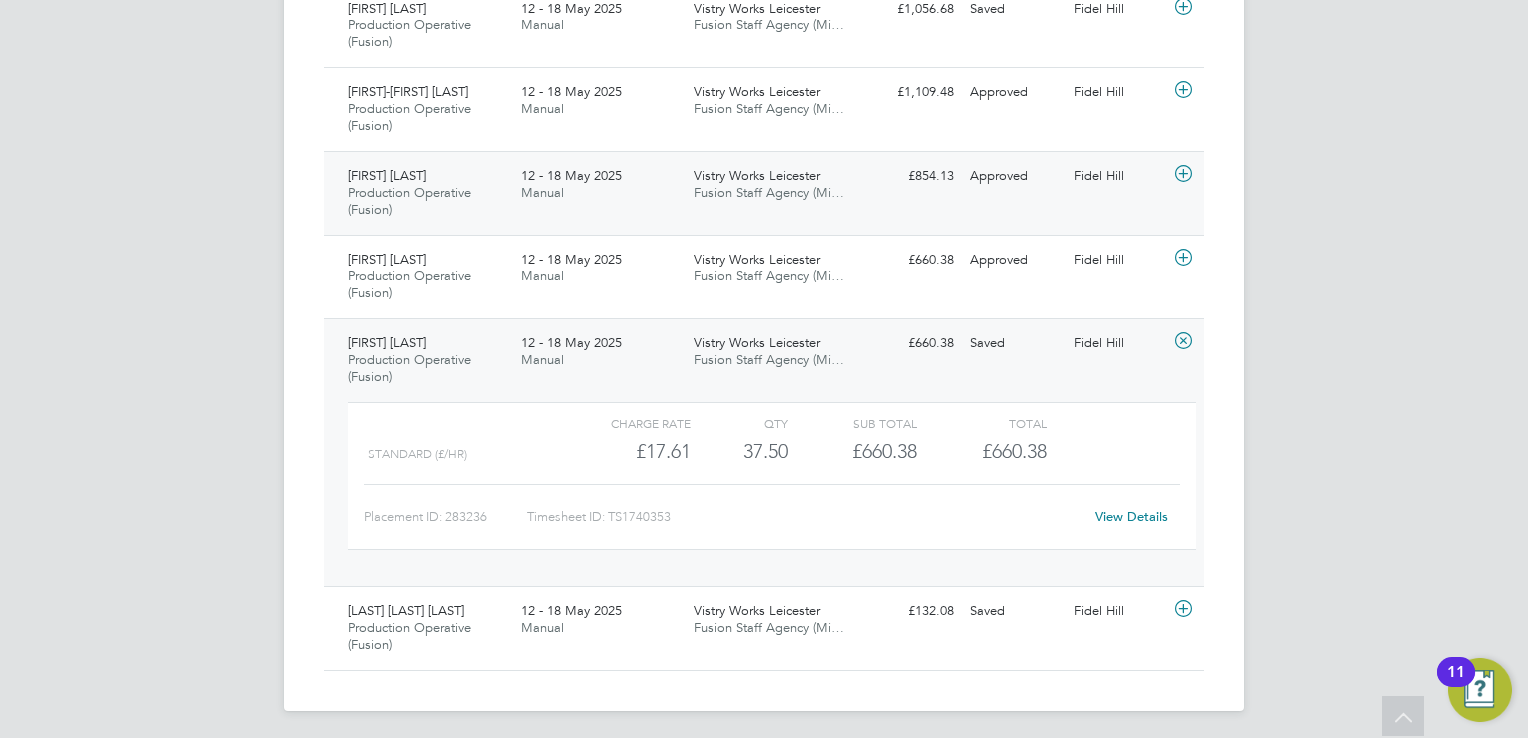 click 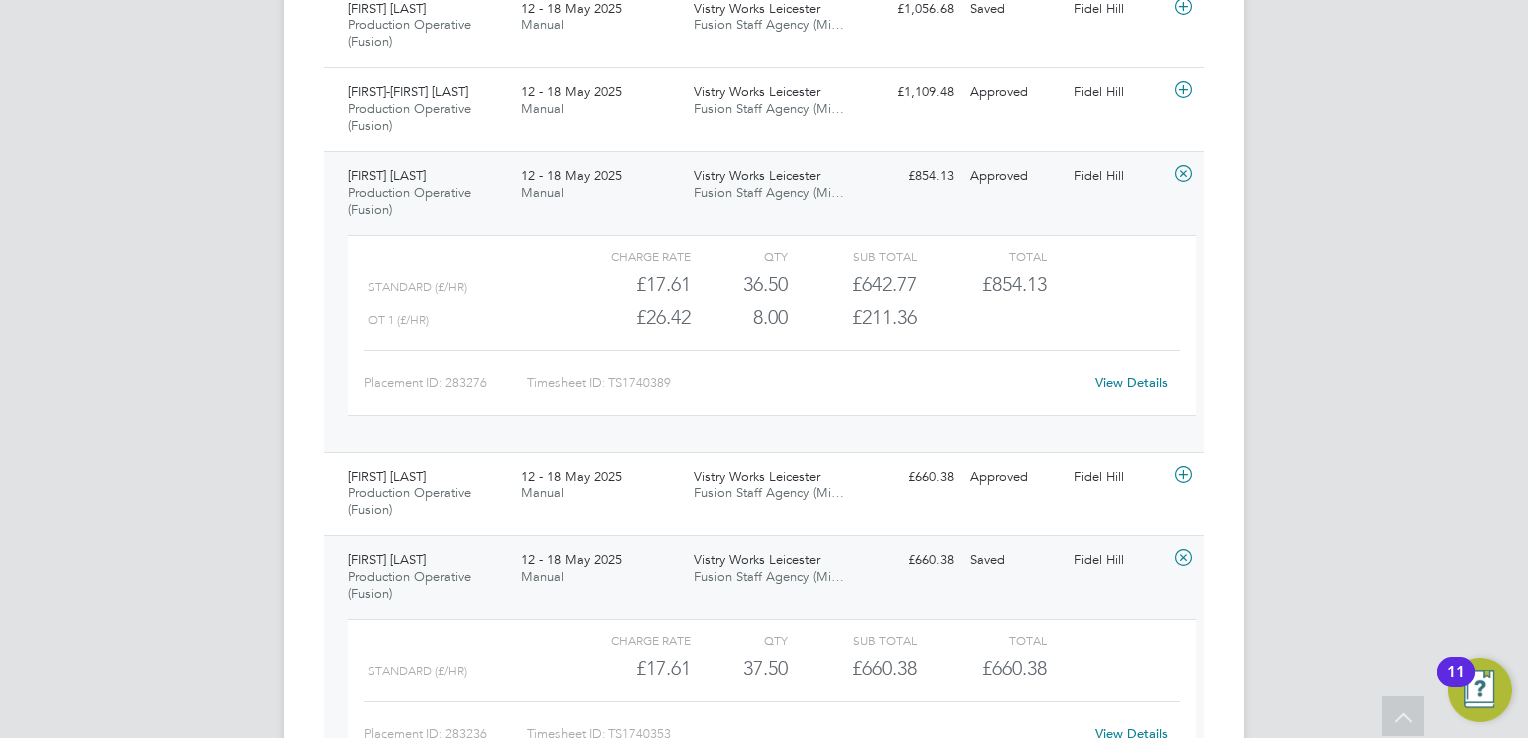 click 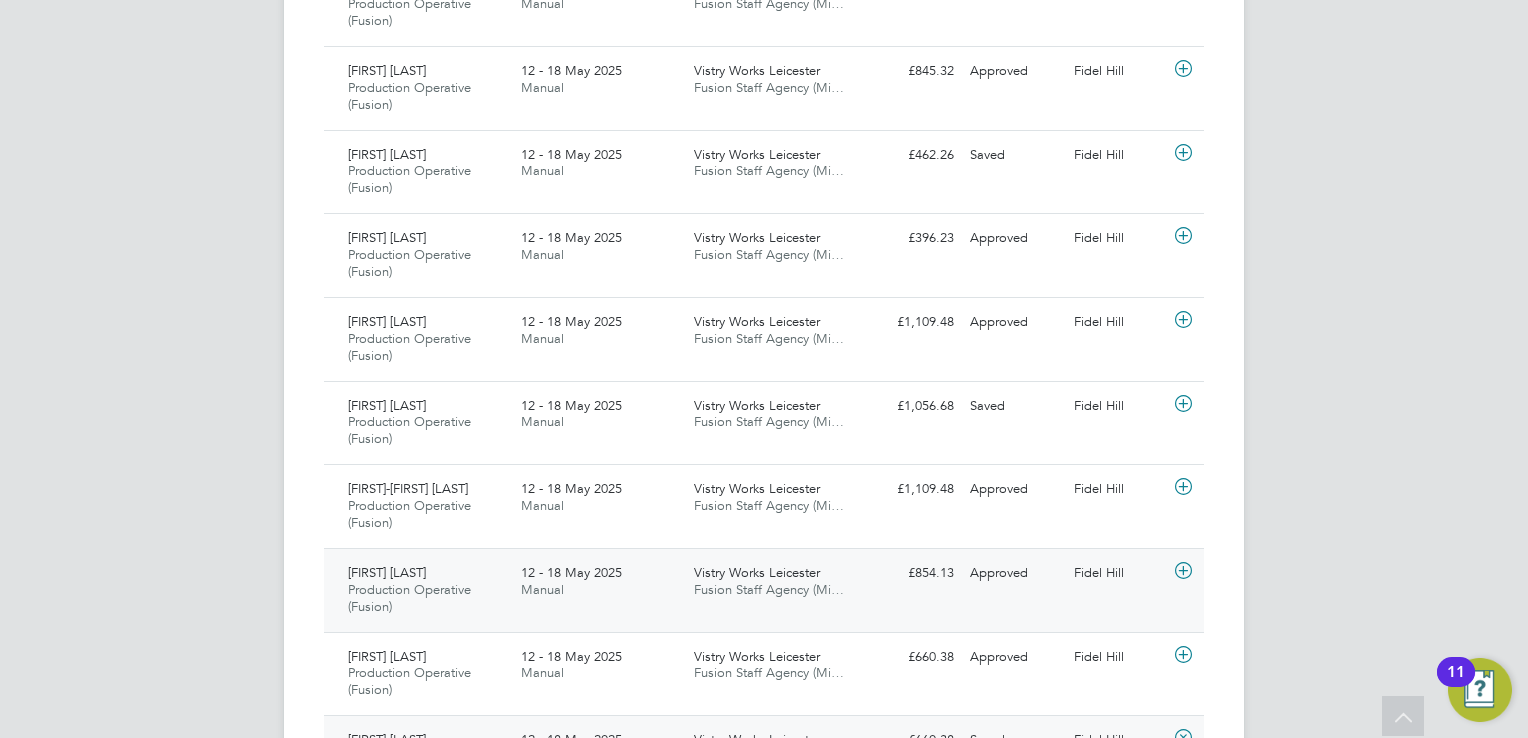 scroll, scrollTop: 1136, scrollLeft: 0, axis: vertical 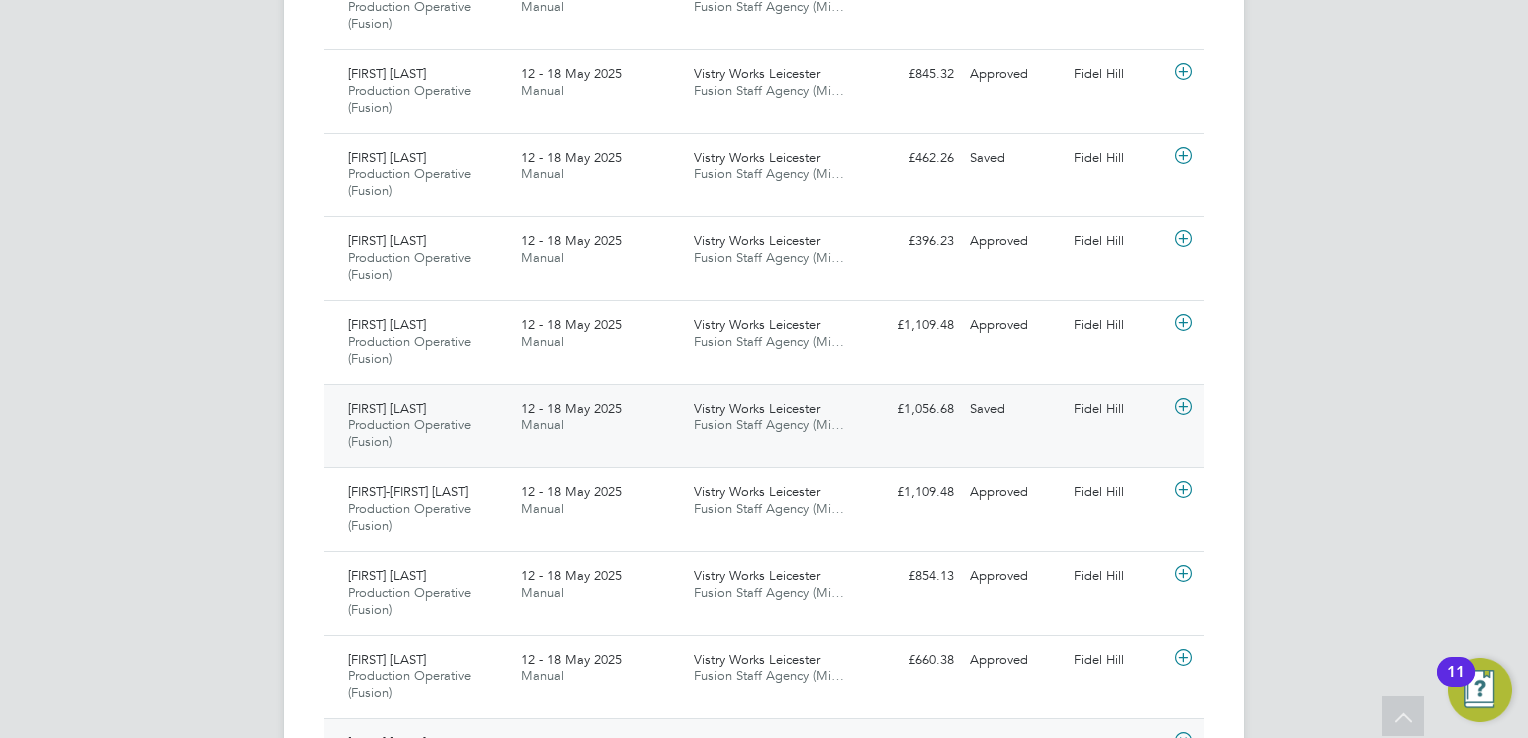 click 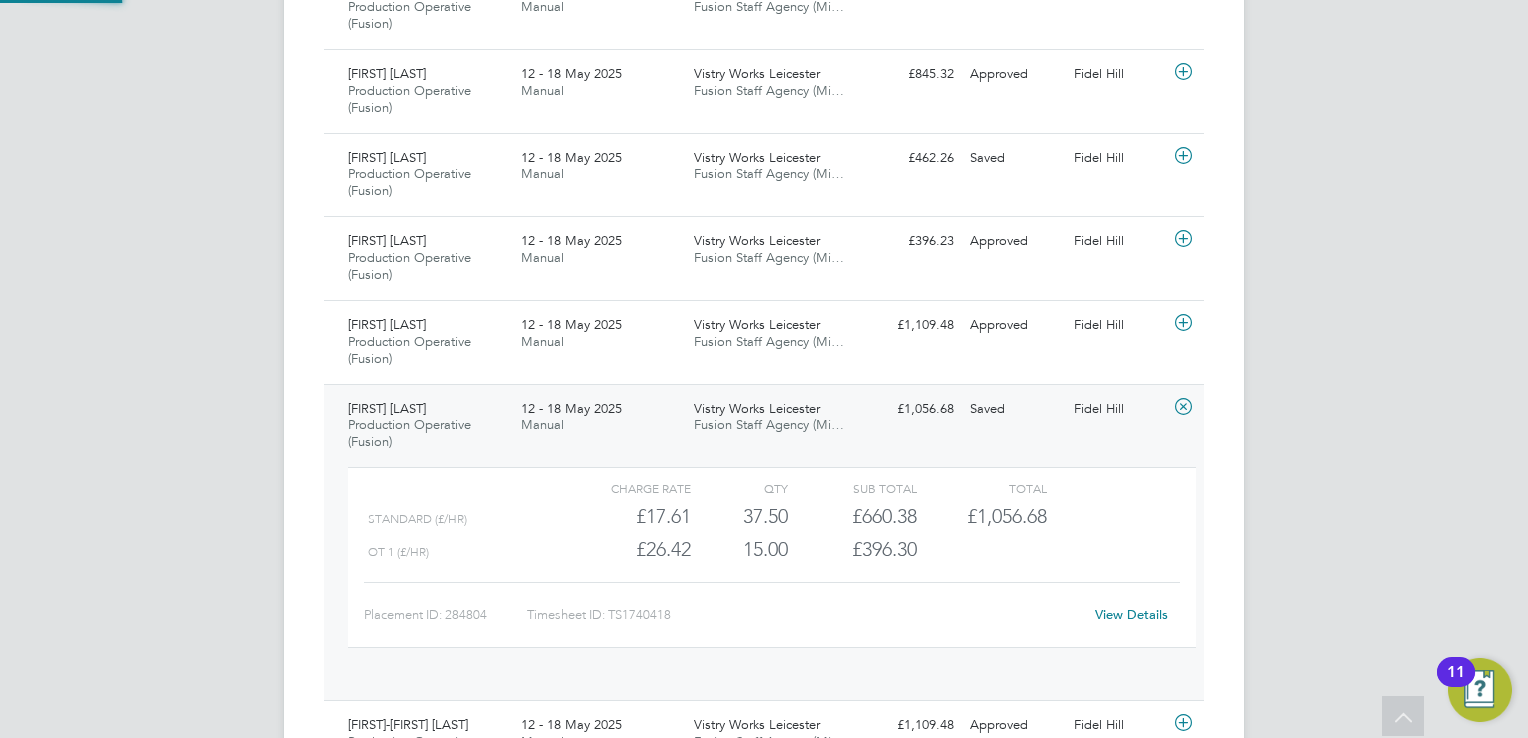 scroll, scrollTop: 9, scrollLeft: 9, axis: both 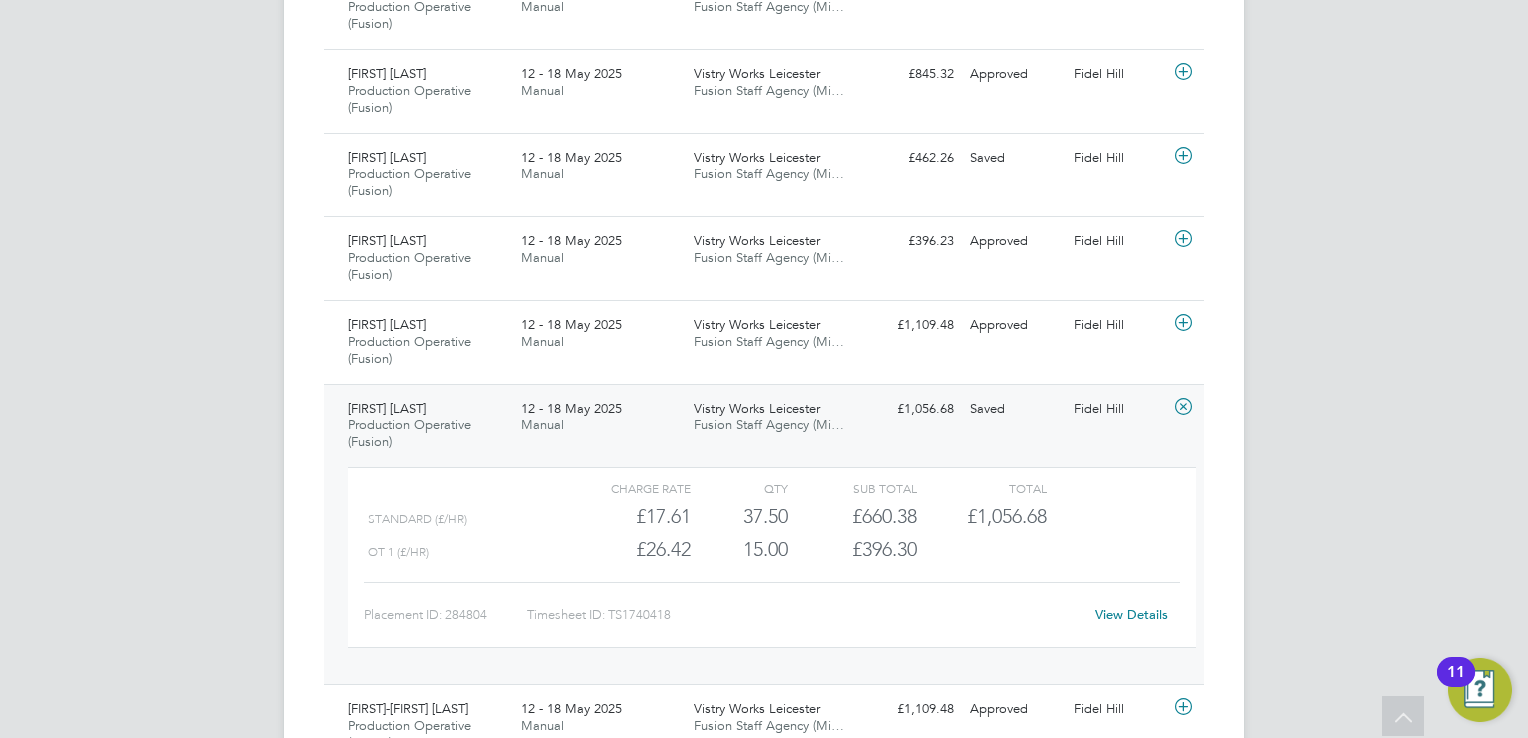 click on "View Details" 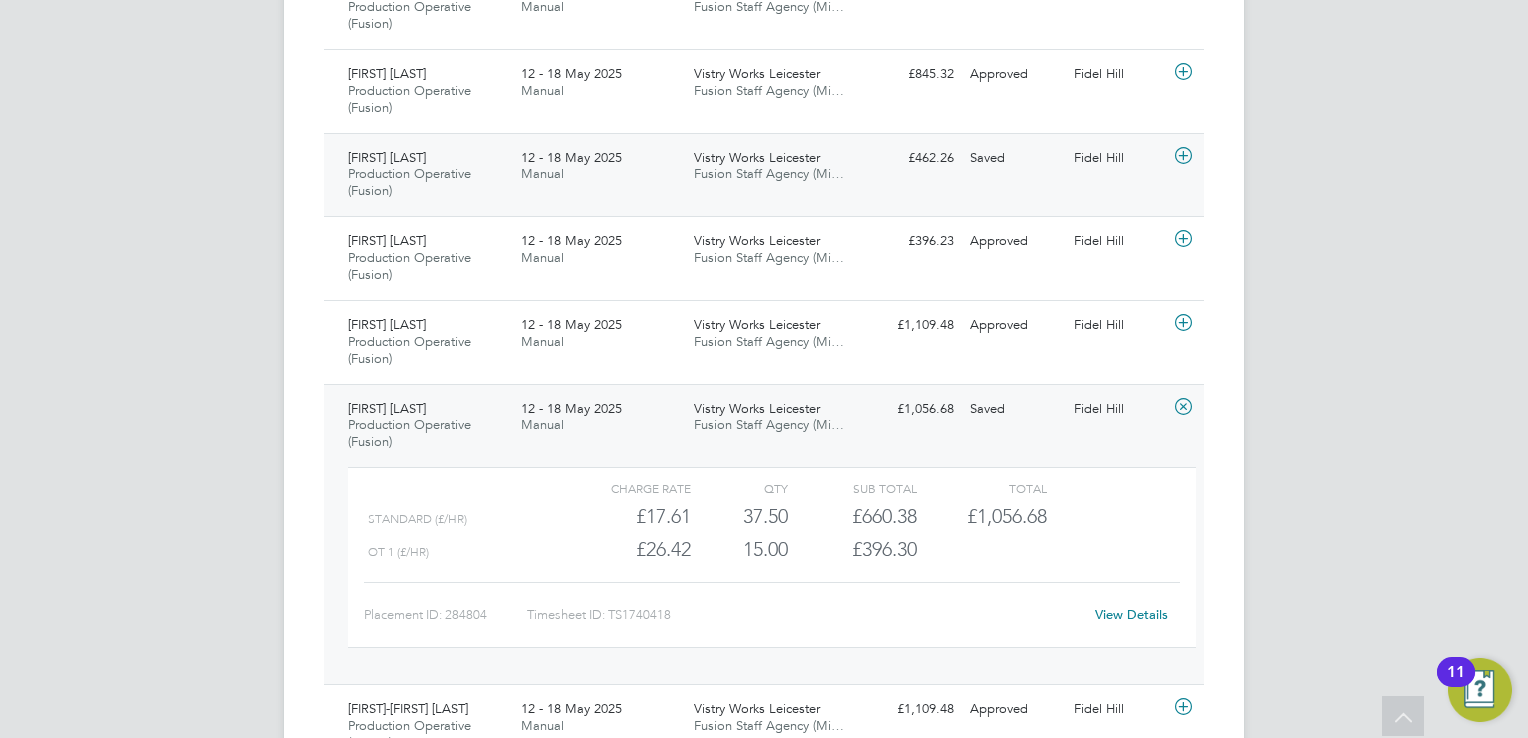 click 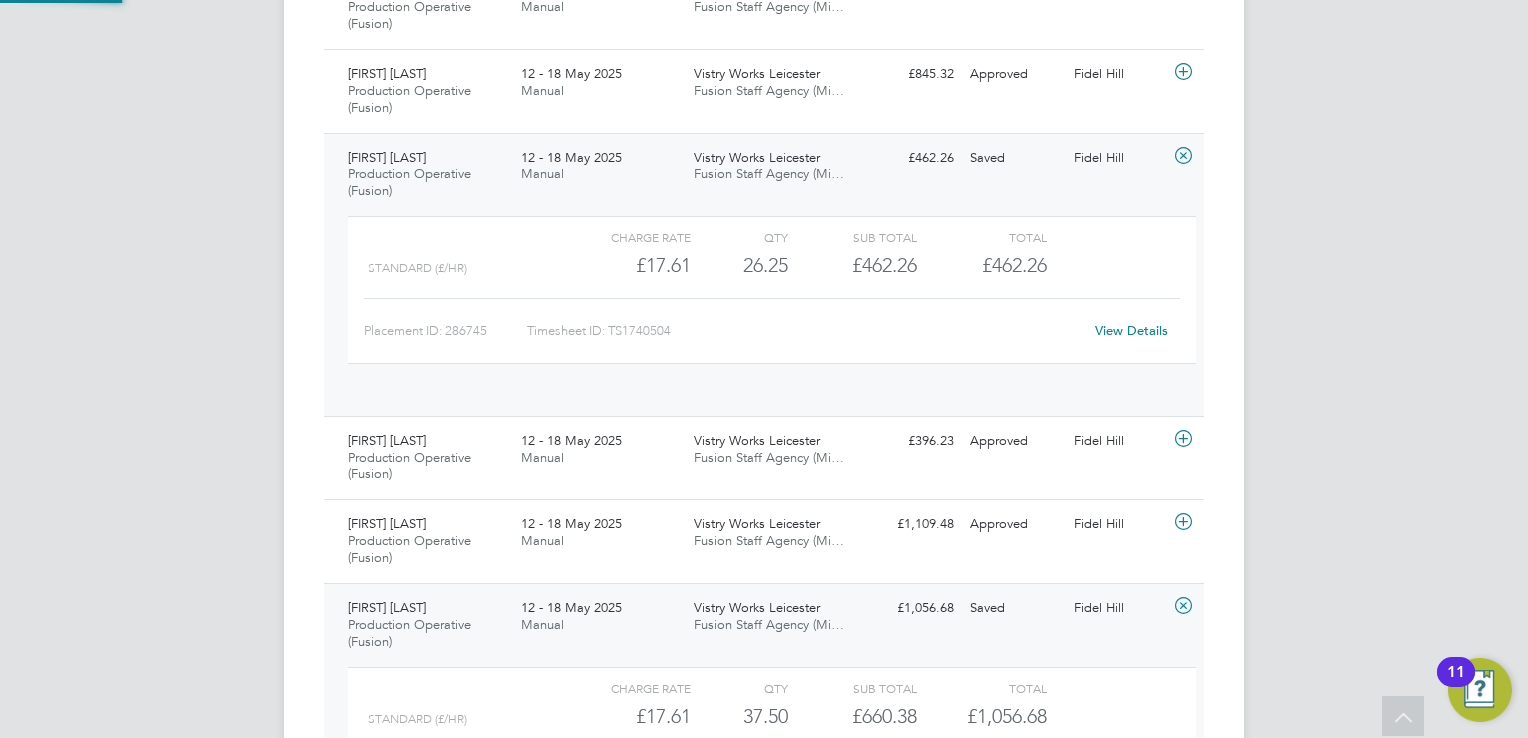 scroll, scrollTop: 9, scrollLeft: 9, axis: both 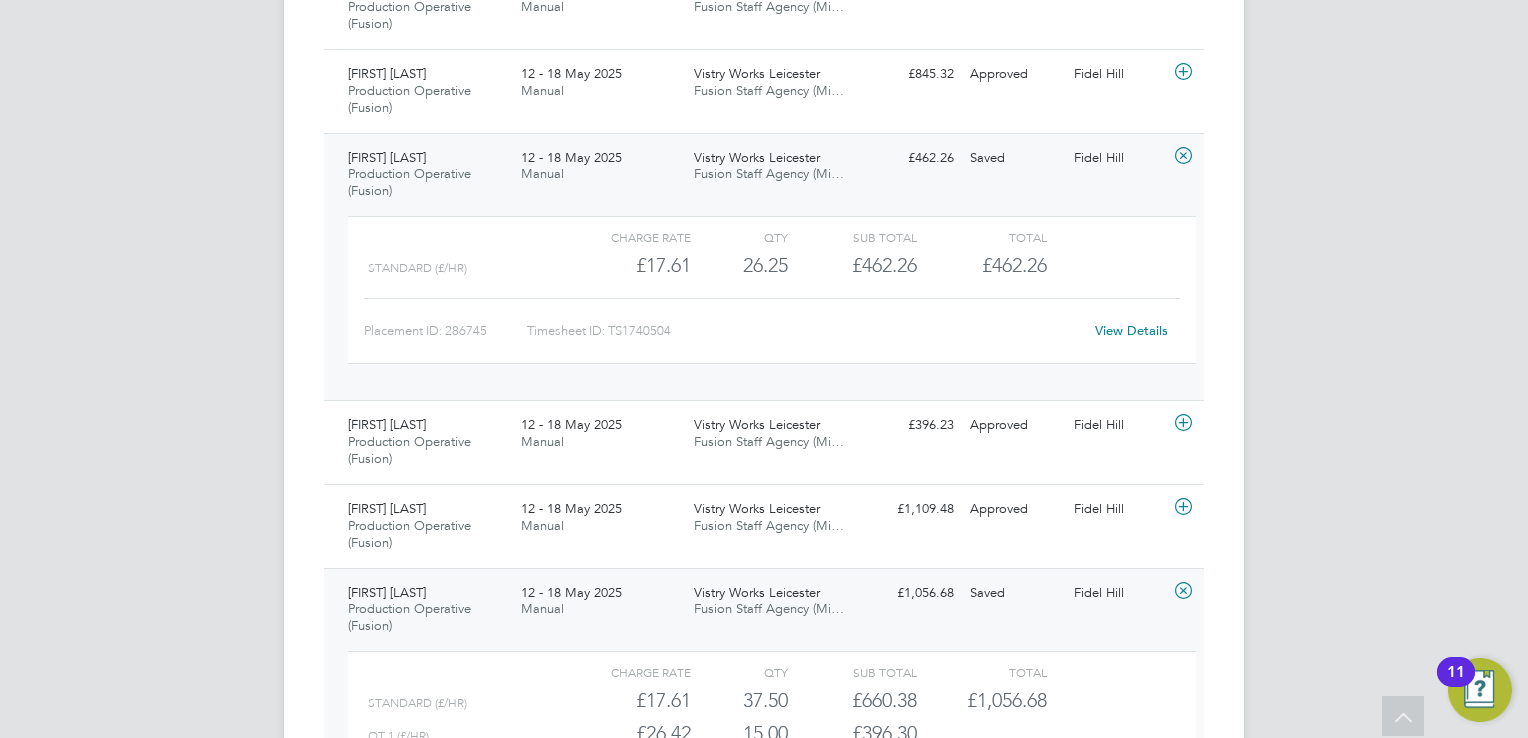 click on "View Details" 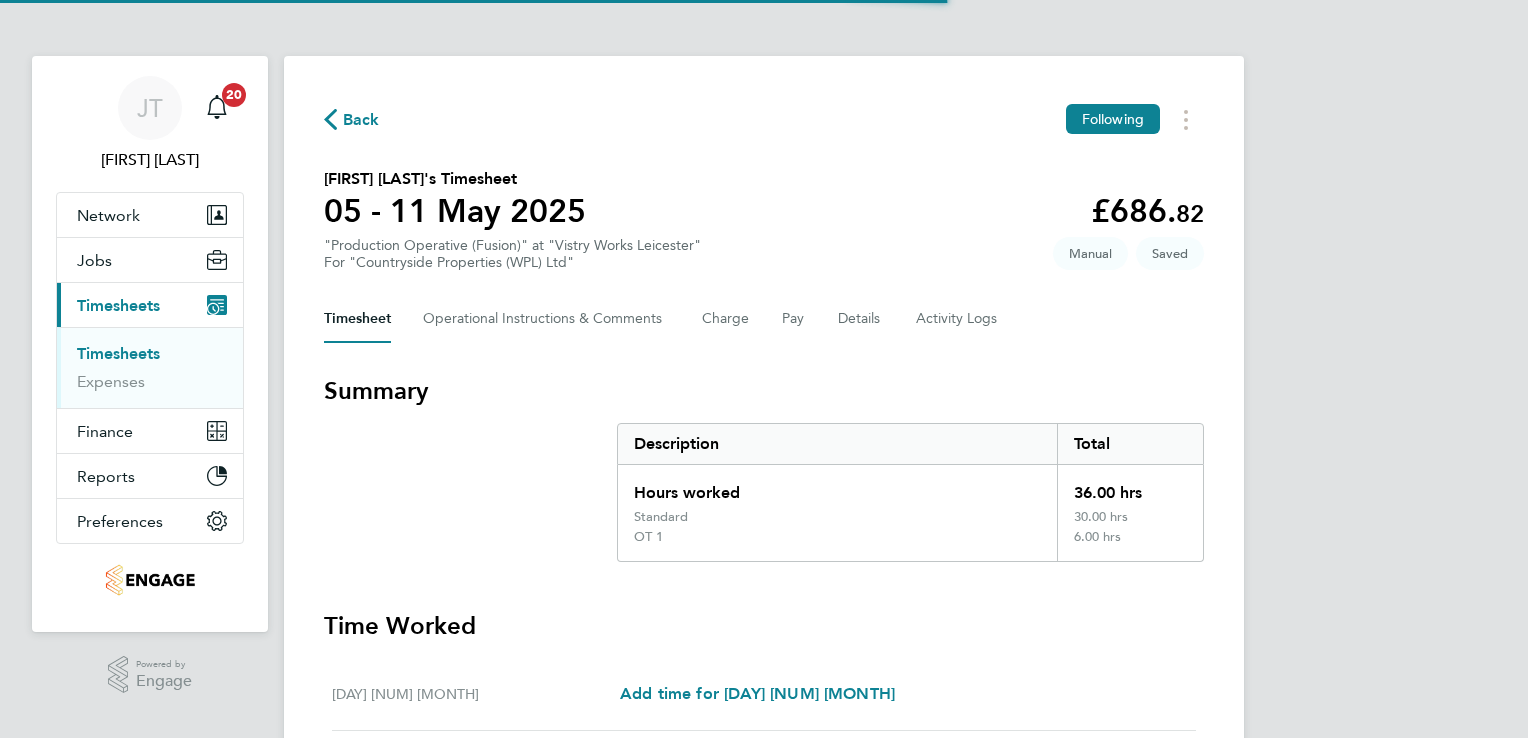 scroll, scrollTop: 0, scrollLeft: 0, axis: both 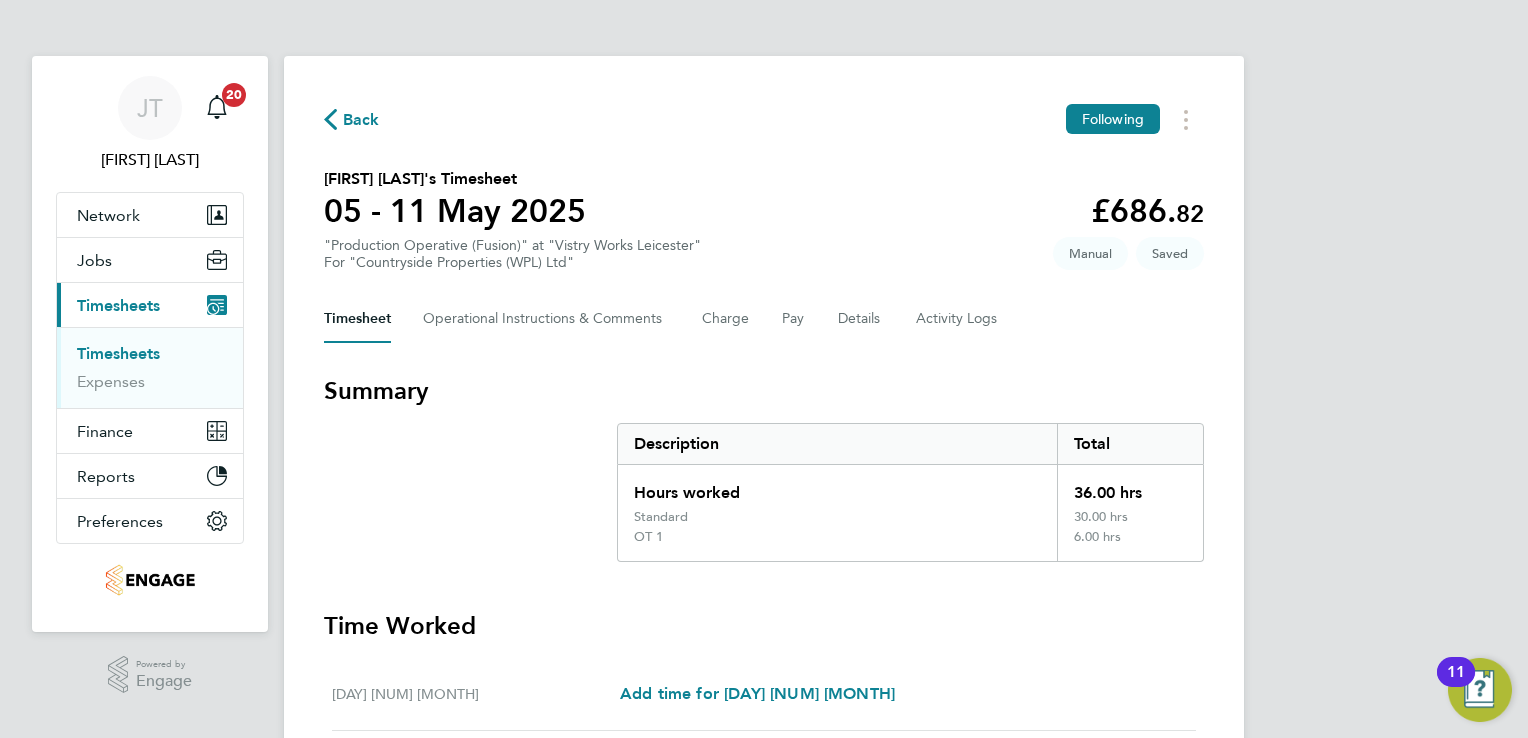 type 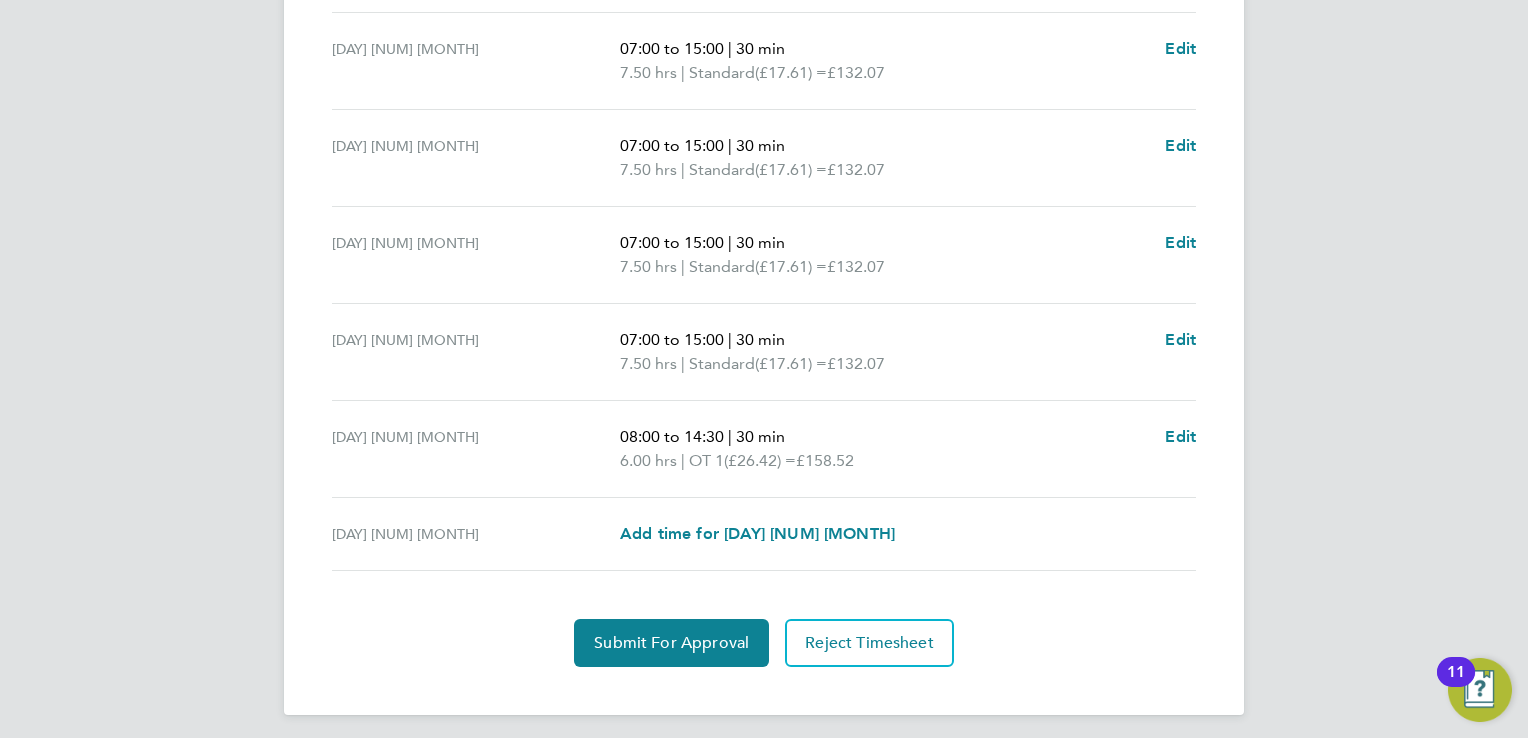 scroll, scrollTop: 724, scrollLeft: 0, axis: vertical 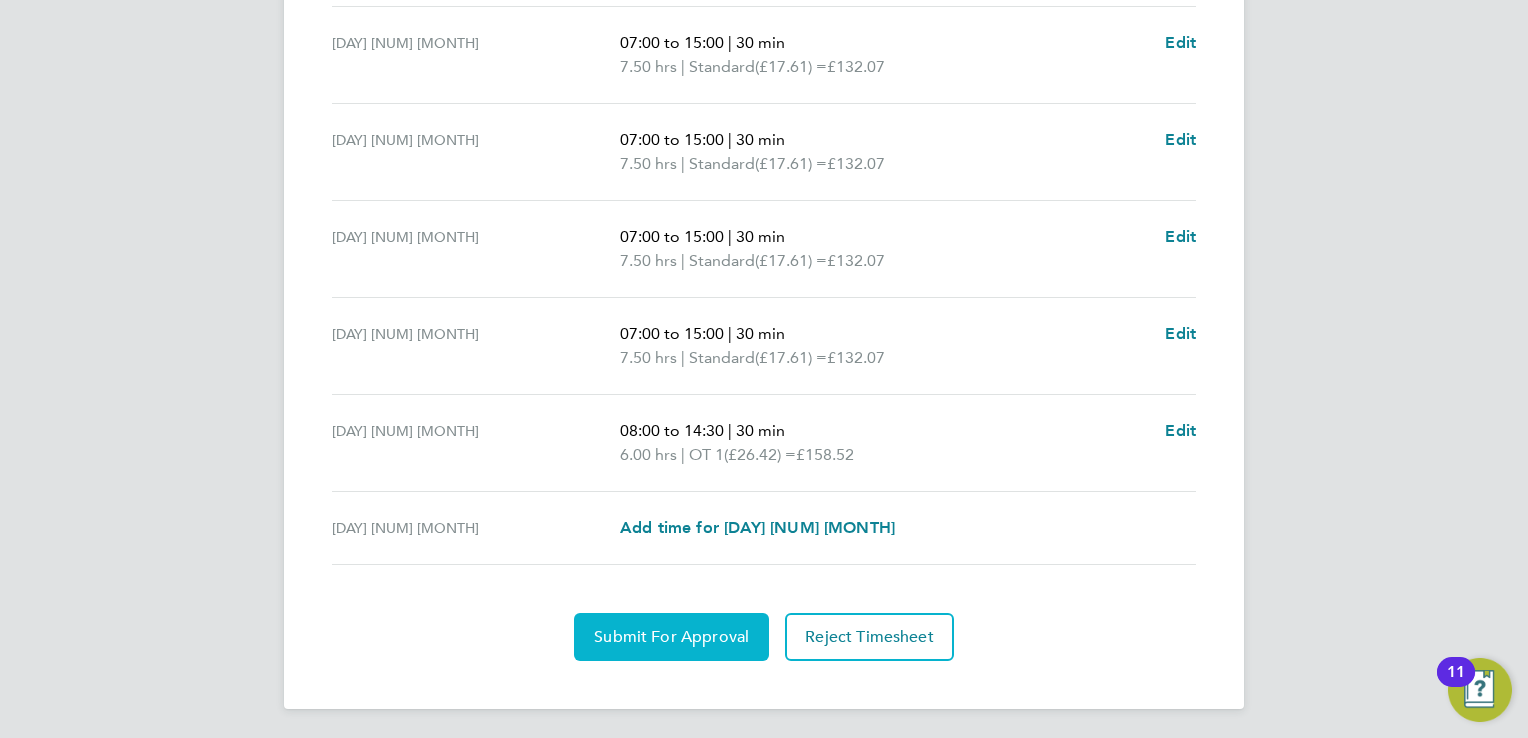 click on "Submit For Approval" 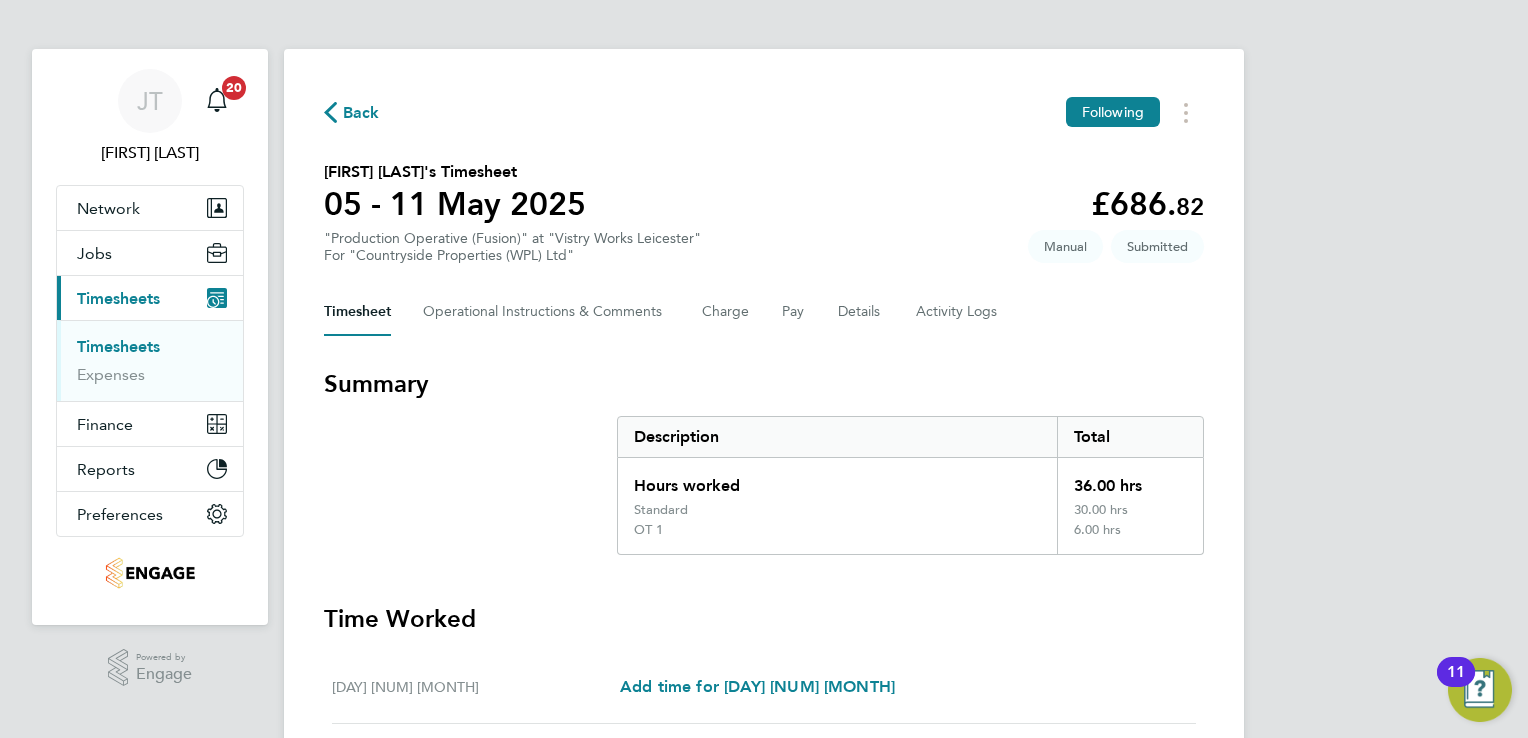 scroll, scrollTop: 0, scrollLeft: 0, axis: both 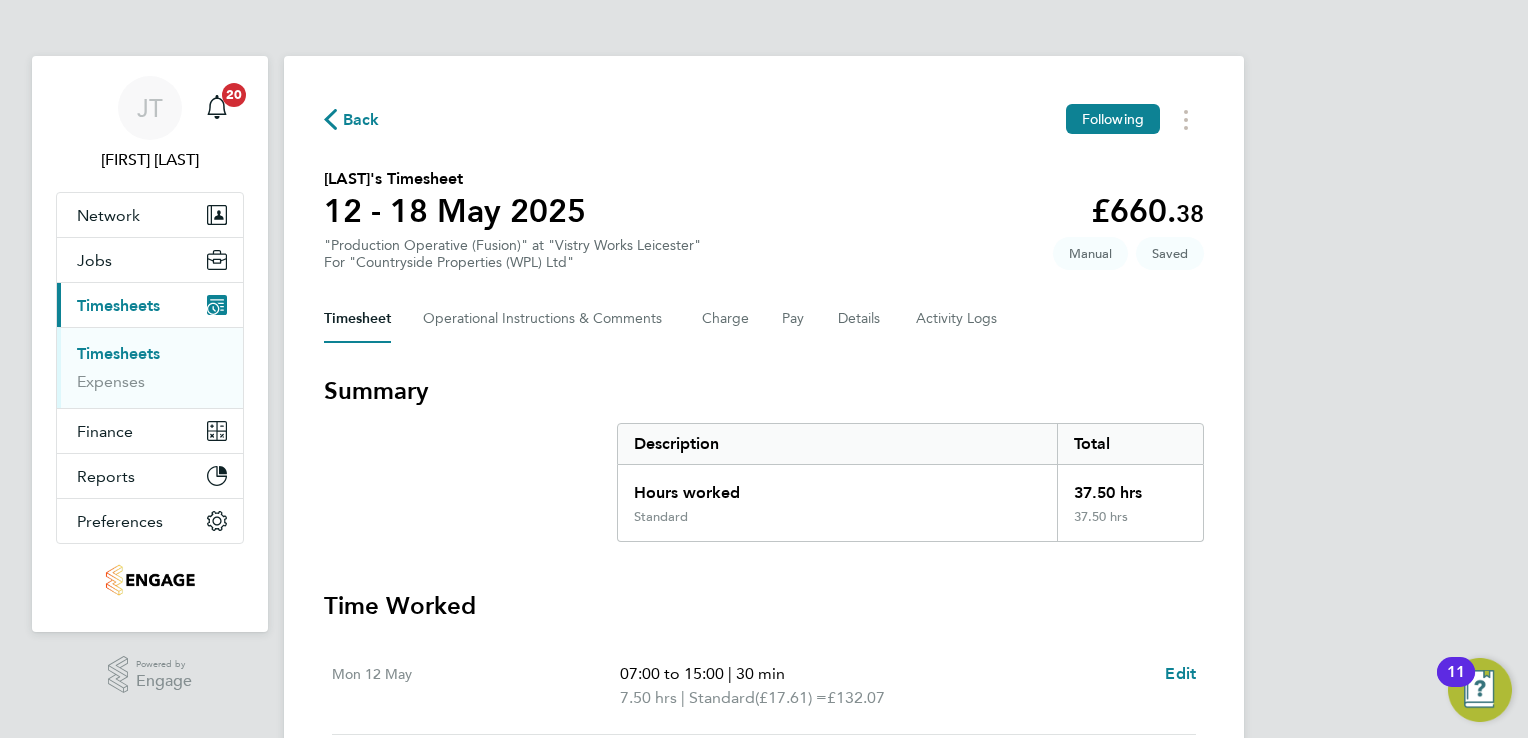 type 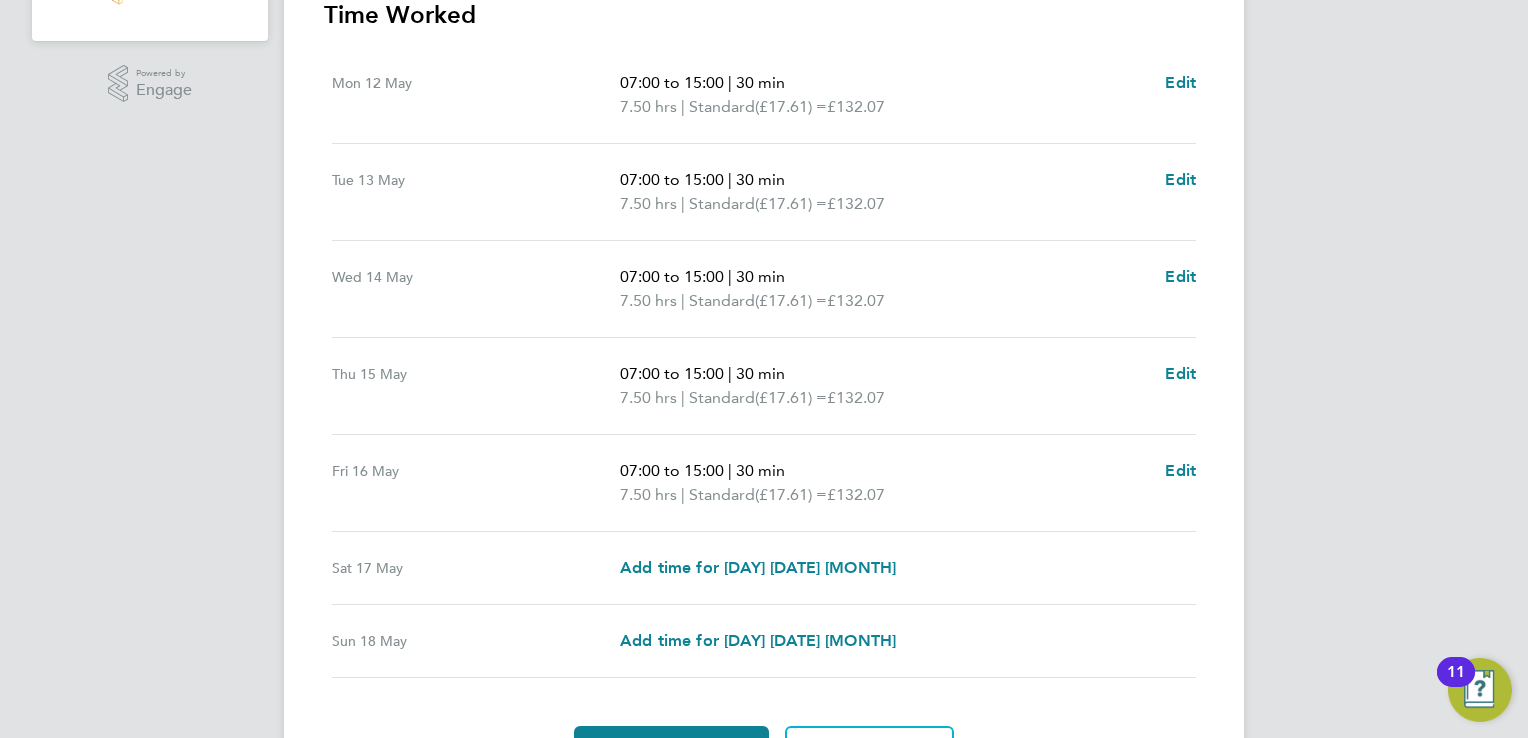 scroll, scrollTop: 640, scrollLeft: 0, axis: vertical 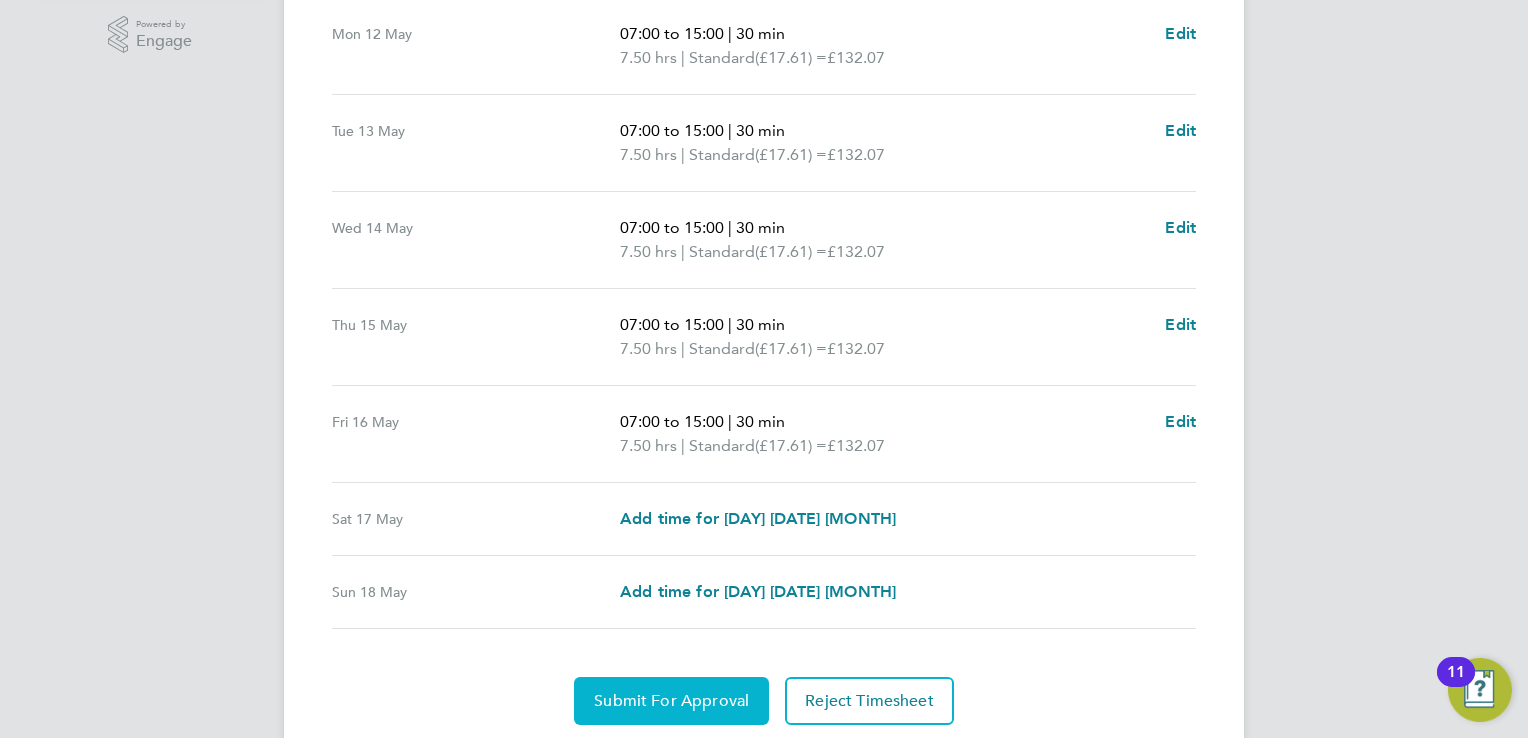 click on "Submit For Approval" 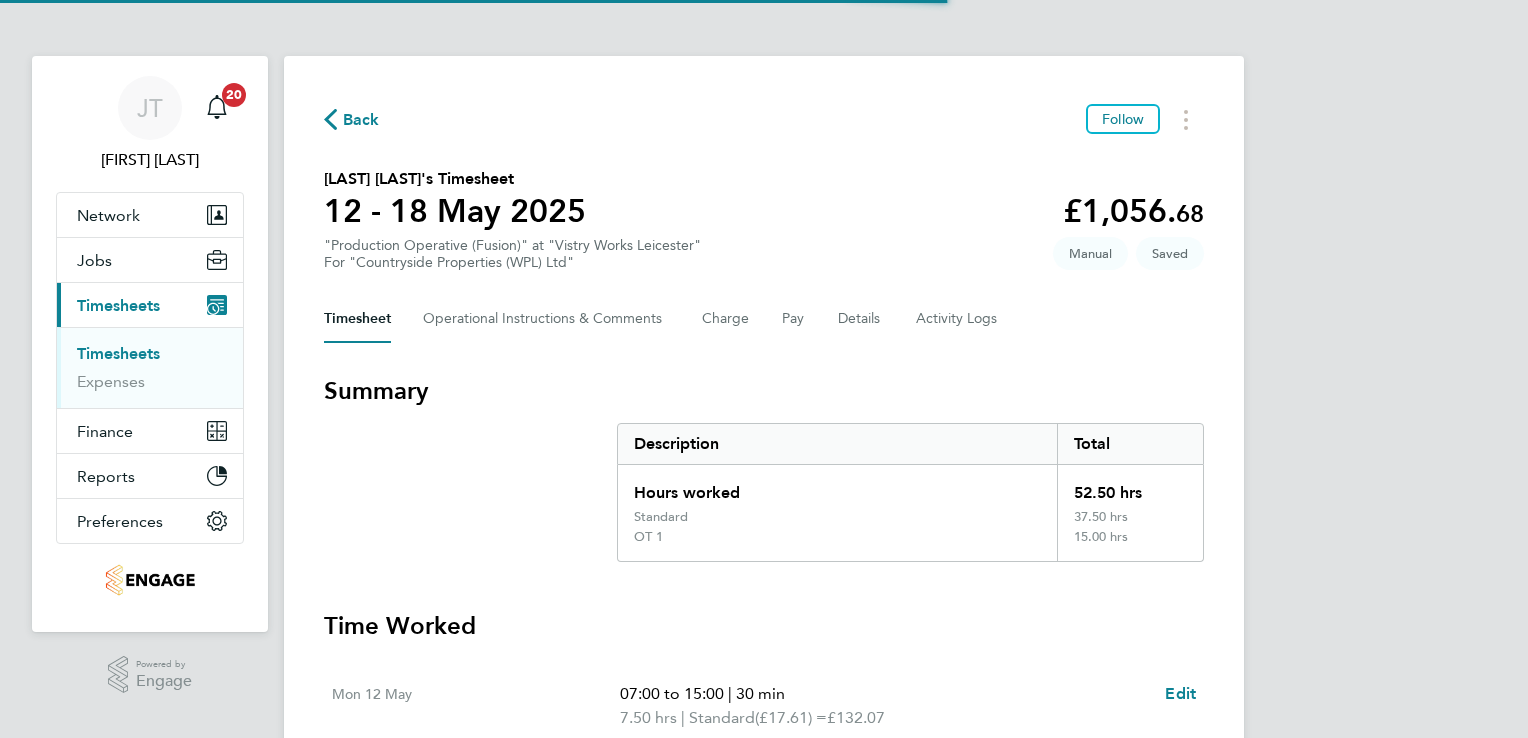 scroll, scrollTop: 0, scrollLeft: 0, axis: both 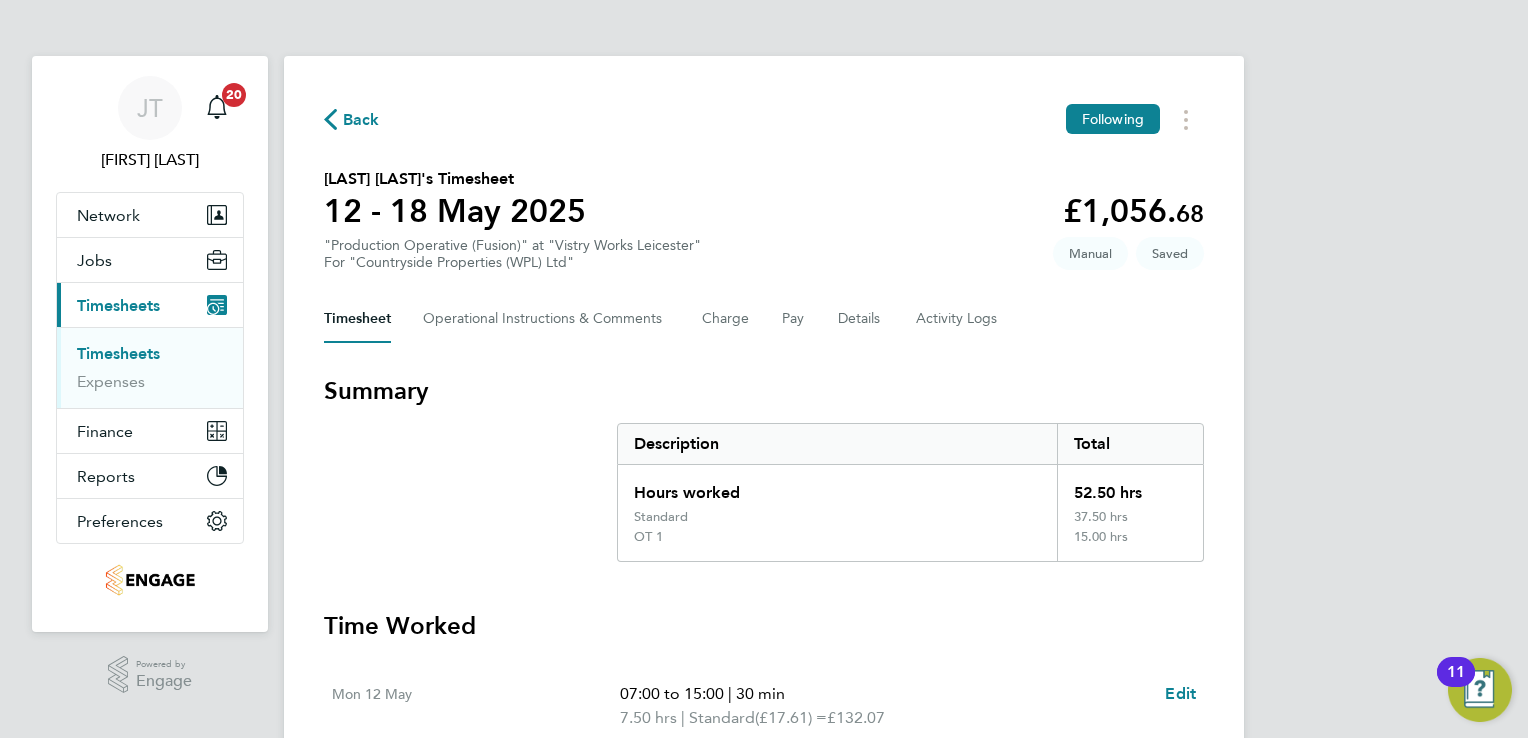 type 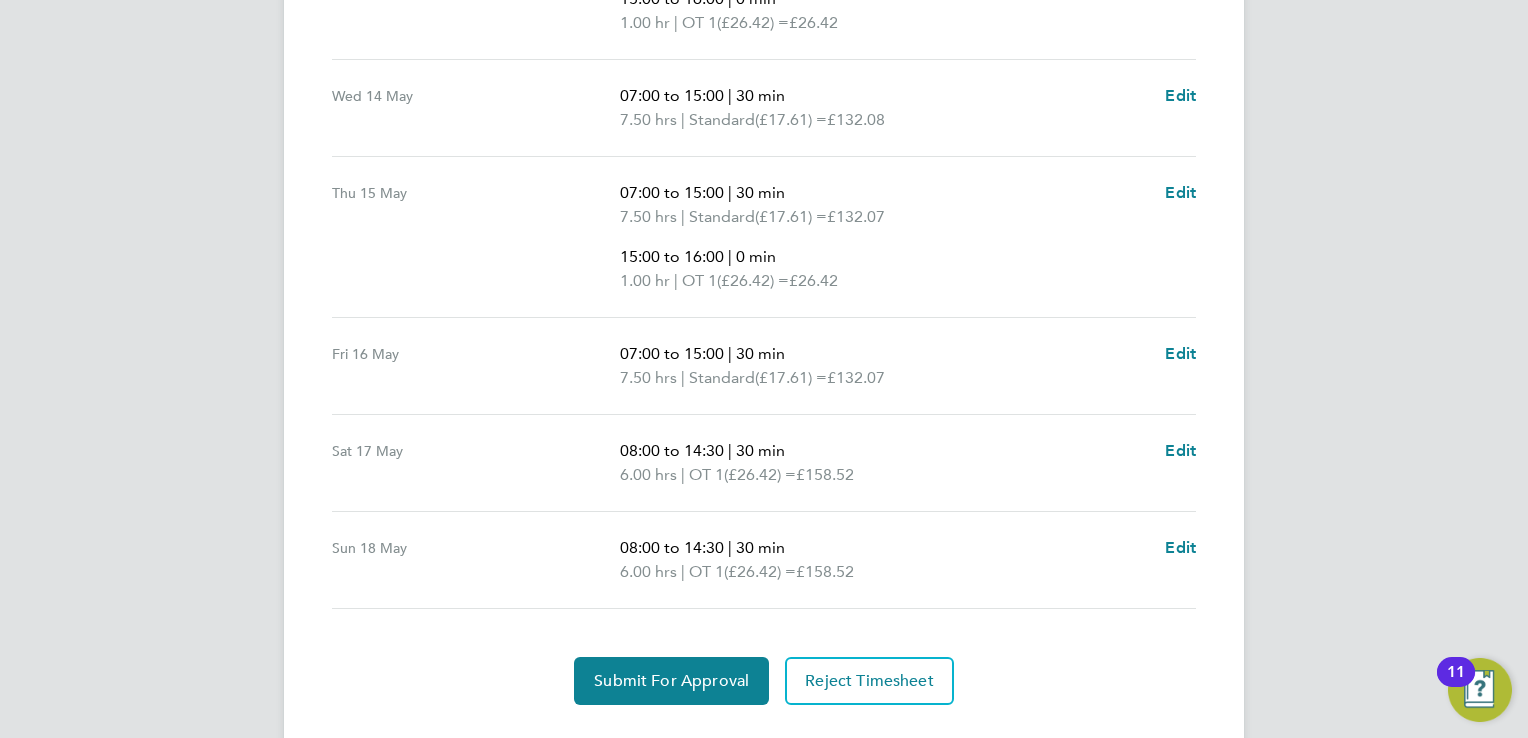 scroll, scrollTop: 960, scrollLeft: 0, axis: vertical 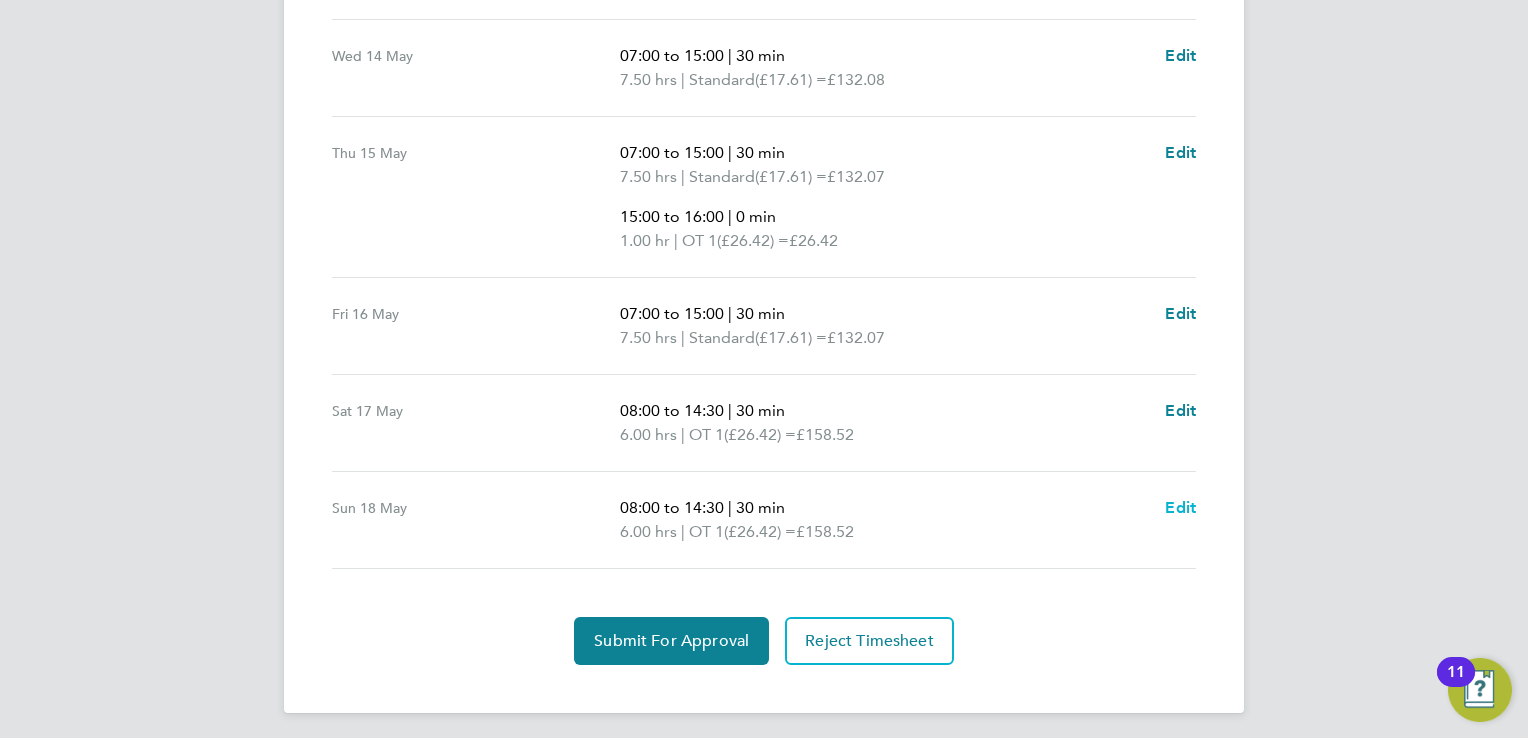 click on "Edit" at bounding box center [1180, 507] 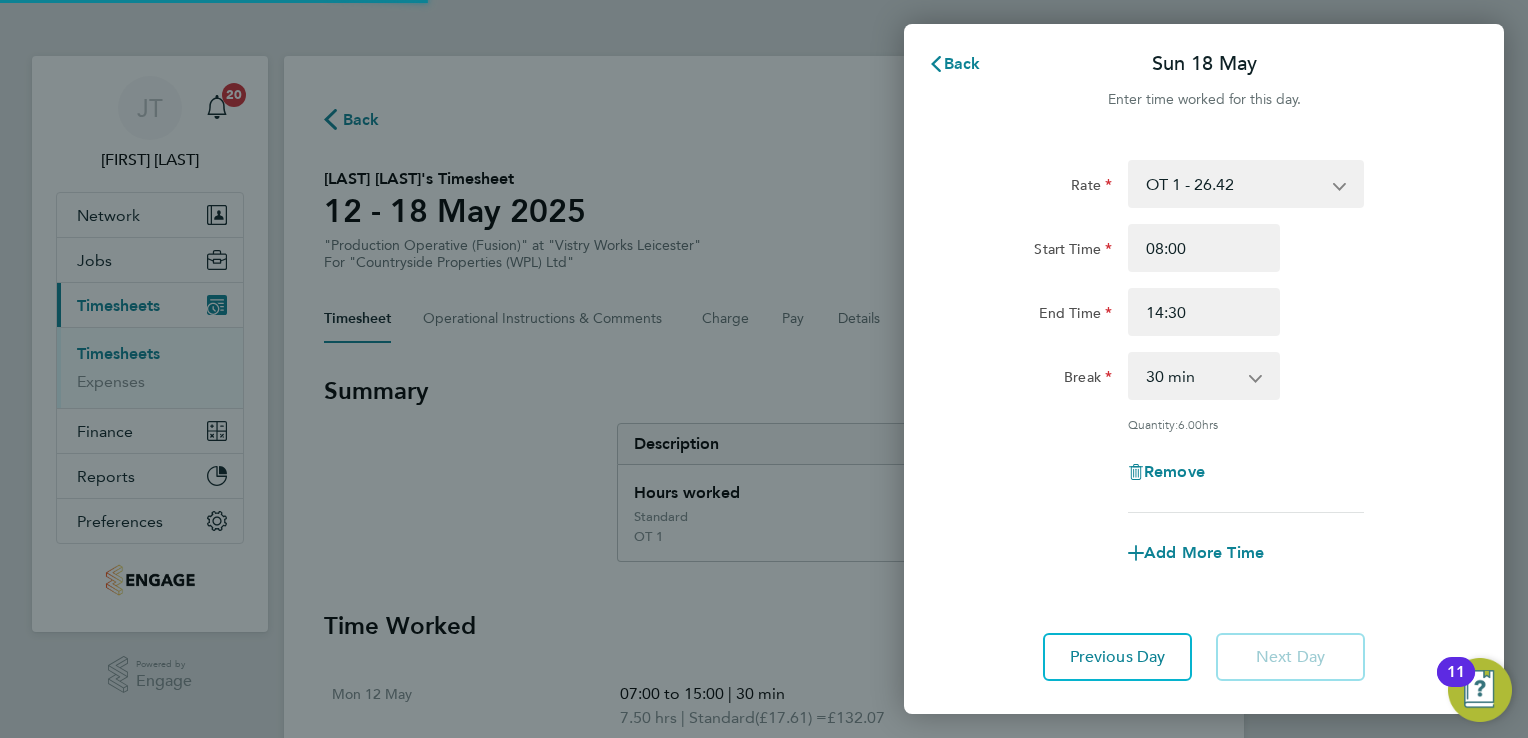 scroll, scrollTop: 0, scrollLeft: 0, axis: both 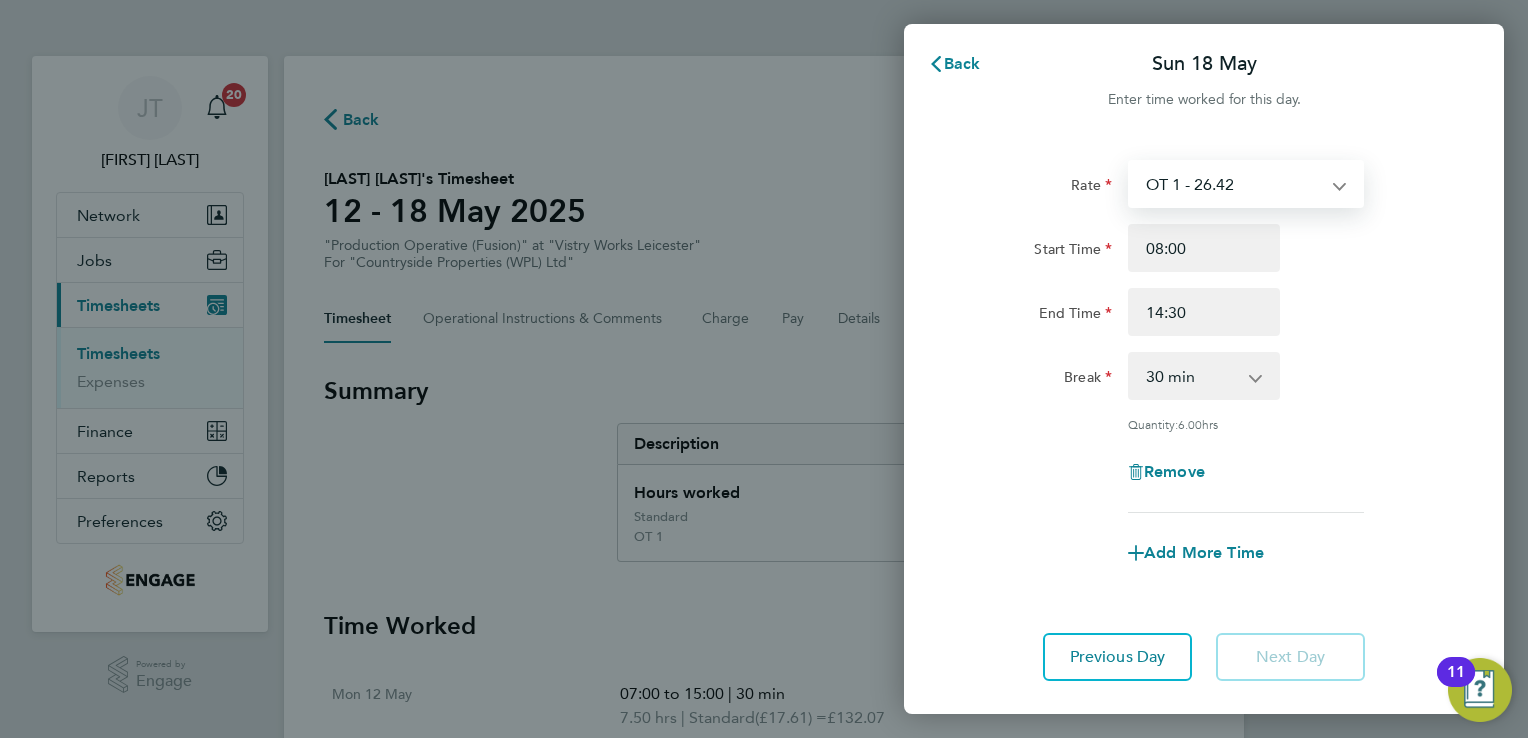 click on "OT 1 - 26.42   Standard - 17.61   OT2 - 35.22" at bounding box center (1234, 184) 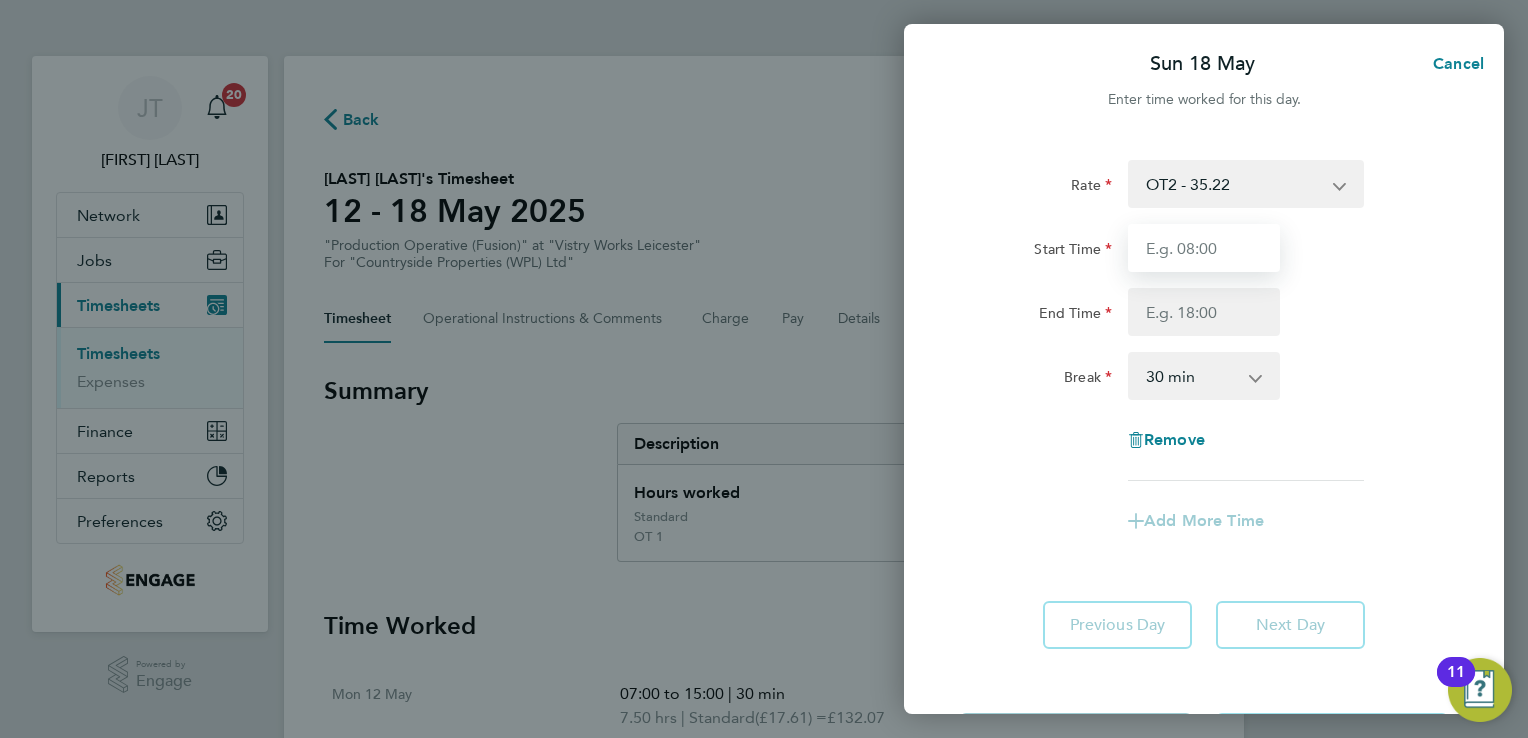 click on "Start Time" at bounding box center (1204, 248) 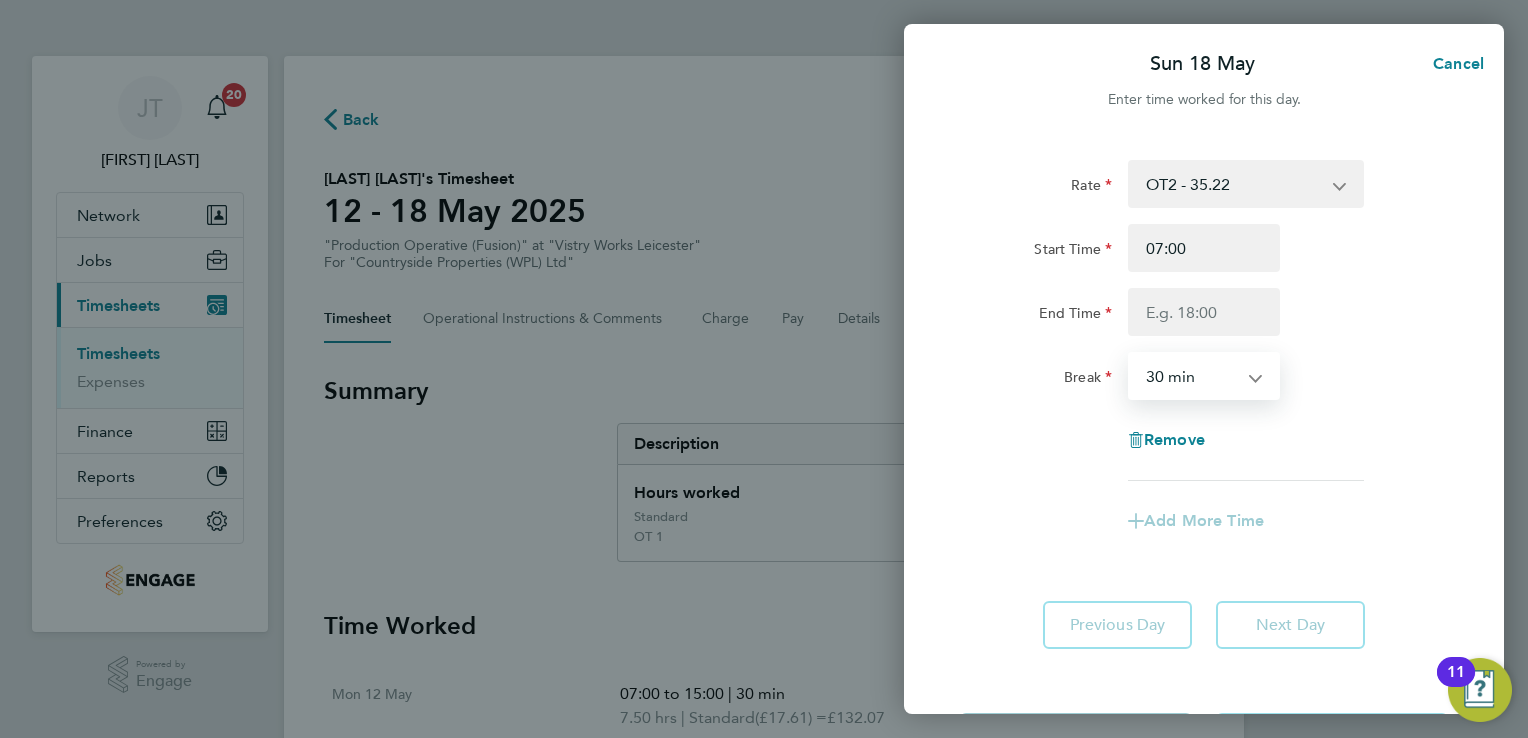 click on "0 min   15 min   30 min   45 min   60 min   75 min   90 min" at bounding box center [1192, 376] 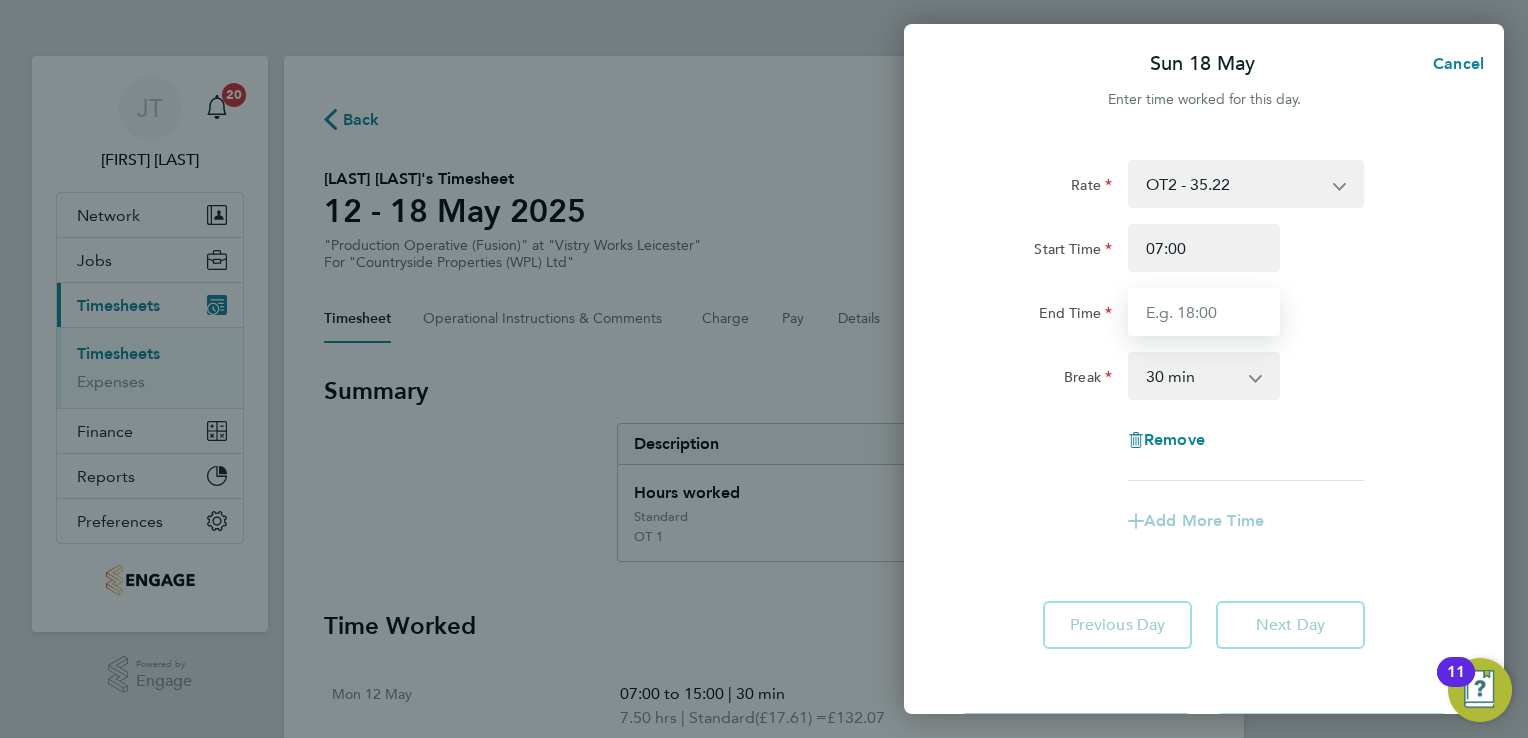click on "End Time" at bounding box center (1204, 312) 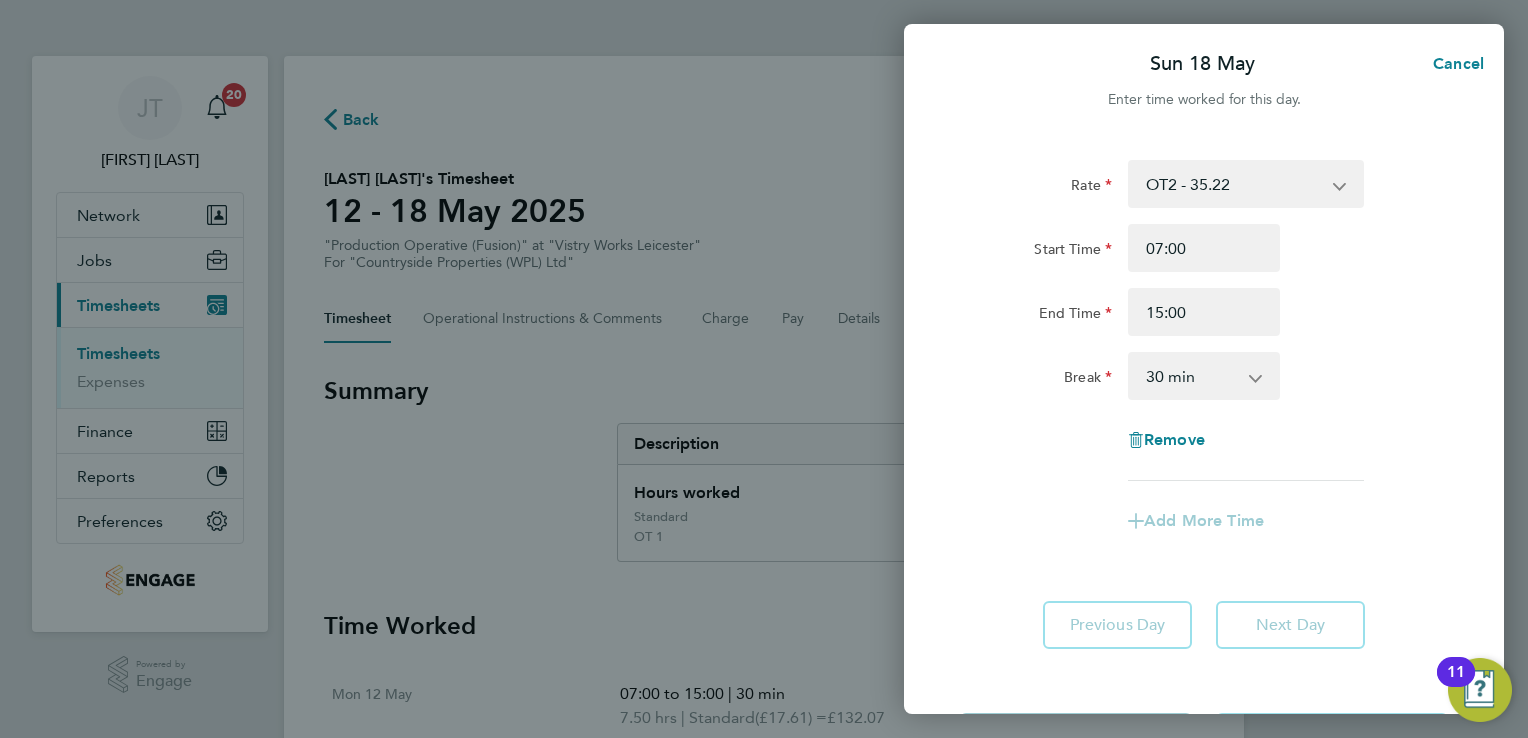 click on "Rate  OT2 - 35.22   Standard - 17.61   OT 1 - 26.42
Start Time 07:00 End Time 15:00 Break  0 min   15 min   30 min   45 min   60 min   75 min   90 min
Remove
Add More Time   Previous Day   Next Day" 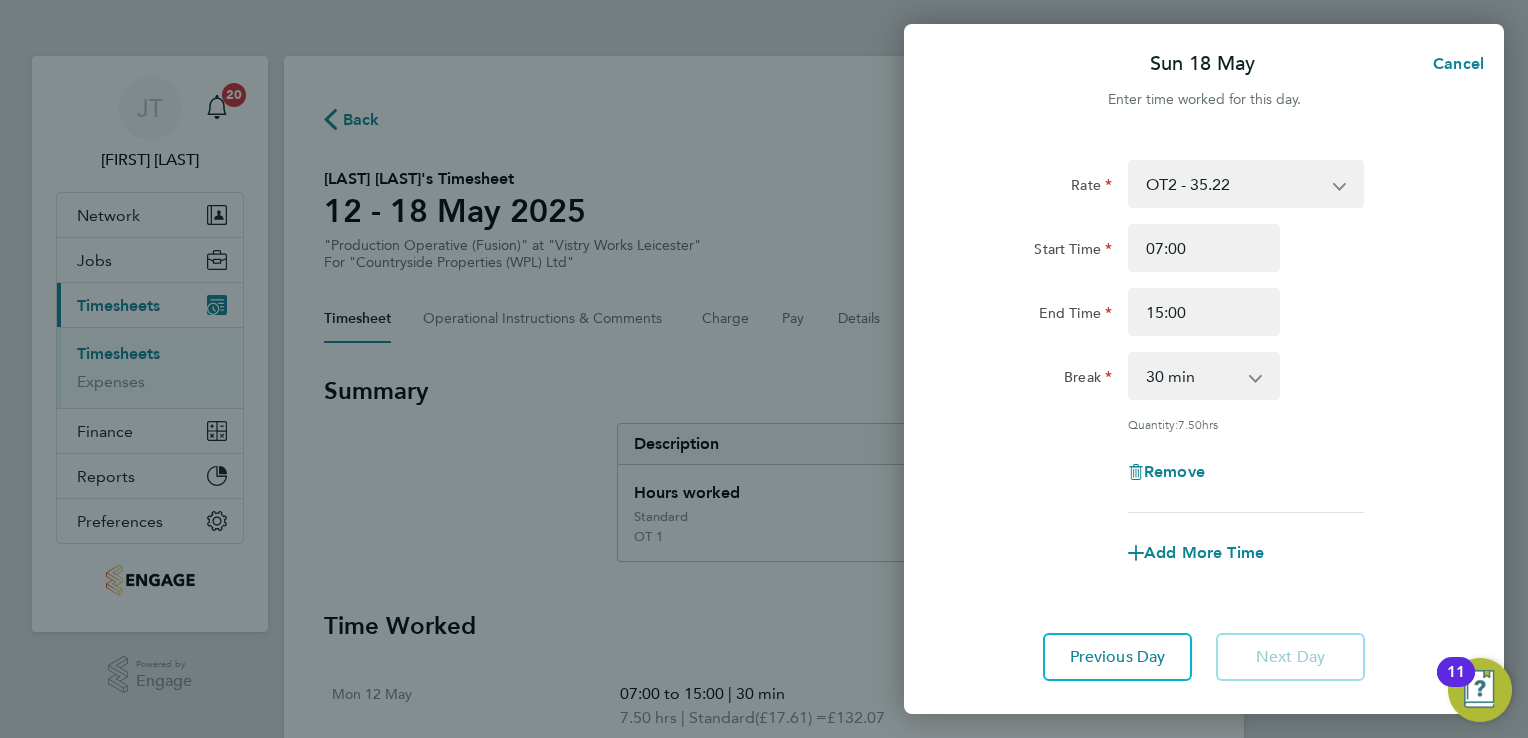 click on "Break  0 min   15 min   30 min   45 min   60 min   75 min   90 min" 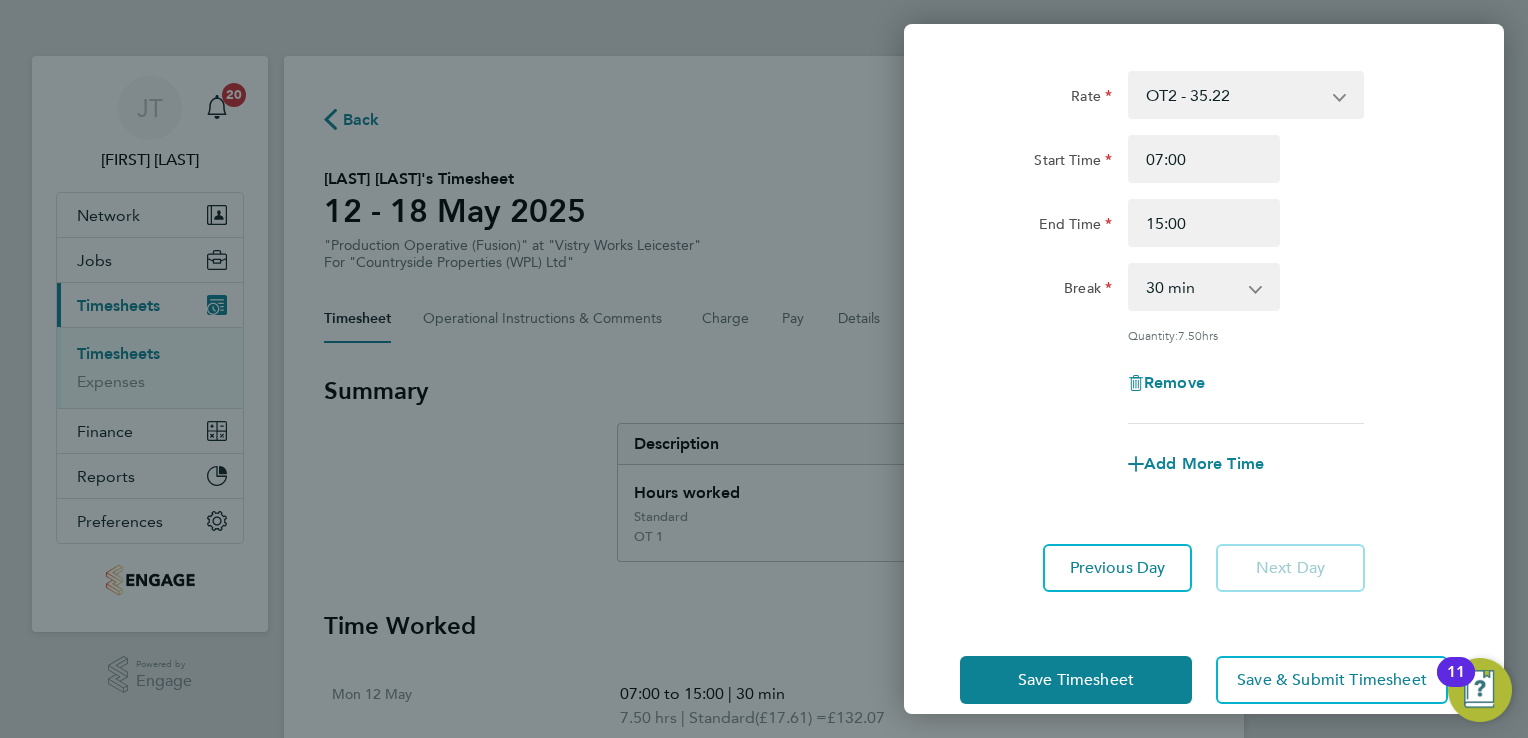 scroll, scrollTop: 116, scrollLeft: 0, axis: vertical 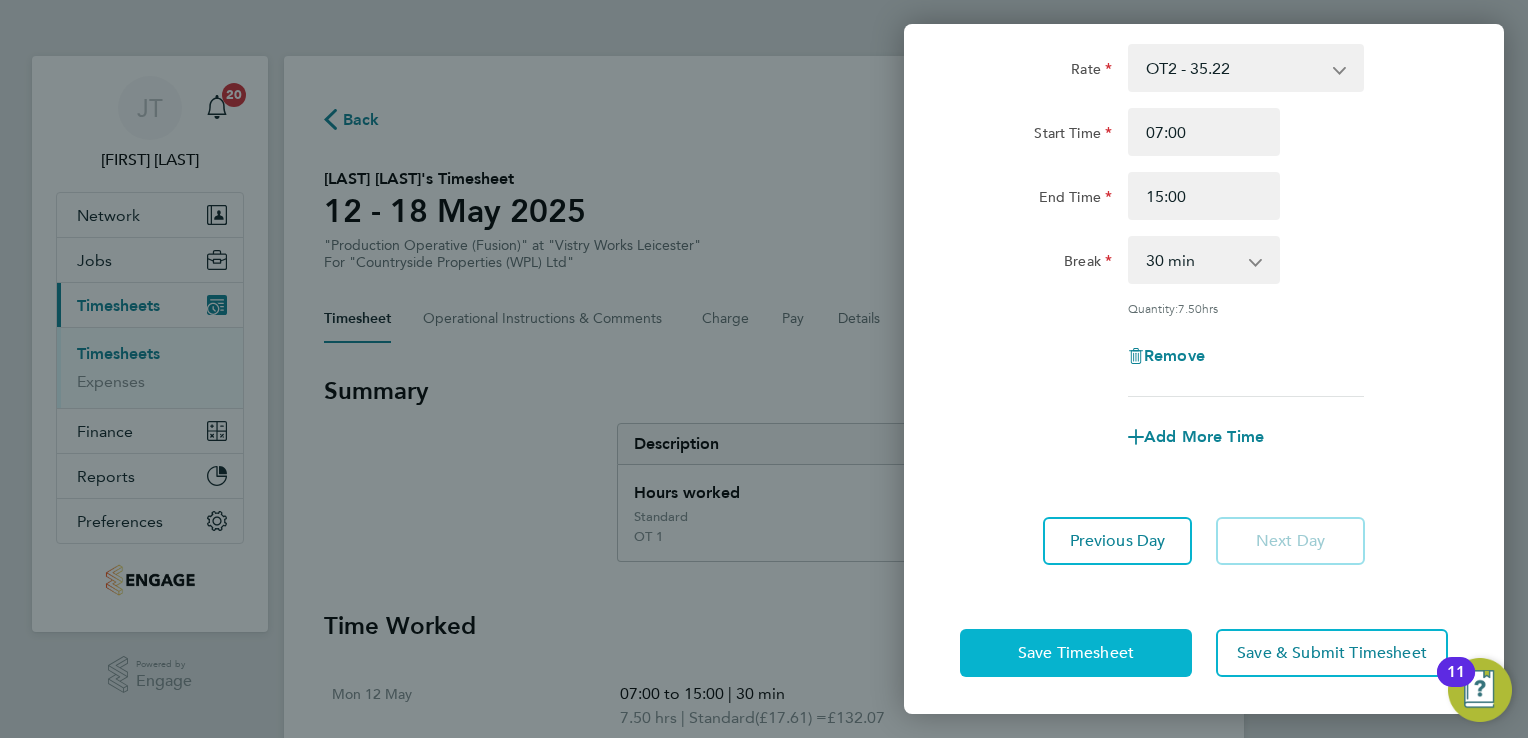 click on "Save Timesheet" 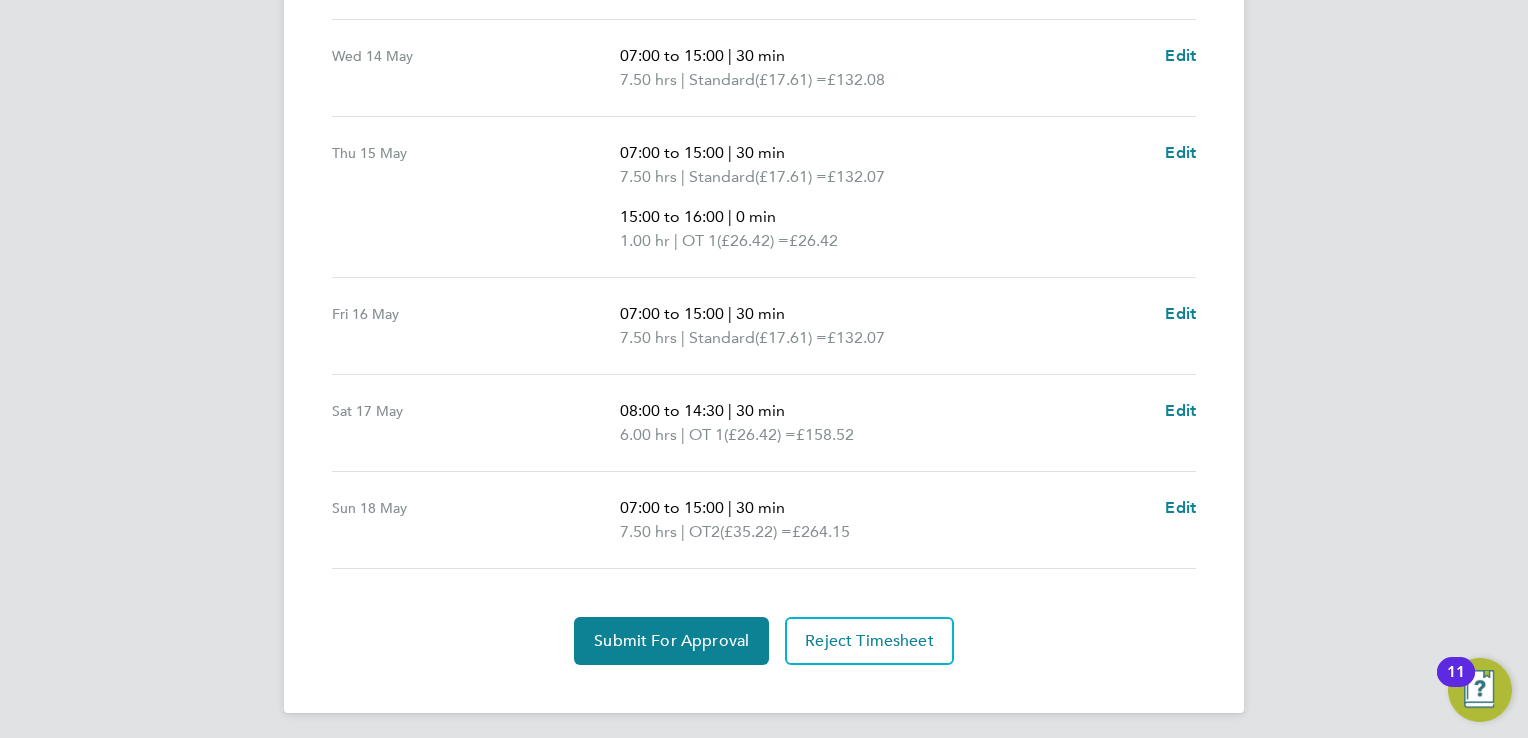 scroll, scrollTop: 984, scrollLeft: 0, axis: vertical 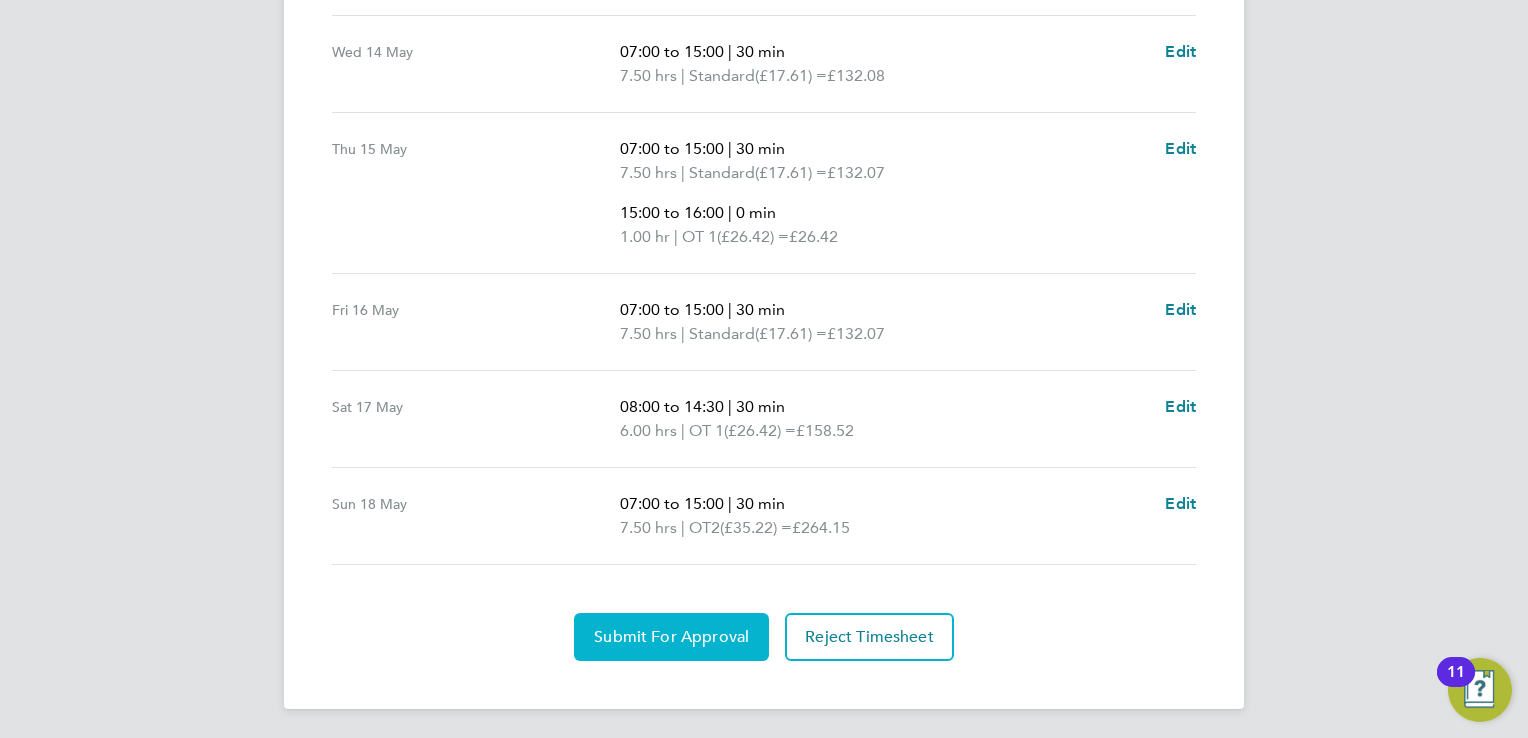 click on "Submit For Approval" 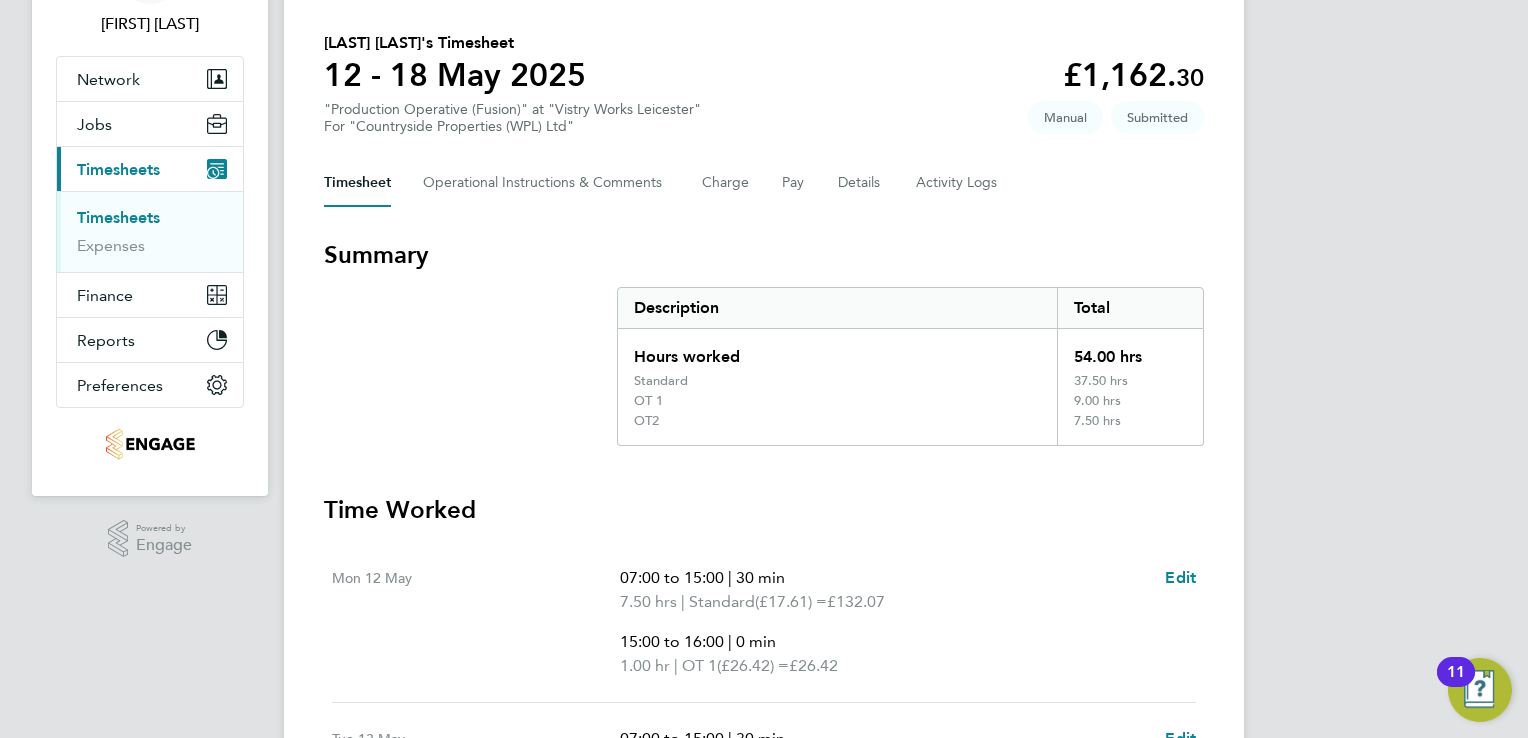 scroll, scrollTop: 0, scrollLeft: 0, axis: both 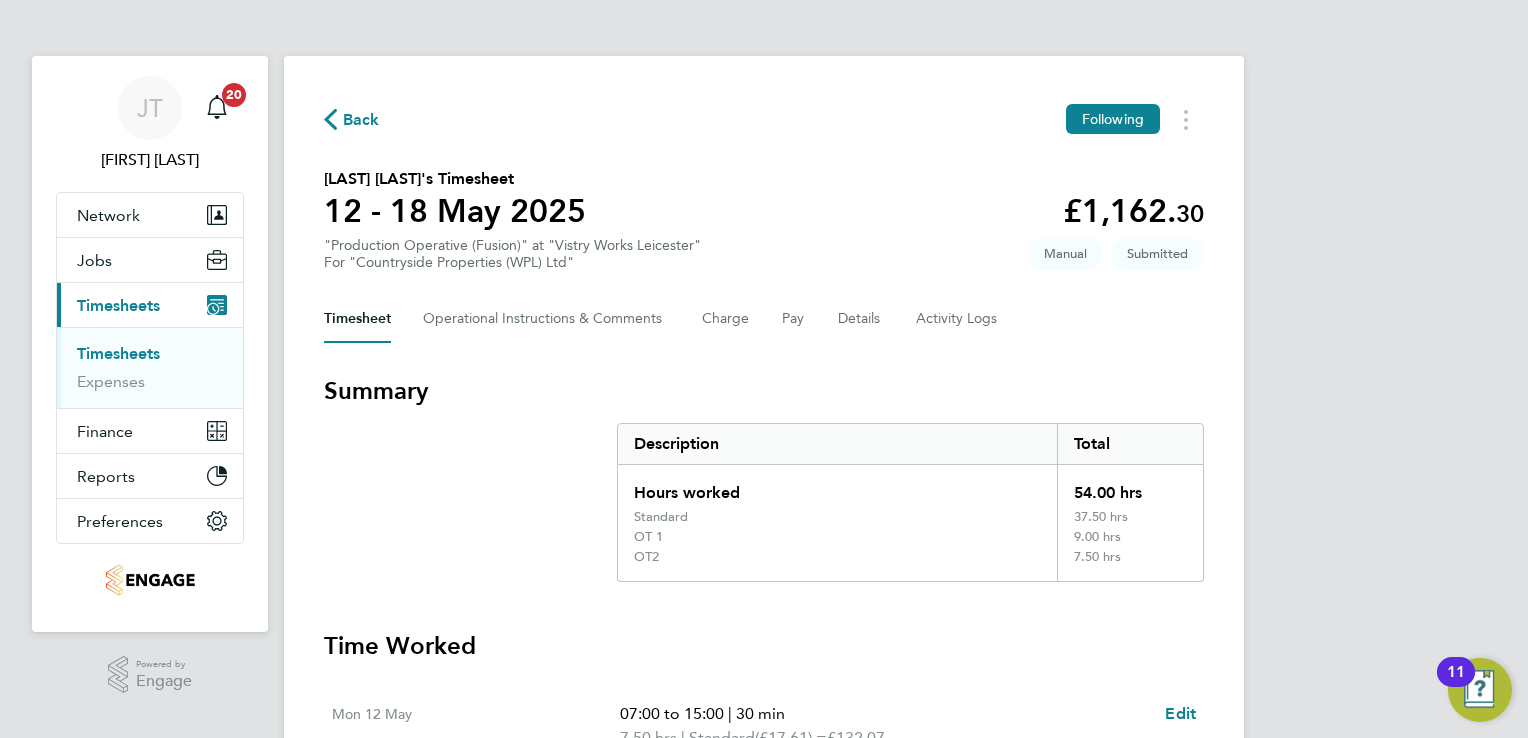 select on "30" 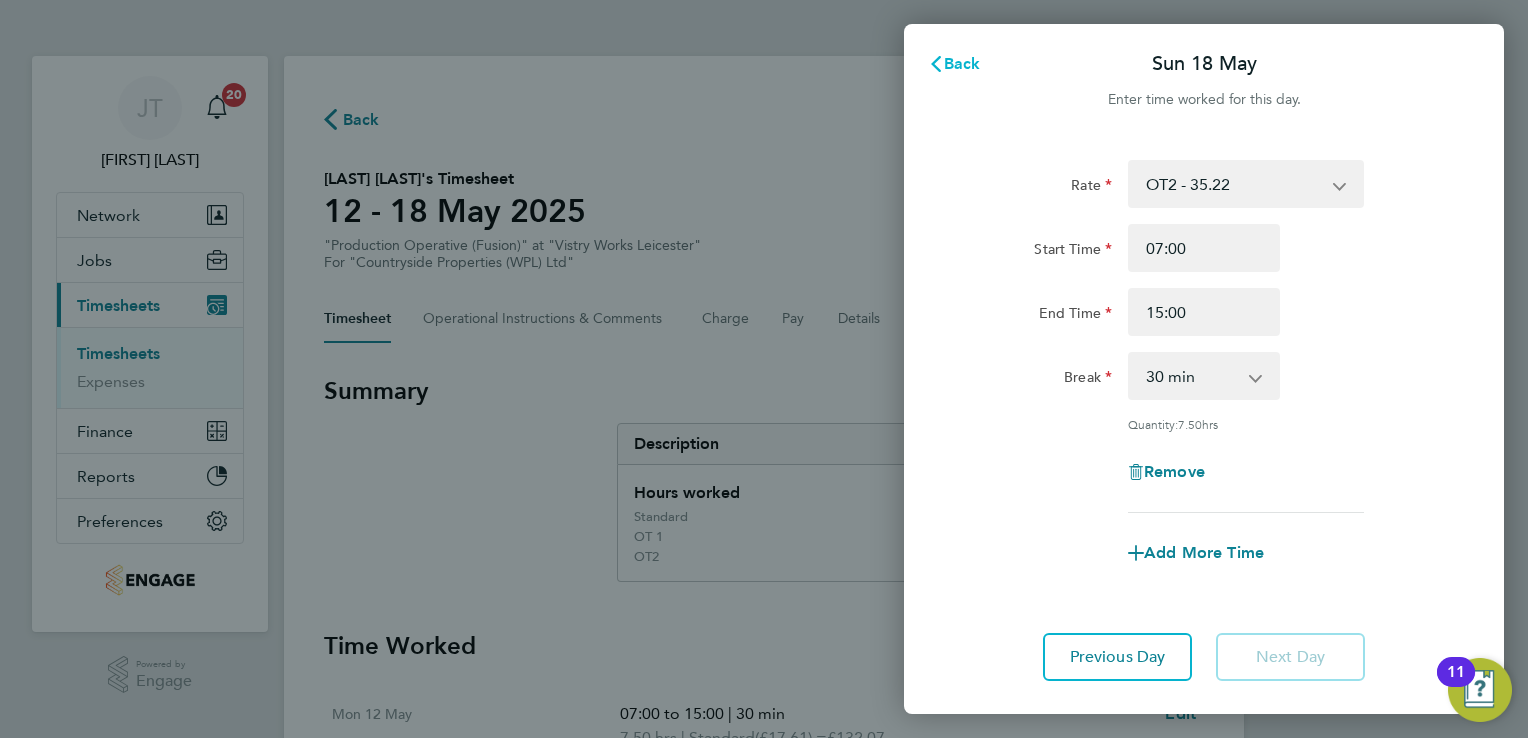 click on "Back" 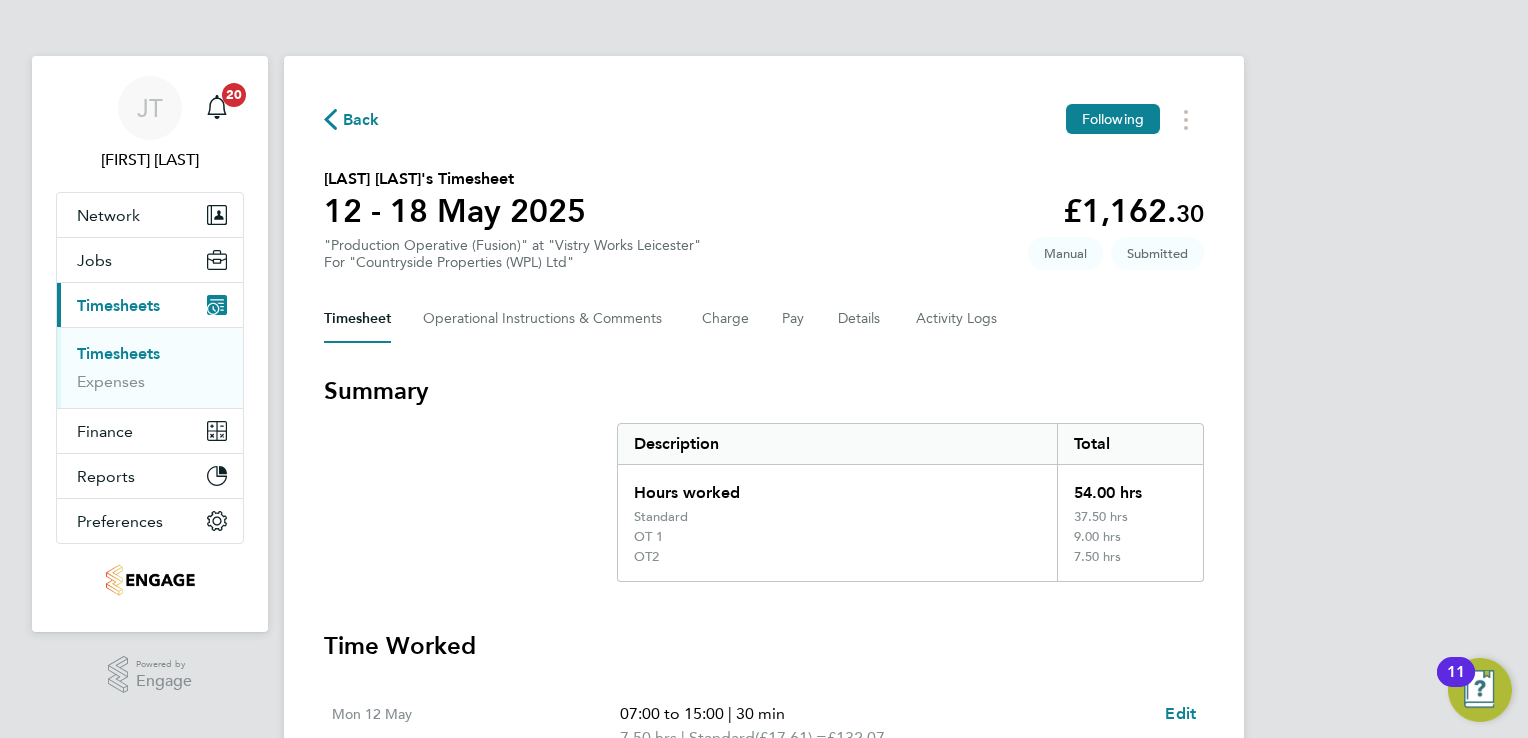 select on "30" 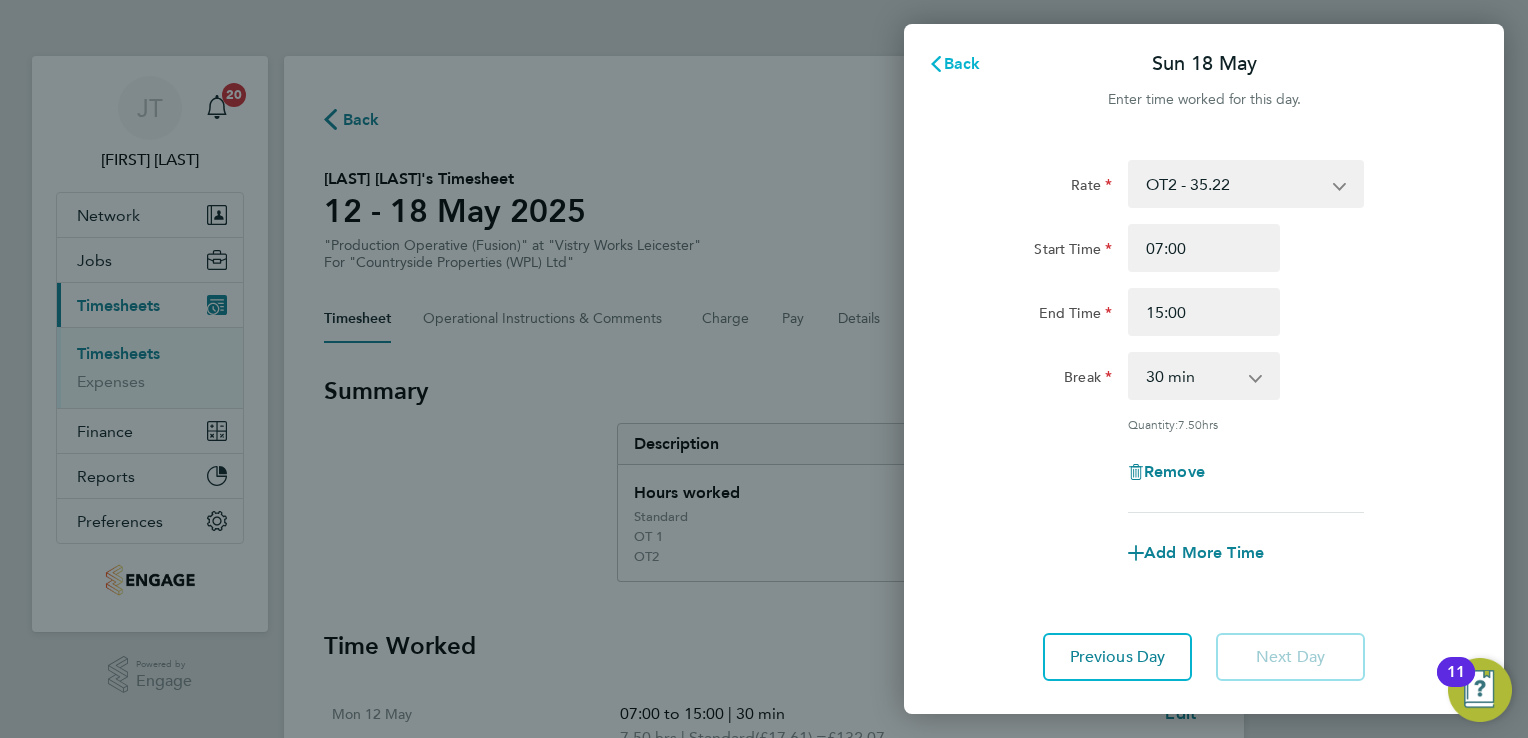 click on "Back" 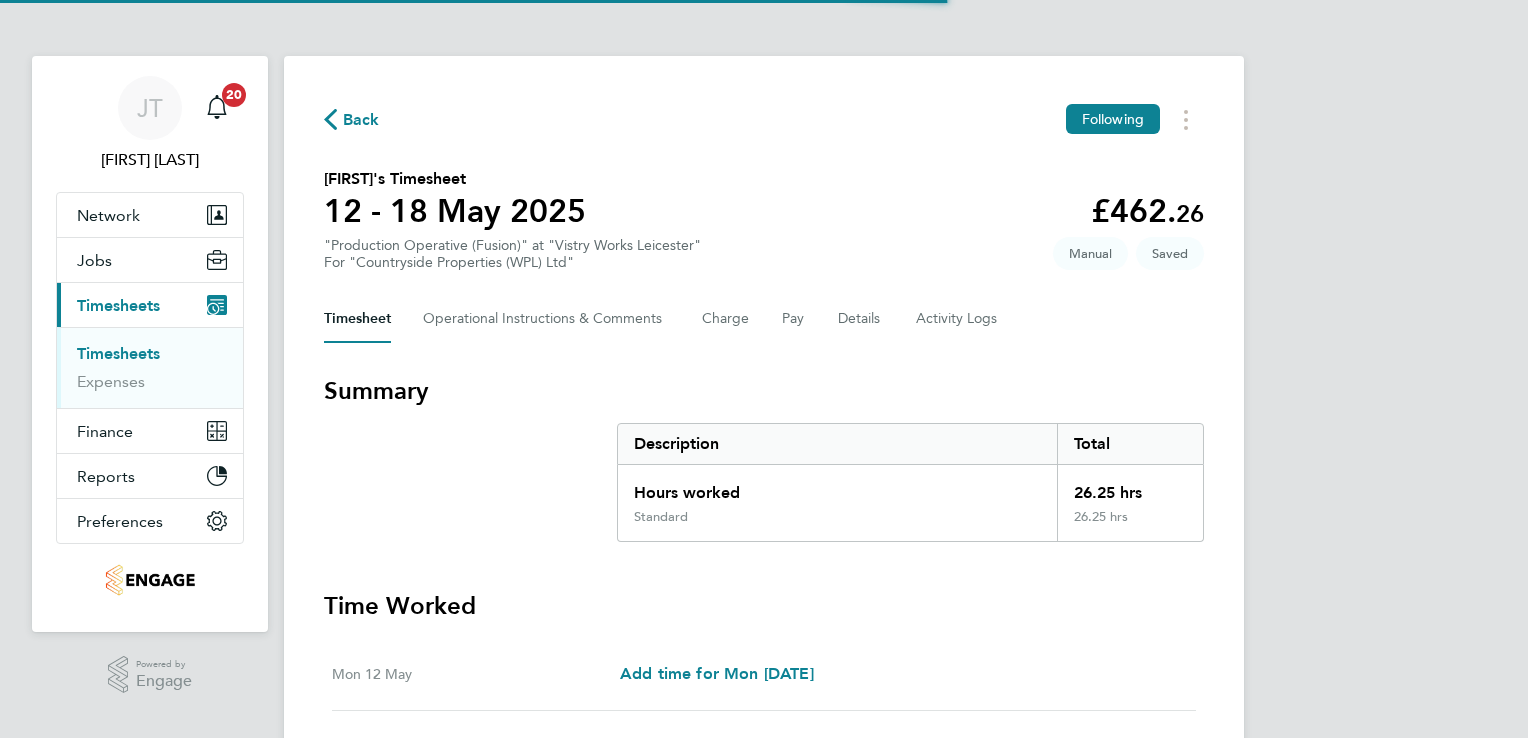 scroll, scrollTop: 0, scrollLeft: 0, axis: both 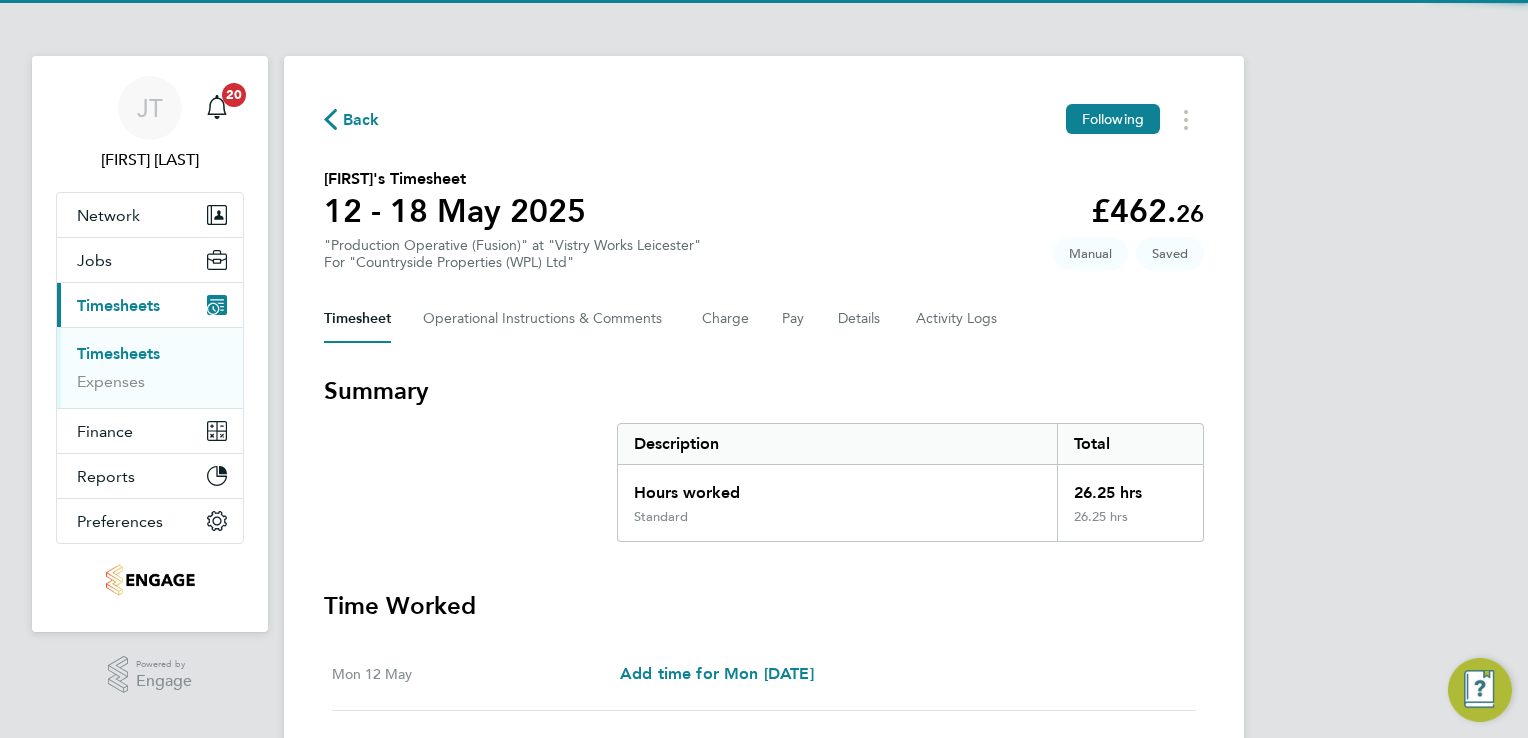 type 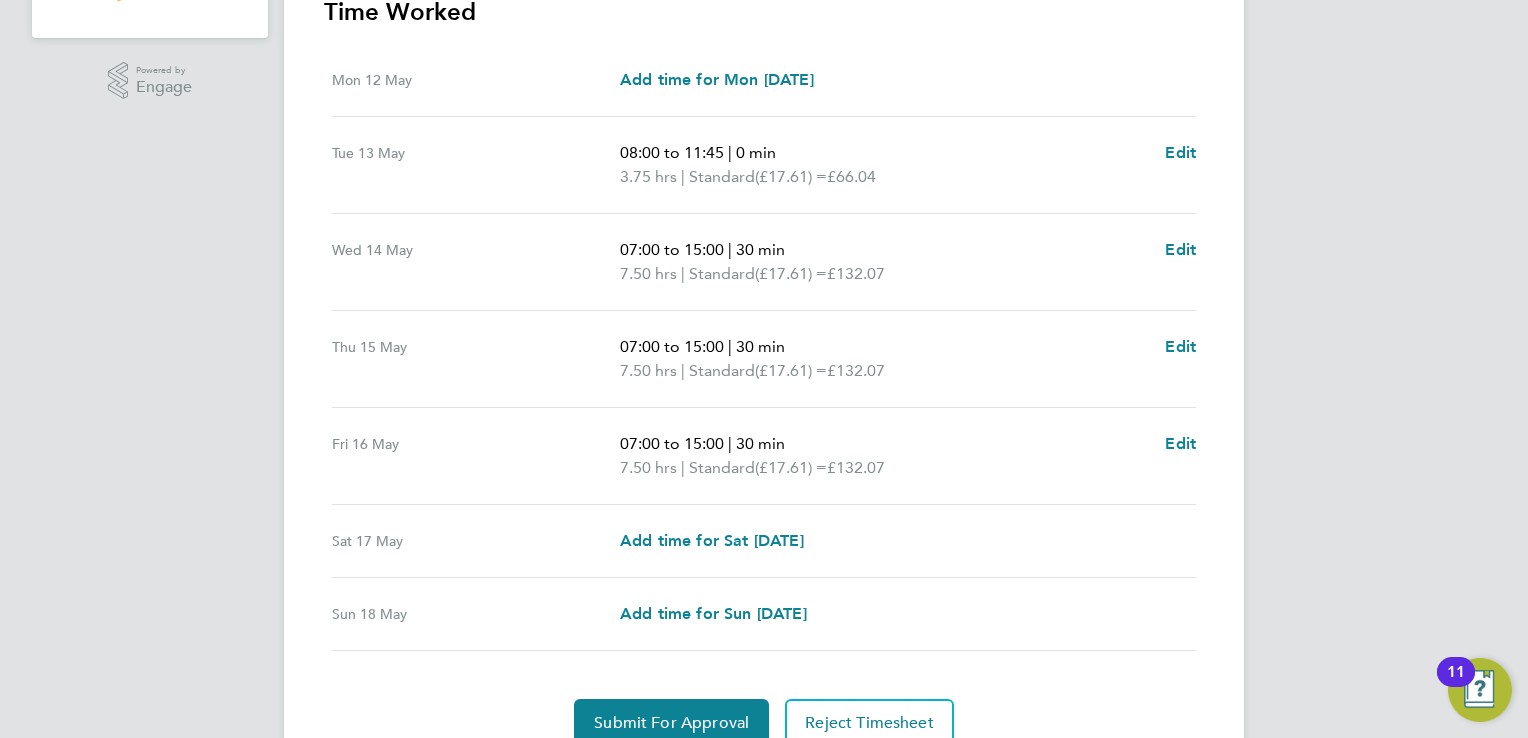 scroll, scrollTop: 680, scrollLeft: 0, axis: vertical 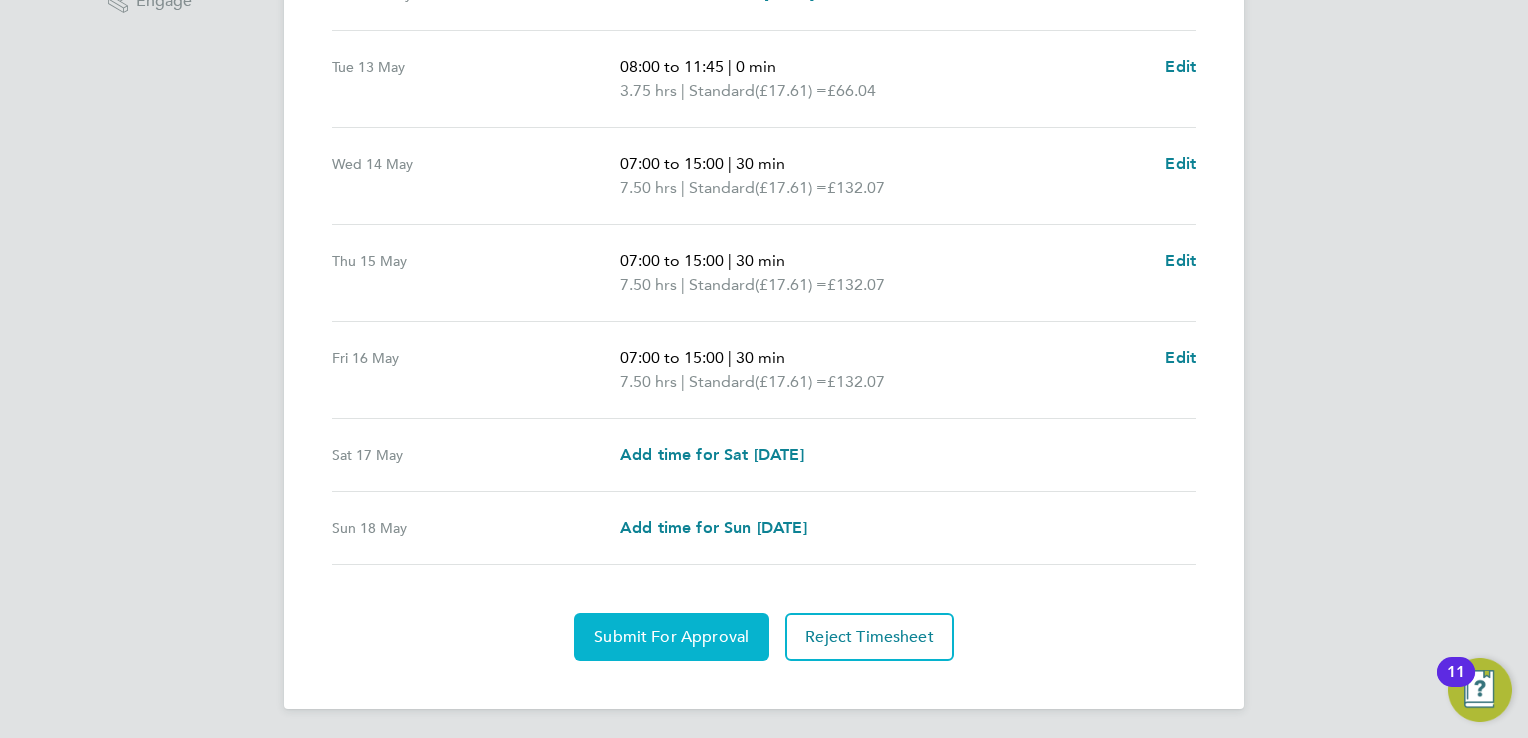 click on "Submit For Approval" 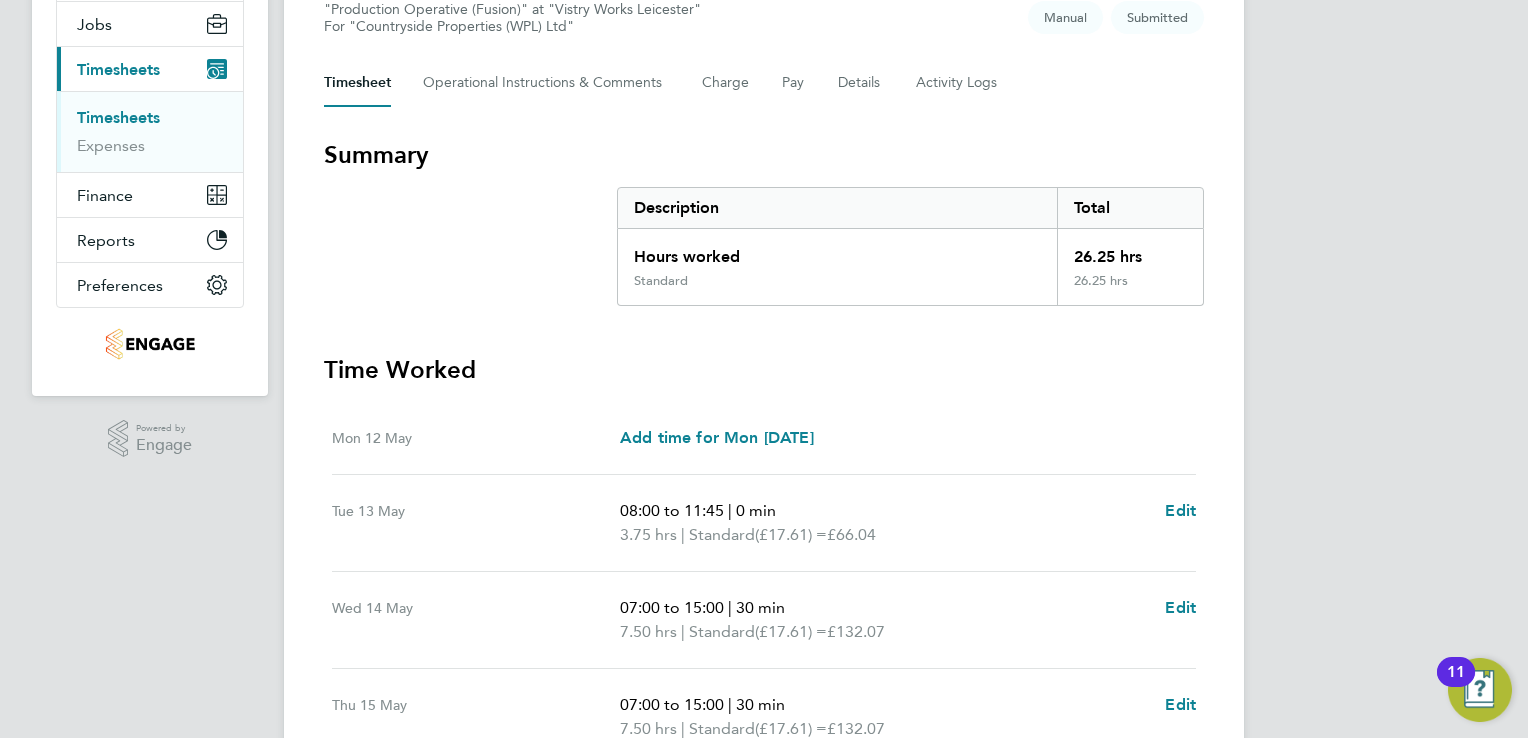 scroll, scrollTop: 88, scrollLeft: 0, axis: vertical 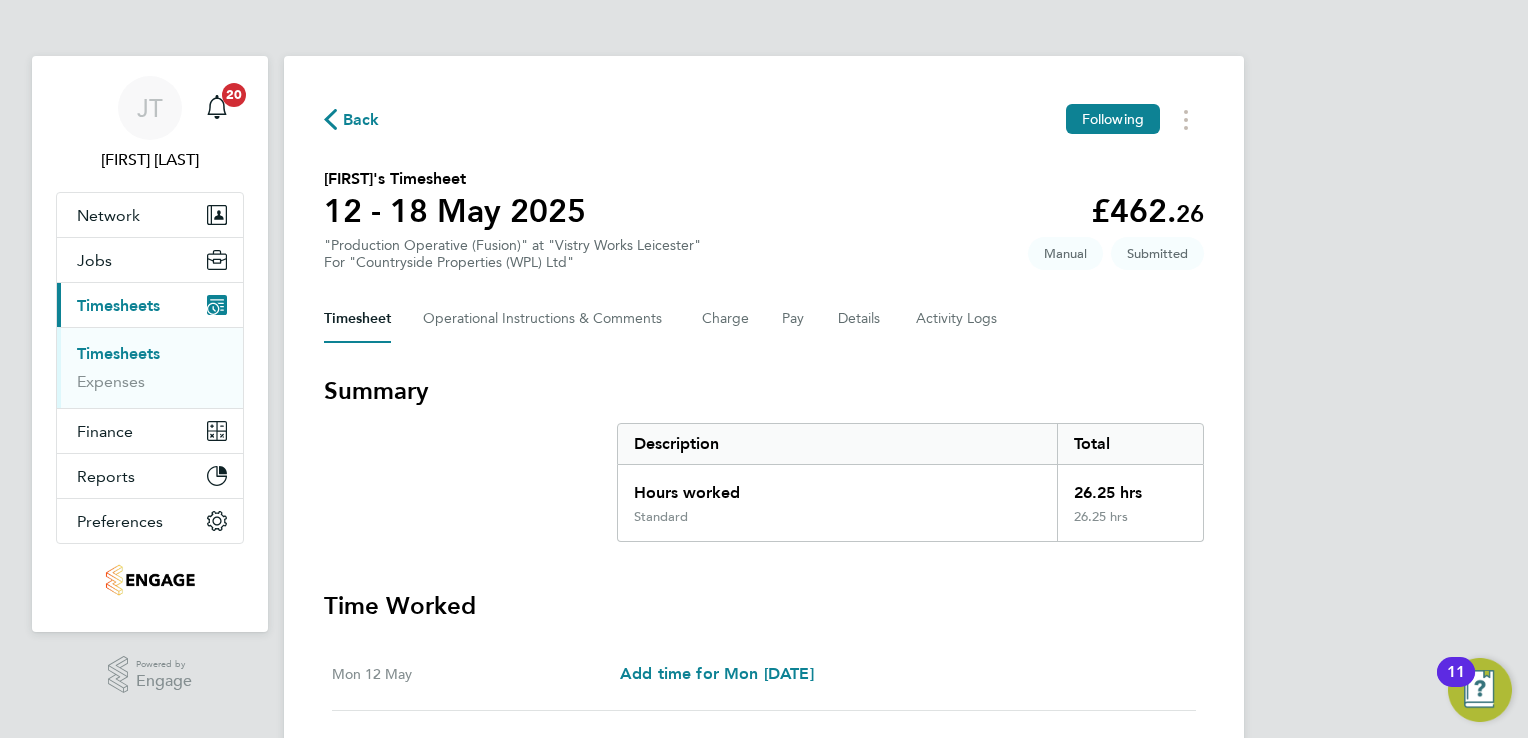 click on "Back" 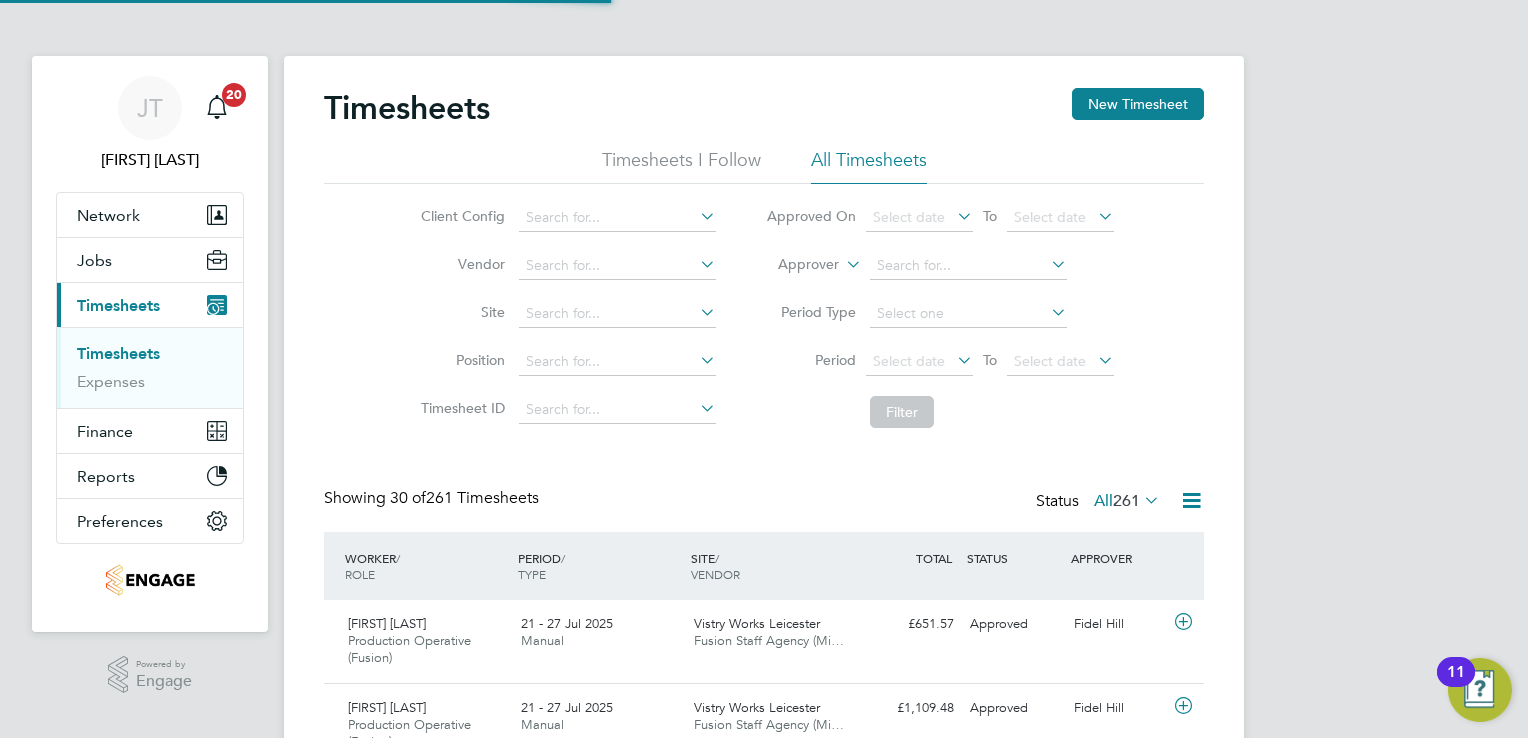 scroll, scrollTop: 10, scrollLeft: 10, axis: both 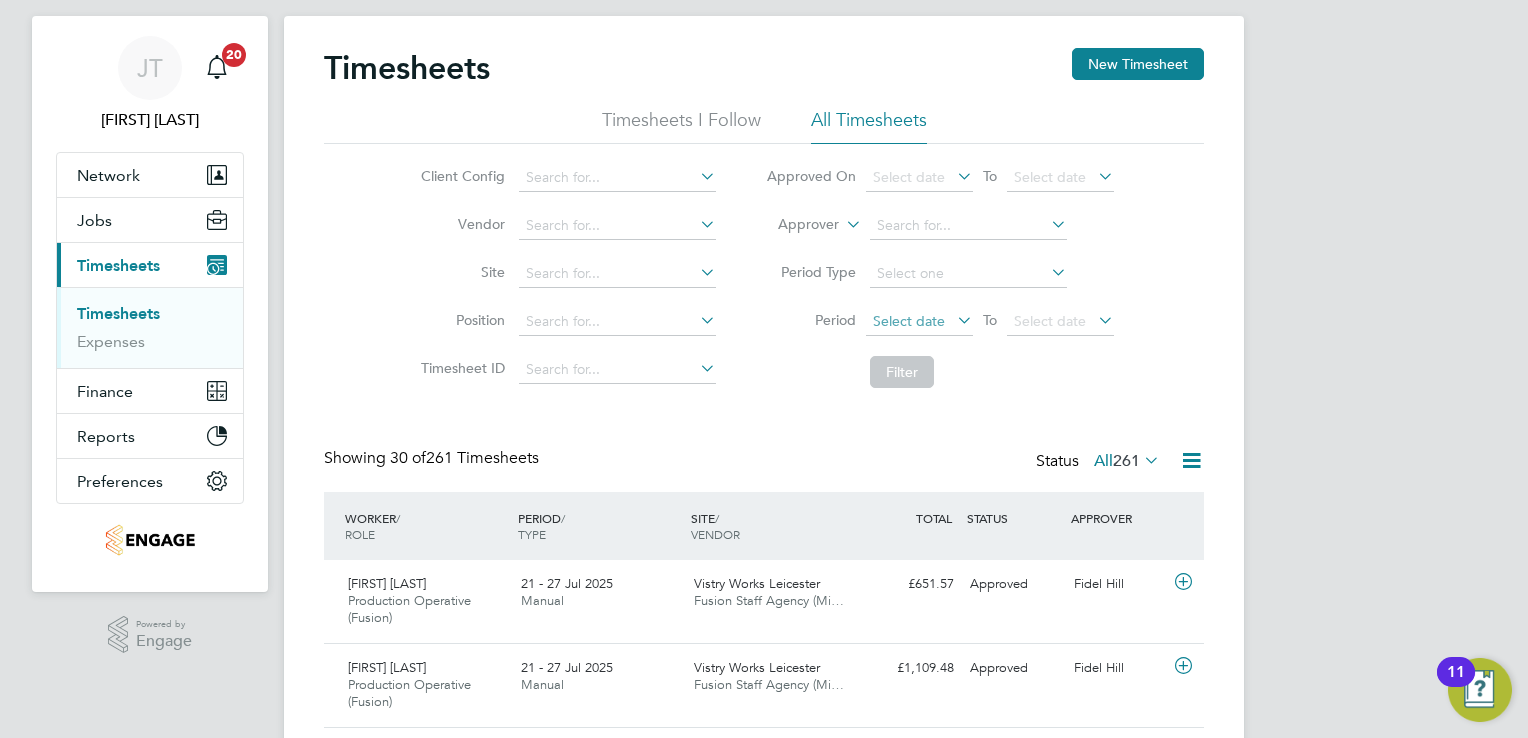 click on "Select date" 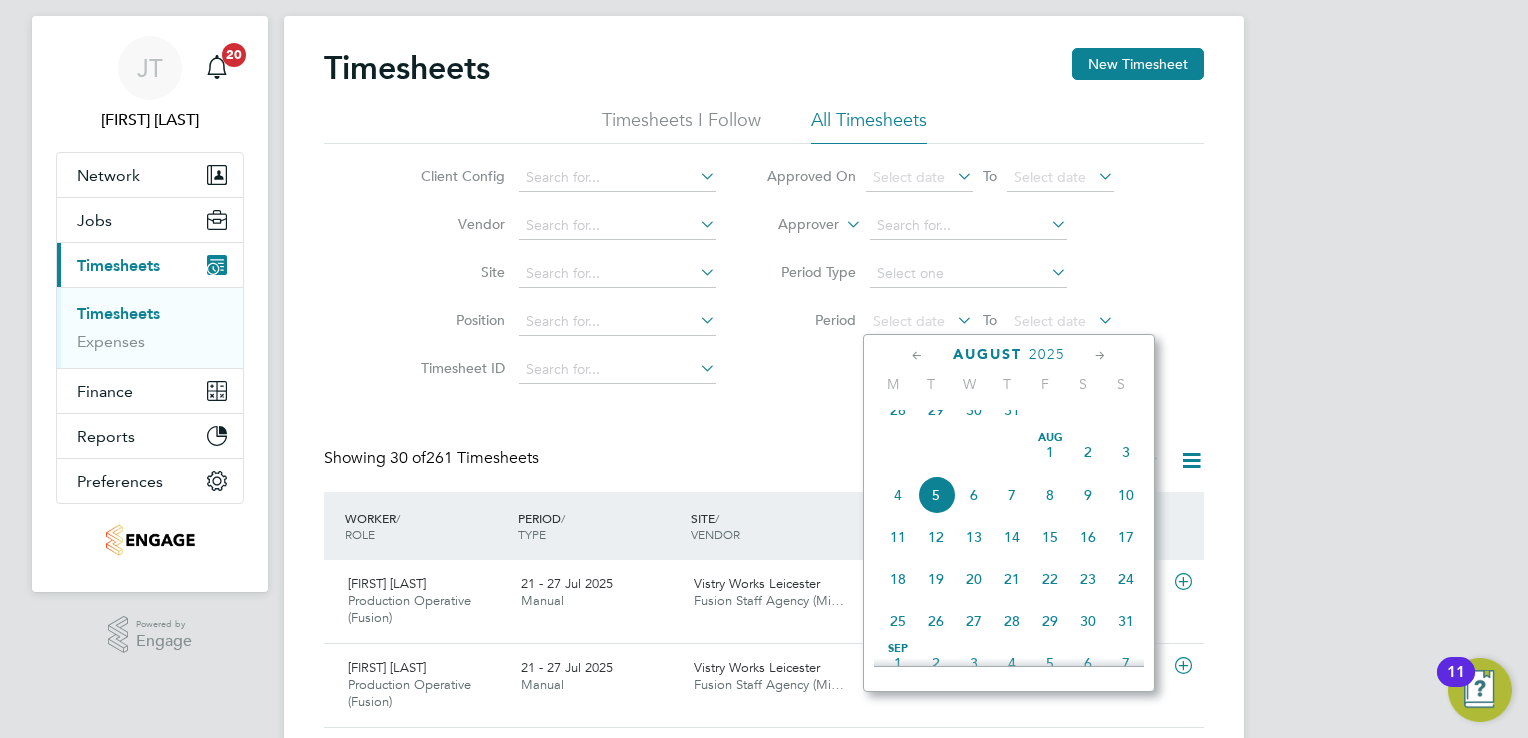 click on "August" 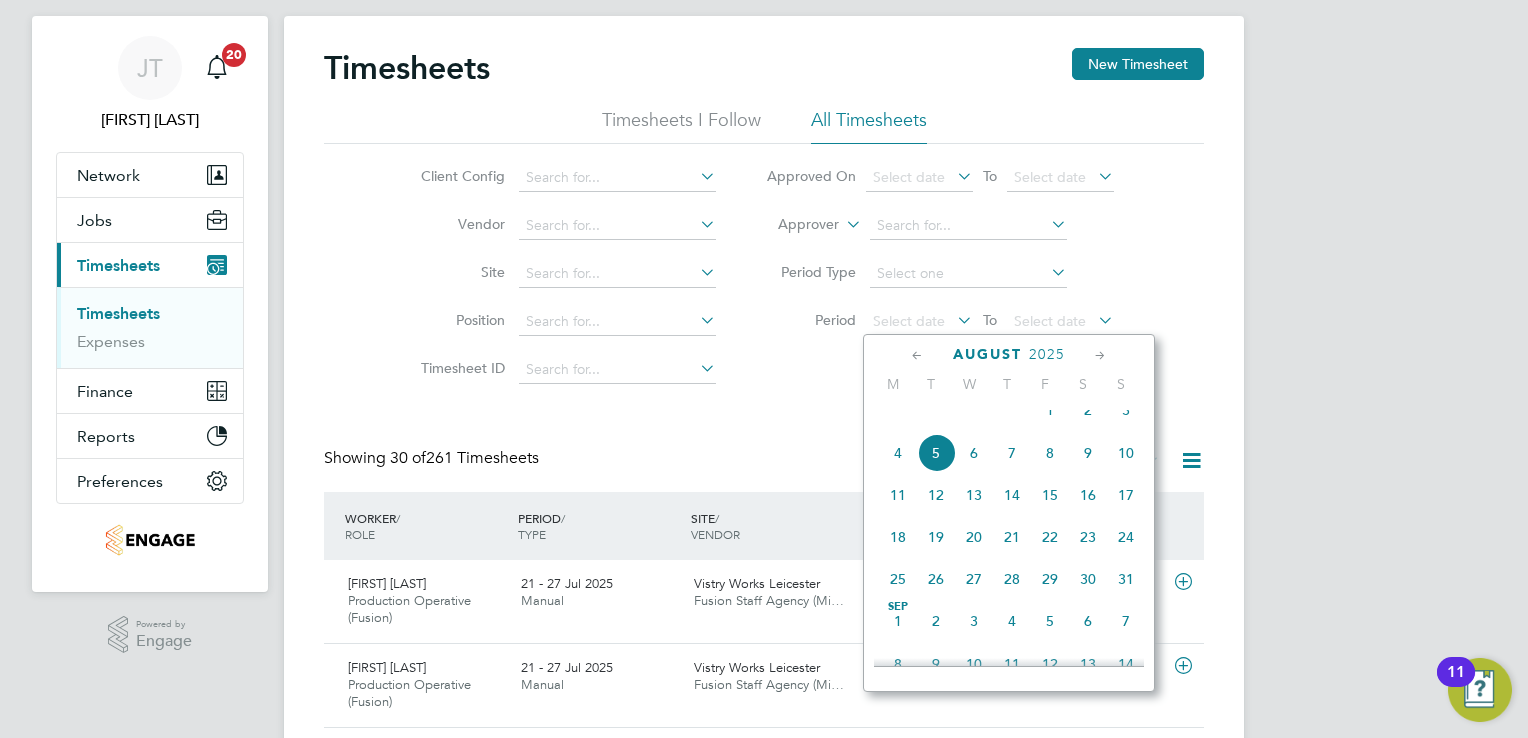 click 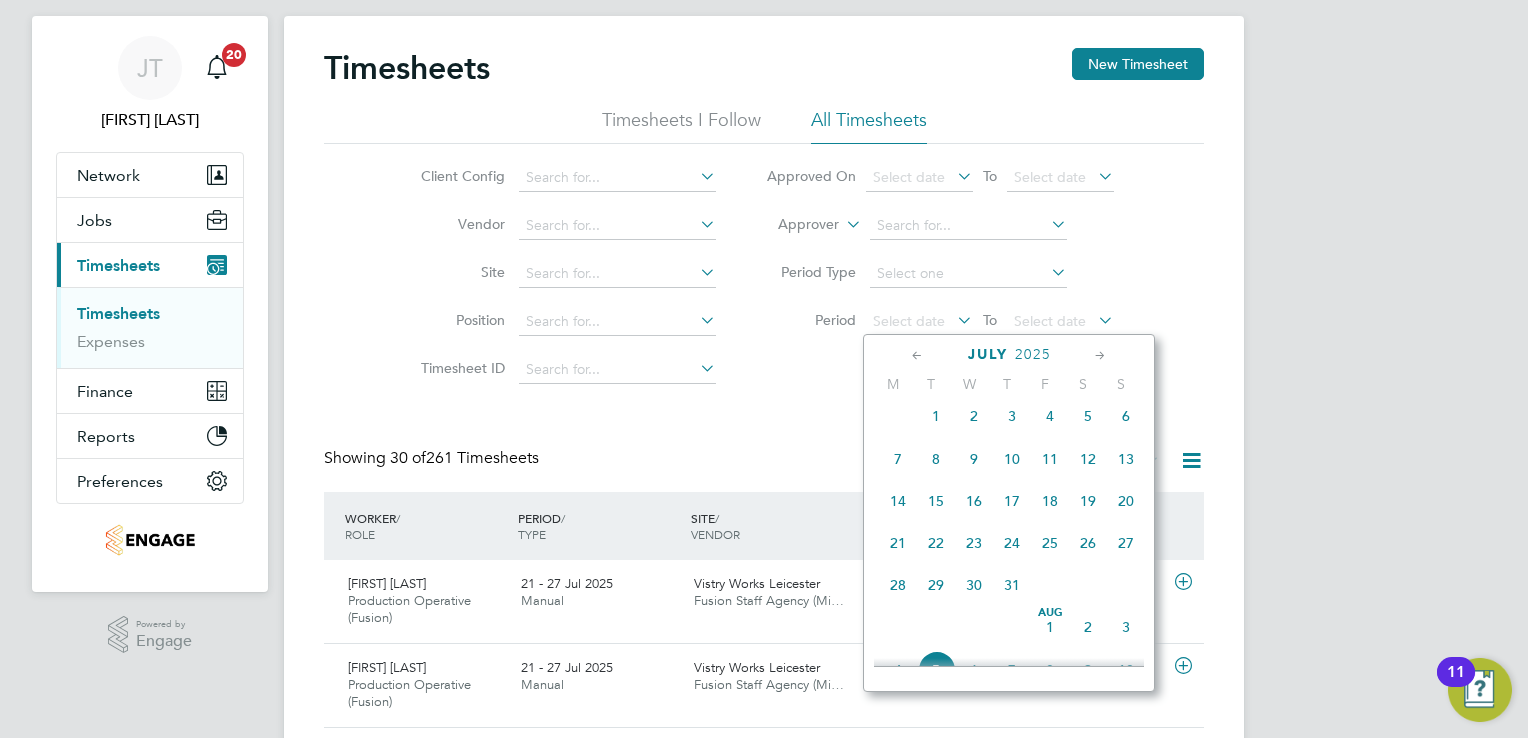 click 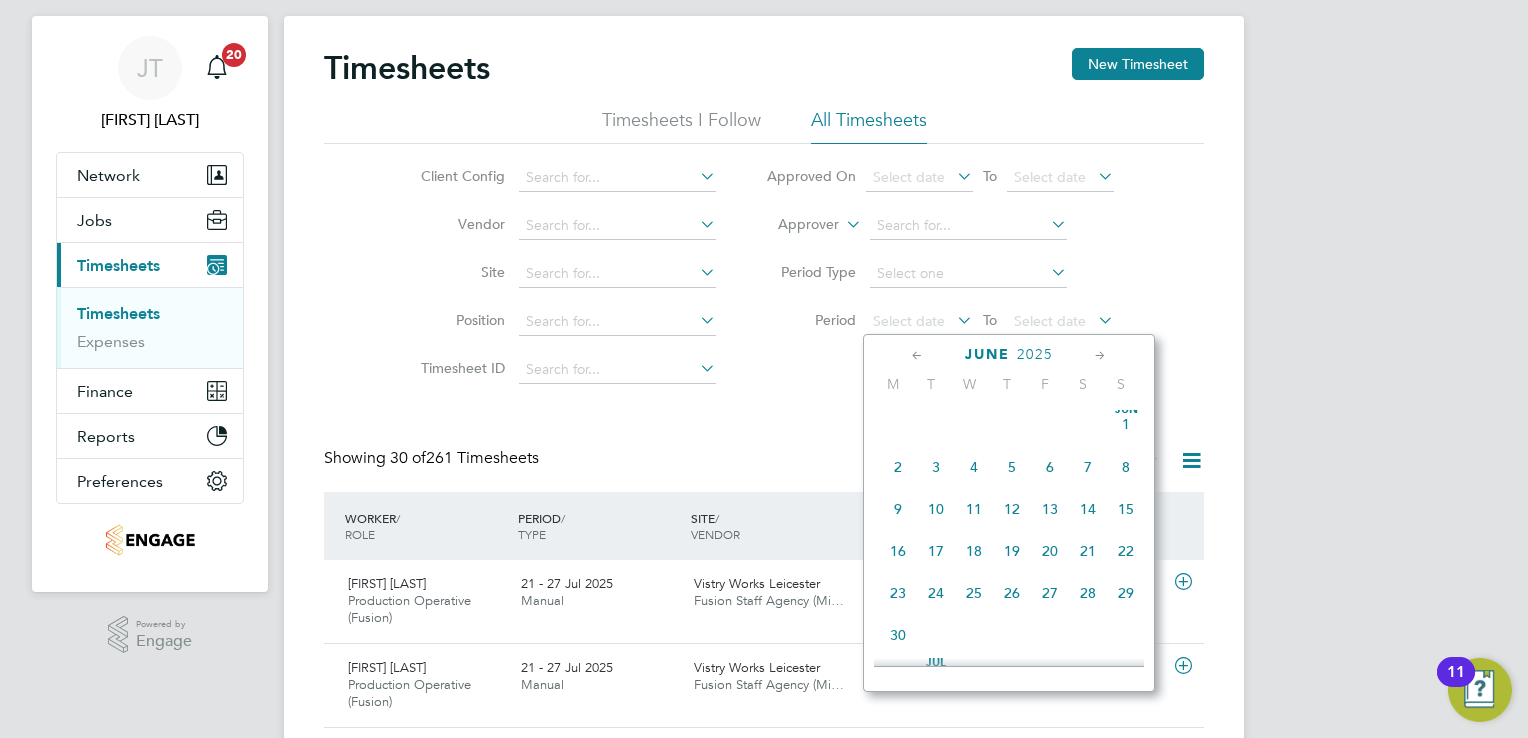 click 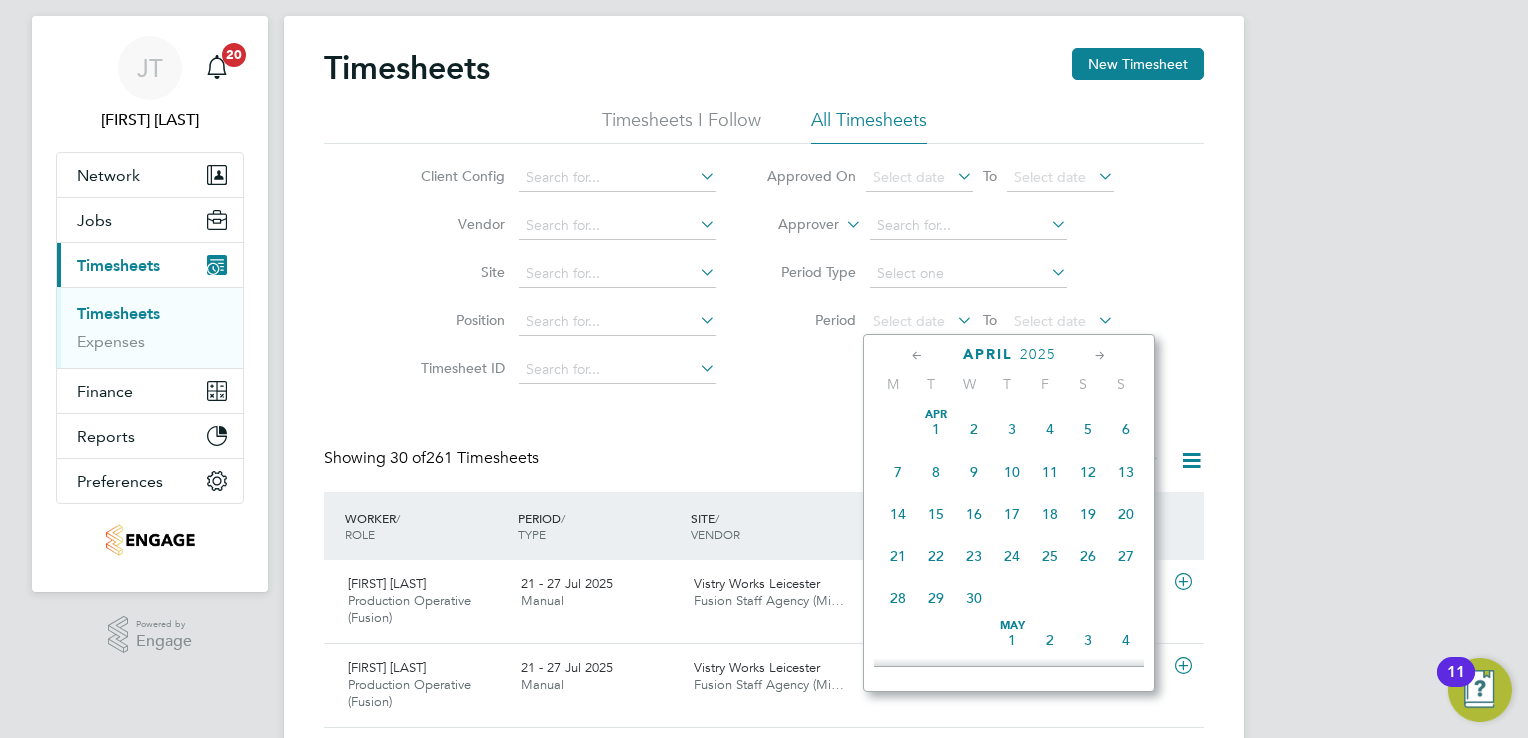 click 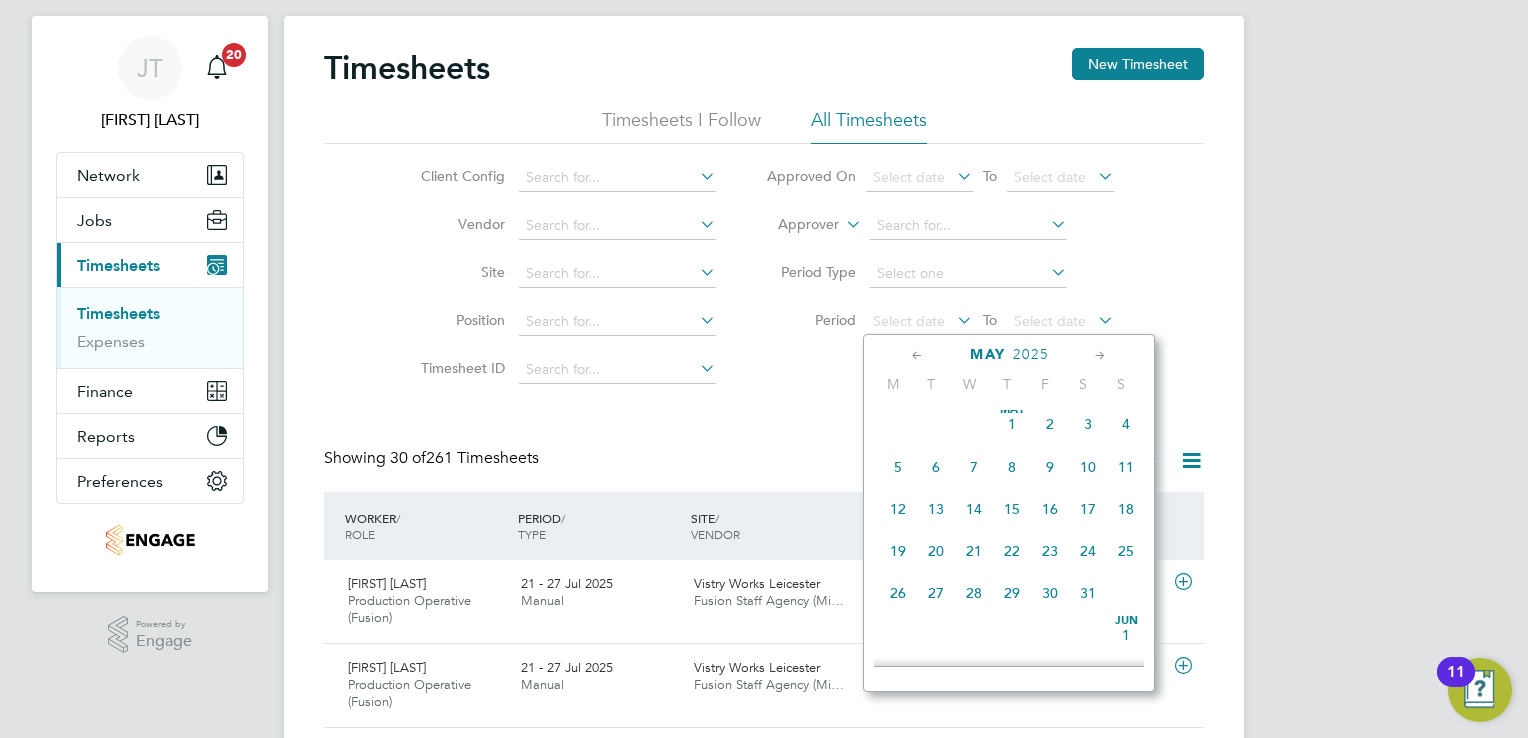 click on "12" 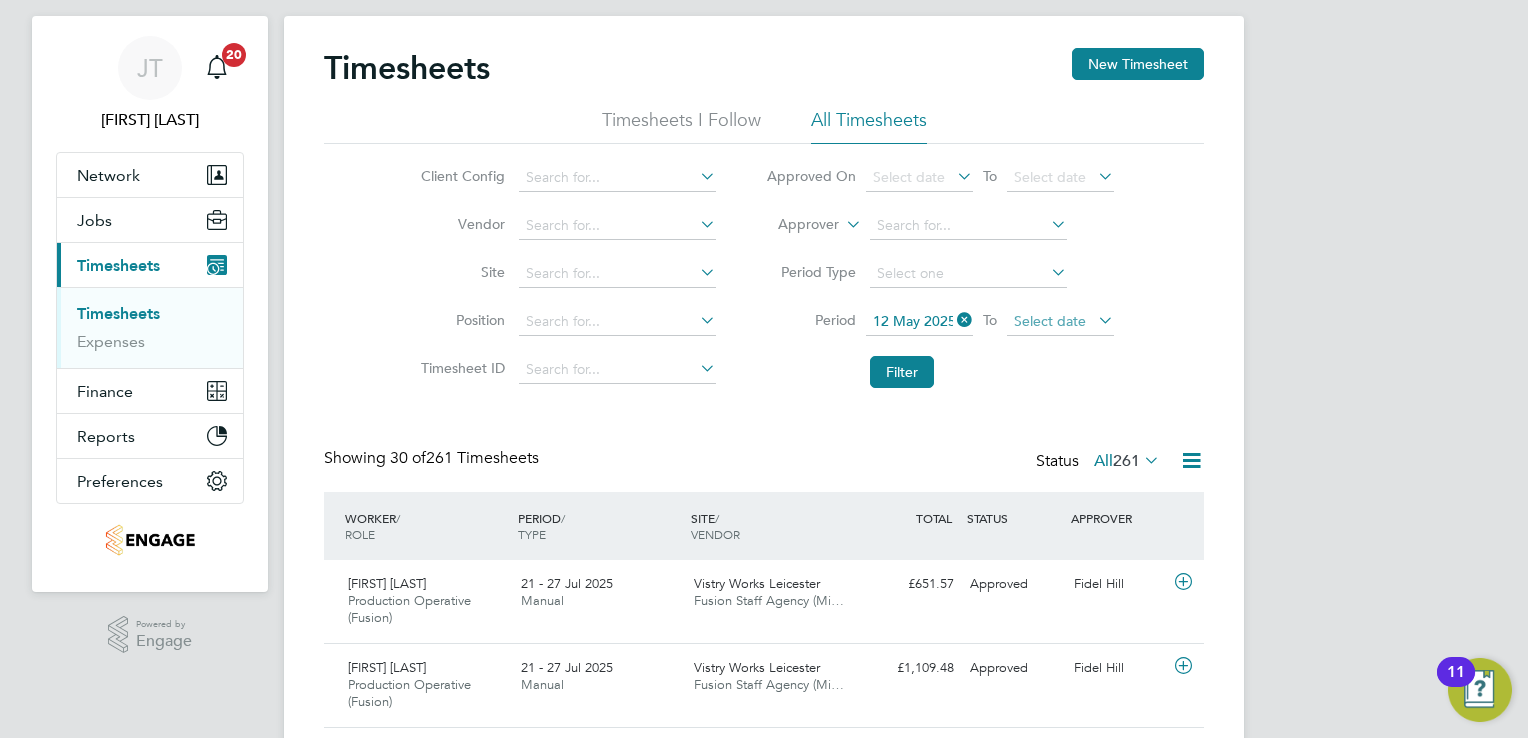 click on "Select date" 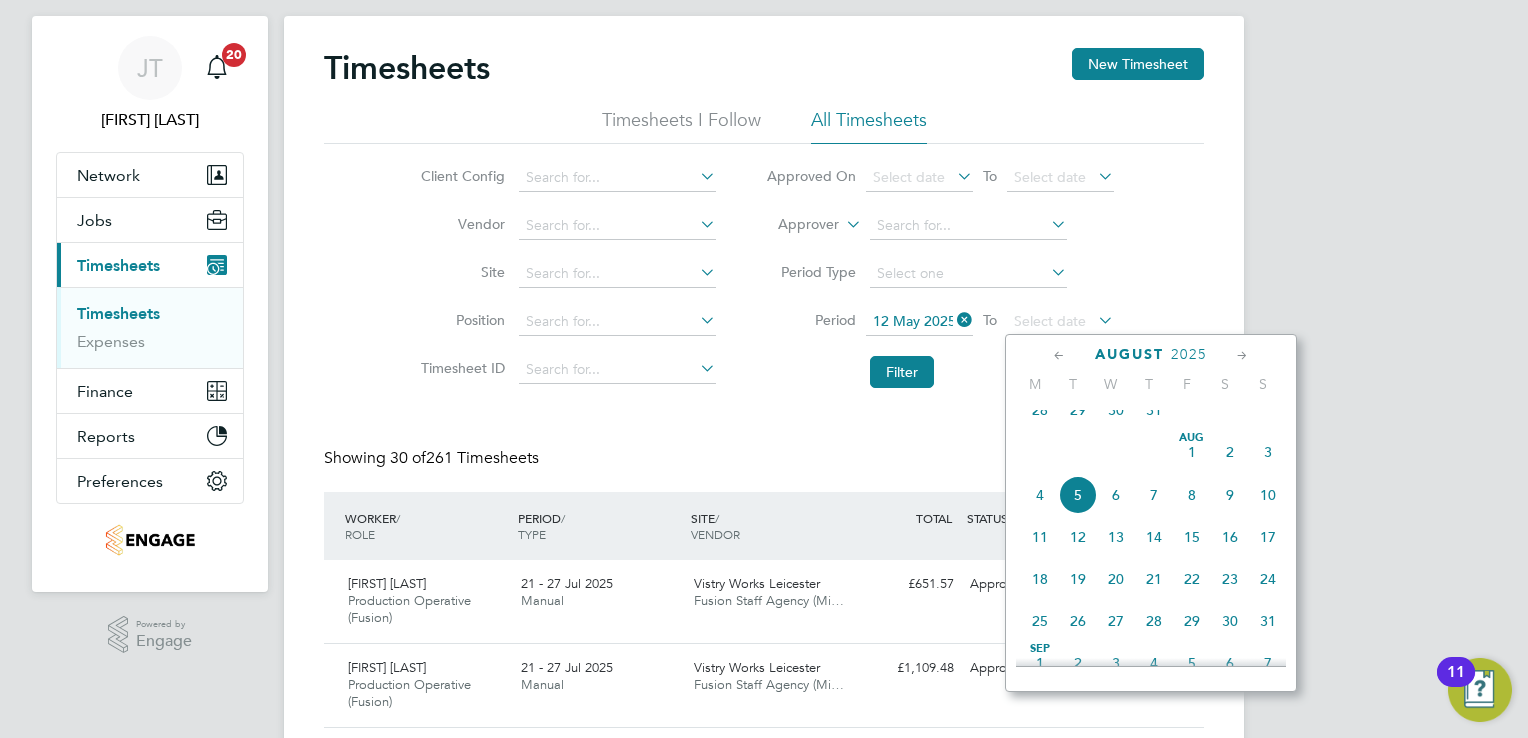 click 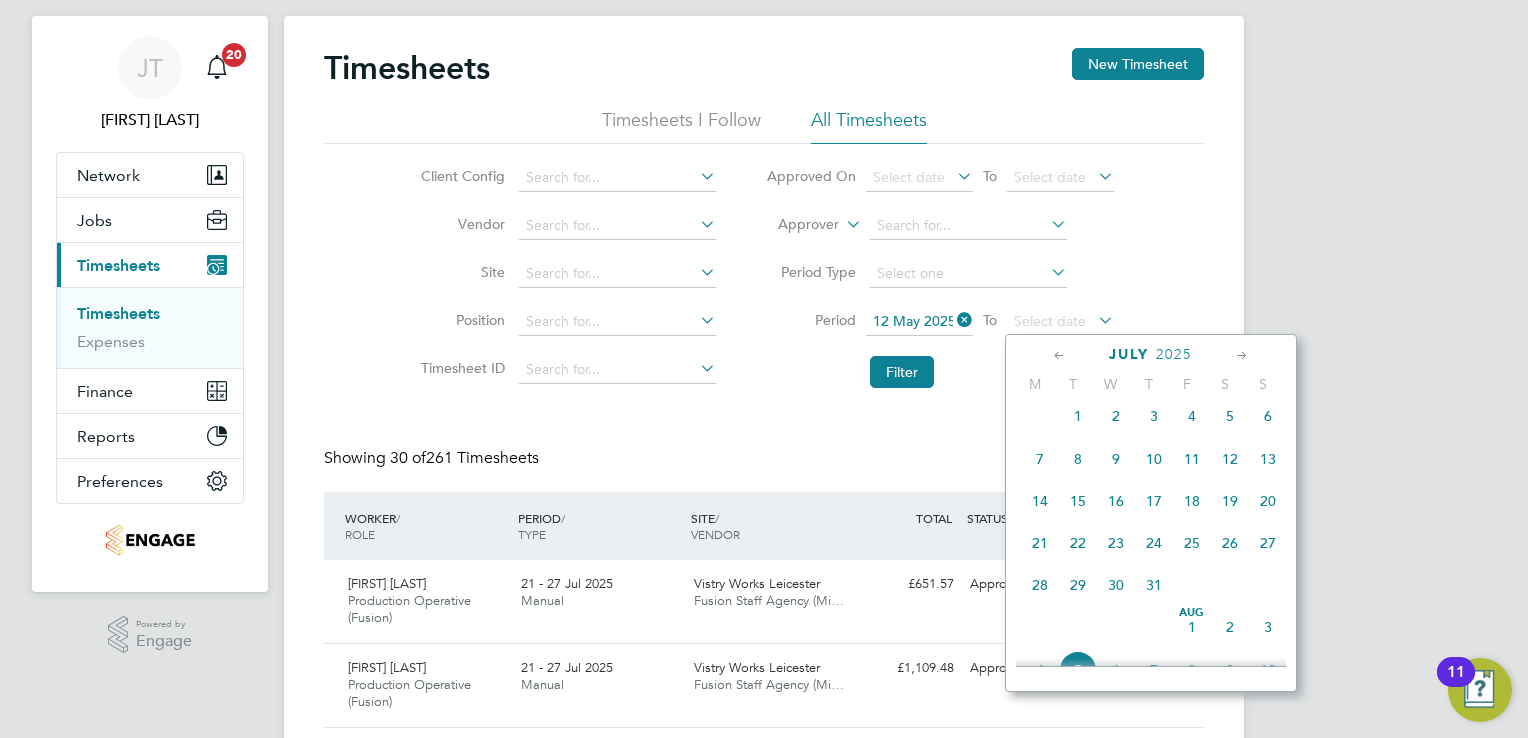 click 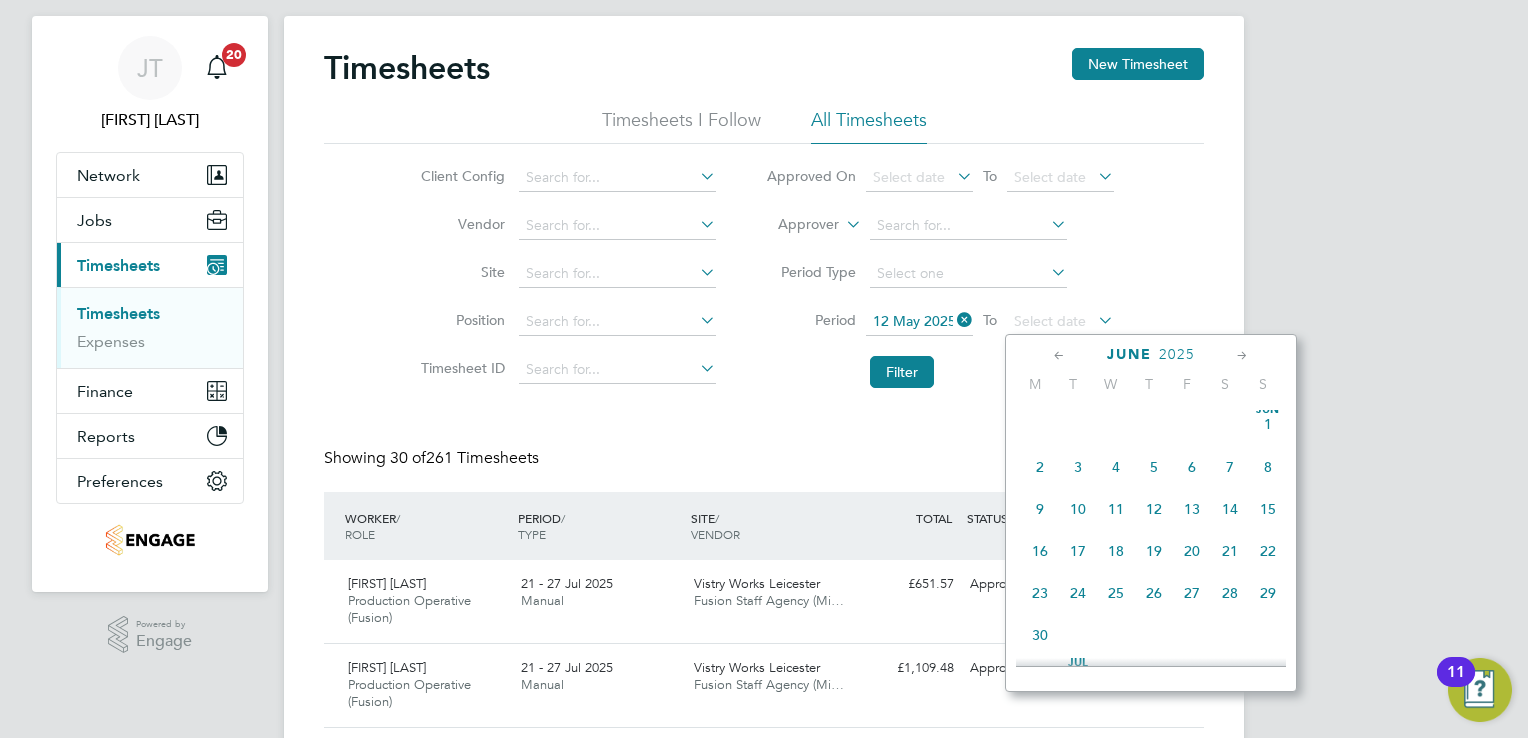 click 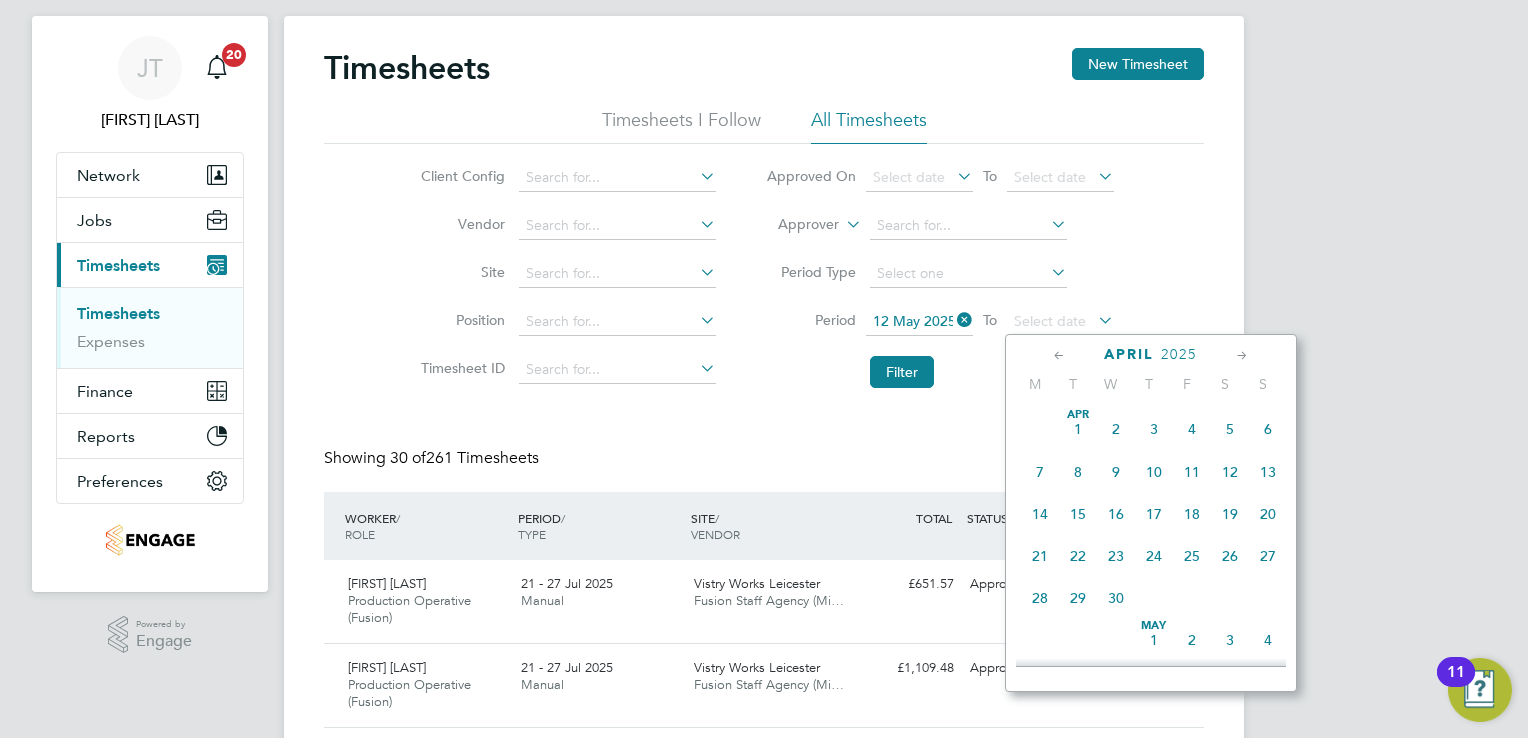 click 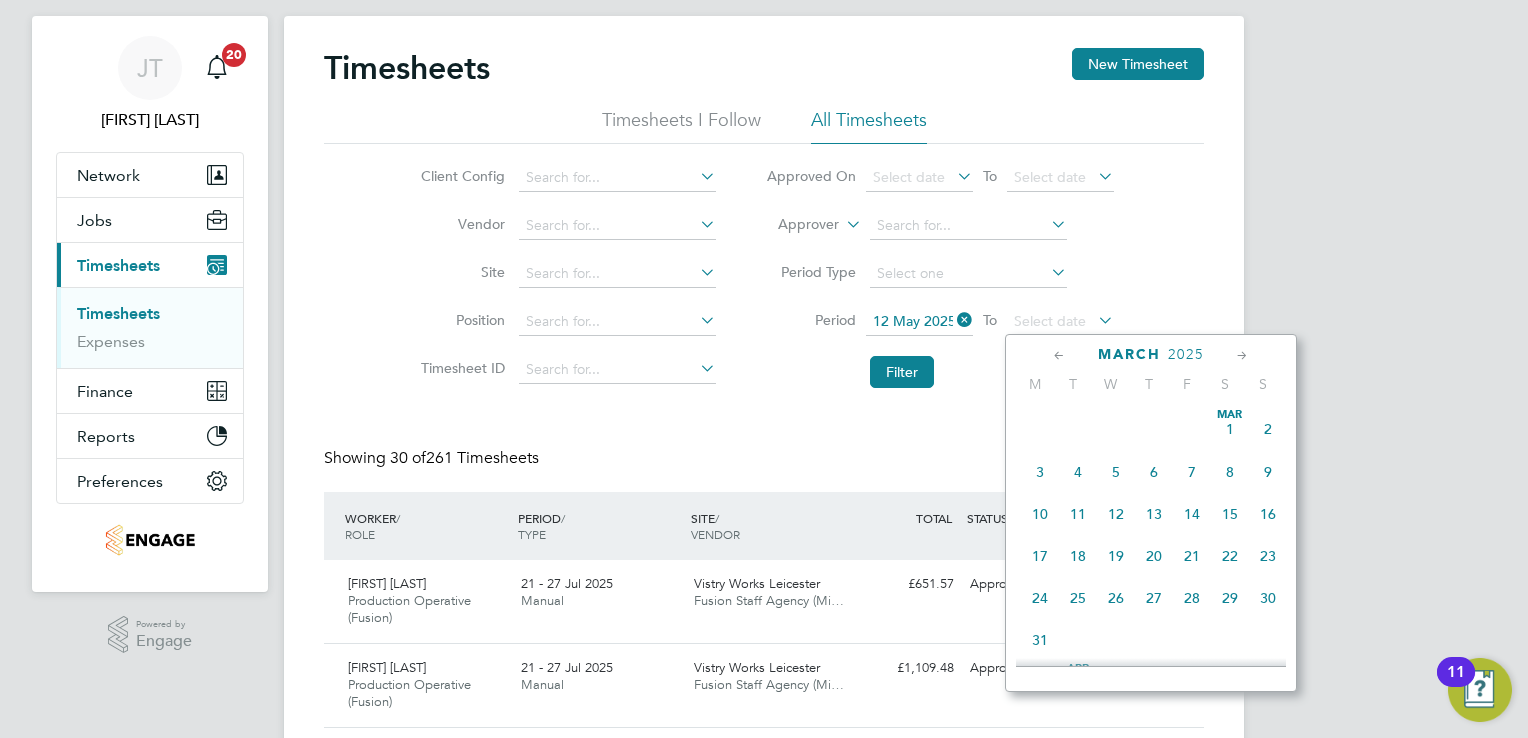 click 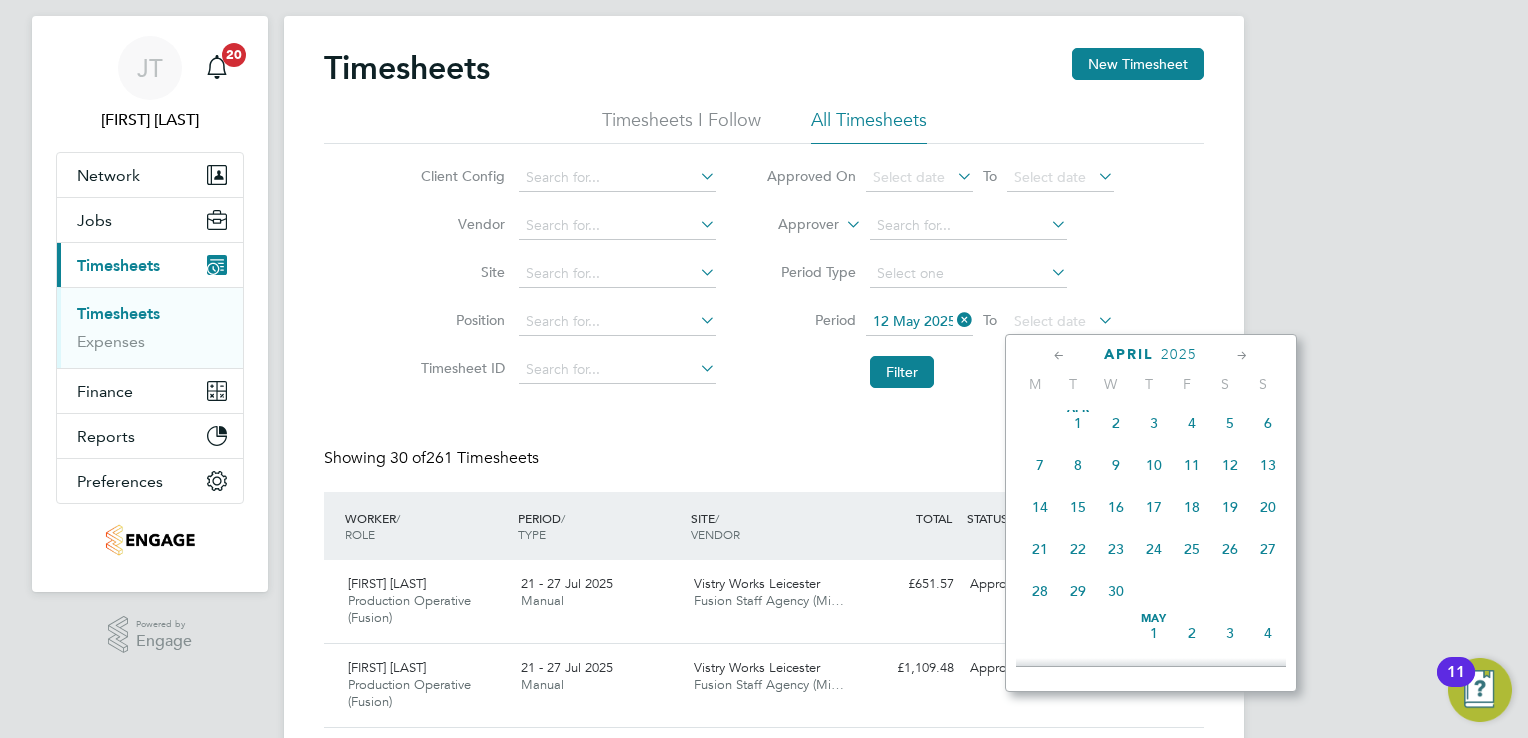 click 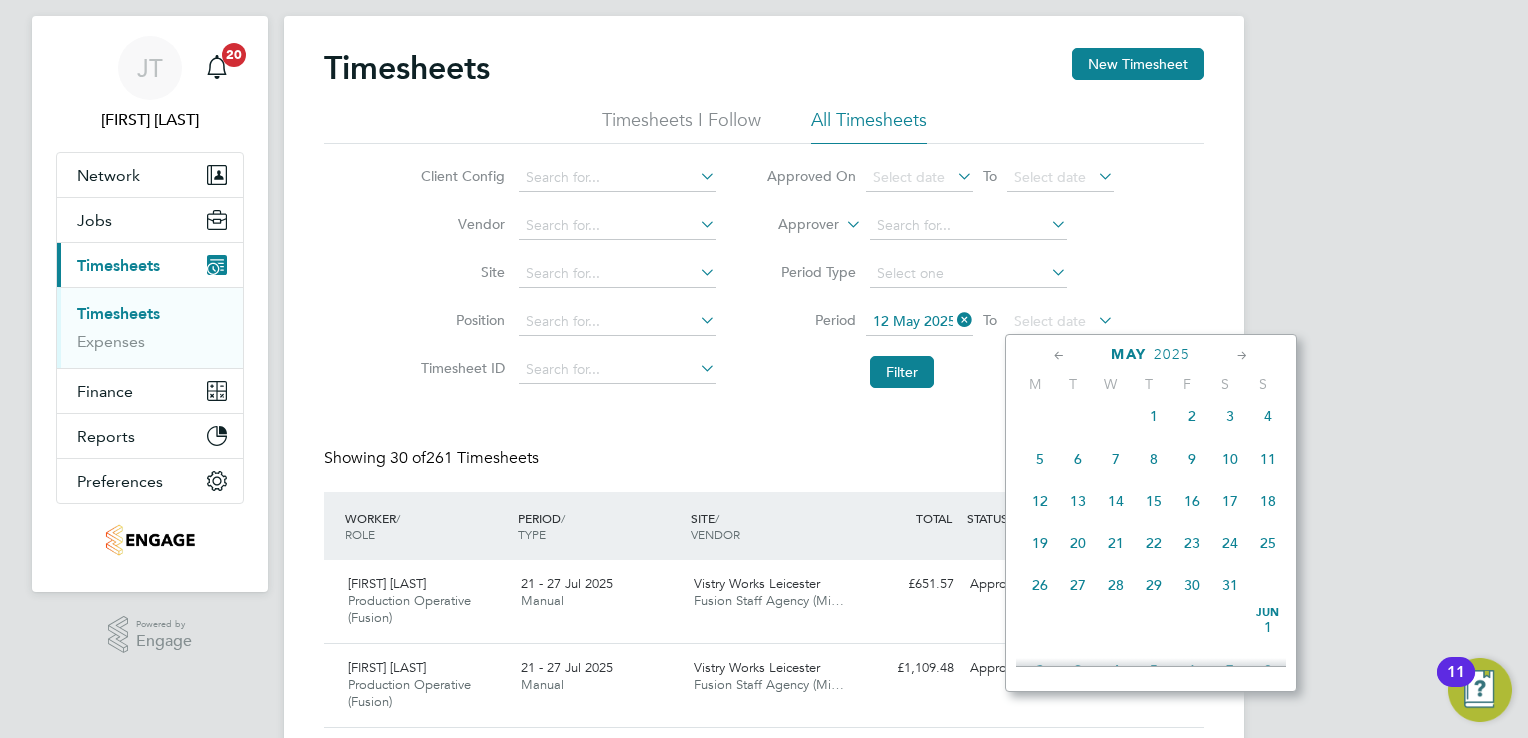 click on "18" 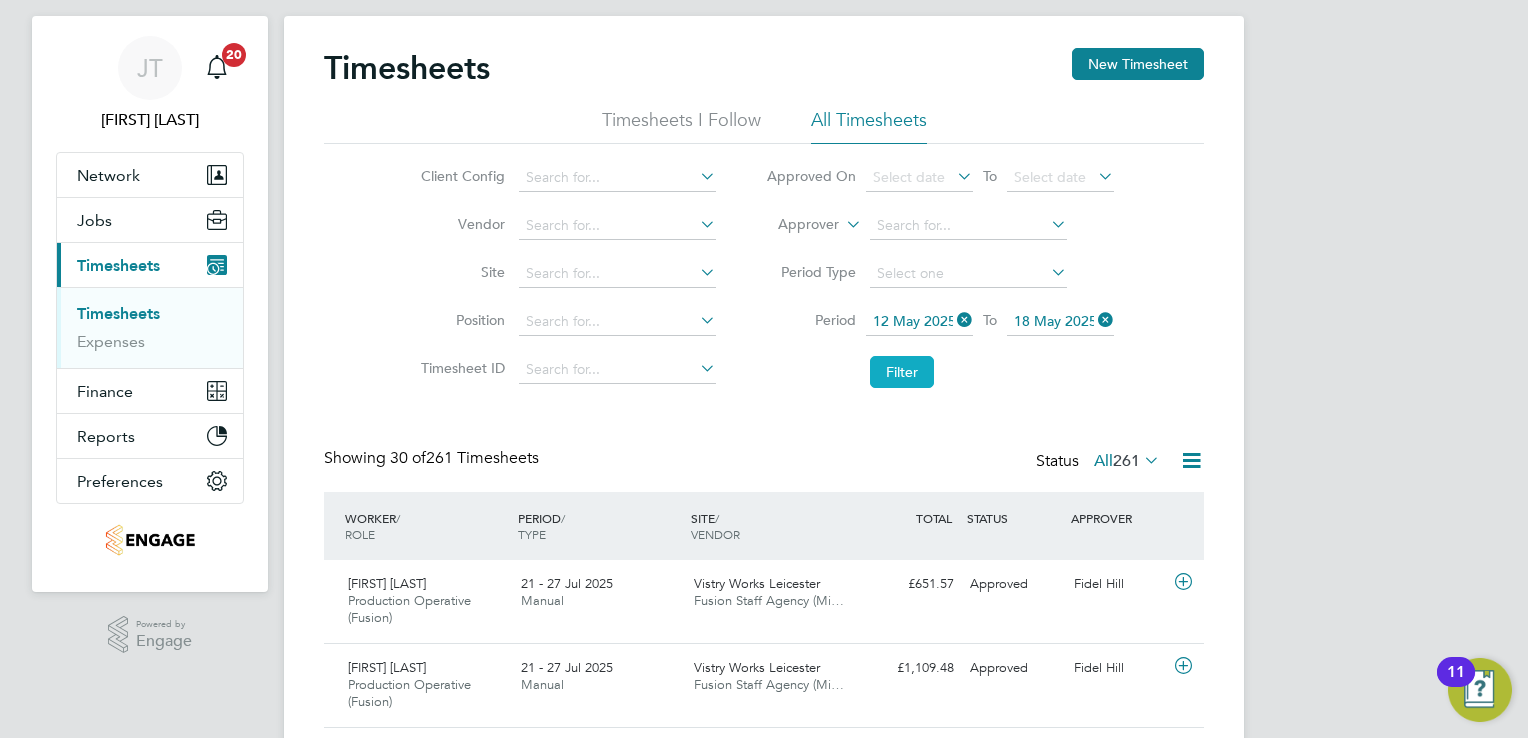 click on "Filter" 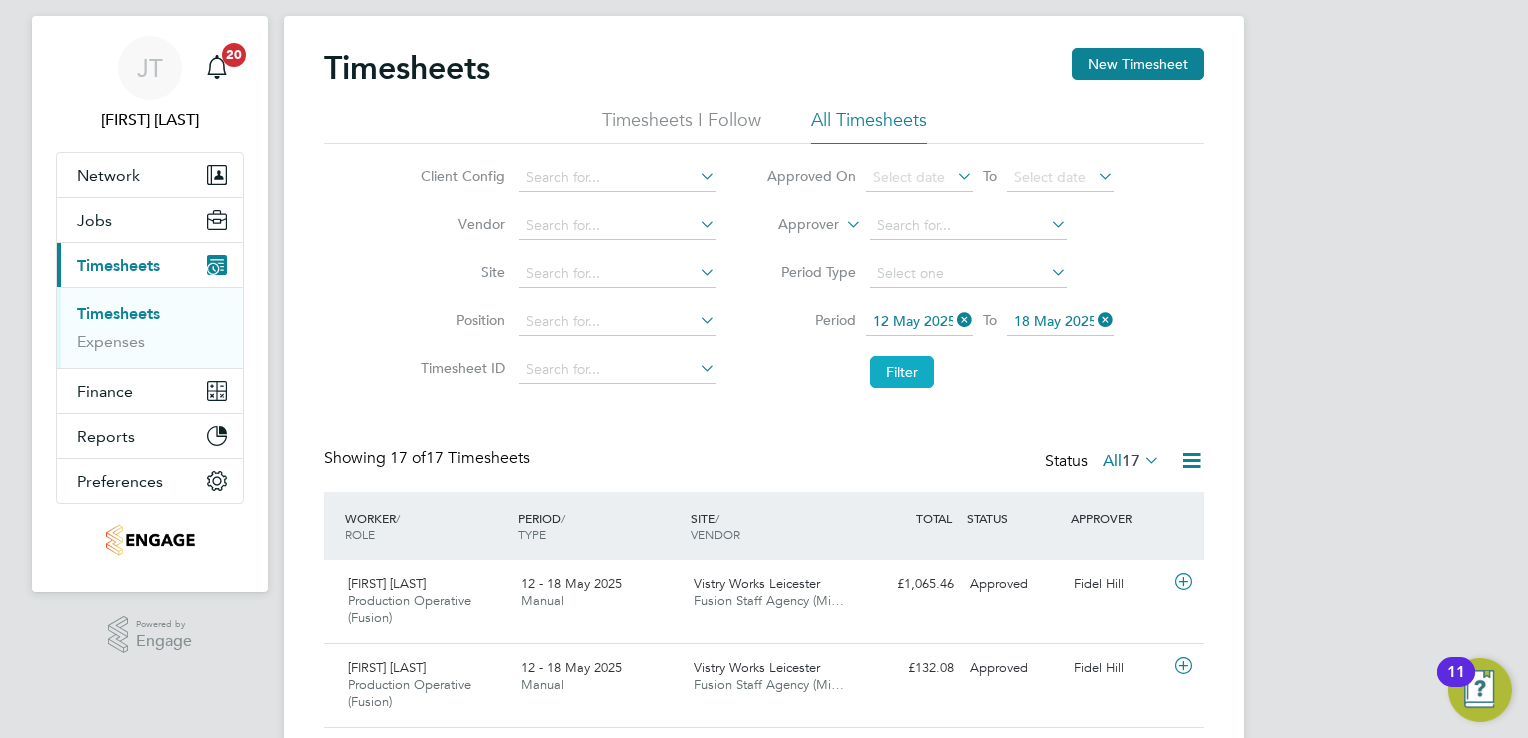 type 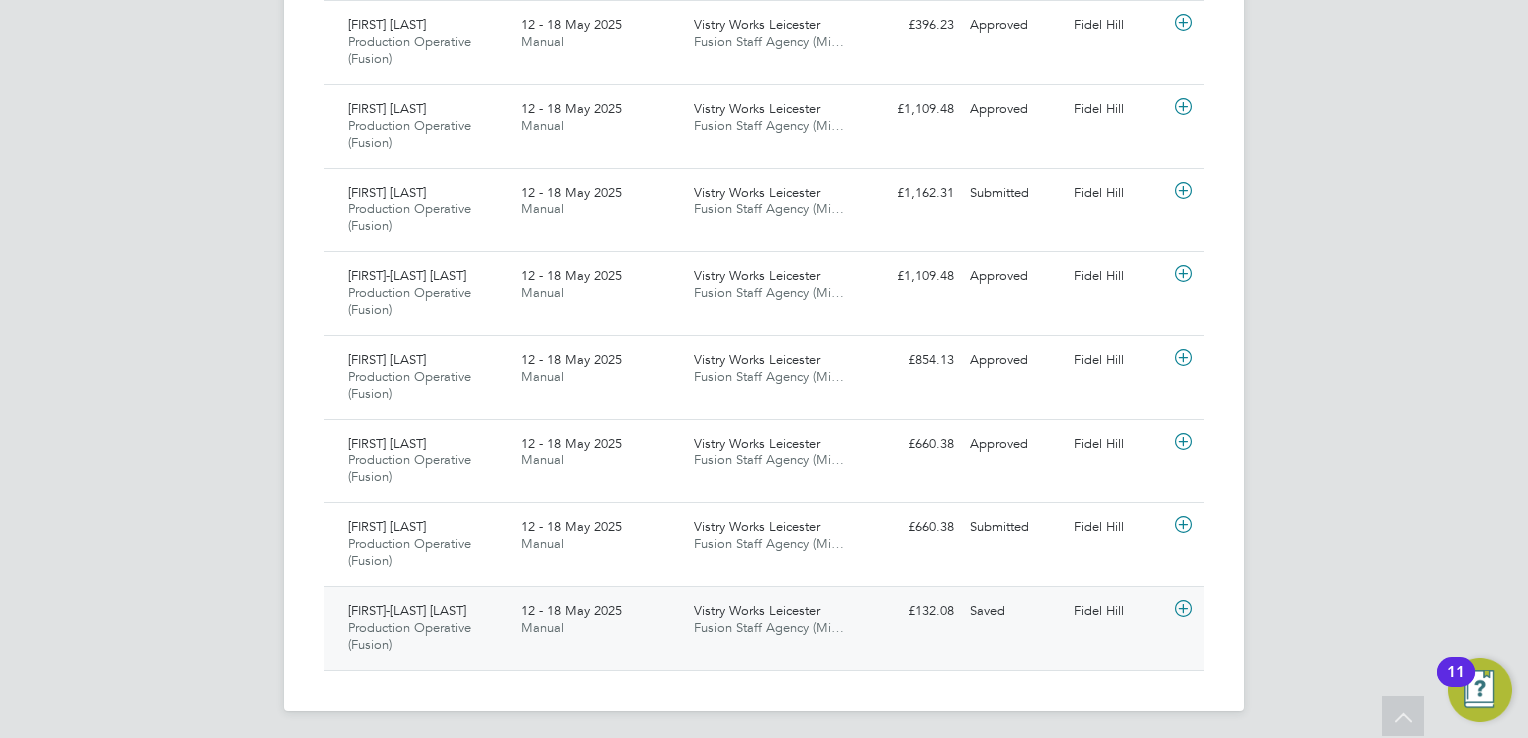 click 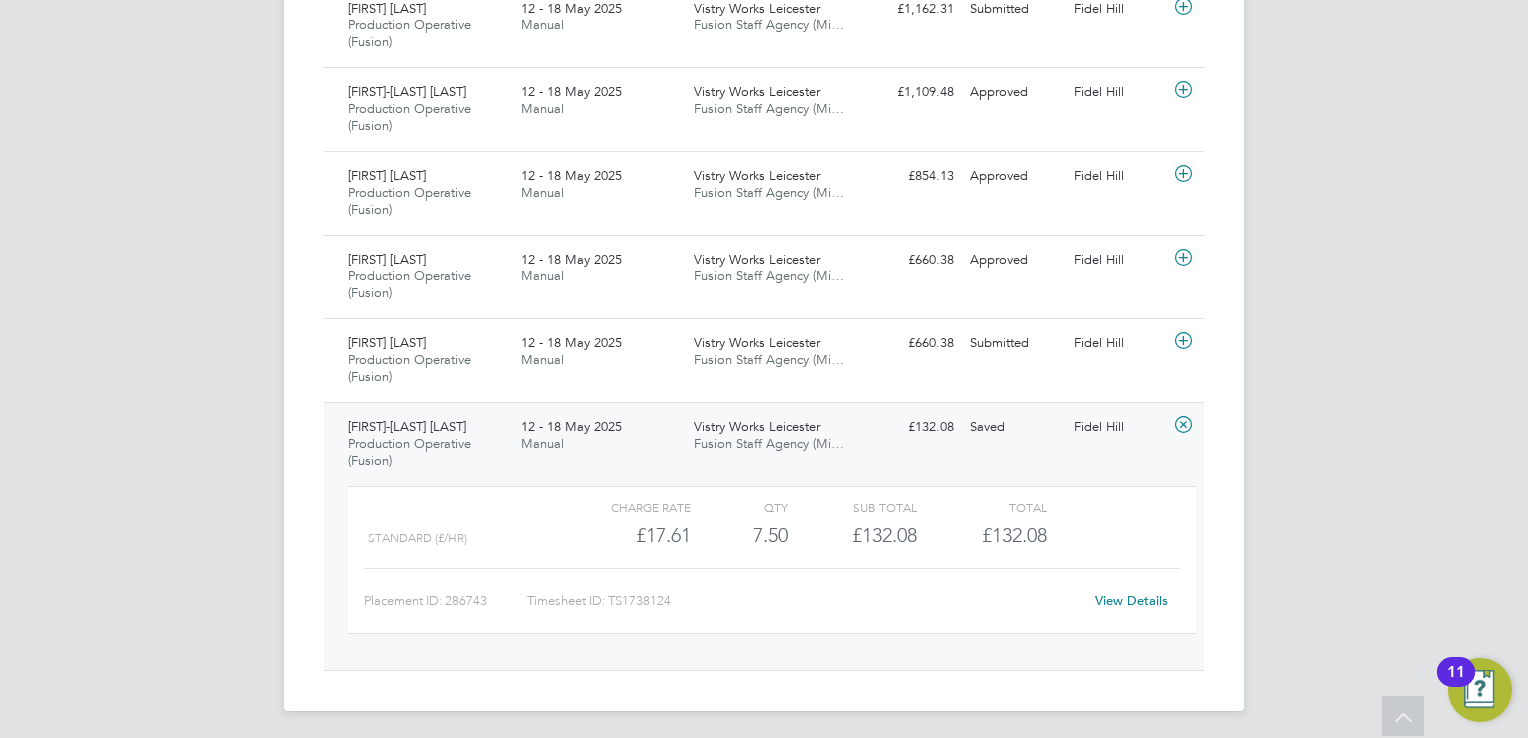 click on "View Details" 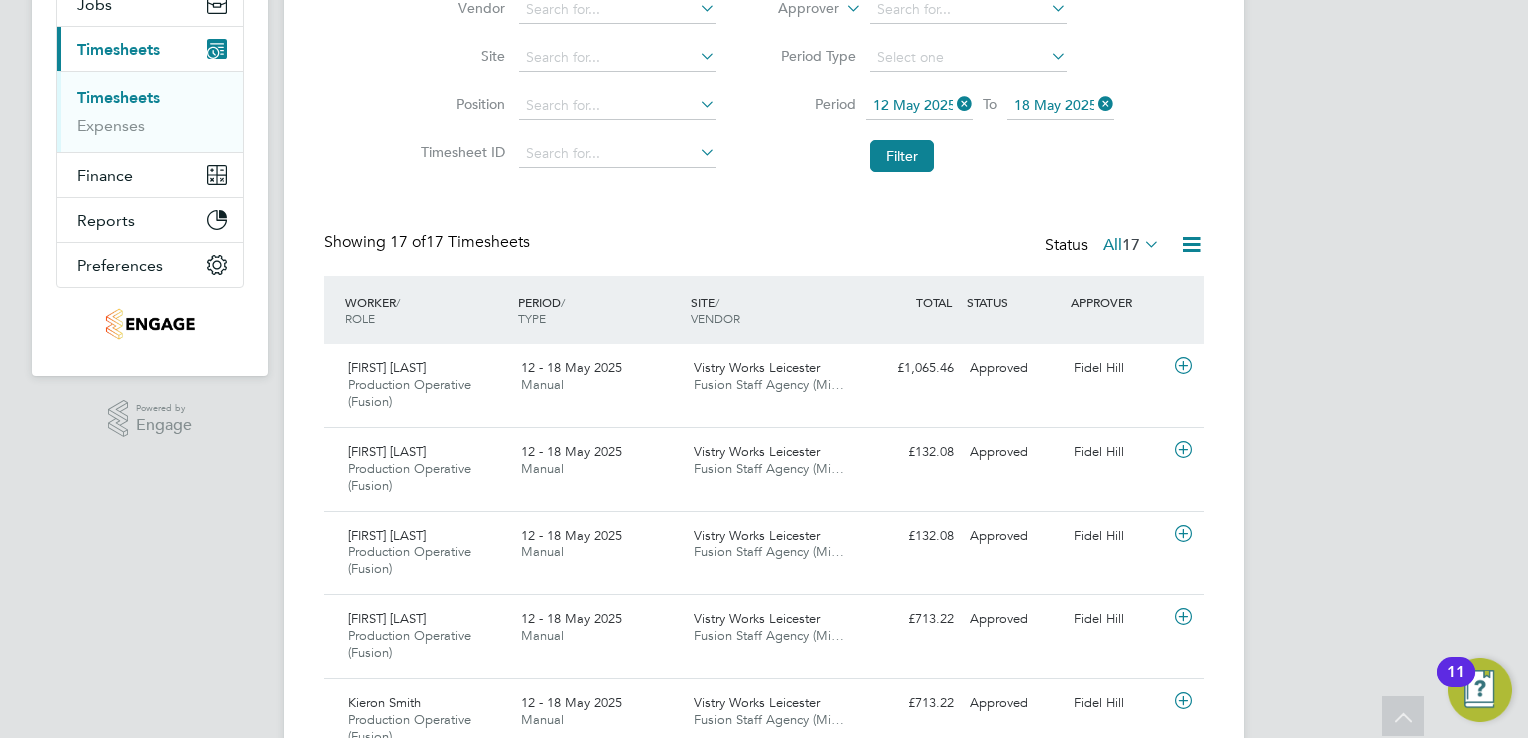 scroll, scrollTop: 216, scrollLeft: 0, axis: vertical 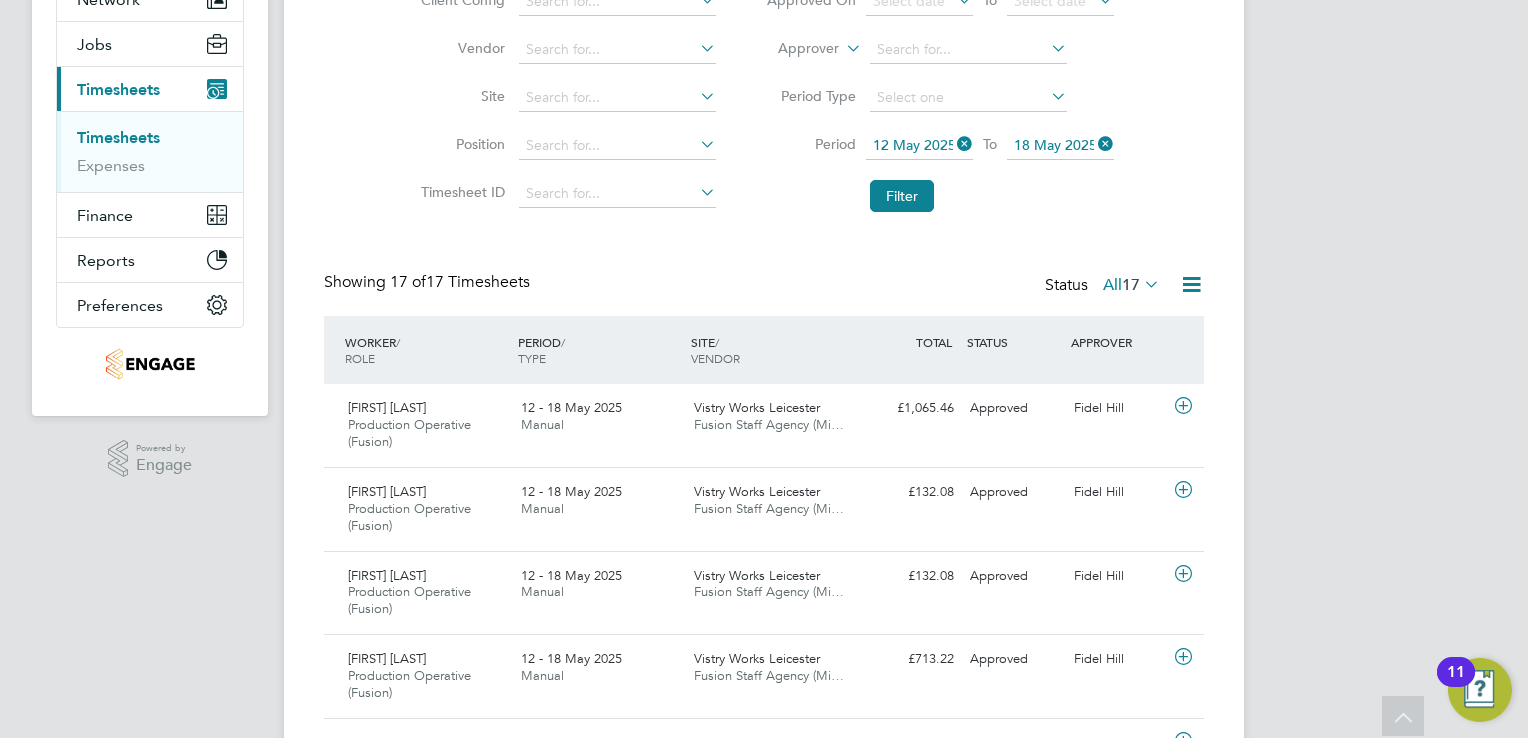 click on "12 May 2025" 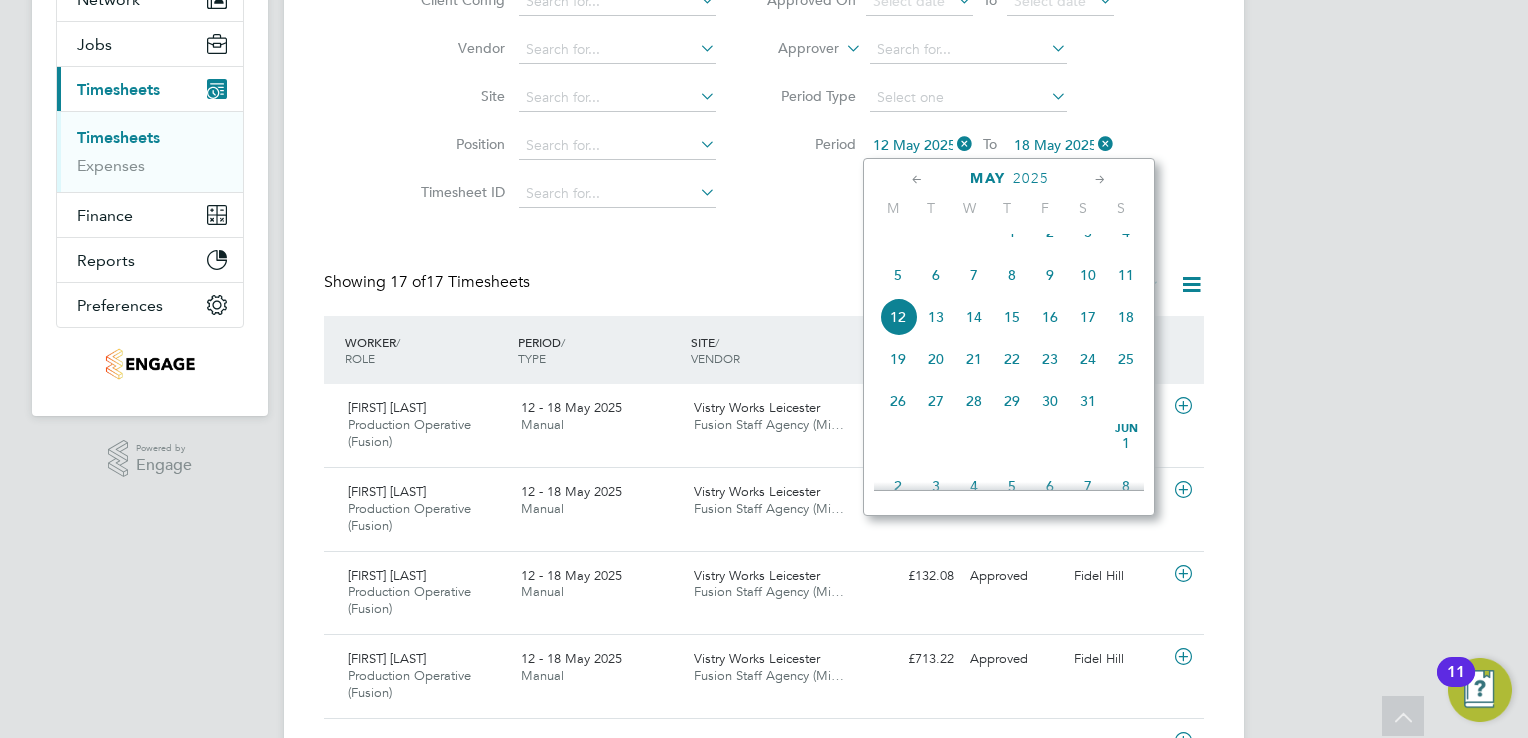 click on "JT   Joanne Taylor   Notifications
20   Applications:   Network
Team Members   Businesses   Sites   Workers   Contacts   Jobs
Positions   Vacancies   Placements   Current page:   Timesheets
Timesheets   Expenses   Finance
Invoices & Credit Notes   Statements   Payments   Reports
Margin Report   Report Downloads   Preferences
My Business   Doc. Requirements   VMS Configurations   Notifications   Activity Logs
.st0{fill:#C0C1C2;}
Powered by Engage Timesheets New Timesheet Timesheets I Follow All Timesheets Client Config   Vendor   Site   Position   Timesheet ID   Approved On
Select date
To
Select date
Approver     Period Type   Period
12 May 2025
To
18 May 2025
Filter Showing   17 of  All" at bounding box center [764, 923] 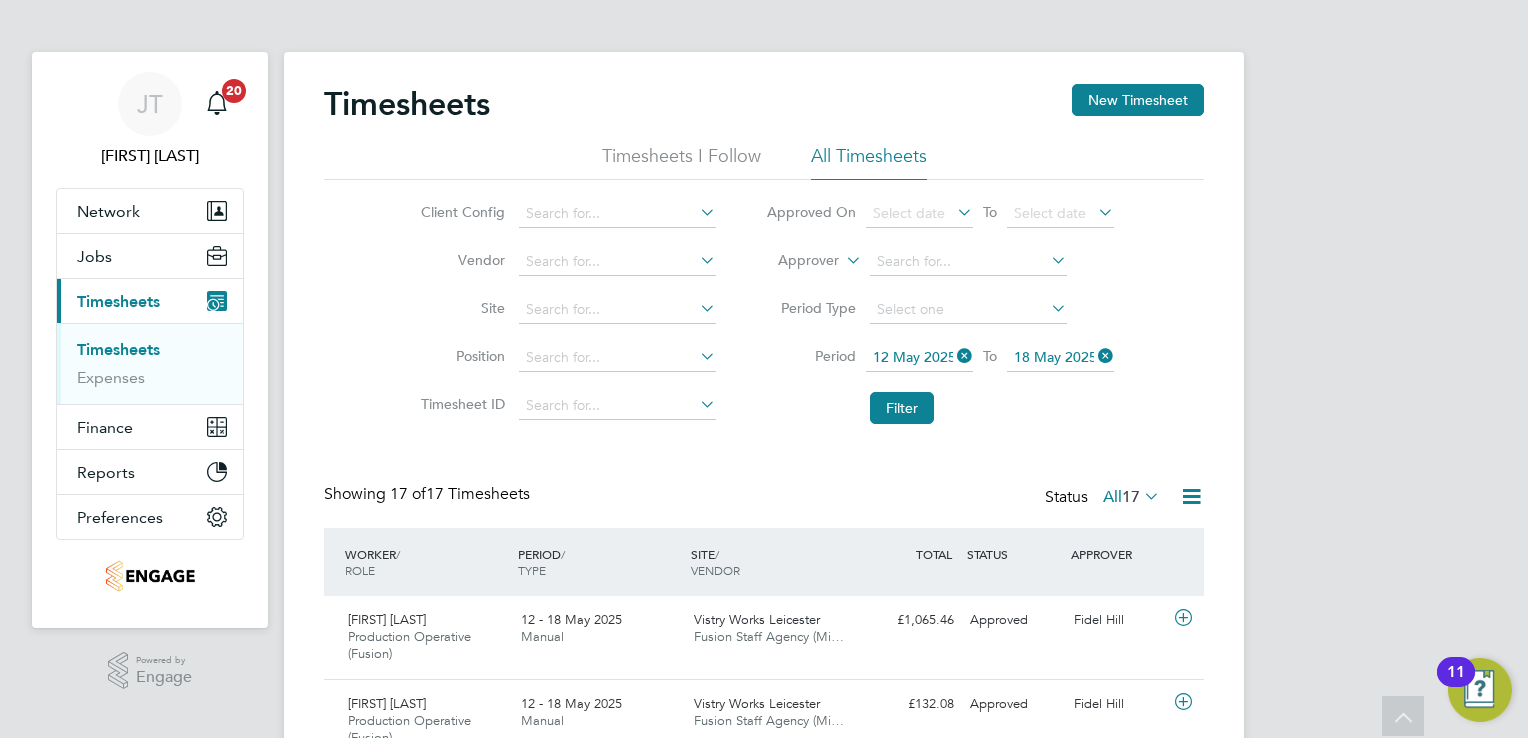 scroll, scrollTop: 0, scrollLeft: 0, axis: both 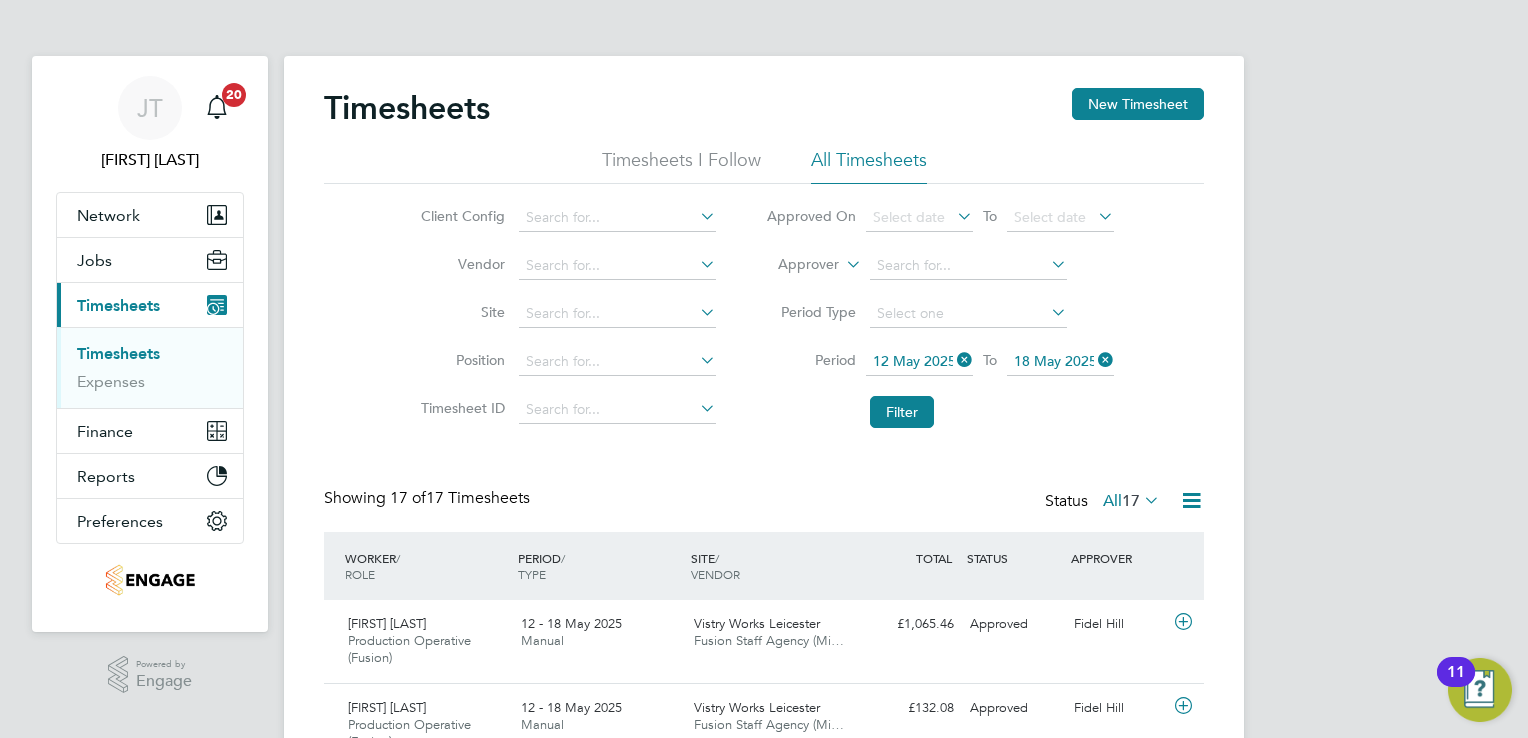 click on "12 May 2025" 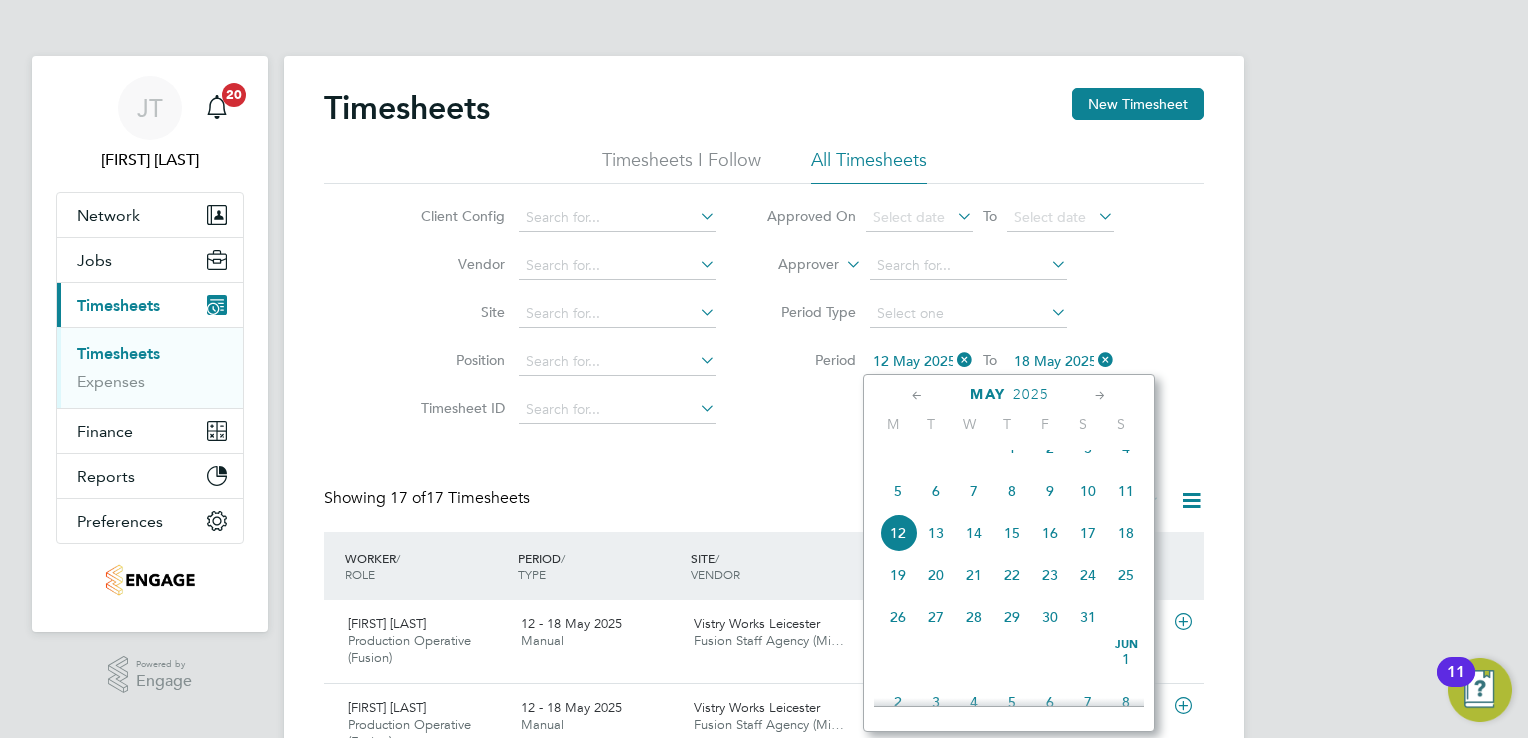 click 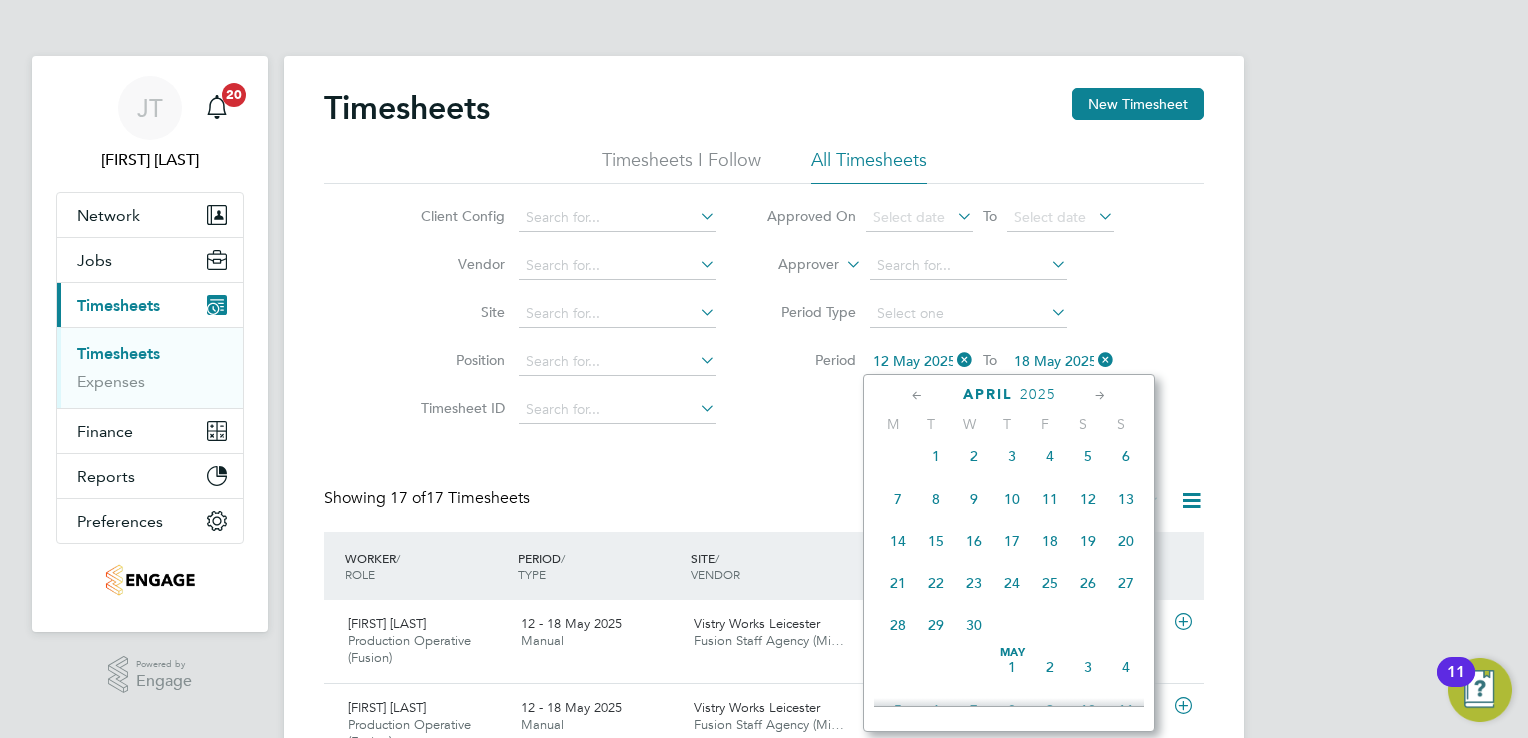 click 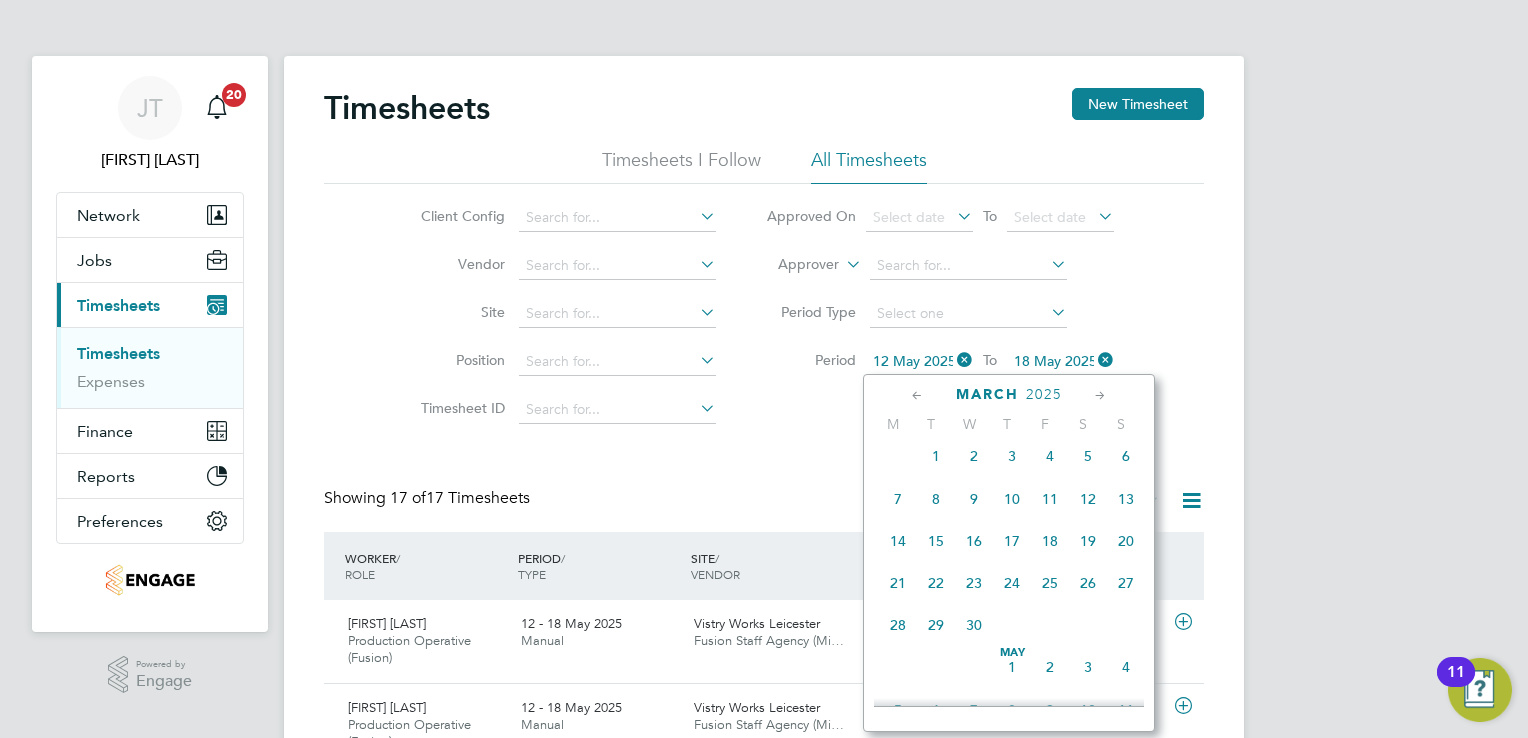 scroll, scrollTop: 216, scrollLeft: 0, axis: vertical 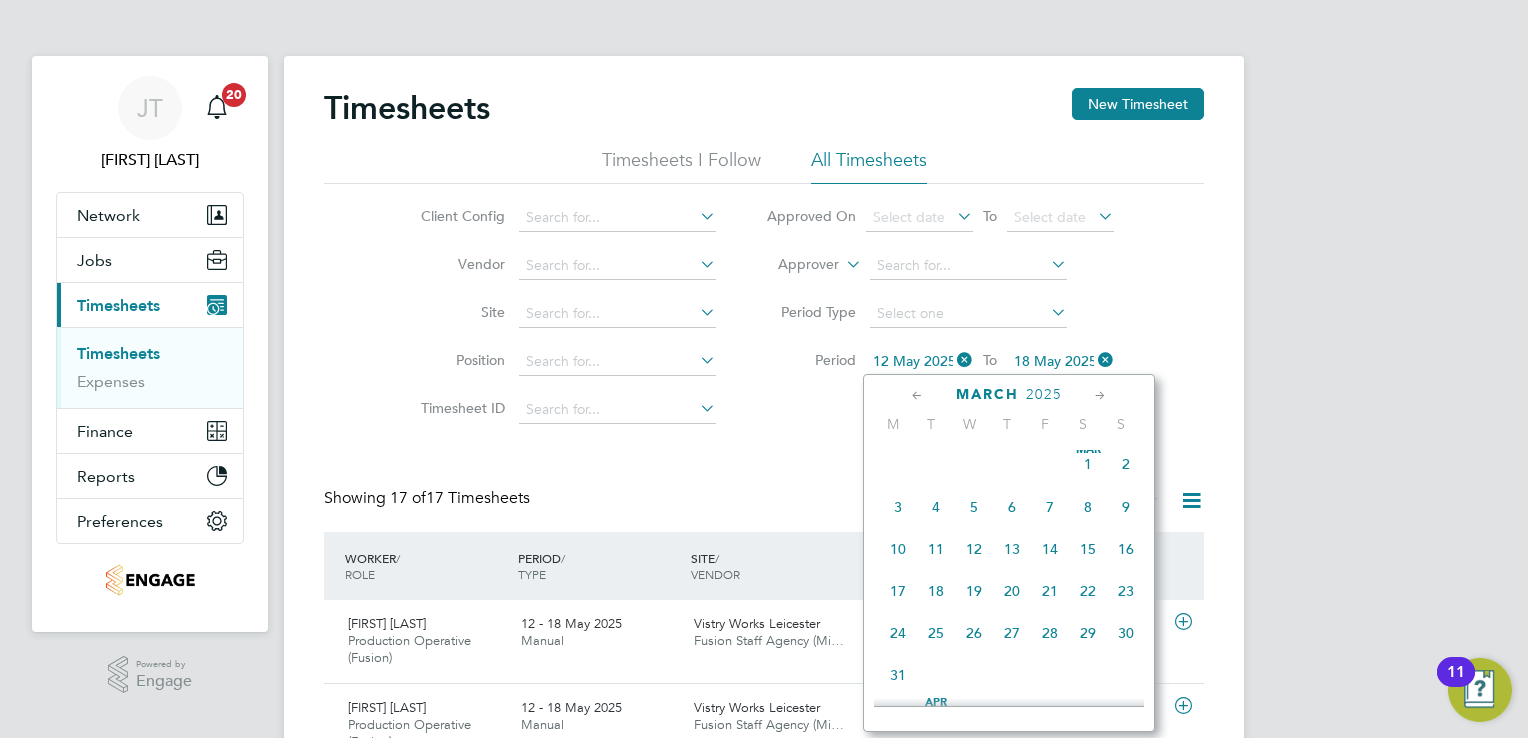 click 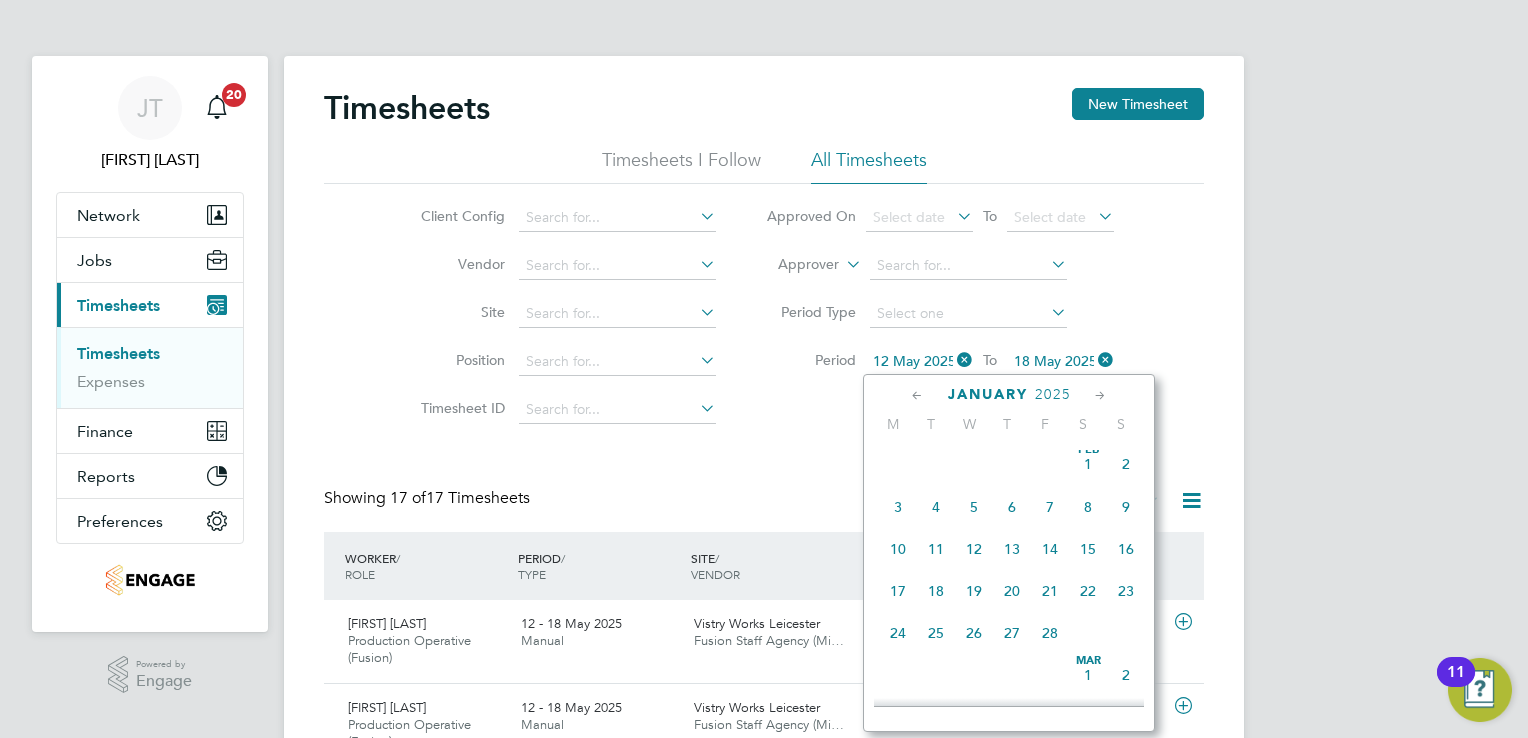 scroll, scrollTop: 0, scrollLeft: 0, axis: both 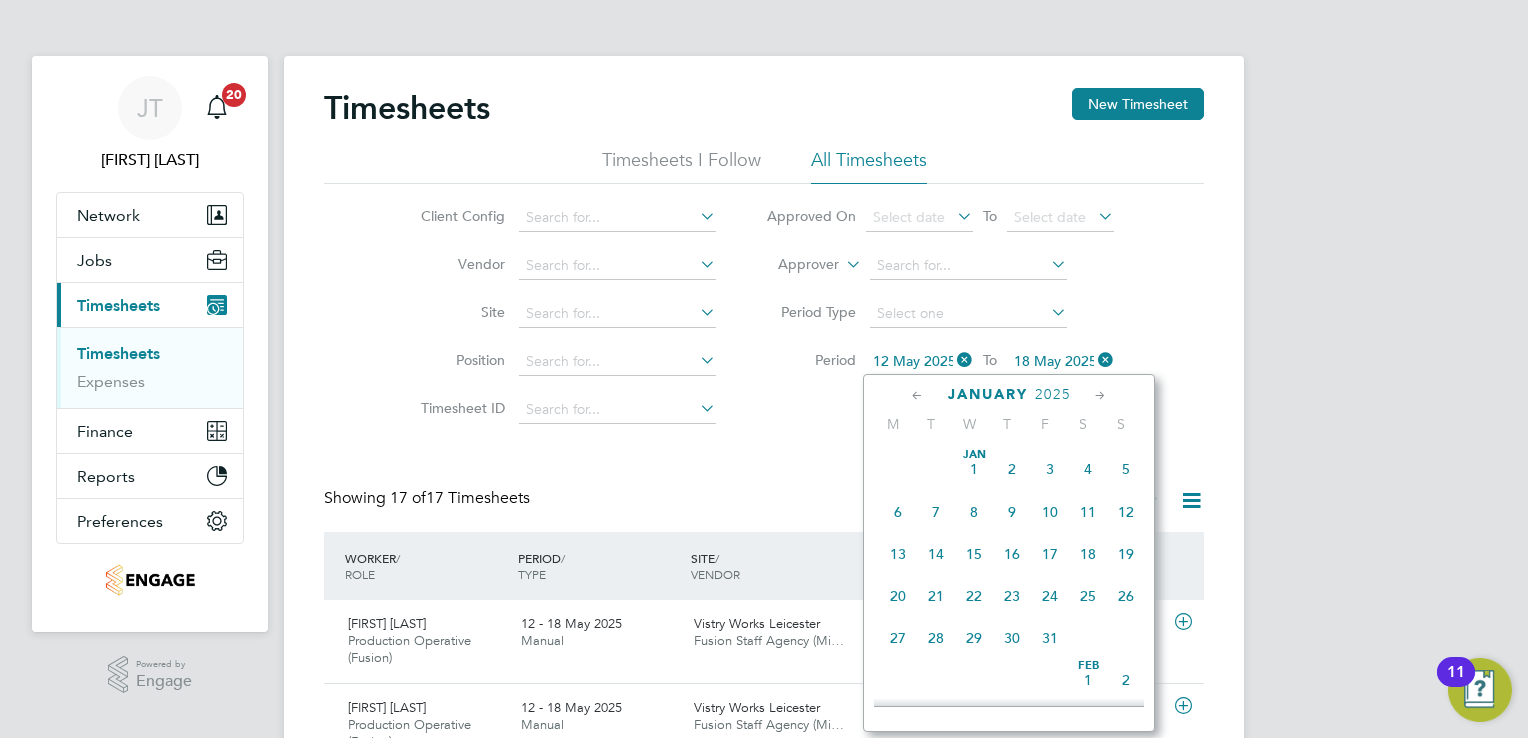 click 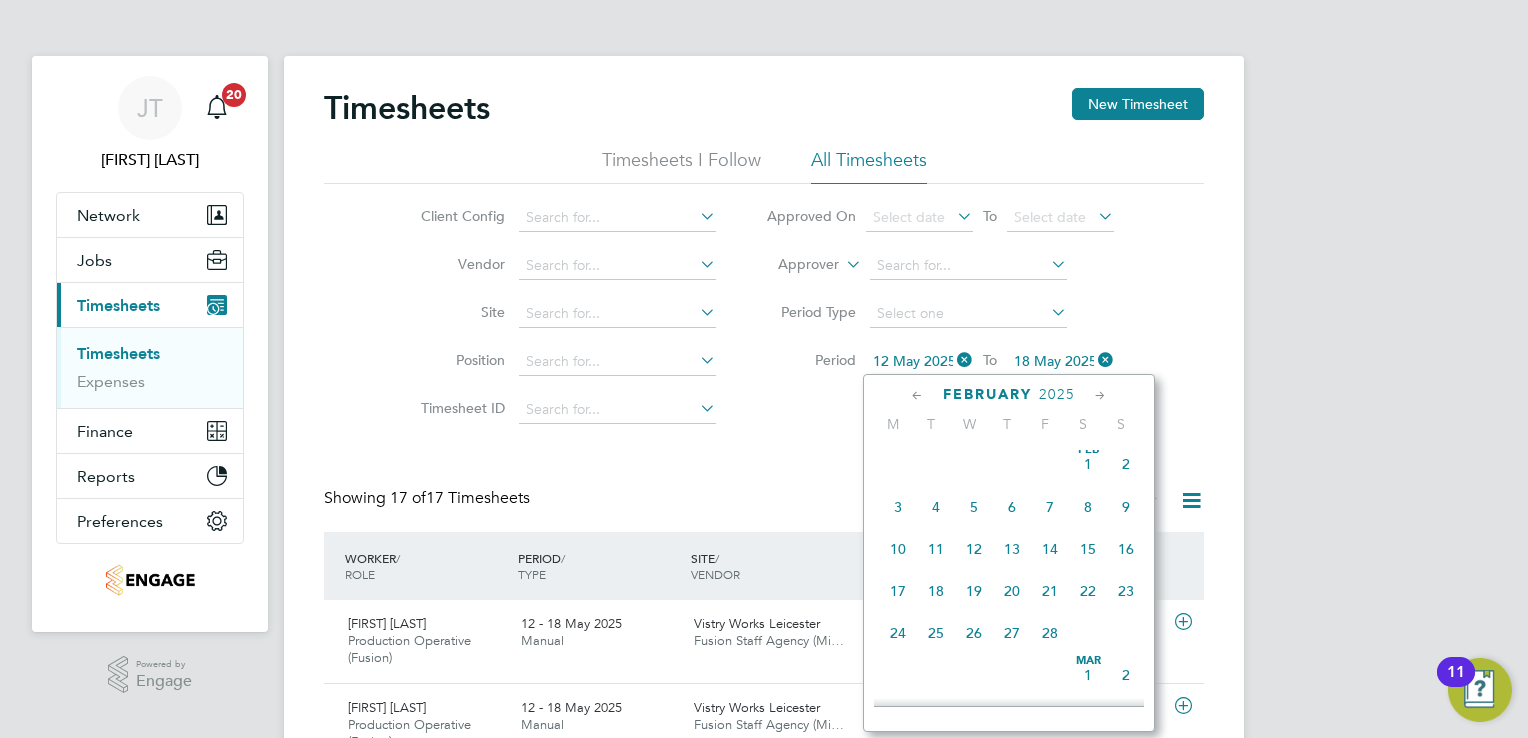 click 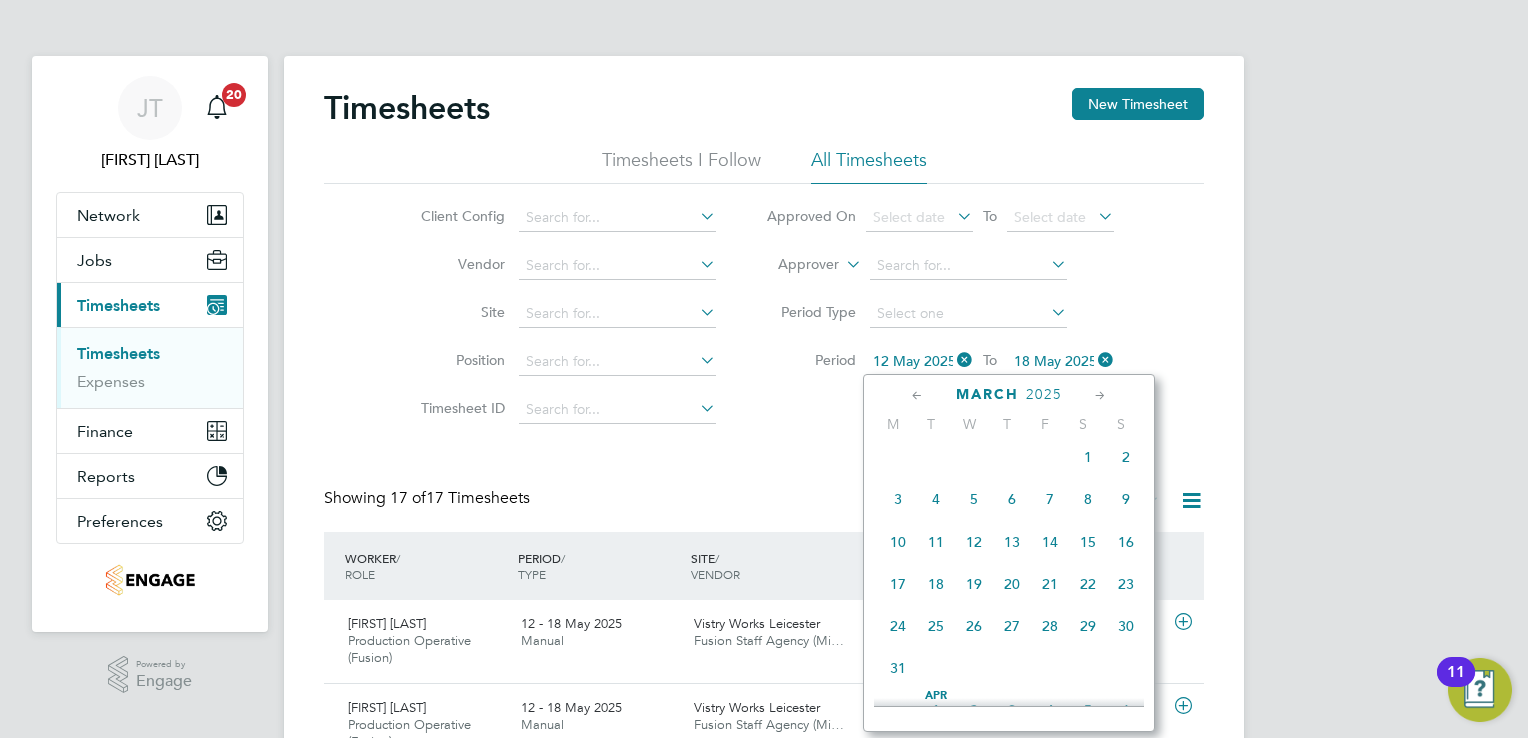 click 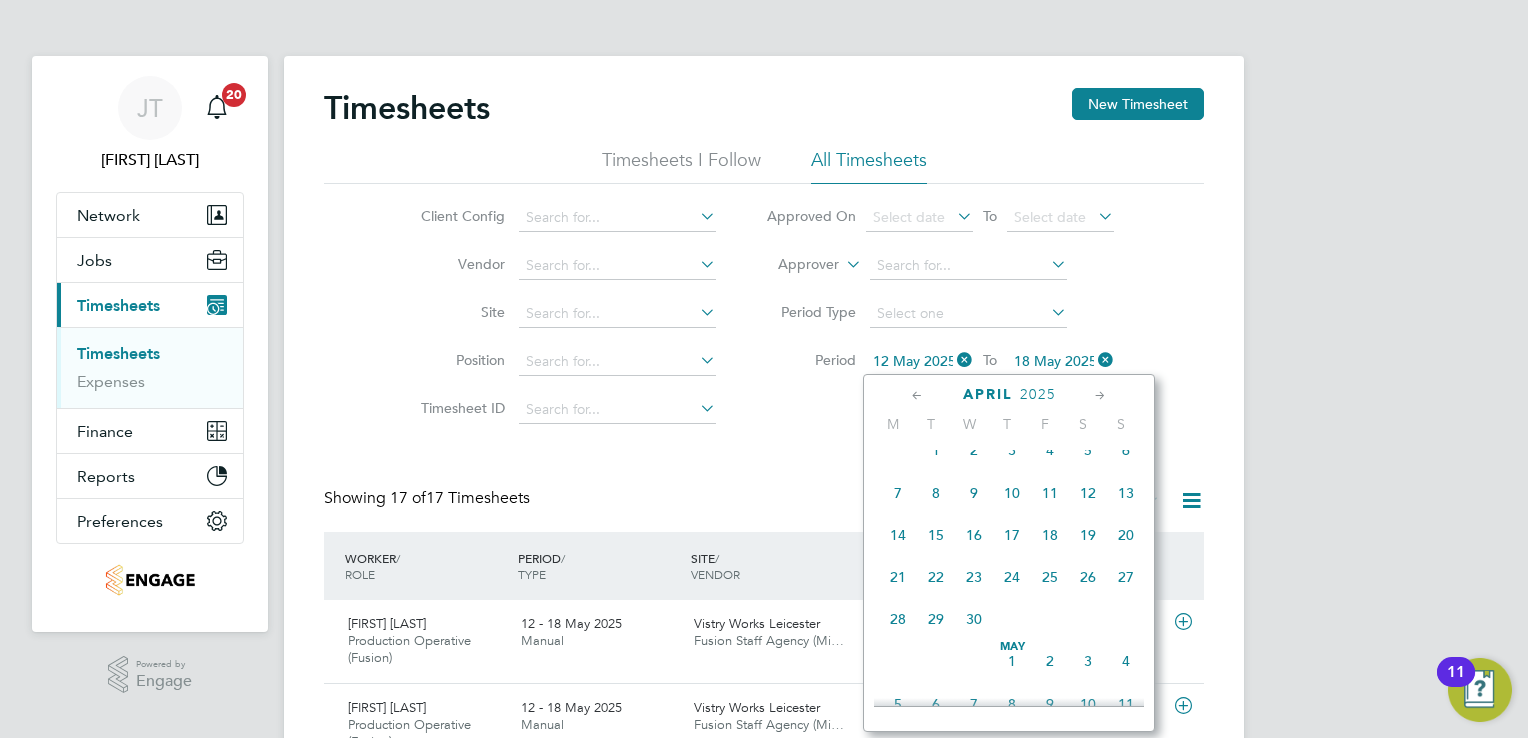 click on "21" 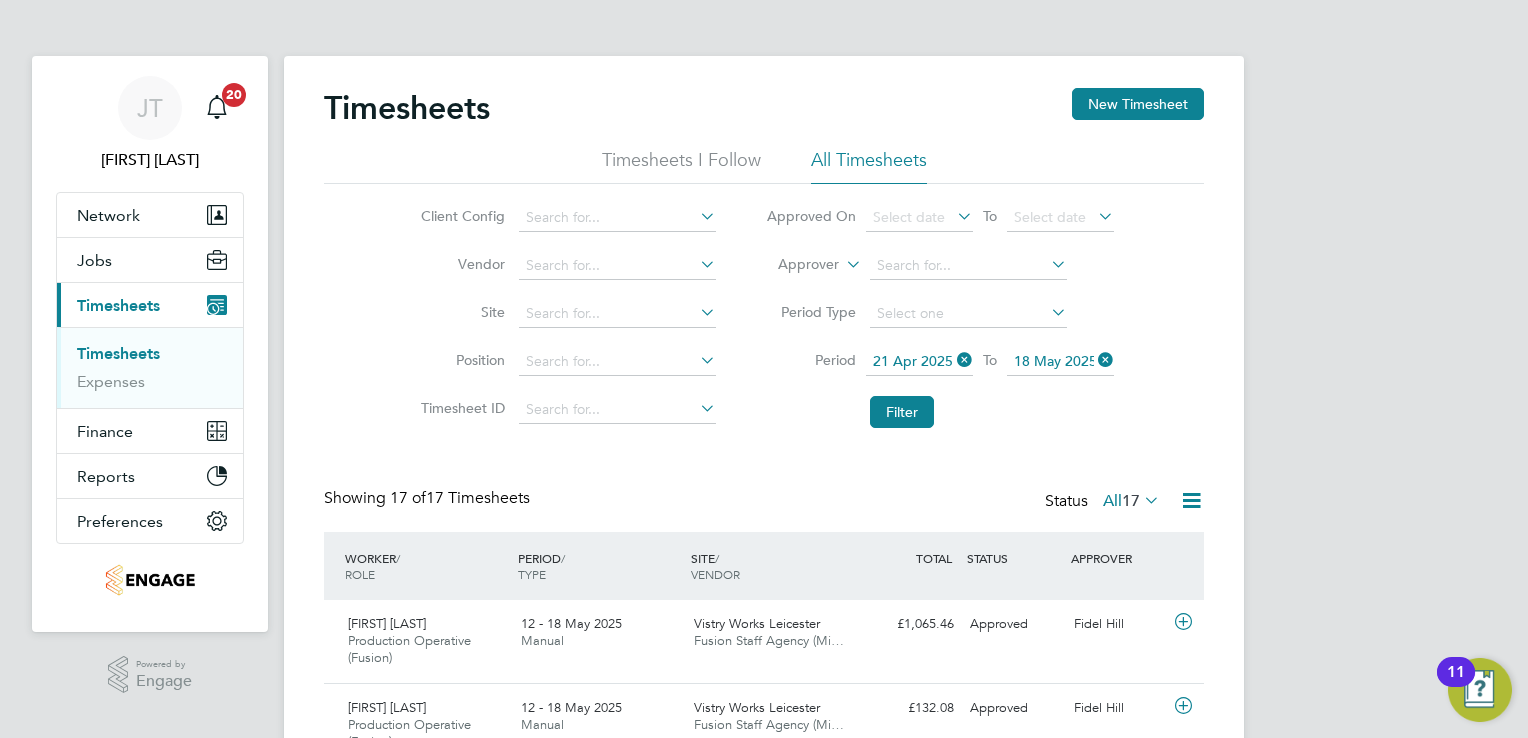 click on "18 May 2025" 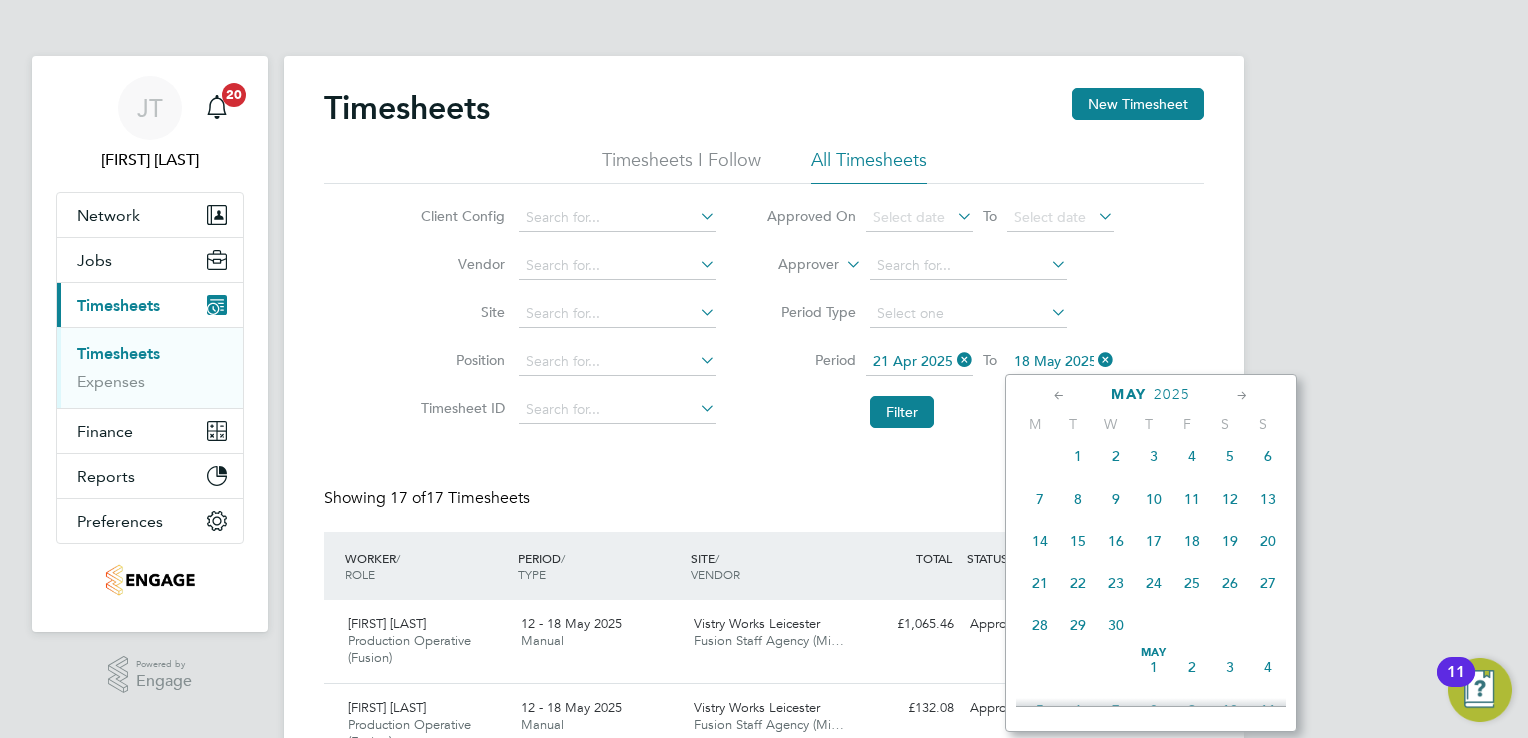 scroll, scrollTop: 696, scrollLeft: 0, axis: vertical 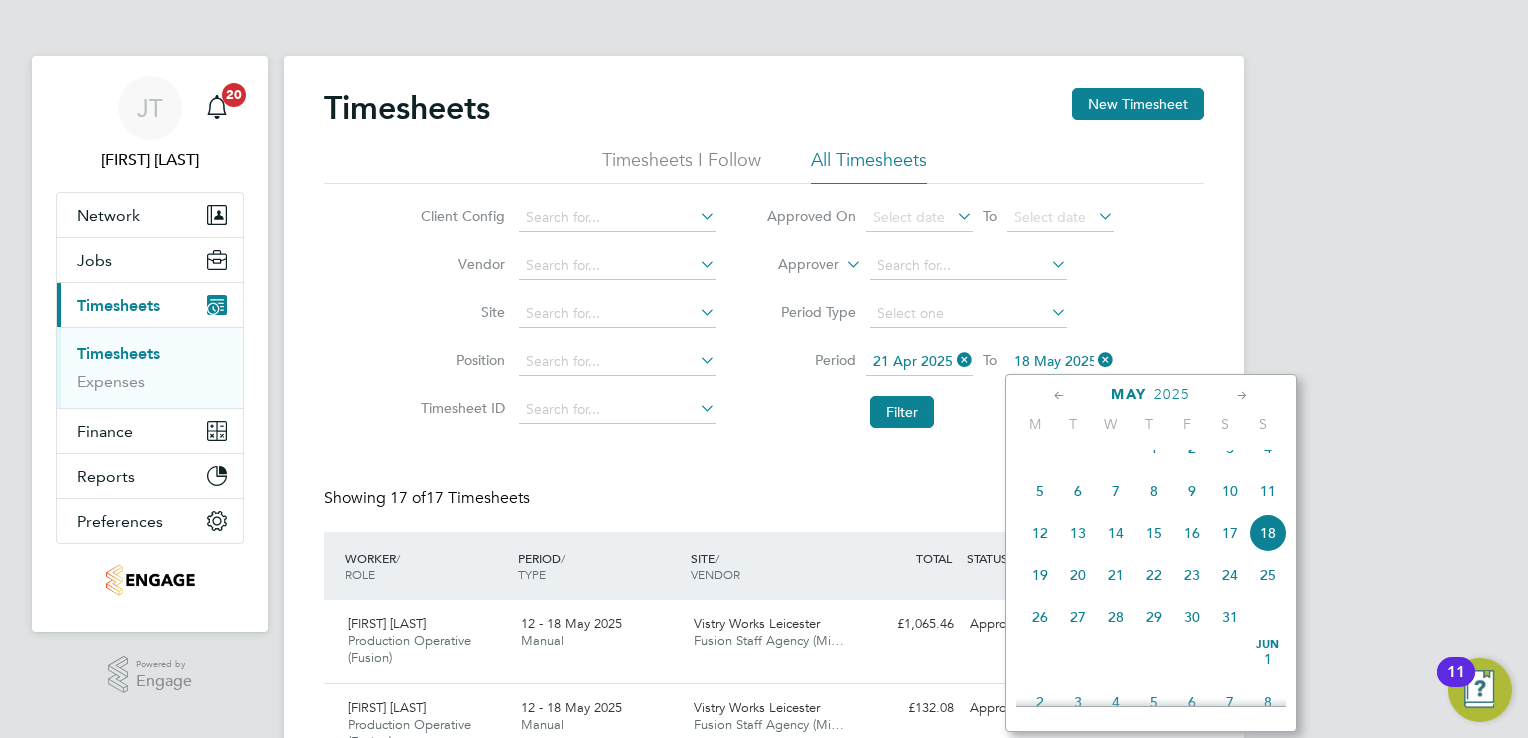 click 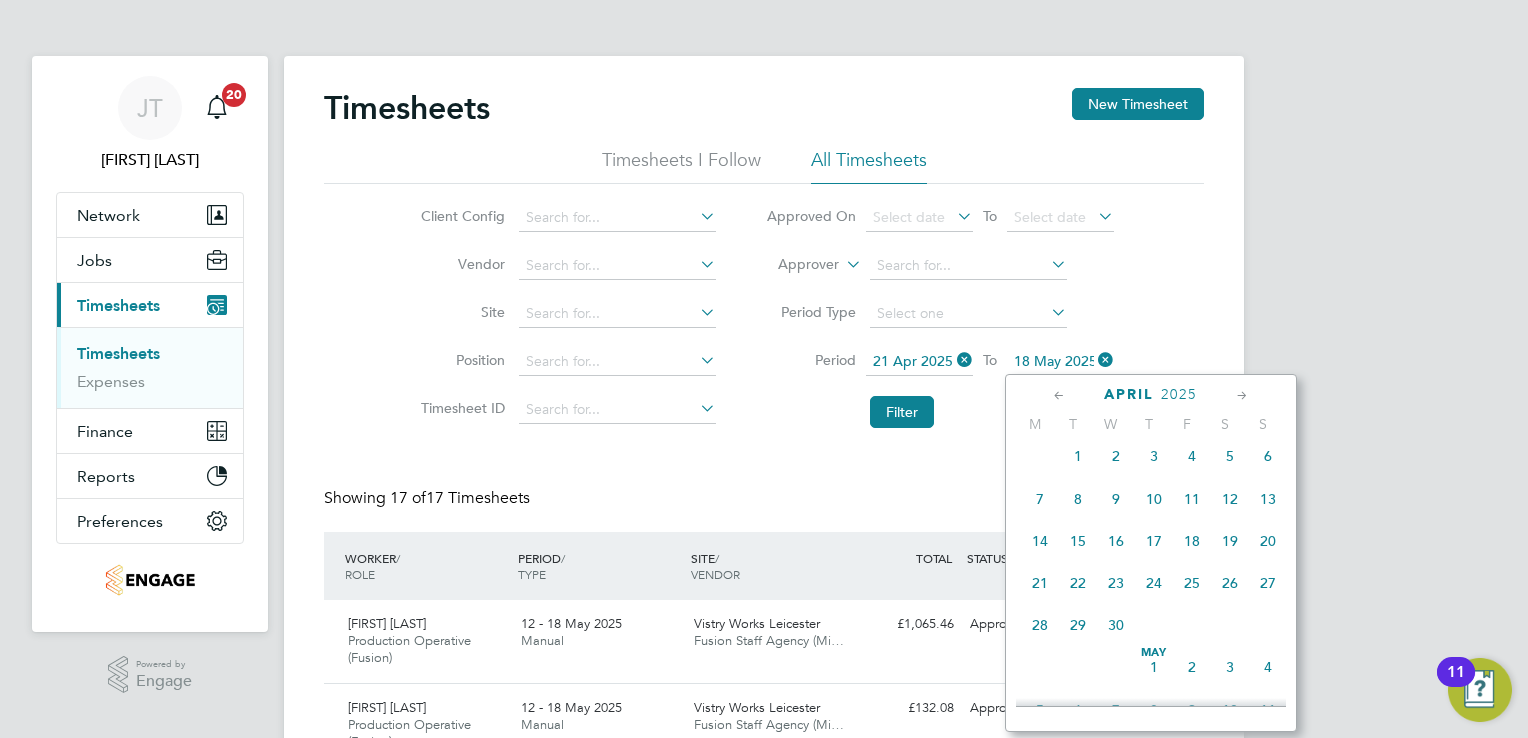 click on "27" 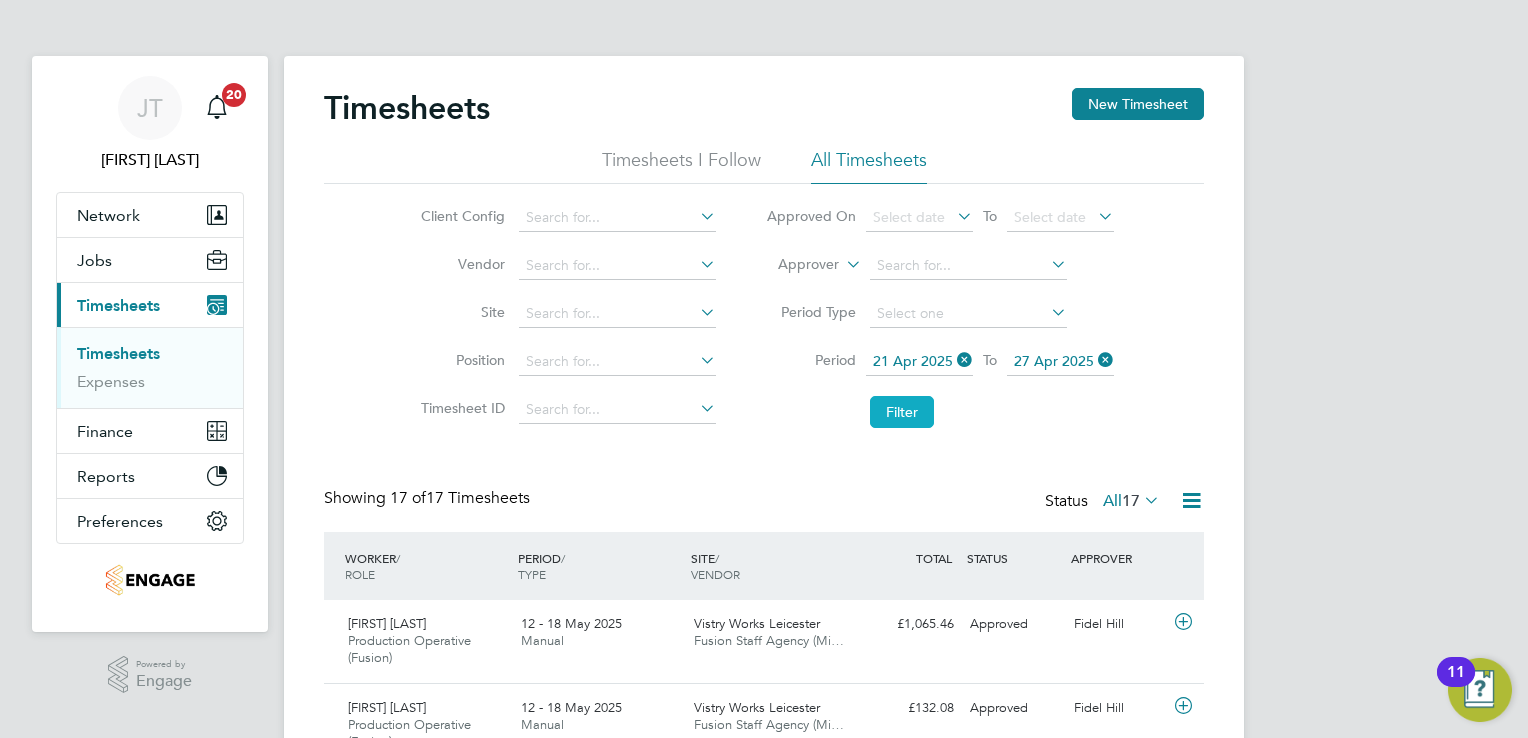 click on "Filter" 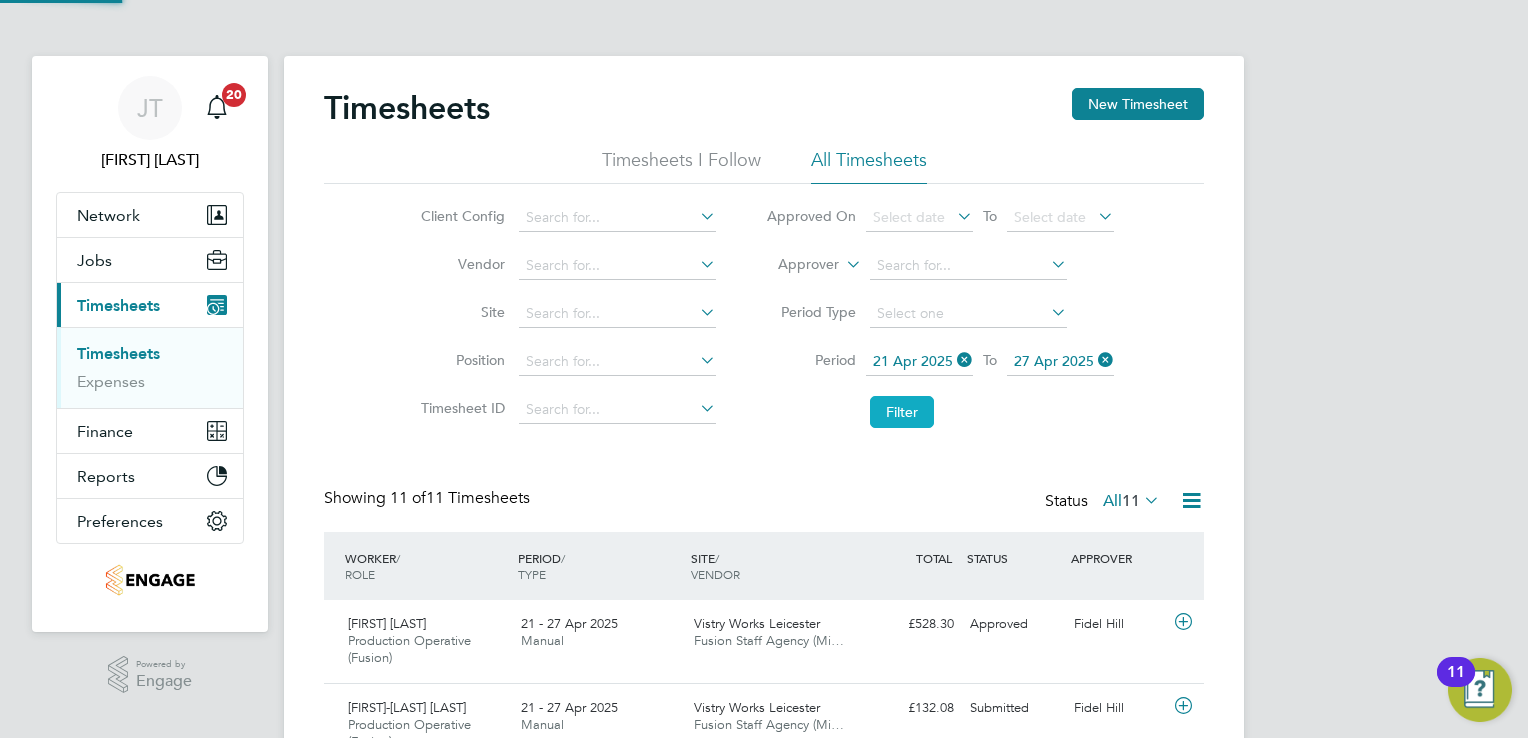 scroll, scrollTop: 10, scrollLeft: 10, axis: both 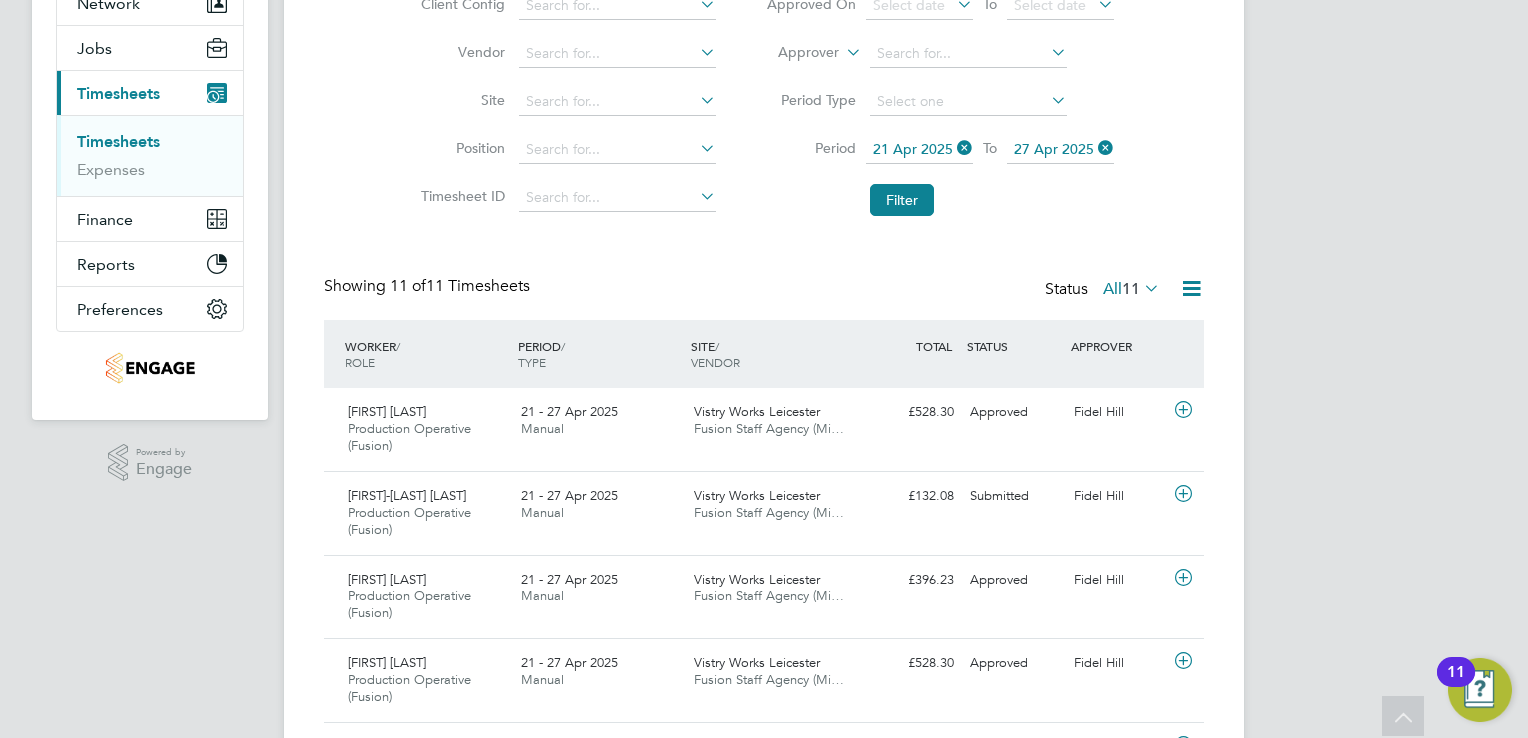 click on "21 Apr 2025" 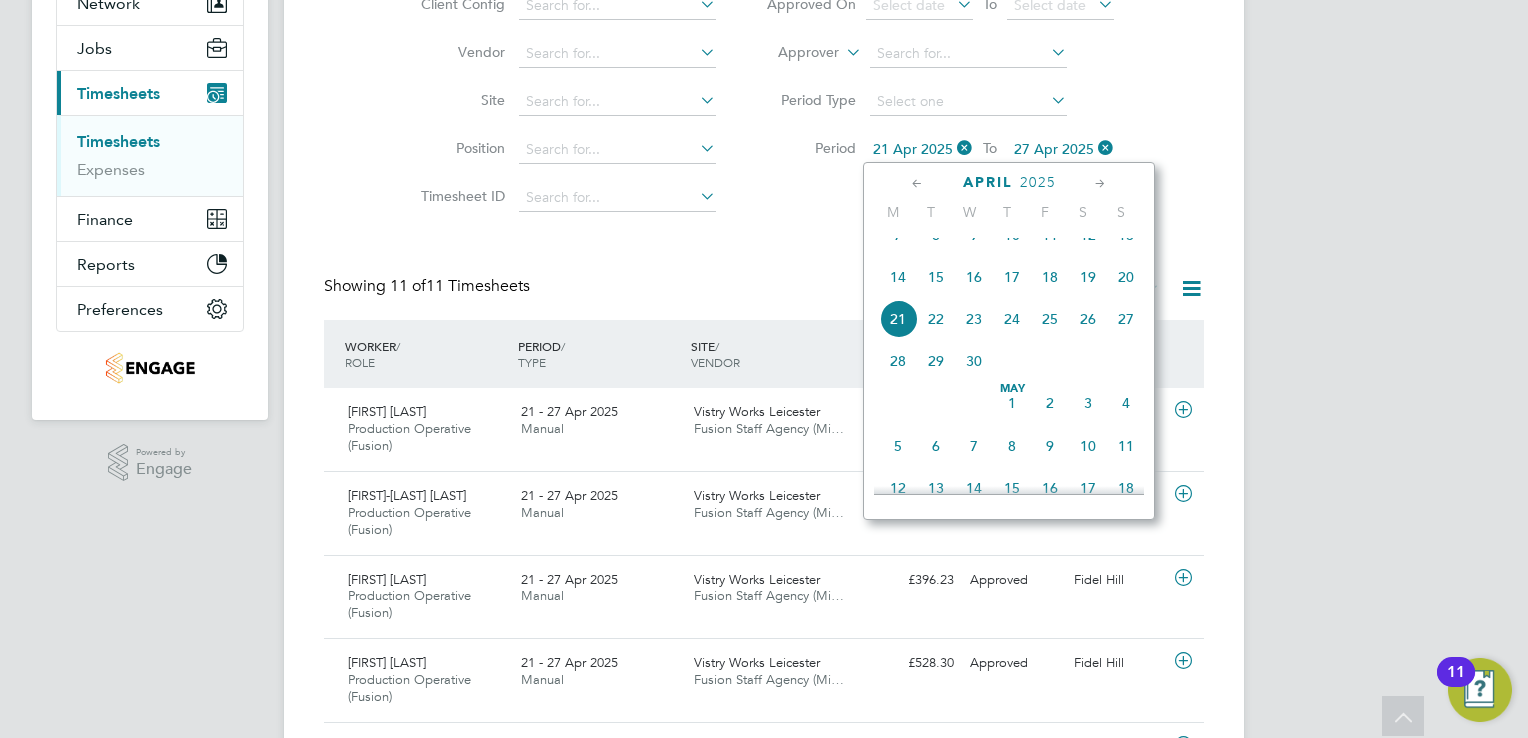 click 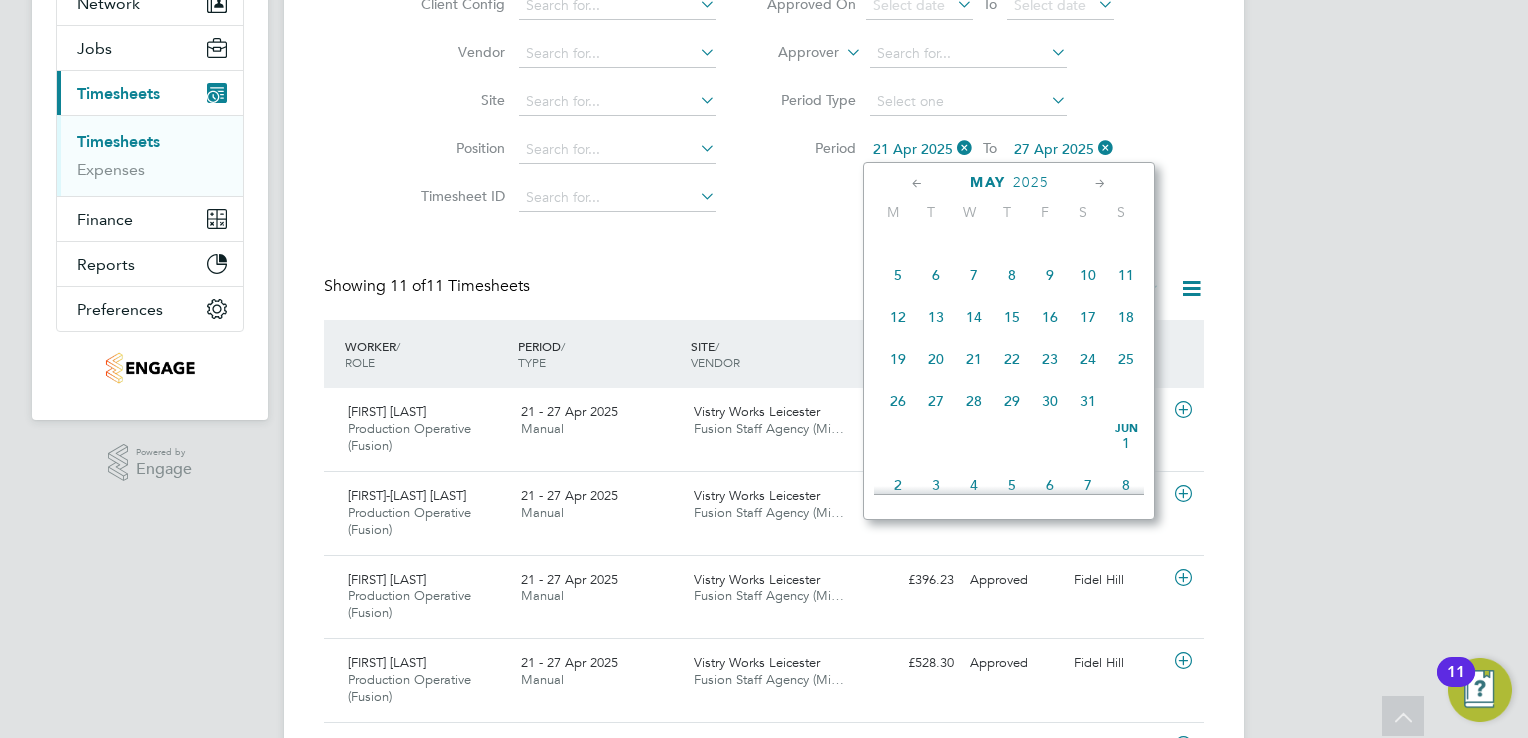 click 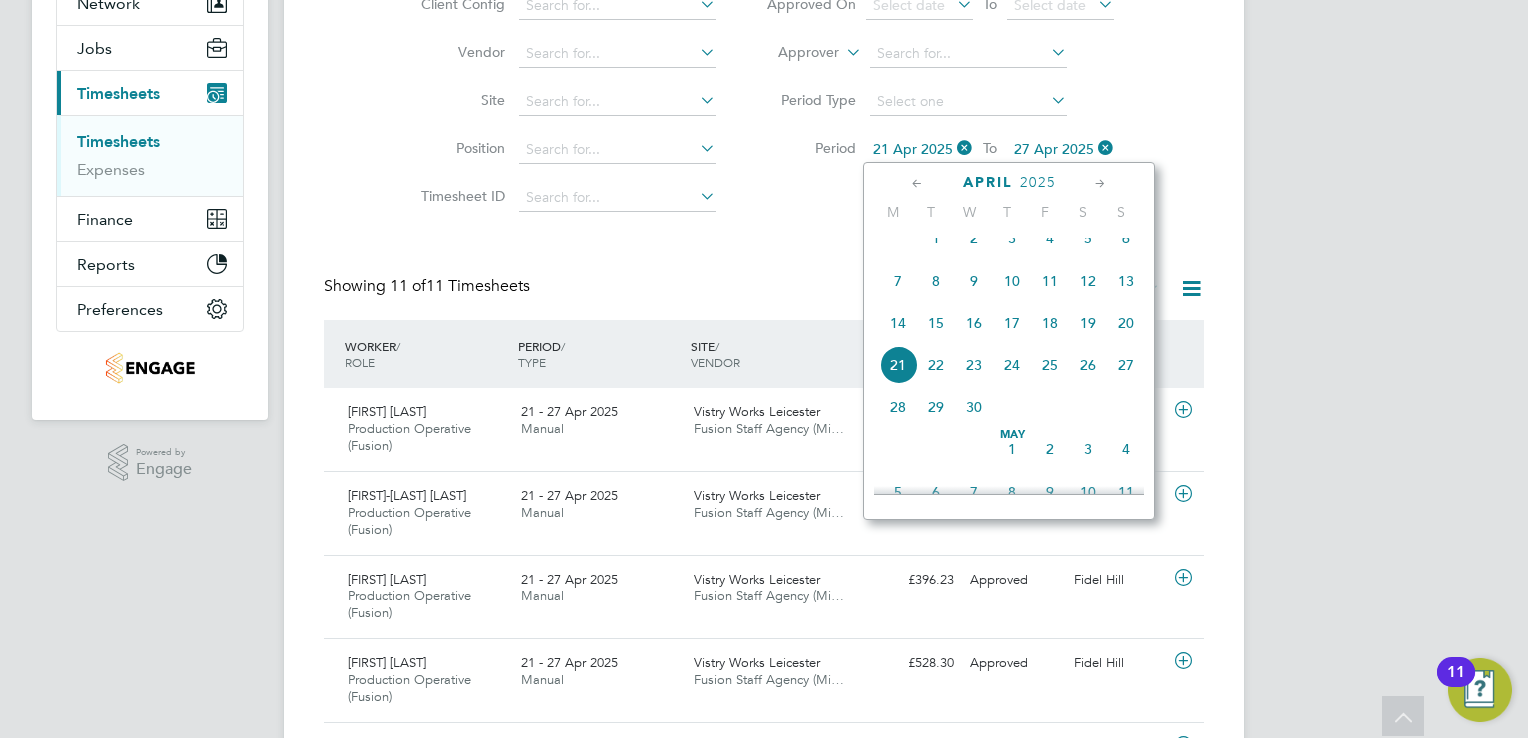 click on "28" 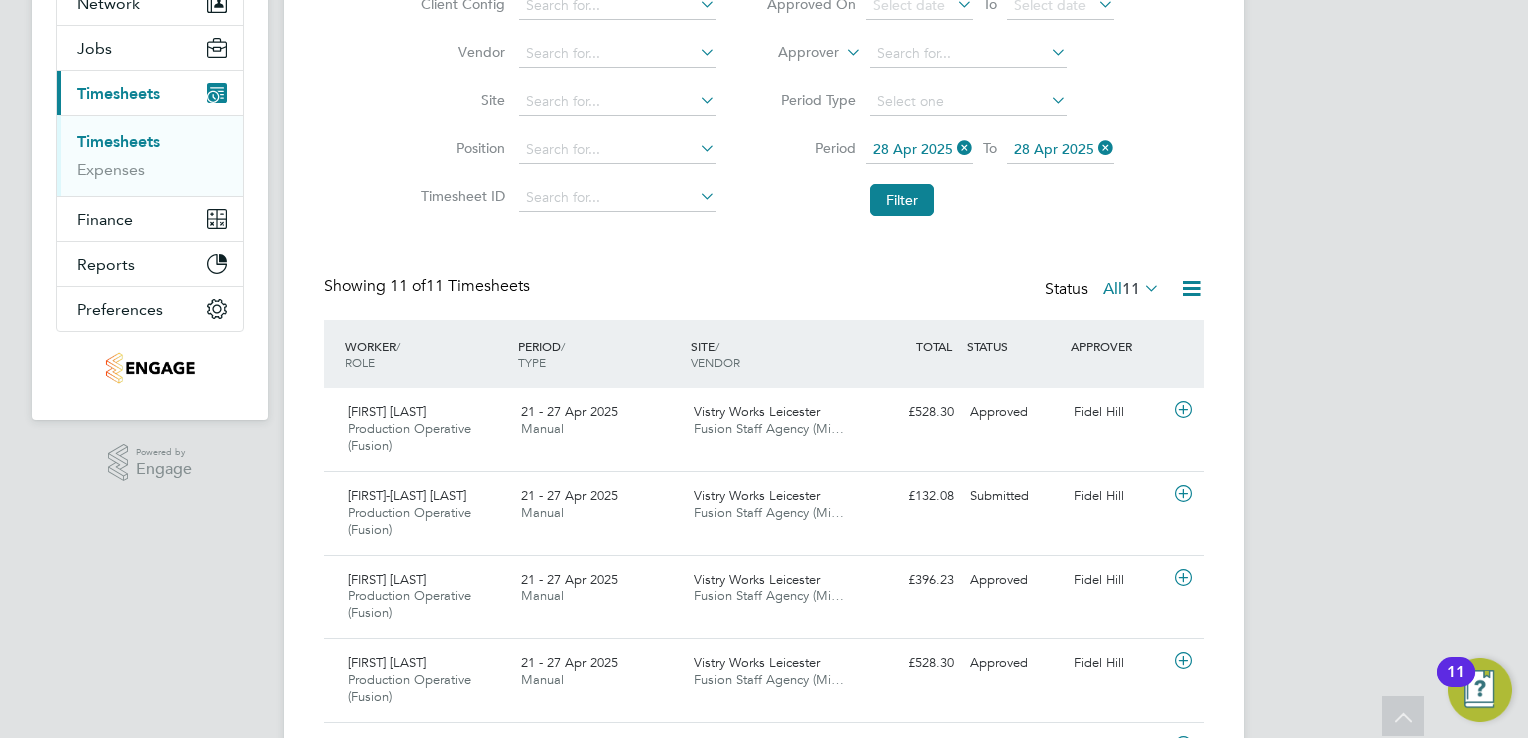 click on "28 Apr 2025" 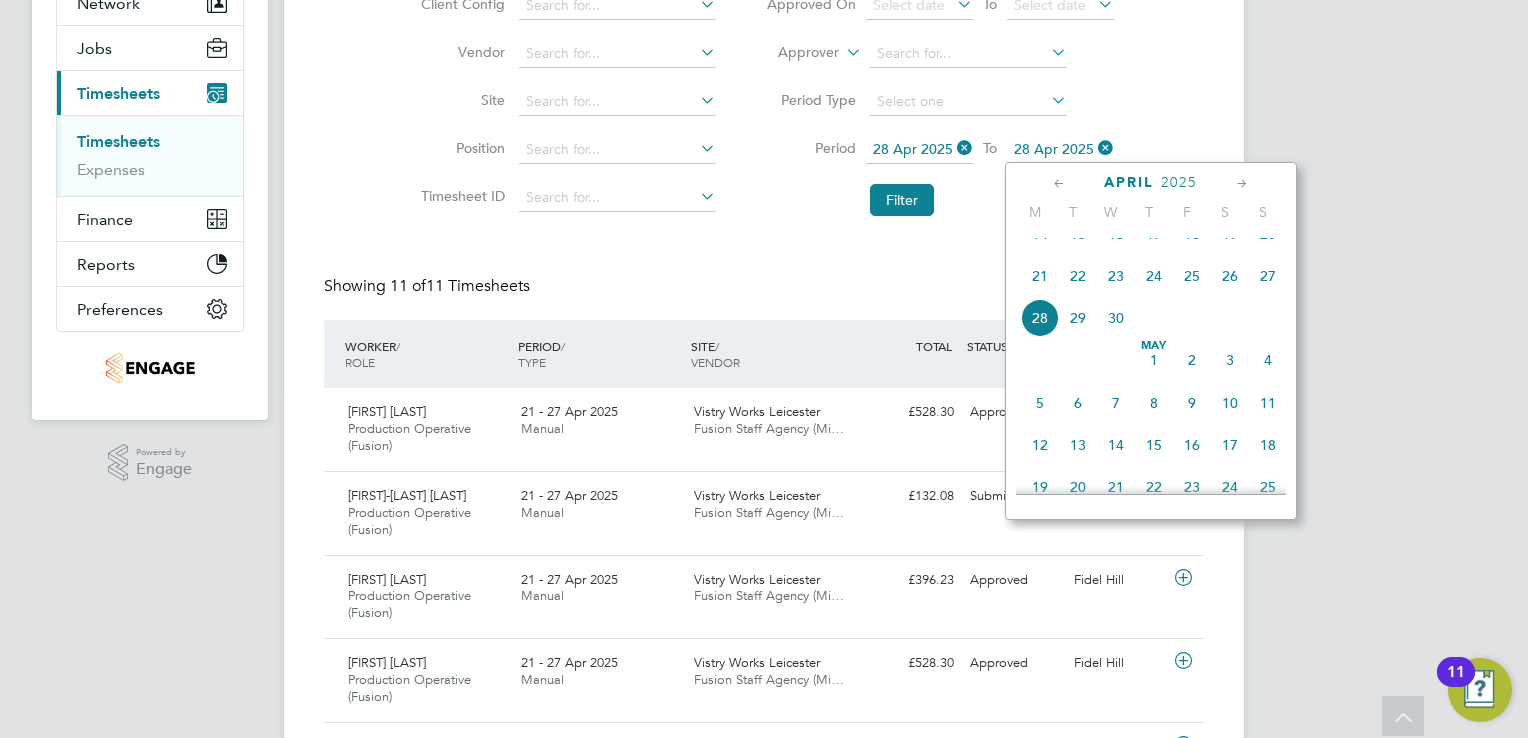 click on "4" 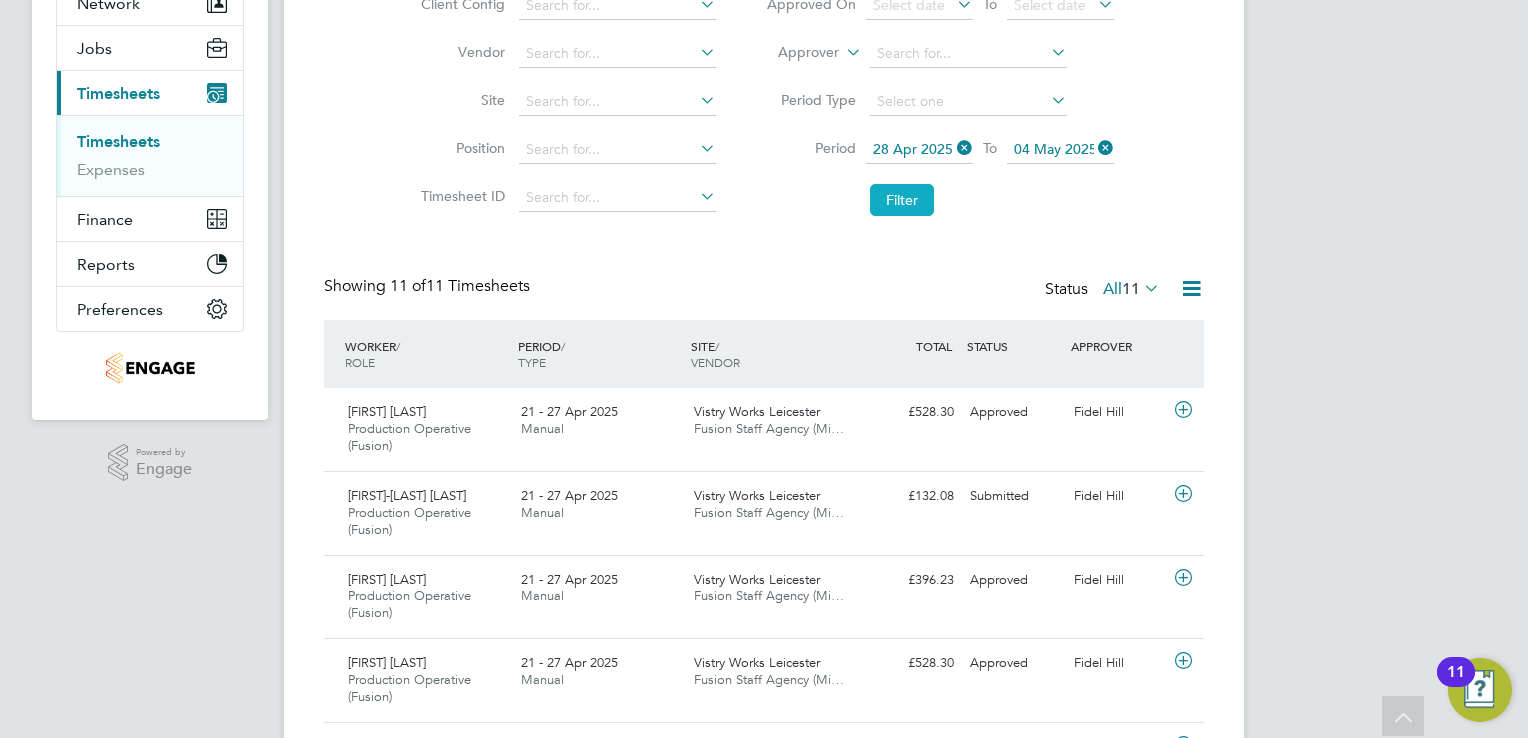 click on "Filter" 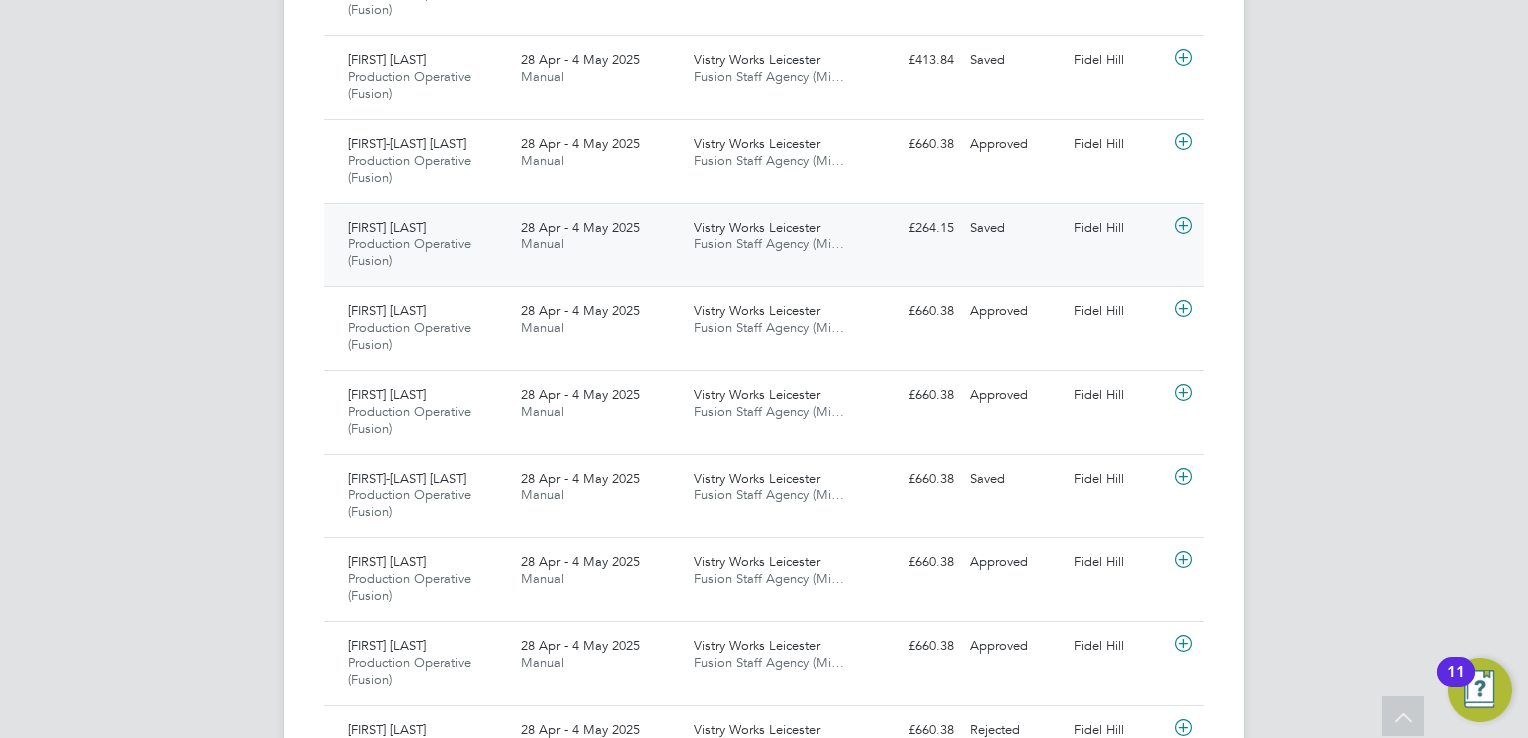 click 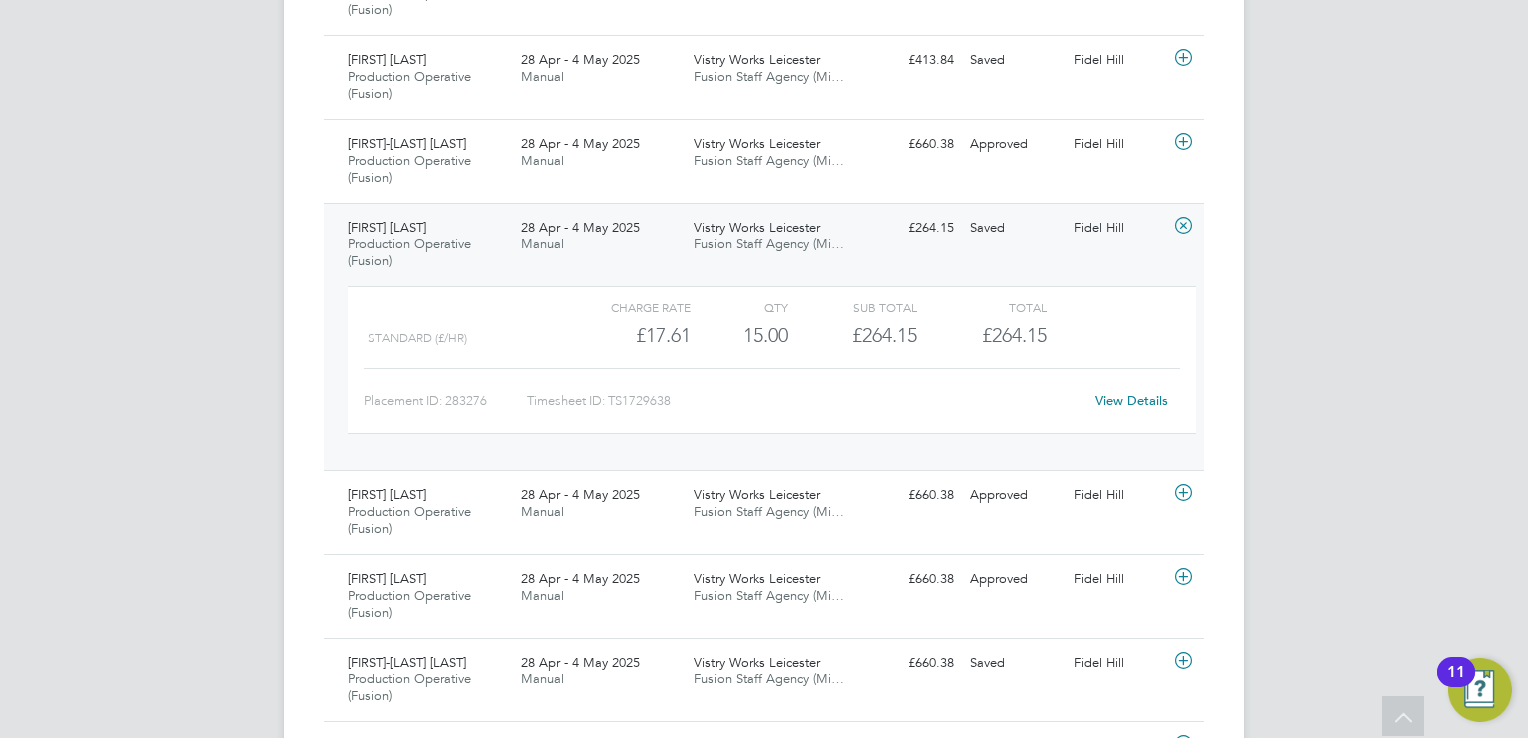 click on "View Details" 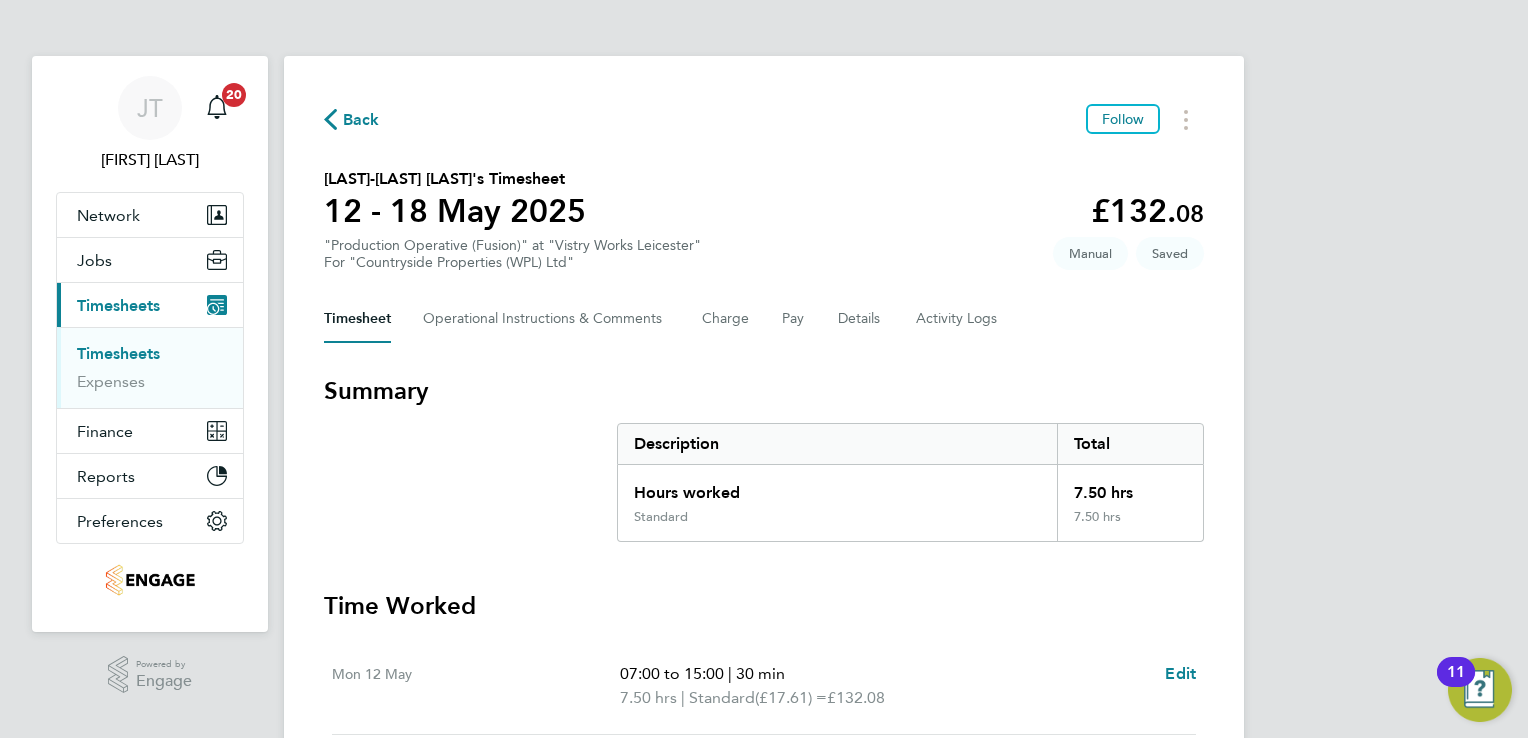 scroll, scrollTop: 0, scrollLeft: 0, axis: both 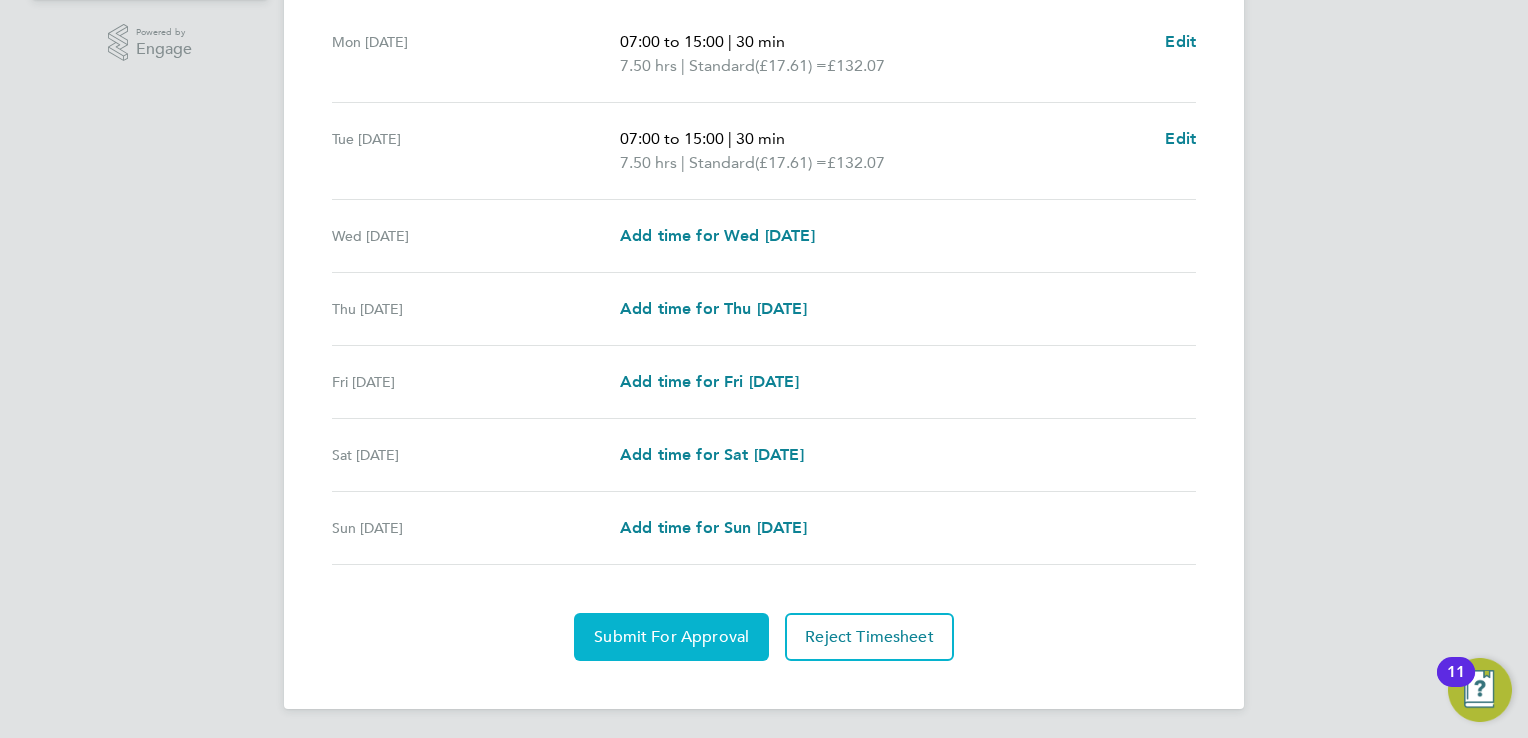 click on "Submit For Approval" 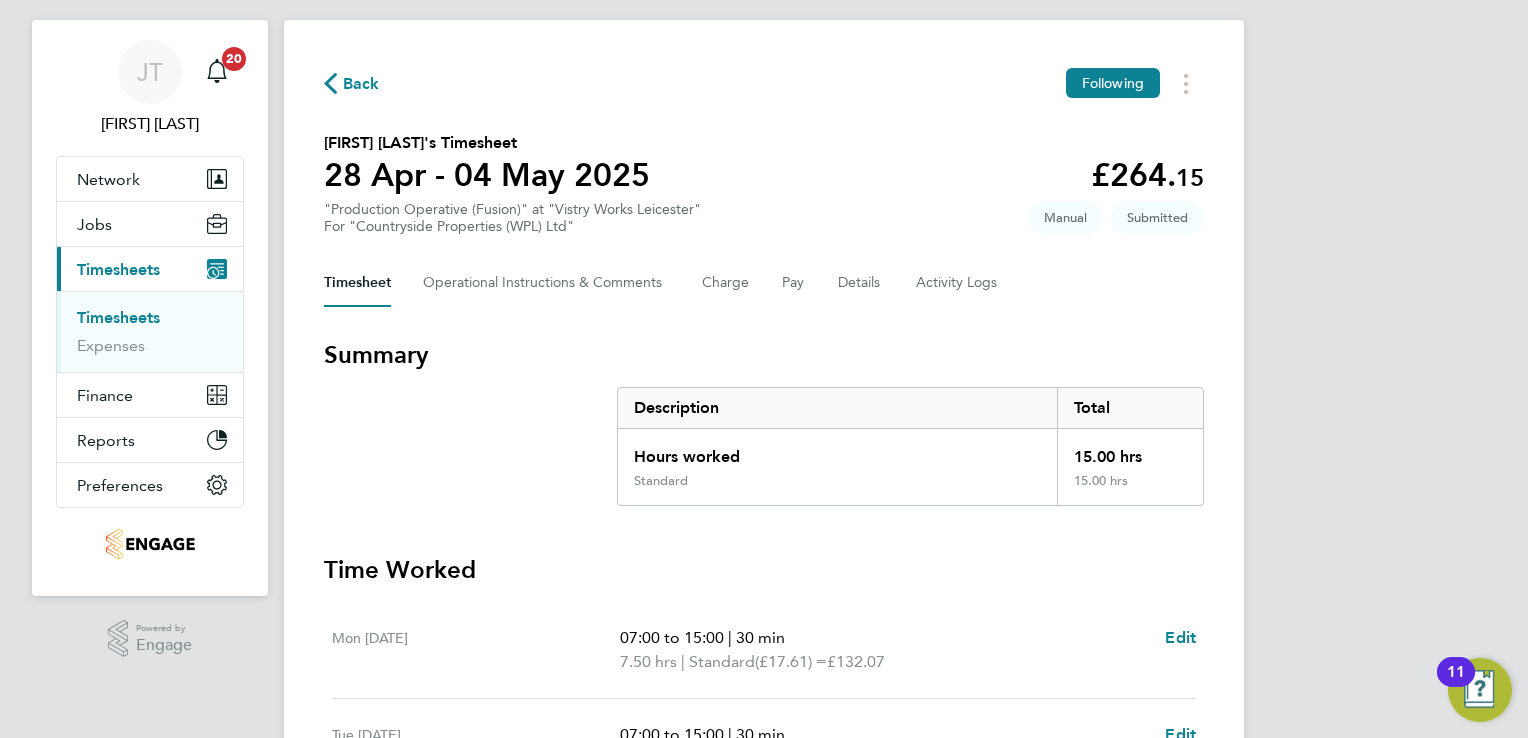 scroll, scrollTop: 0, scrollLeft: 0, axis: both 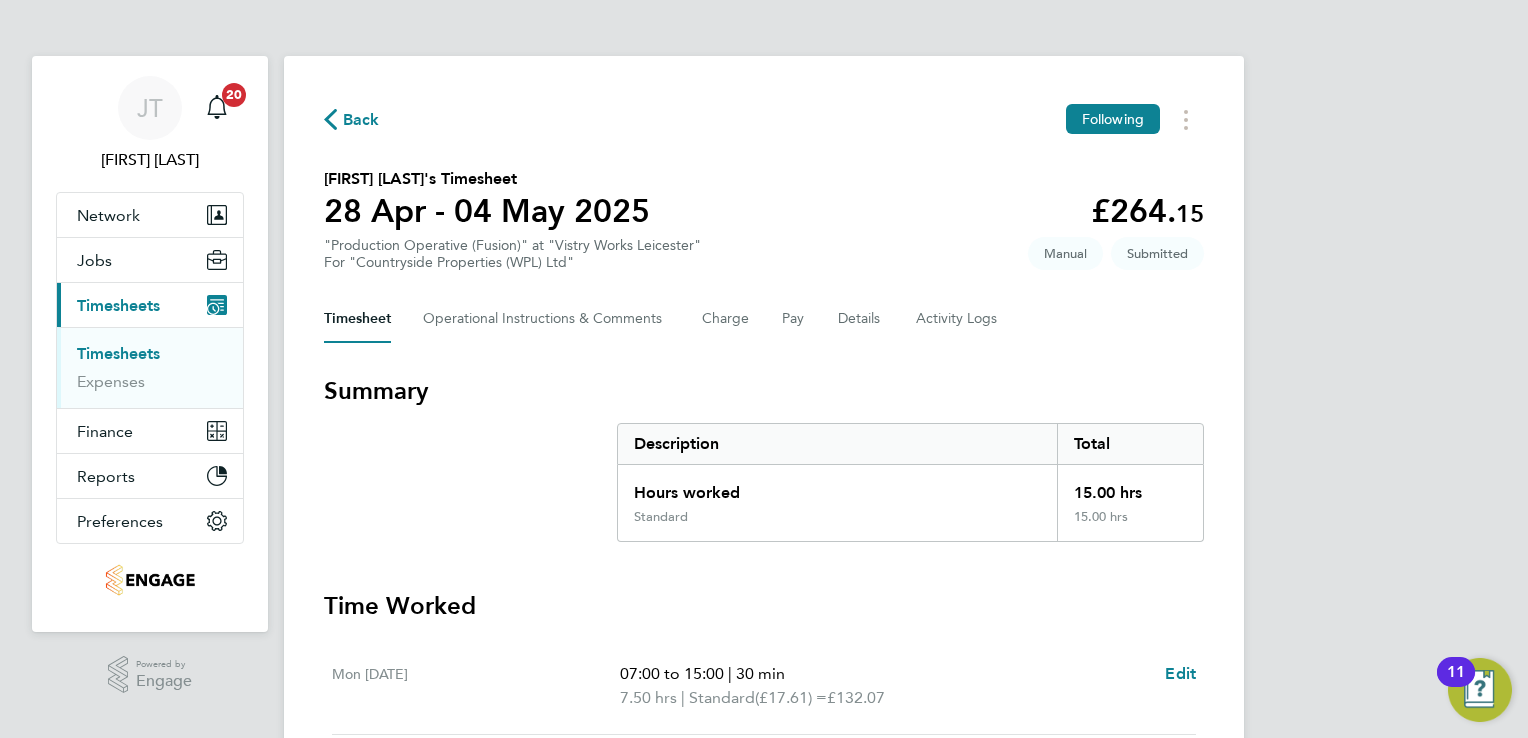 click on "Timesheets" at bounding box center (118, 353) 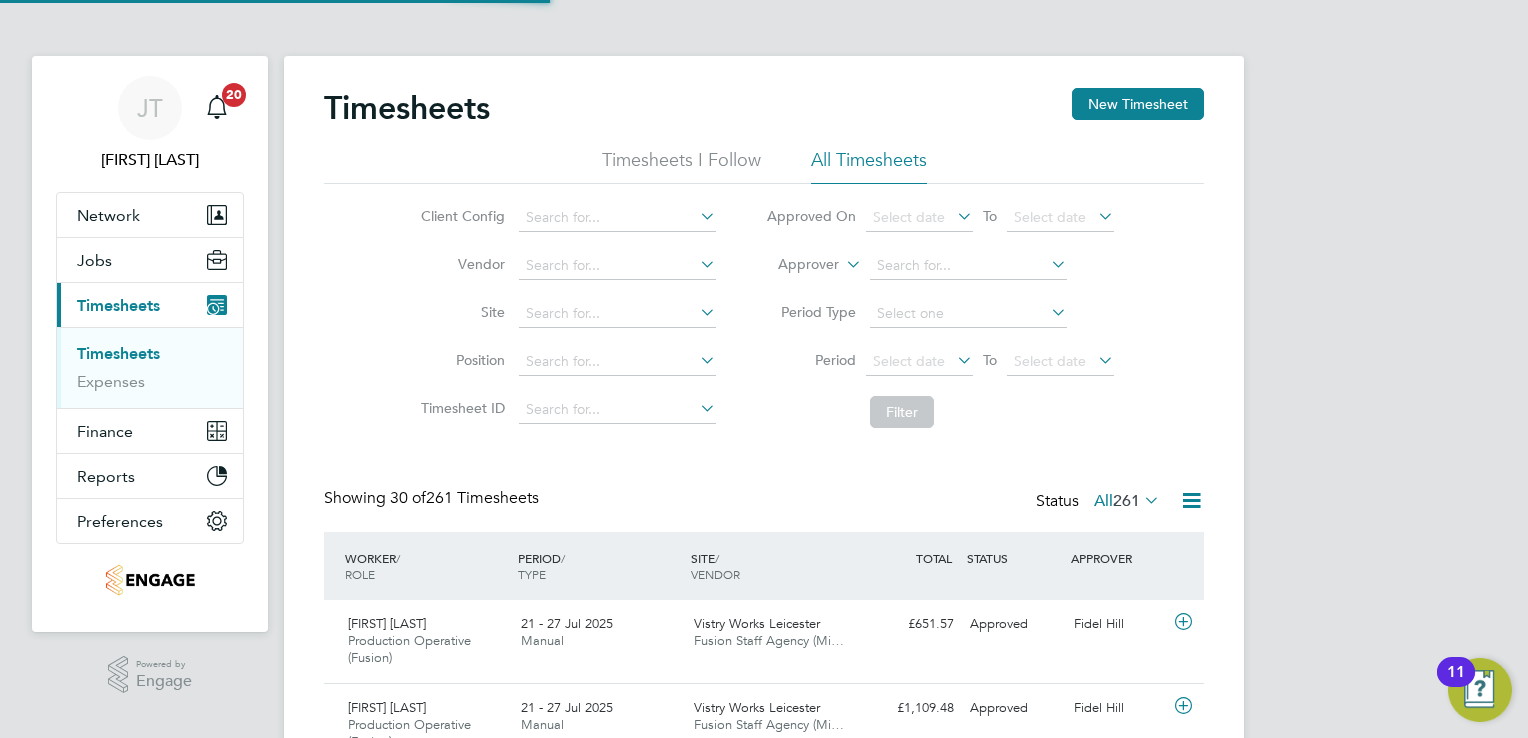 scroll, scrollTop: 10, scrollLeft: 10, axis: both 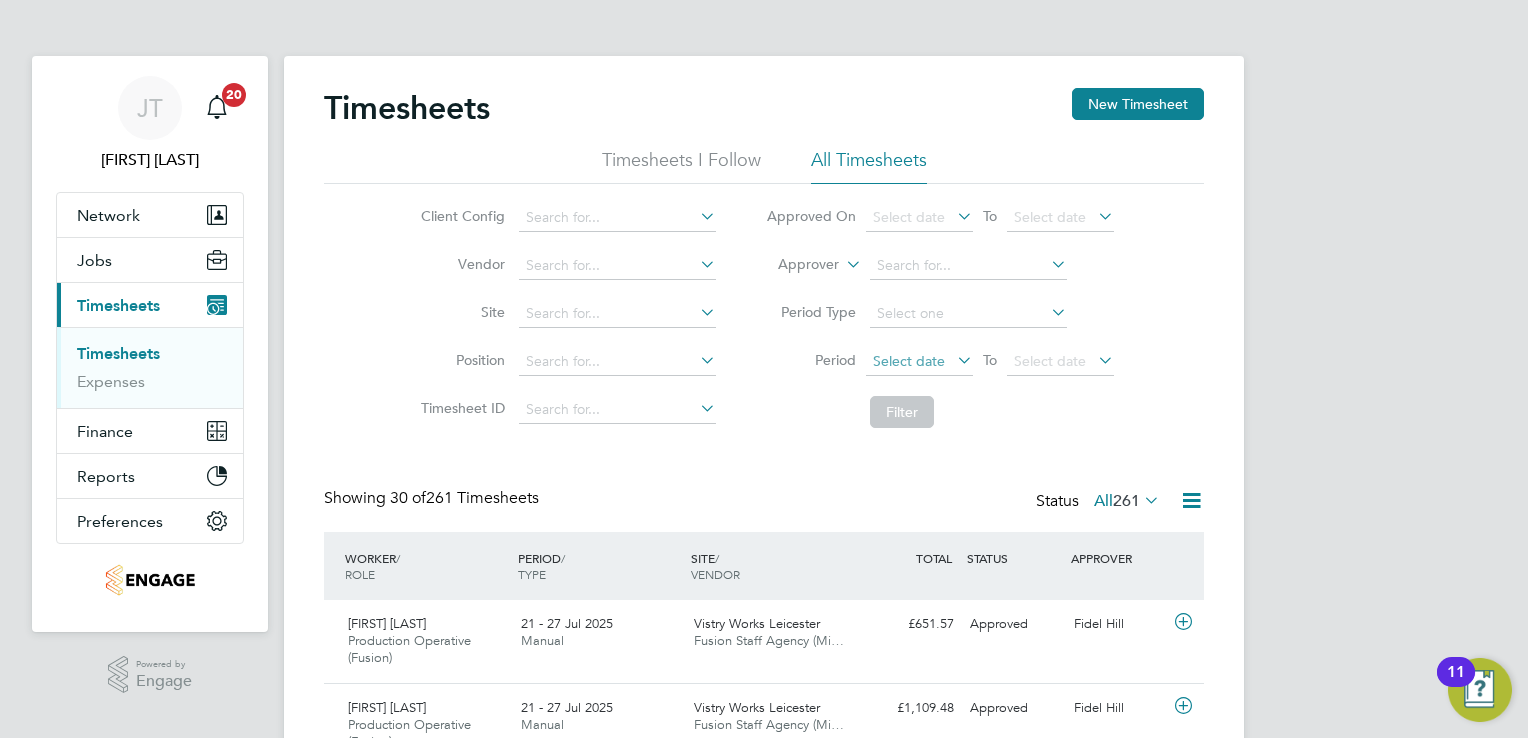 click on "Select date" 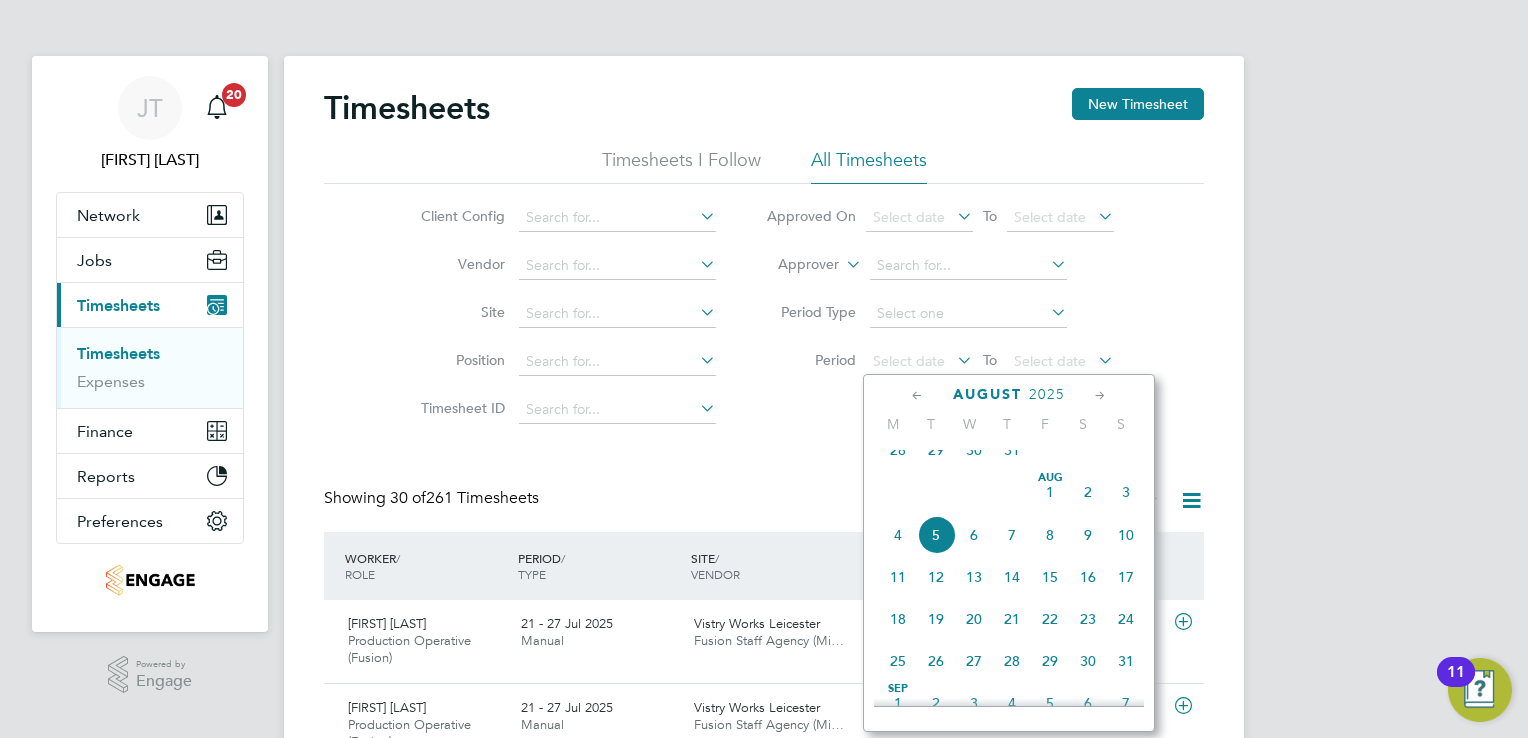click 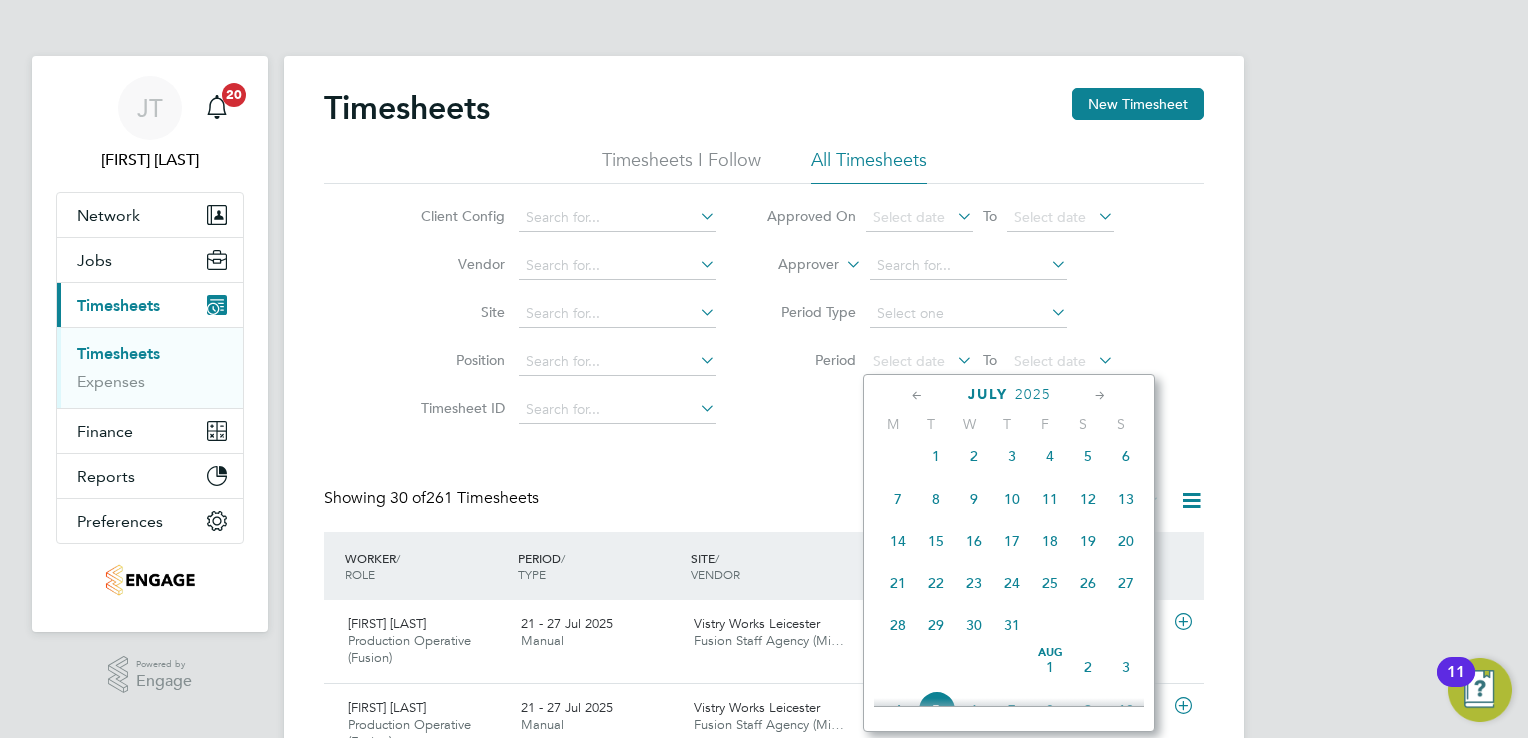 click 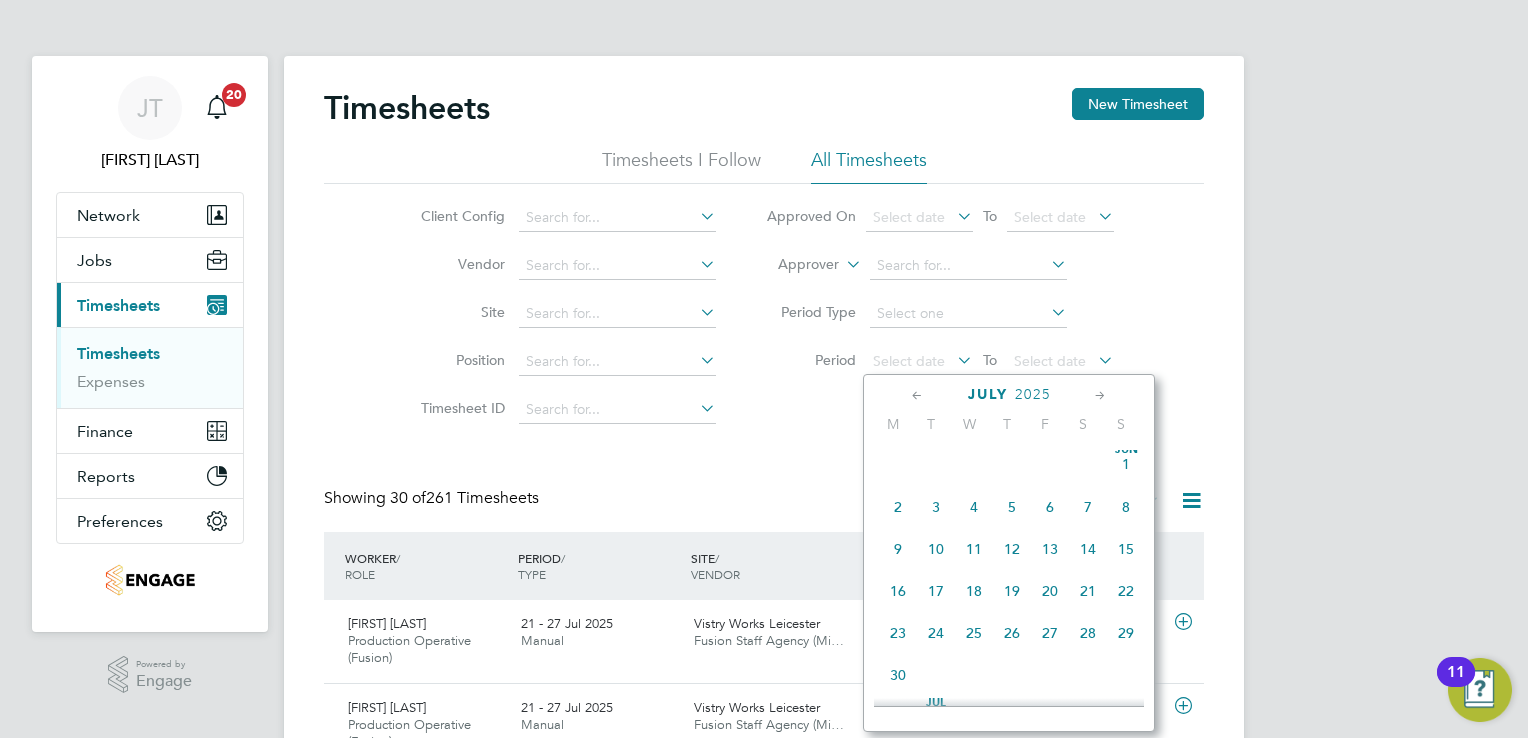 click 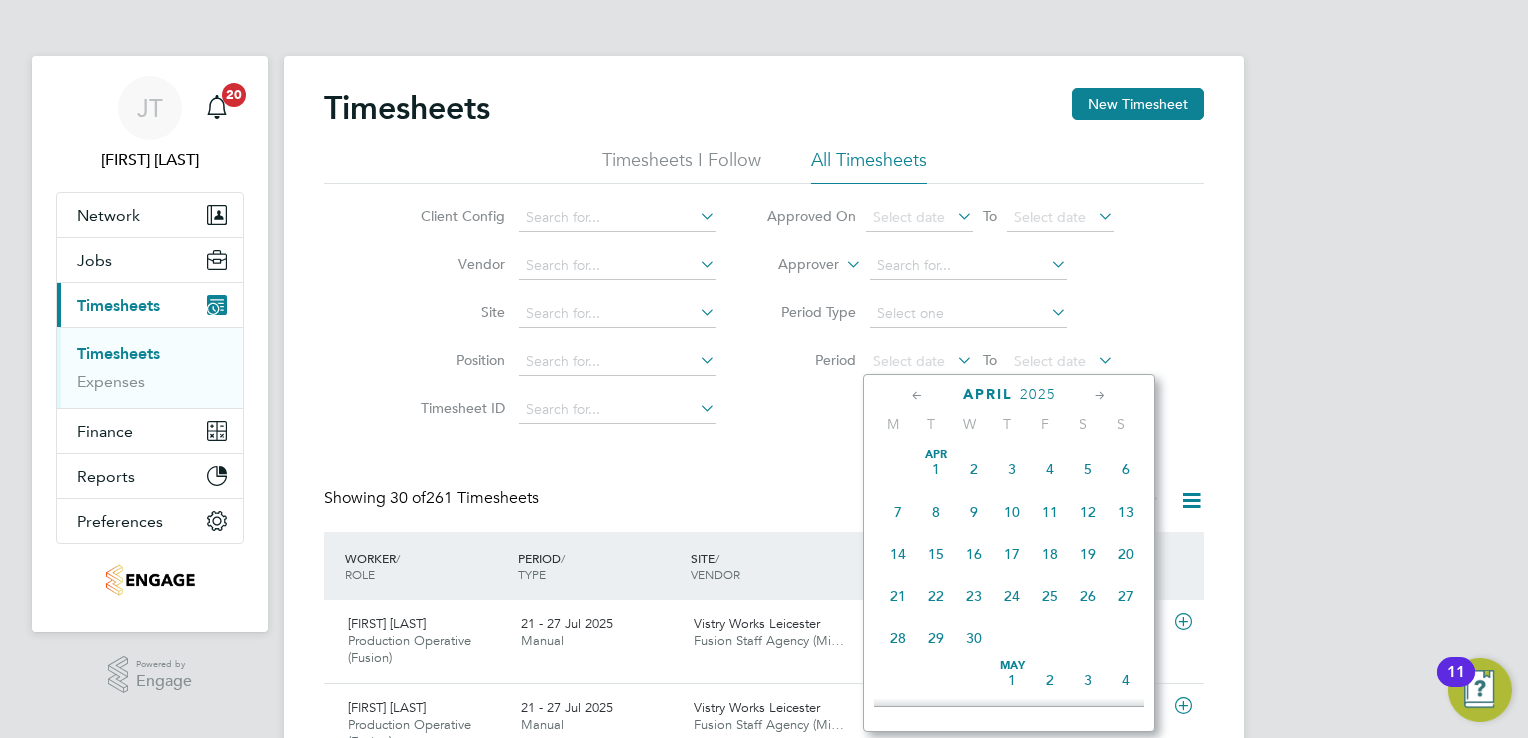 click 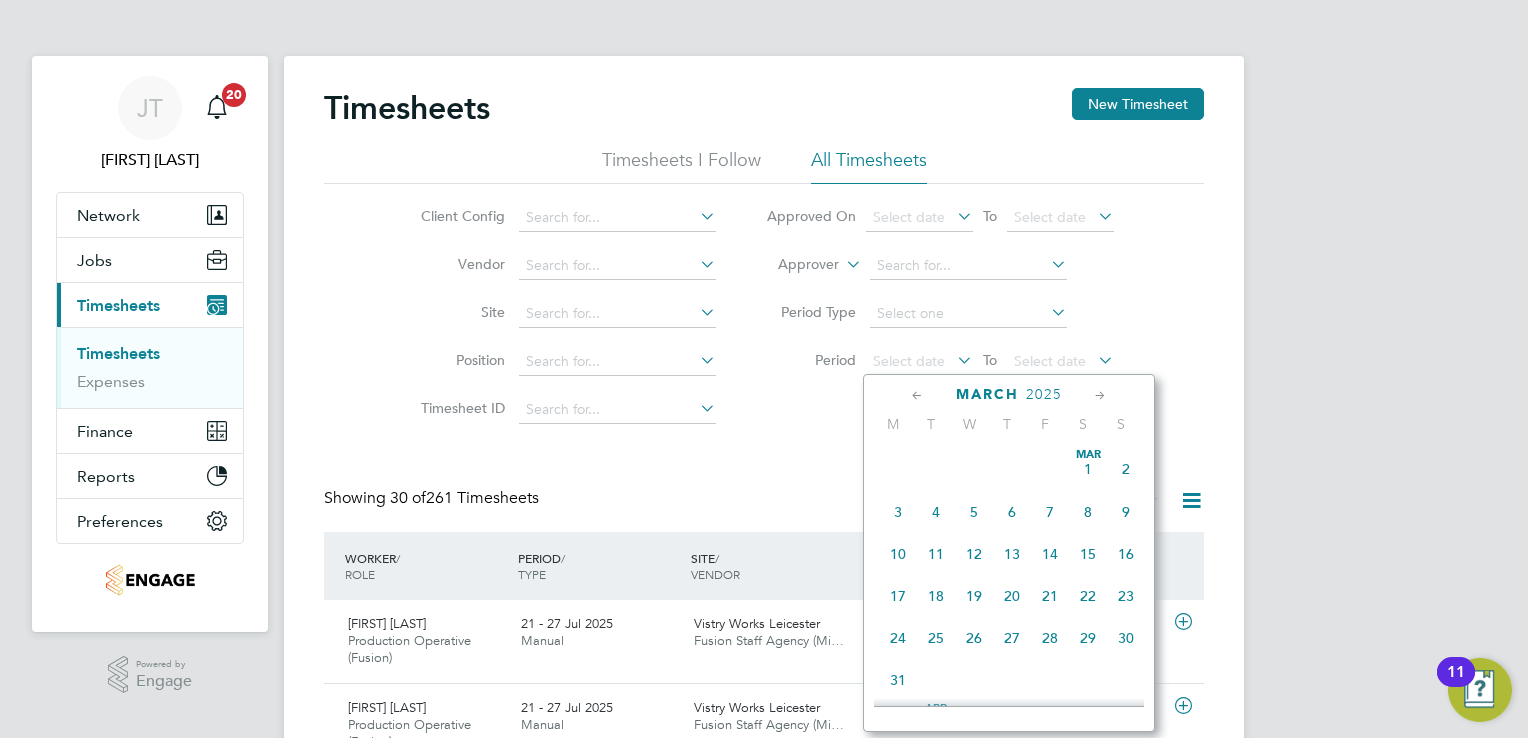 click 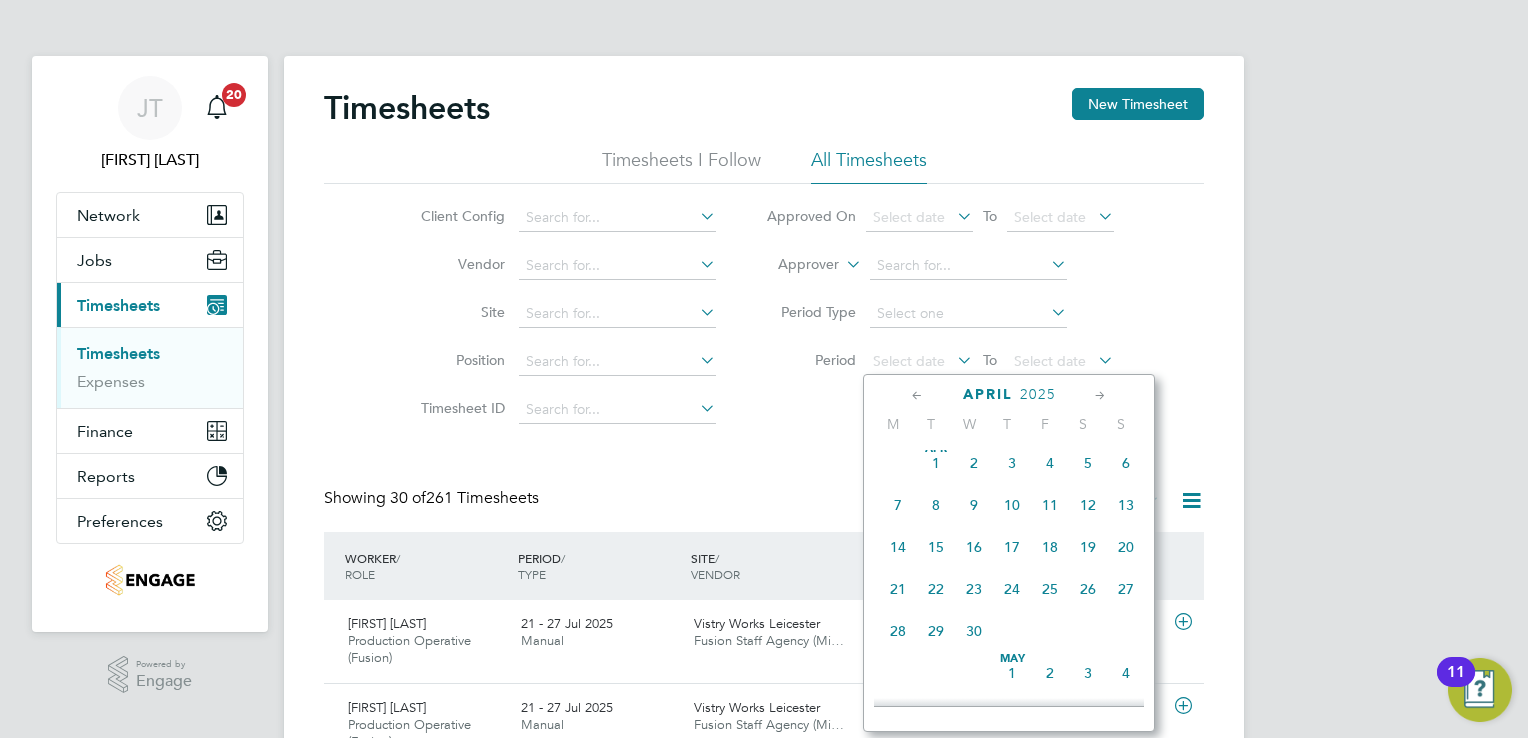 click on "28" 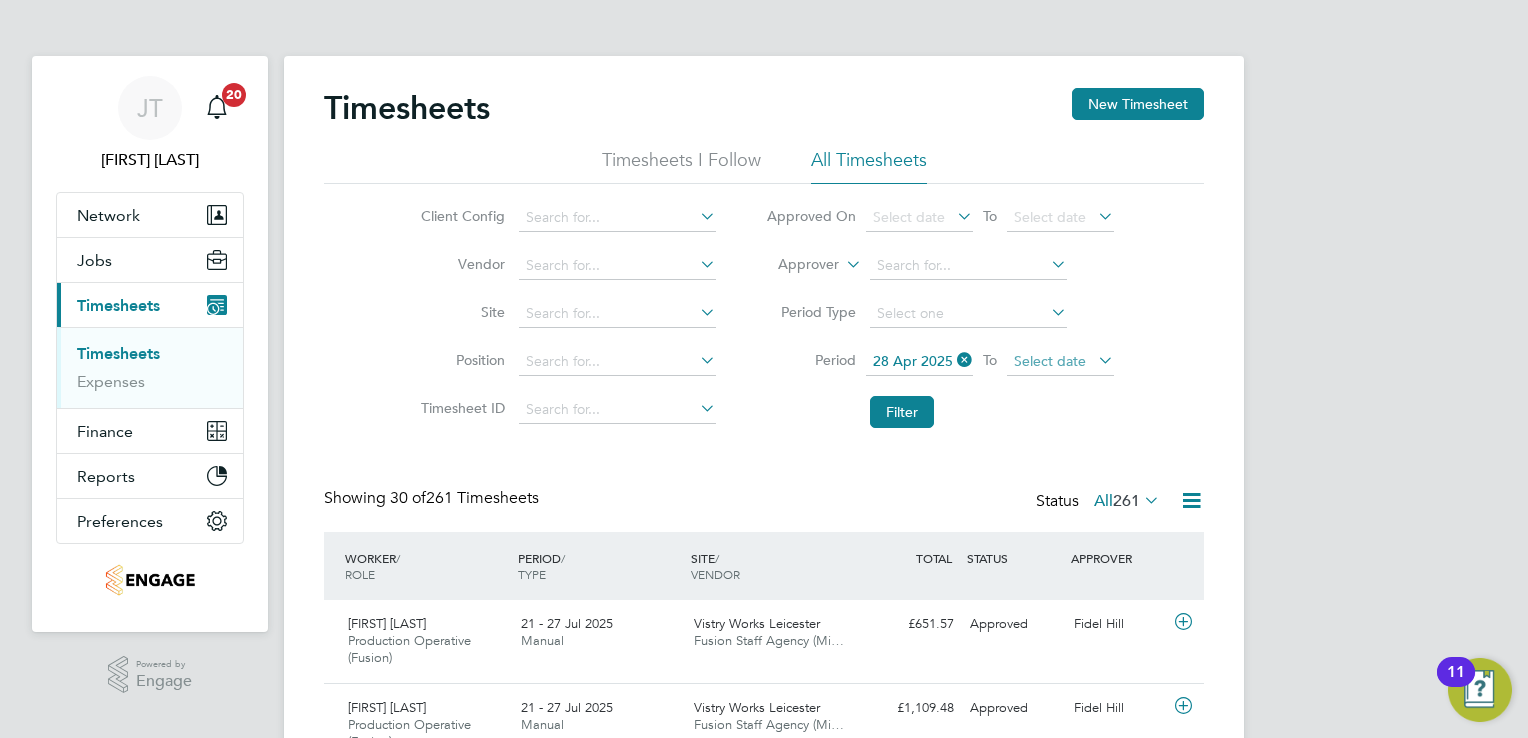 click on "Select date" 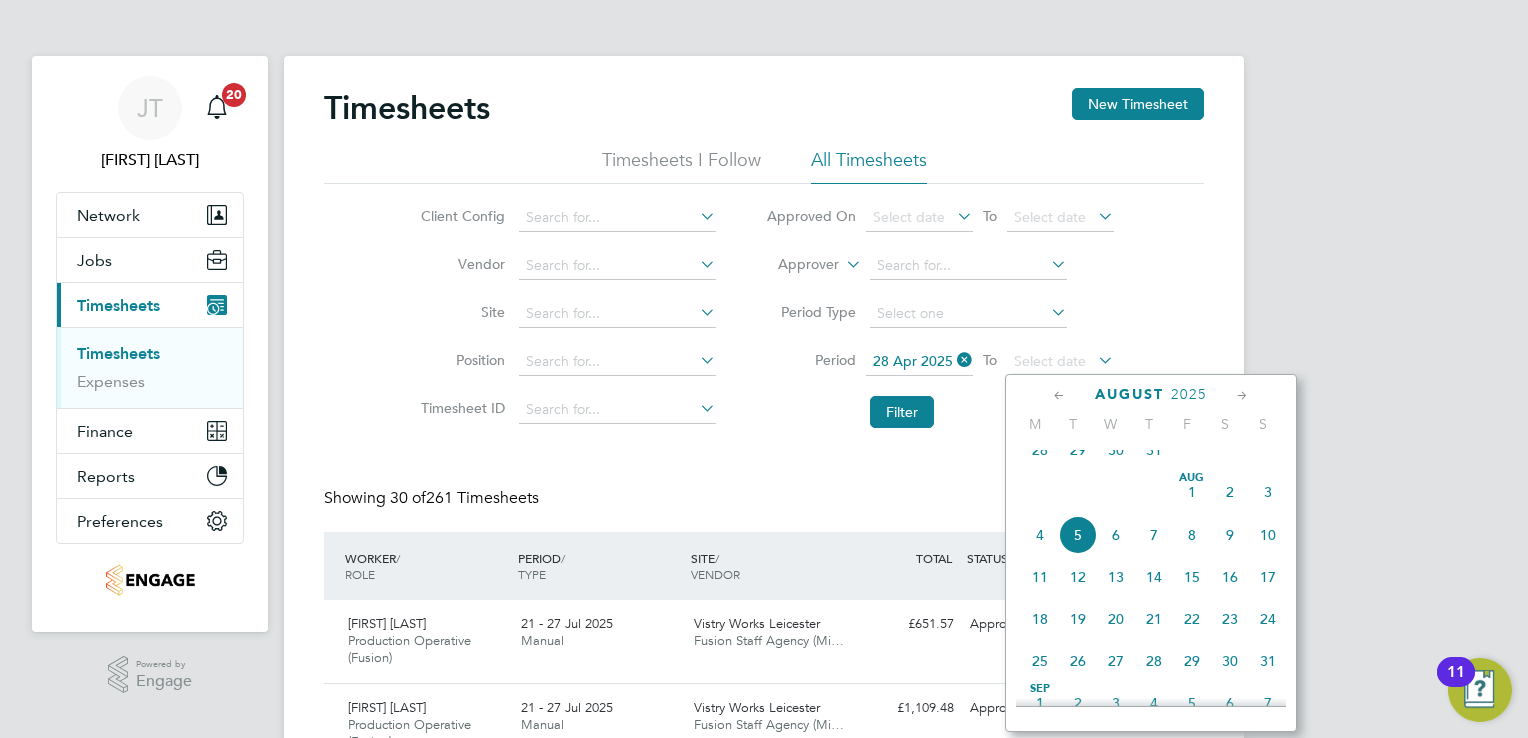 click 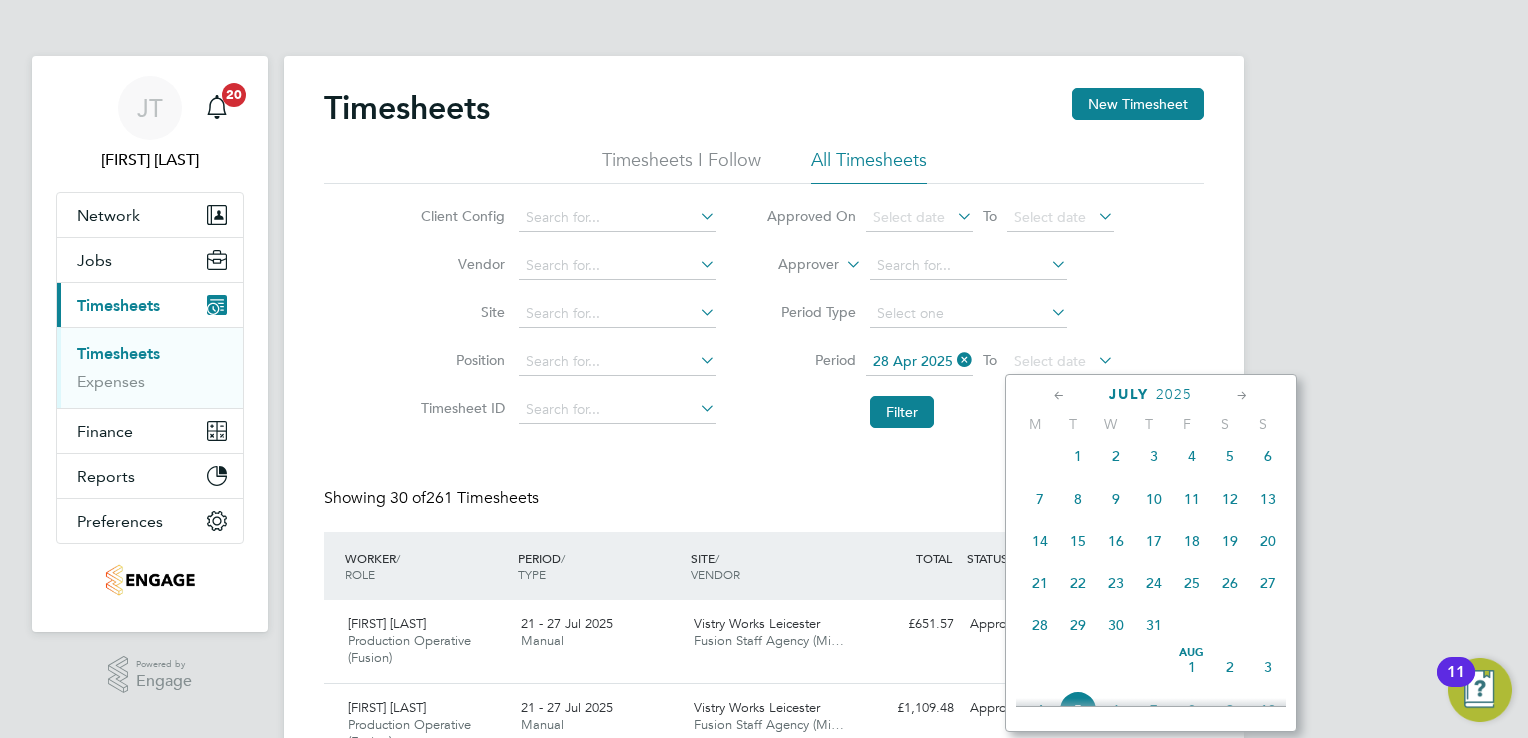 click 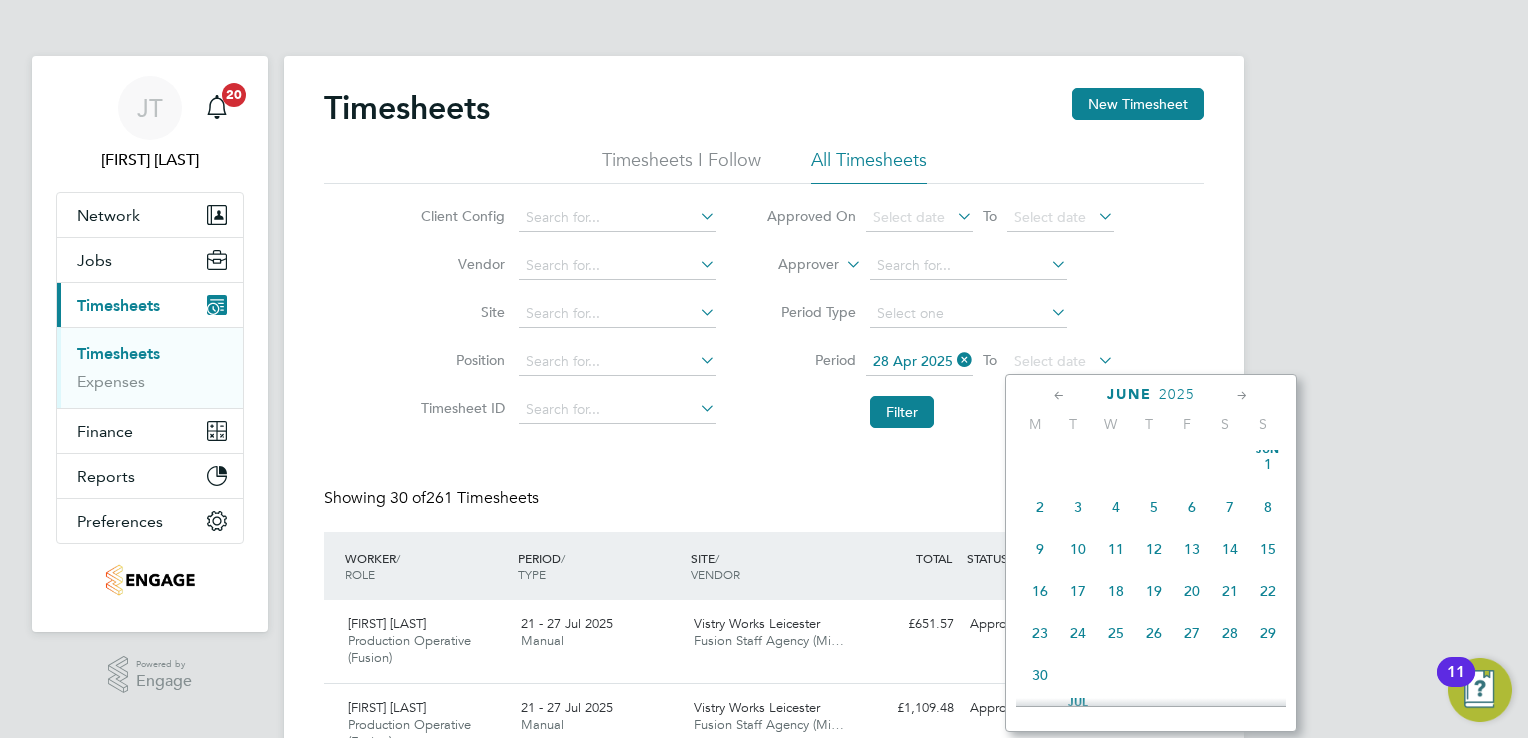 click 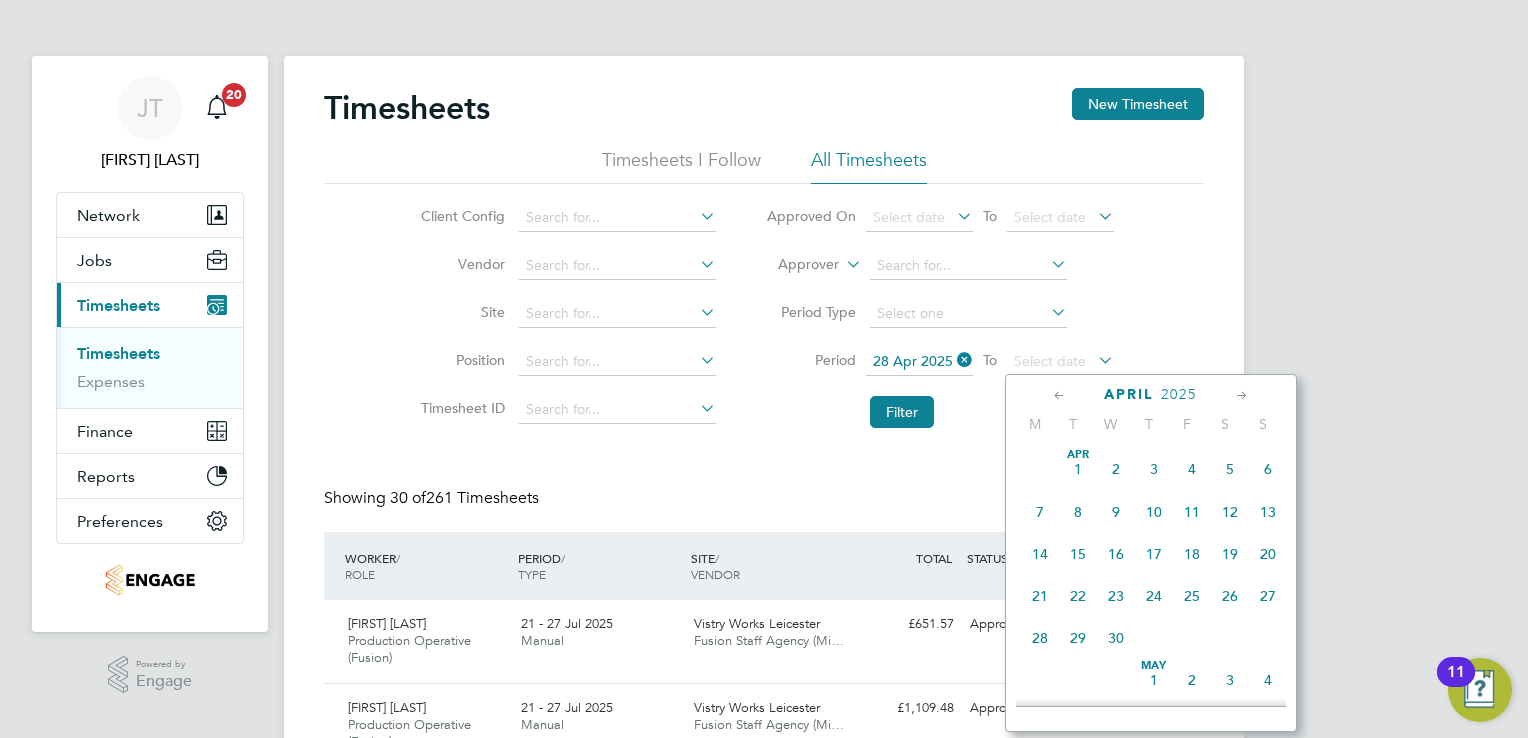 click on "4" 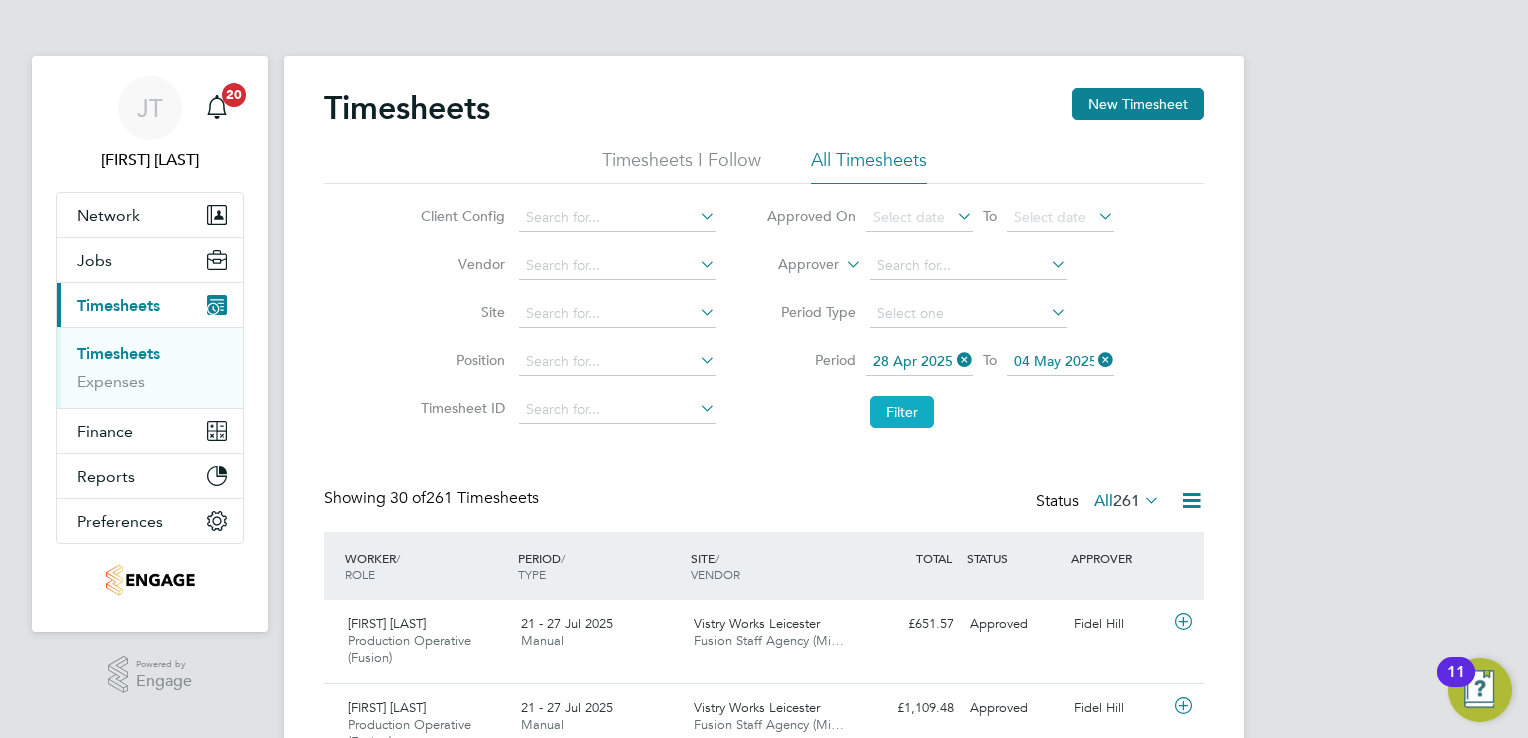 click on "Filter" 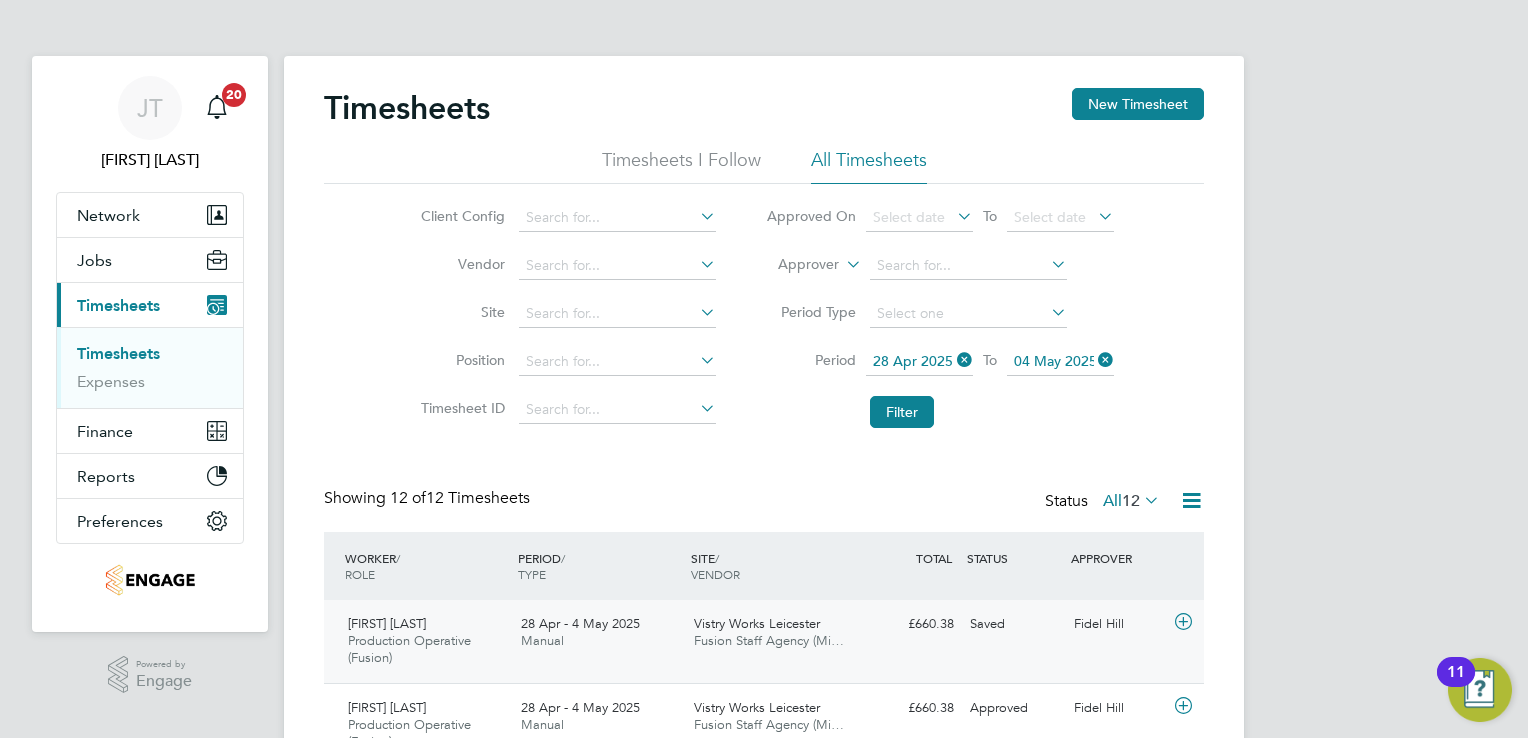 click 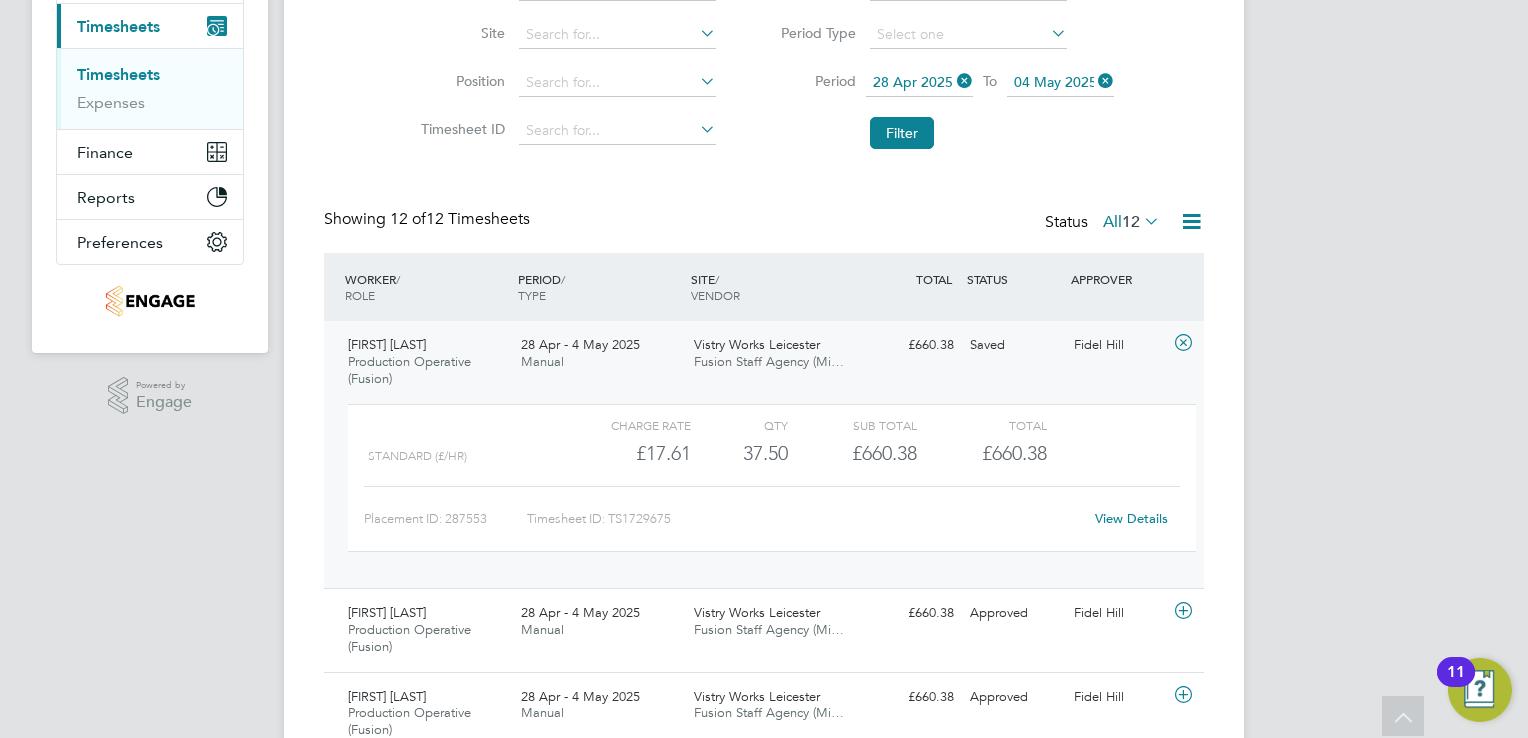 click on "View Details" 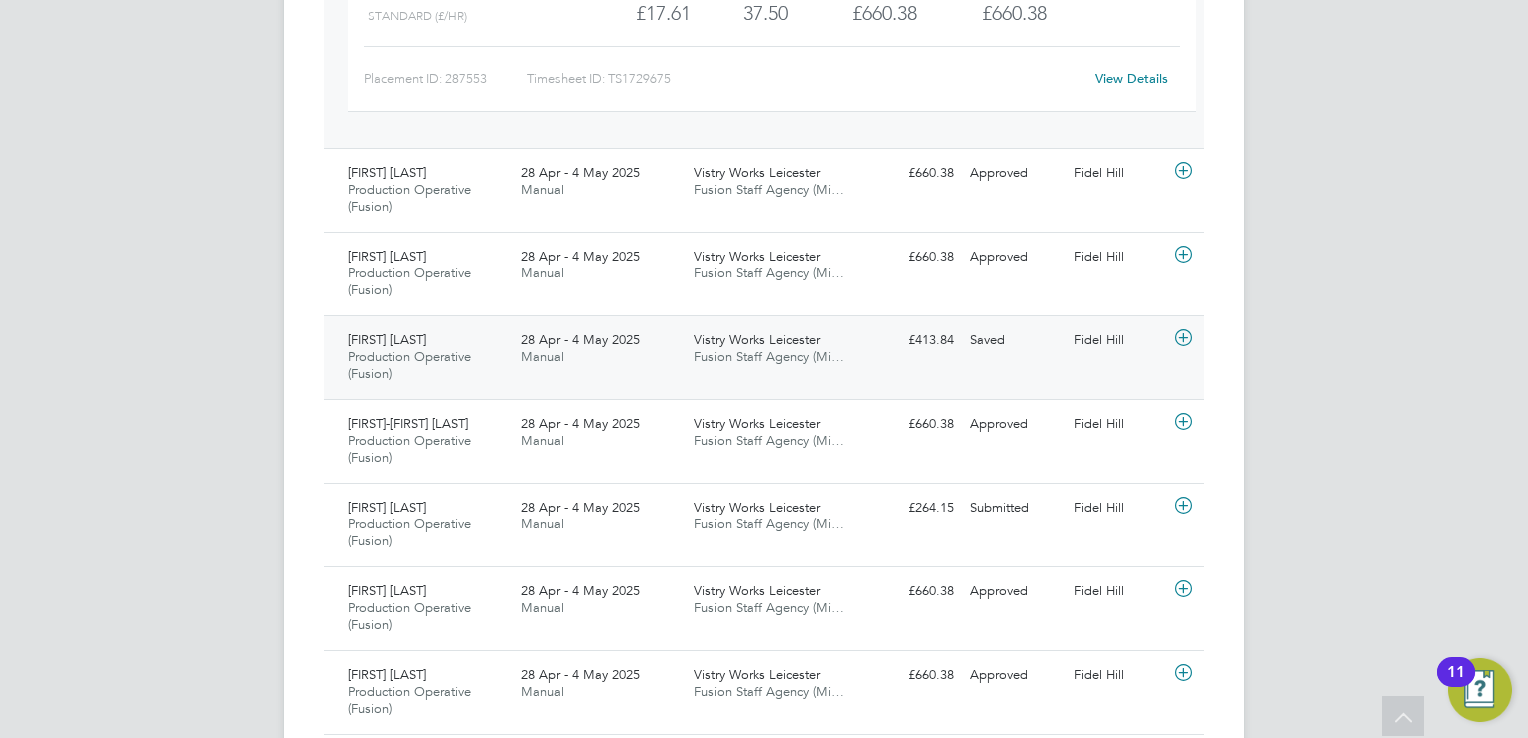 click 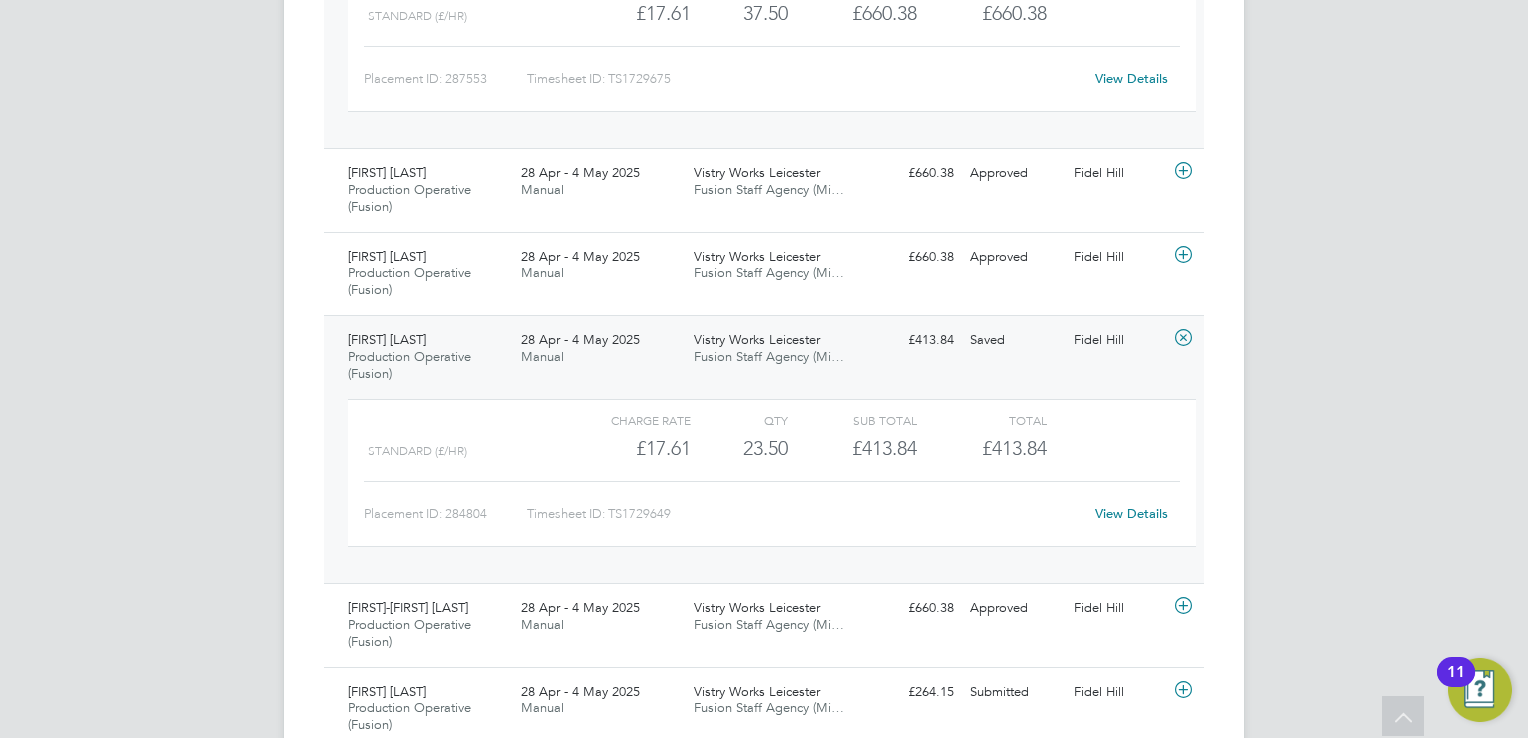 click on "View Details" 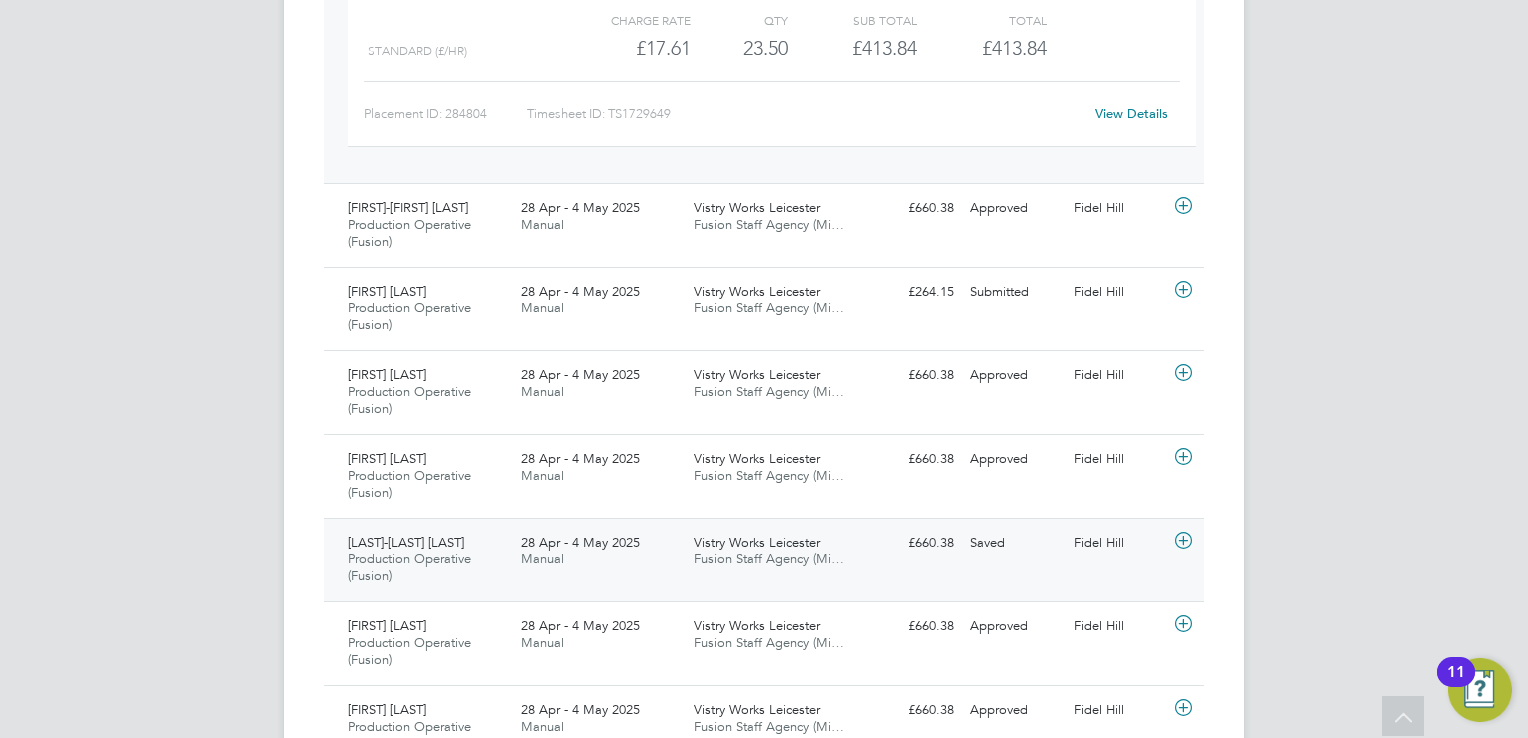 click on "Fidel Hill" 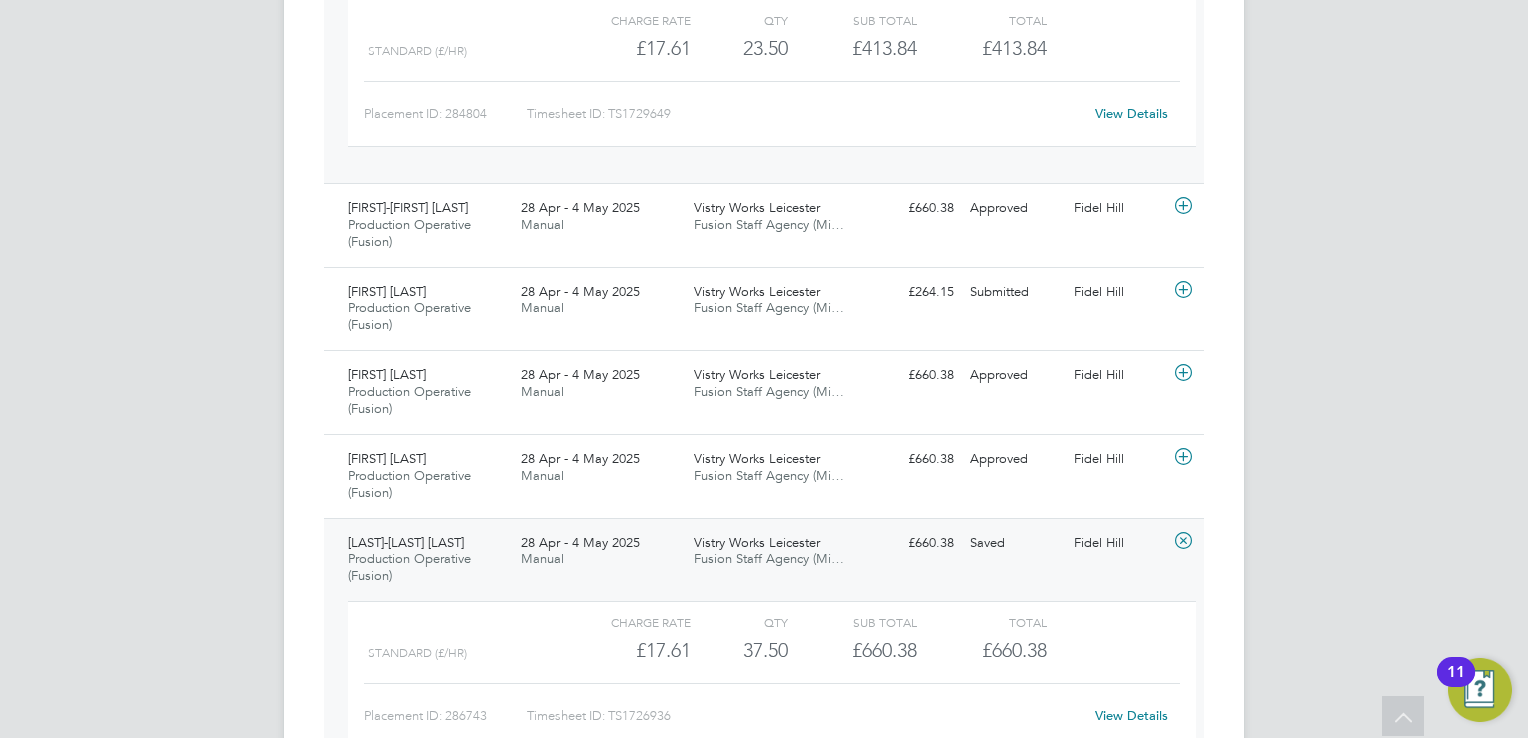 click on "View Details" 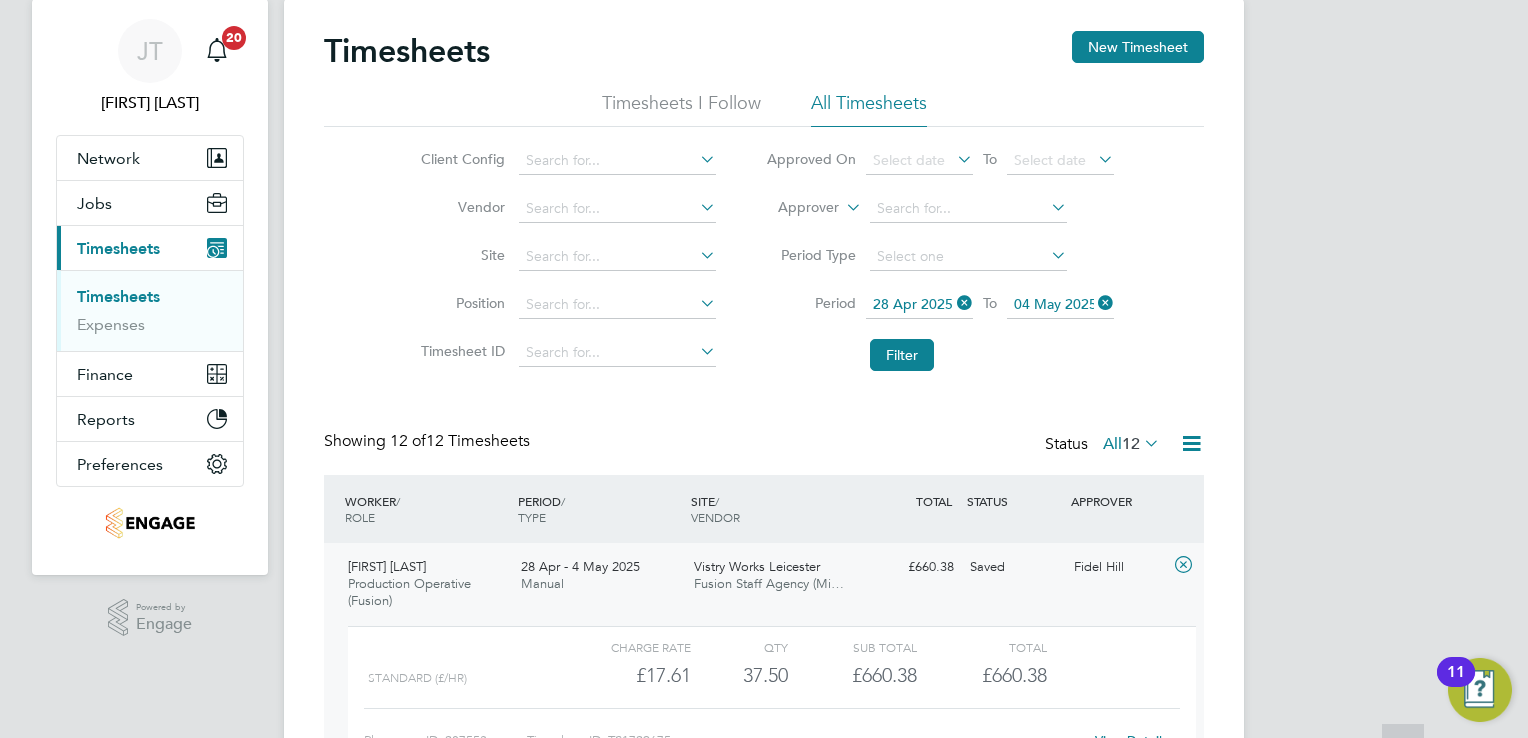 scroll, scrollTop: 0, scrollLeft: 0, axis: both 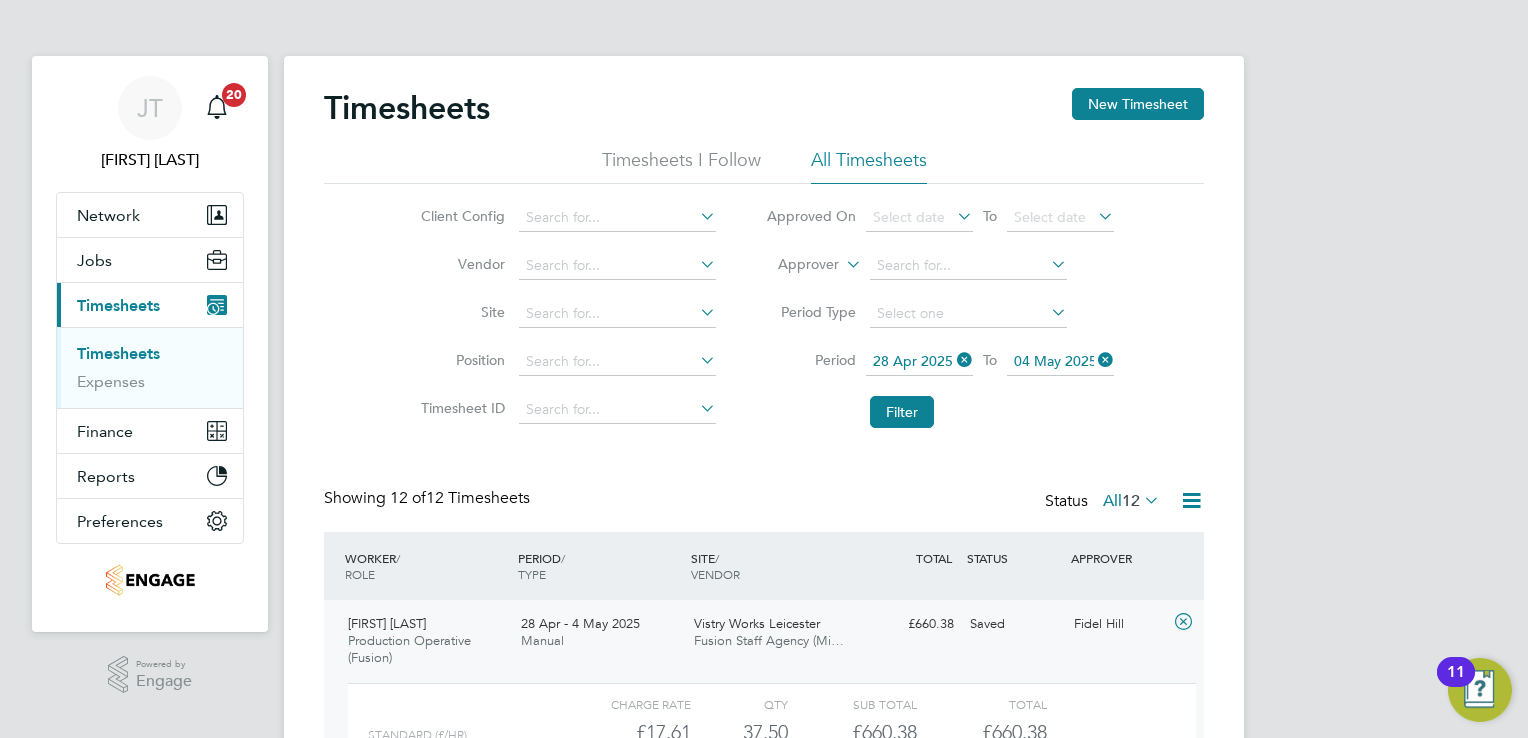 click on "28 Apr 2025" 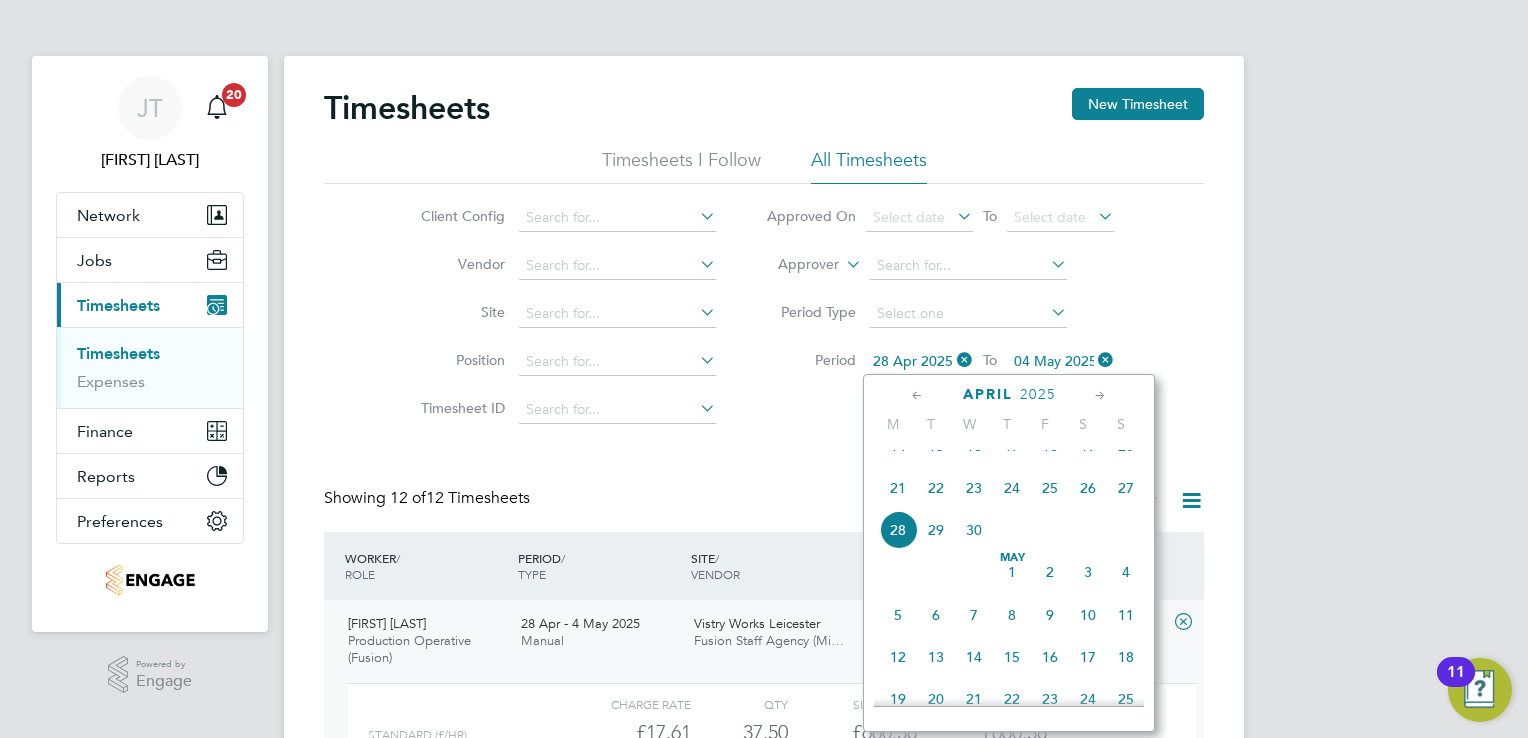 click on "5" 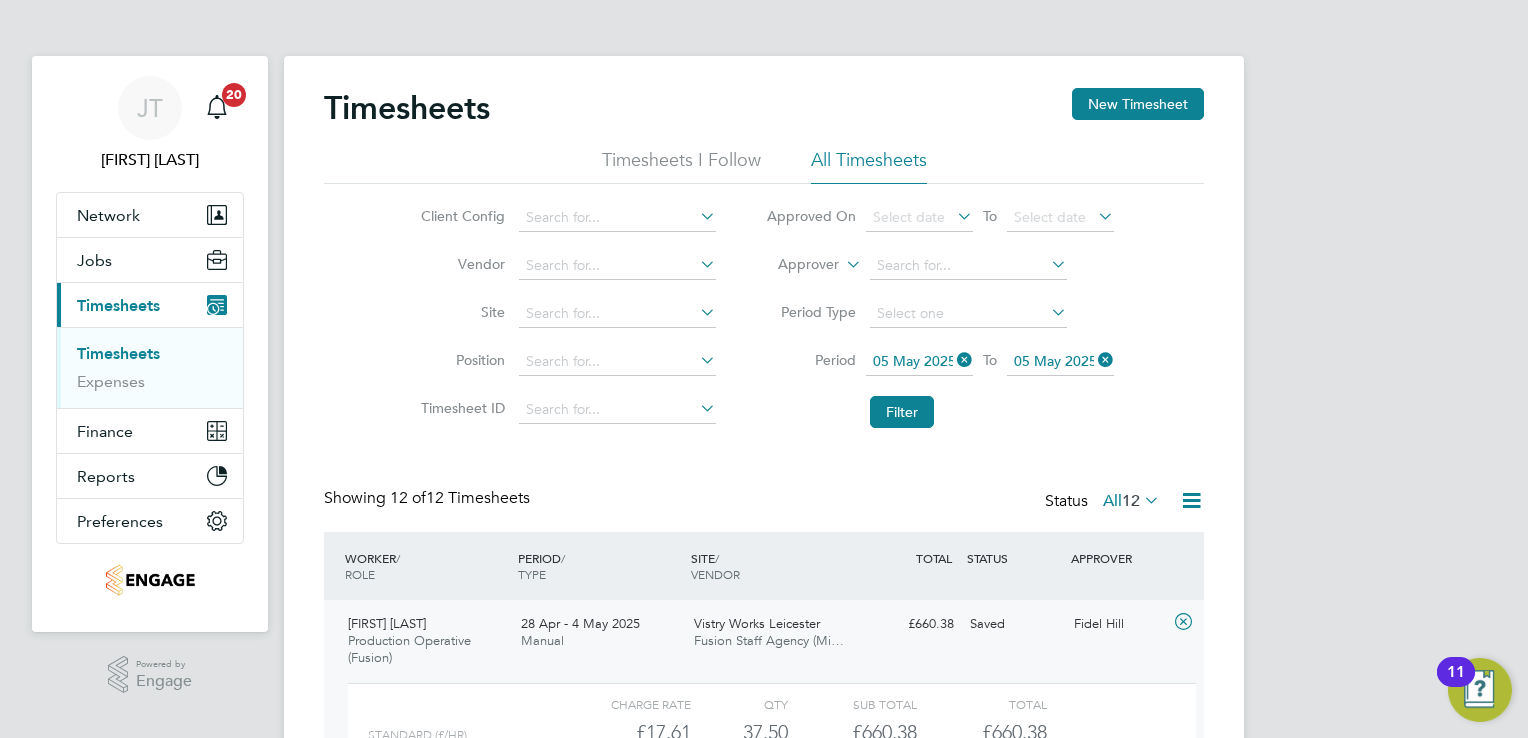 click on "05 May 2025" 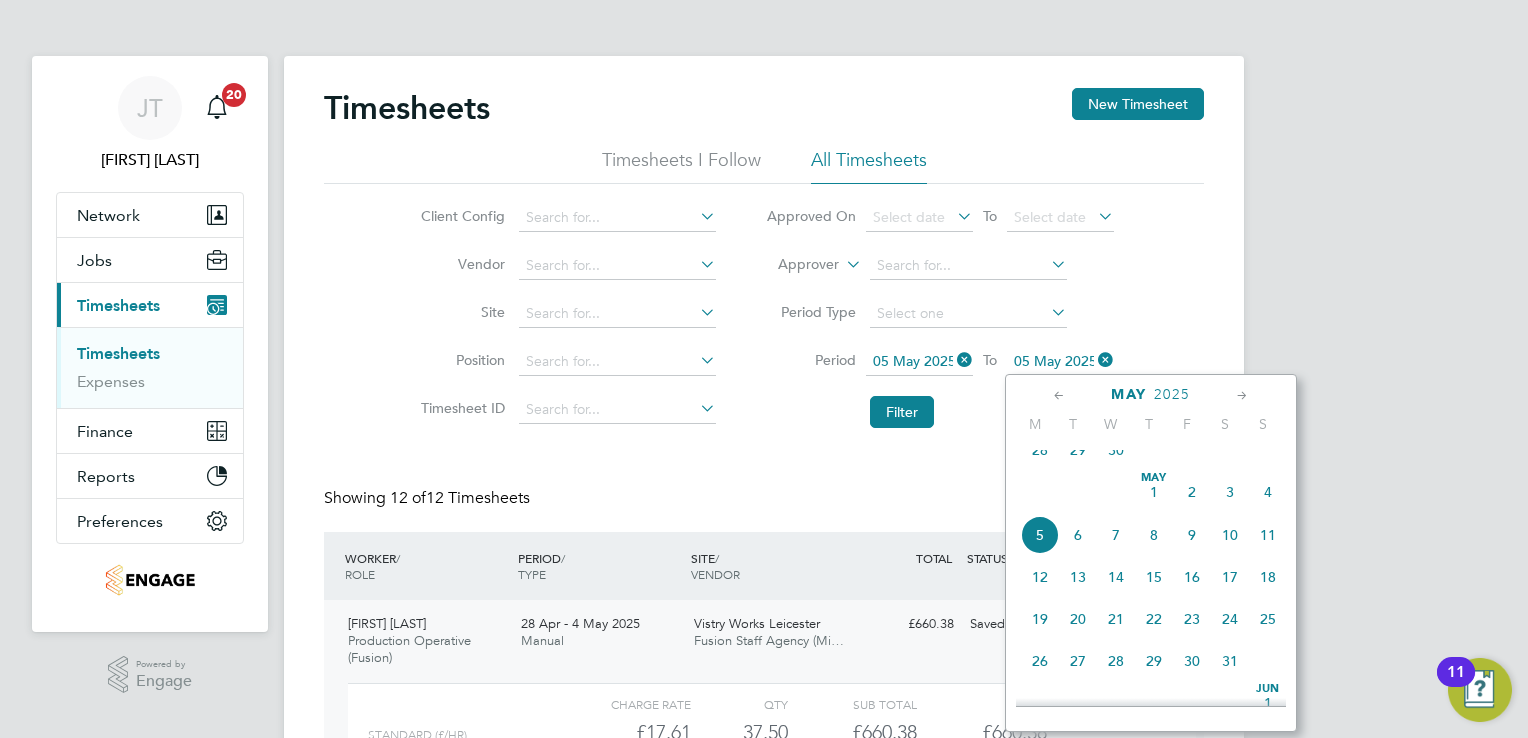 click on "11" 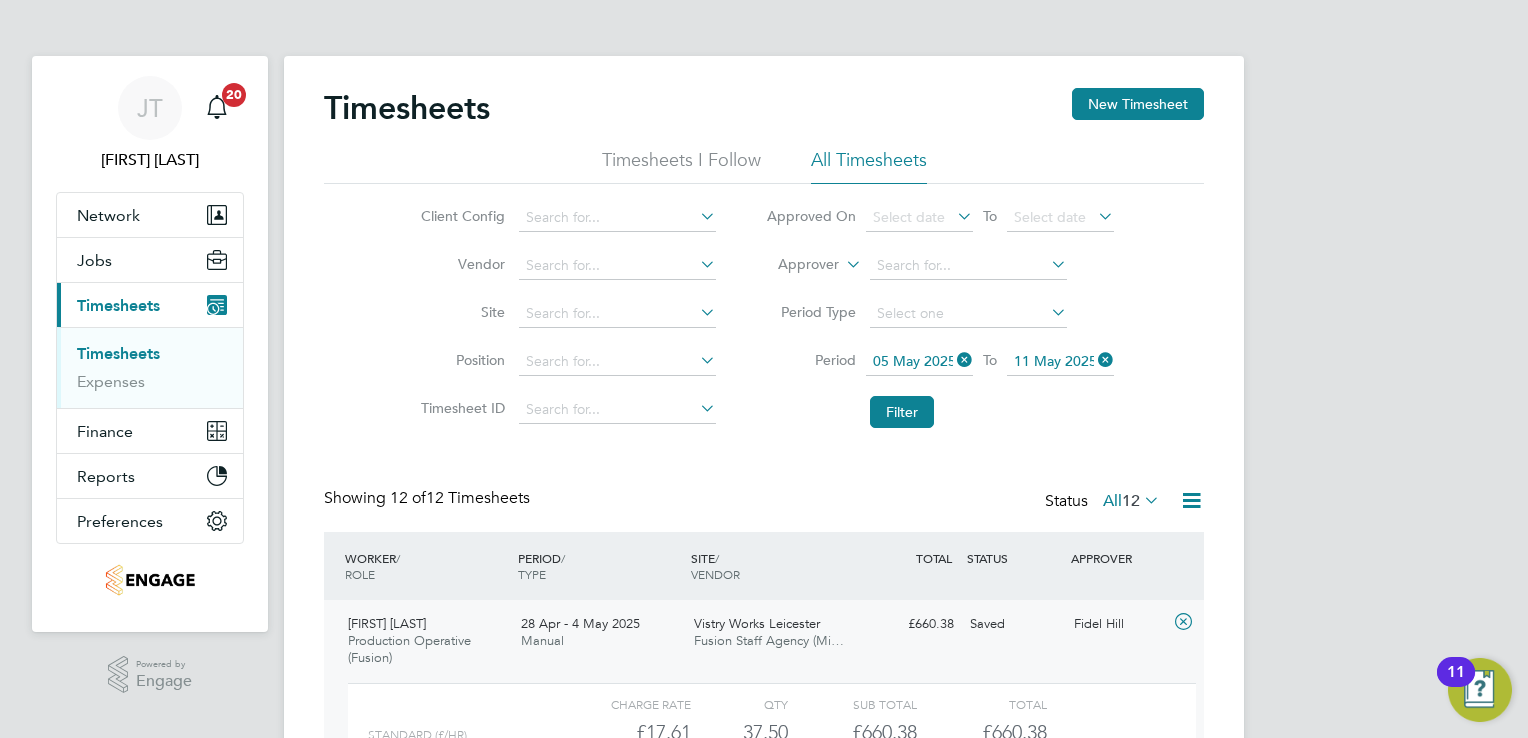 click on "Filter" 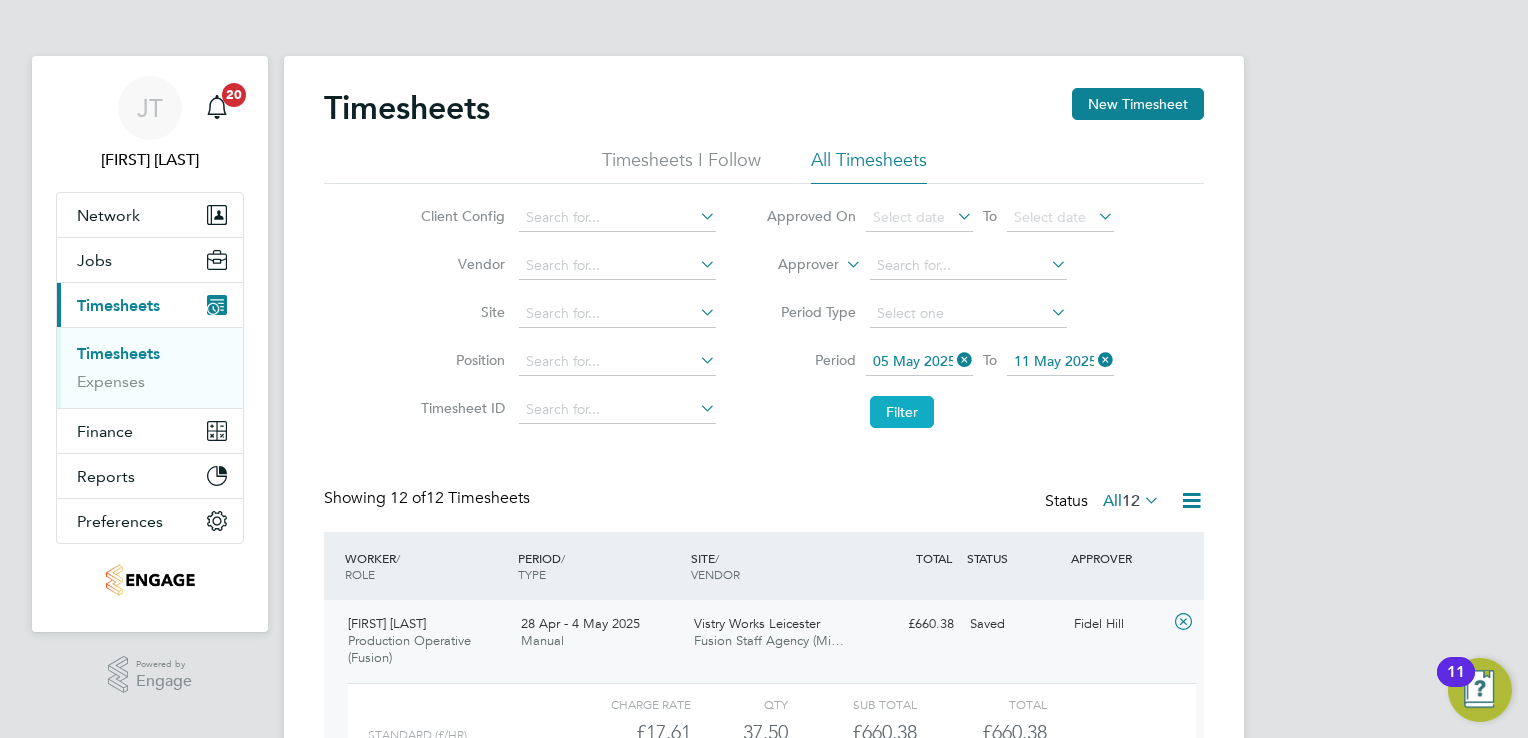 click on "Filter" 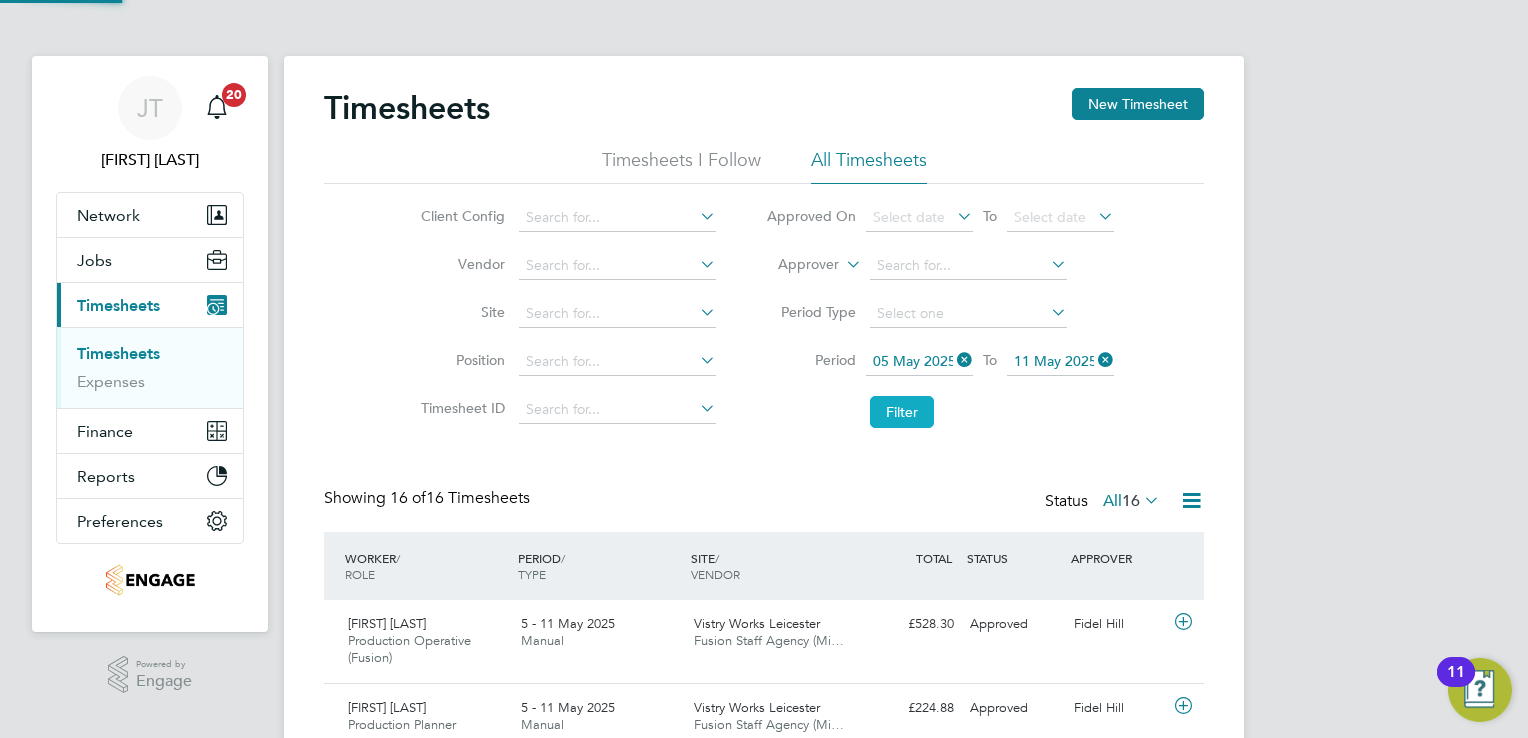 scroll, scrollTop: 10, scrollLeft: 10, axis: both 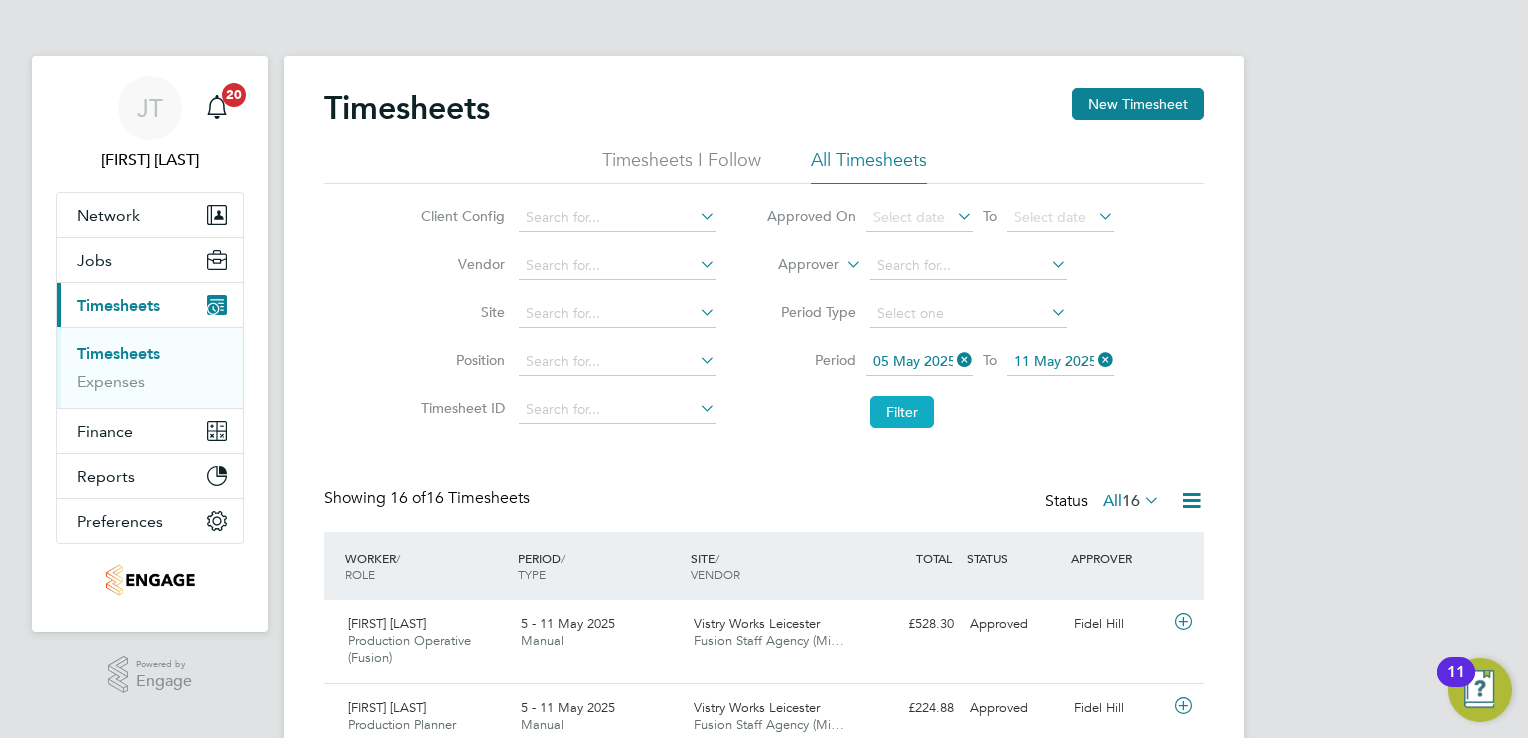 type 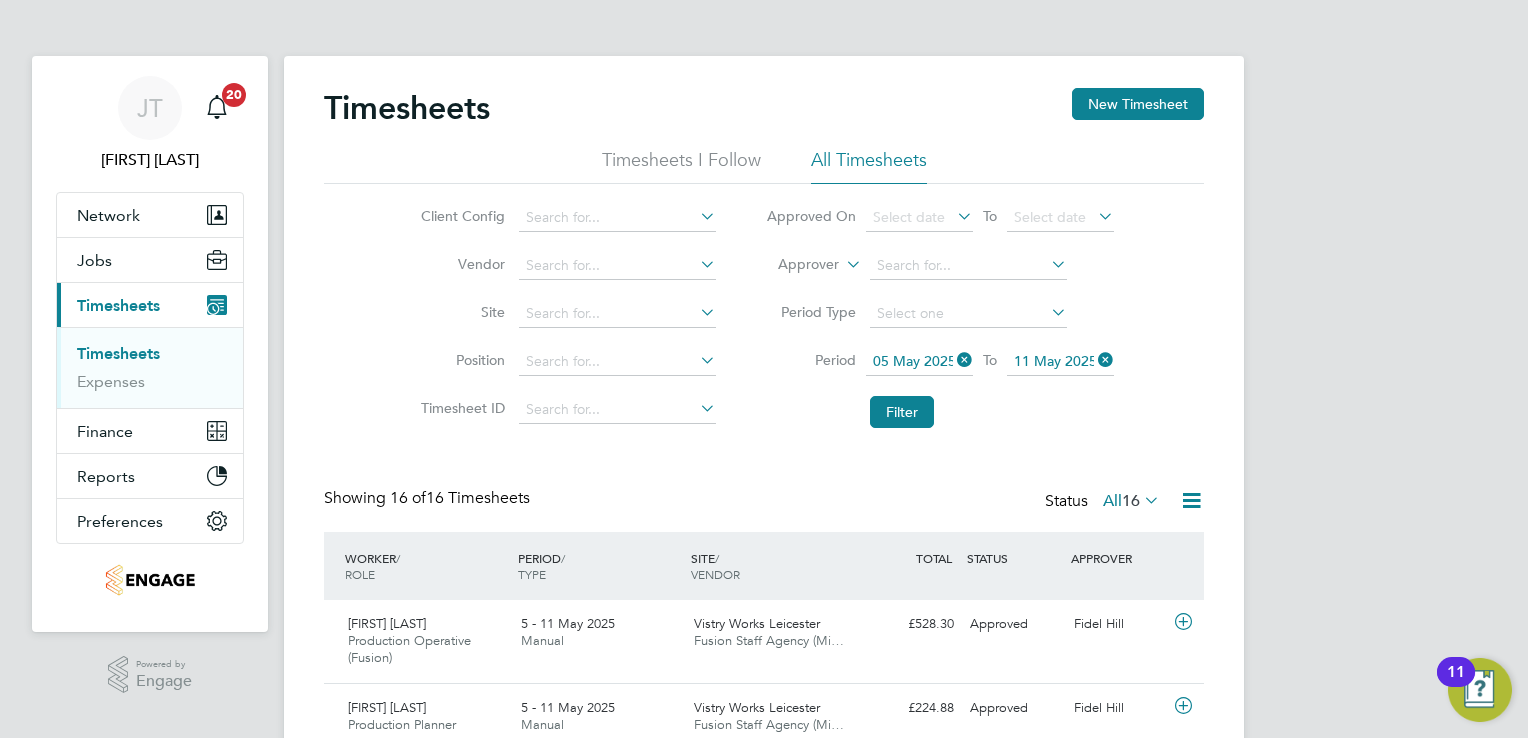 click on "05 May 2025" 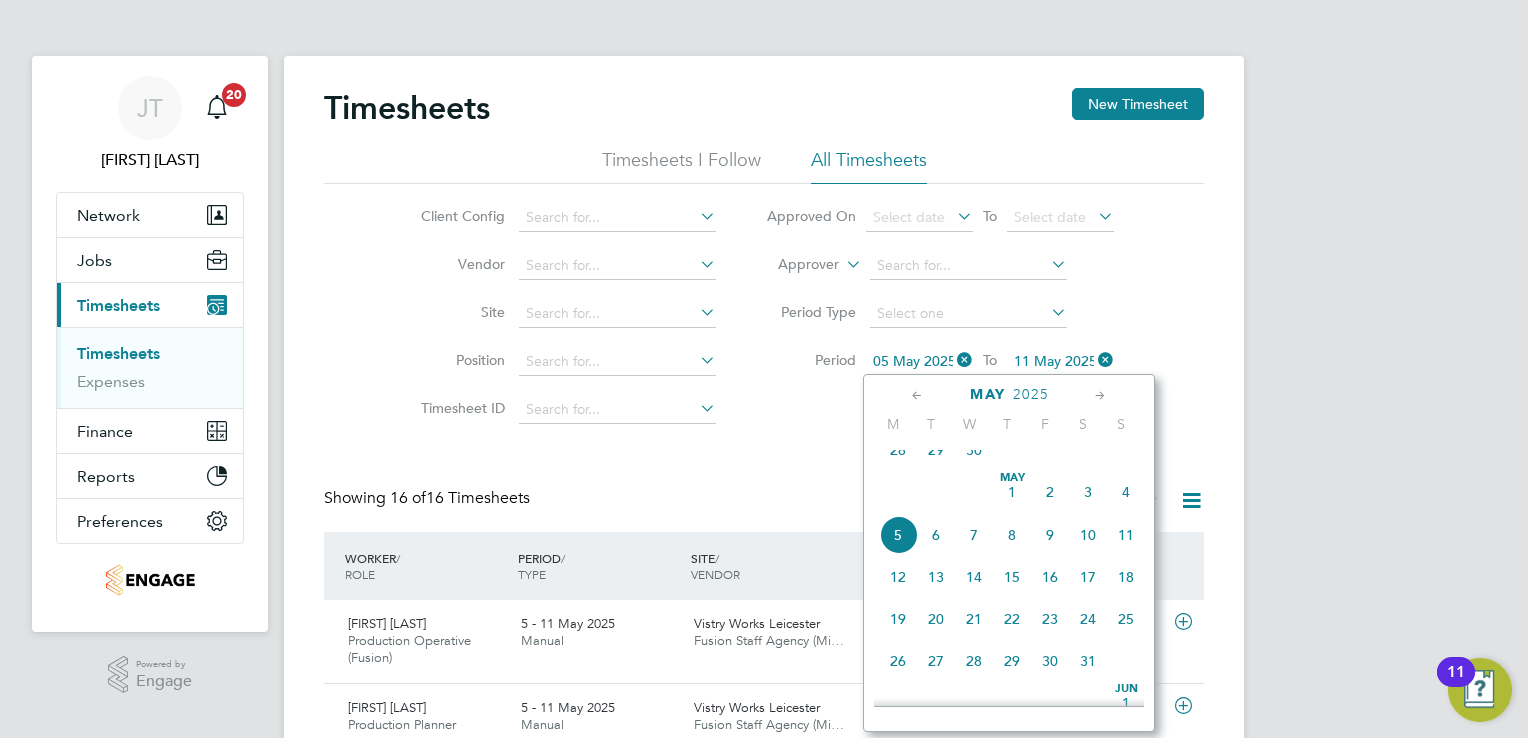 click on "Client Config   Vendor   Site   Position   Timesheet ID   Approved On
Select date
To
Select date
Approver     Period Type   Period
05 May 2025
To
11 May 2025
Filter" 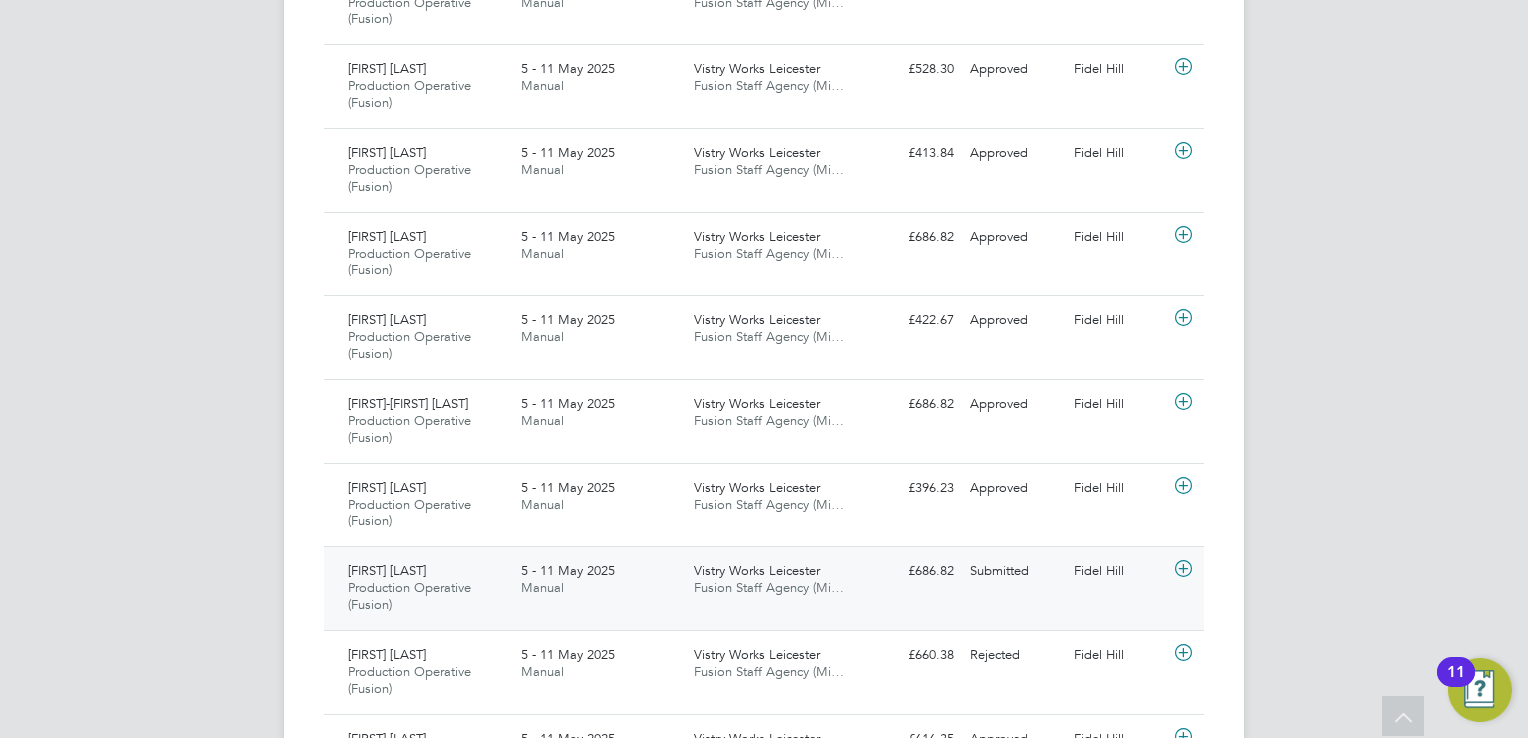 click 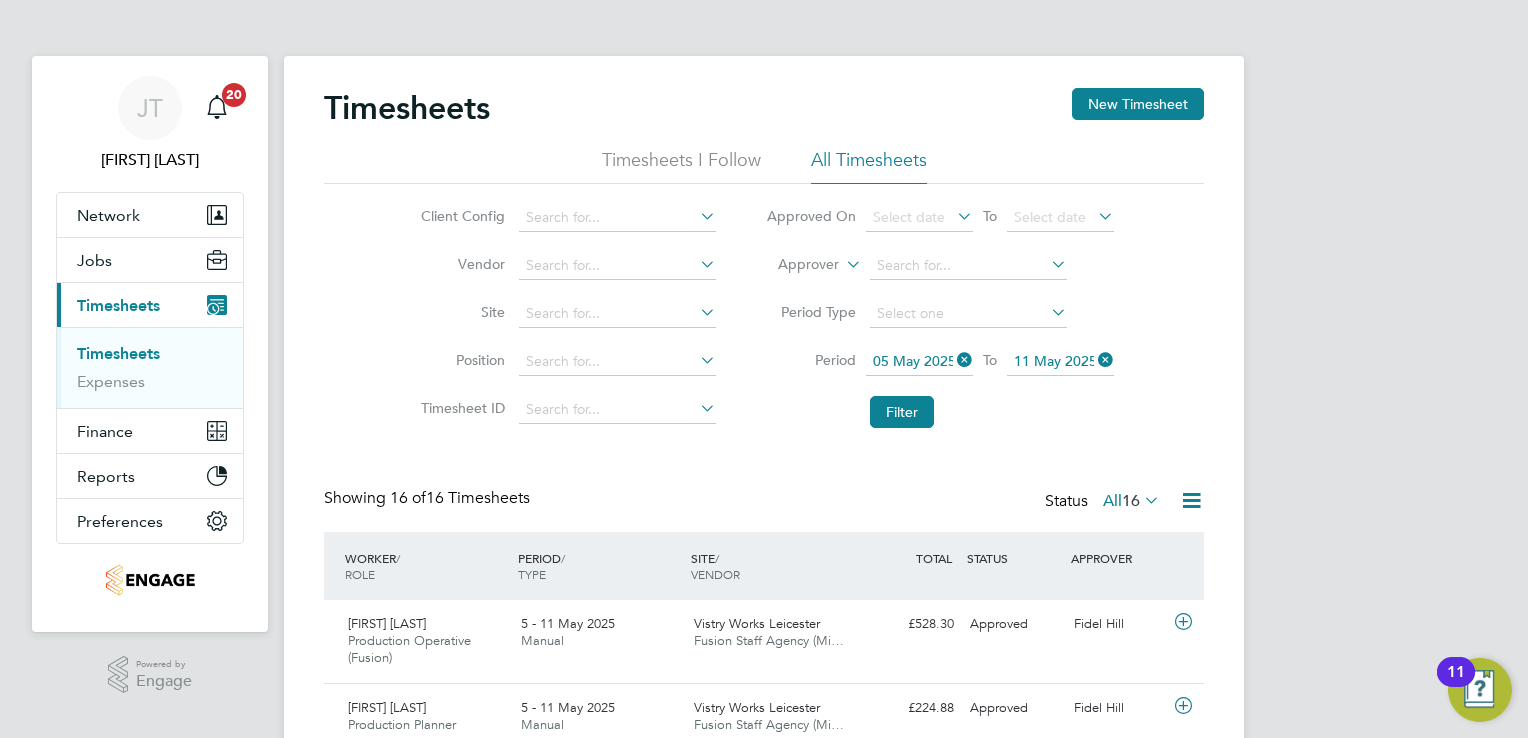 click on "05 May 2025" 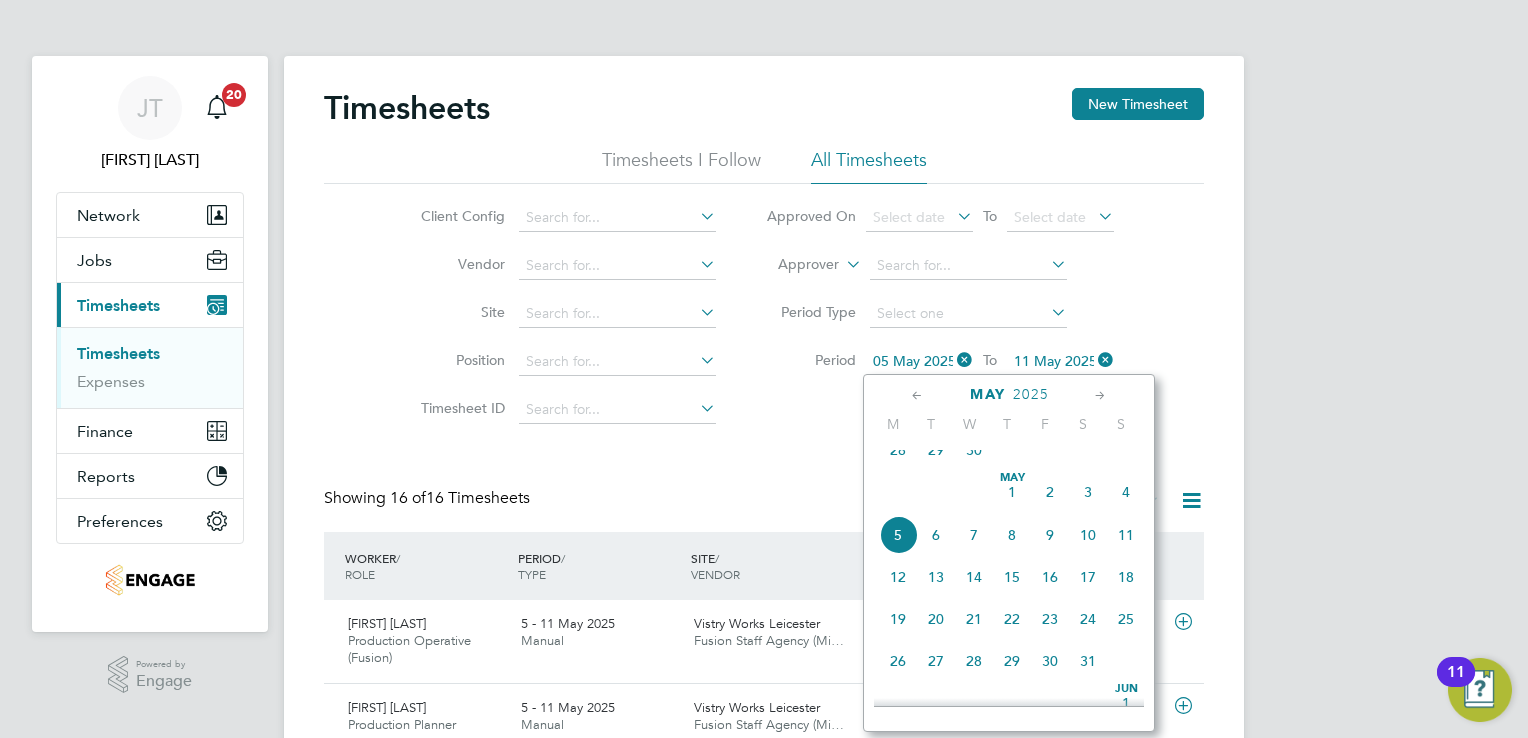 click on "12" 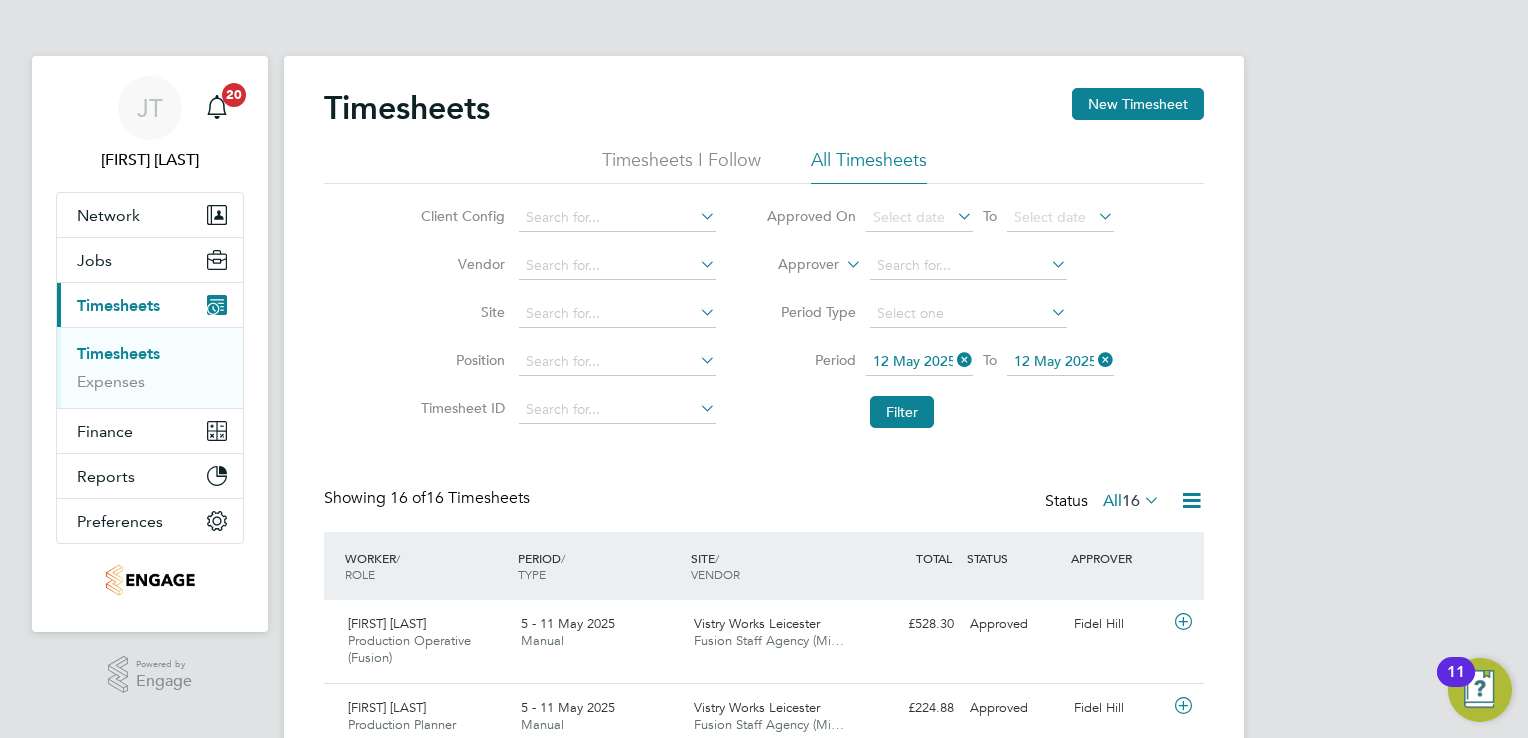 click on "12 May 2025" 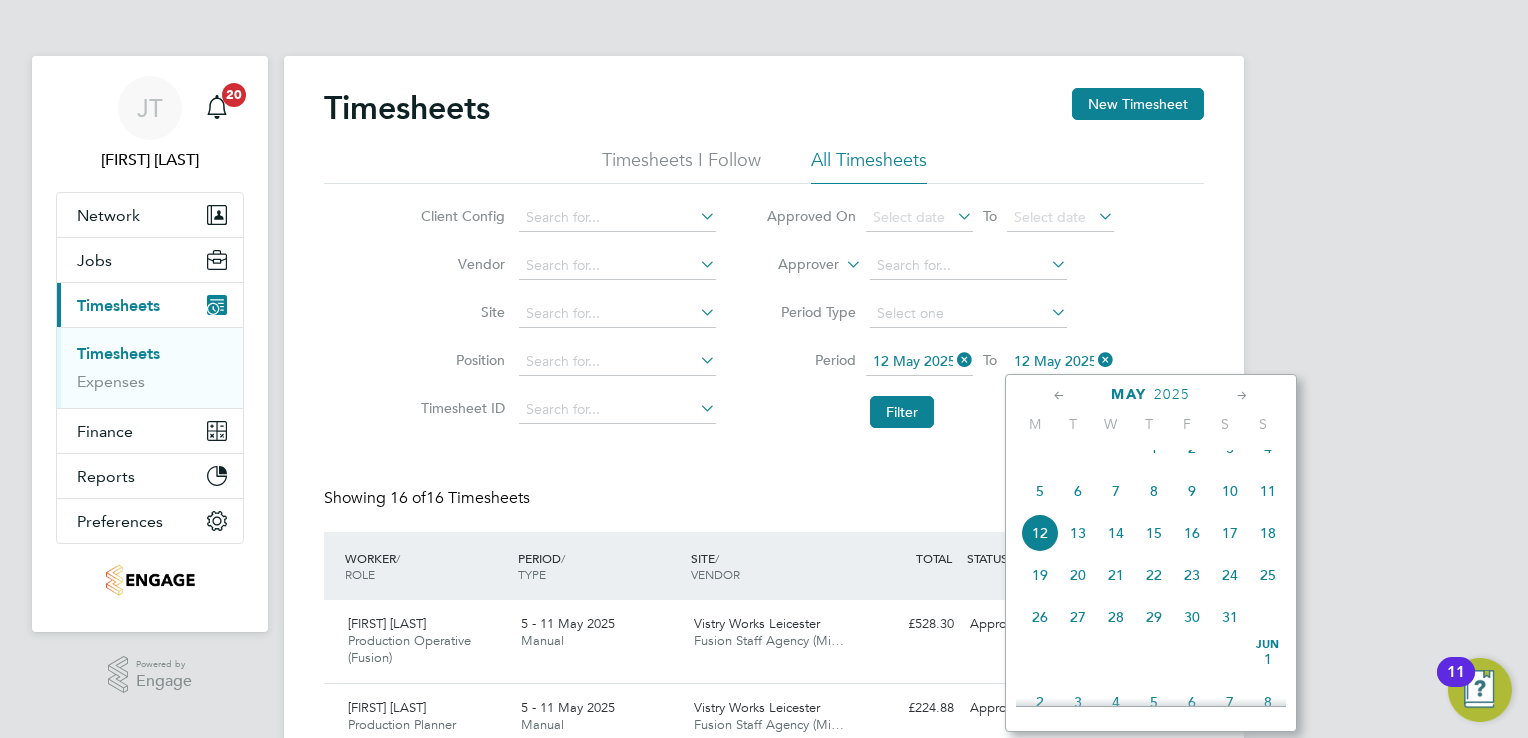 click on "18" 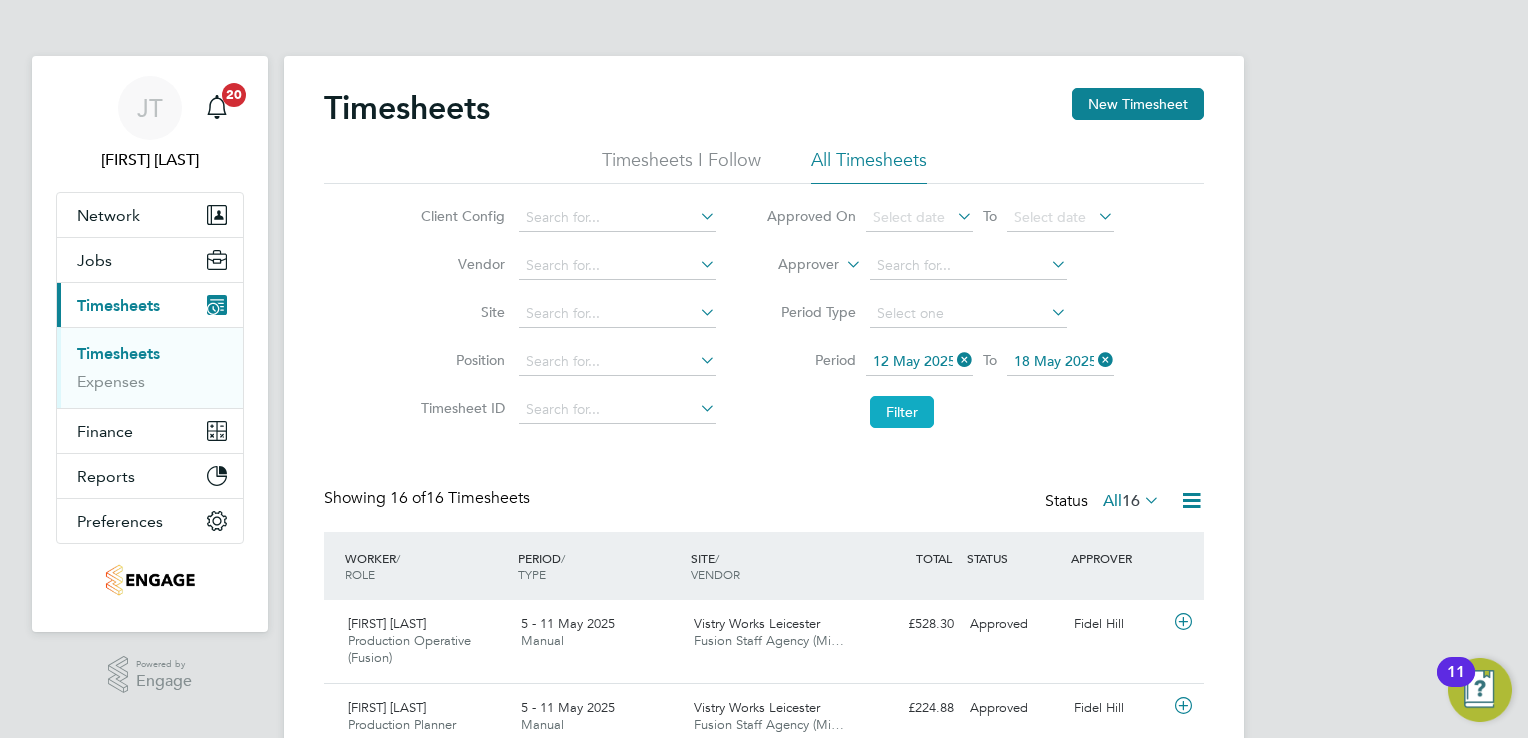 click on "Filter" 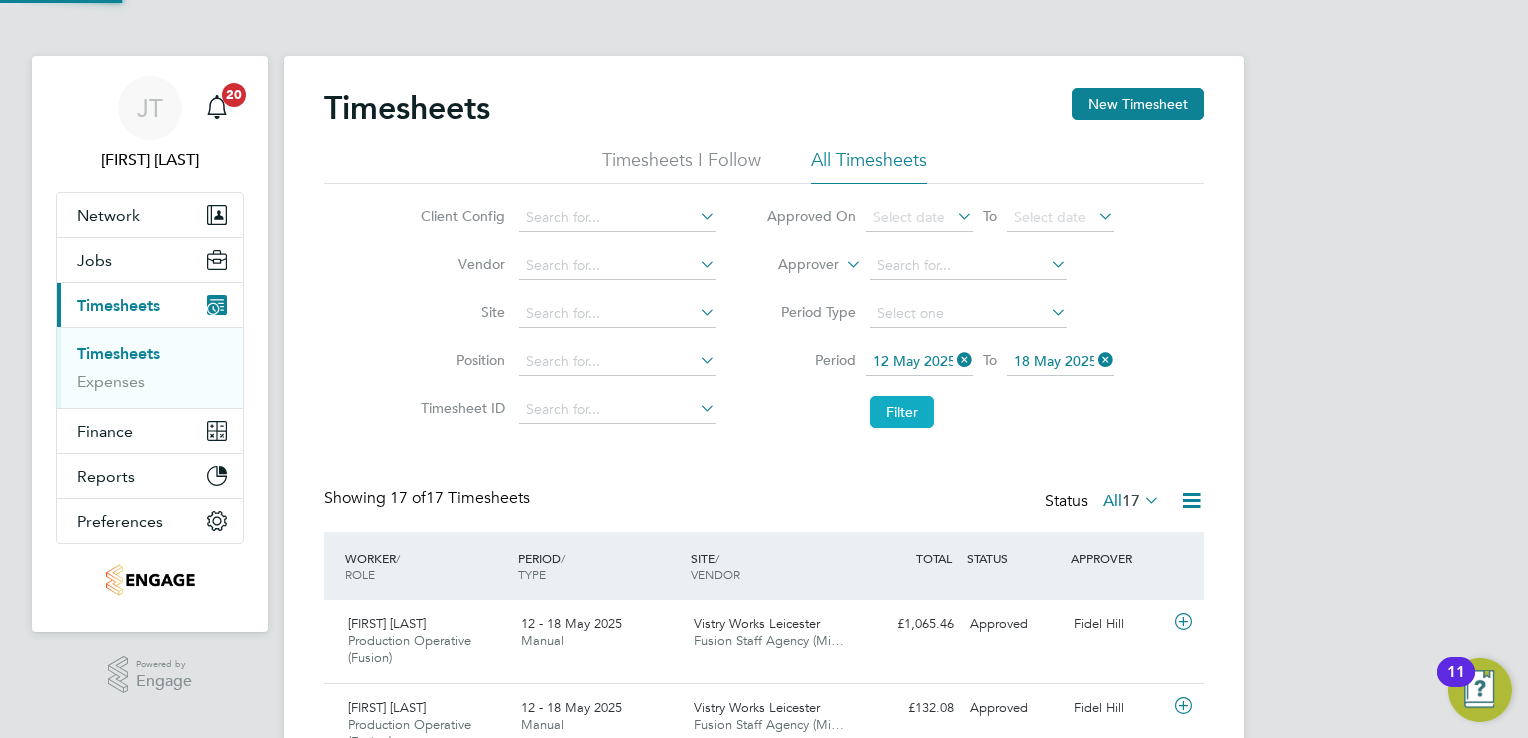 scroll, scrollTop: 10, scrollLeft: 10, axis: both 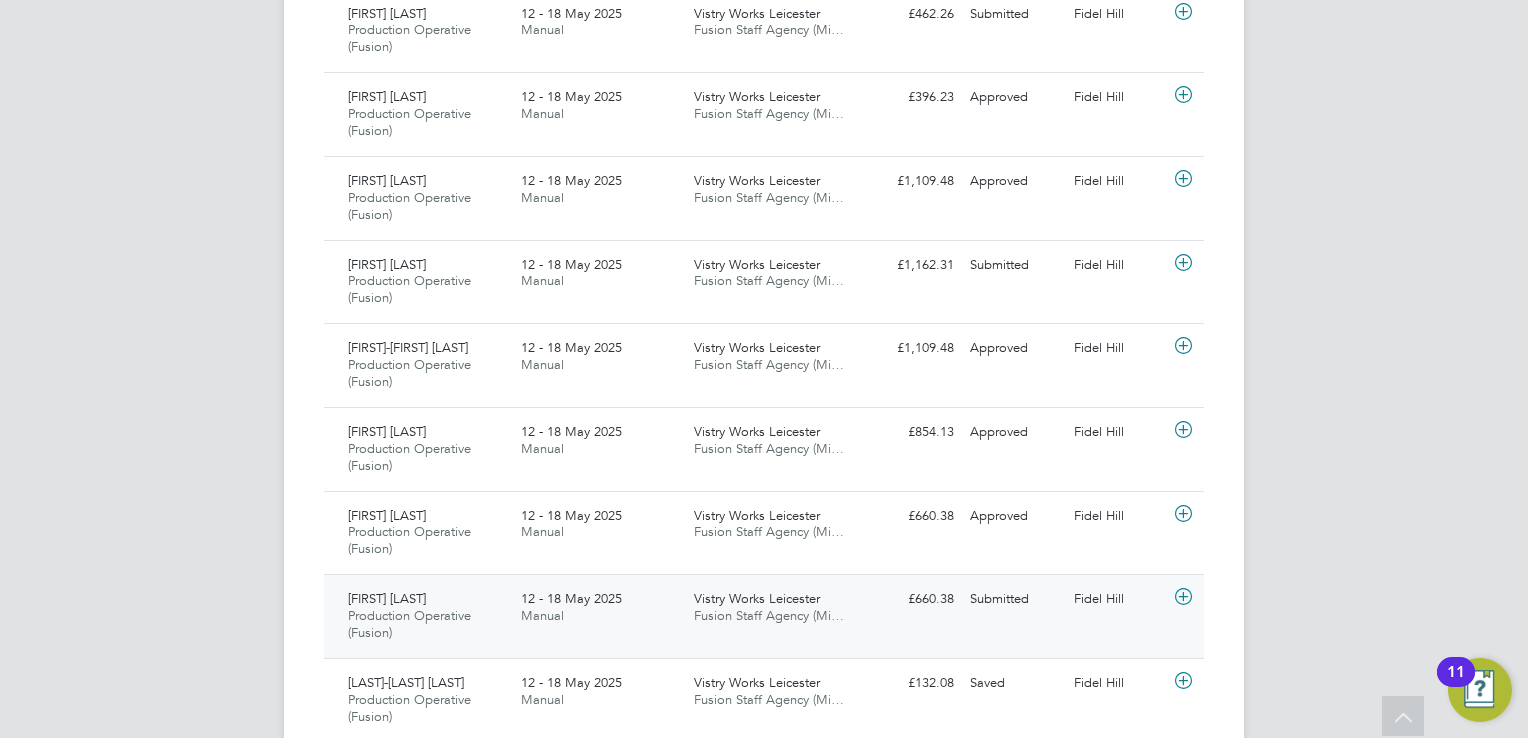 click 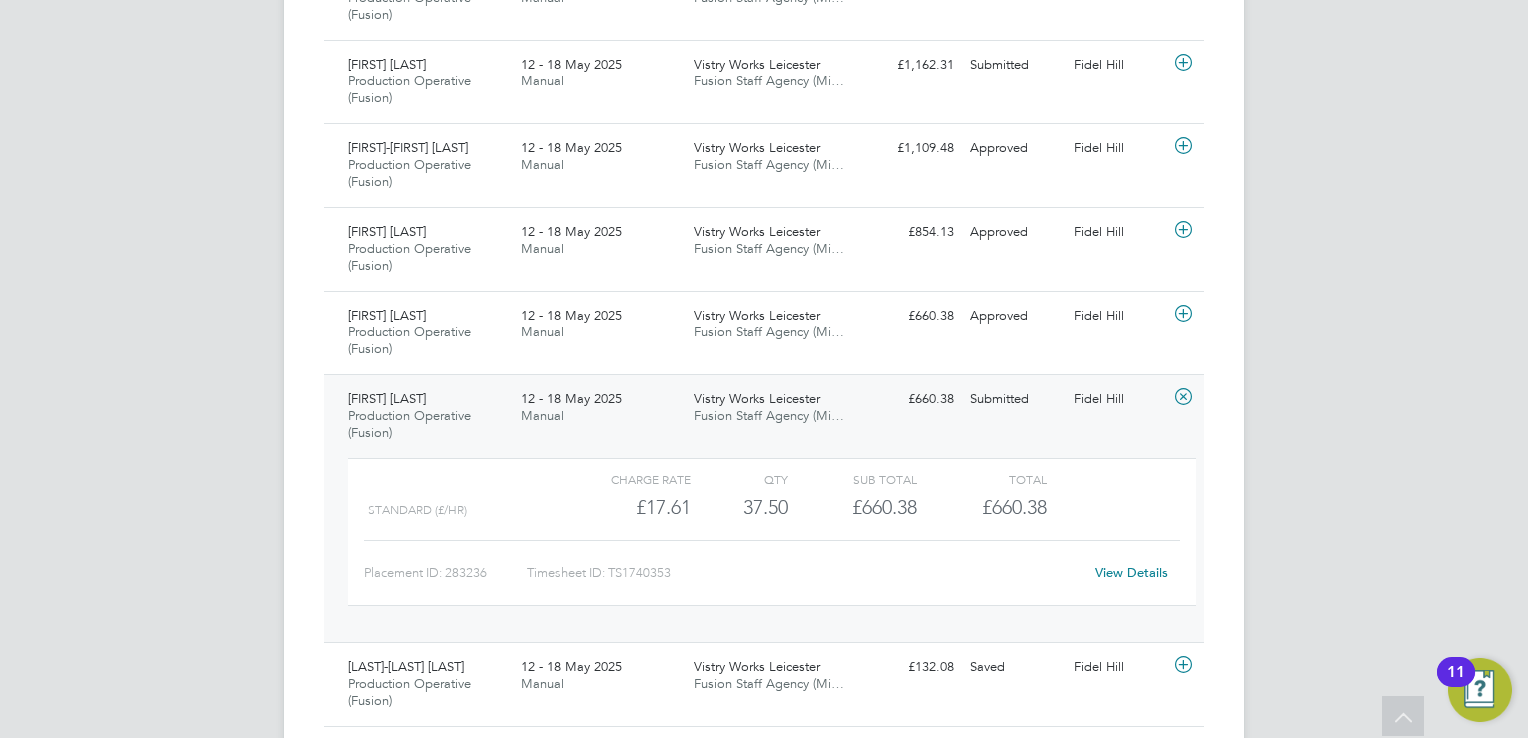 click on "View Details" 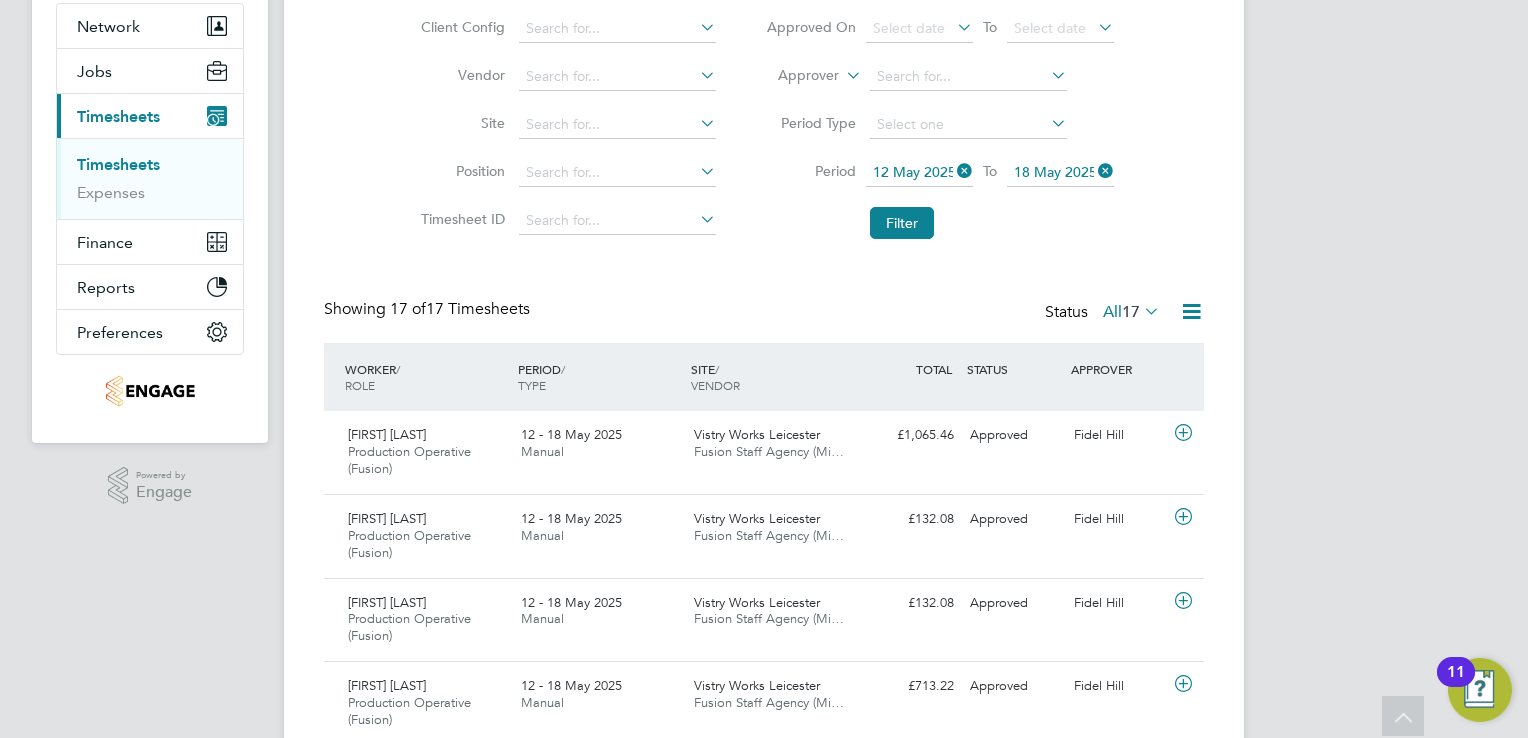 scroll, scrollTop: 0, scrollLeft: 0, axis: both 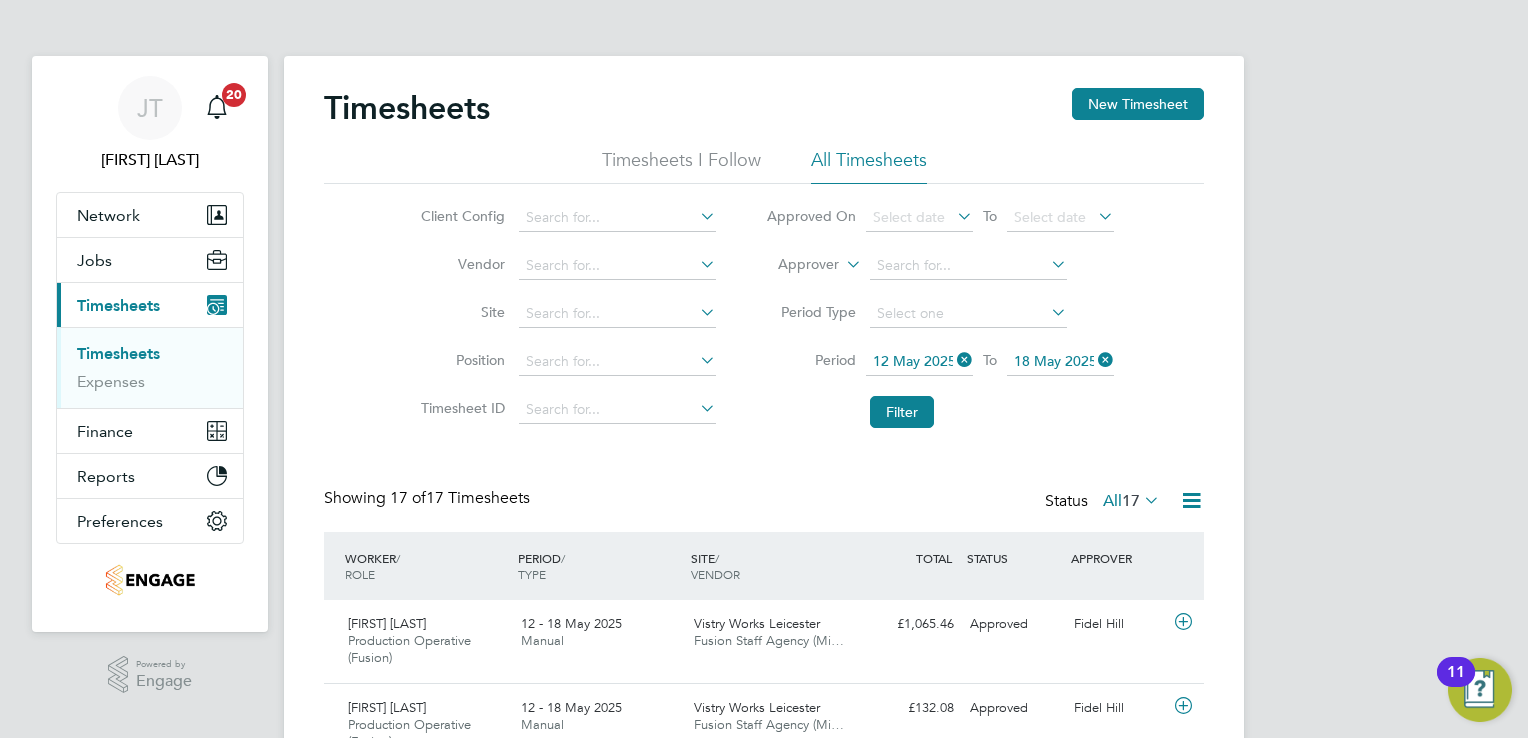 click on "12 May 2025" 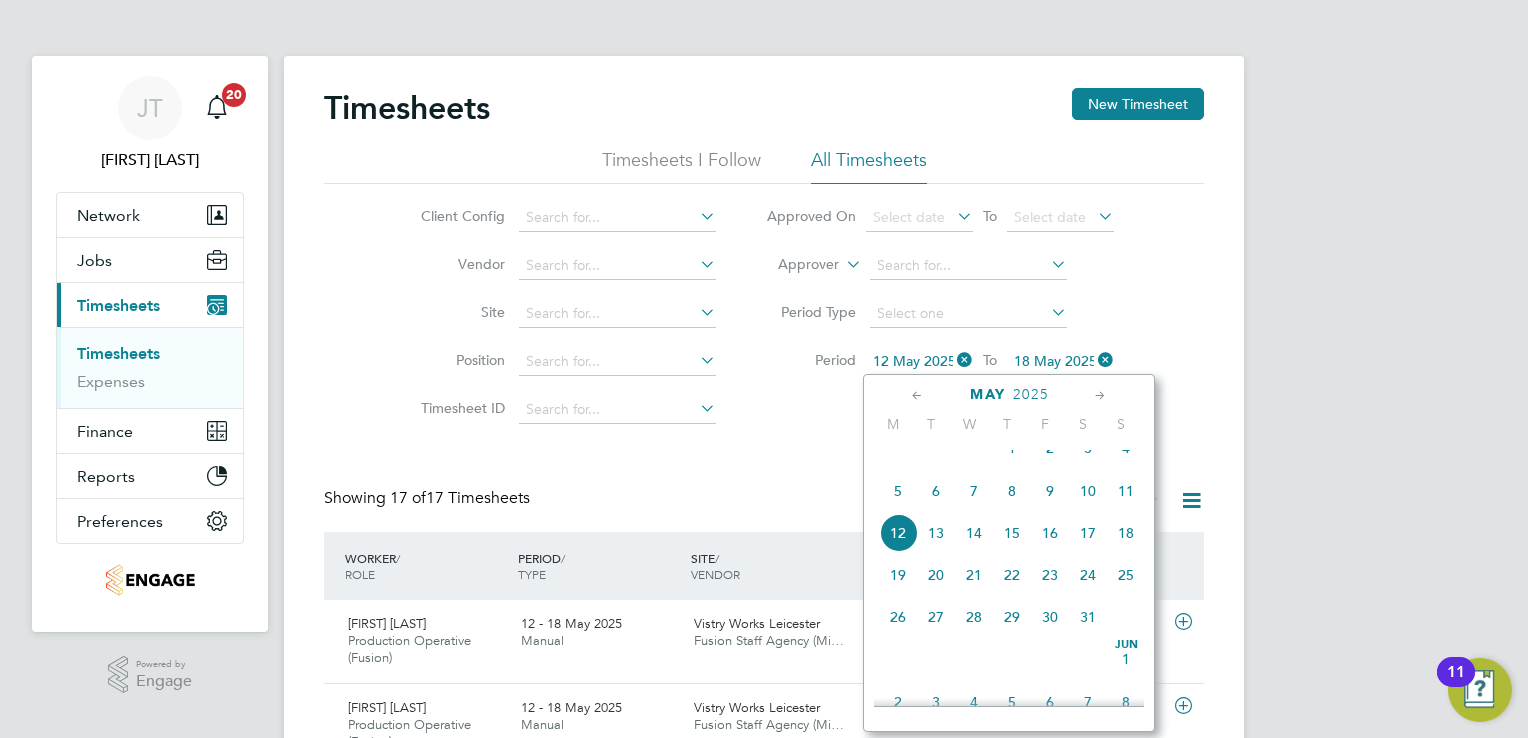click 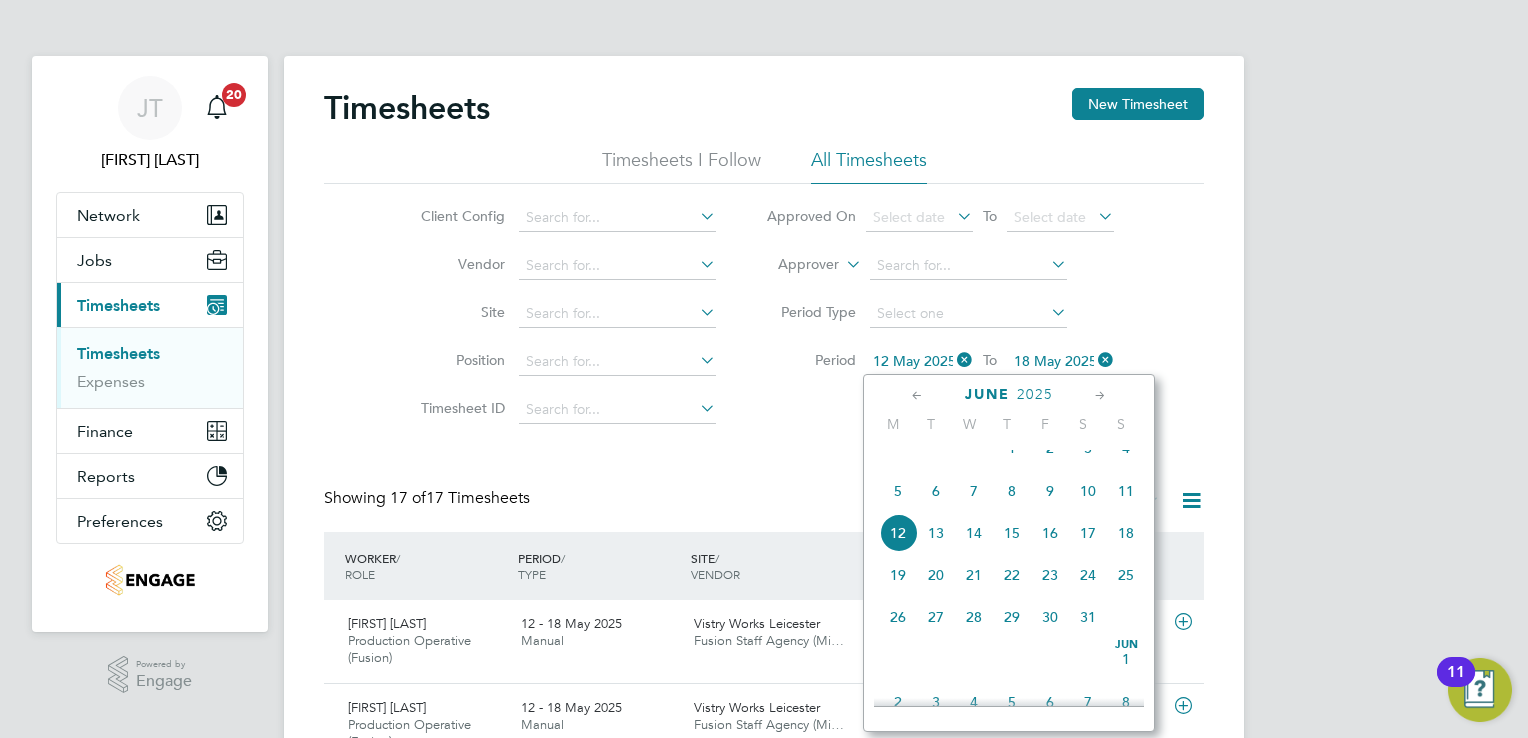 scroll, scrollTop: 911, scrollLeft: 0, axis: vertical 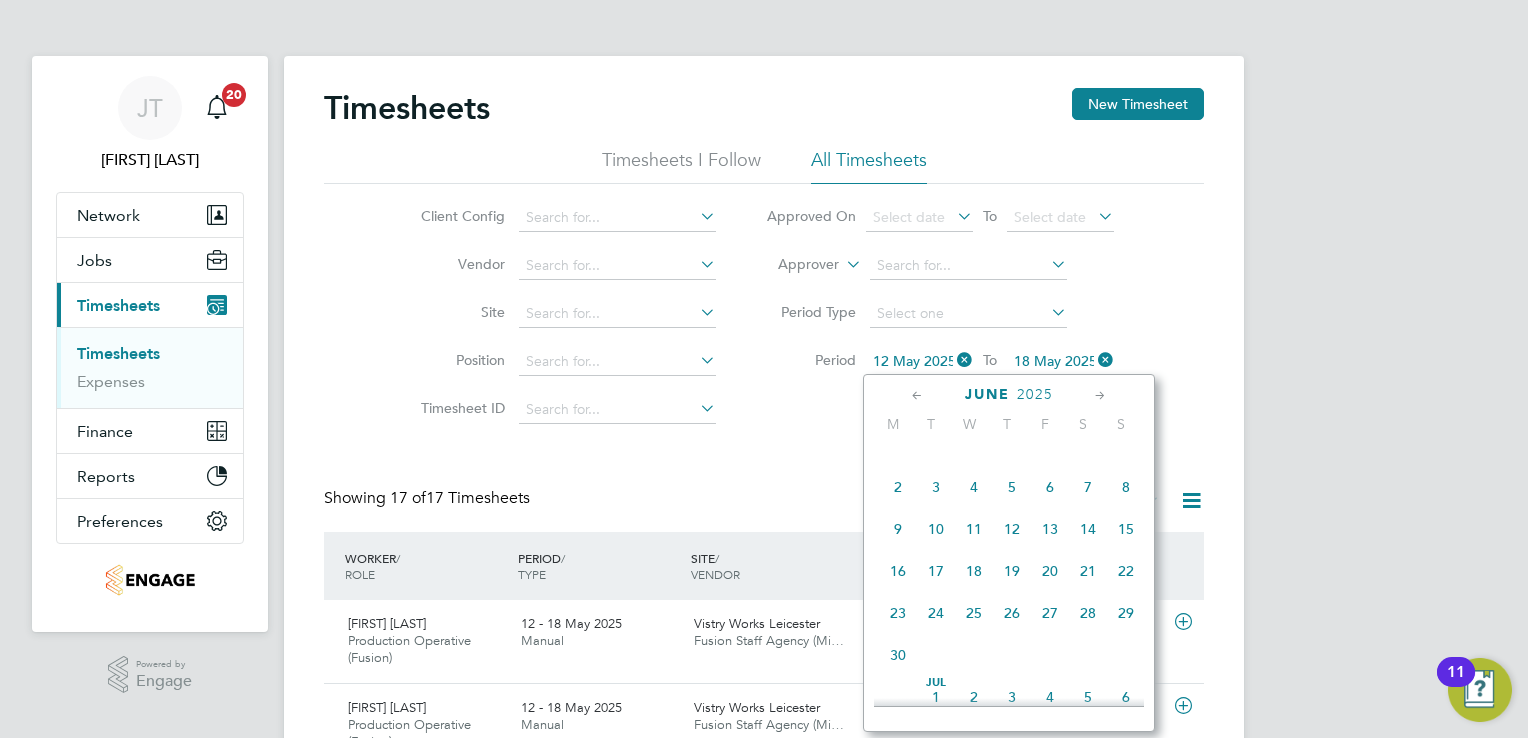 click on "2" 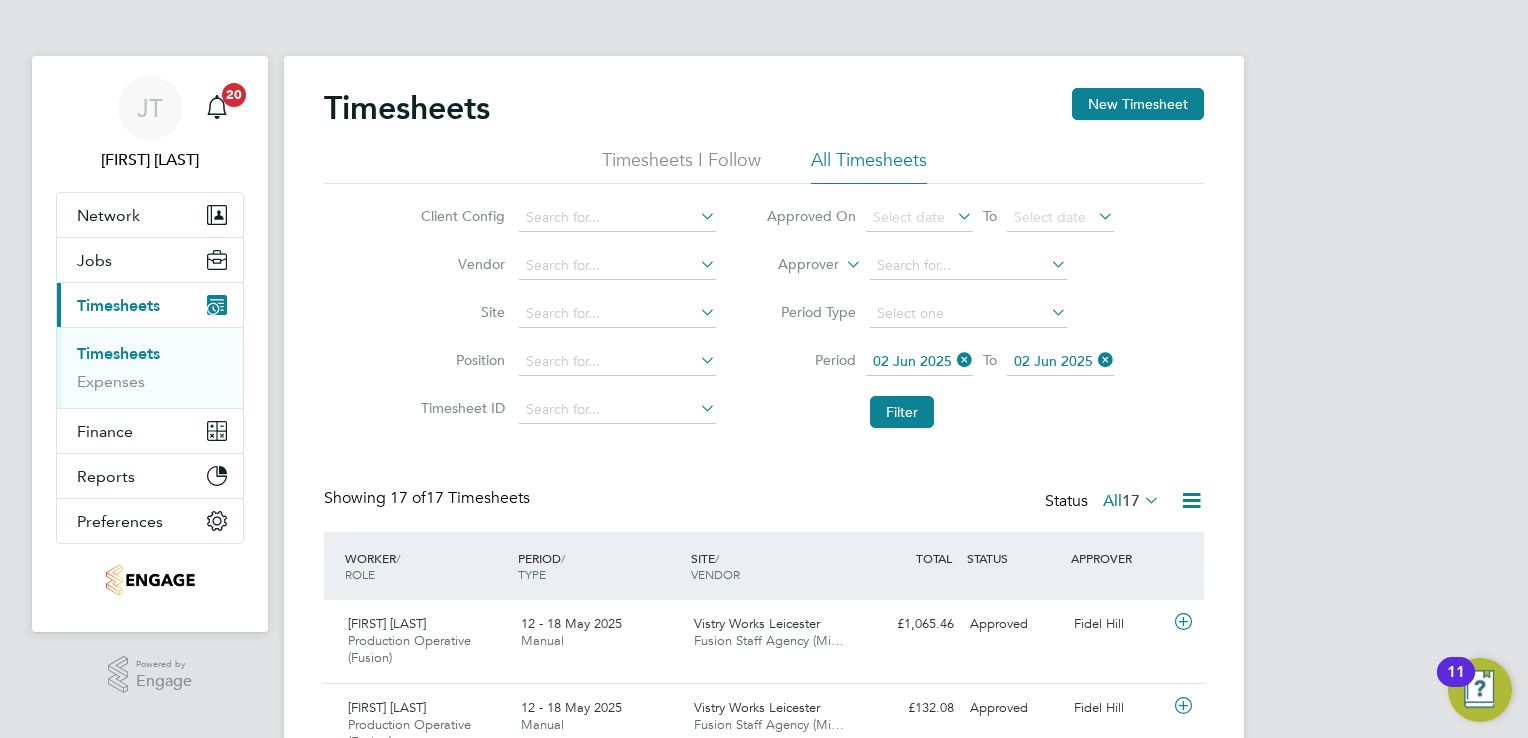 click on "02 Jun 2025" 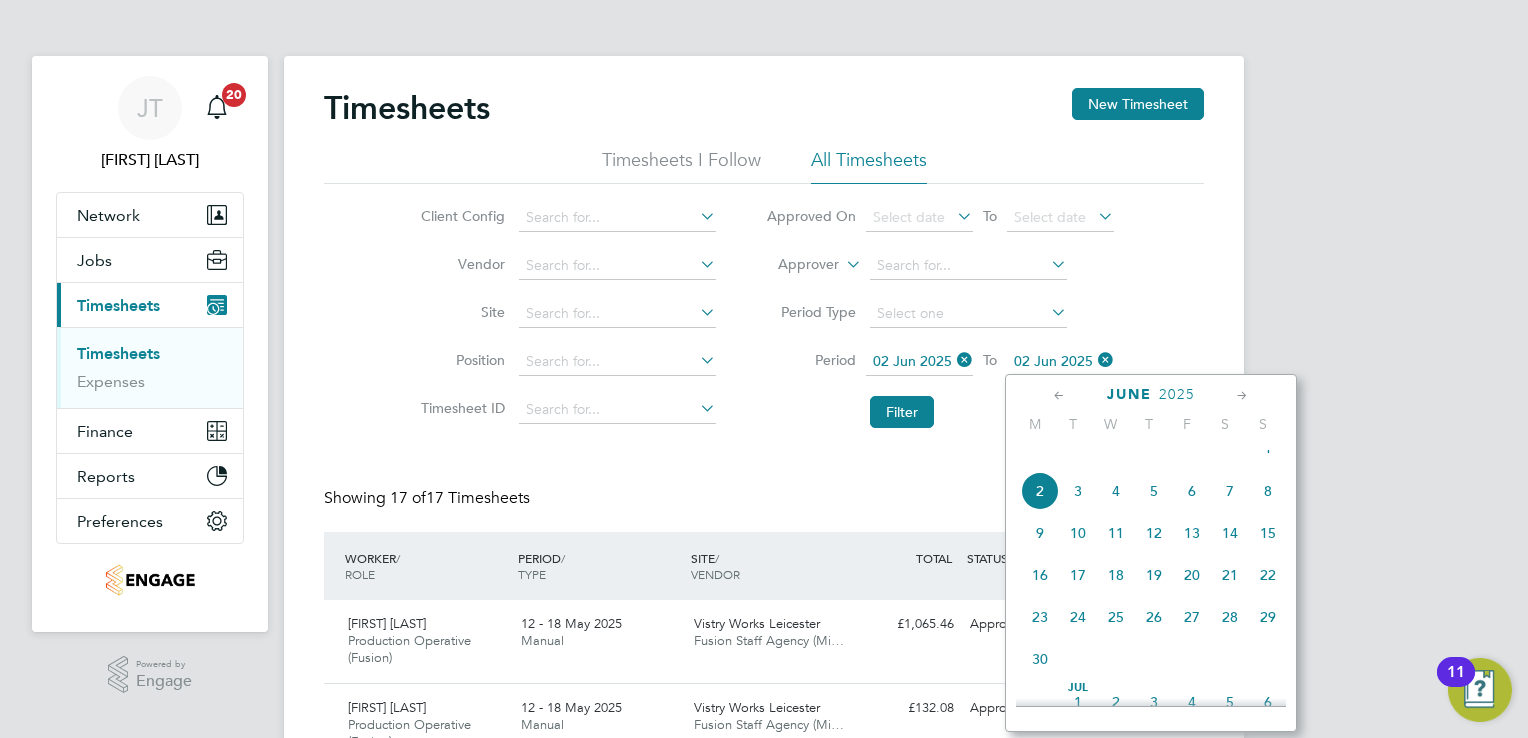 scroll, scrollTop: 652, scrollLeft: 0, axis: vertical 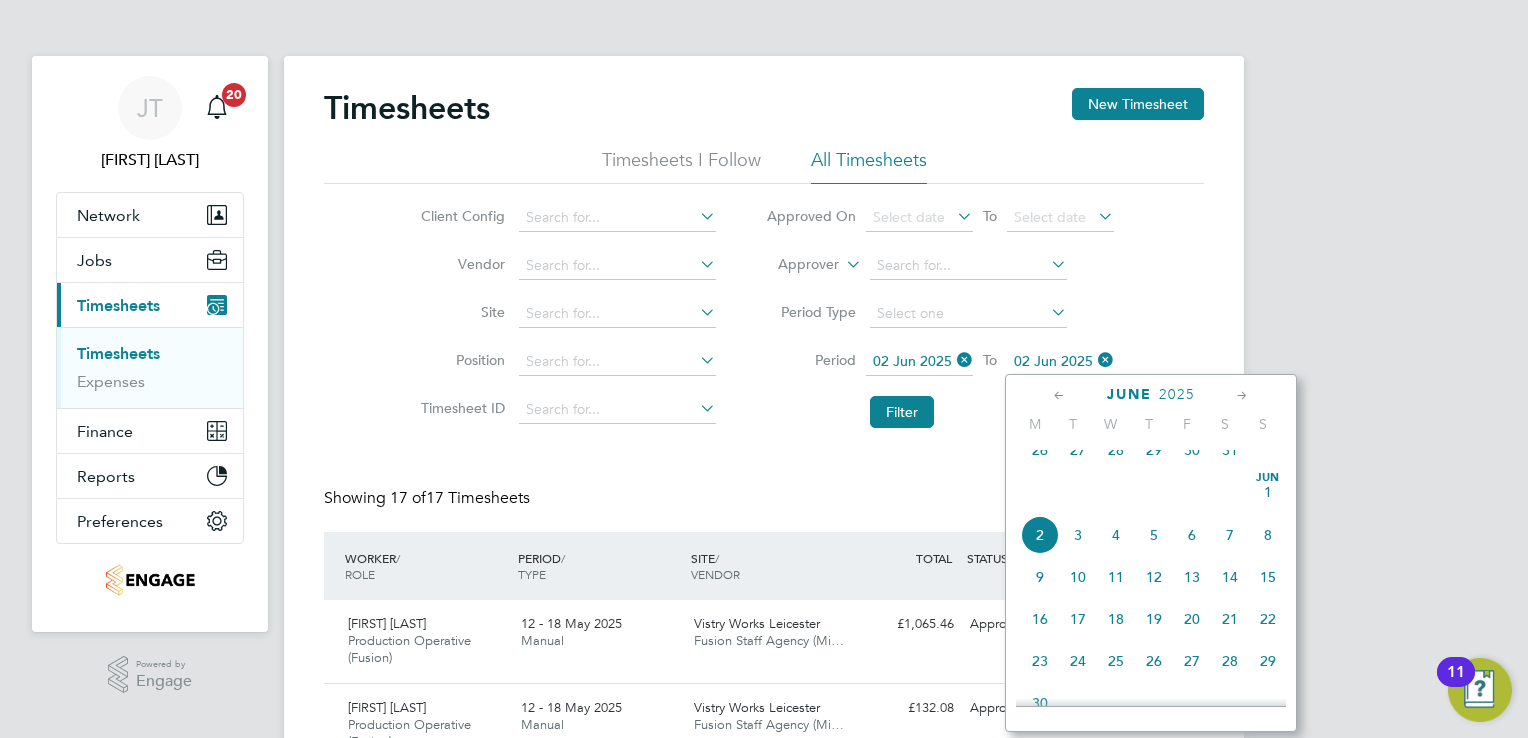 click on "8" 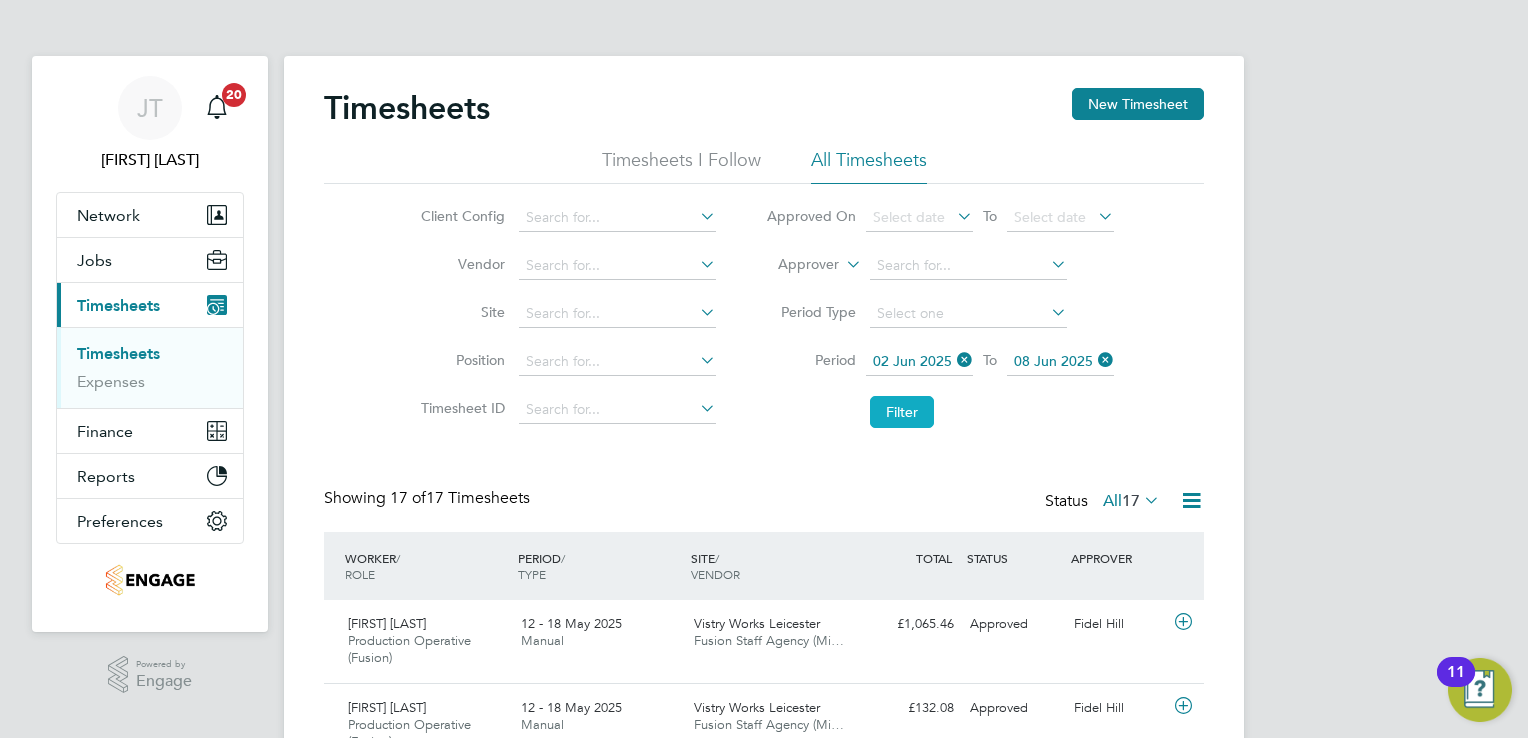click on "Filter" 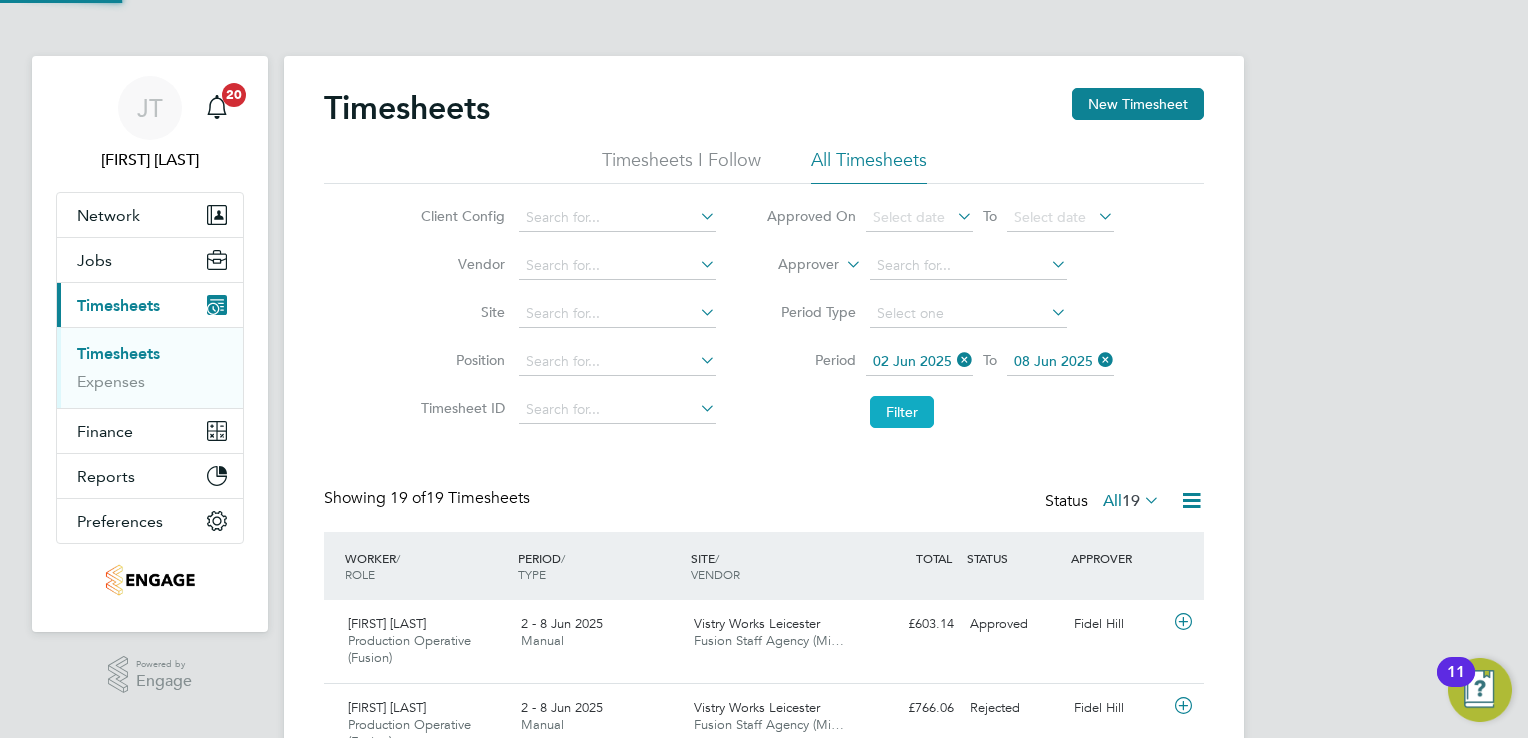 scroll, scrollTop: 10, scrollLeft: 10, axis: both 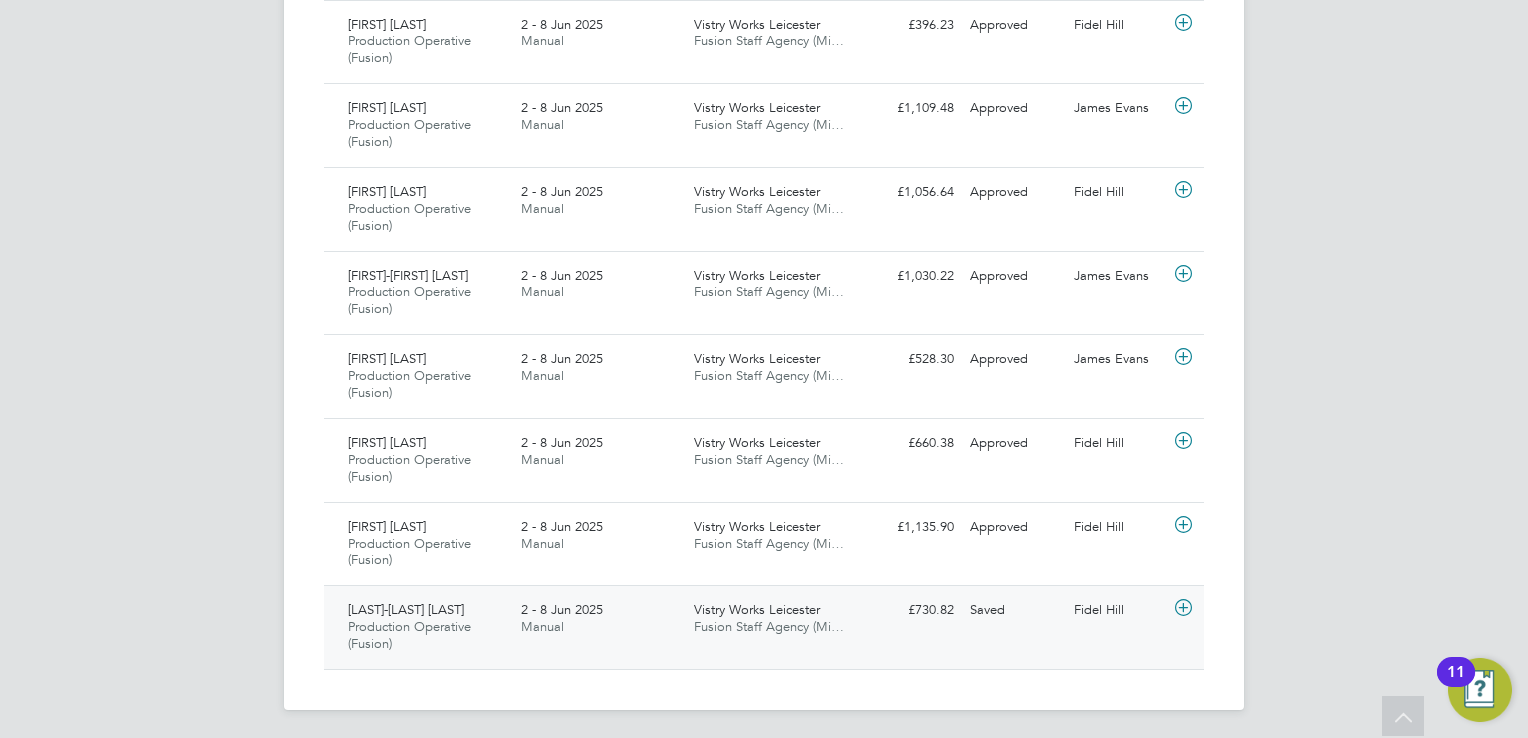 click 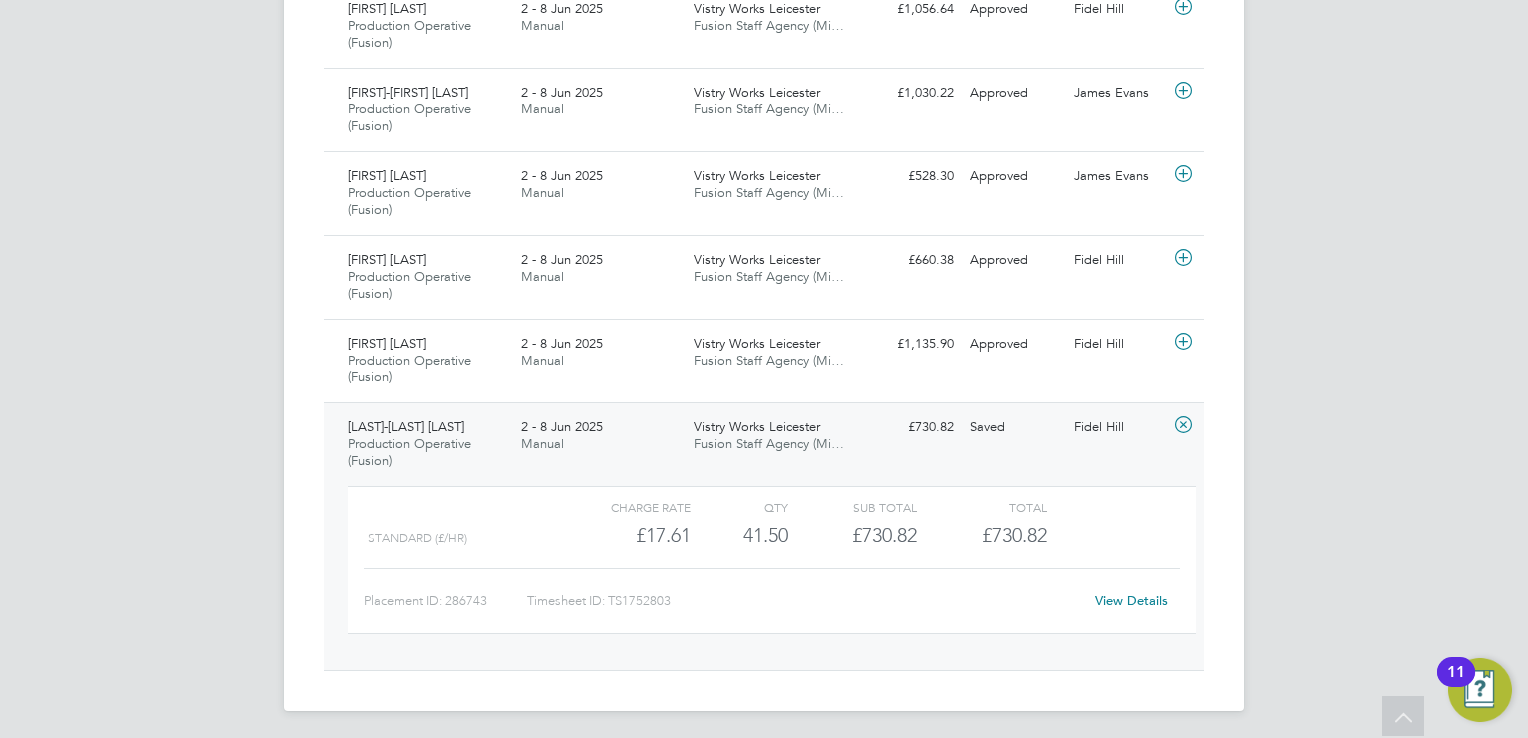 click on "View Details" 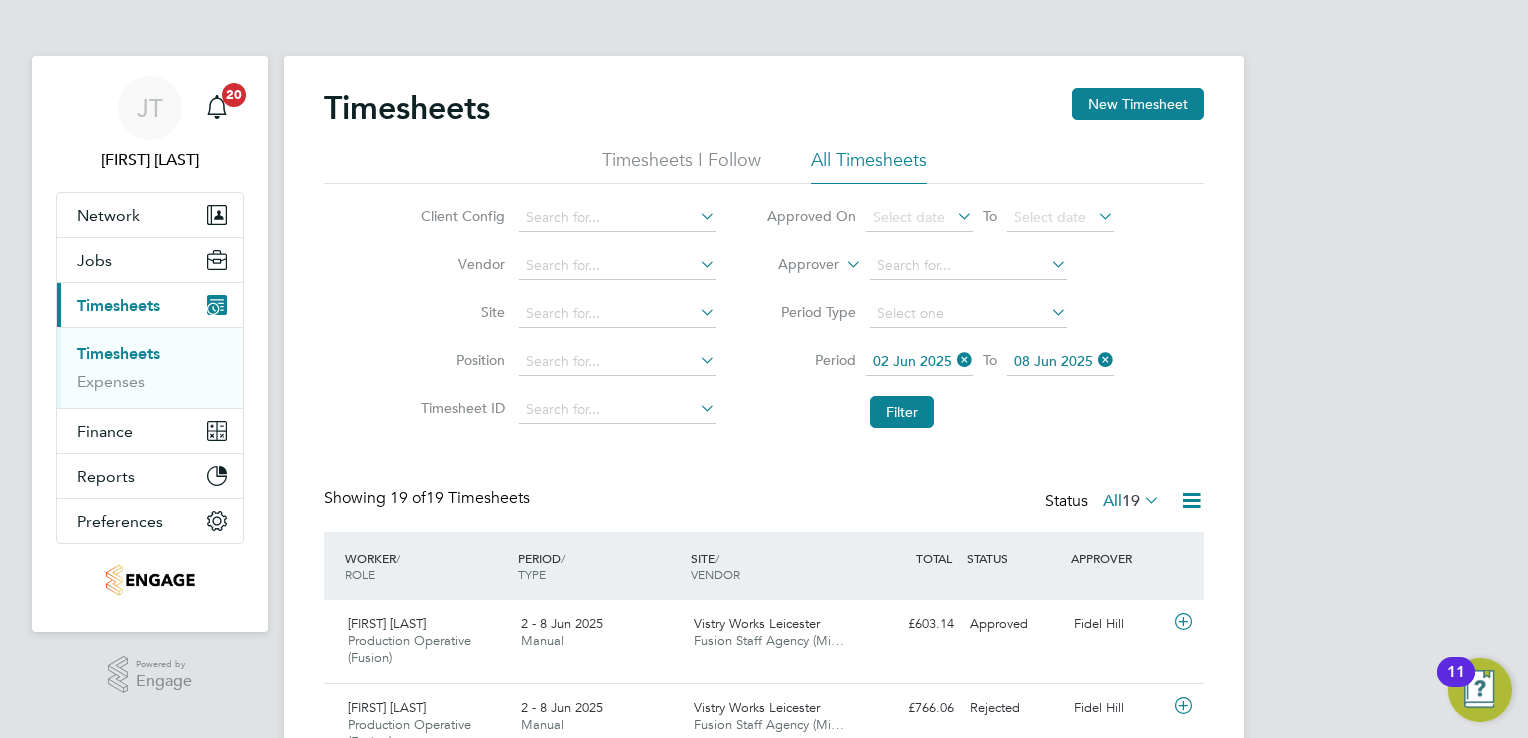 click on "02 Jun 2025" 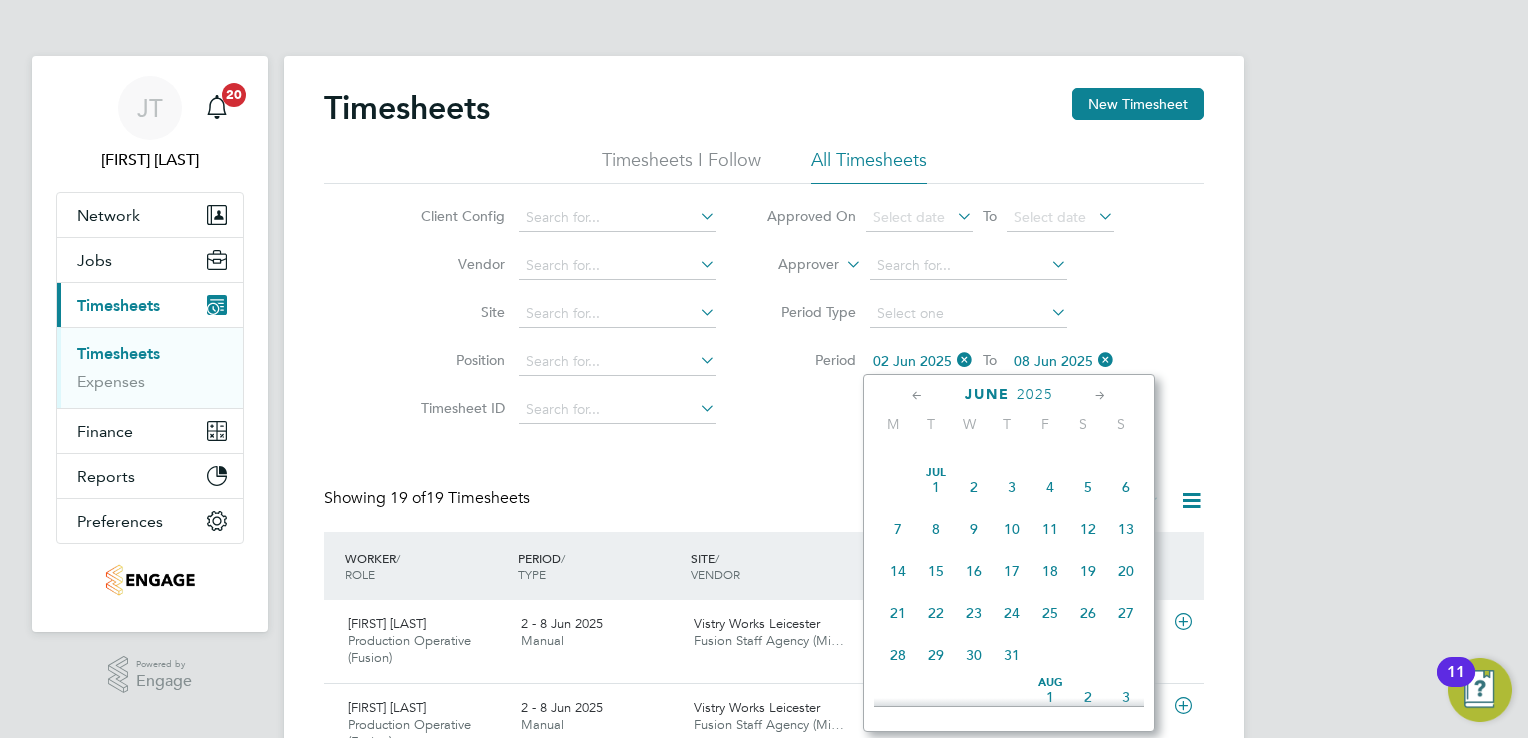 scroll, scrollTop: 652, scrollLeft: 0, axis: vertical 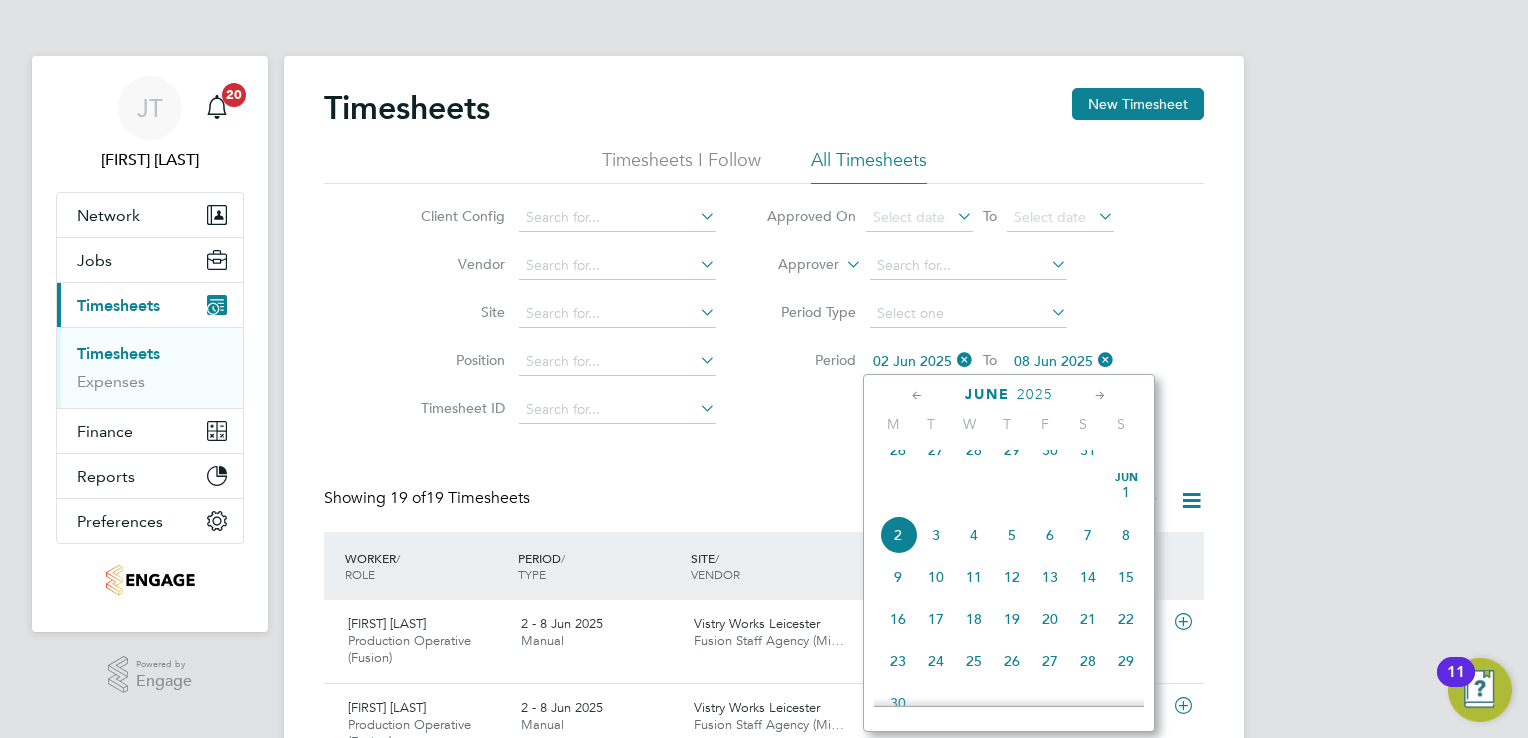 click on "16" 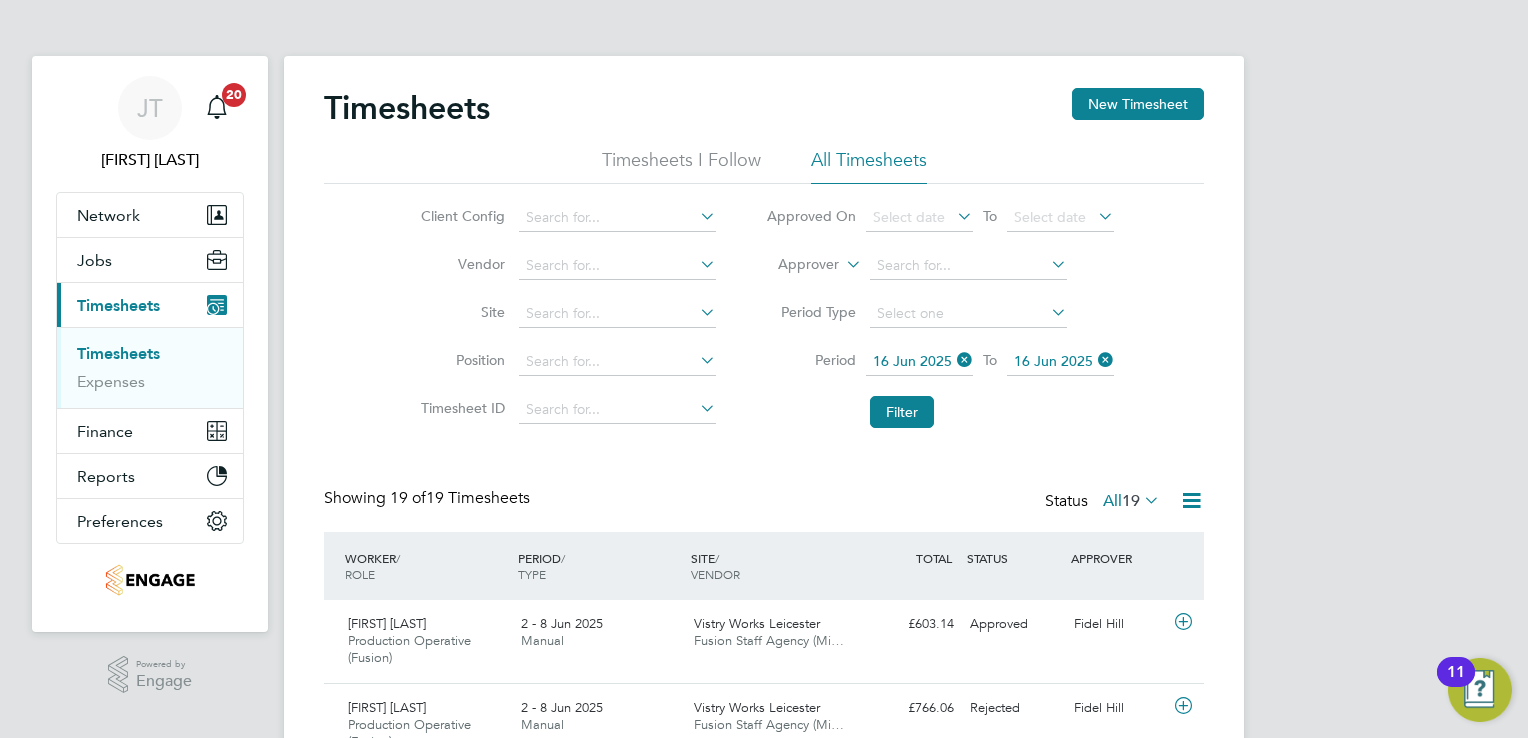 click on "16 Jun 2025" 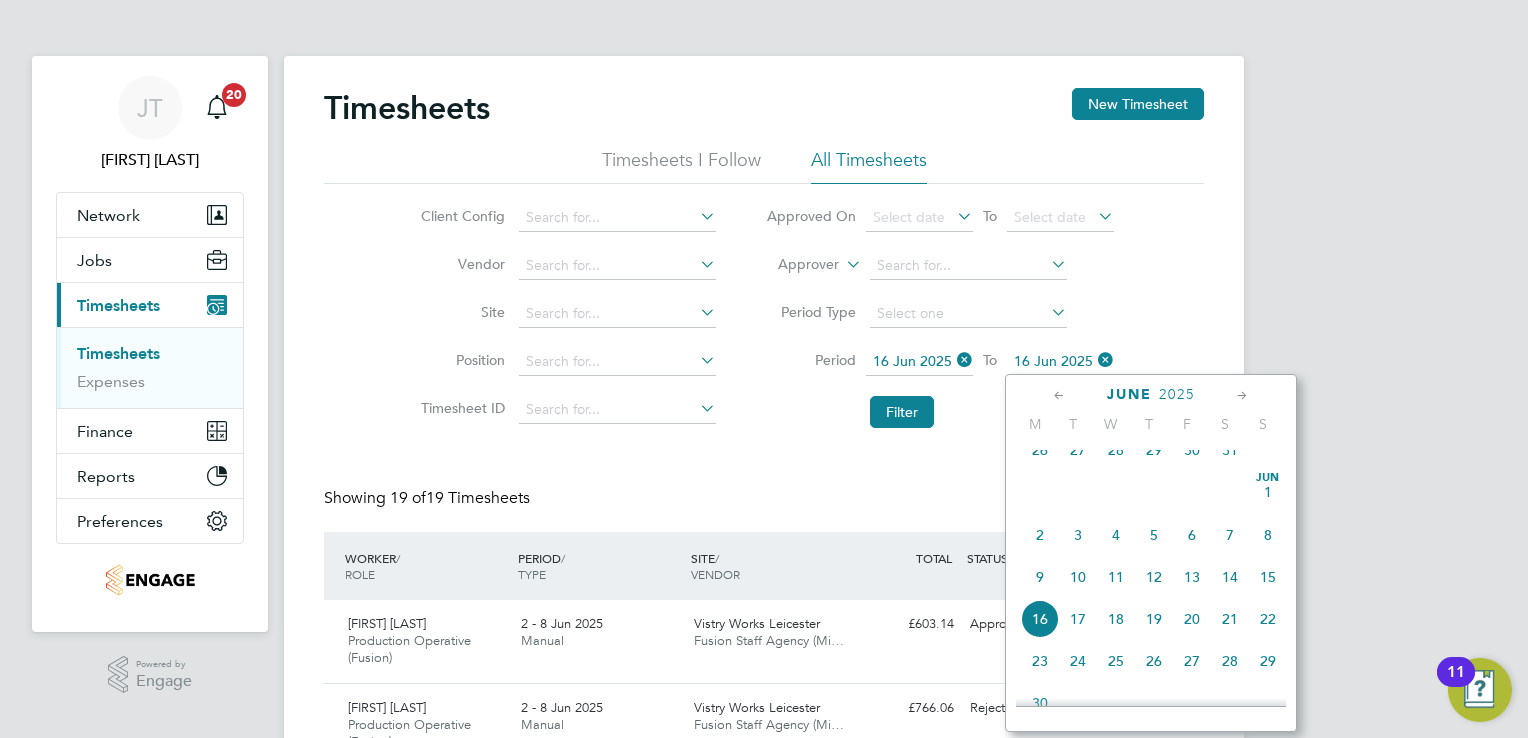 scroll, scrollTop: 740, scrollLeft: 0, axis: vertical 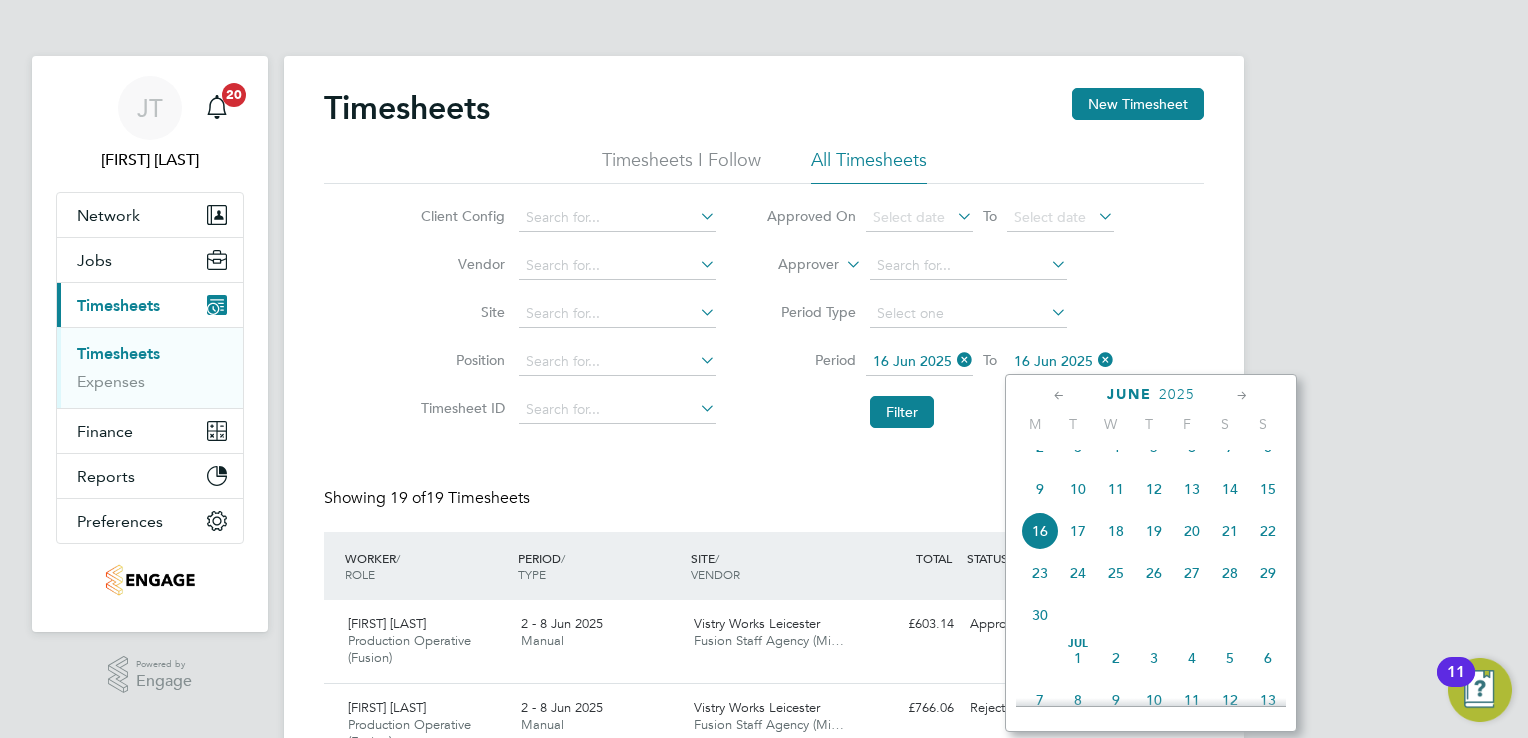 click on "22" 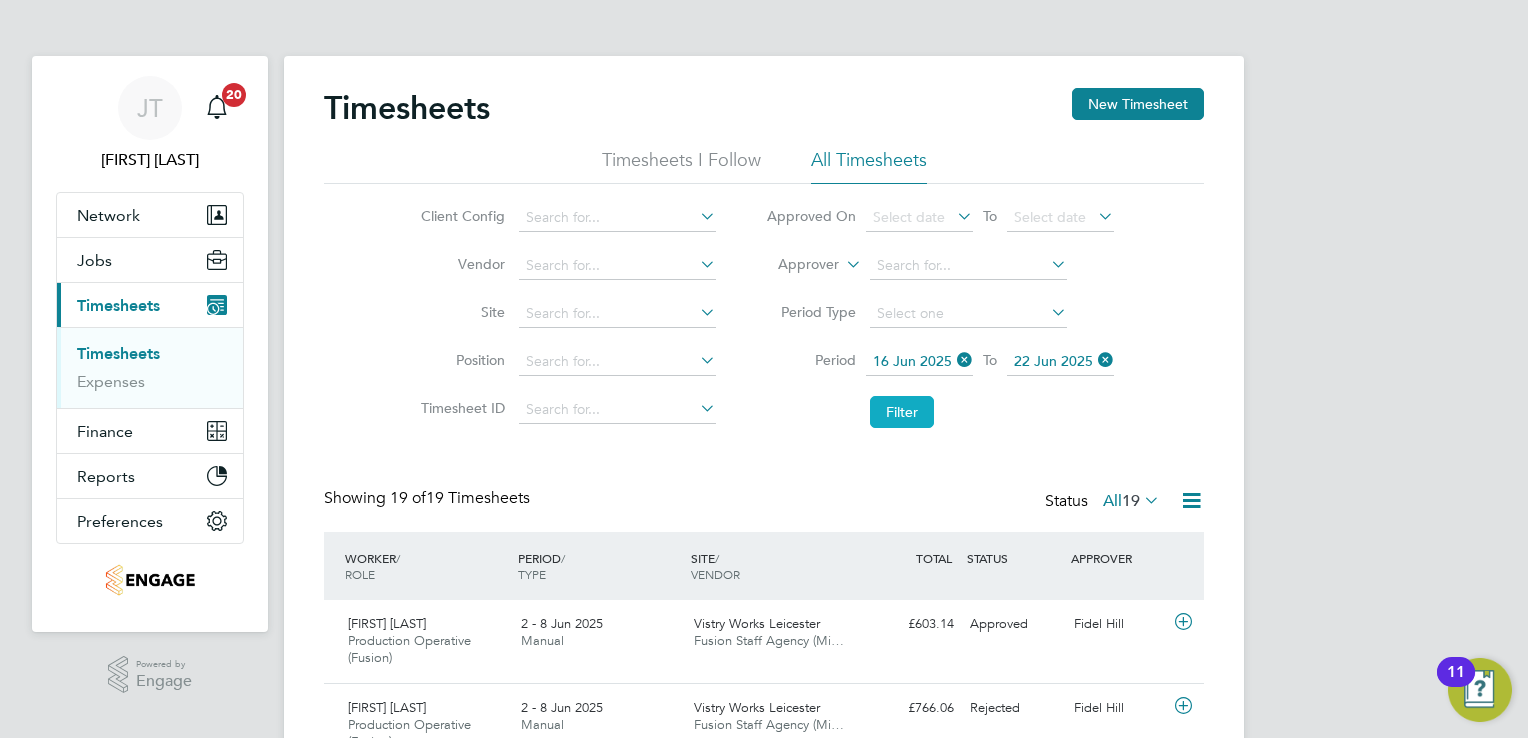 click on "Filter" 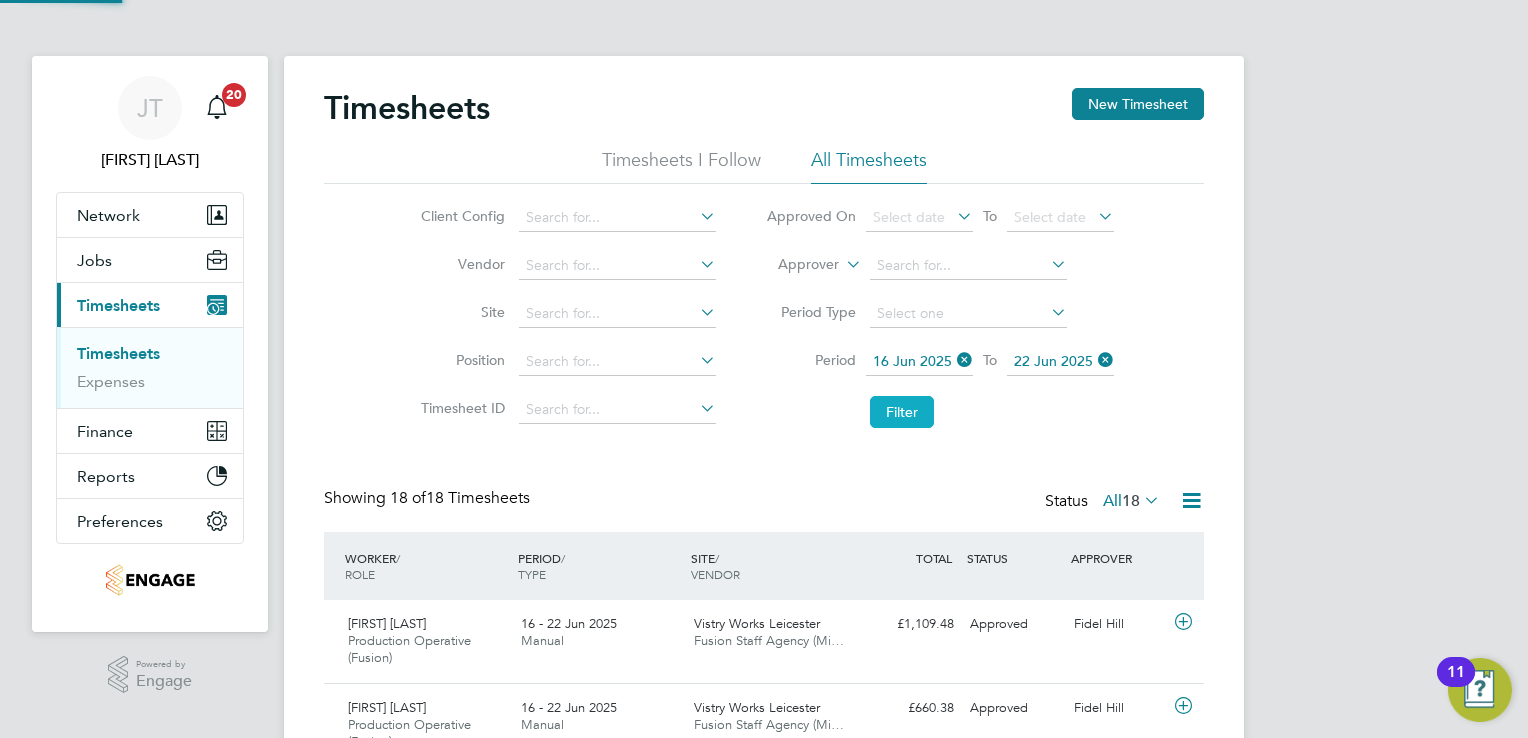scroll, scrollTop: 10, scrollLeft: 10, axis: both 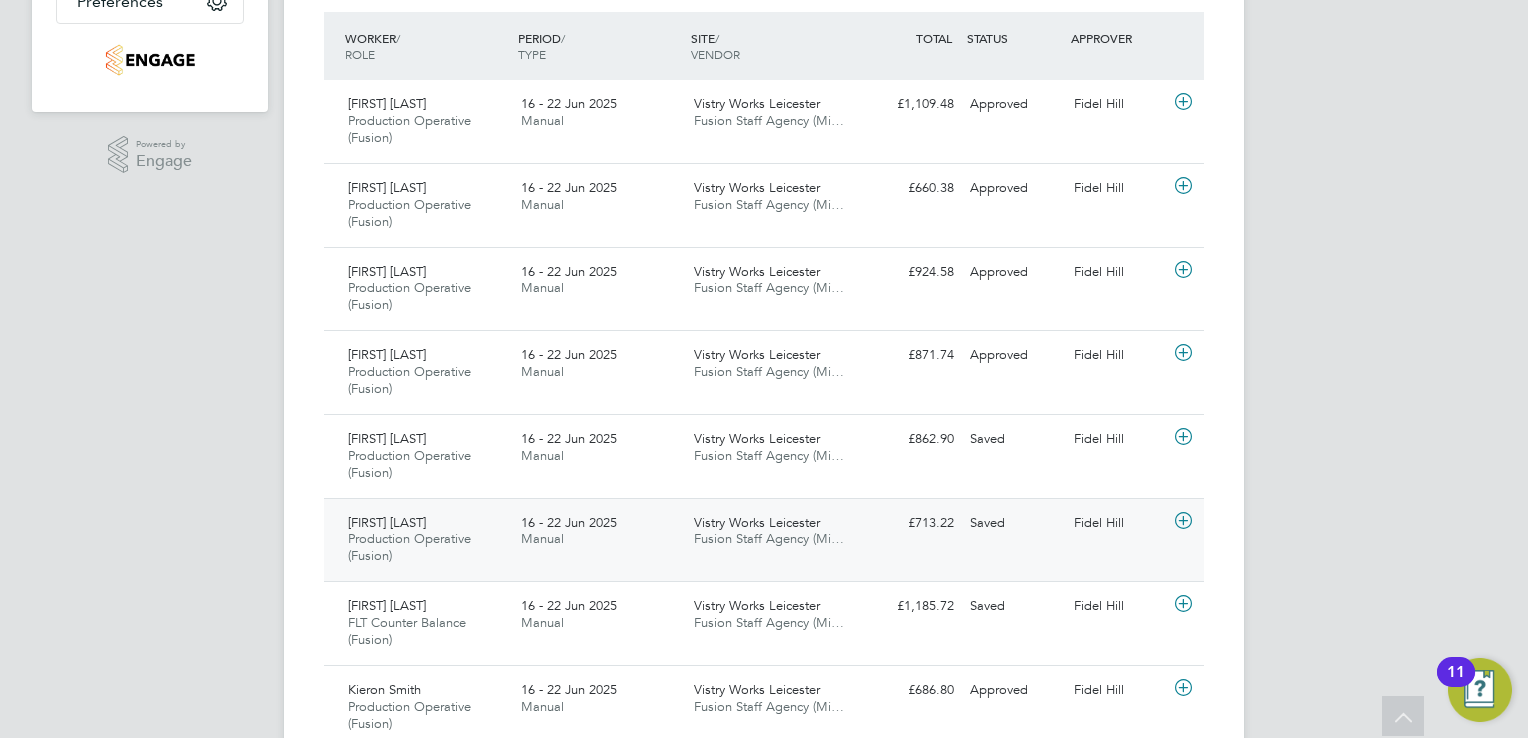 click 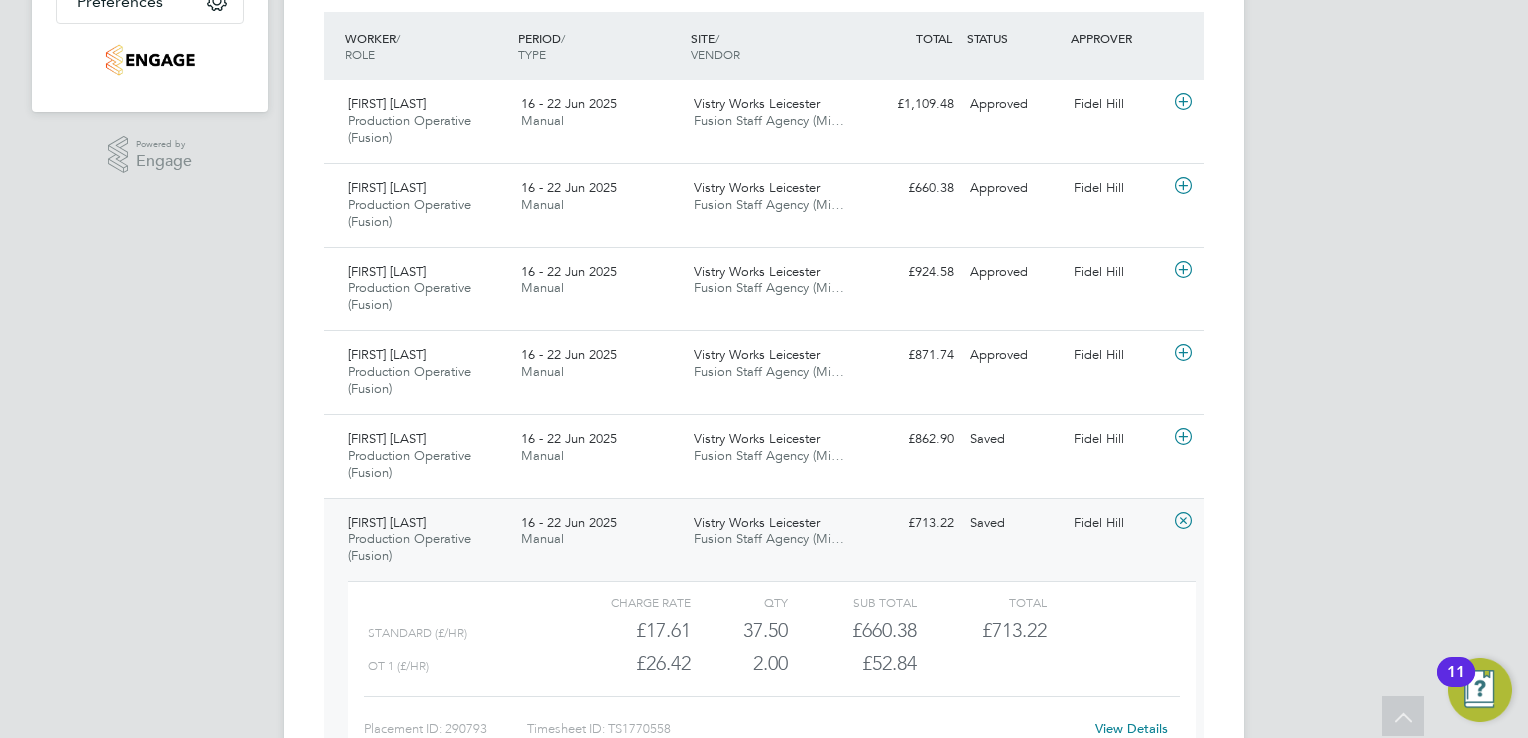 click on "View Details" 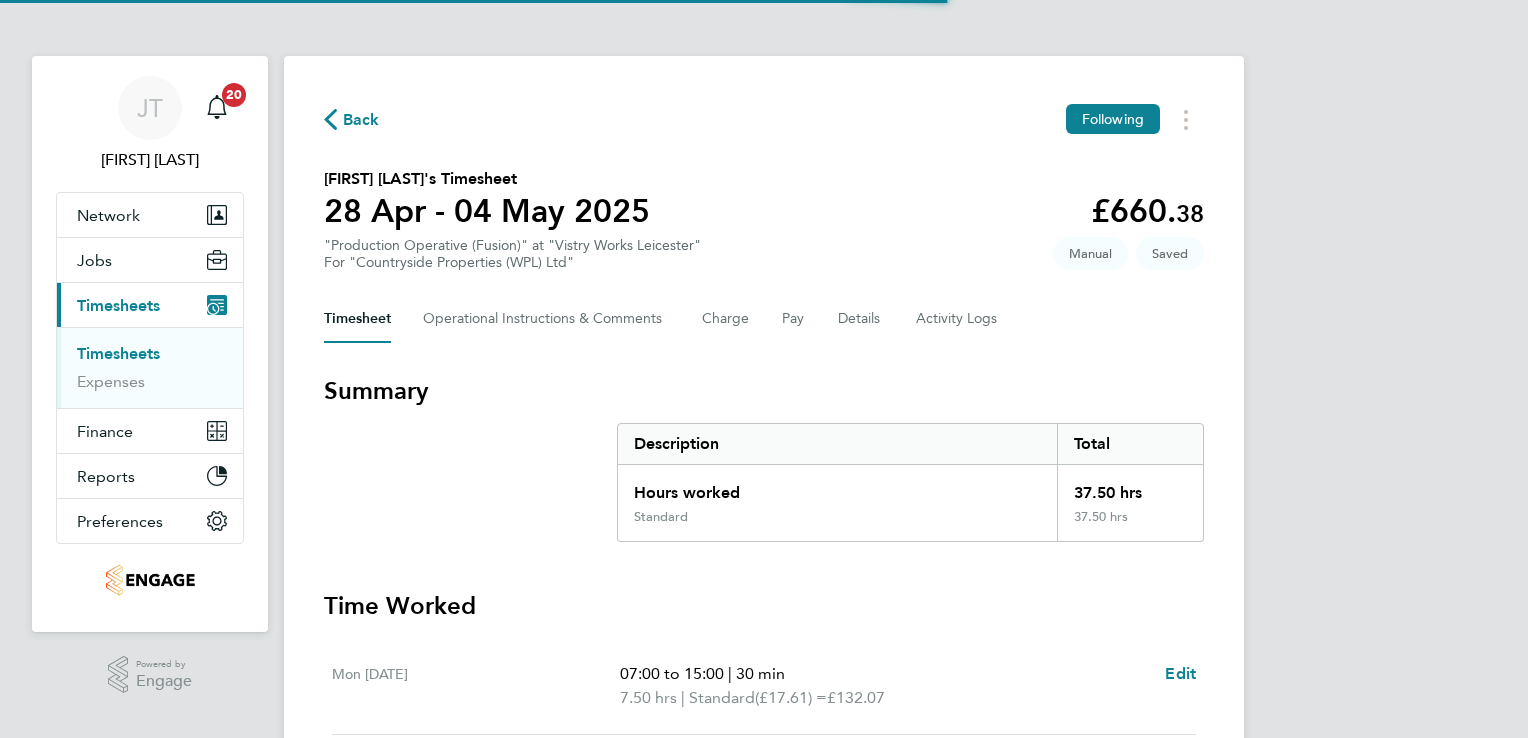 scroll, scrollTop: 0, scrollLeft: 0, axis: both 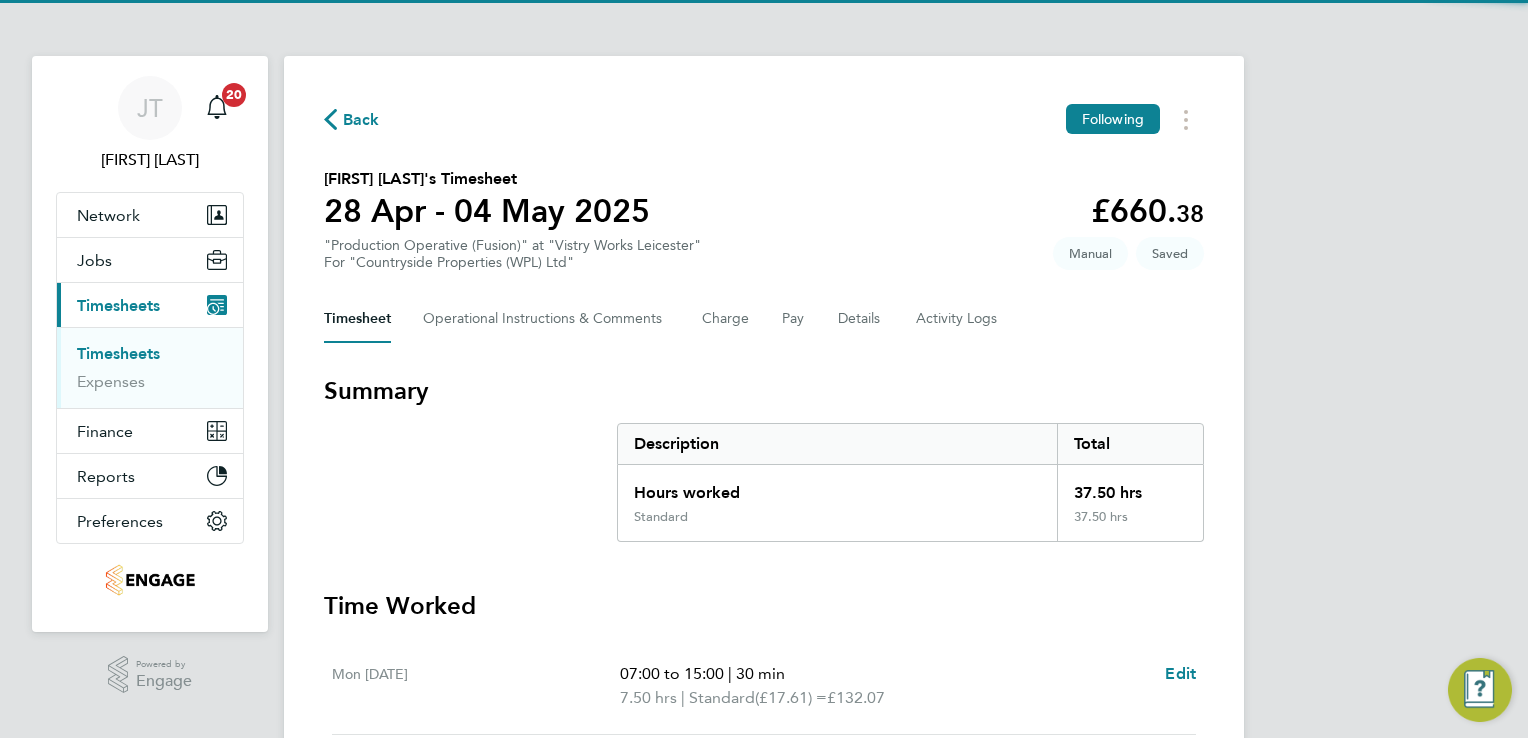 type 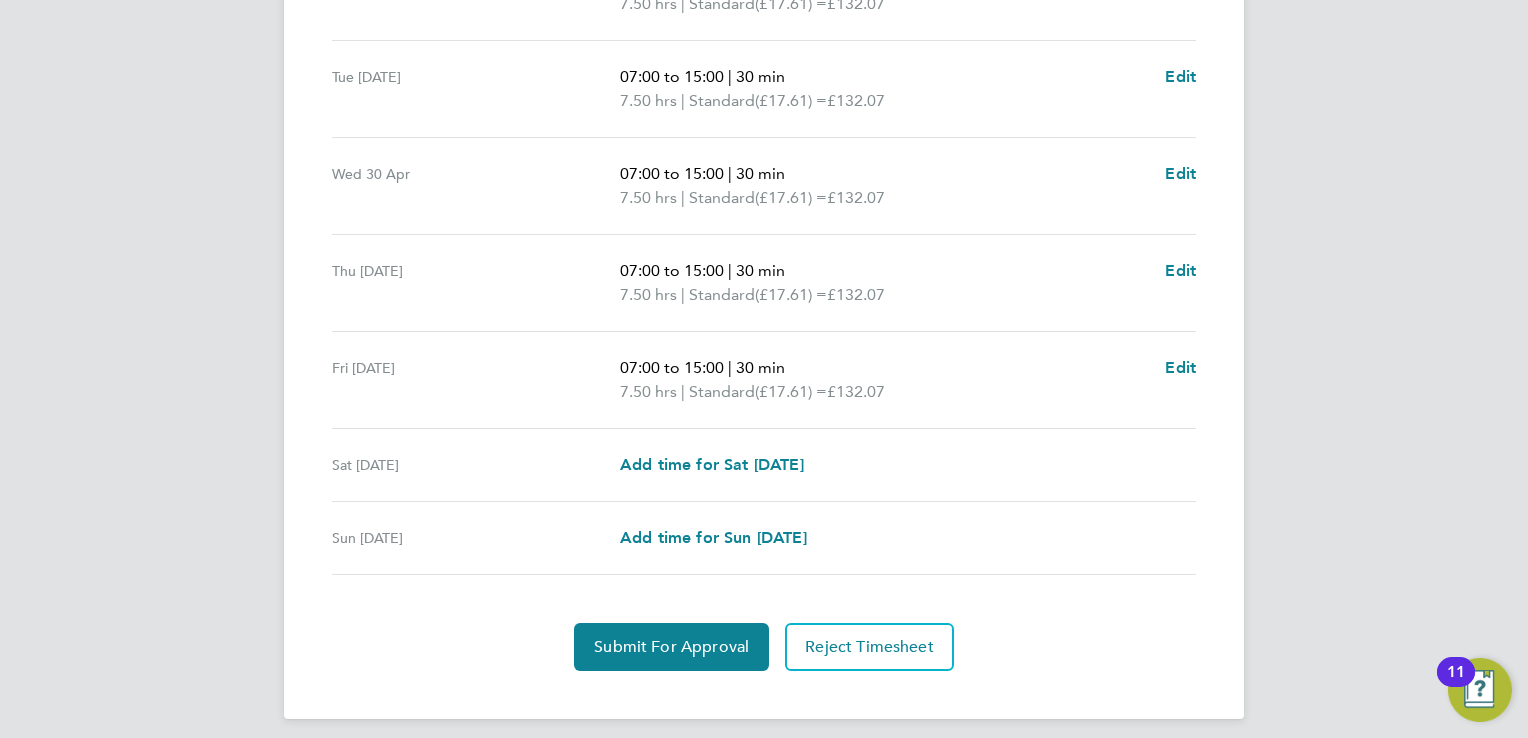 scroll, scrollTop: 704, scrollLeft: 0, axis: vertical 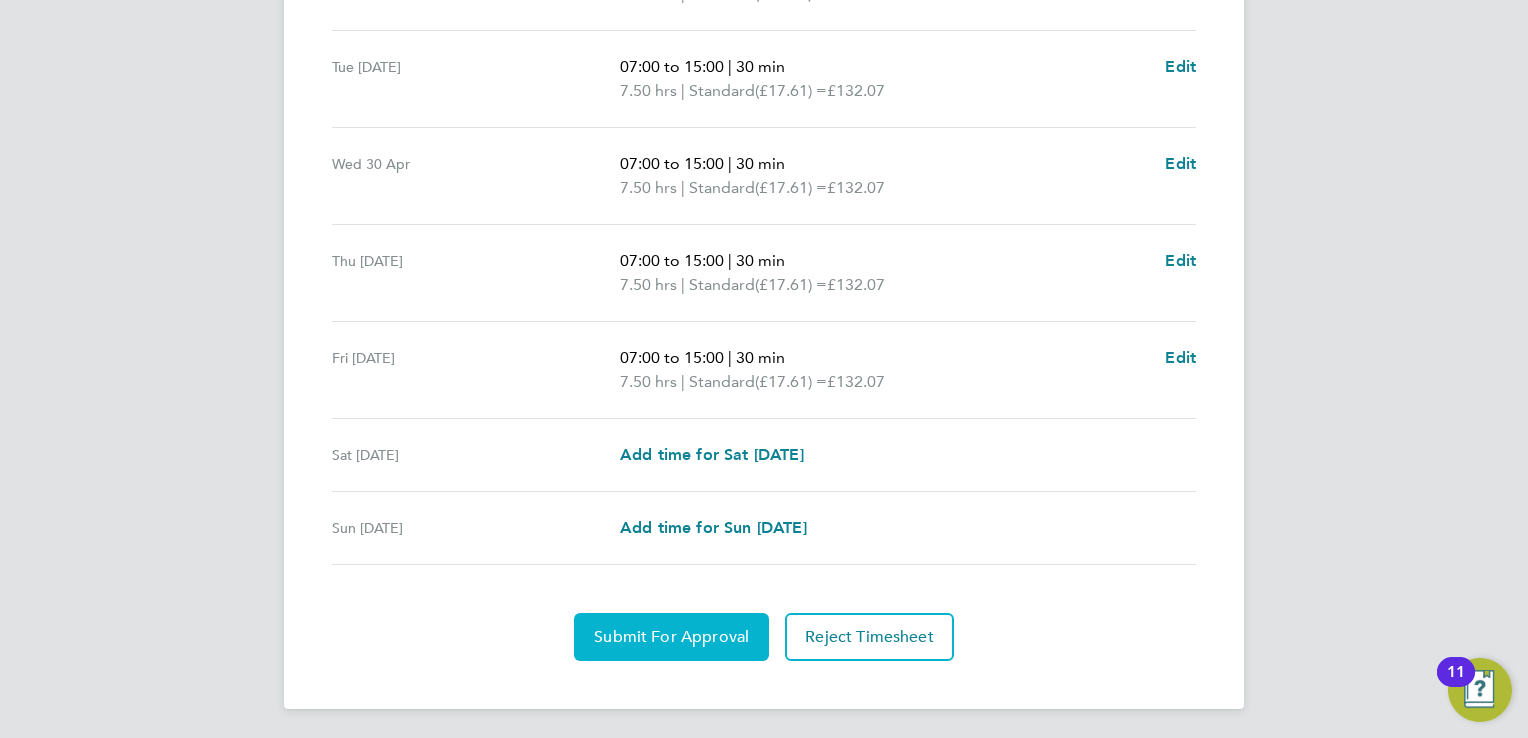 click on "Submit For Approval" 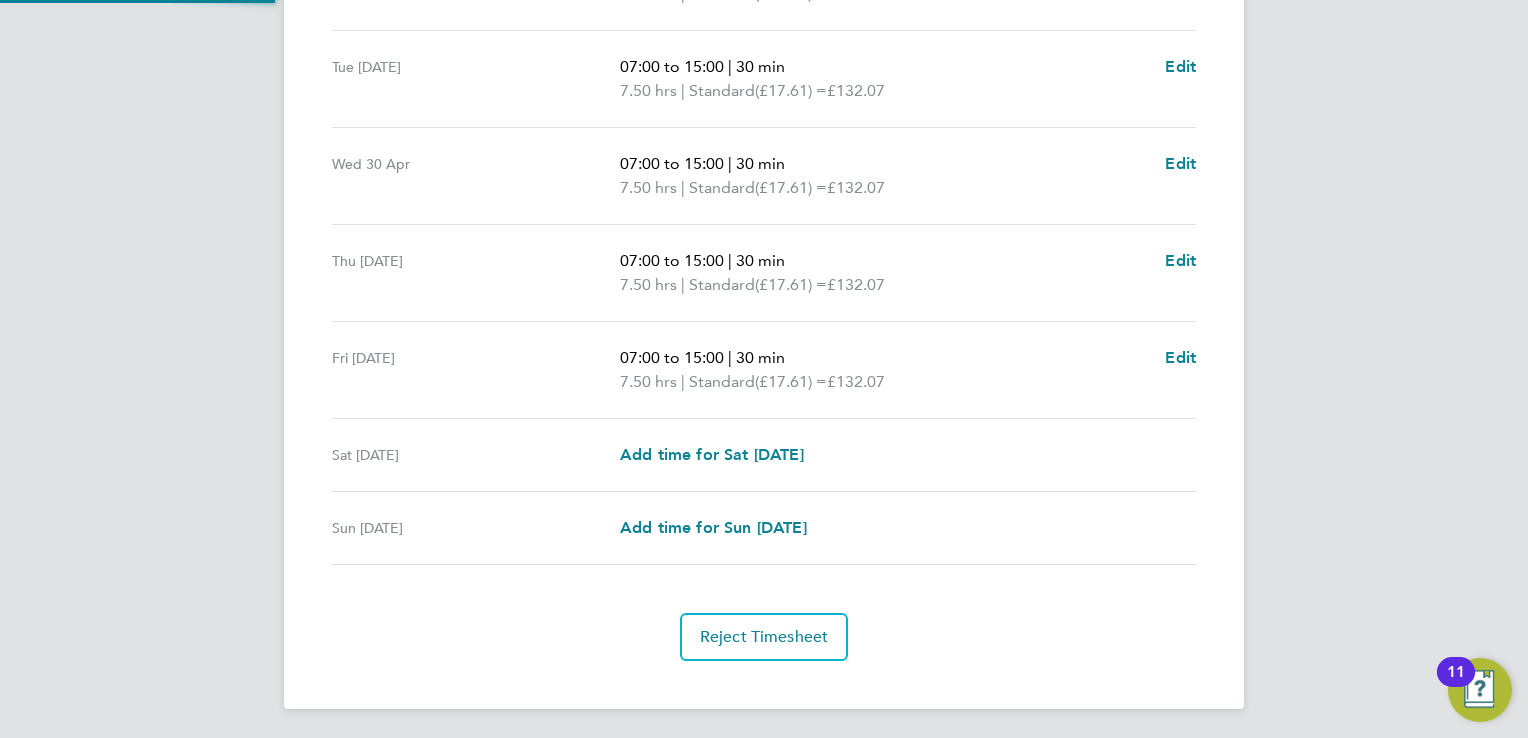 scroll, scrollTop: 703, scrollLeft: 0, axis: vertical 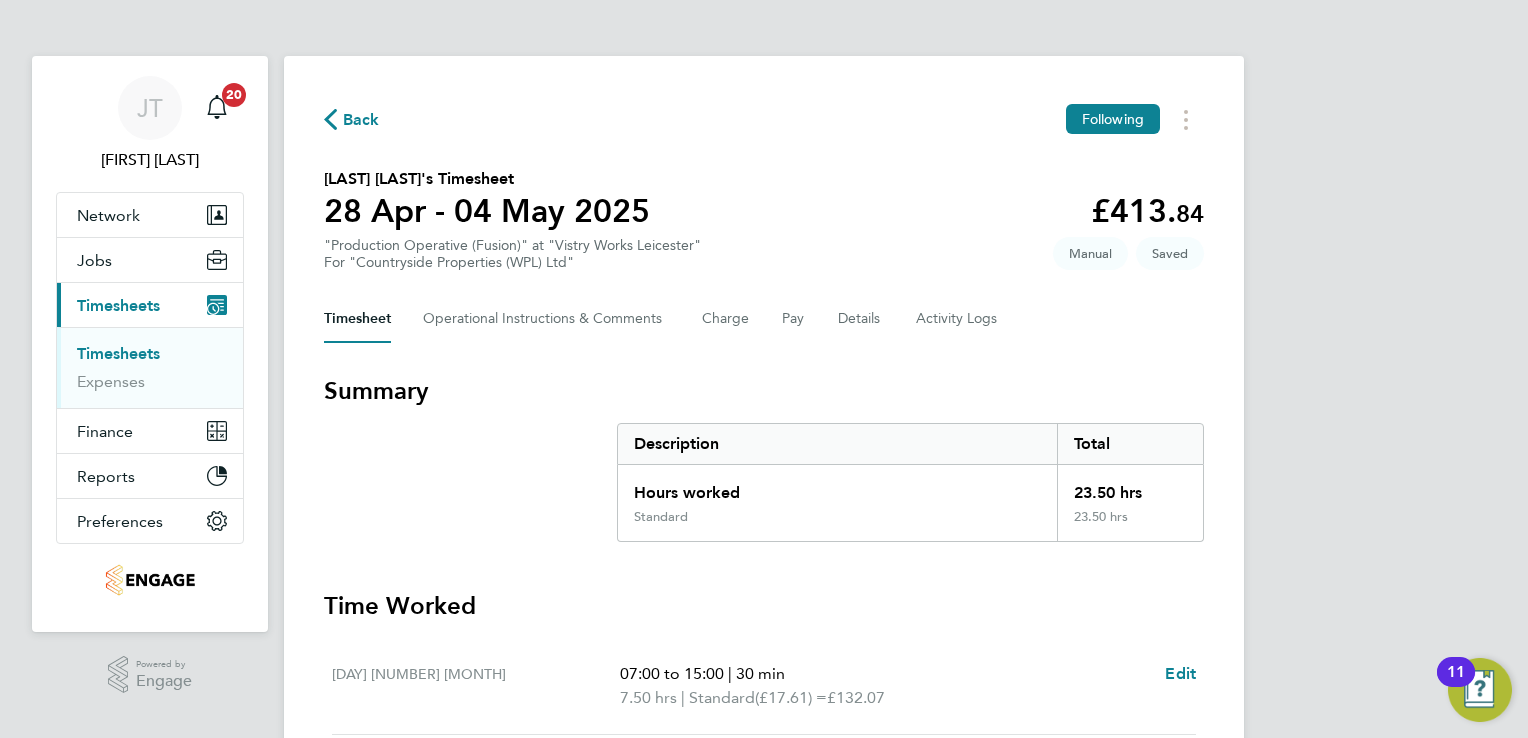 type 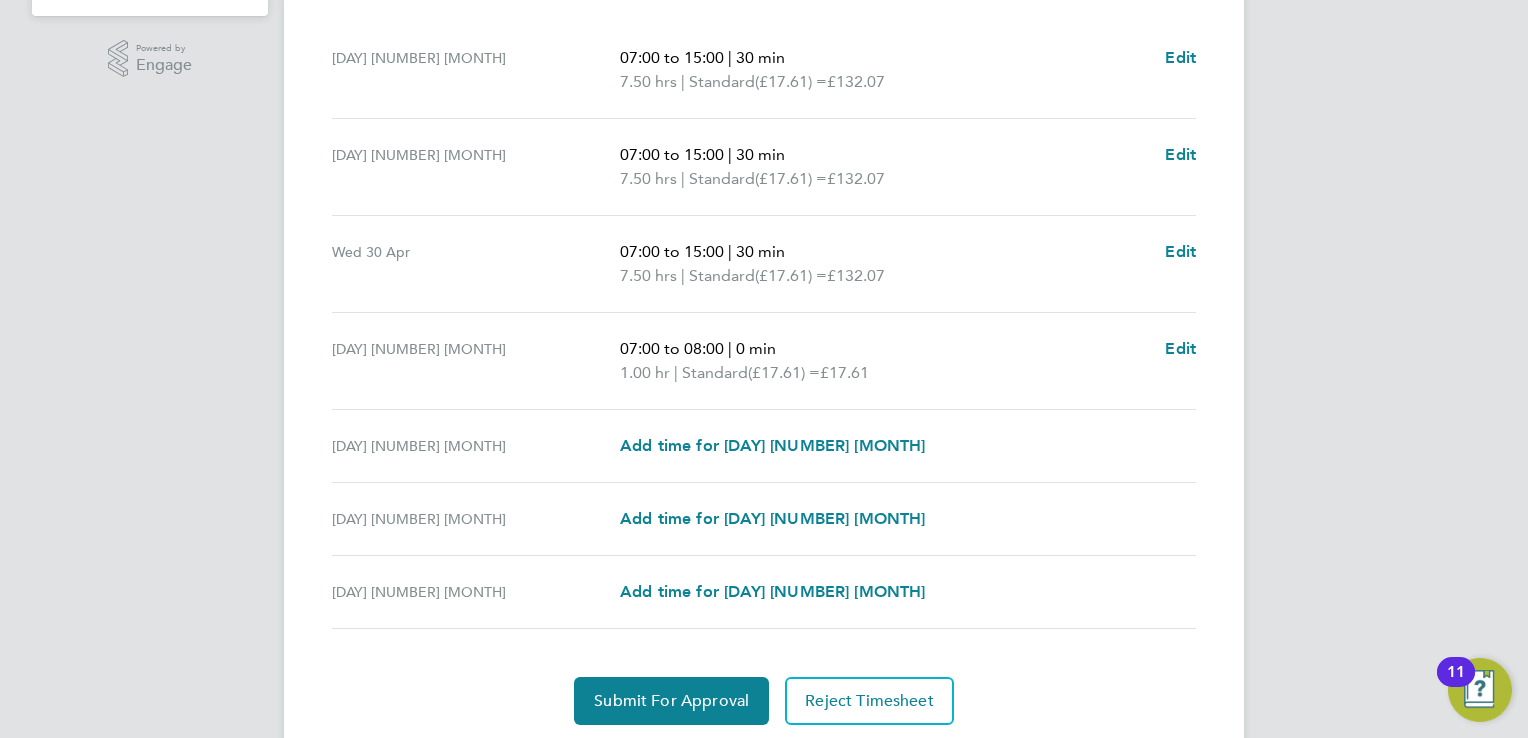 scroll, scrollTop: 680, scrollLeft: 0, axis: vertical 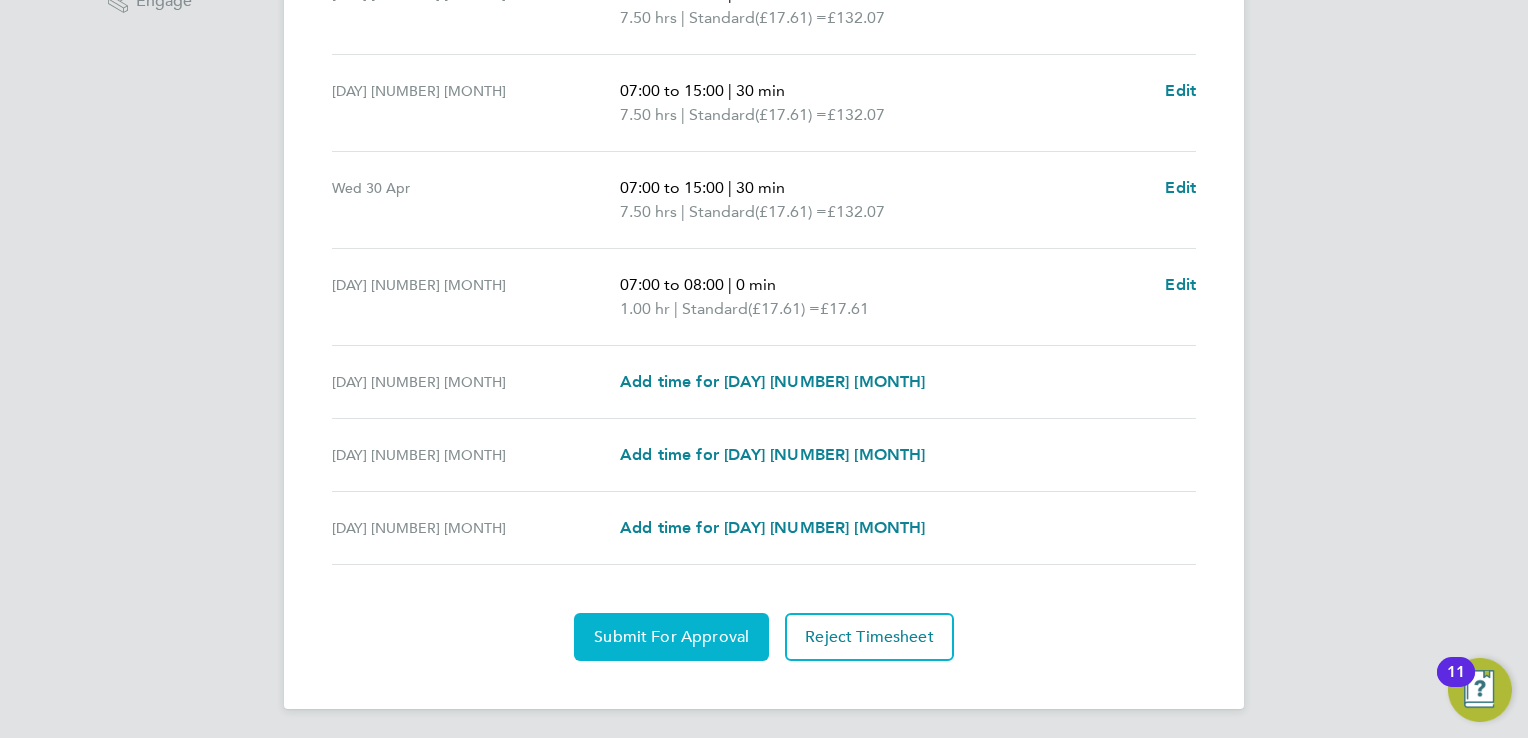click on "Submit For Approval" 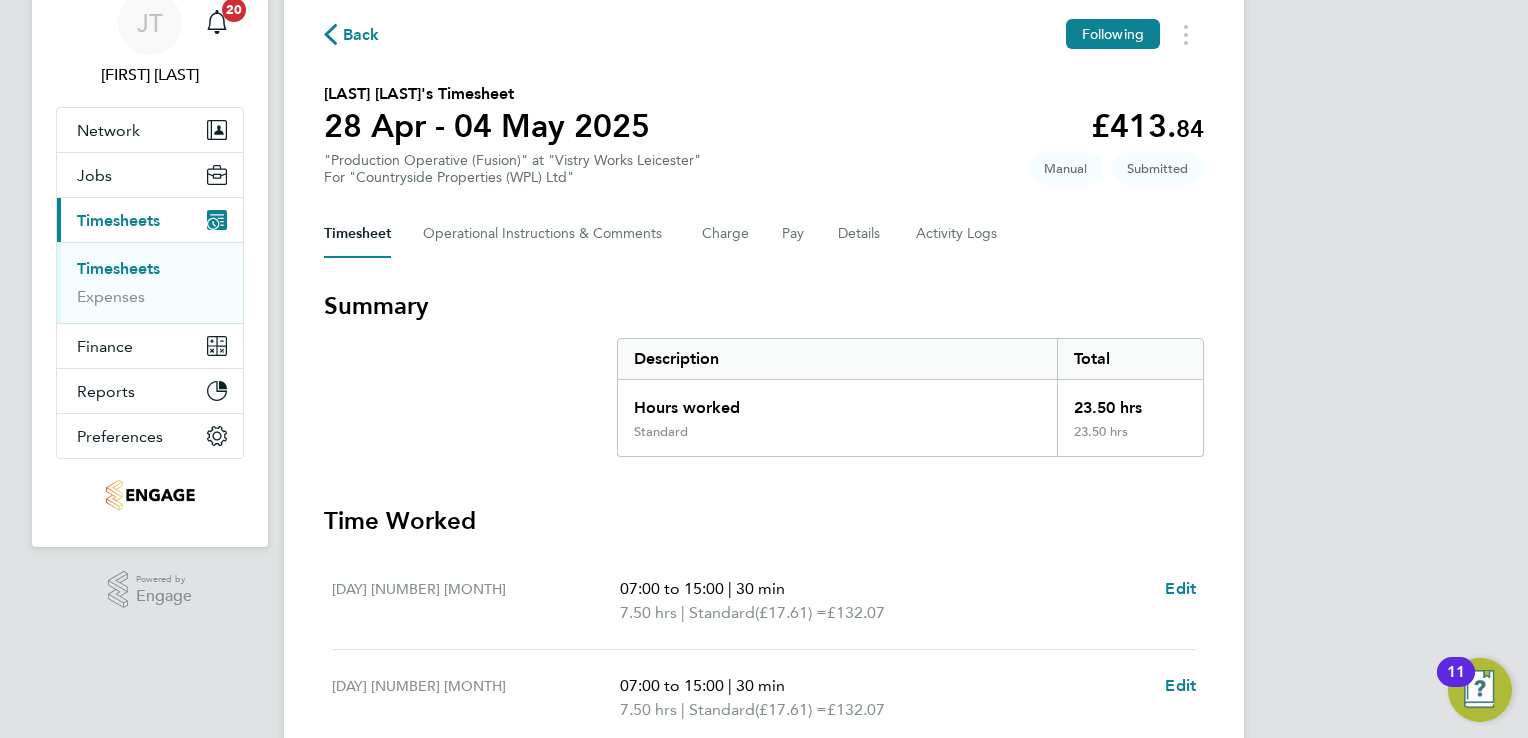scroll, scrollTop: 0, scrollLeft: 0, axis: both 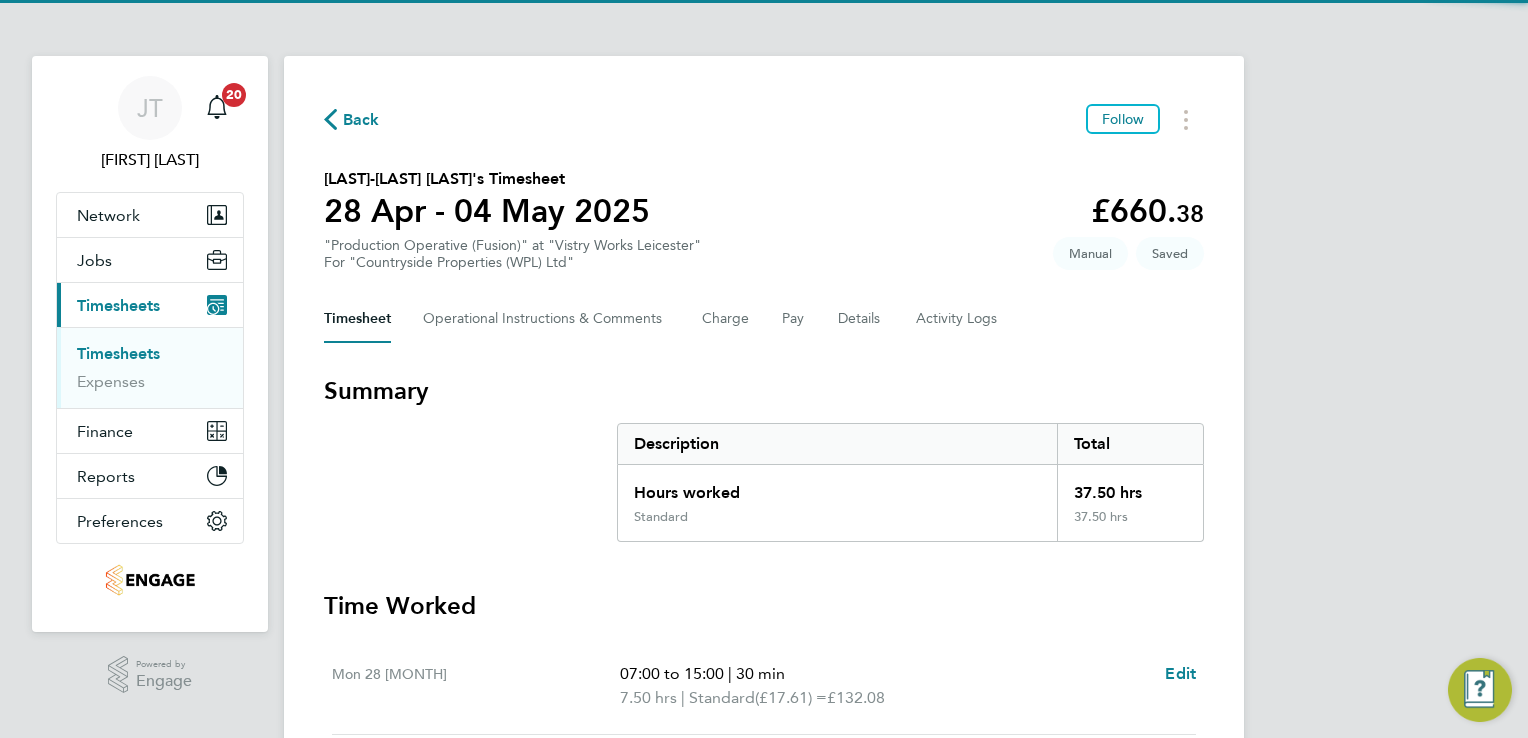 type 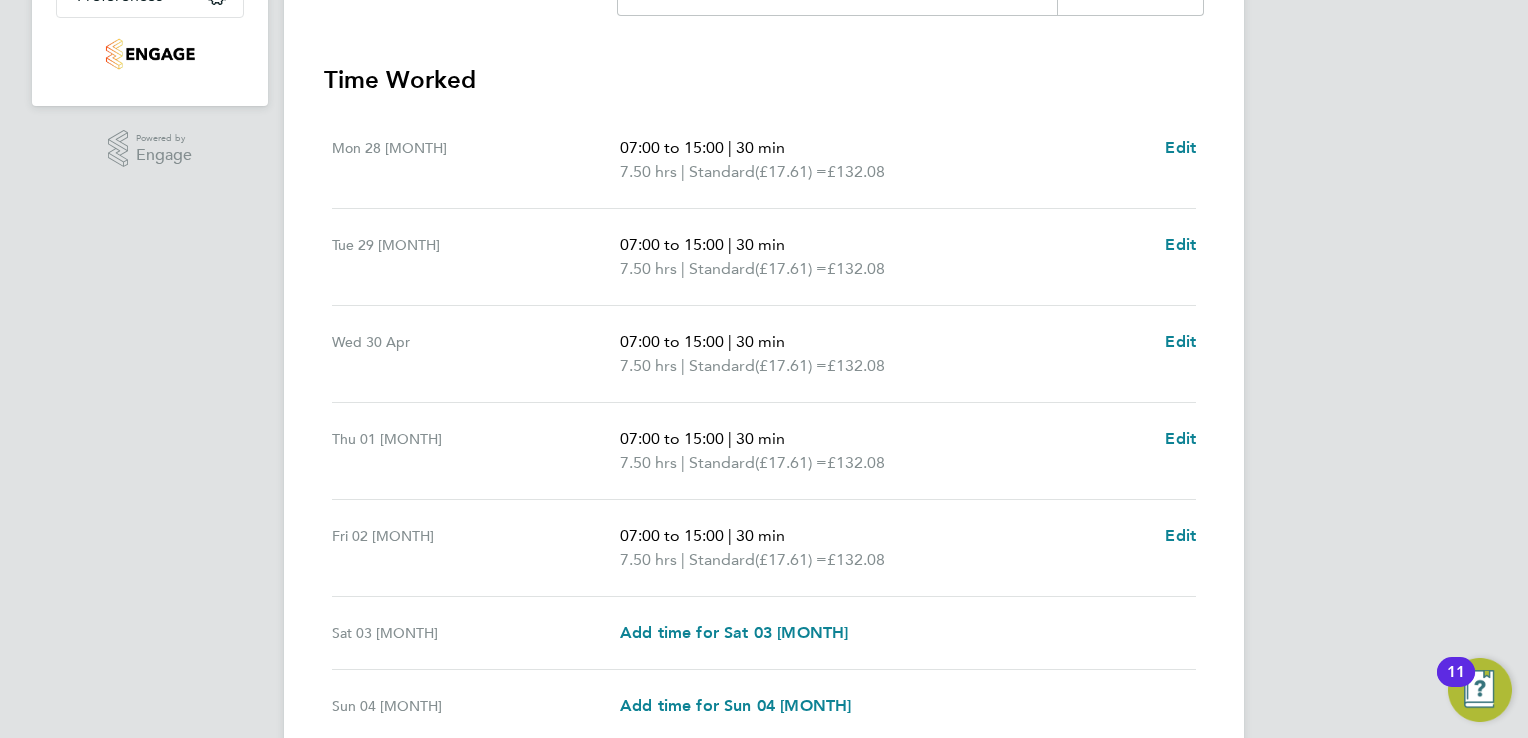 scroll, scrollTop: 704, scrollLeft: 0, axis: vertical 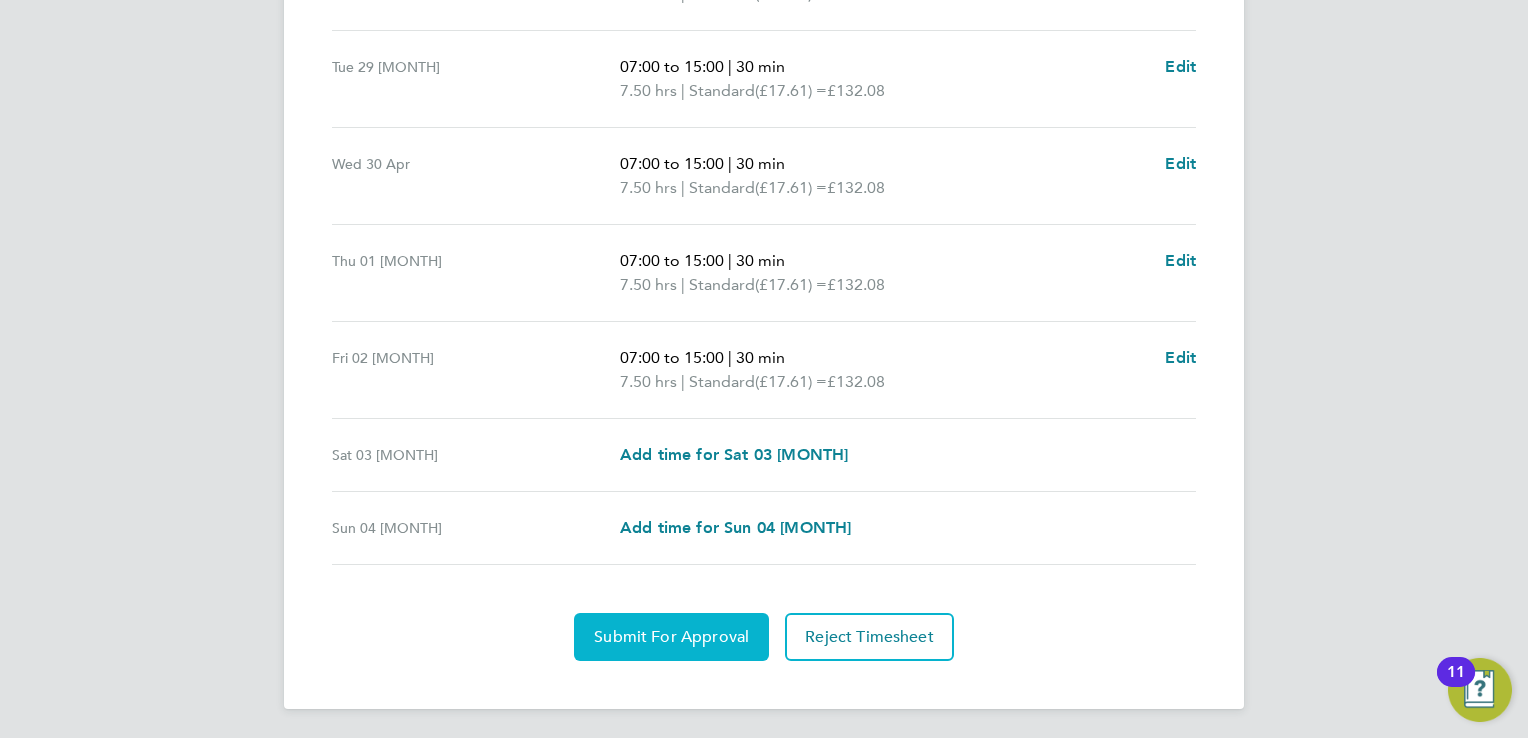 click on "Submit For Approval" 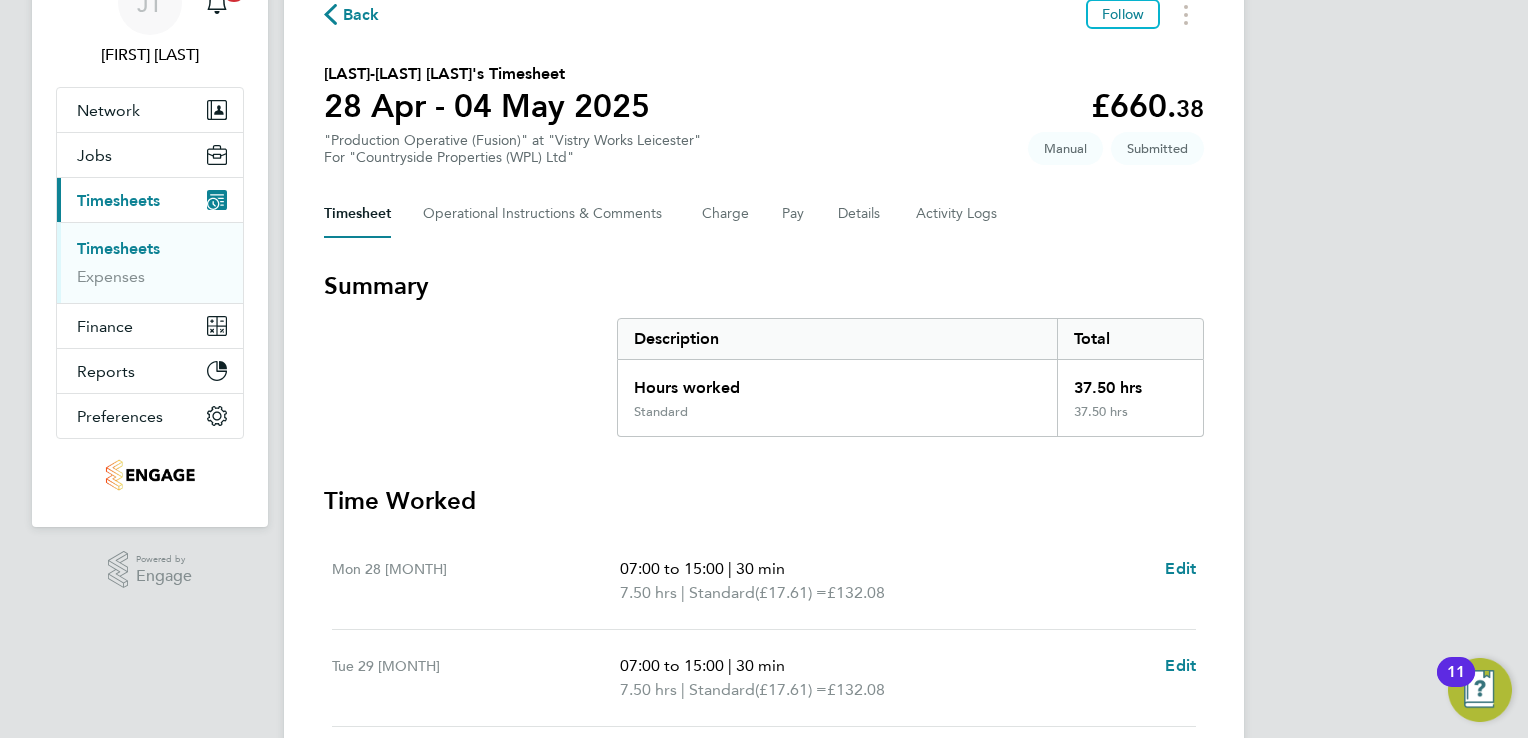 scroll, scrollTop: 0, scrollLeft: 0, axis: both 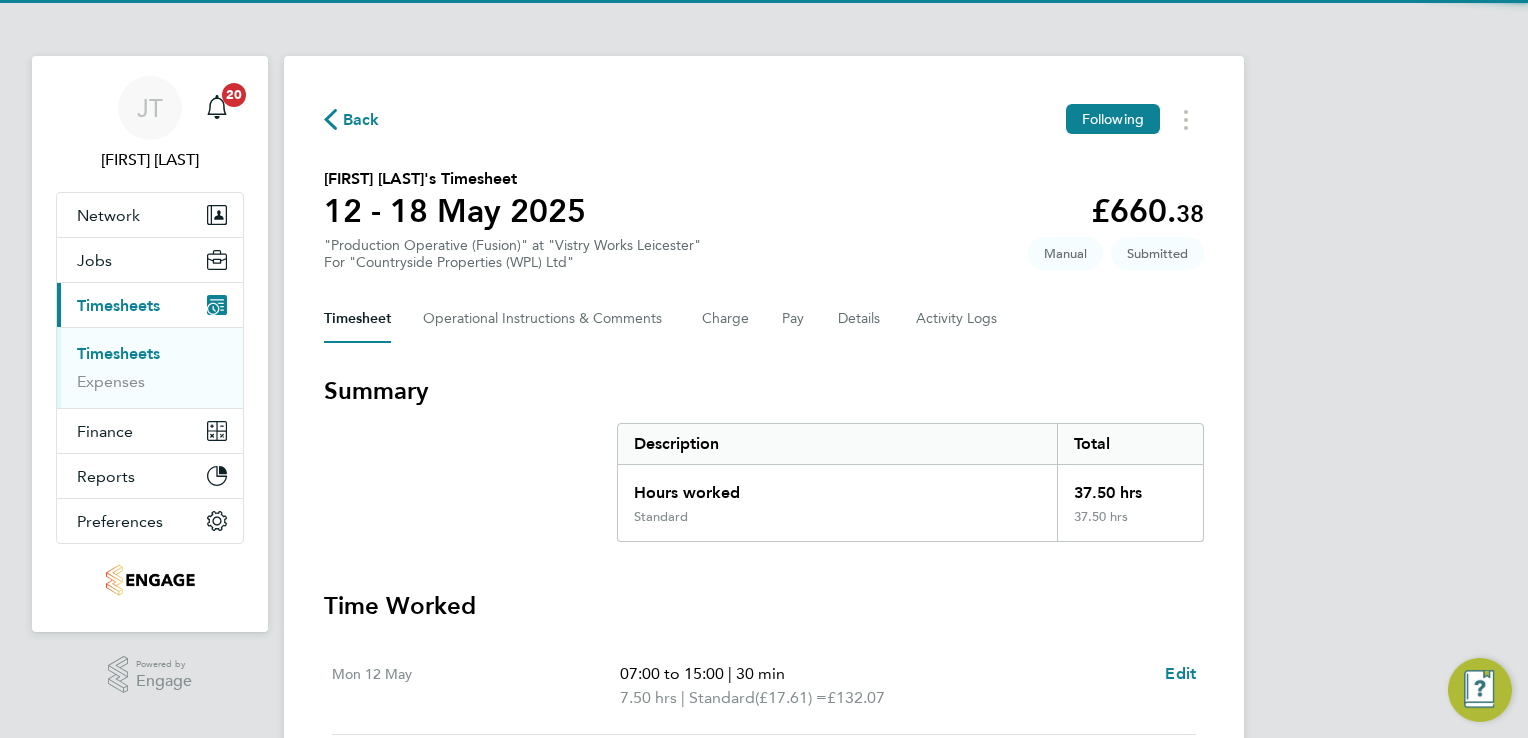 type 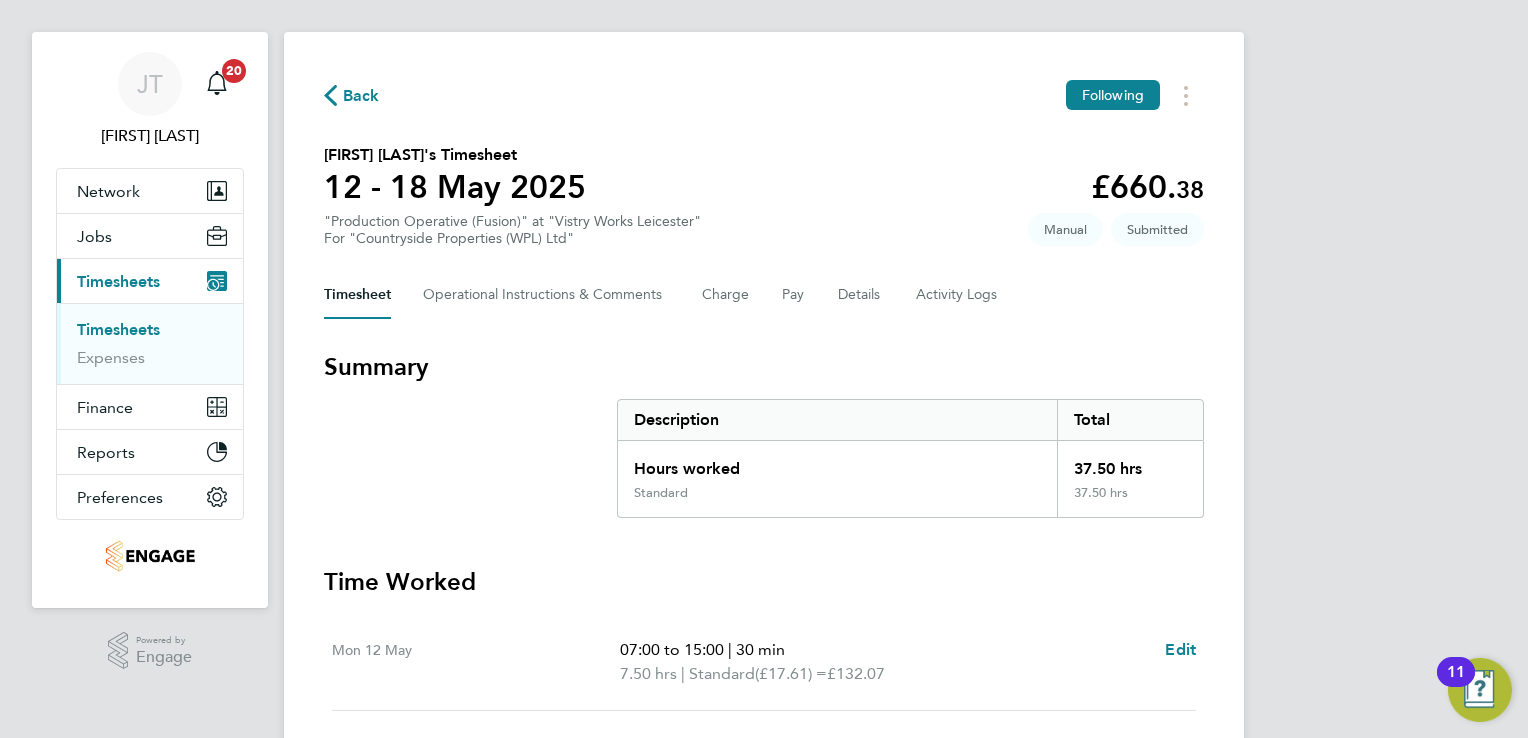 scroll, scrollTop: 0, scrollLeft: 0, axis: both 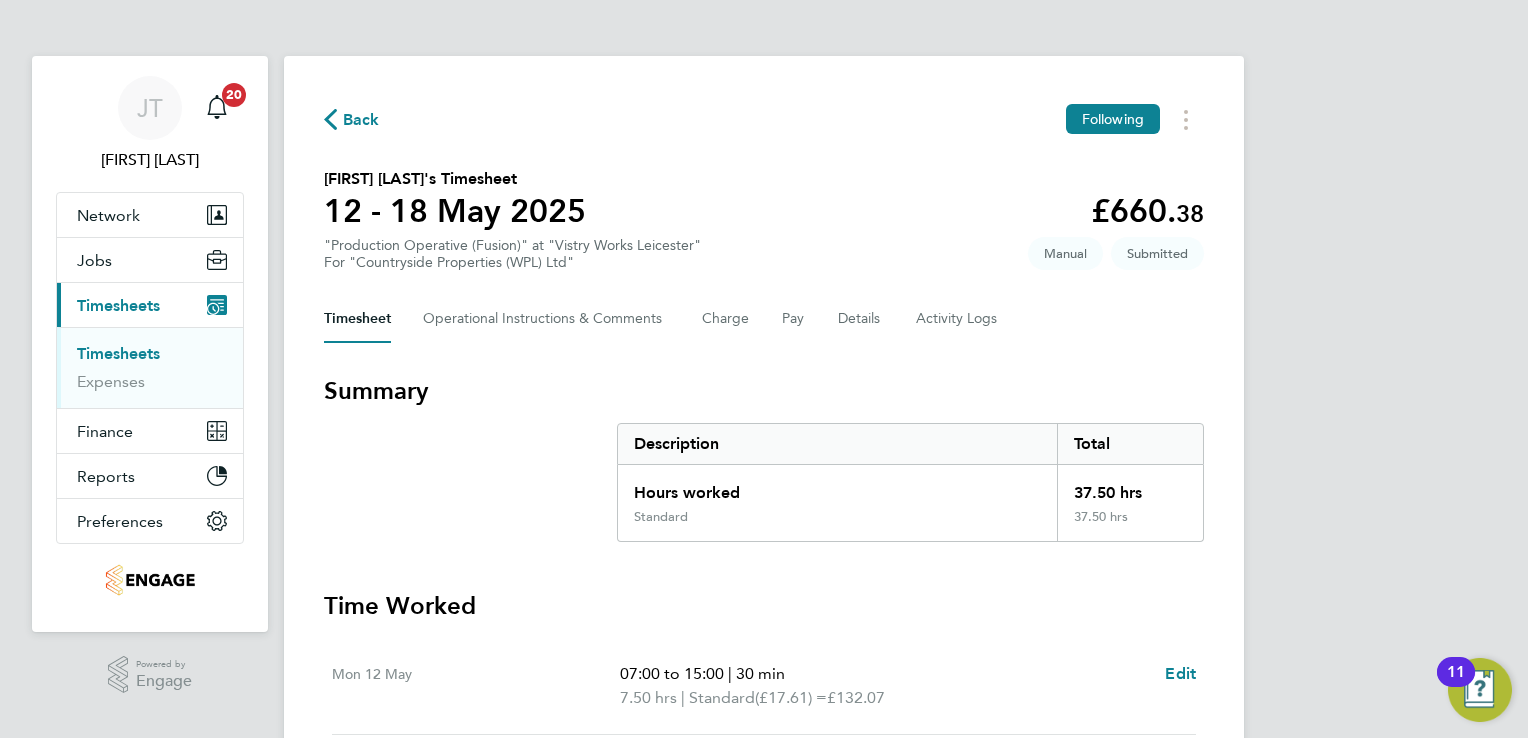 click on "[FIRST] [LAST]" 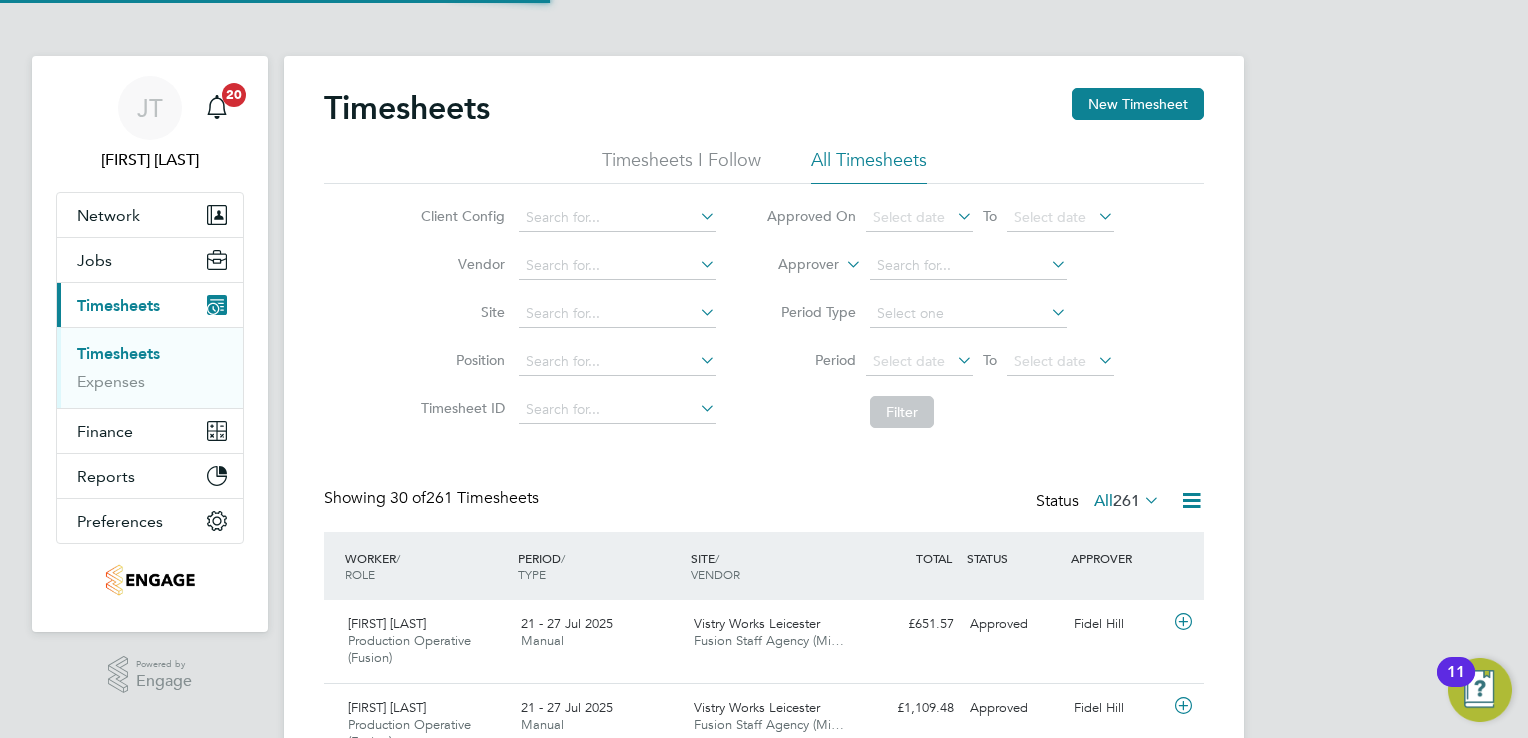 scroll, scrollTop: 10, scrollLeft: 10, axis: both 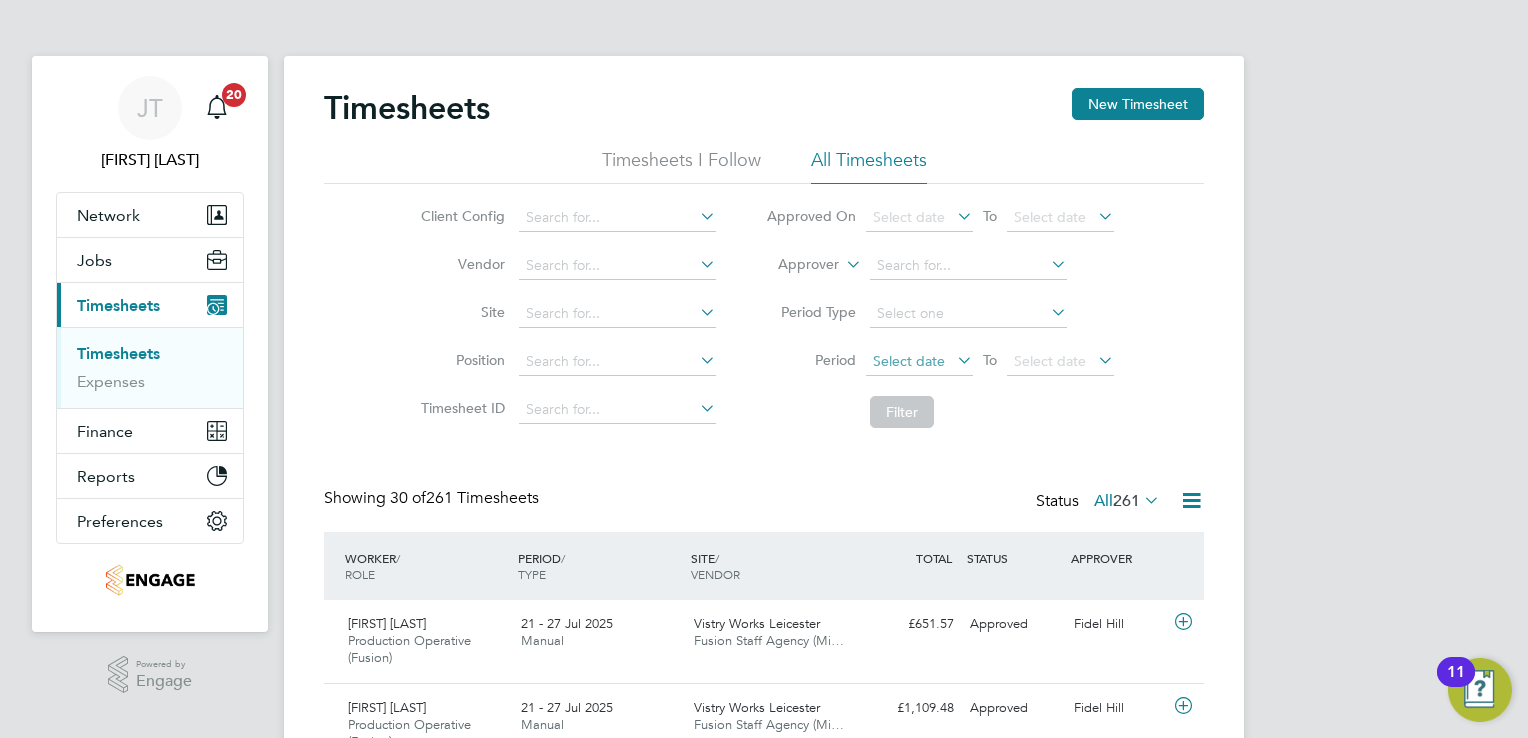 click on "Select date" 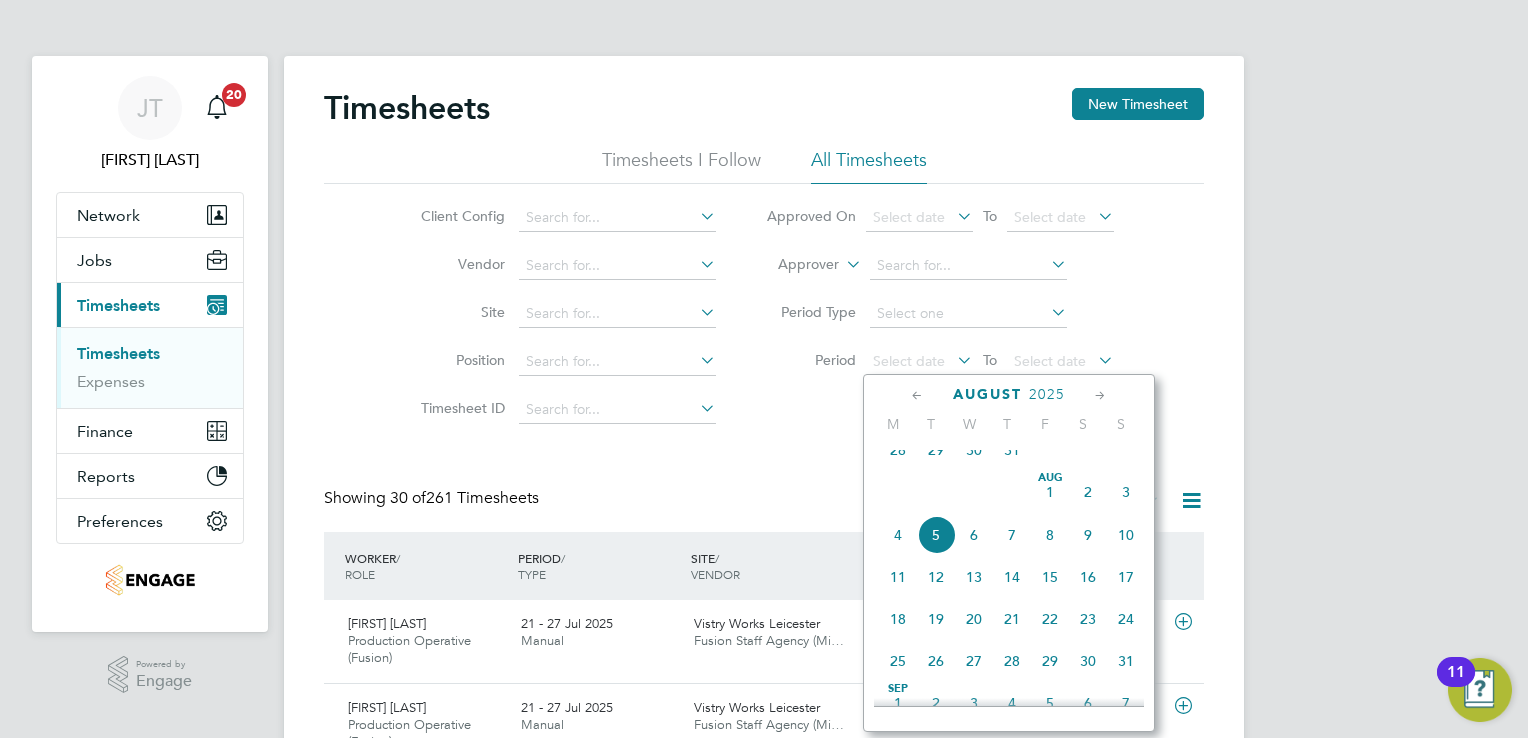 click on "August" 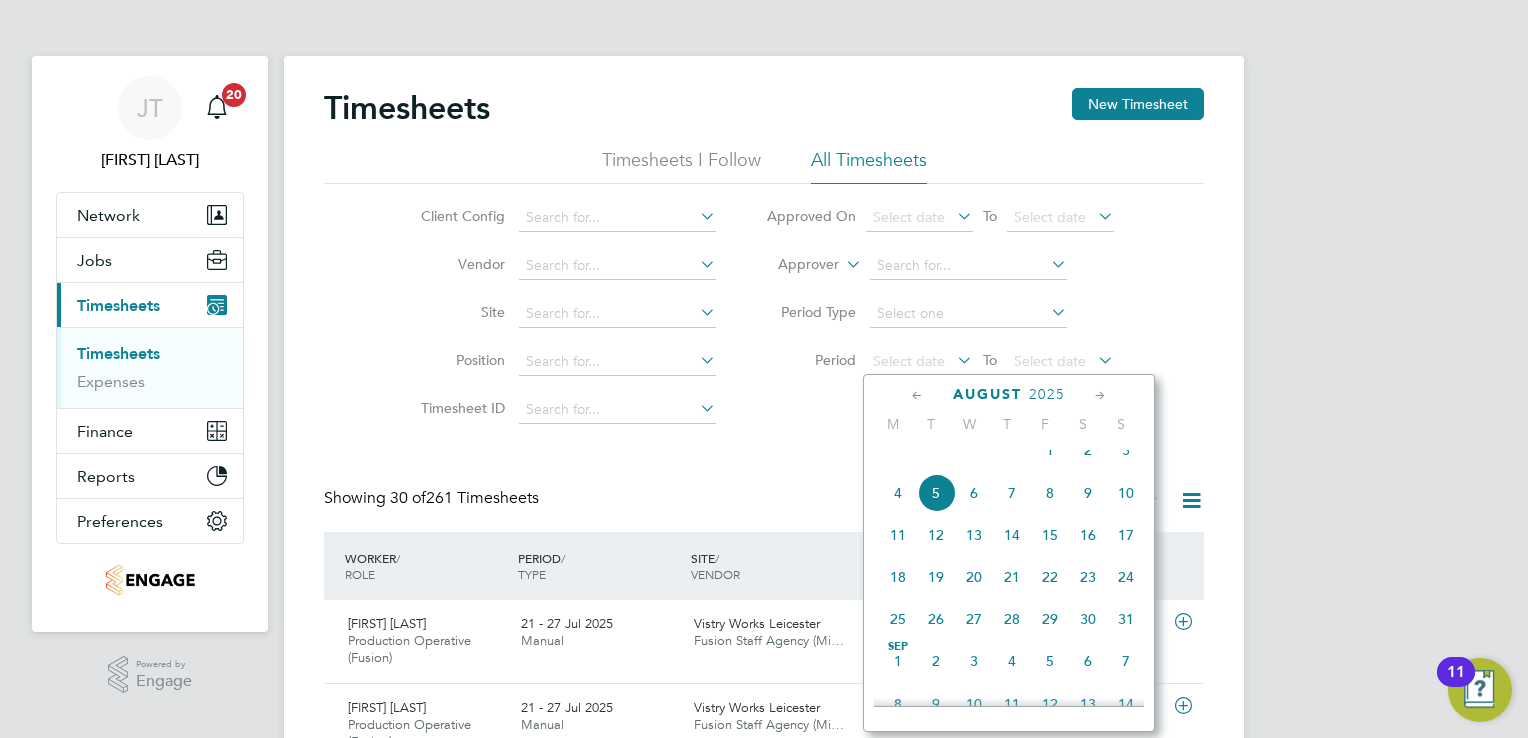 click on "August" 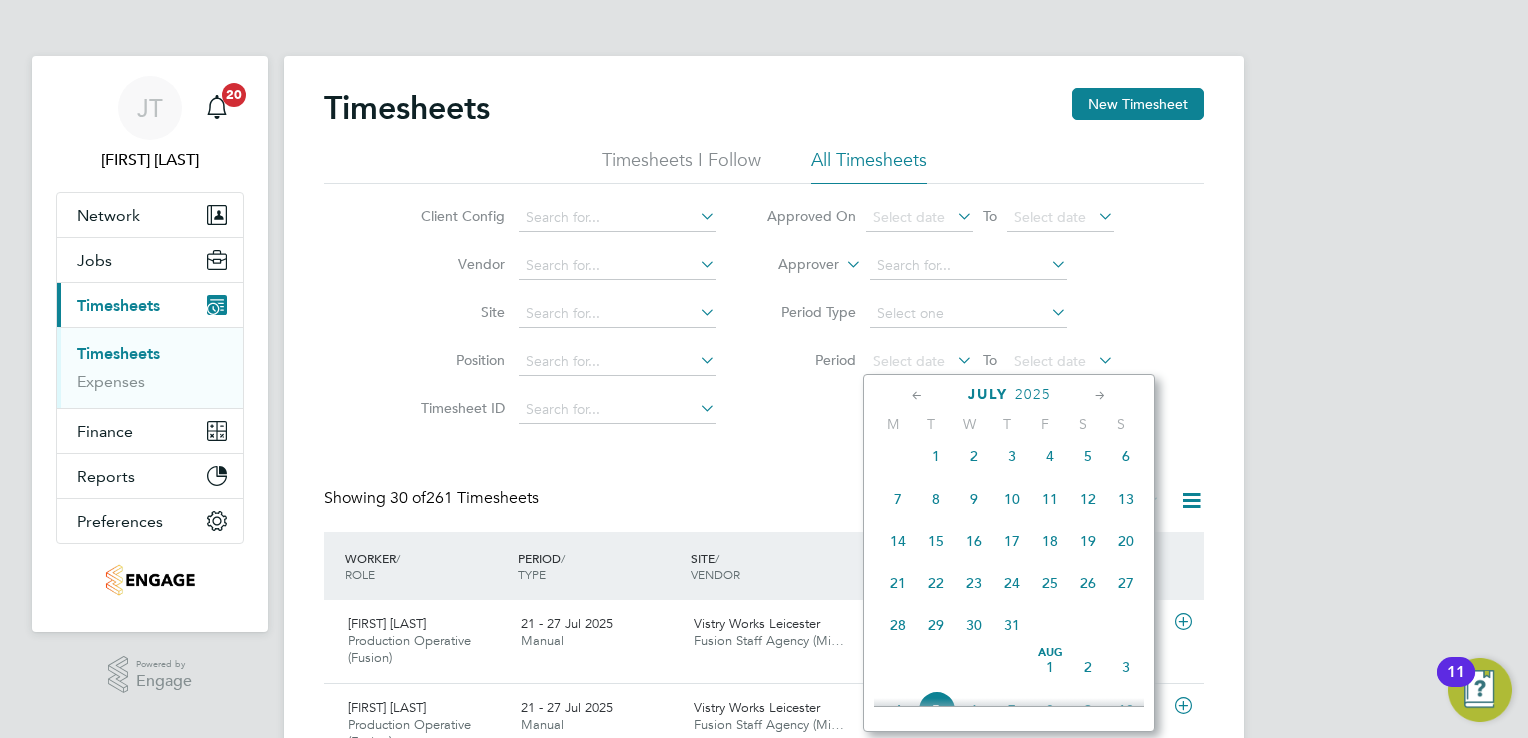 click 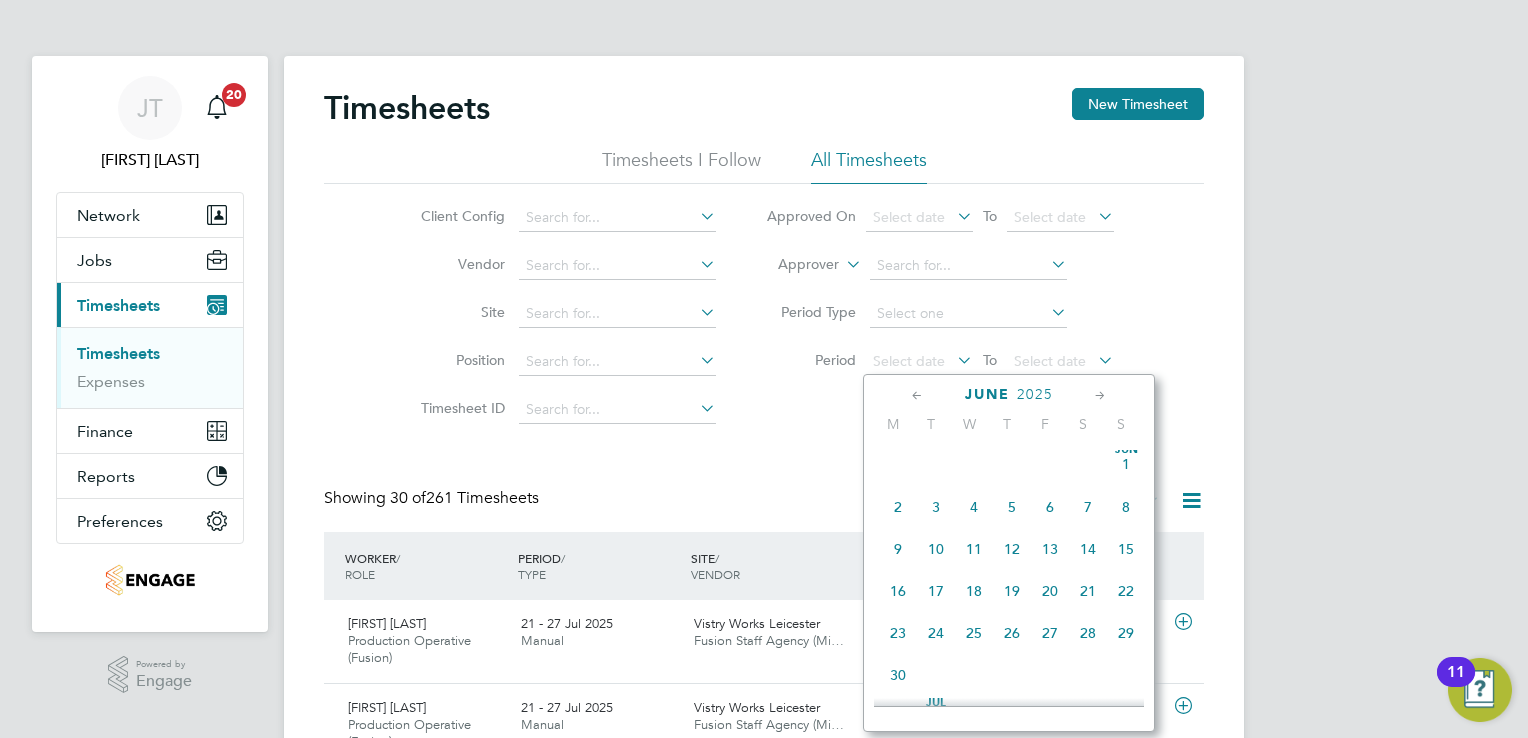 click 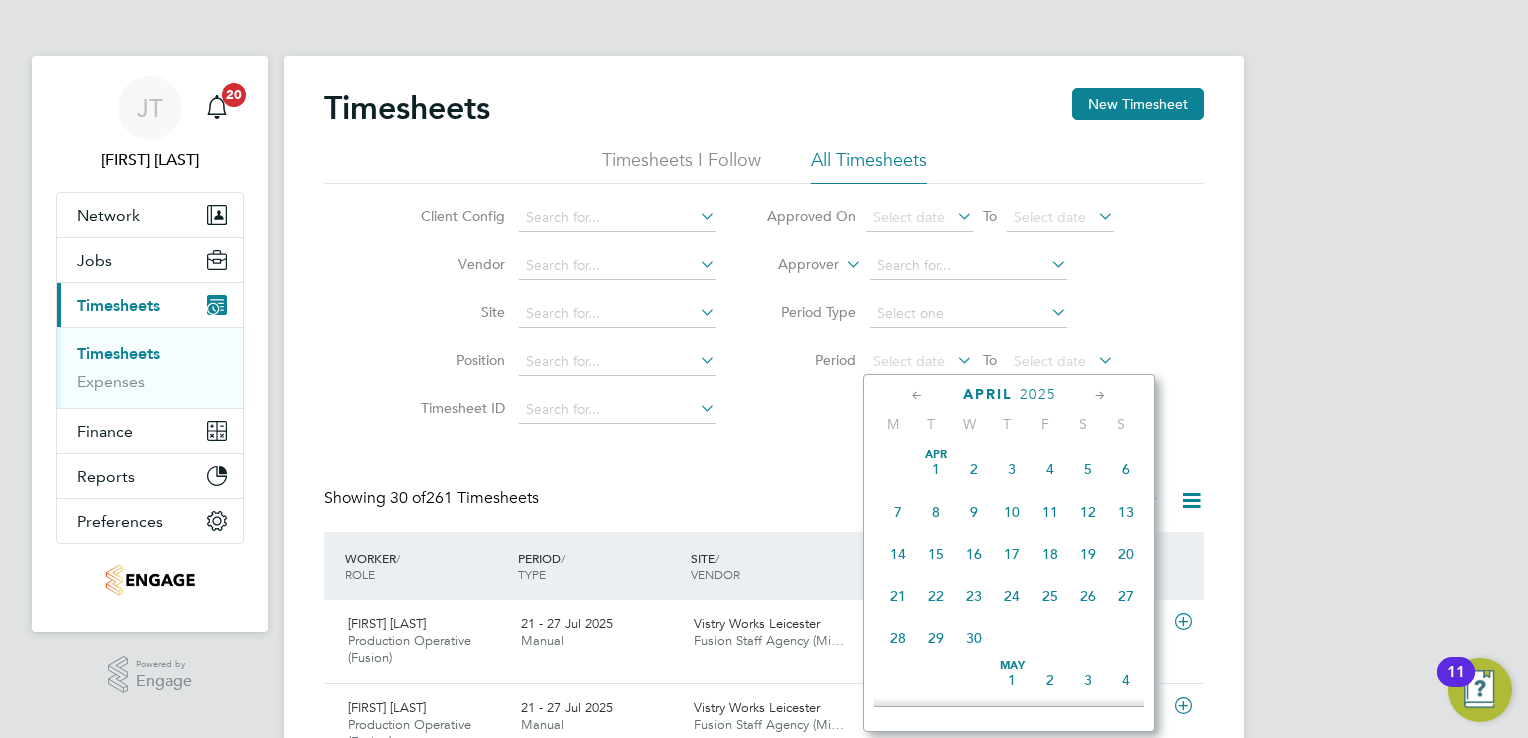 click 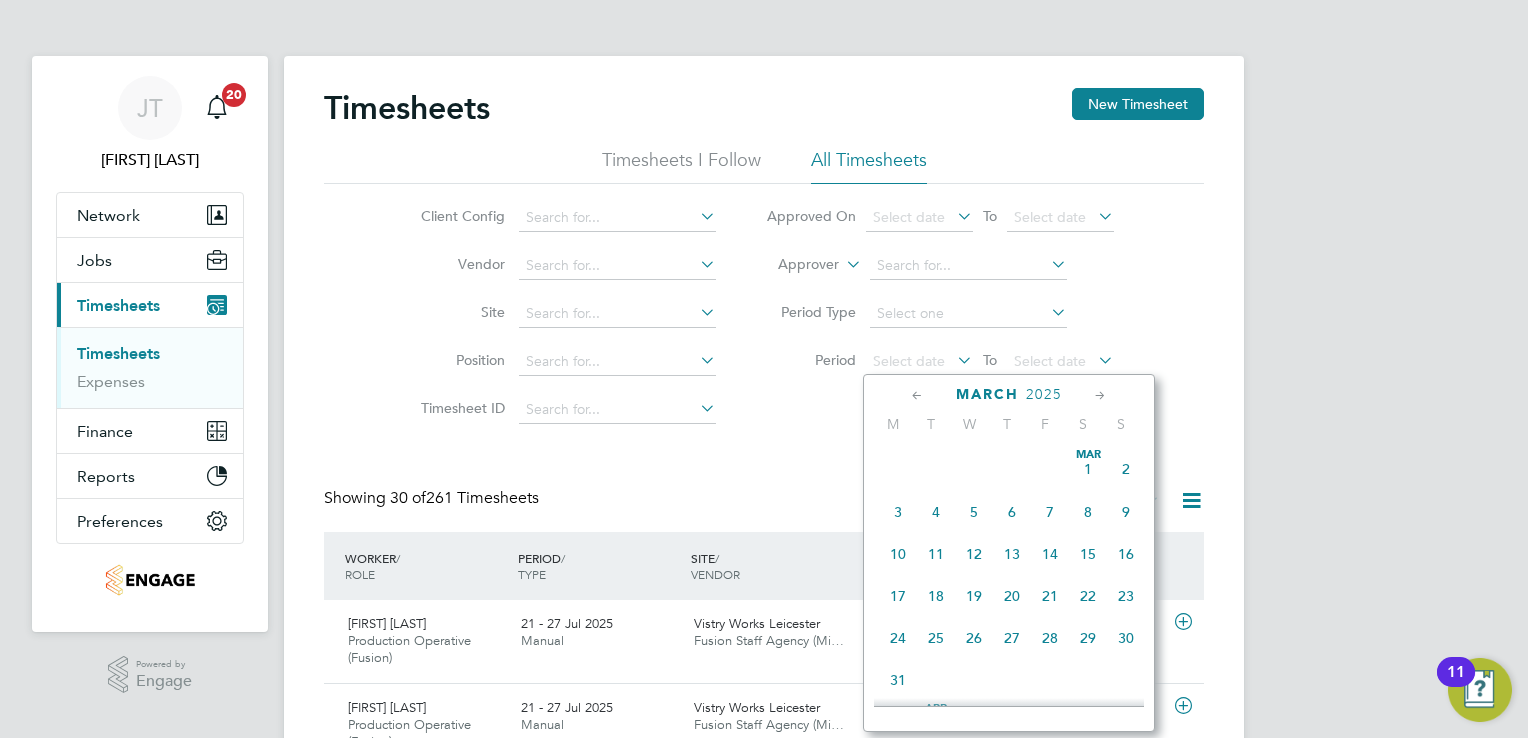 click 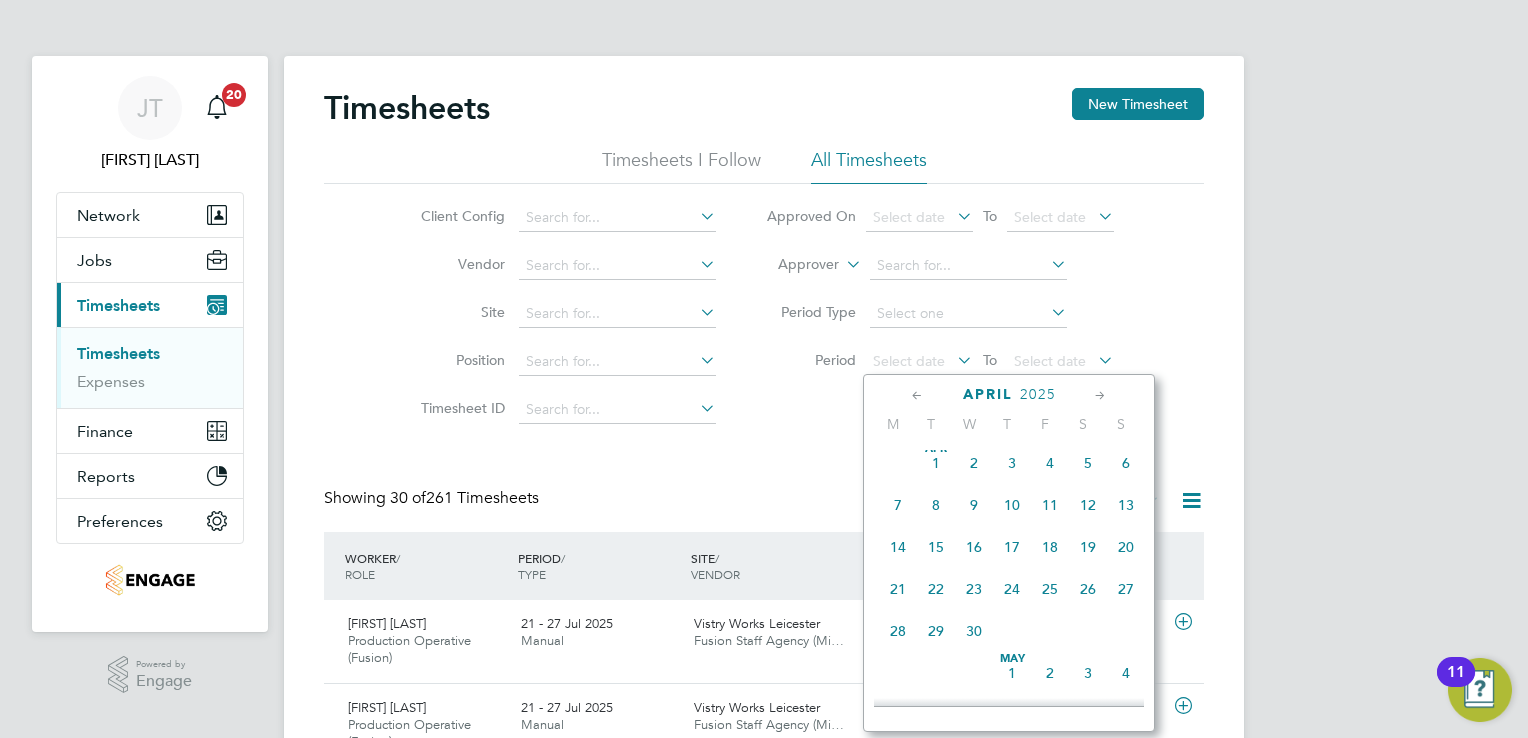 click 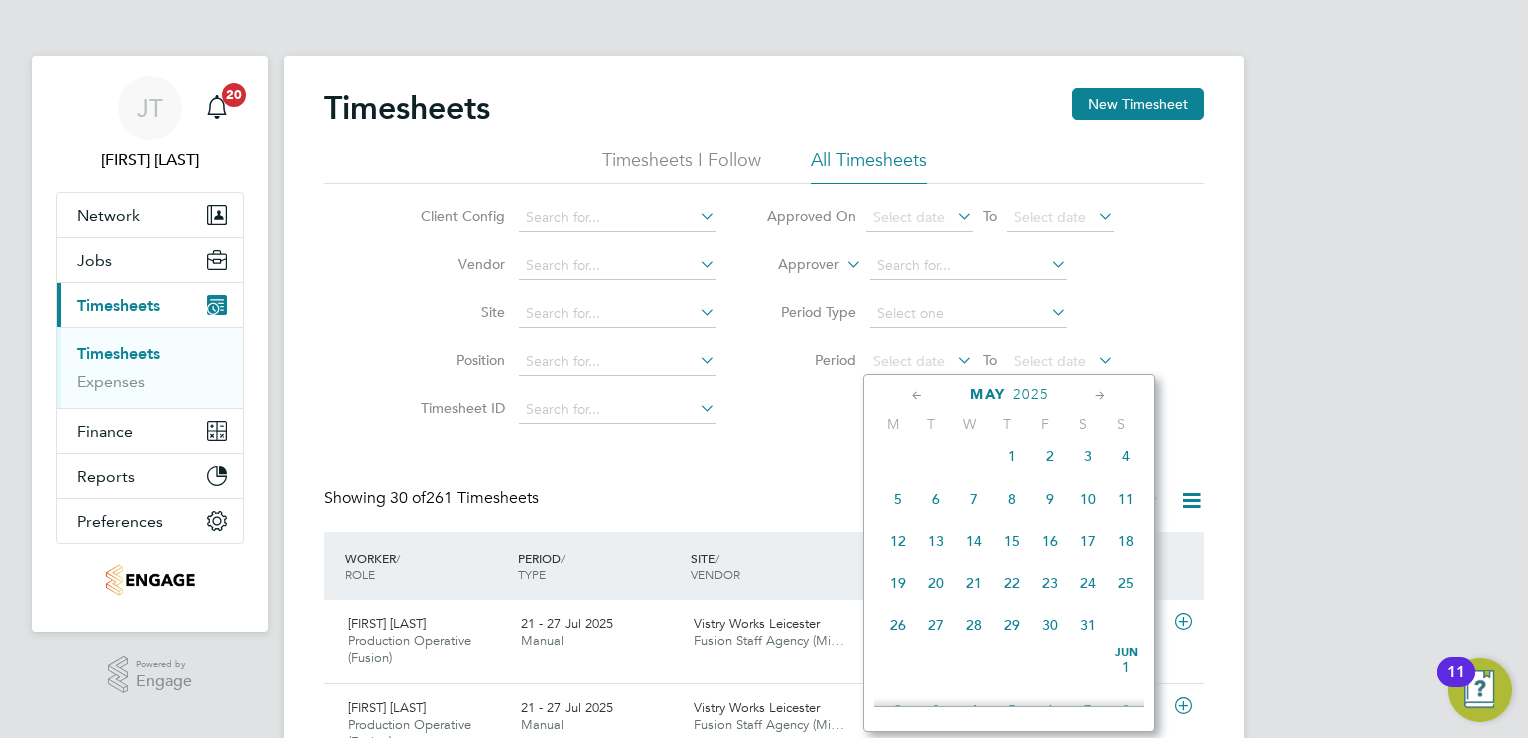 click on "12" 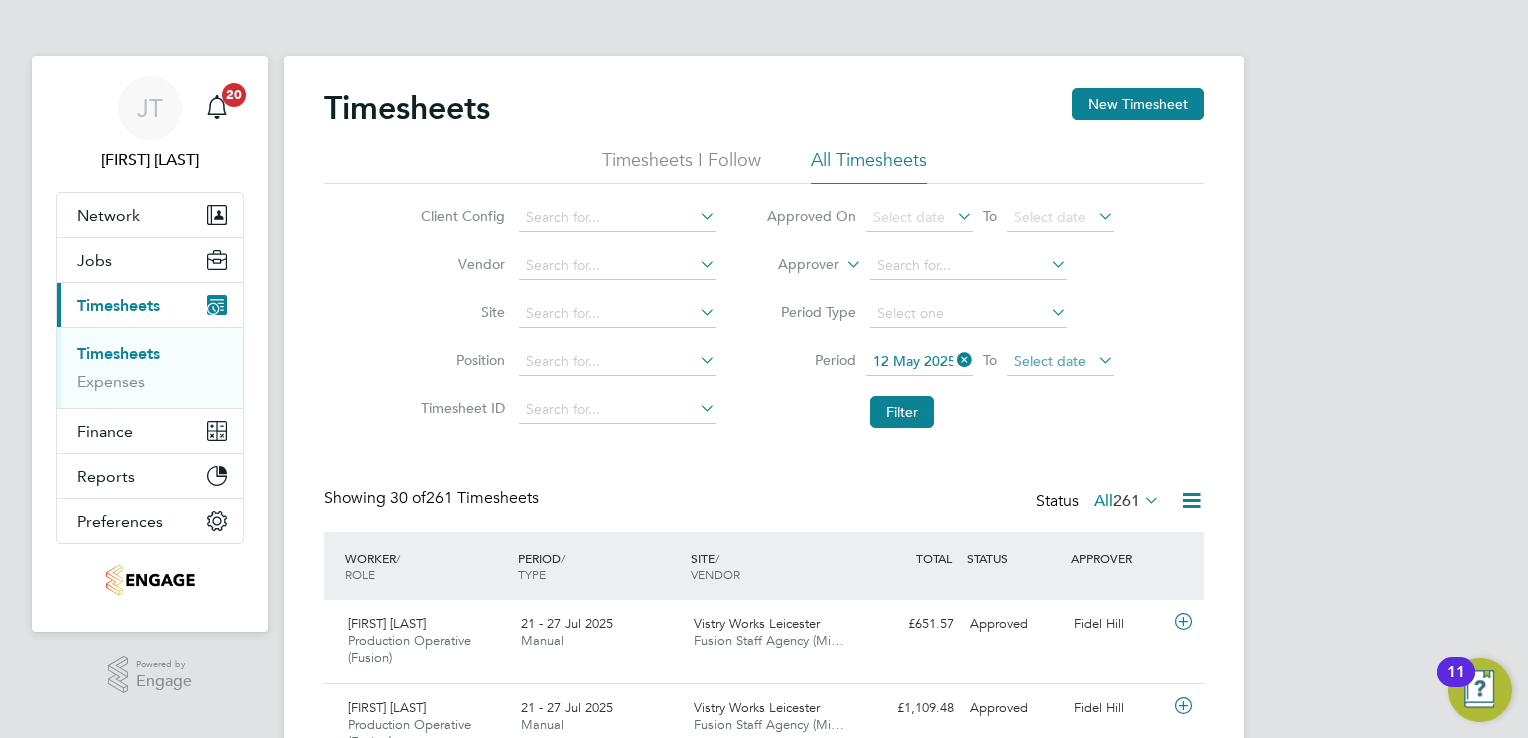 click on "Select date" 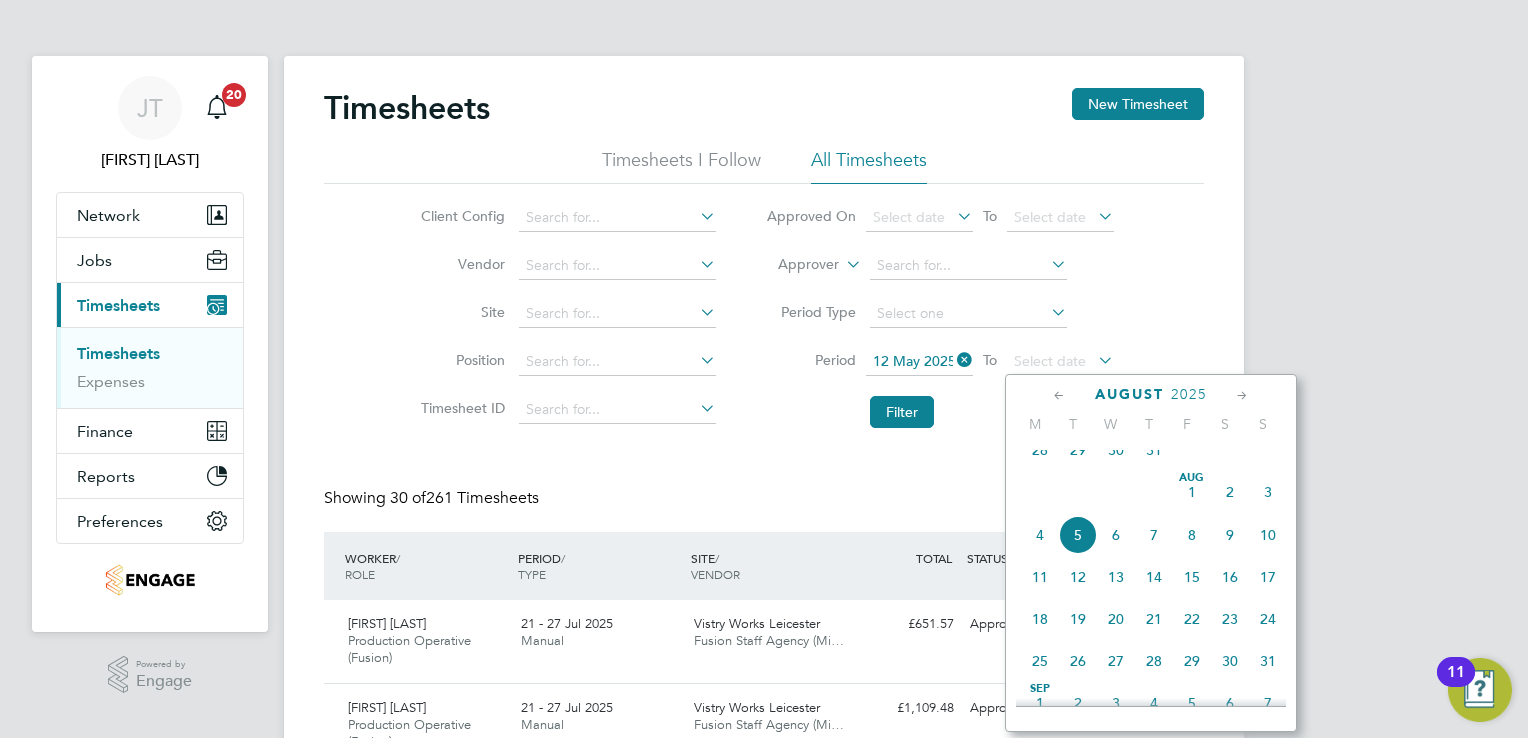 click 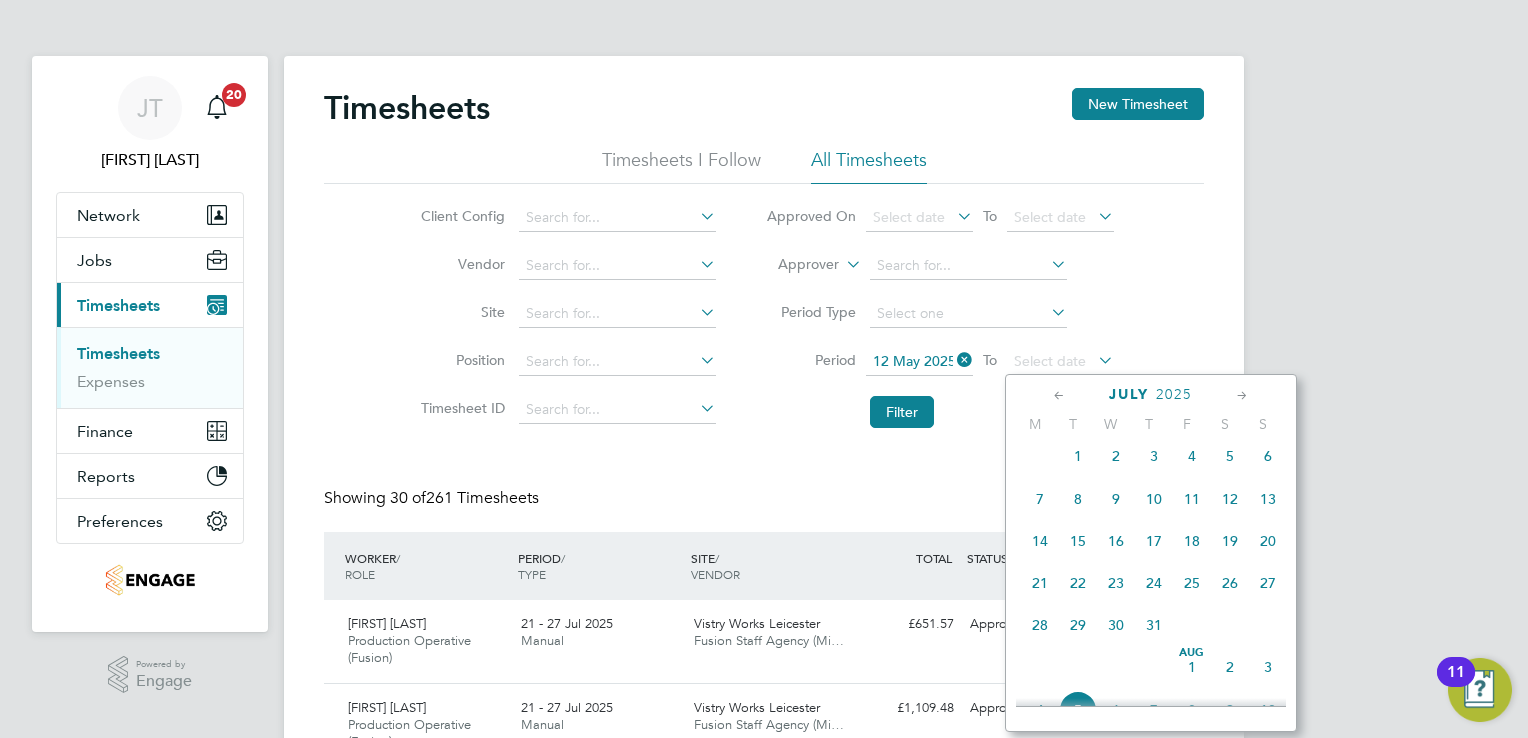 click 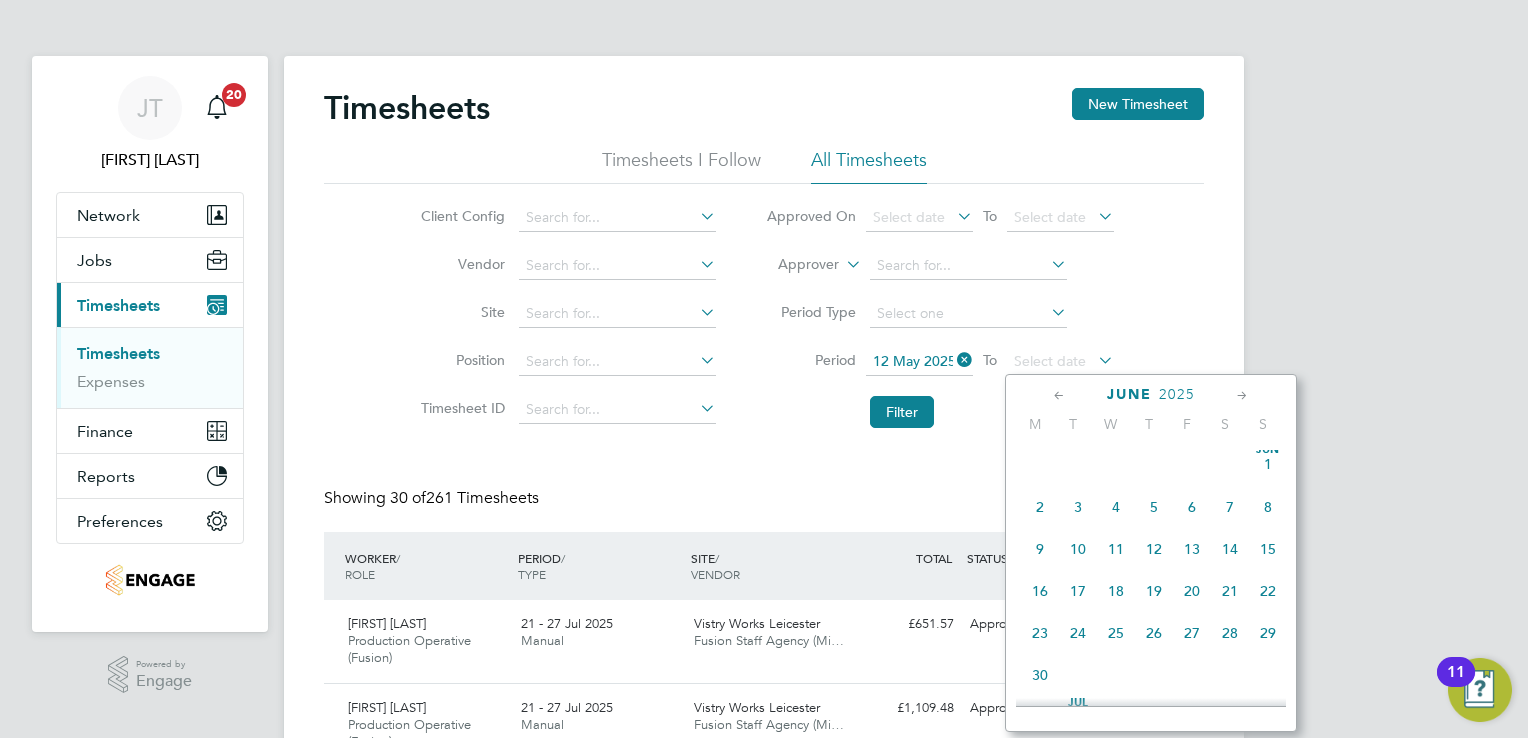 click 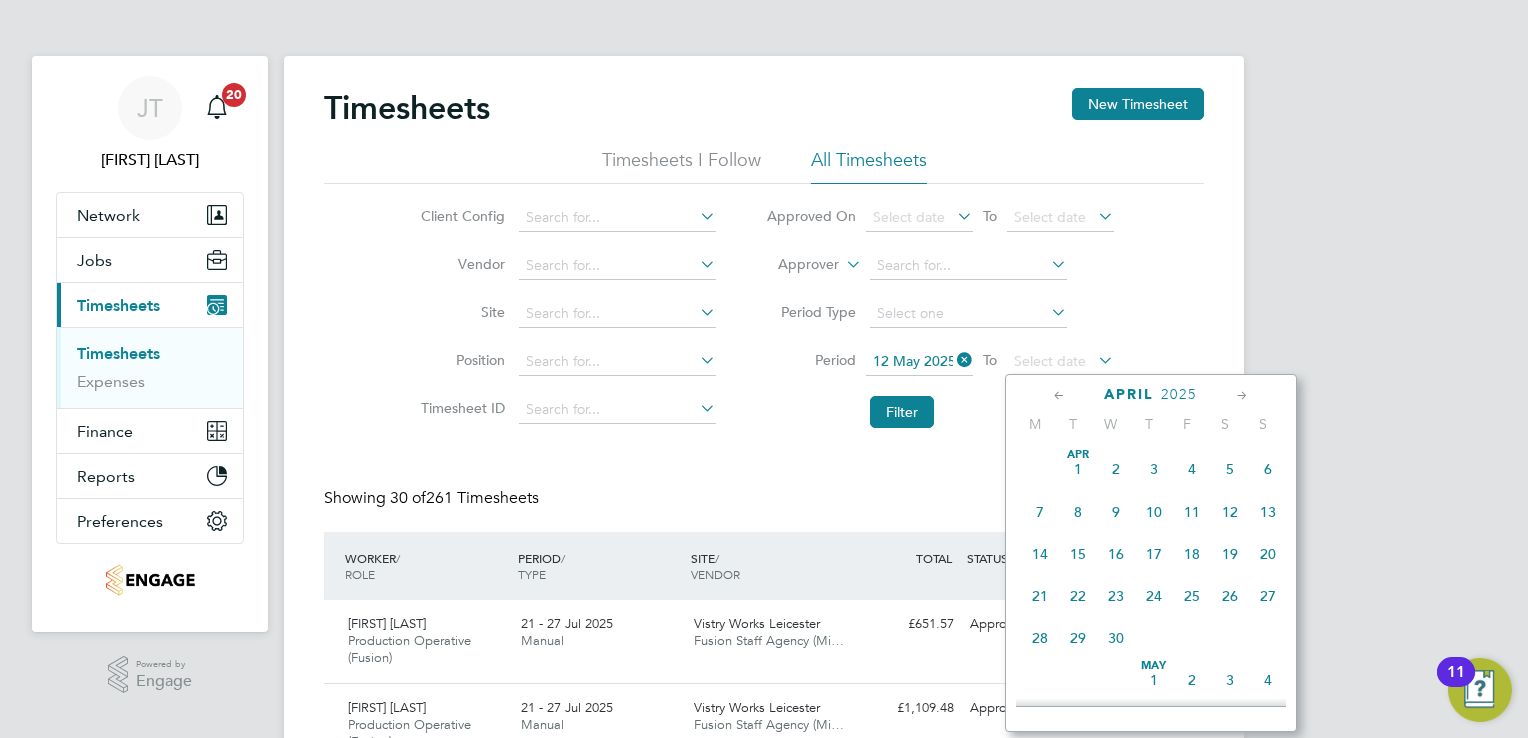 click 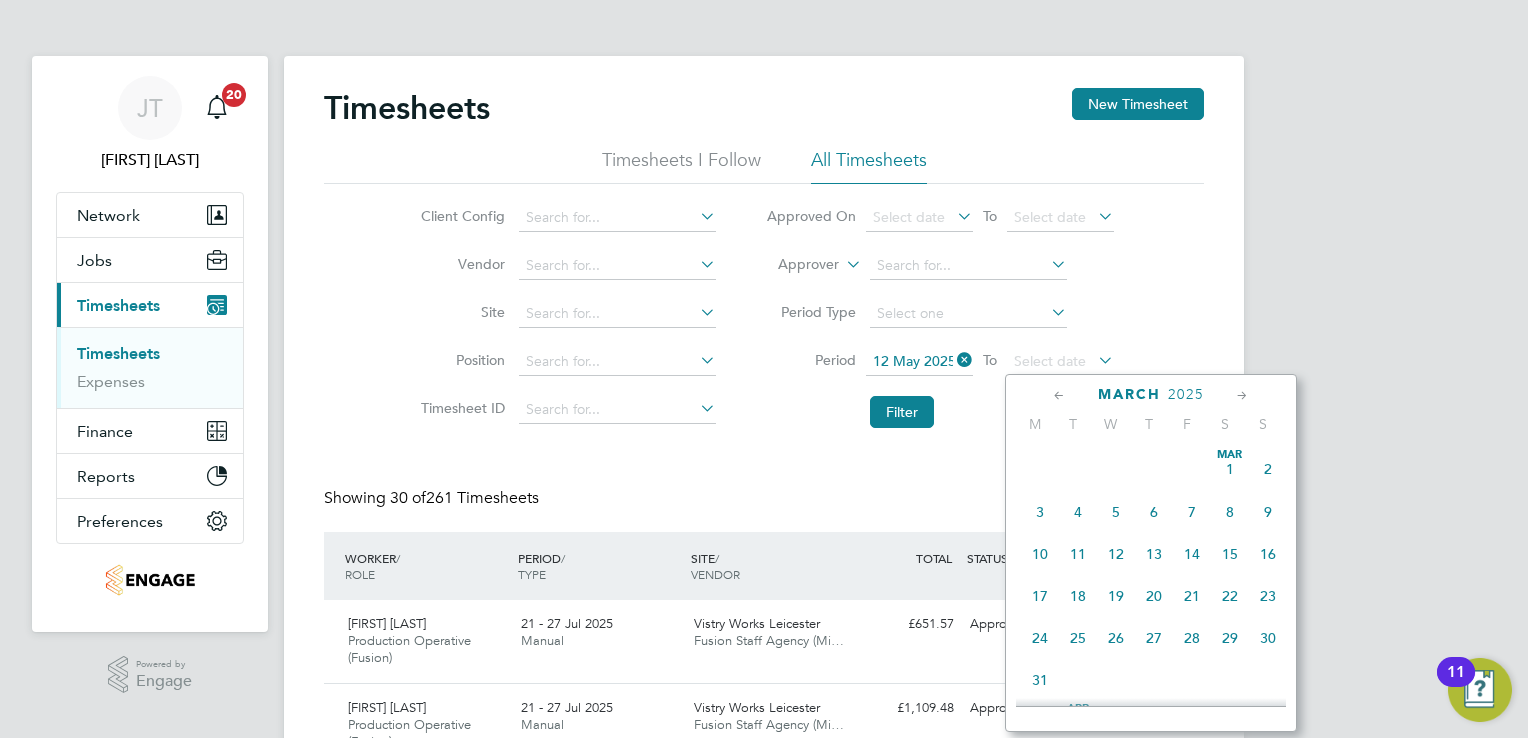 click 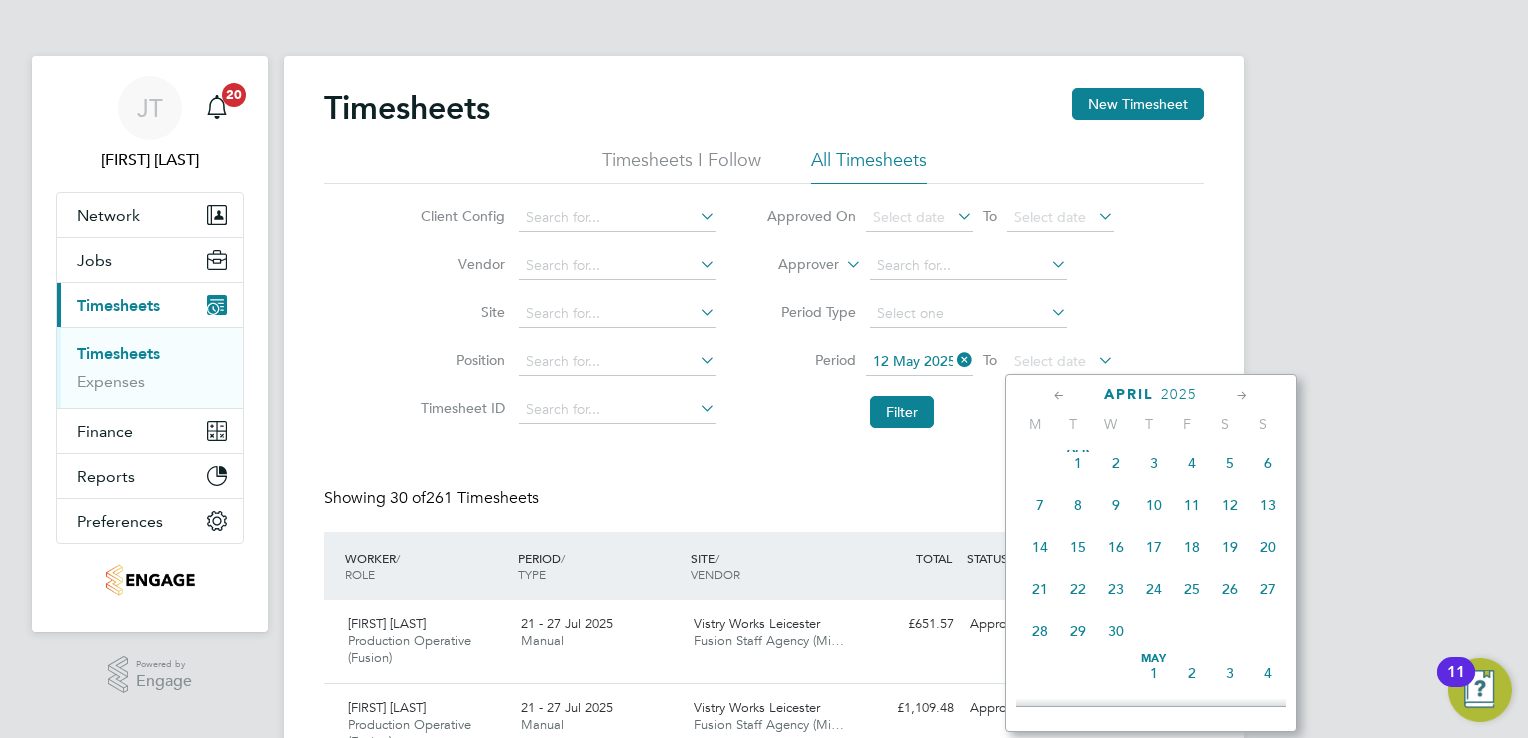 click 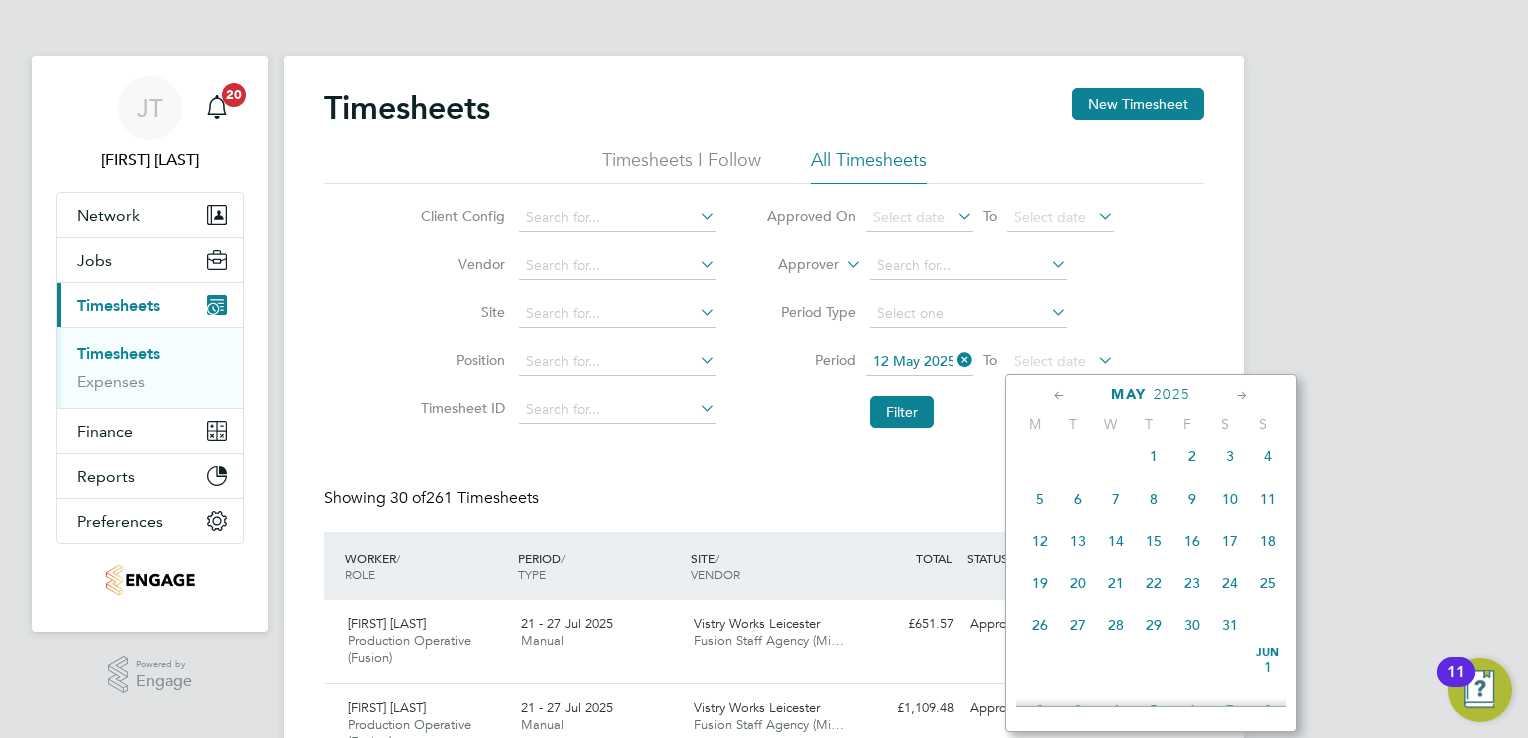 click on "18" 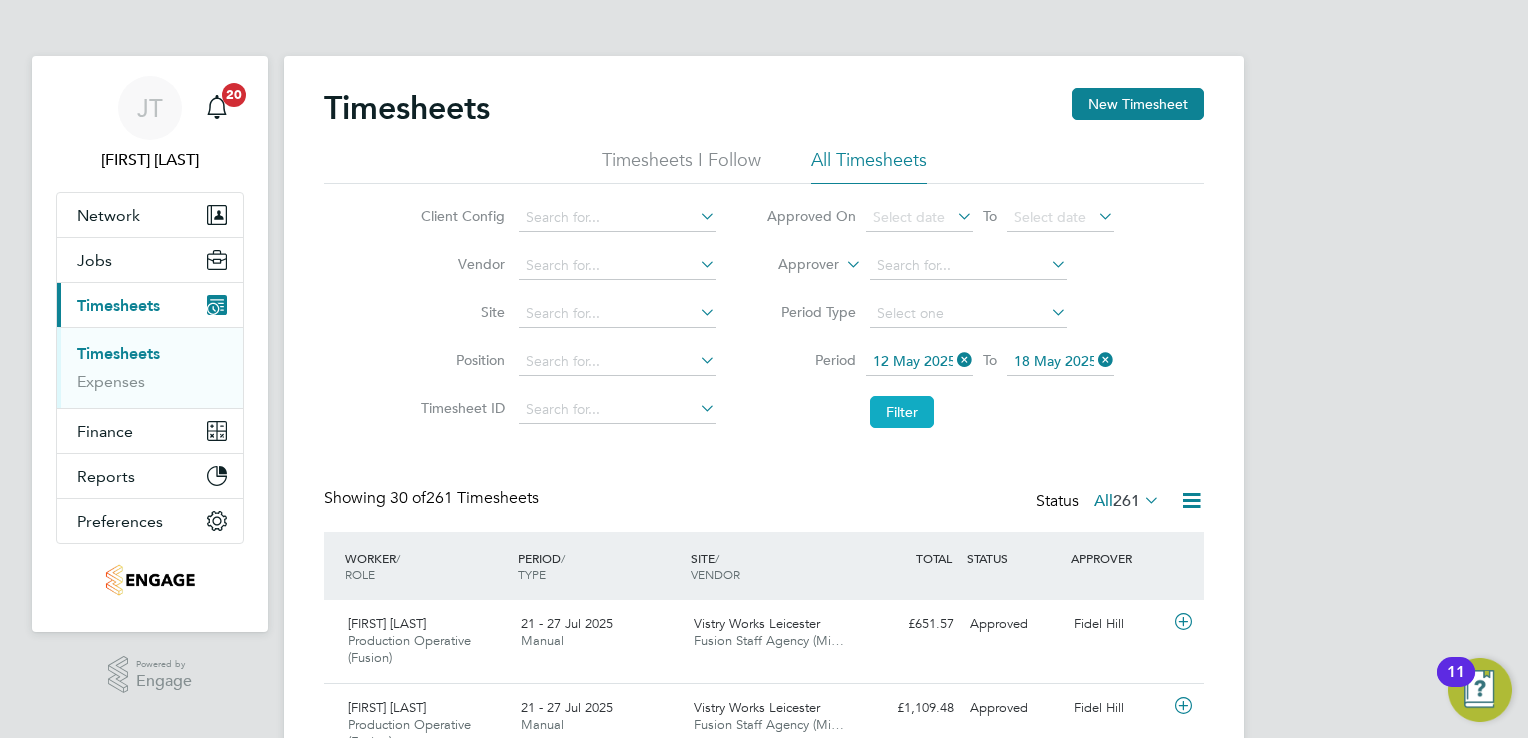 click on "Filter" 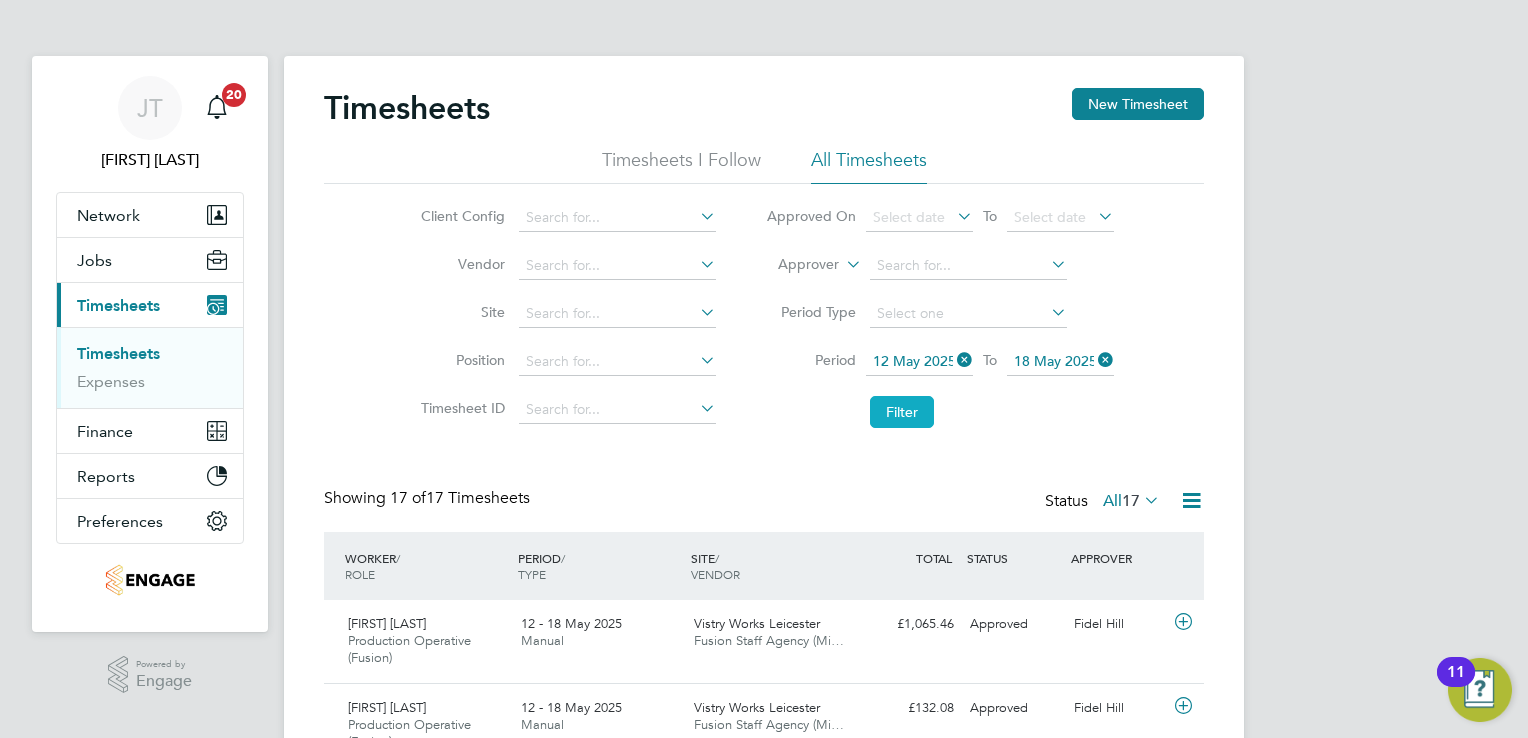 type 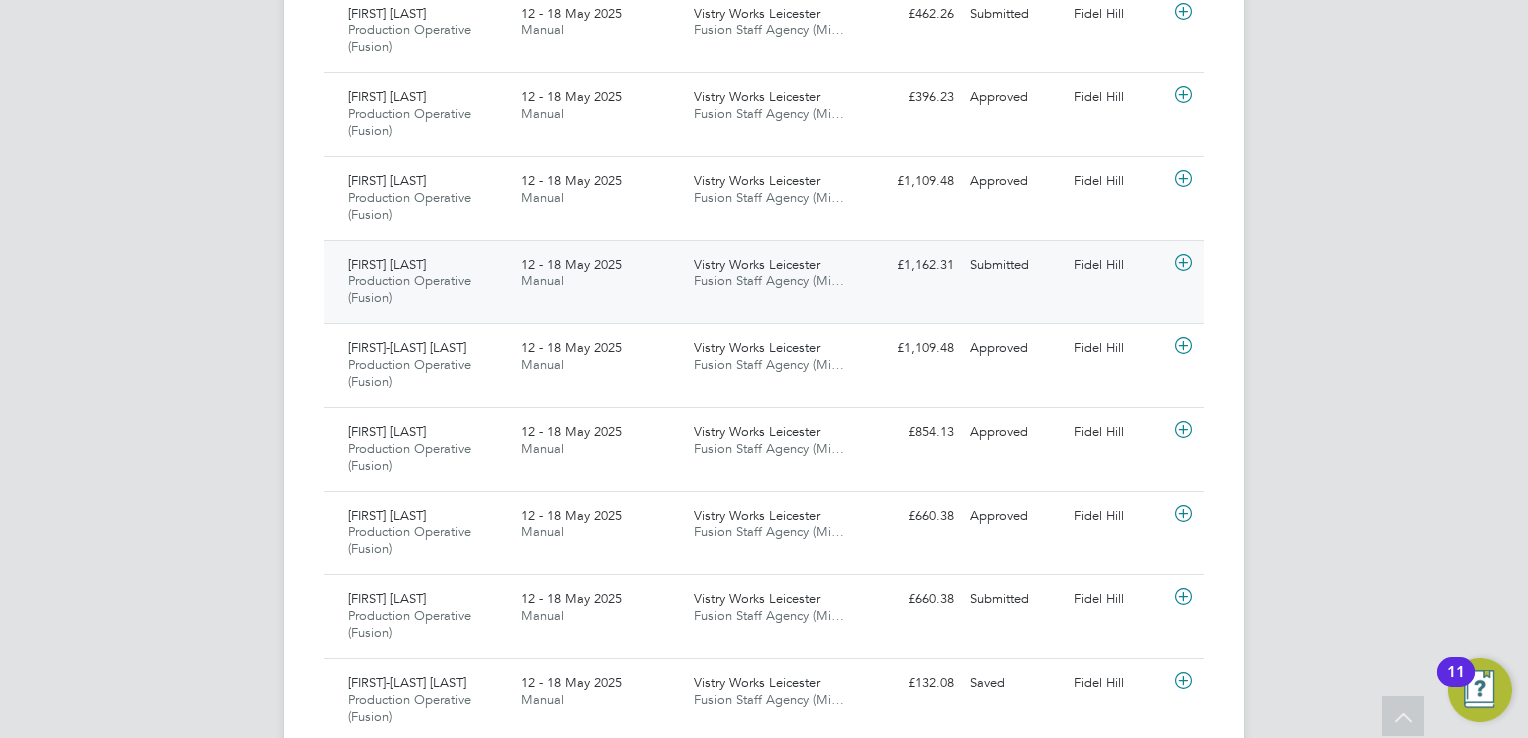 click 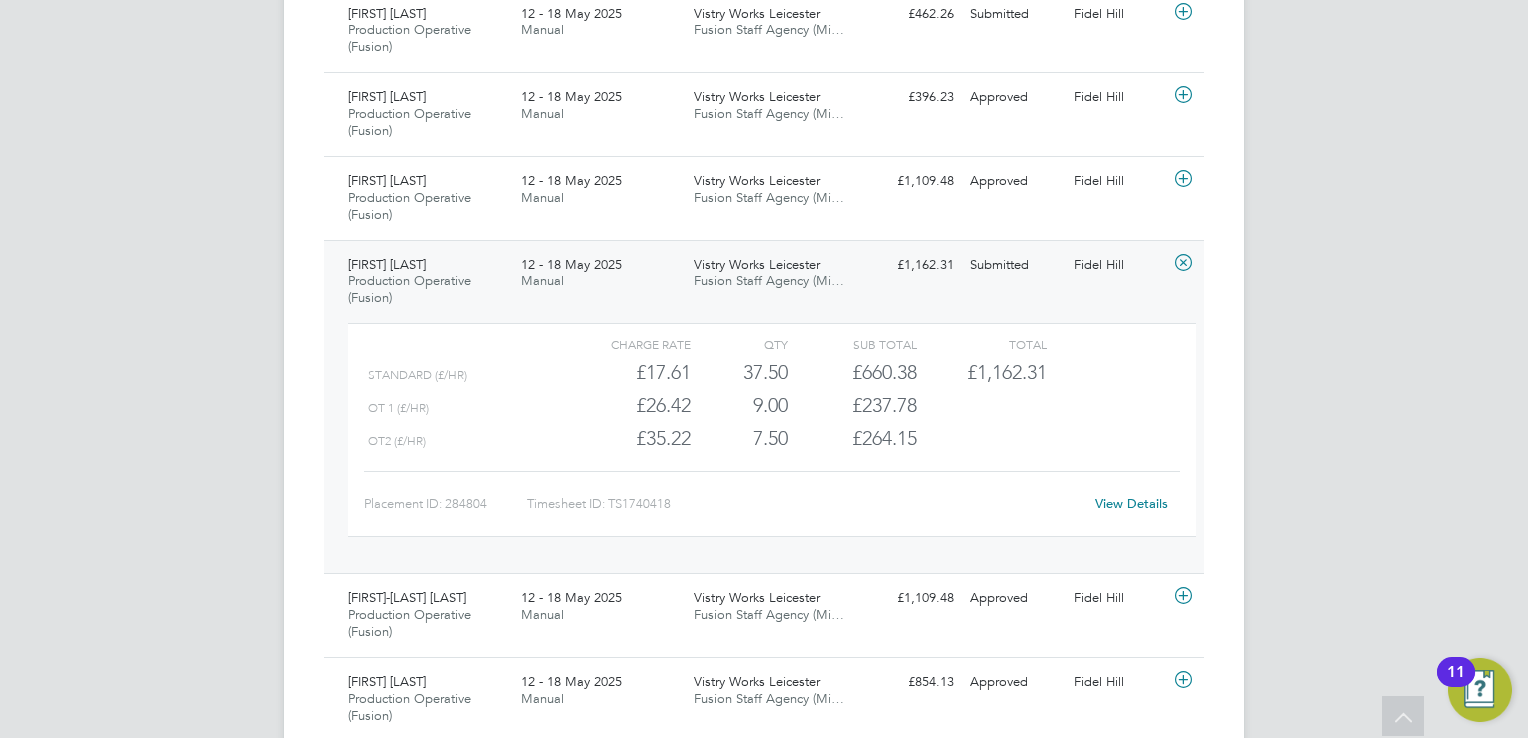 click on "View Details" 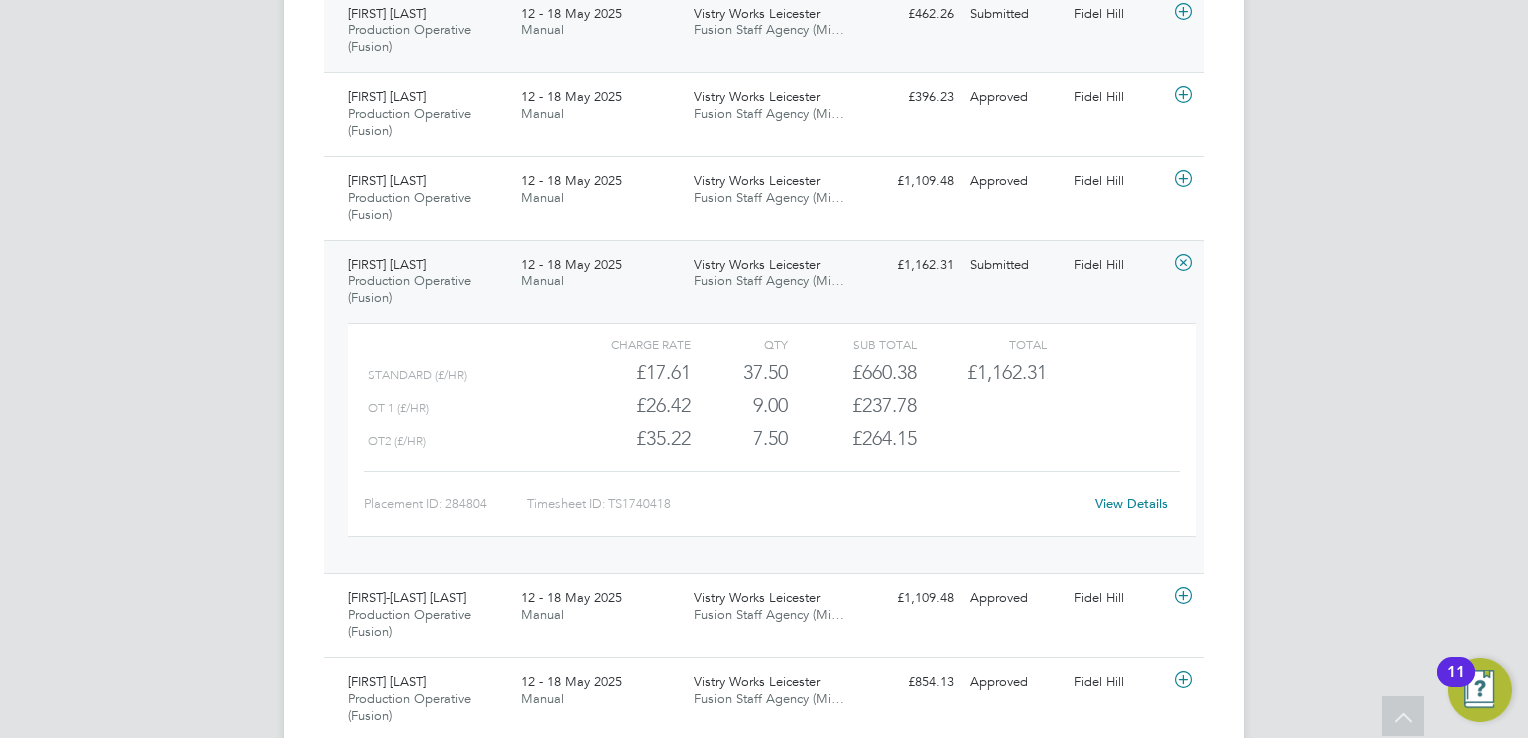 click 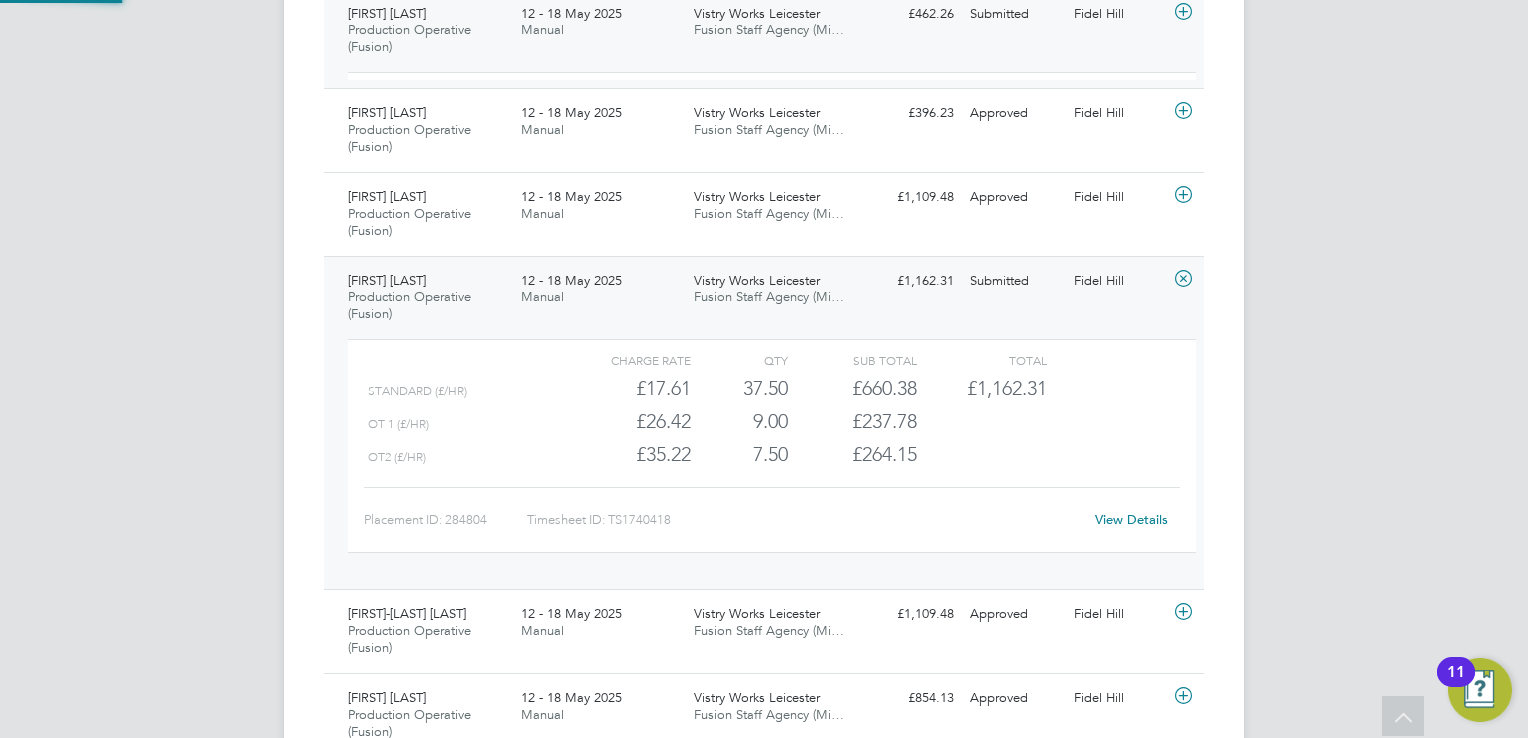 scroll, scrollTop: 9, scrollLeft: 9, axis: both 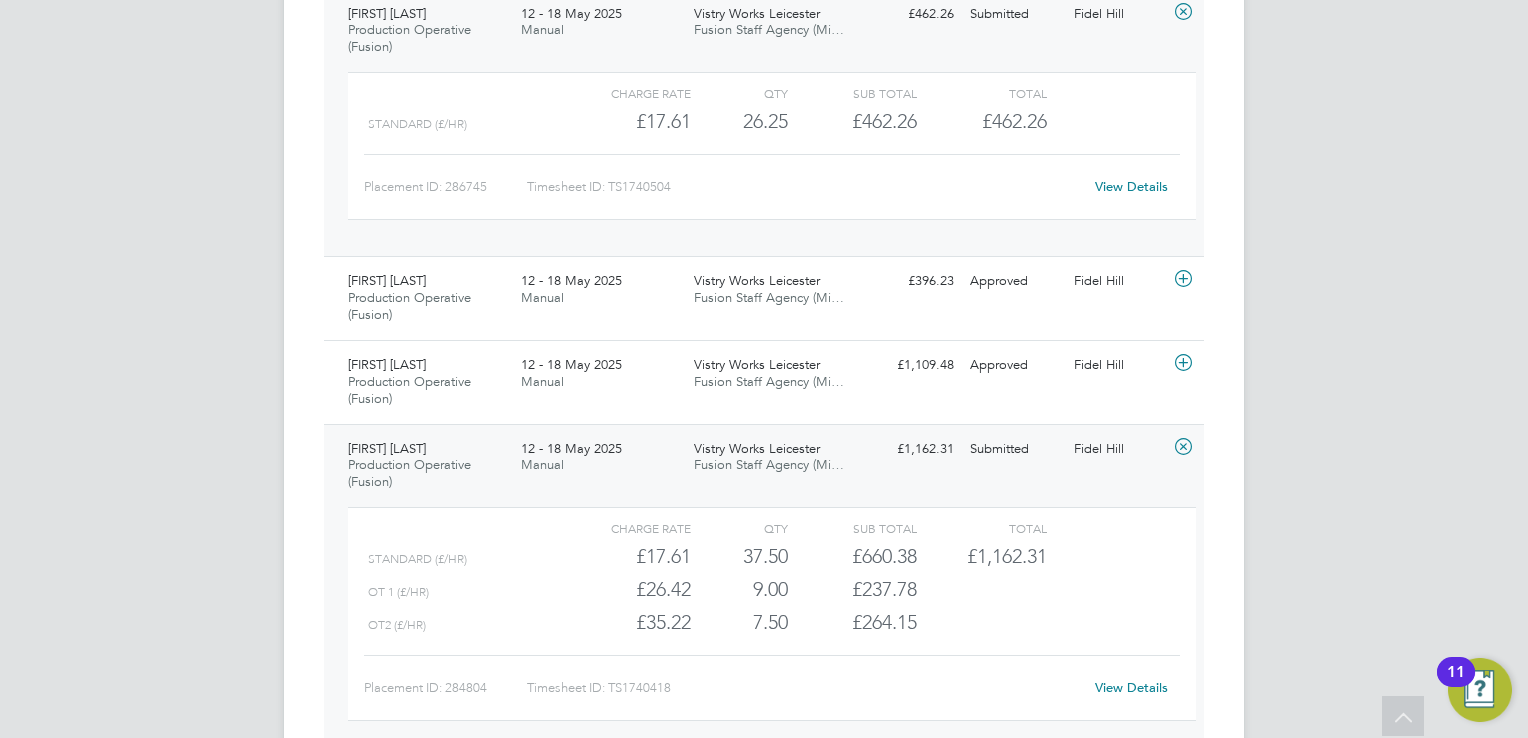 click on "View Details" 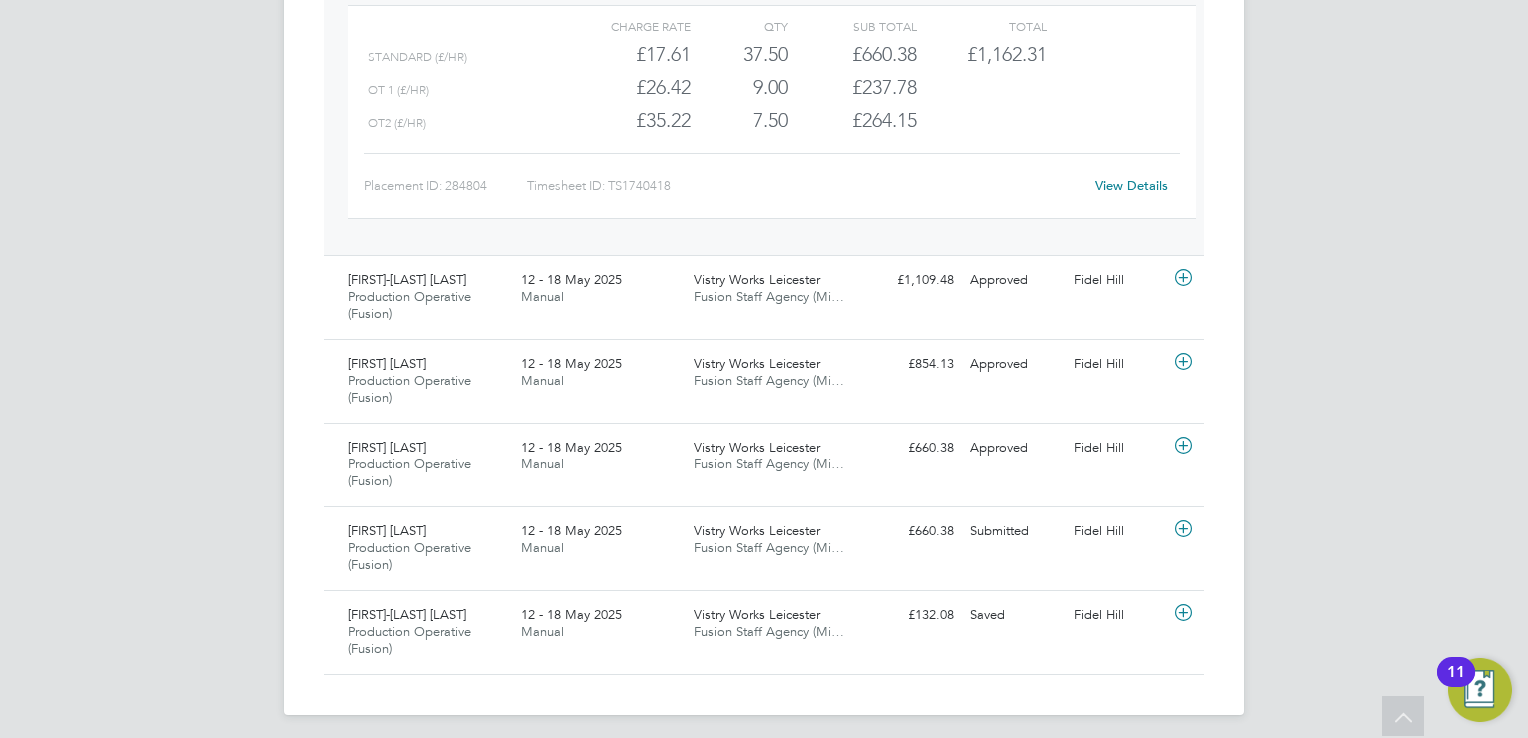 scroll, scrollTop: 1785, scrollLeft: 0, axis: vertical 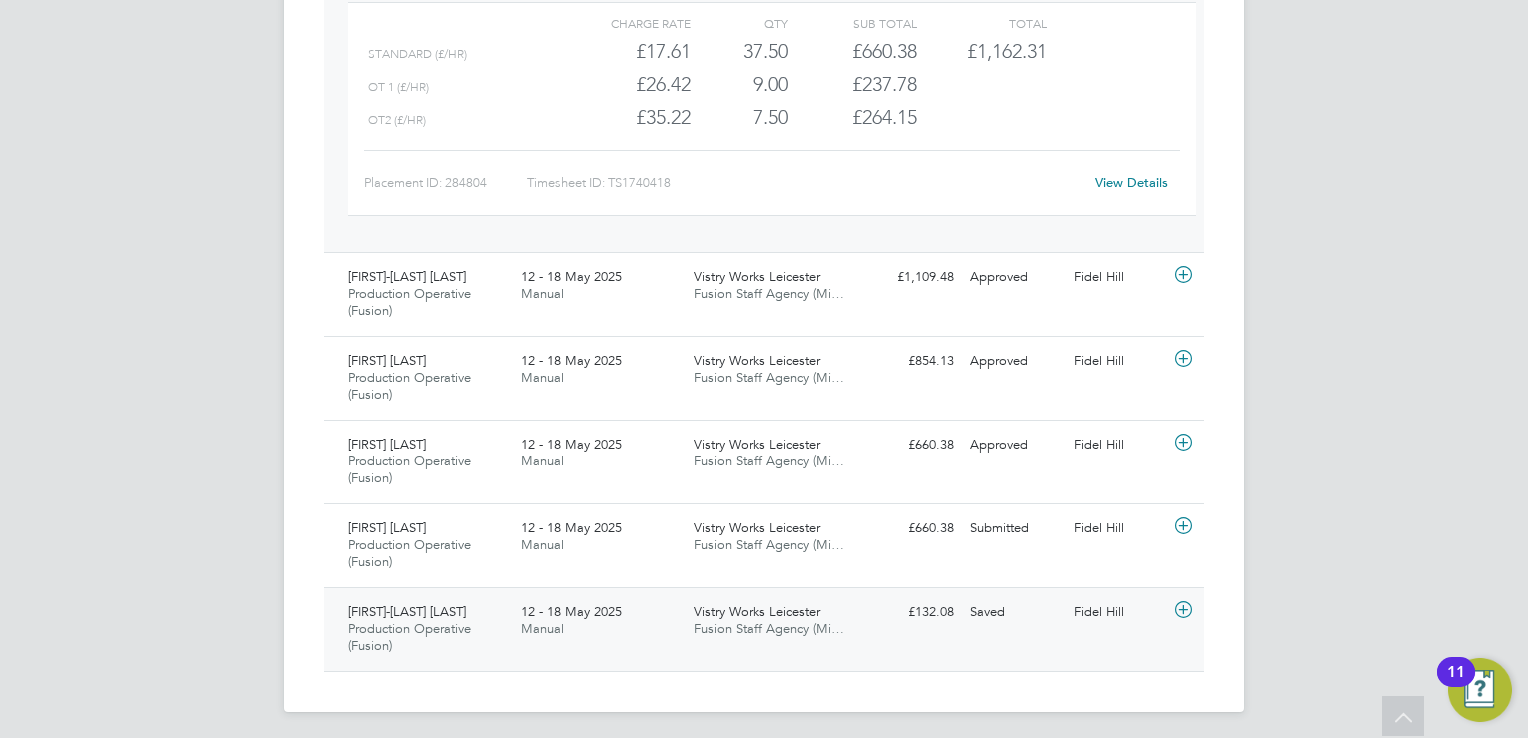 click 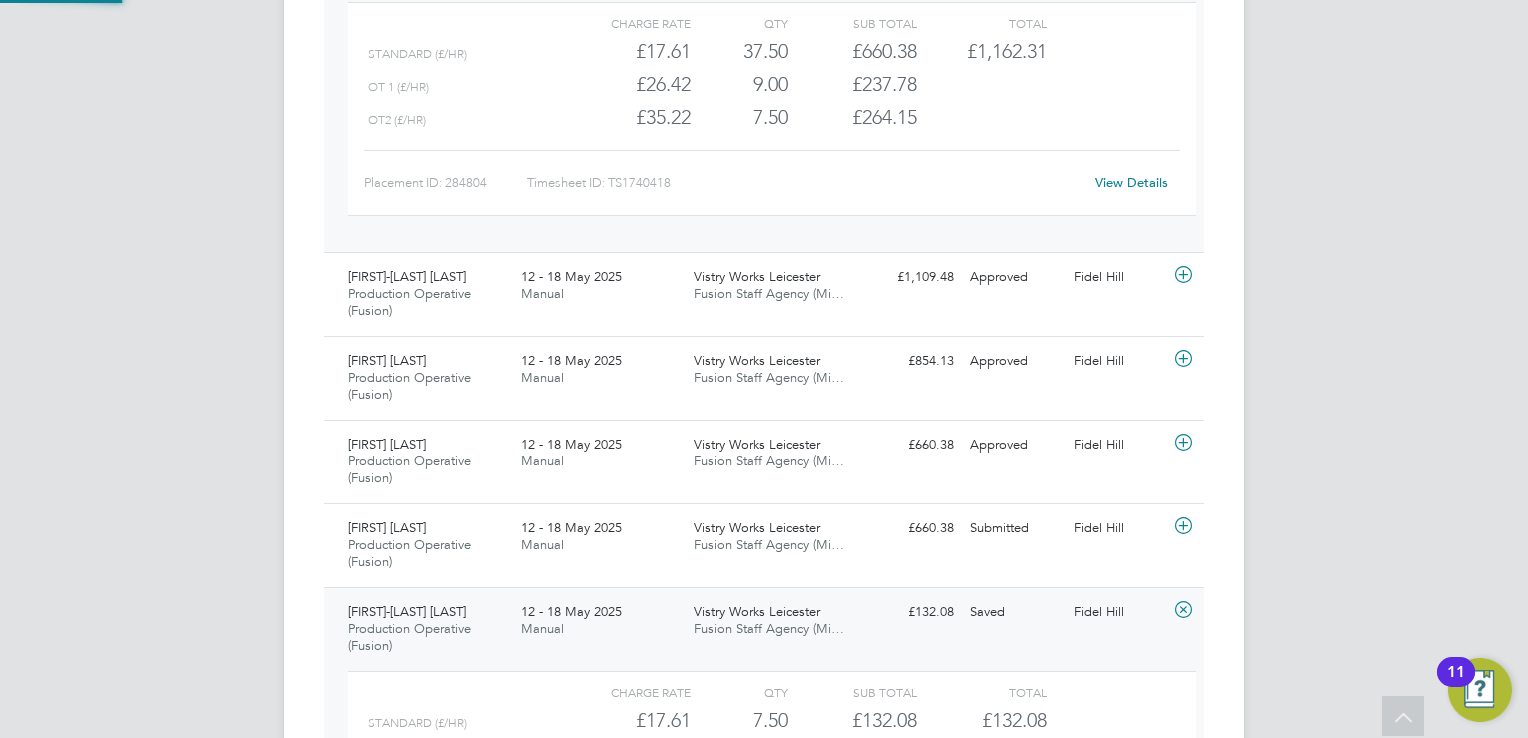 scroll, scrollTop: 9, scrollLeft: 9, axis: both 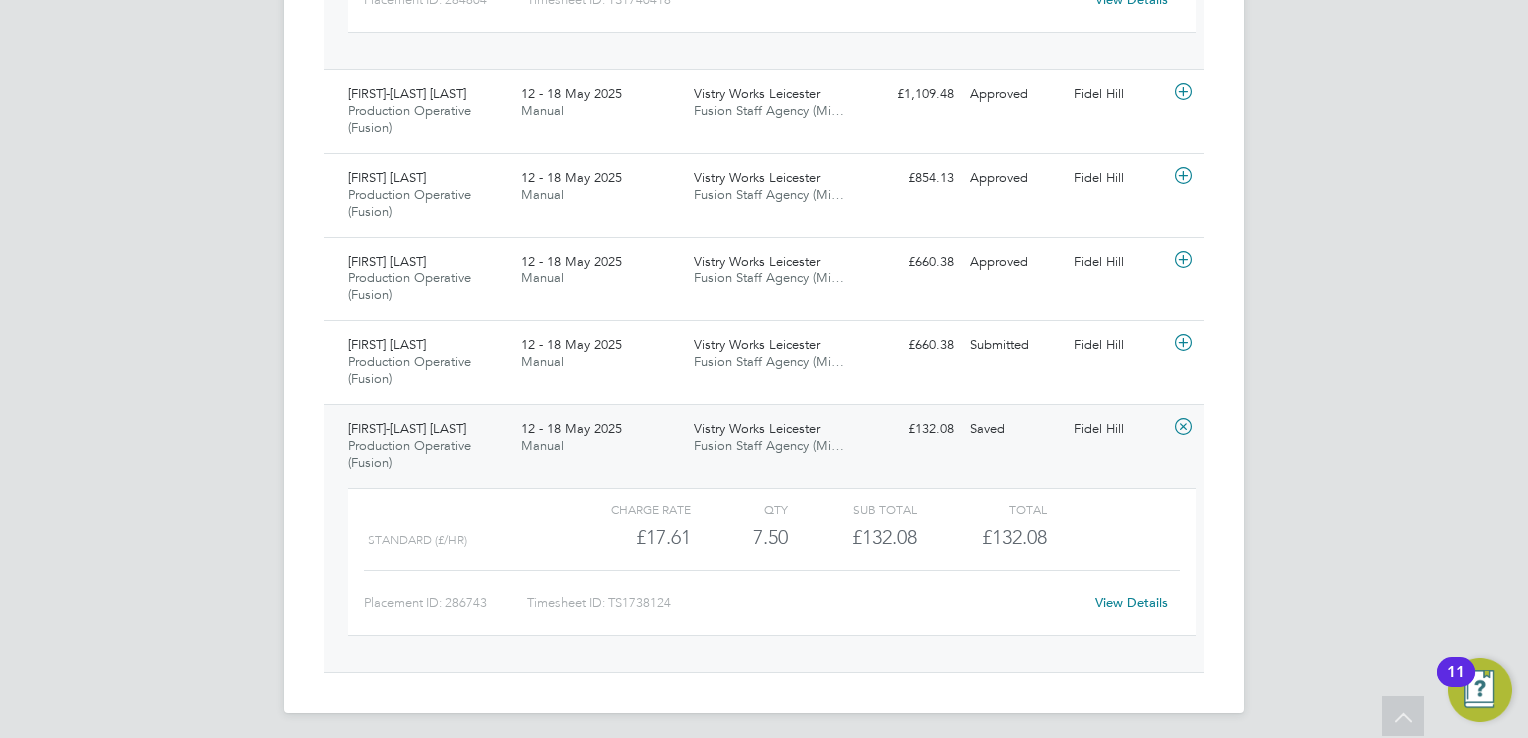 click on "View Details" 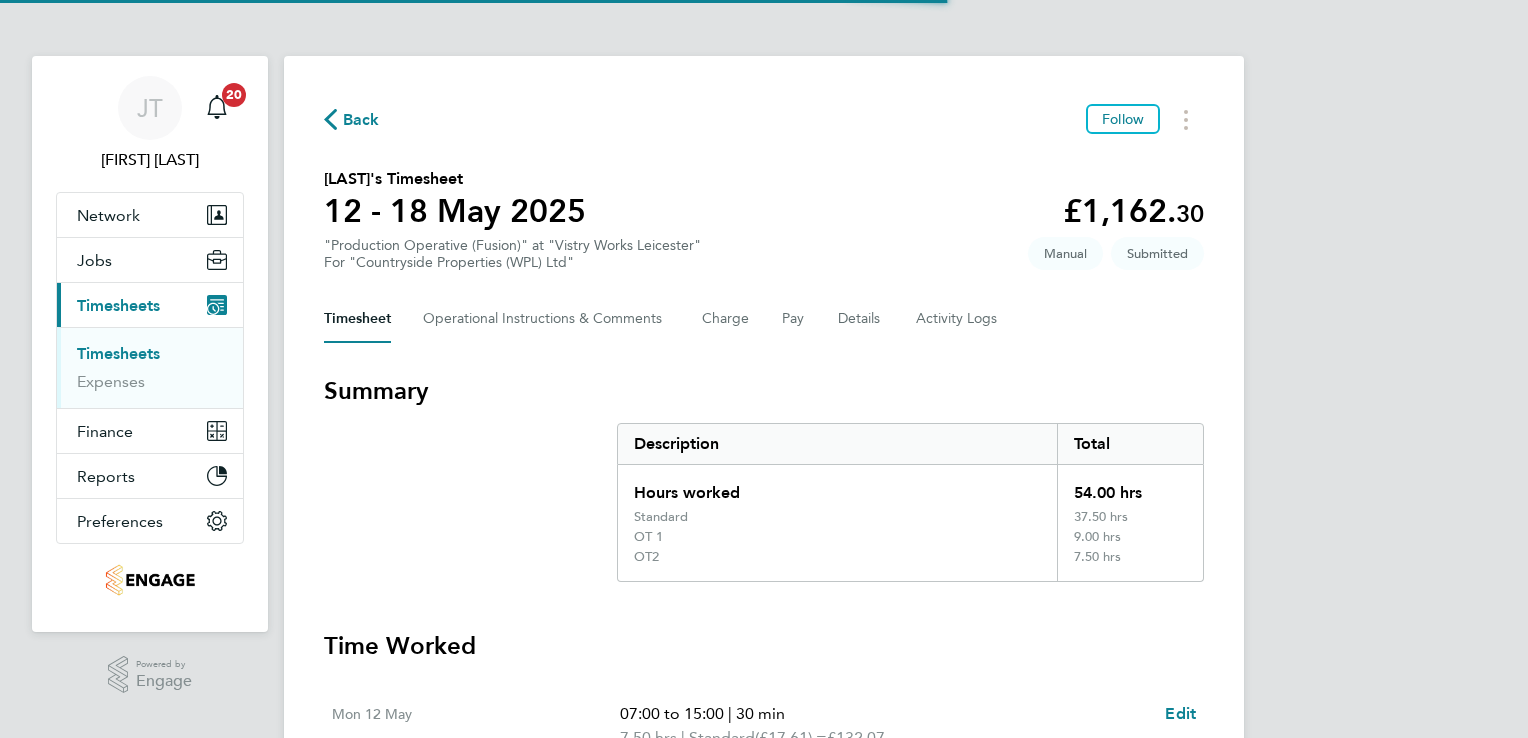 scroll, scrollTop: 0, scrollLeft: 0, axis: both 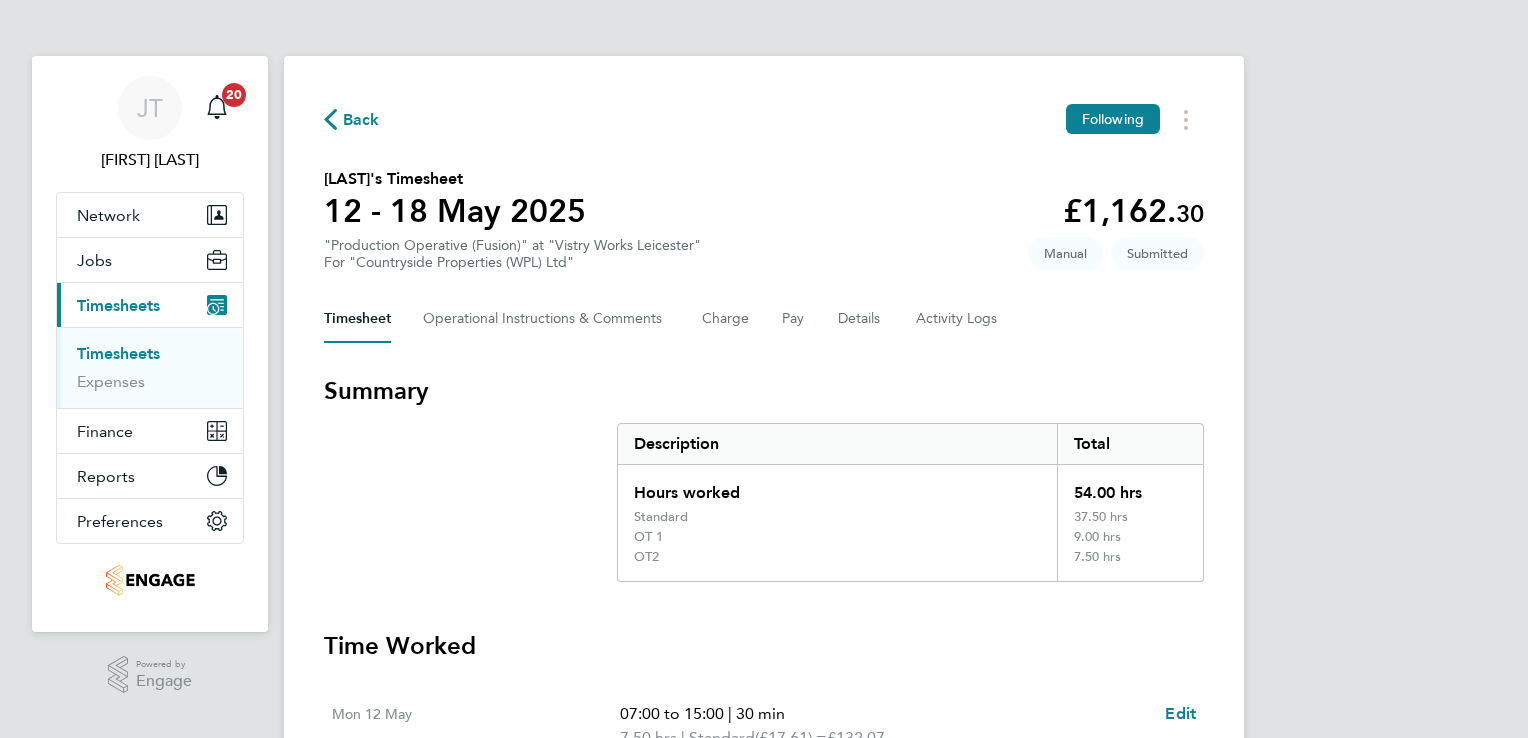 type 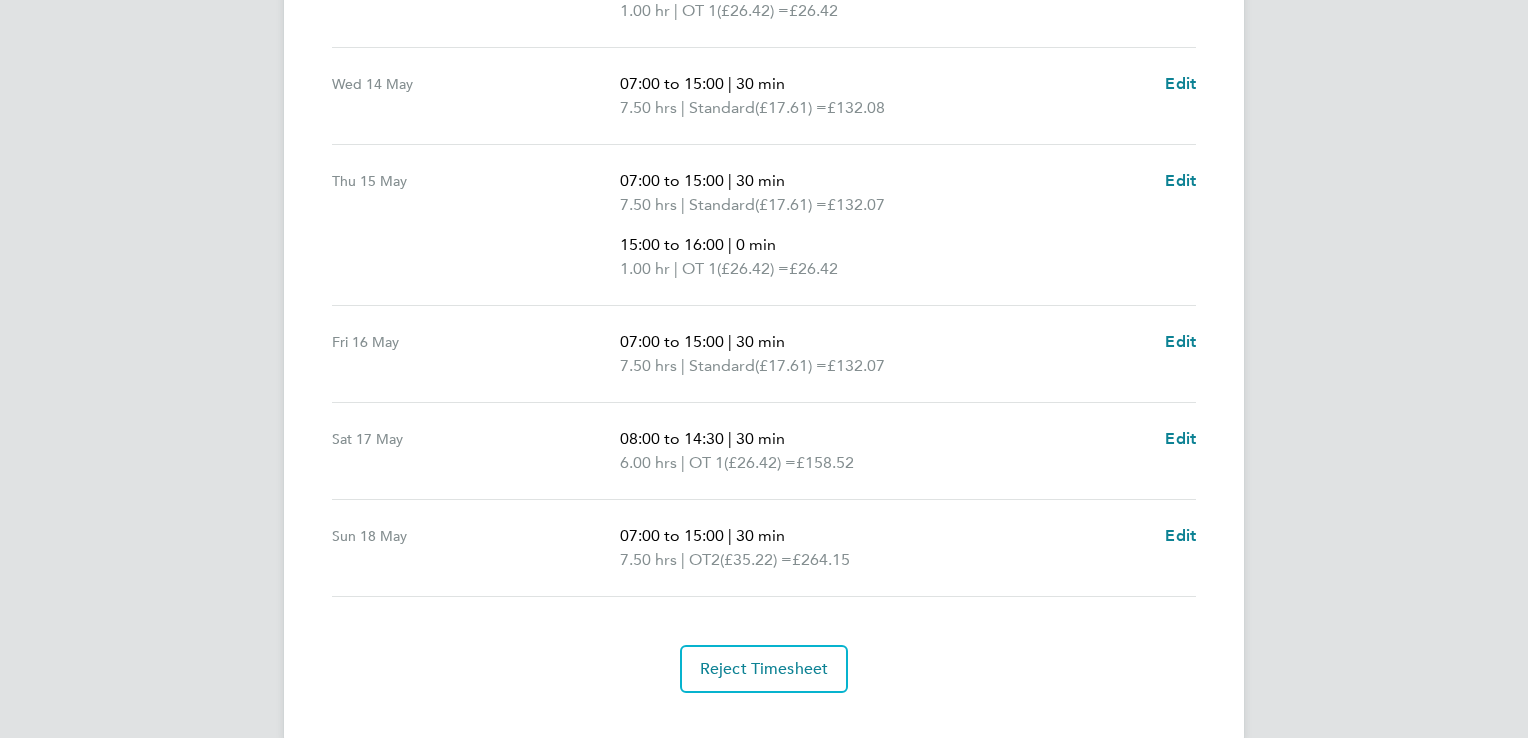 scroll, scrollTop: 960, scrollLeft: 0, axis: vertical 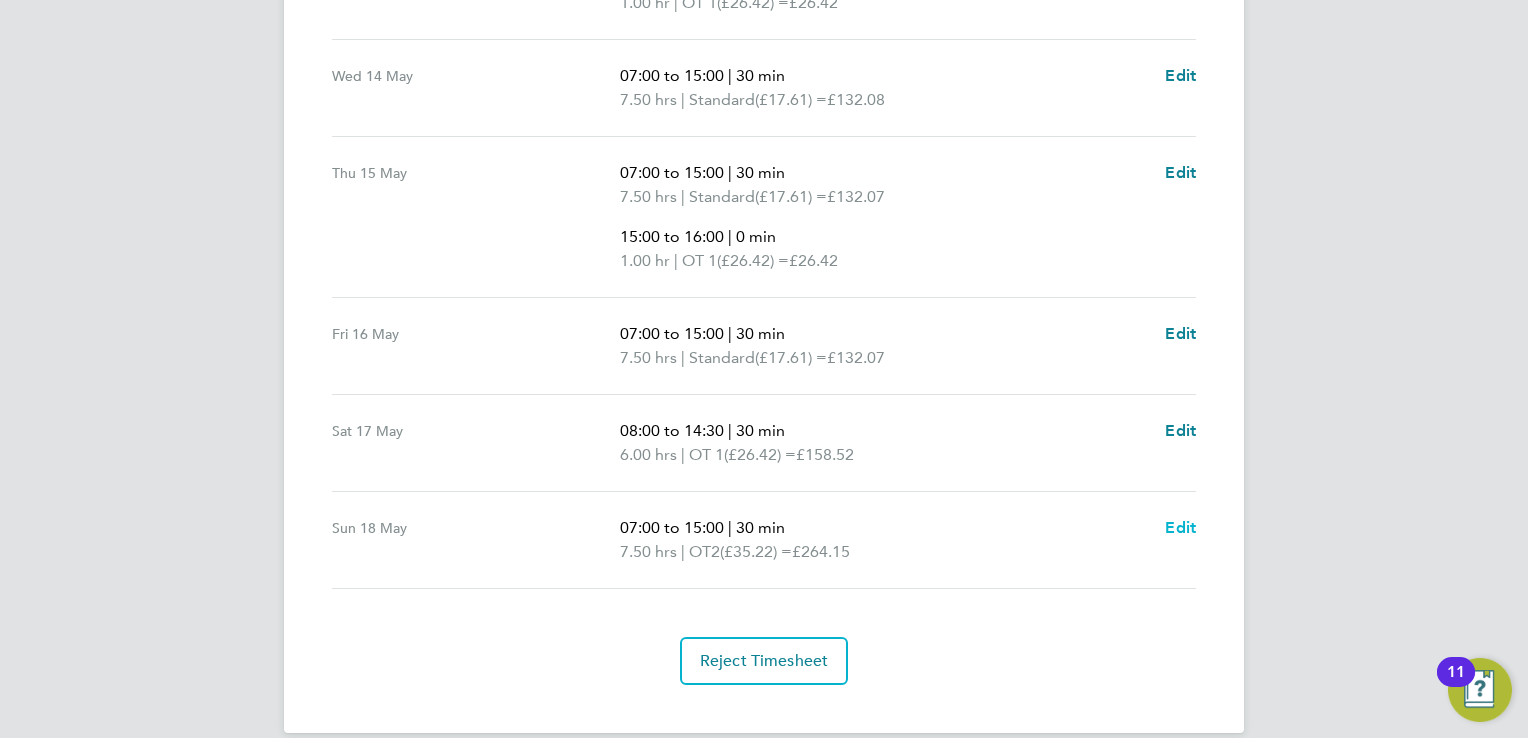 click on "Edit" at bounding box center [1180, 527] 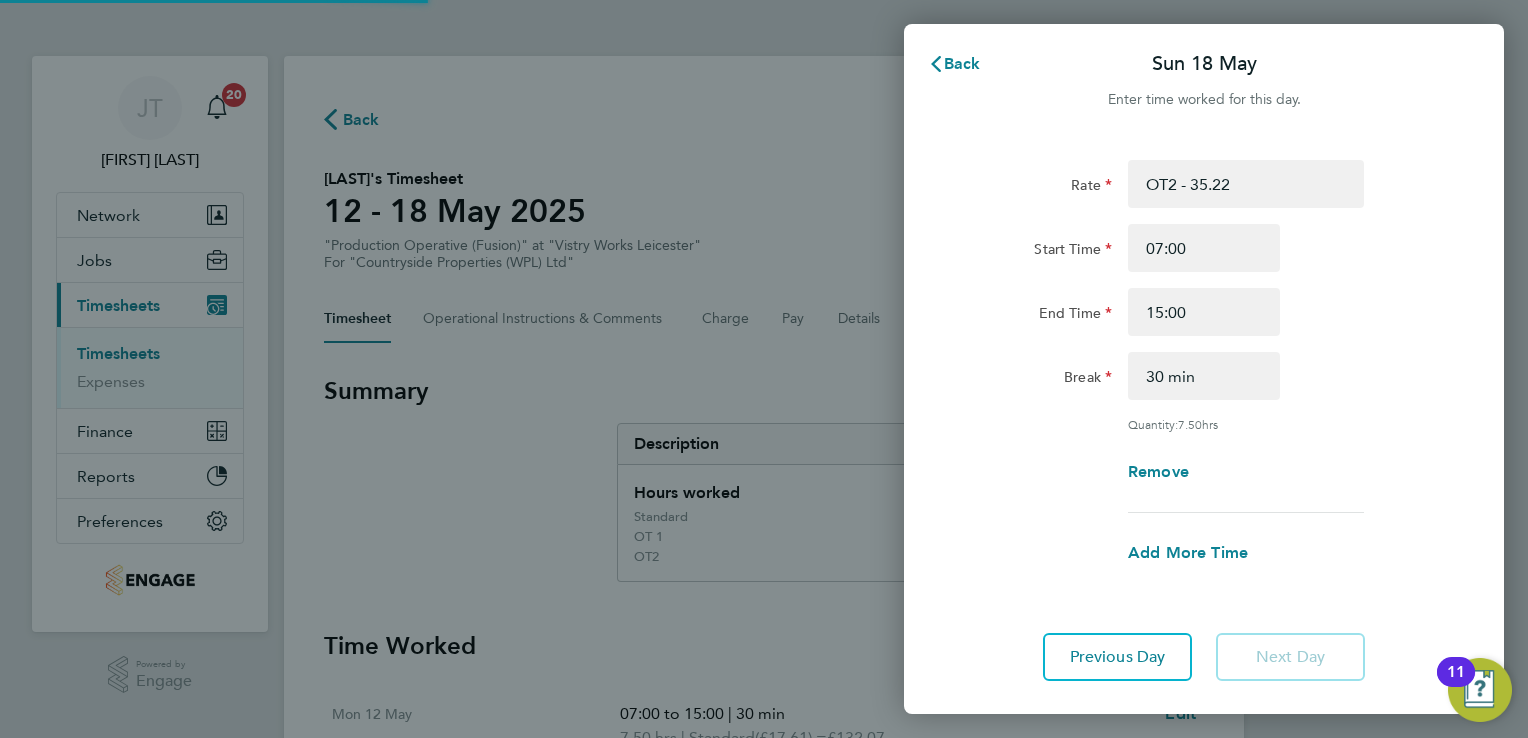 scroll, scrollTop: 0, scrollLeft: 0, axis: both 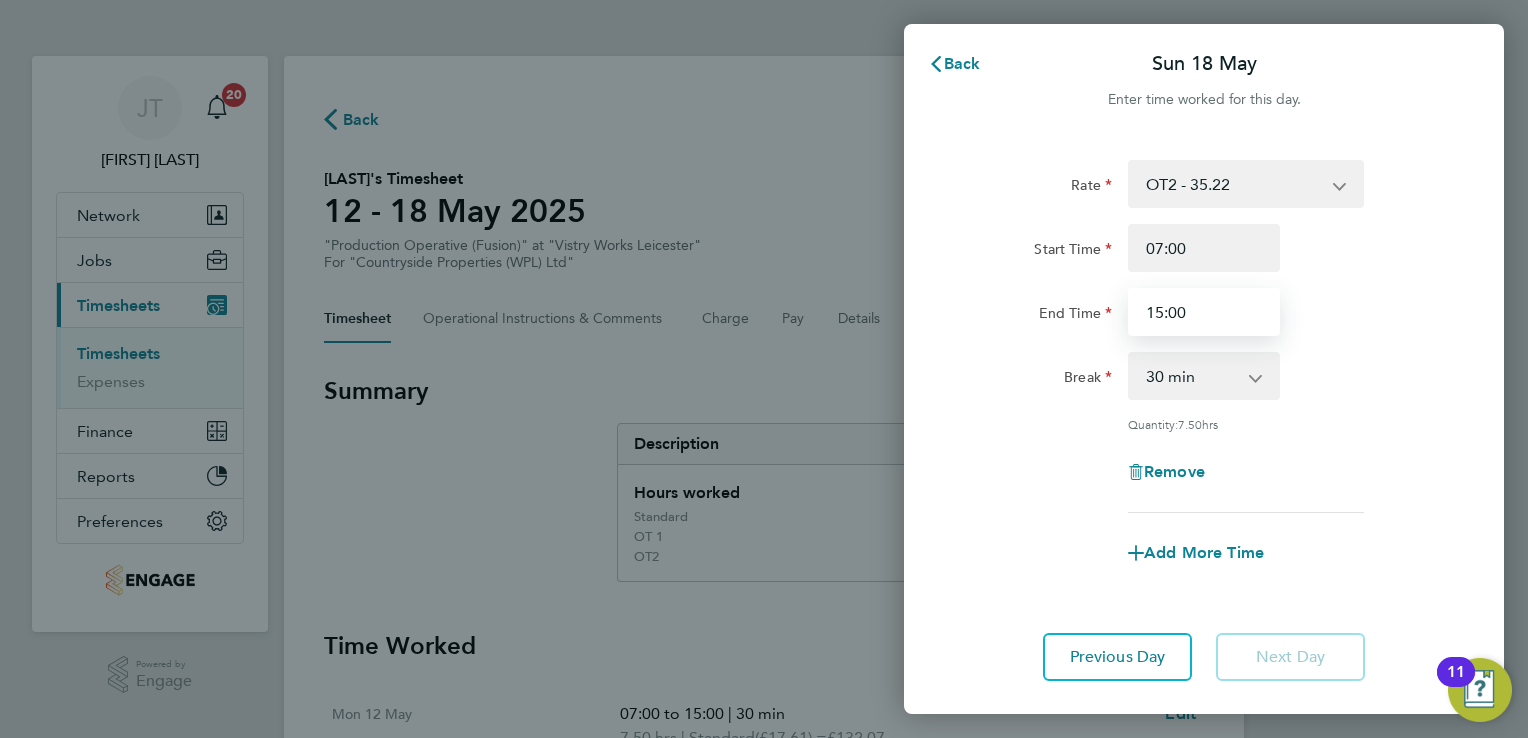 click on "15:00" at bounding box center (1204, 312) 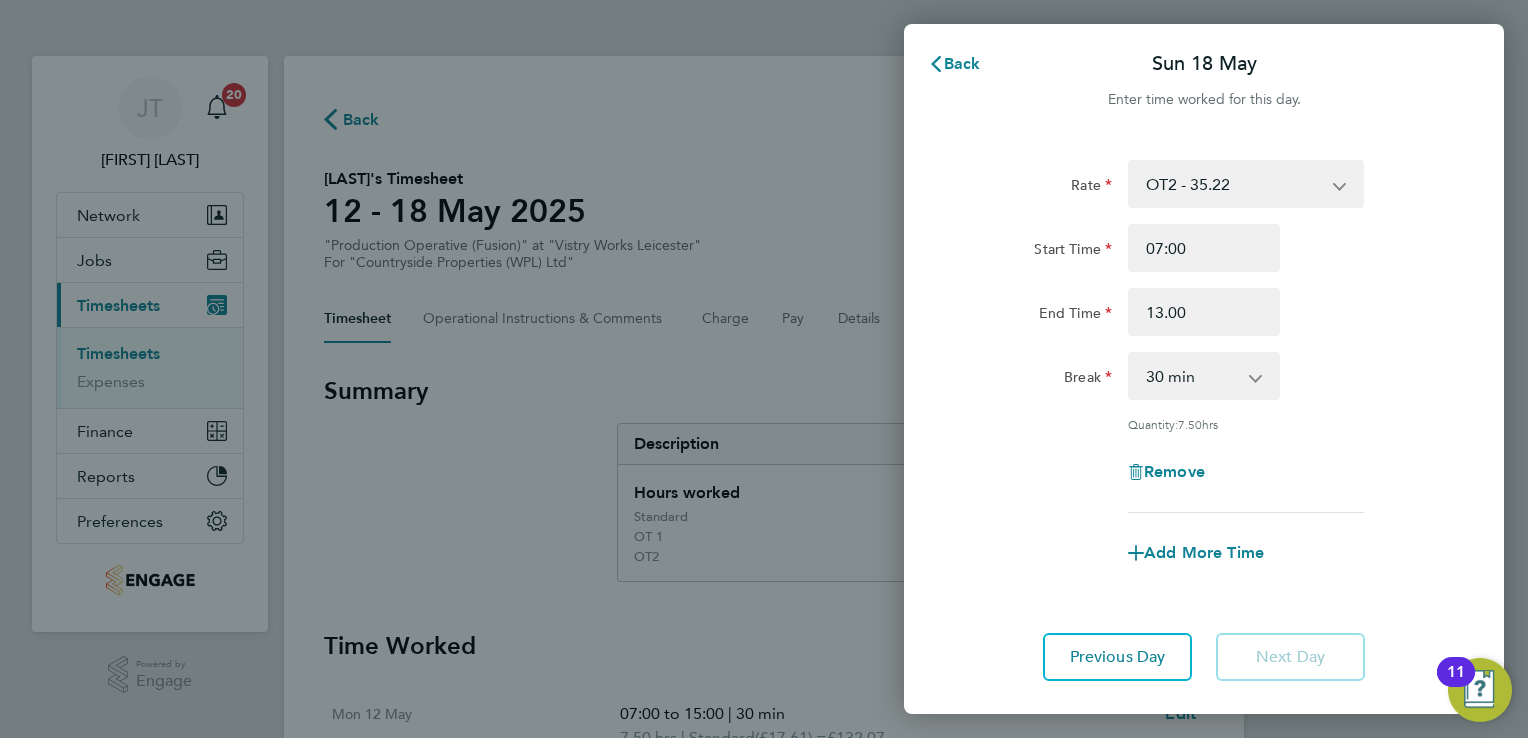 type on "13:00" 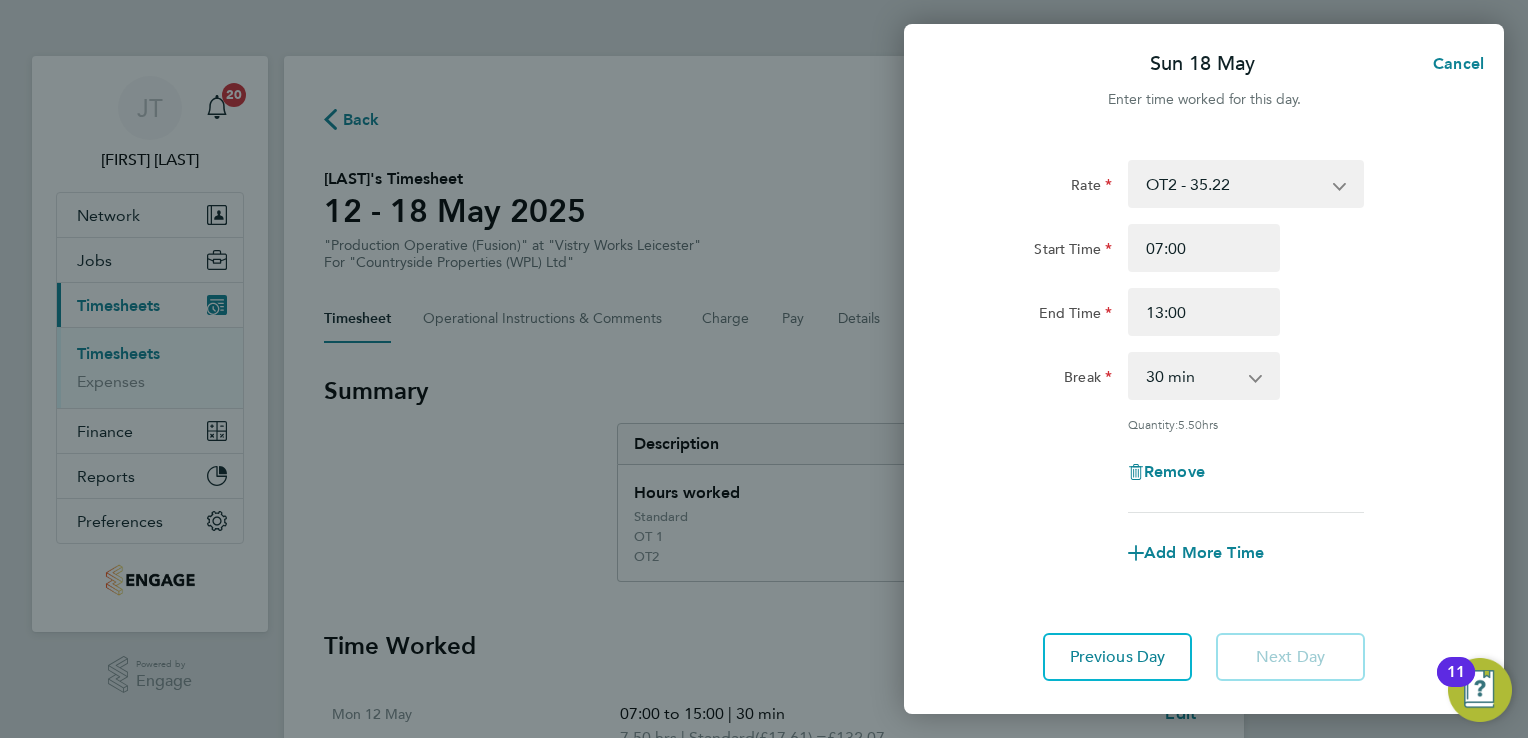 click on "Rate  OT2 - 35.22   Standard - 17.61   OT 1 - 26.42
Start Time 07:00 End Time 13:00 Break  0 min   15 min   30 min   45 min   60 min   75 min   90 min
Quantity:  5.50  hrs
Remove" 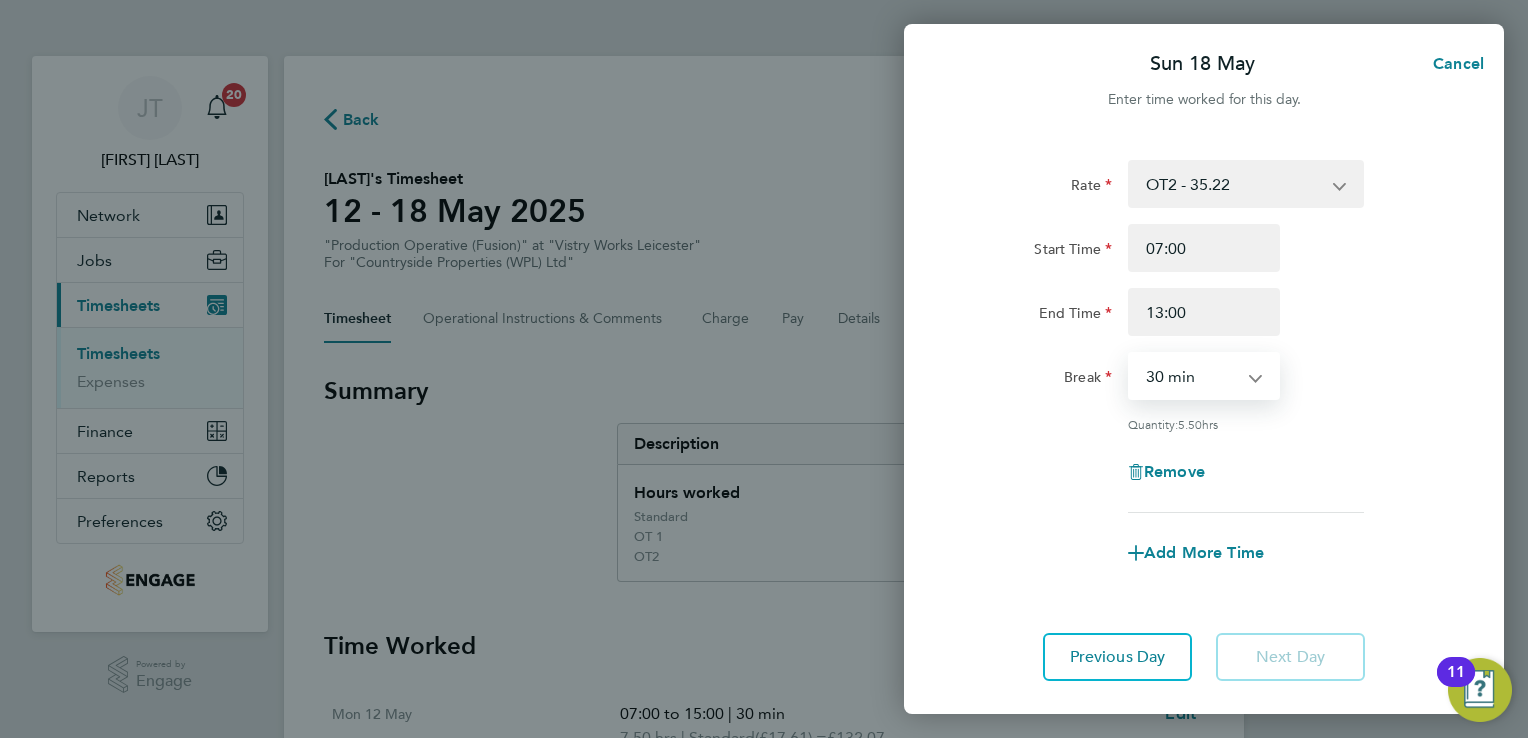 click on "0 min   15 min   30 min   45 min   60 min   75 min   90 min" at bounding box center (1192, 376) 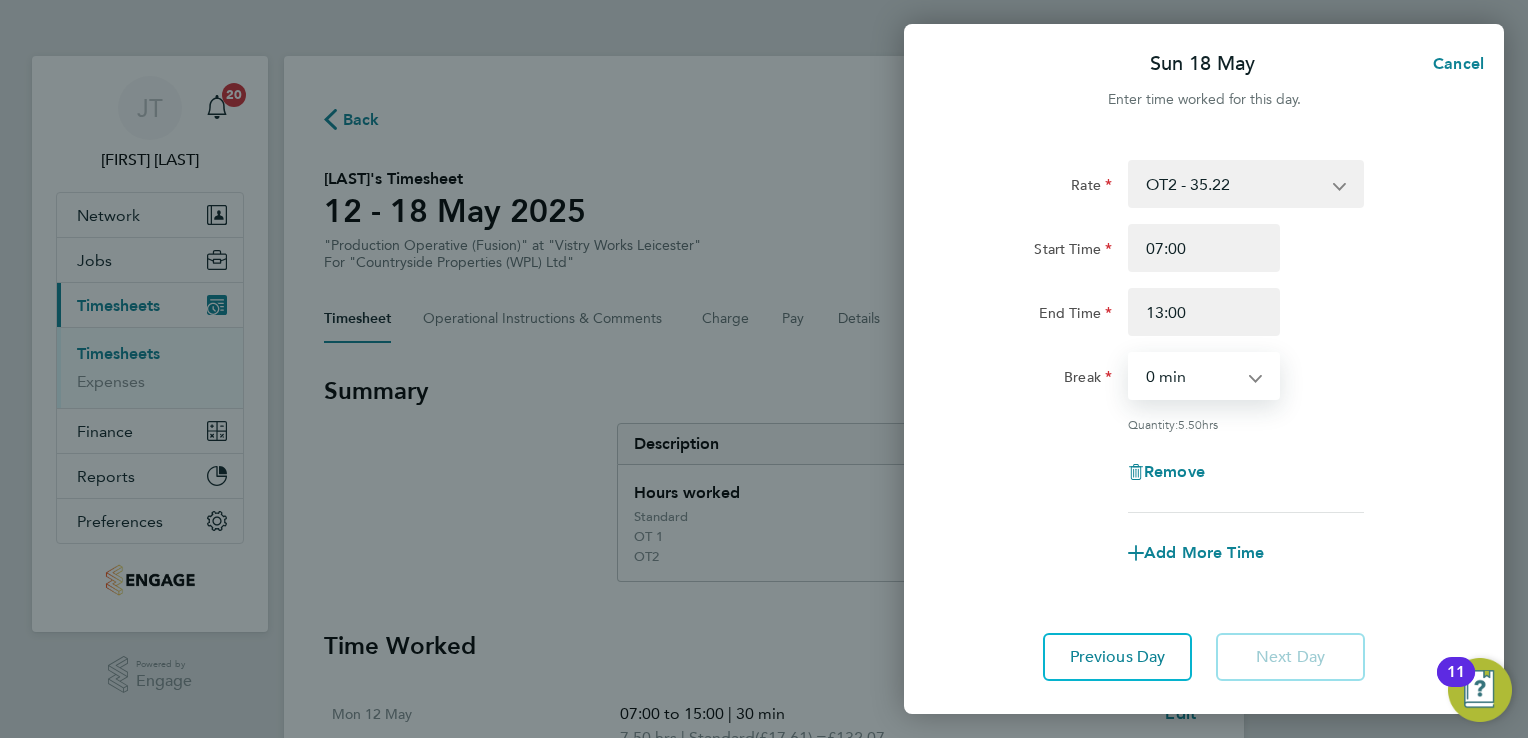 click on "0 min   15 min   30 min   45 min   60 min   75 min   90 min" at bounding box center (1192, 376) 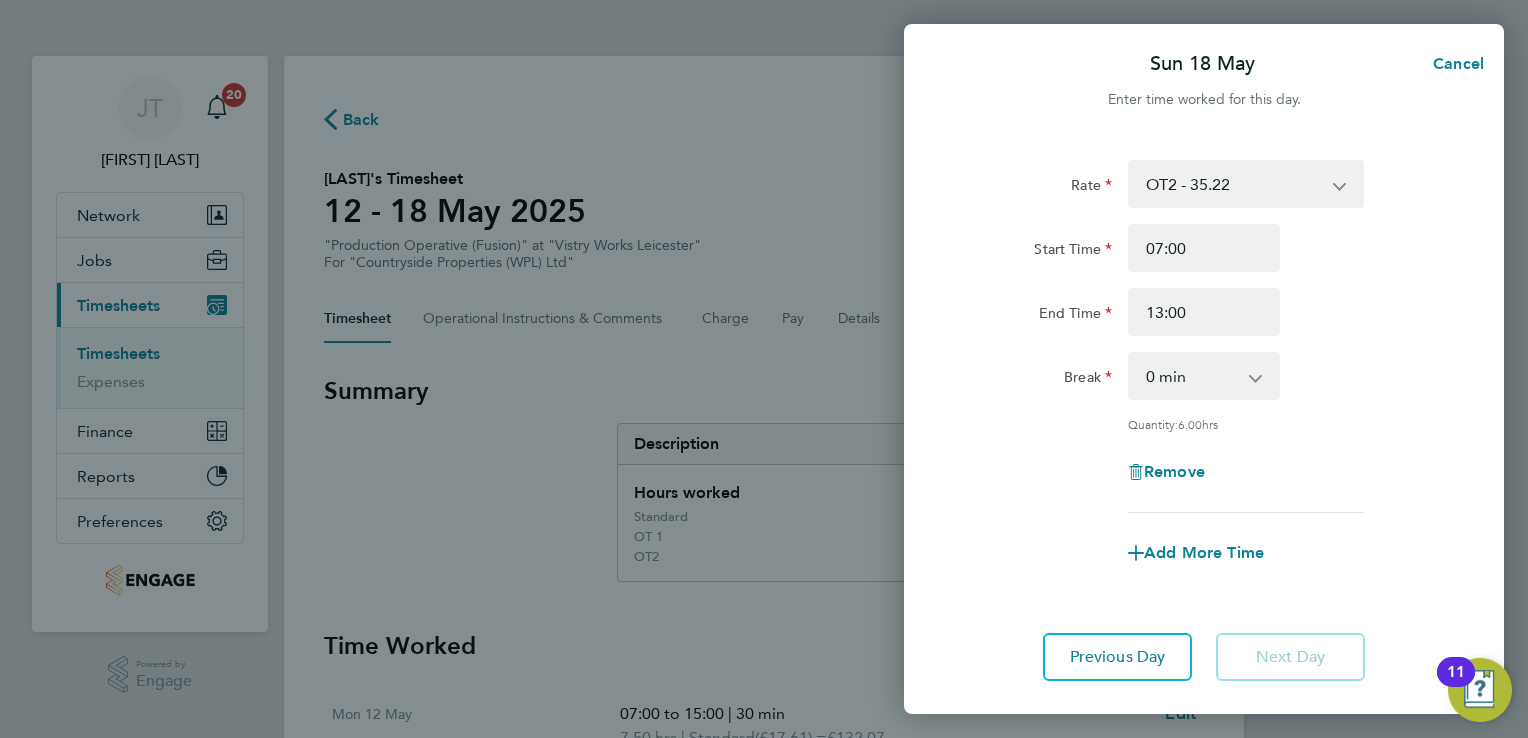 click on "Remove" 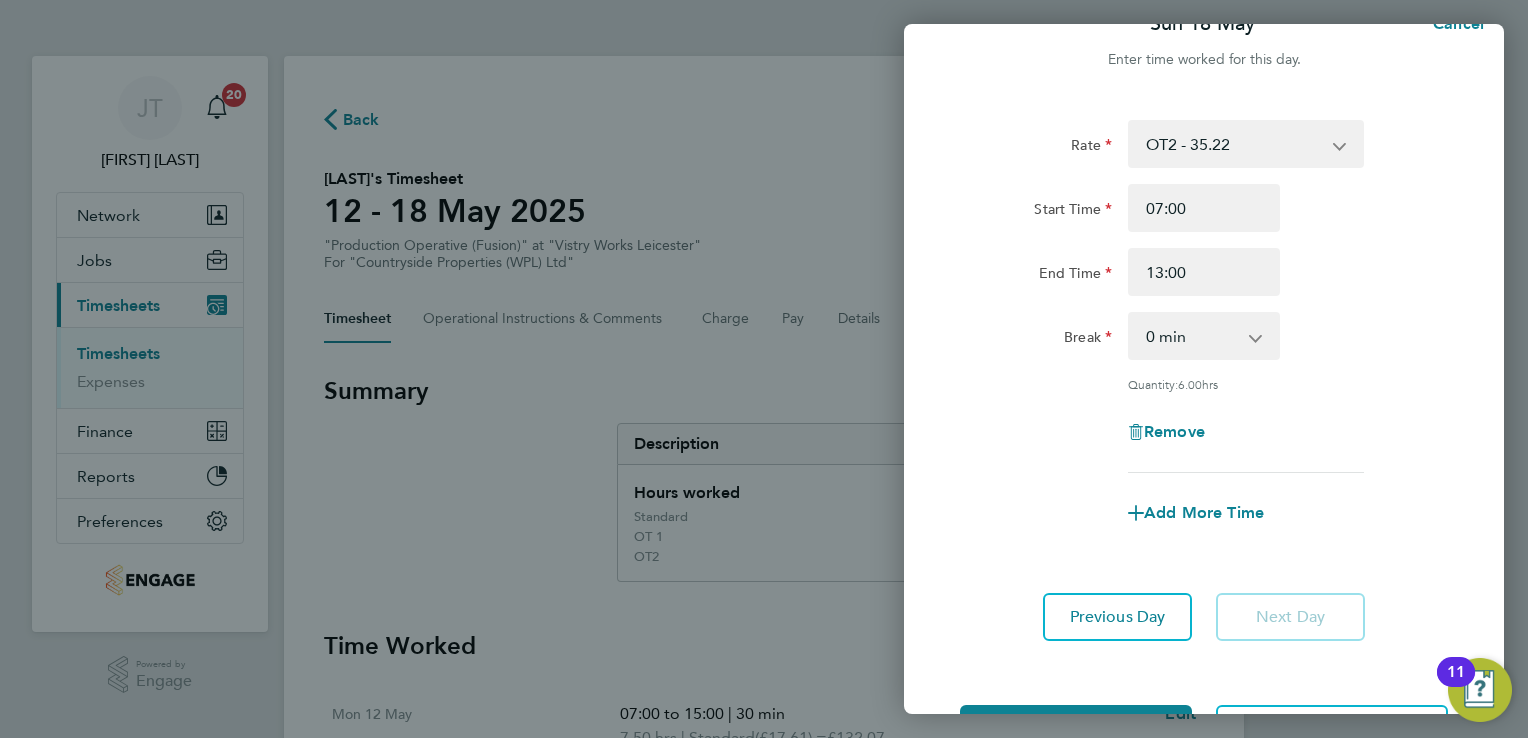 scroll, scrollTop: 116, scrollLeft: 0, axis: vertical 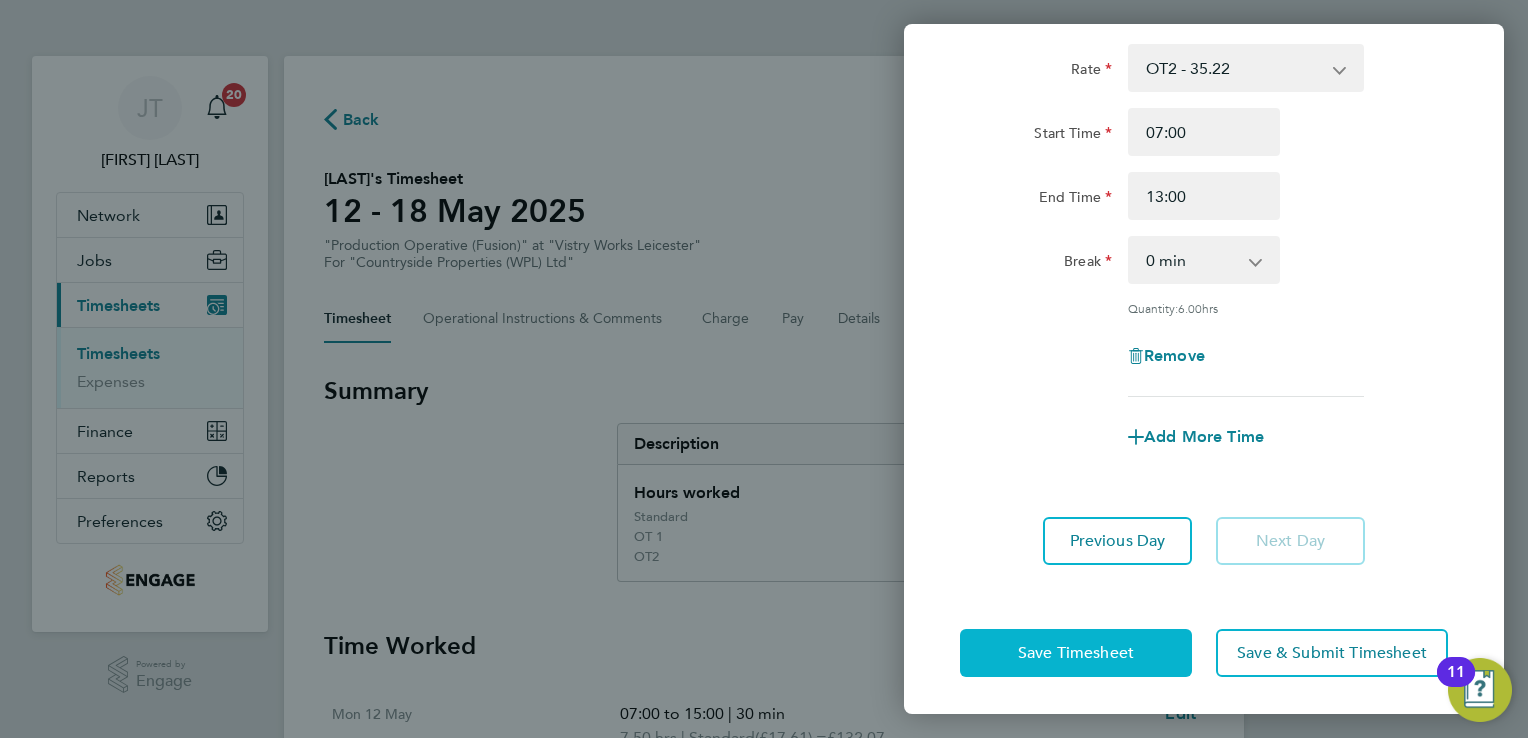 click on "Save Timesheet" 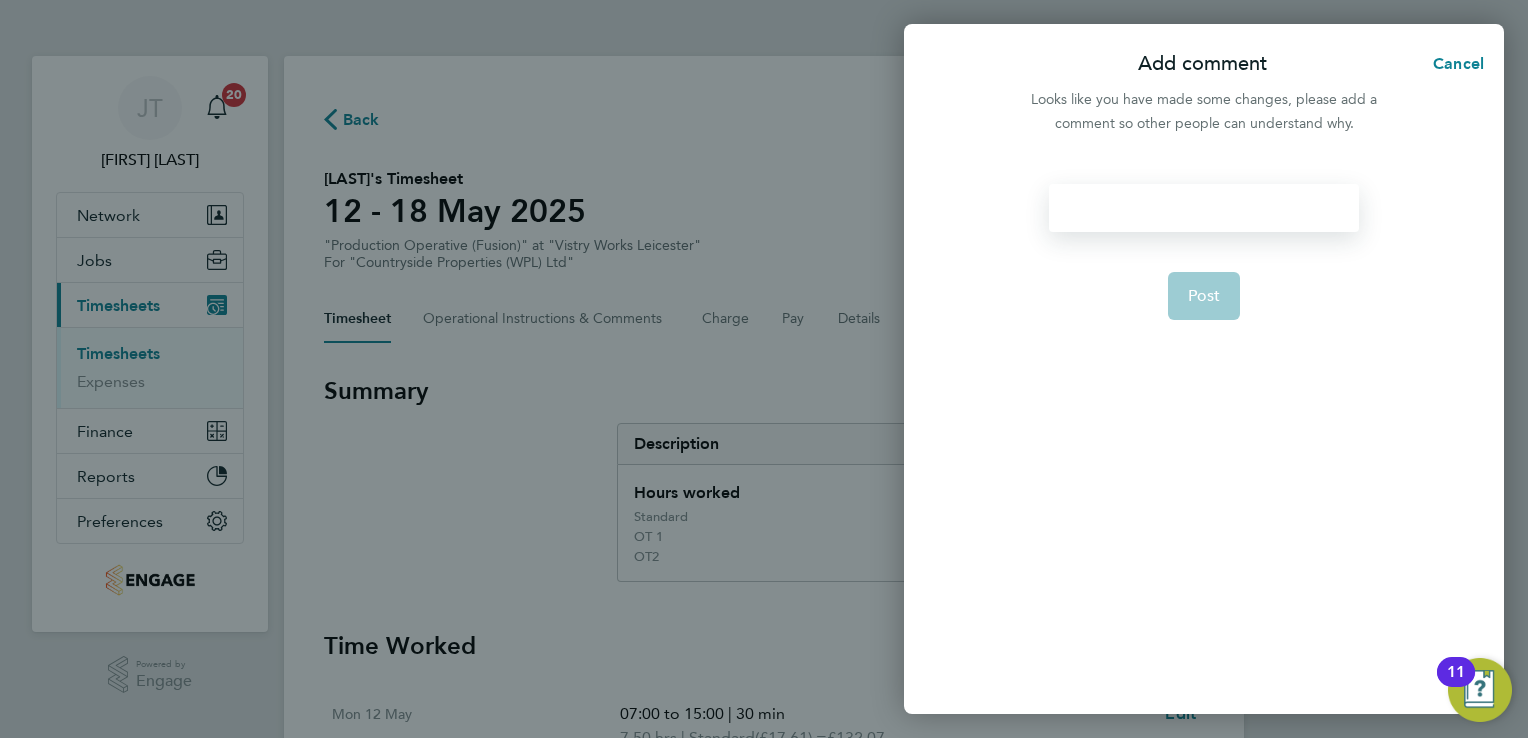 click at bounding box center (1203, 208) 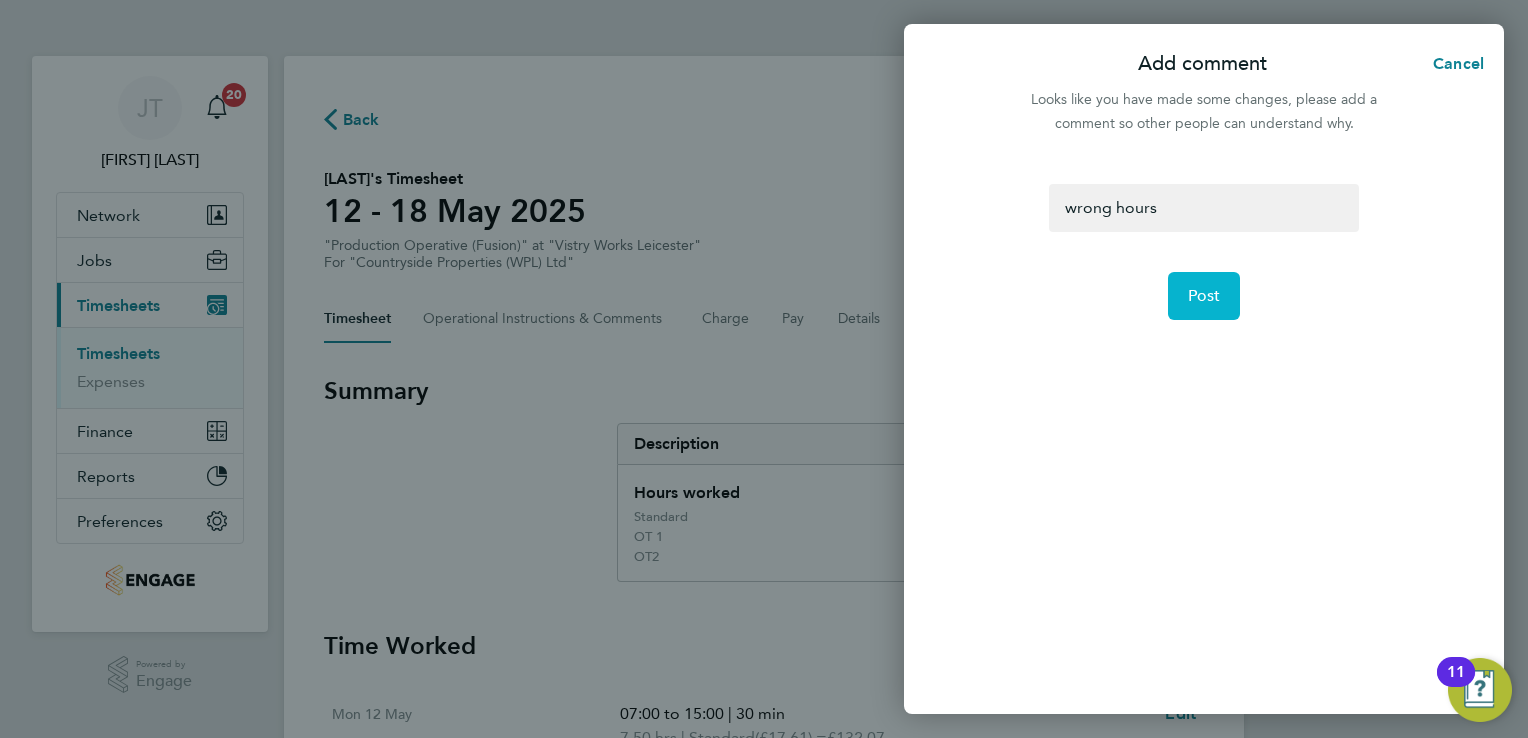 click on "Post" 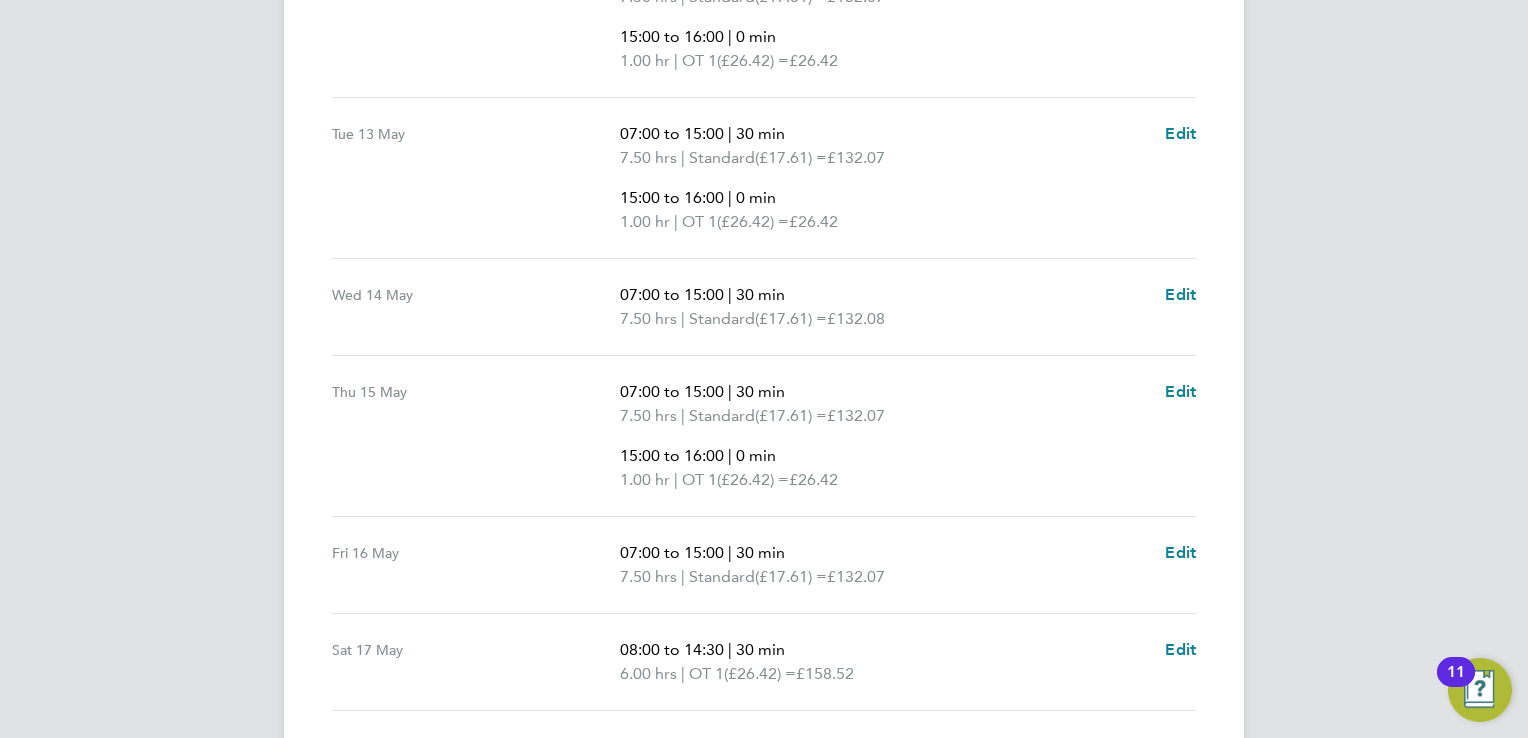 scroll, scrollTop: 984, scrollLeft: 0, axis: vertical 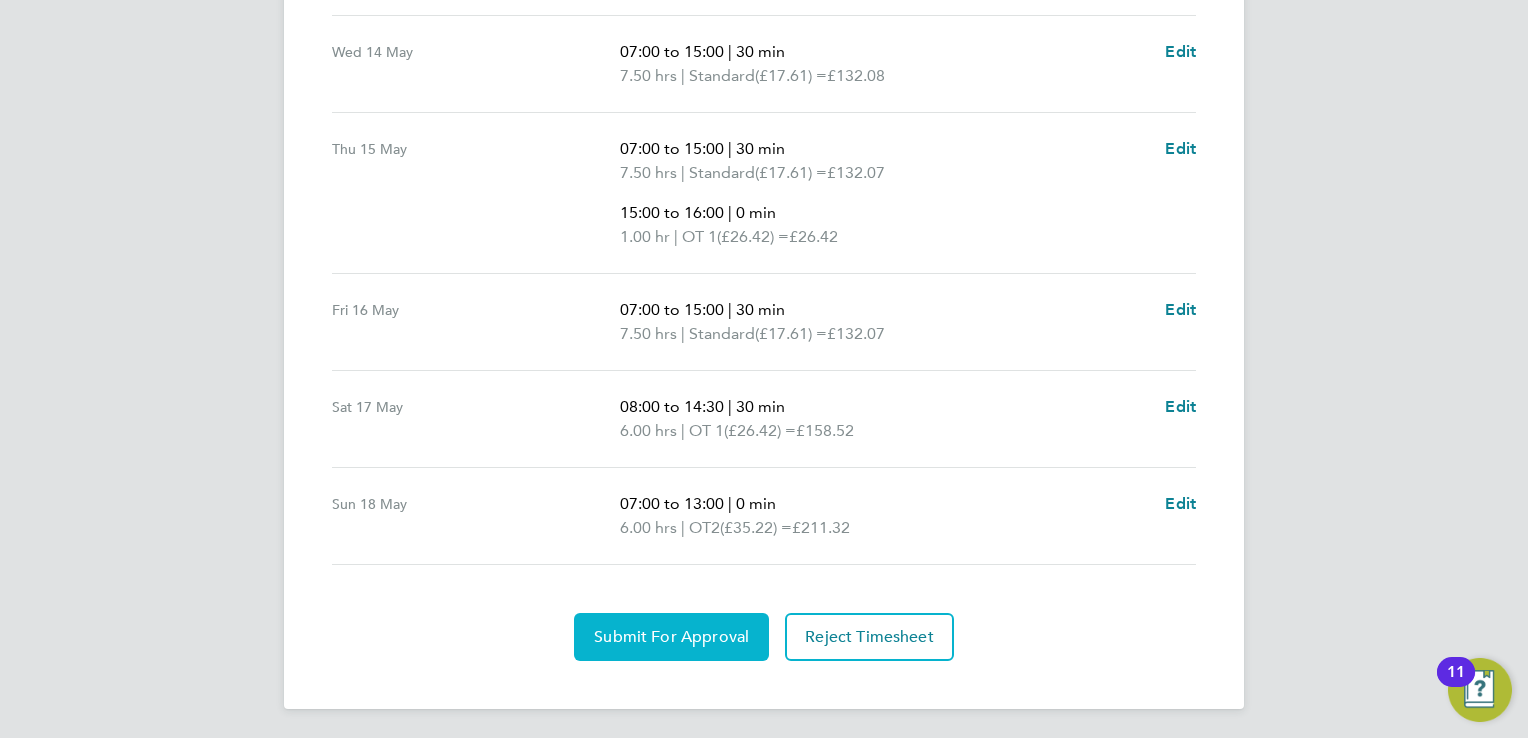 click on "Submit For Approval" 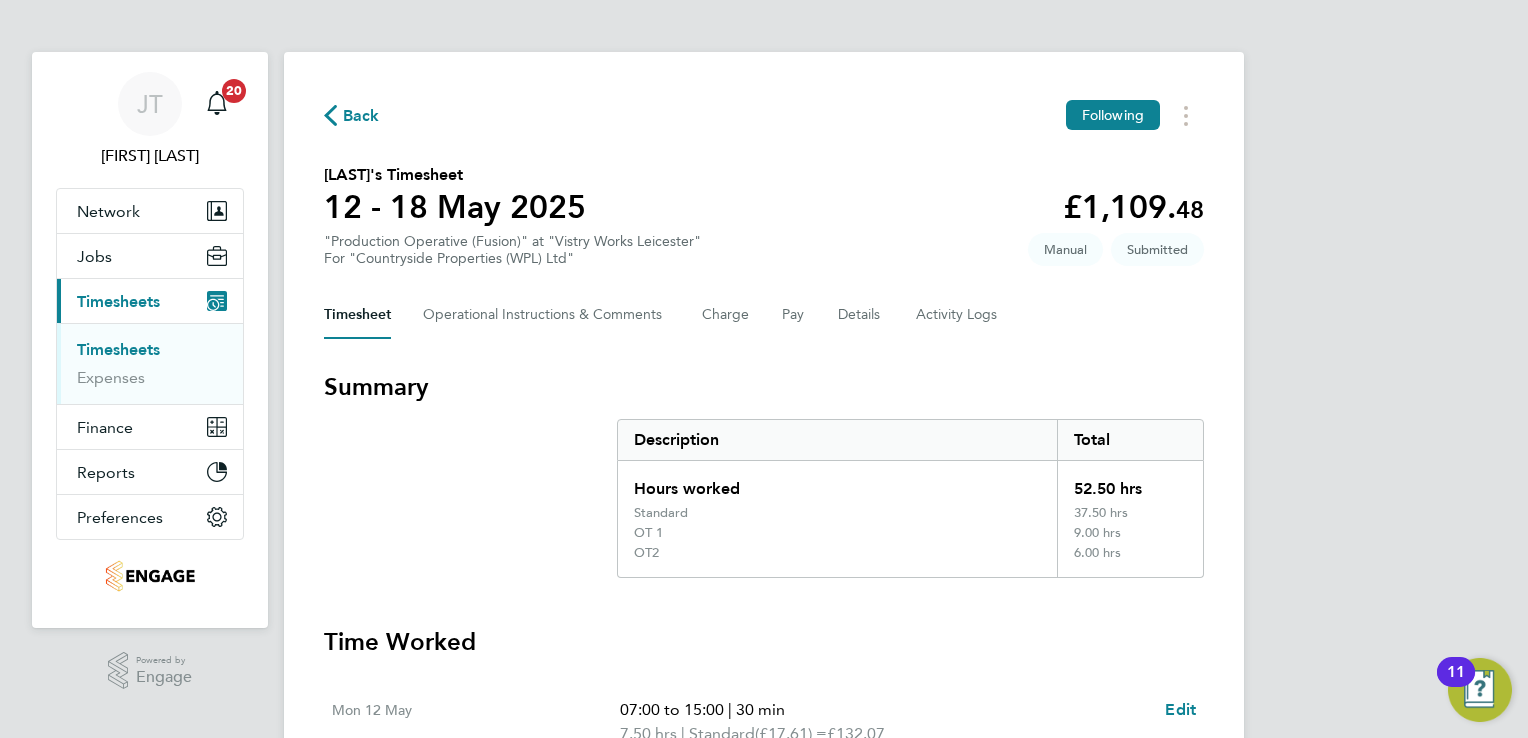 scroll, scrollTop: 0, scrollLeft: 0, axis: both 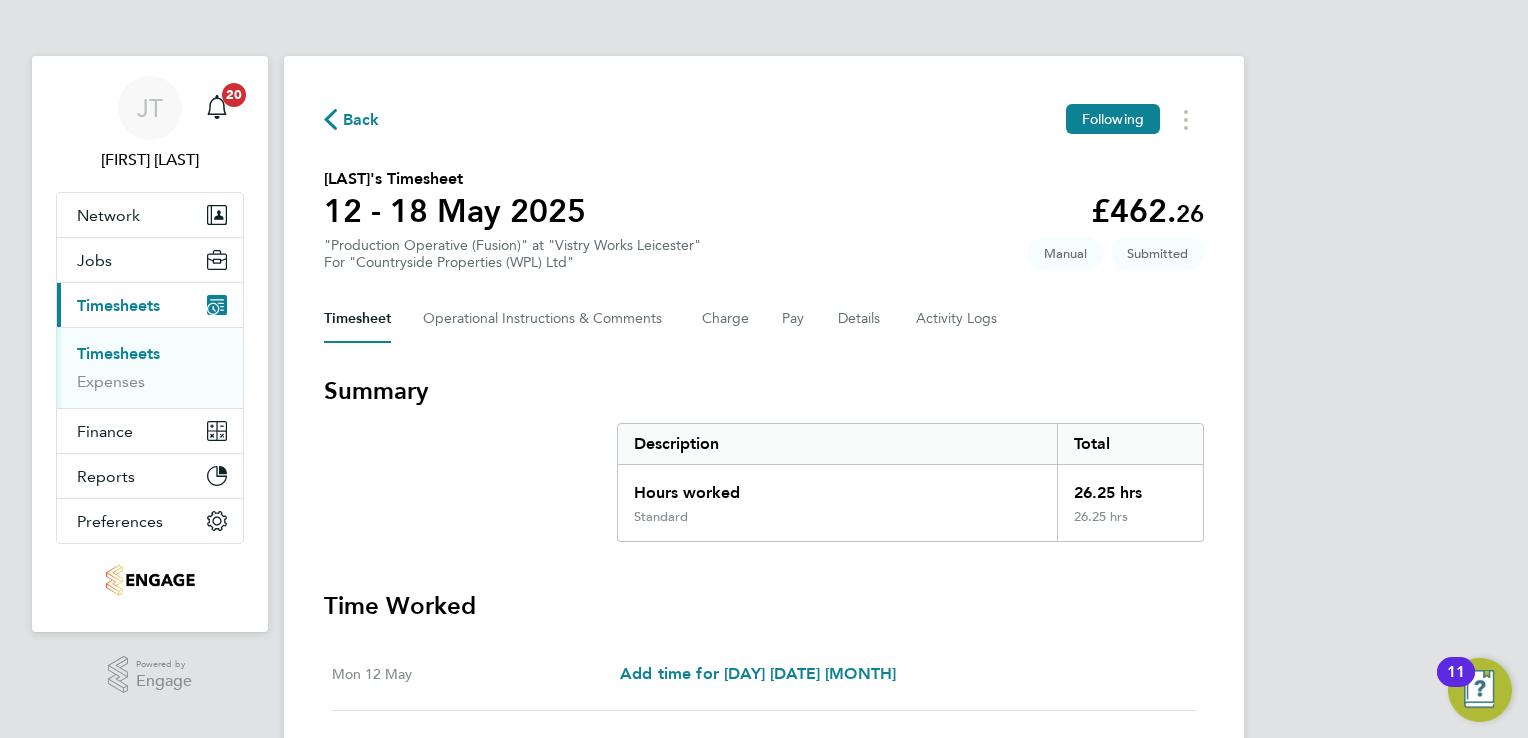 type 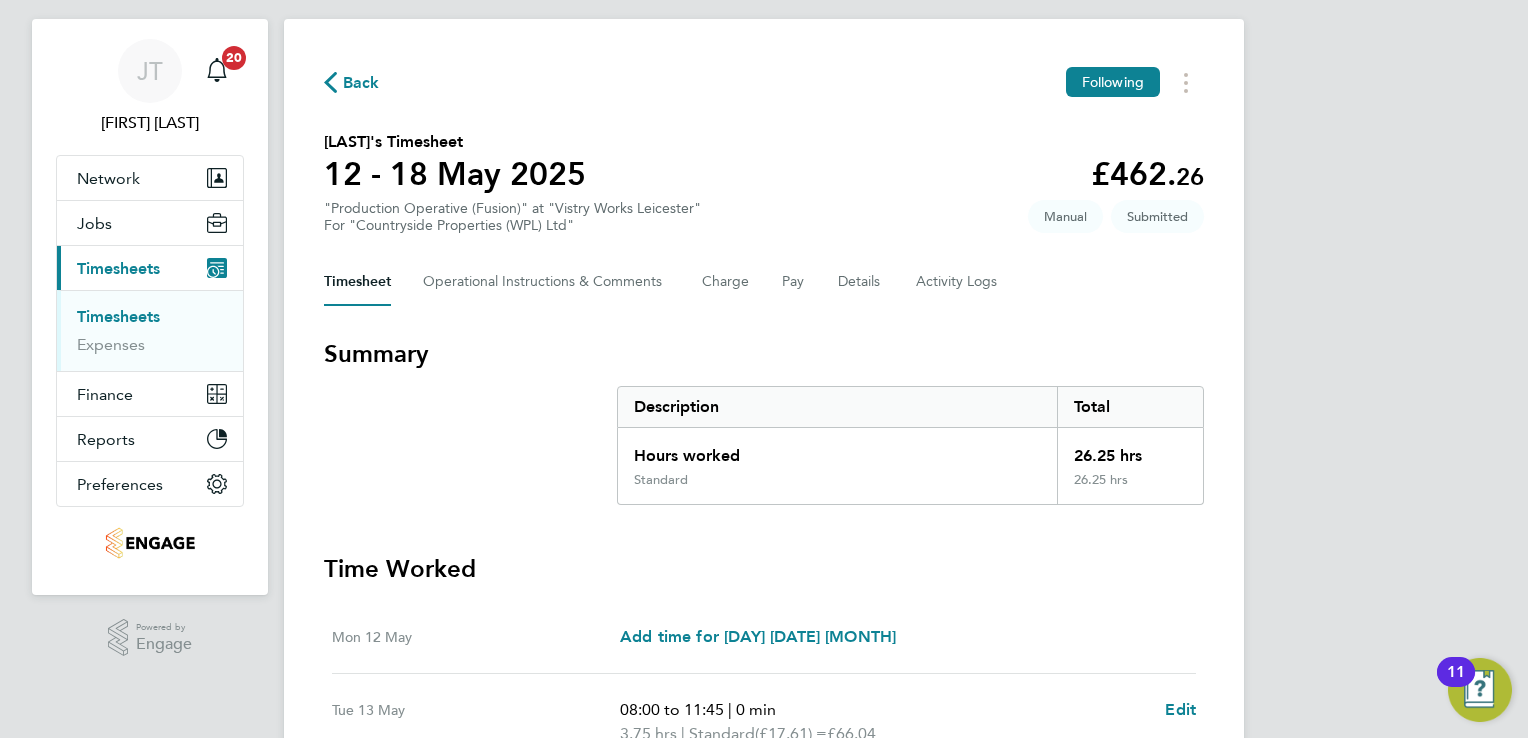 scroll, scrollTop: 40, scrollLeft: 0, axis: vertical 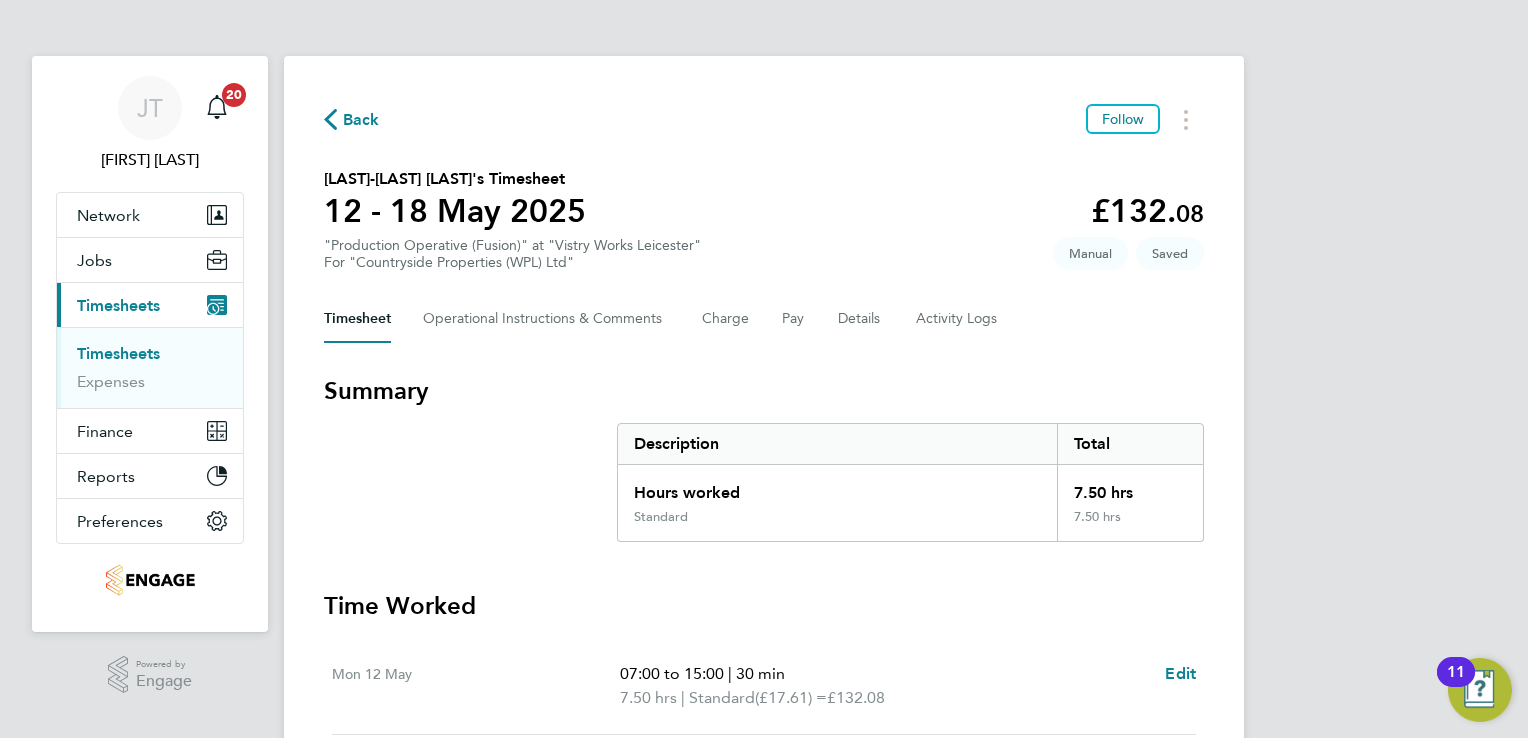 type 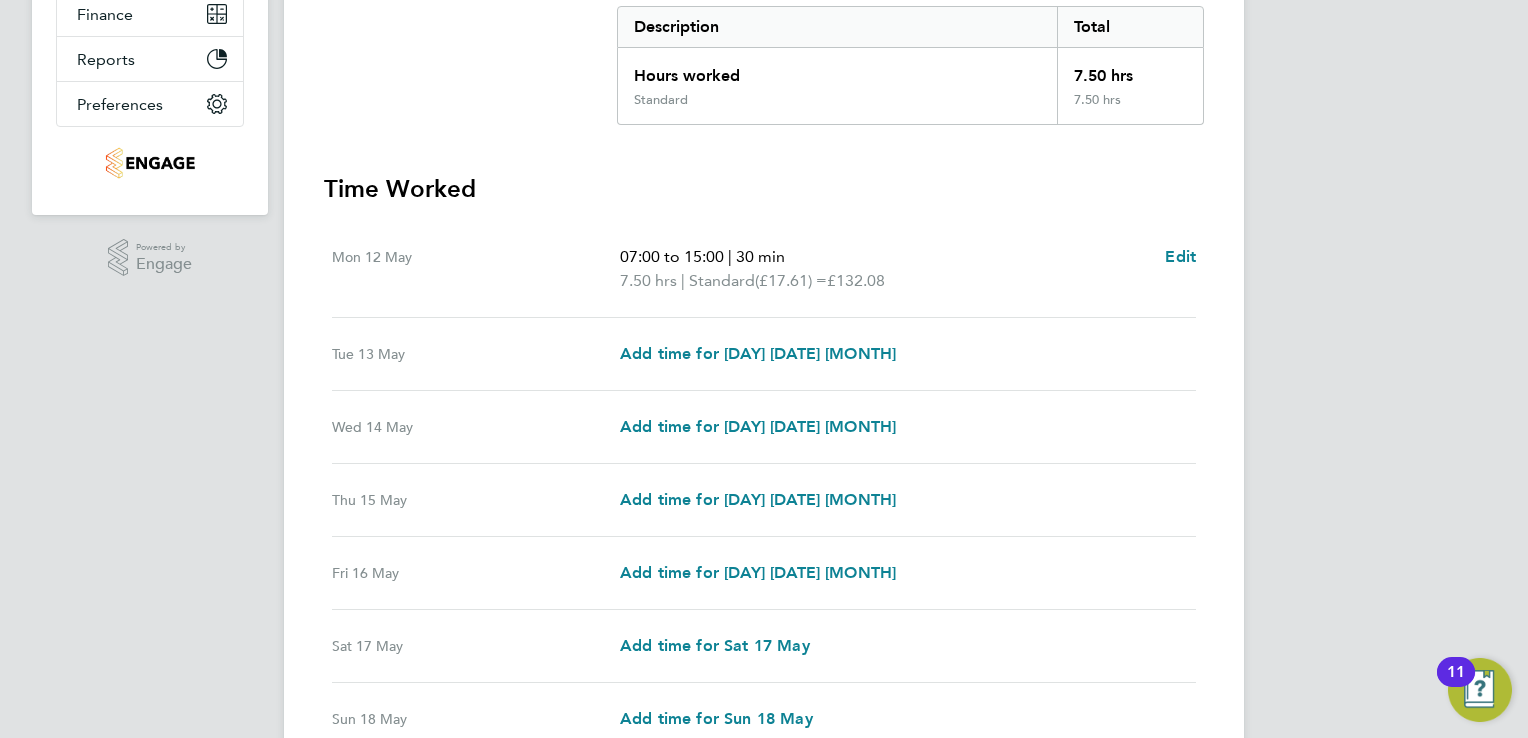 scroll, scrollTop: 440, scrollLeft: 0, axis: vertical 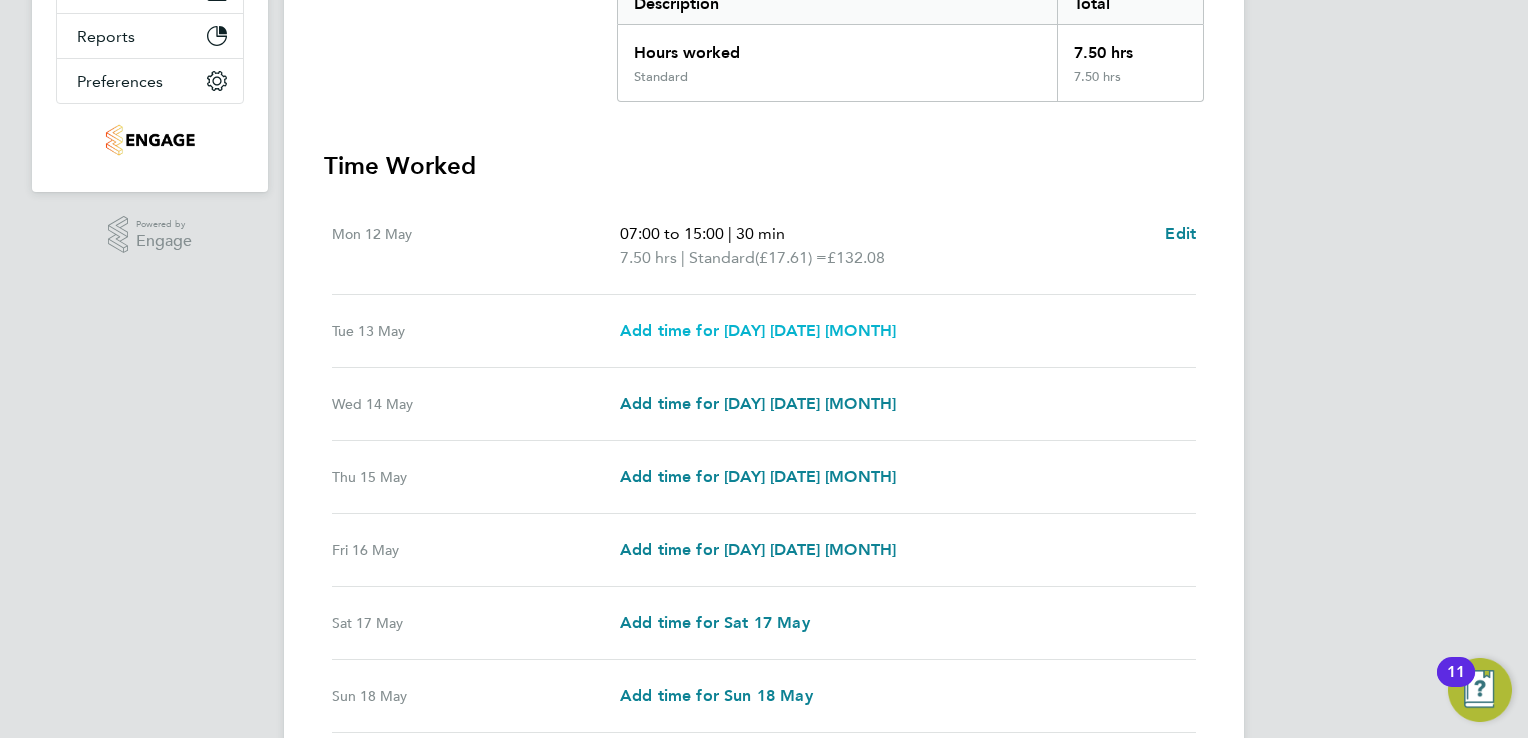 click on "Add time for Tue 13 May" at bounding box center (758, 330) 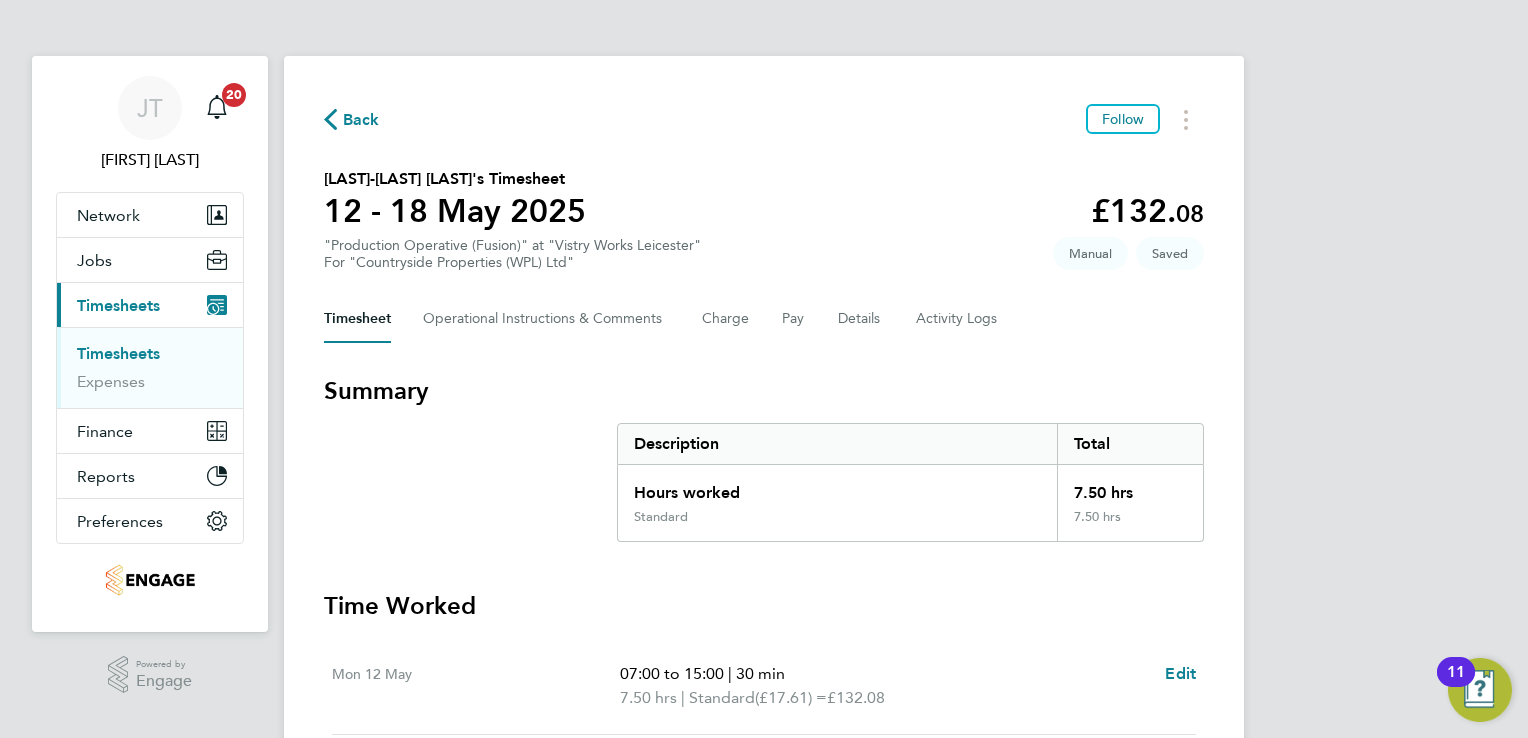 select on "15" 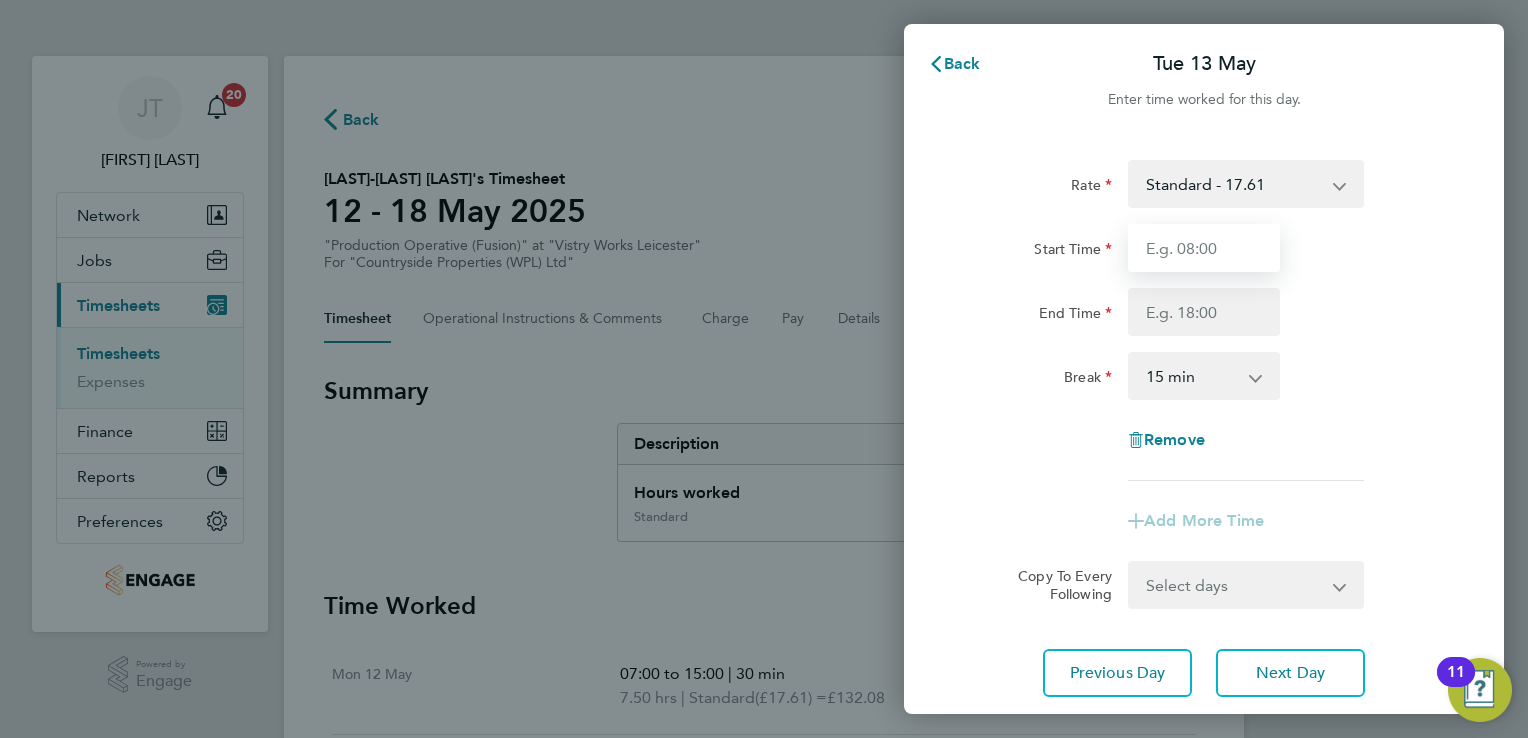 click on "Start Time" at bounding box center (1204, 248) 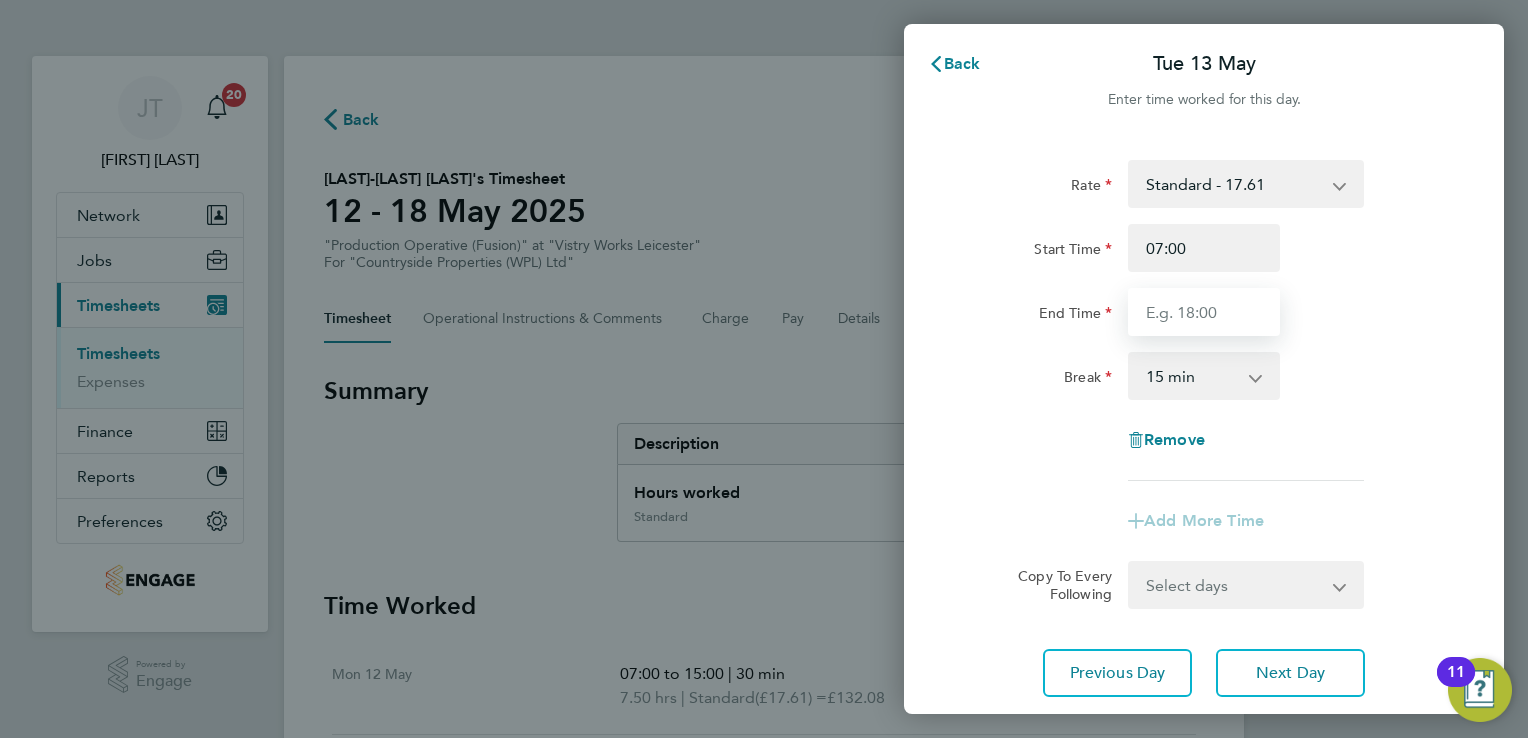 type on "15:00" 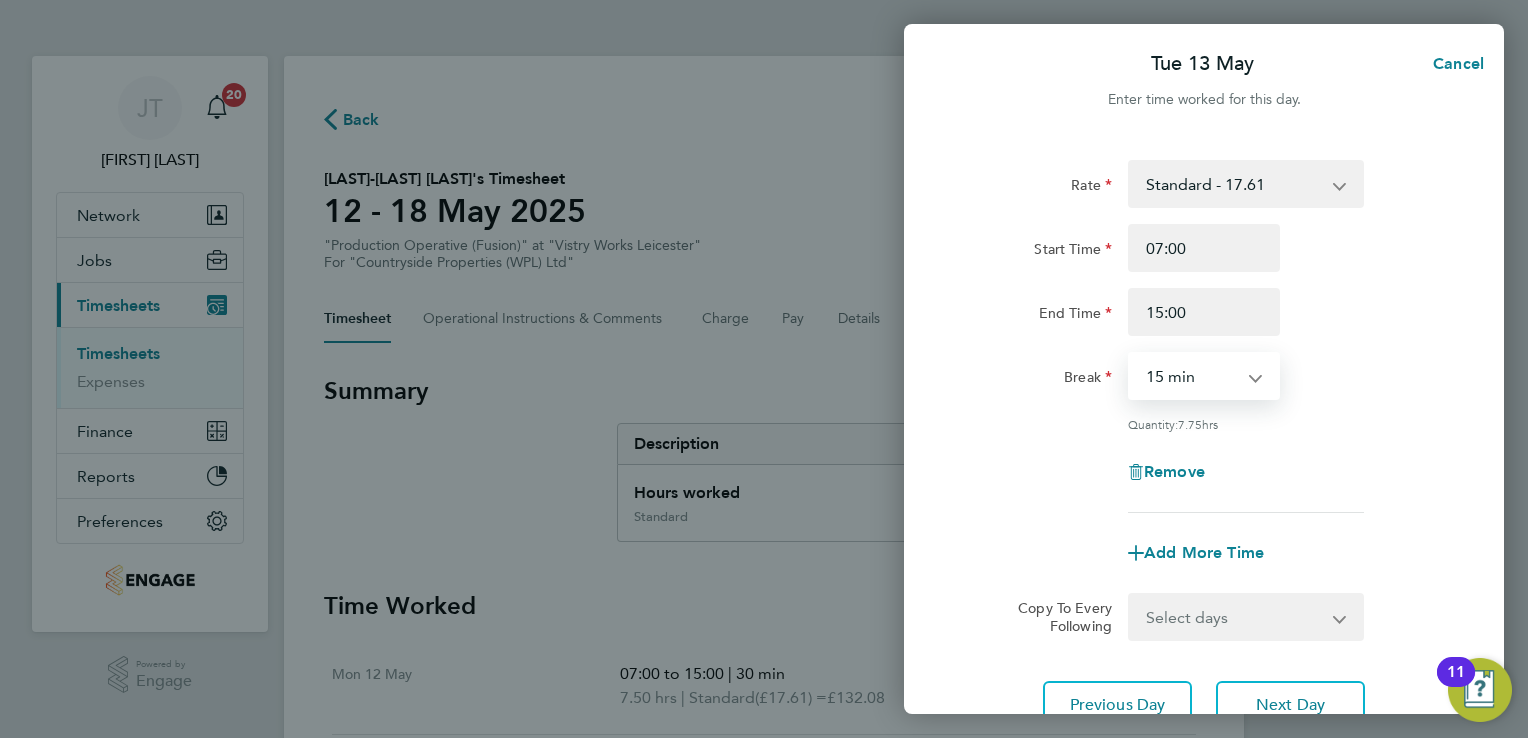 click on "0 min   15 min   30 min   45 min   60 min   75 min   90 min" at bounding box center (1192, 376) 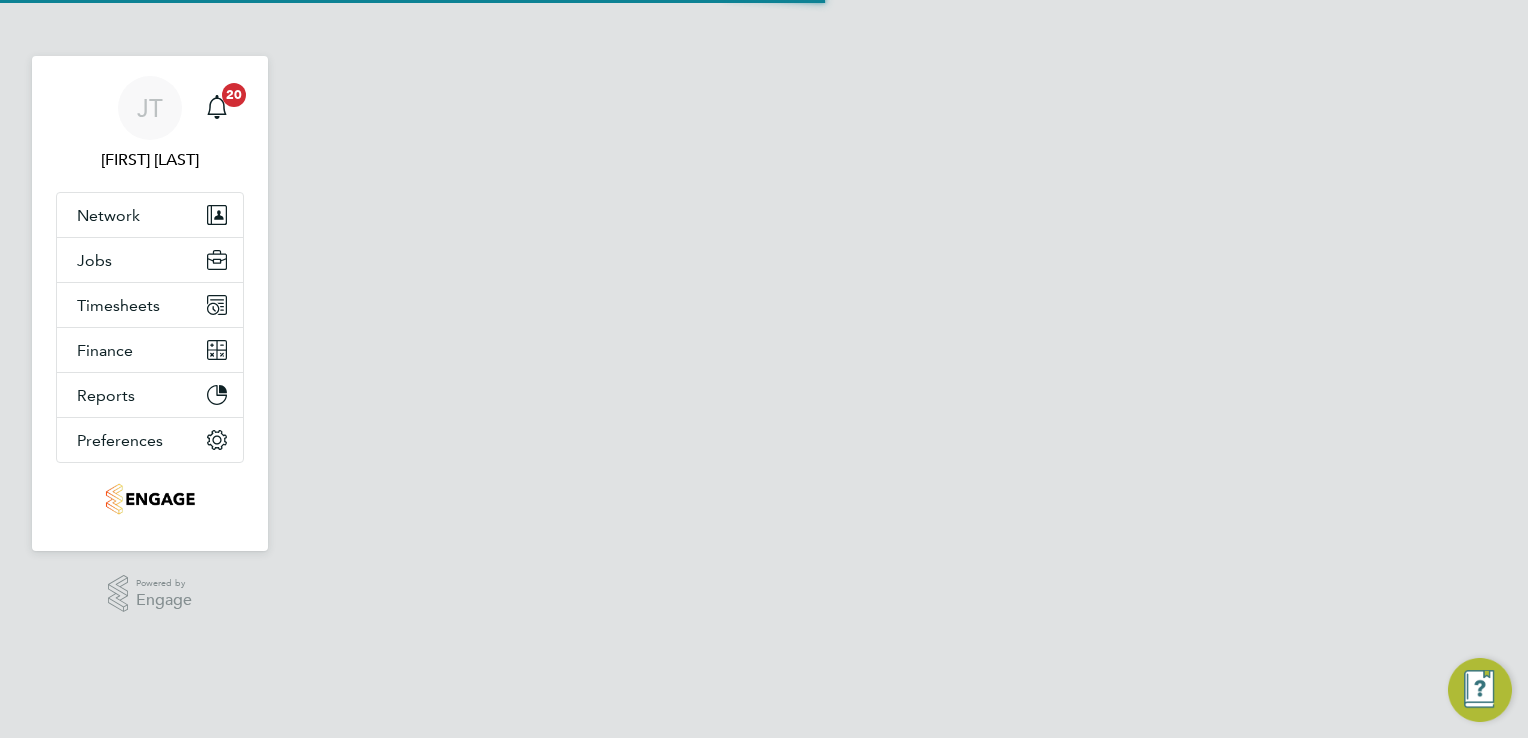 scroll, scrollTop: 0, scrollLeft: 0, axis: both 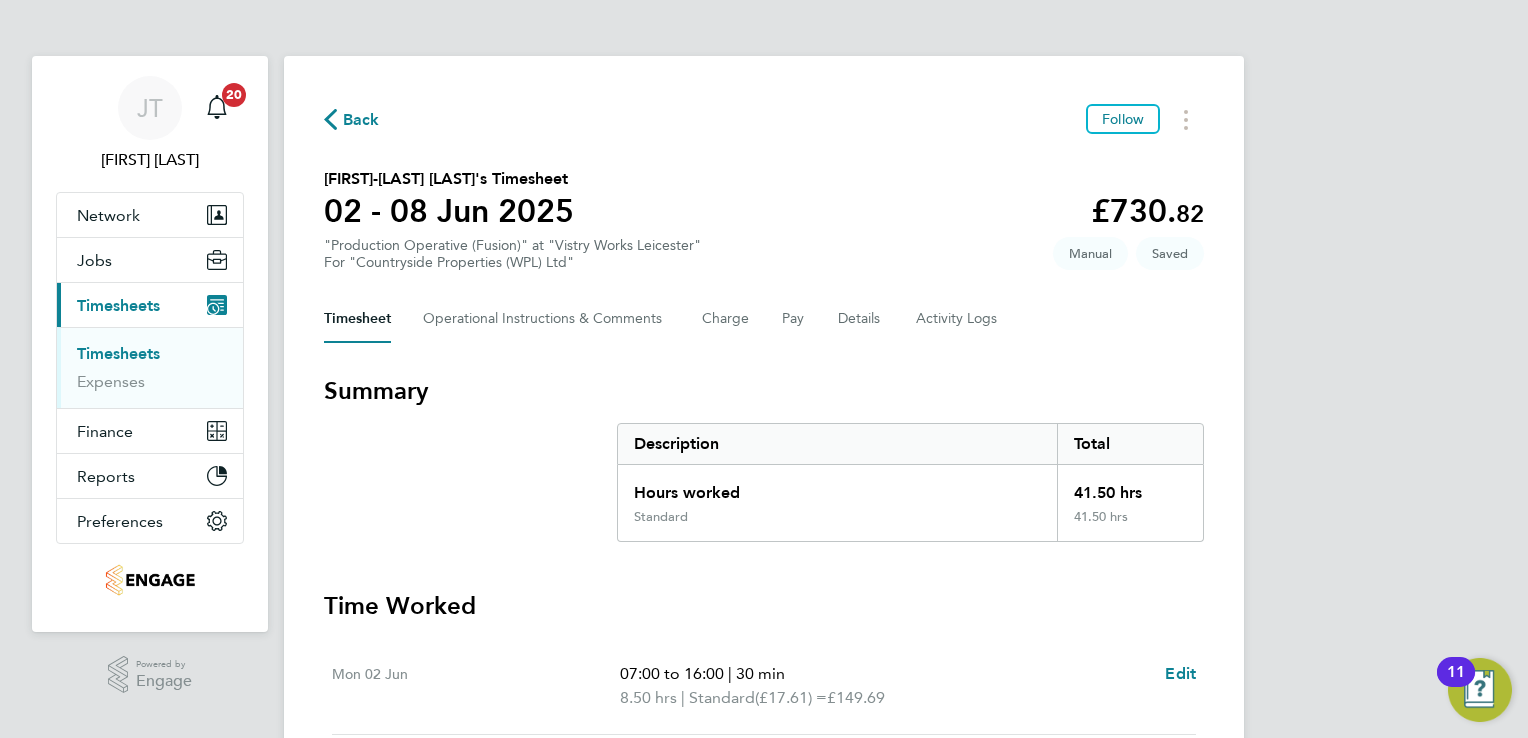 type 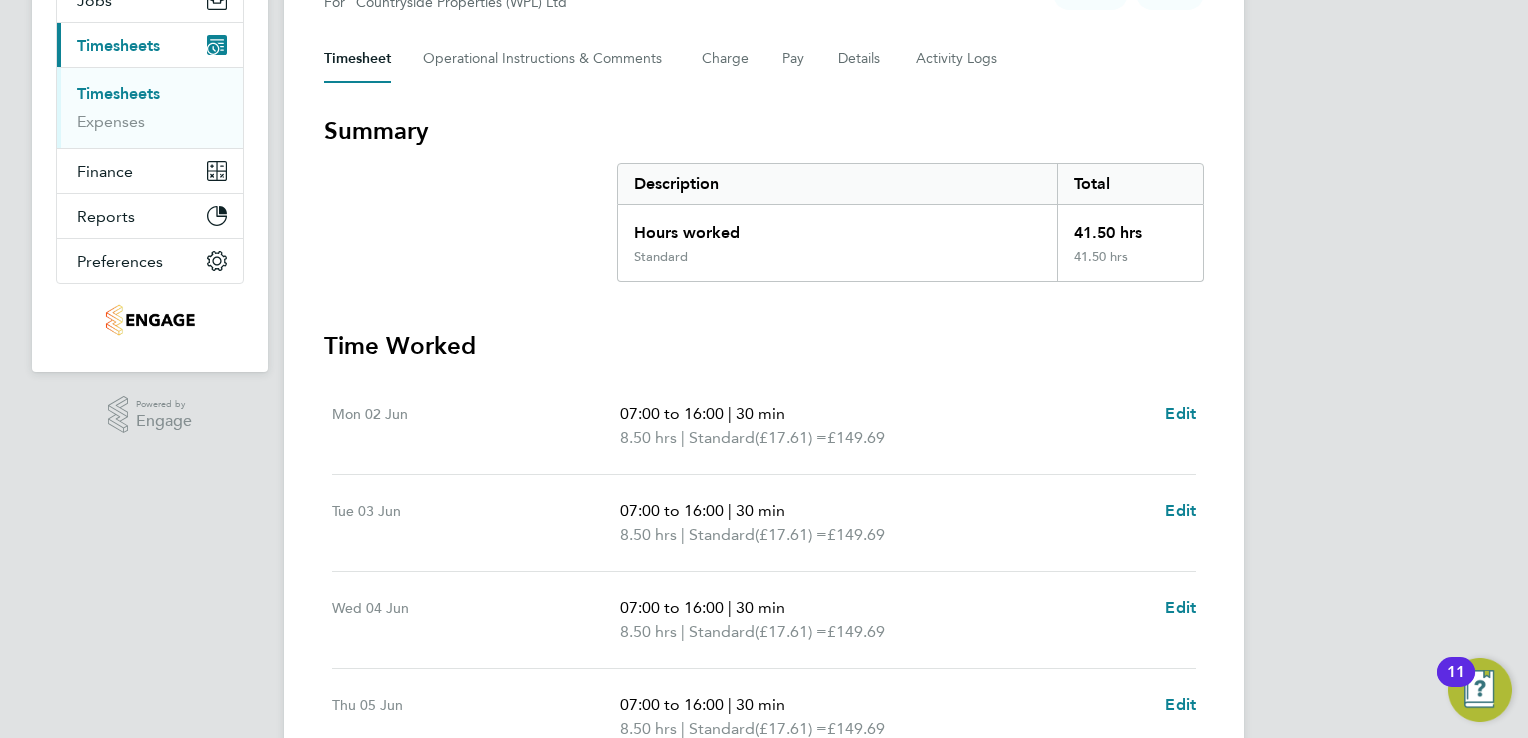 scroll, scrollTop: 360, scrollLeft: 0, axis: vertical 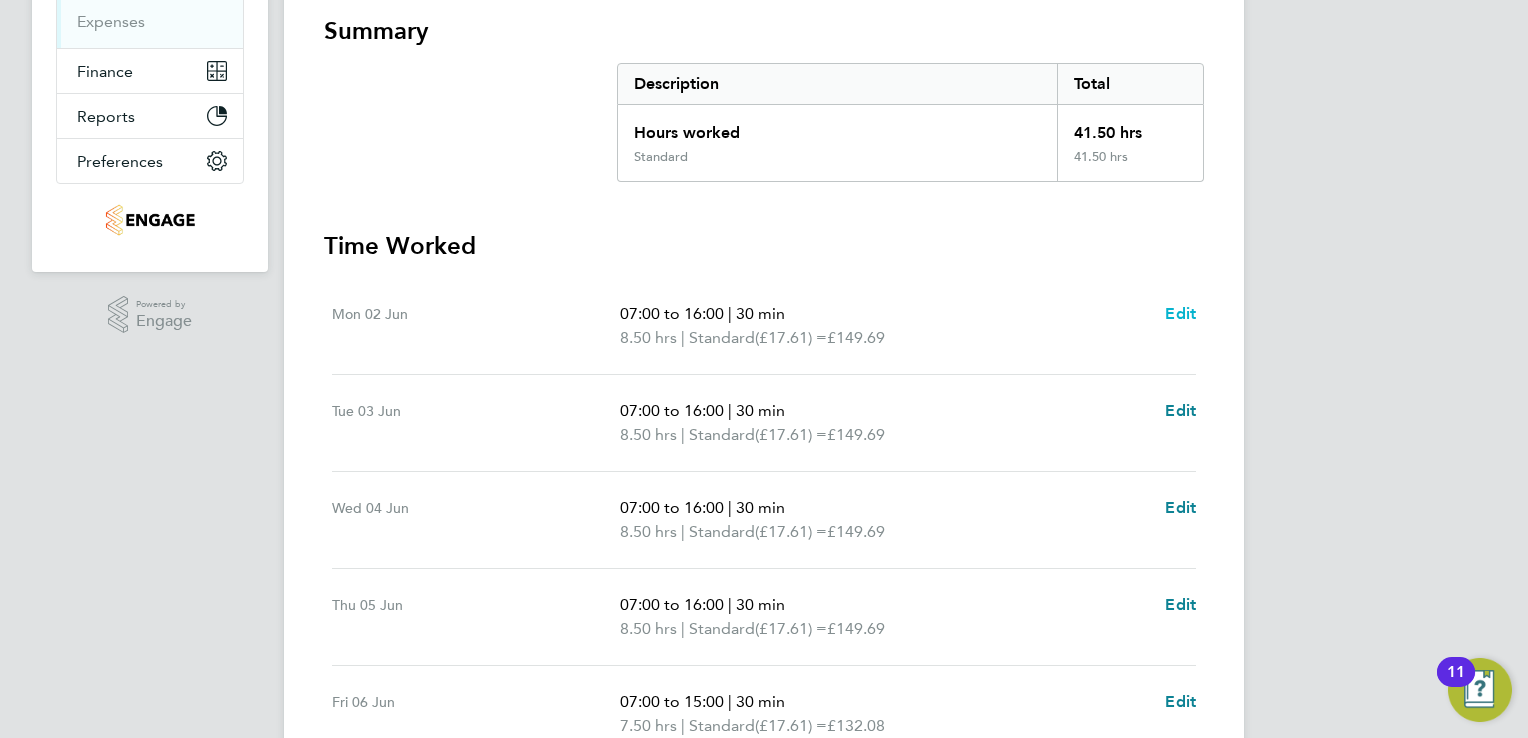 click on "Edit" at bounding box center [1180, 313] 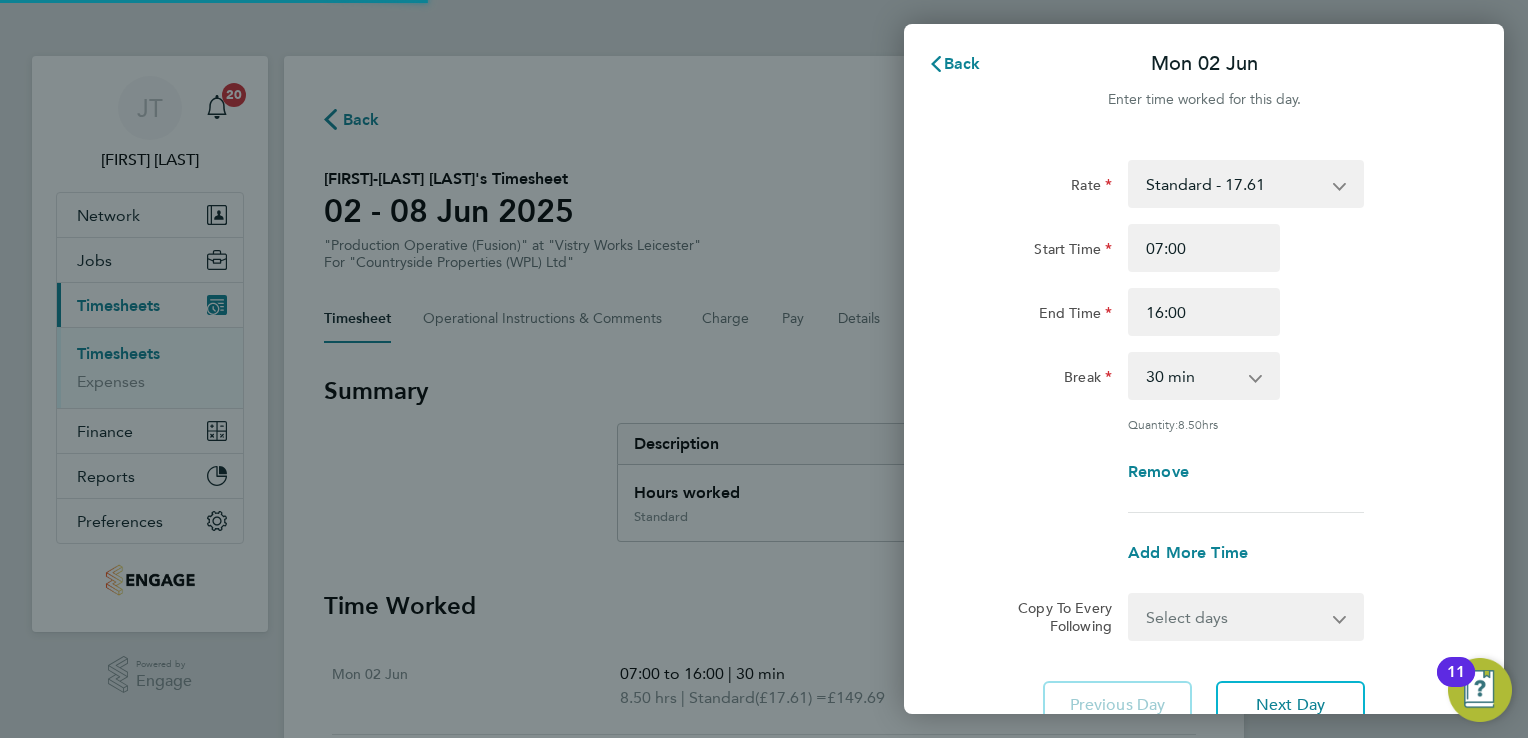 scroll, scrollTop: 0, scrollLeft: 0, axis: both 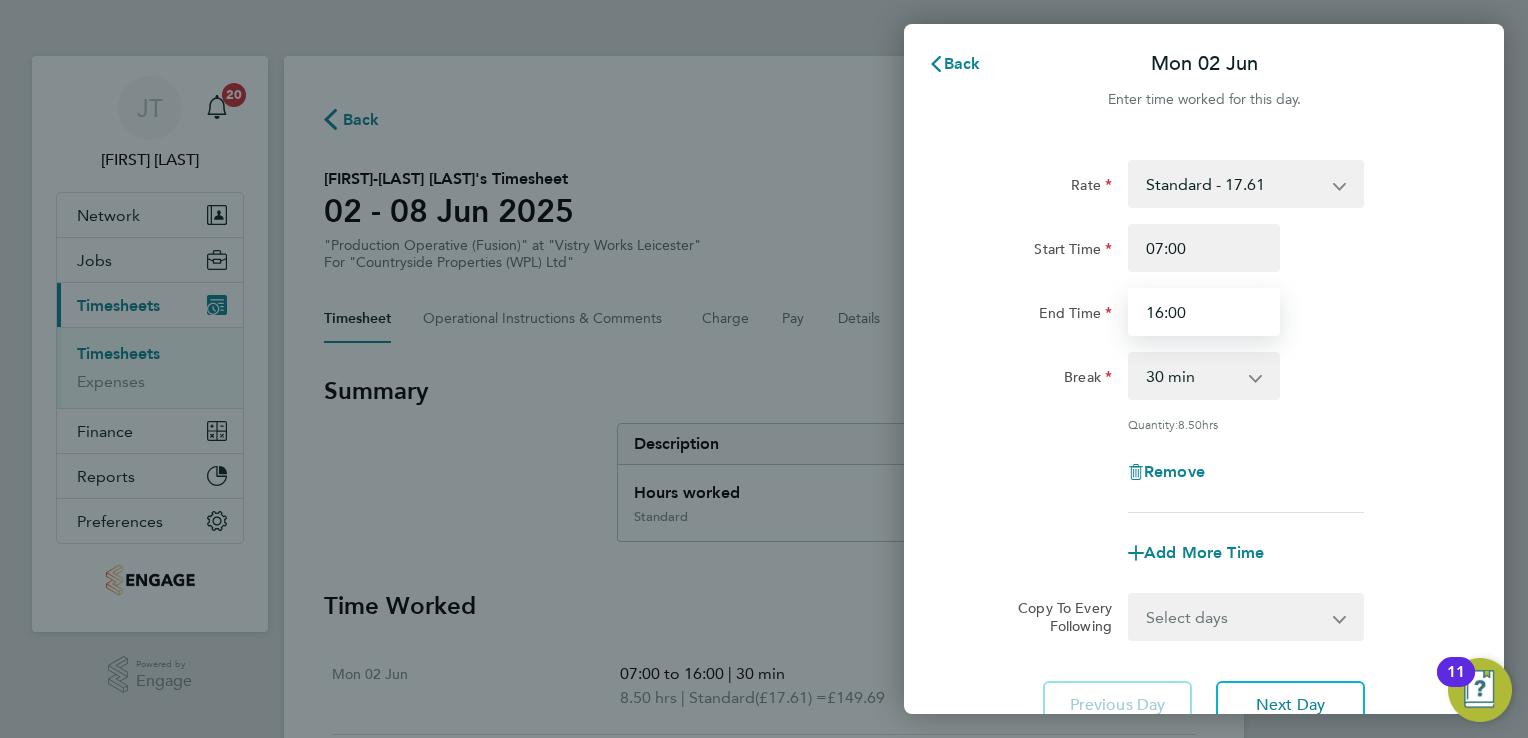 click on "16:00" at bounding box center [1204, 312] 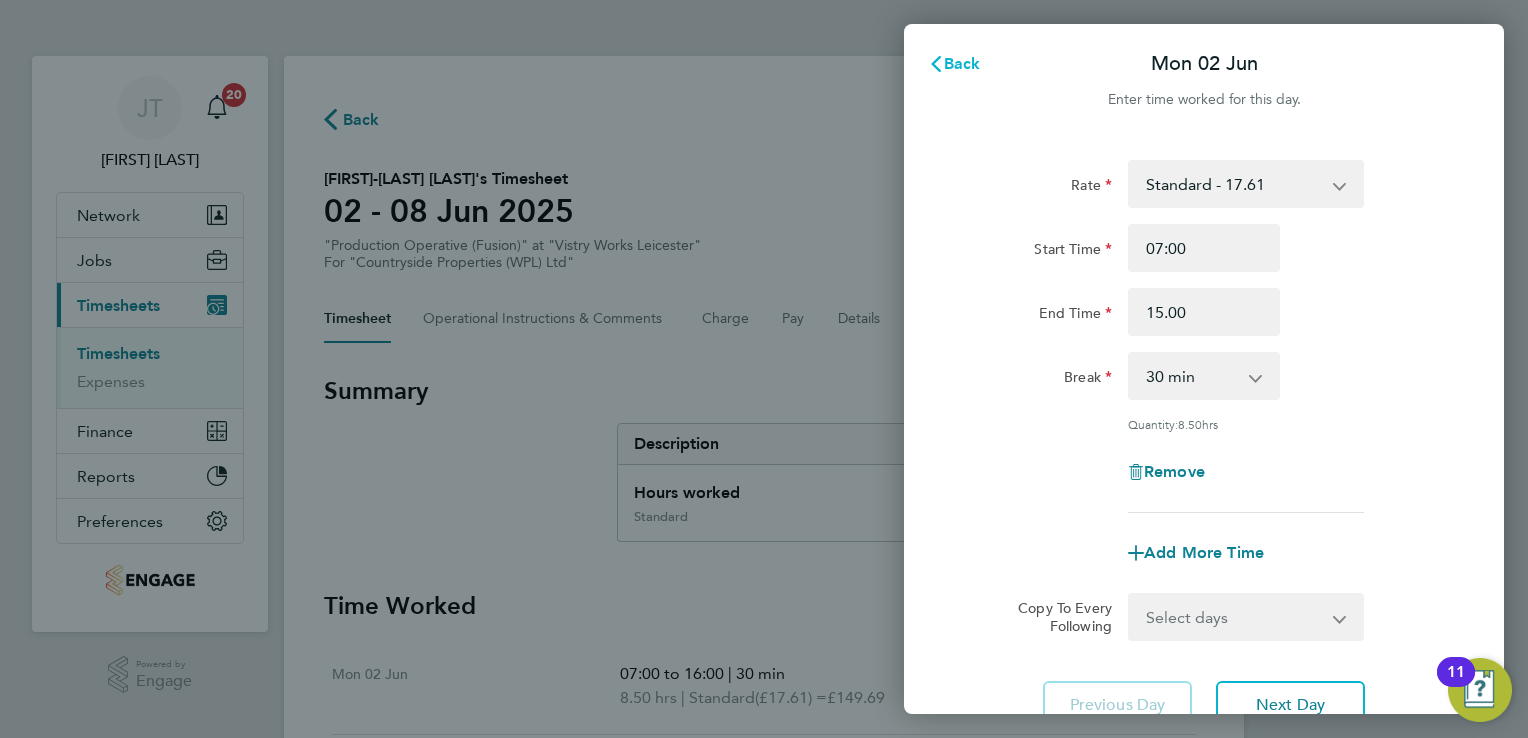 type on "15:00" 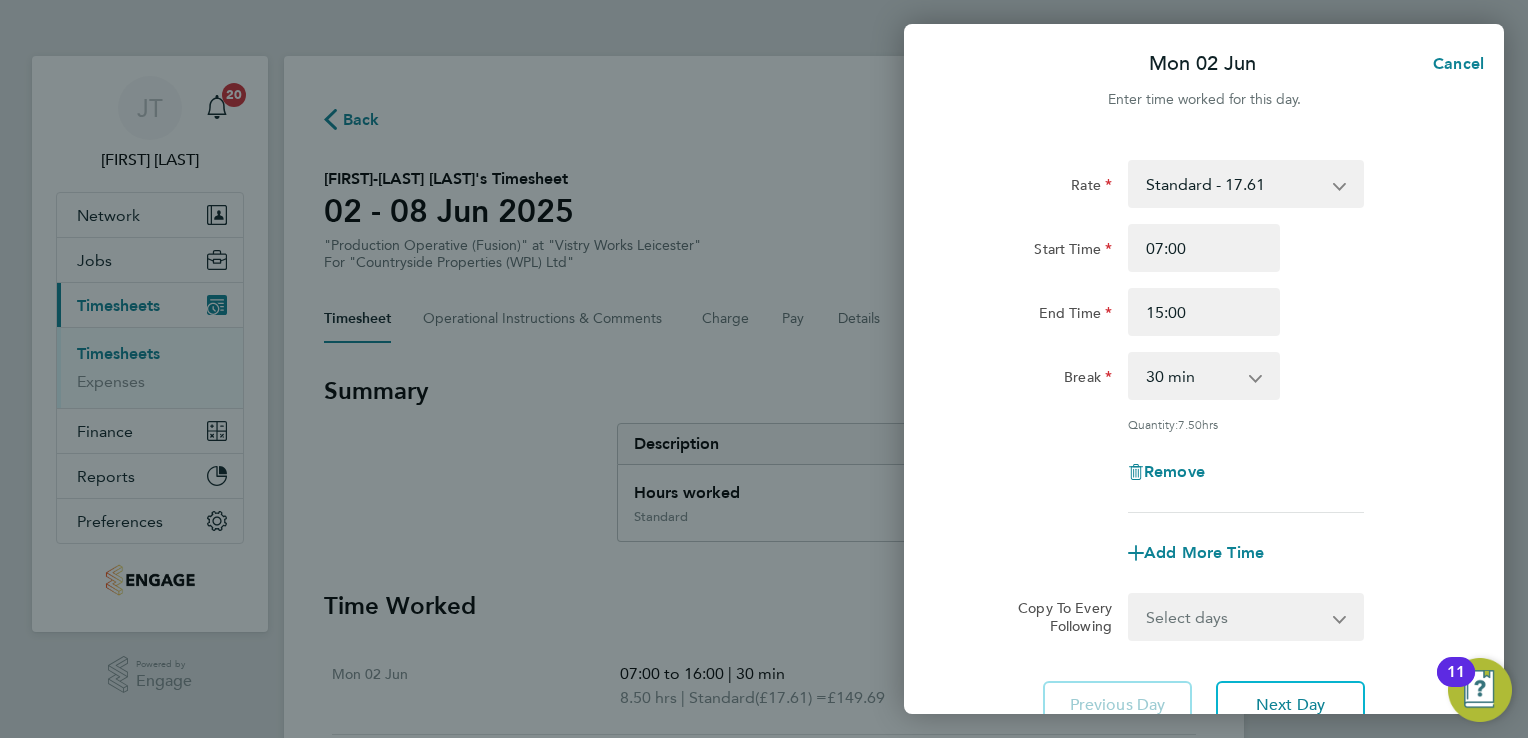 click on "Mon 02 Jun  Cancel  Enter time worked for this day.  Rate  Standard - 17.61   OT 1 - 26.42   OT2 - 35.22
Start Time 07:00 End Time 15:00 Break  0 min   15 min   30 min   45 min   60 min   75 min   90 min
Quantity:  7.50  hrs
Remove
Add More Time  Copy To Every Following  Select days   Day   Weekday (Mon-Fri)   Weekend (Sat-Sun)   Tuesday   Wednesday   Thursday   Friday   Saturday   Sunday
Previous Day   Next Day   Save Timesheet   Save & Submit Timesheet" 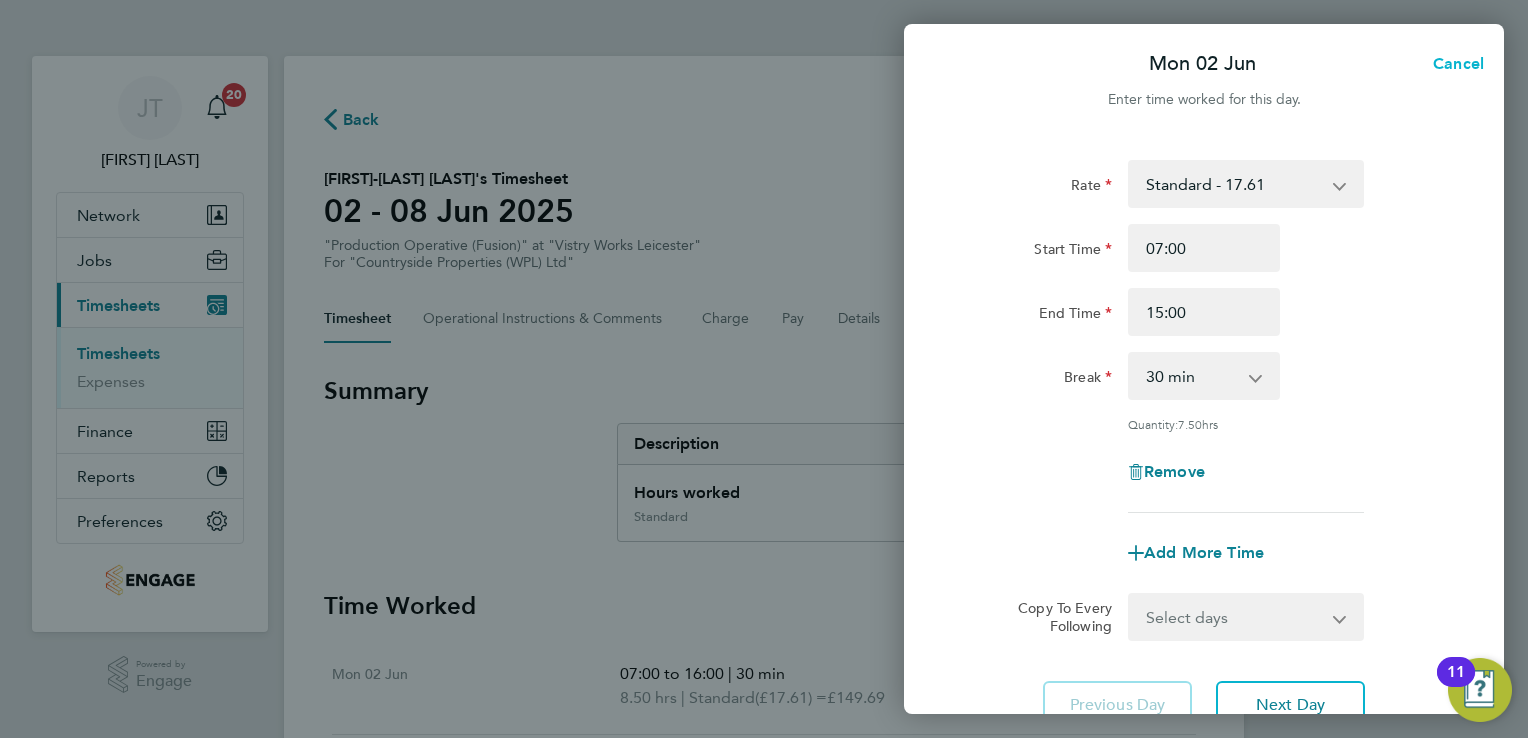 click on "Cancel" 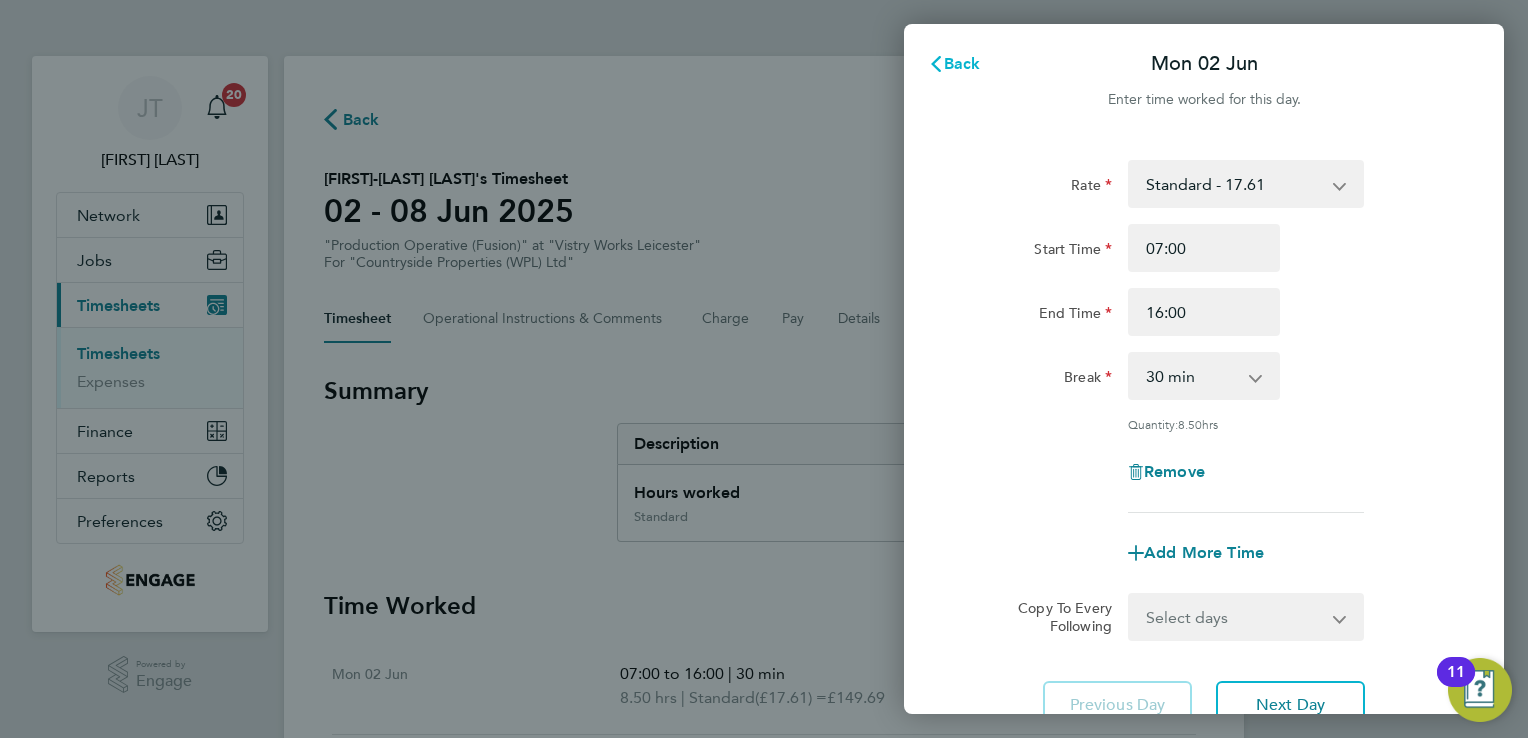 click on "Back" 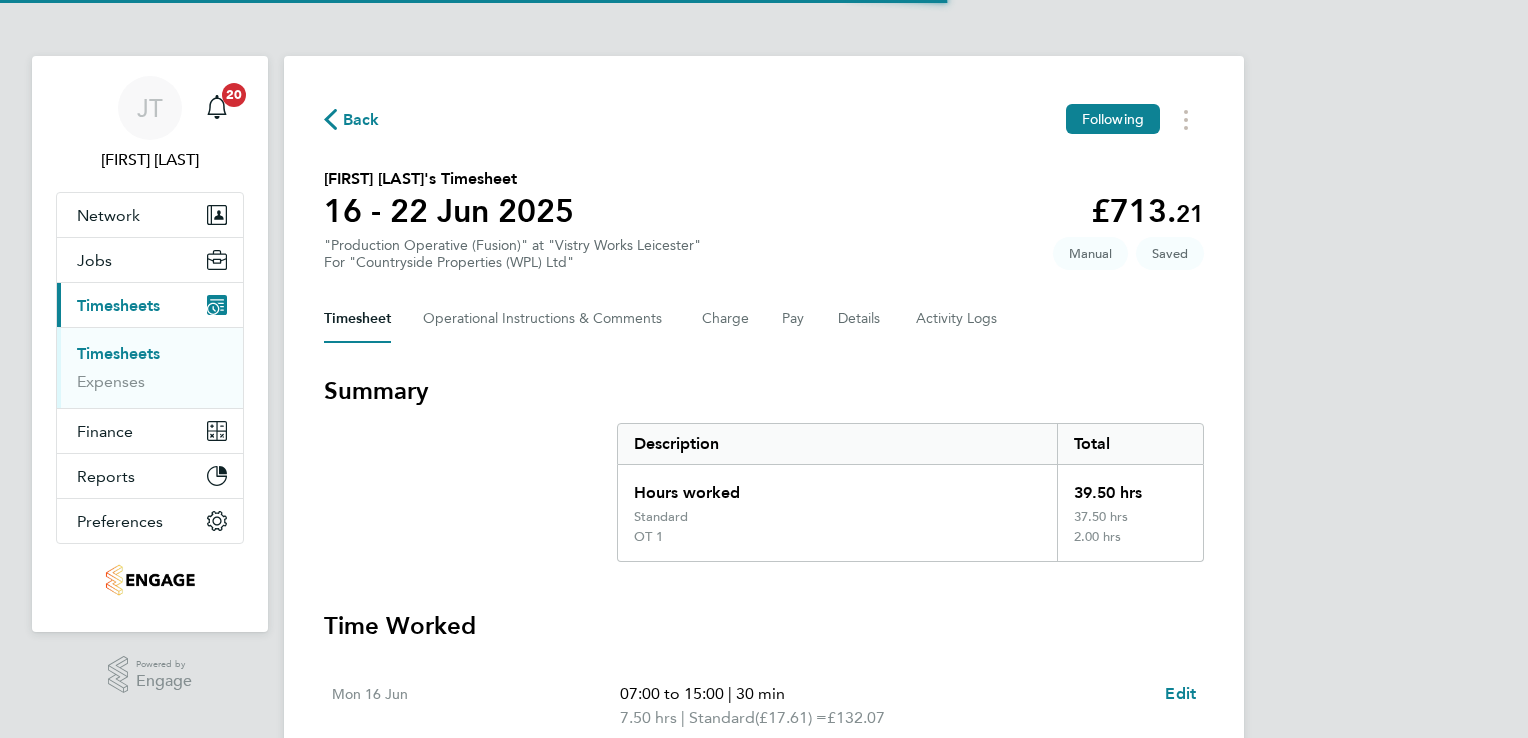 scroll, scrollTop: 0, scrollLeft: 0, axis: both 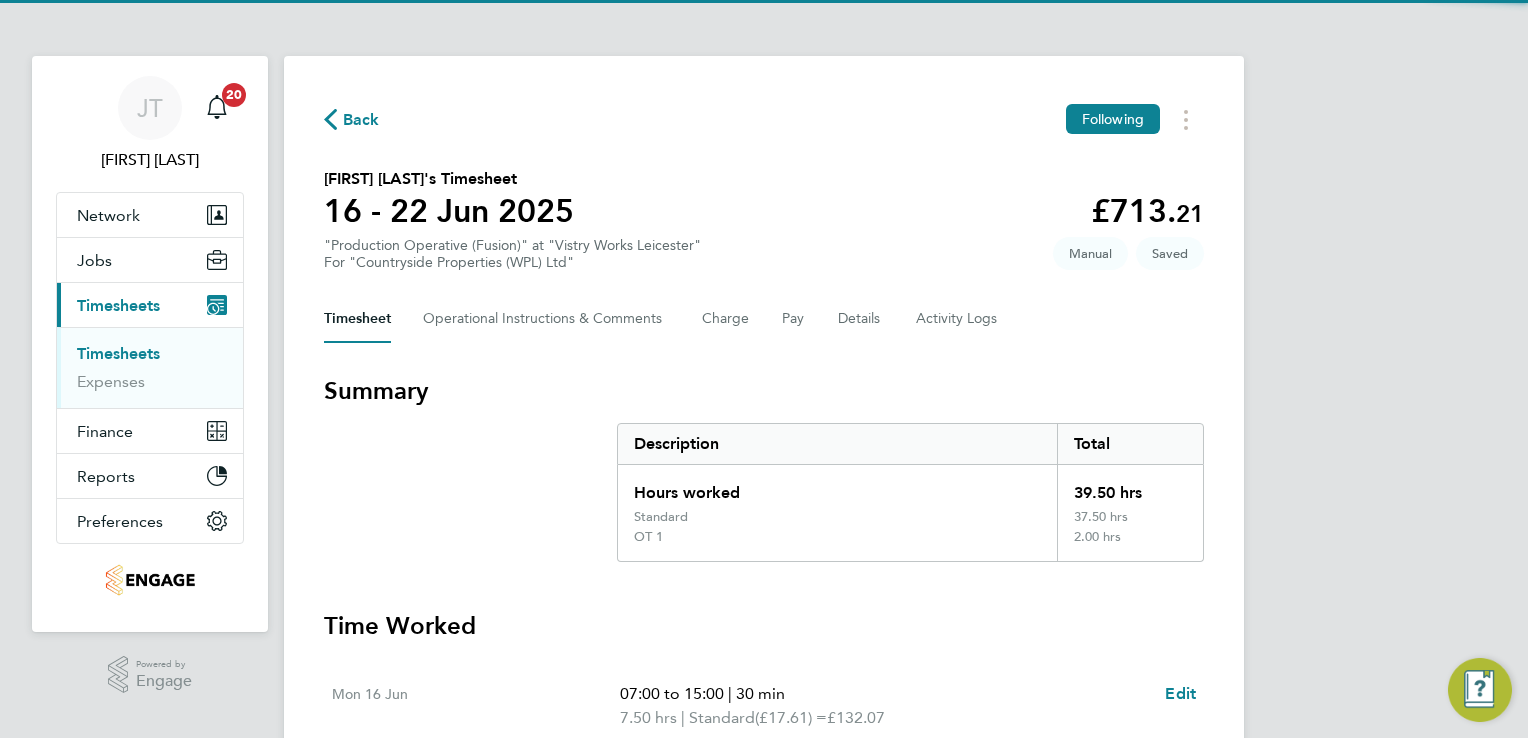 type 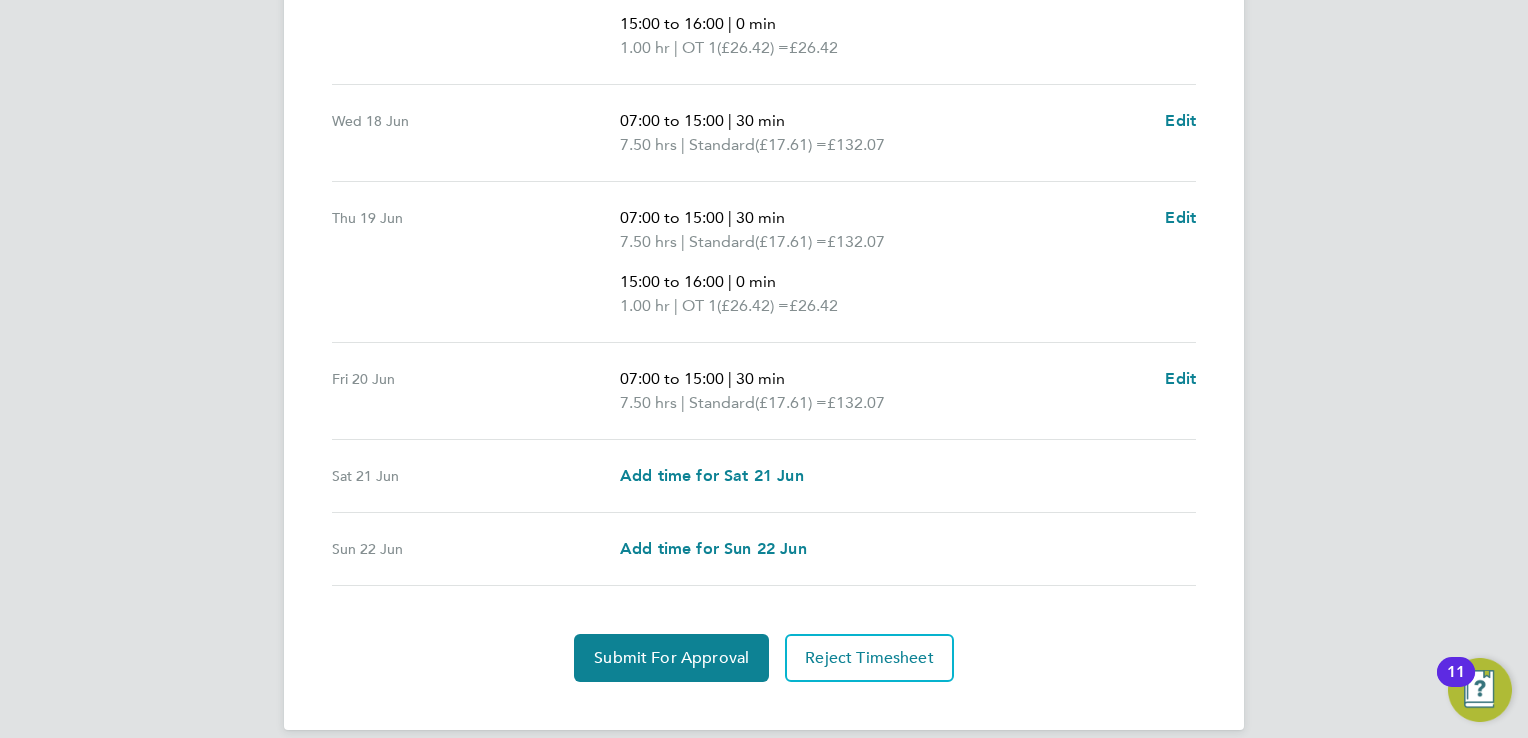 scroll, scrollTop: 852, scrollLeft: 0, axis: vertical 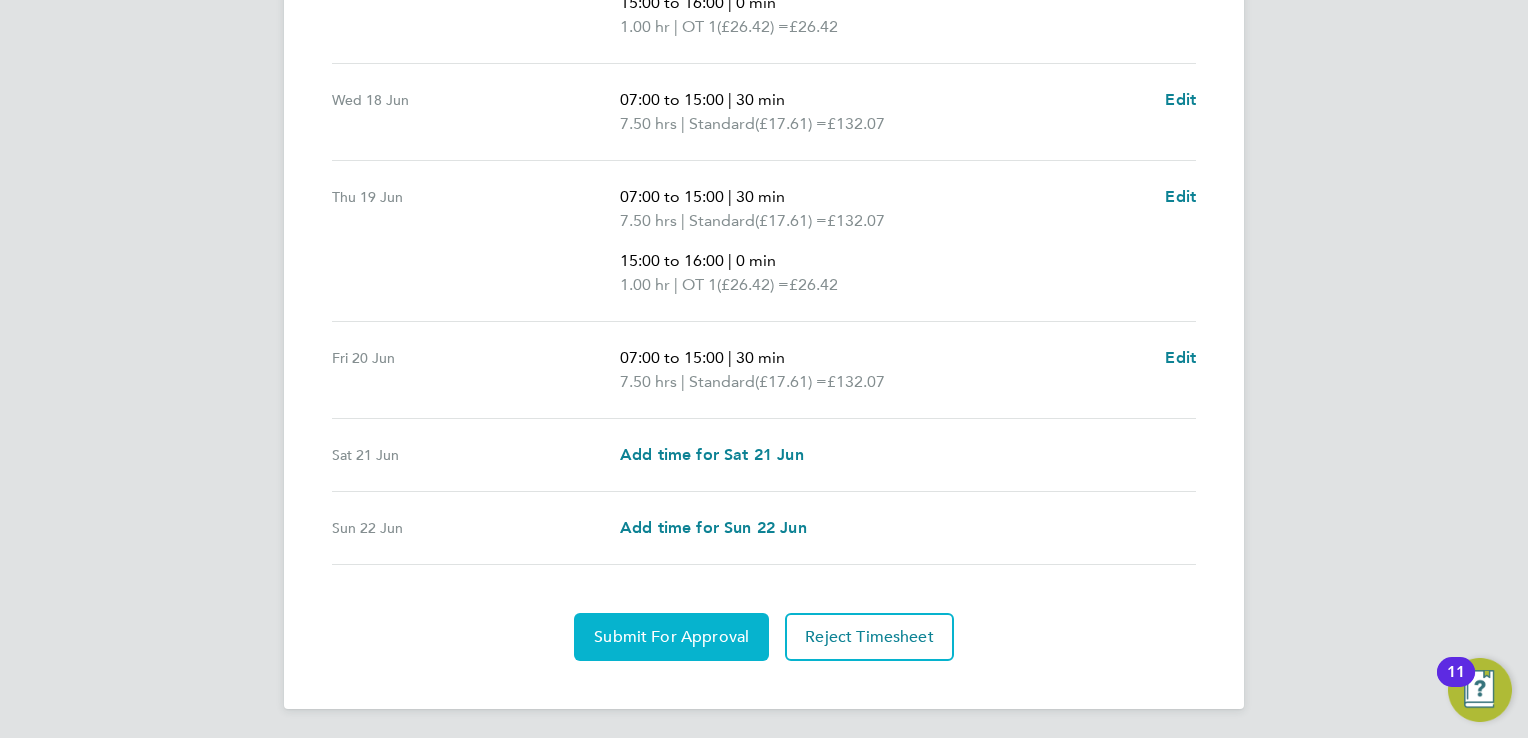 click on "Submit For Approval" 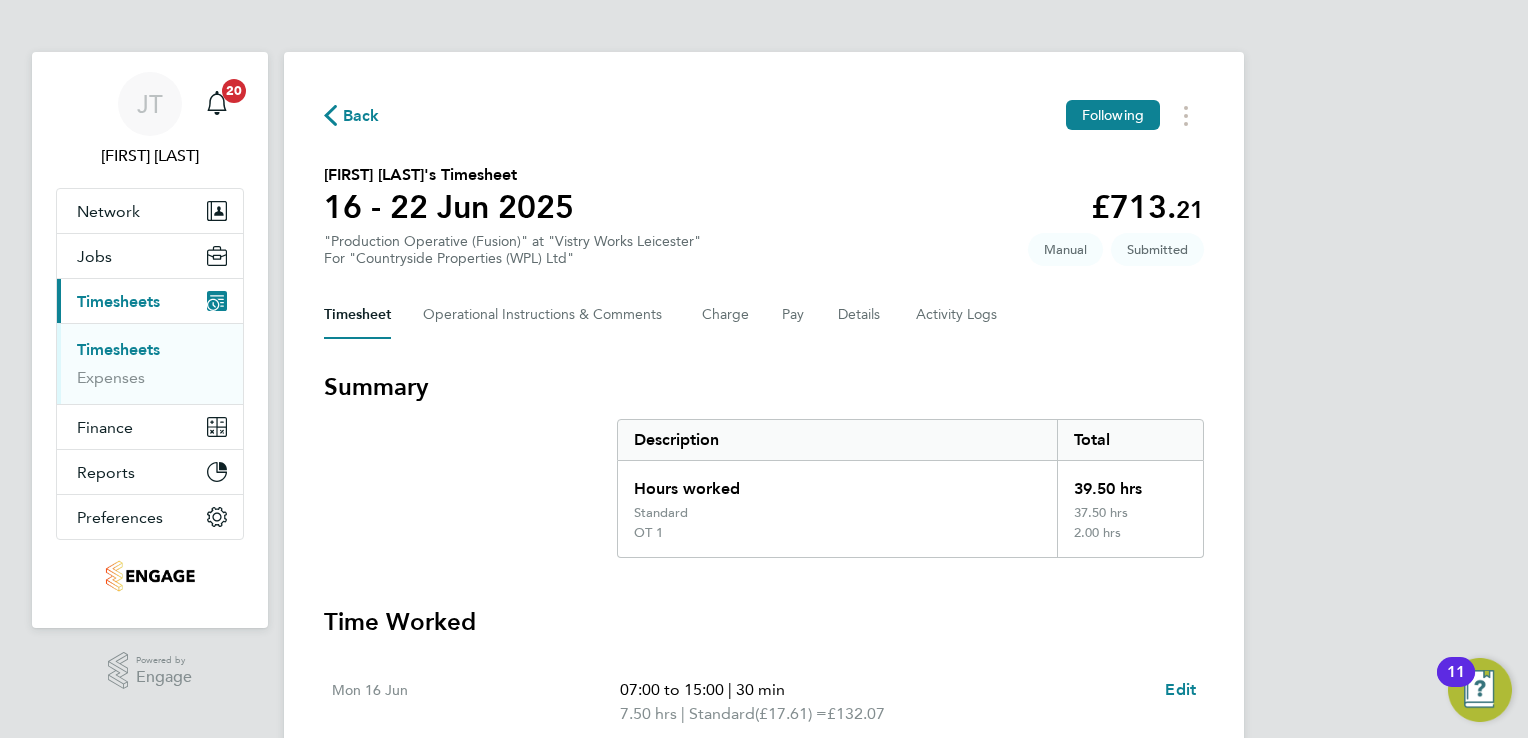 scroll, scrollTop: 0, scrollLeft: 0, axis: both 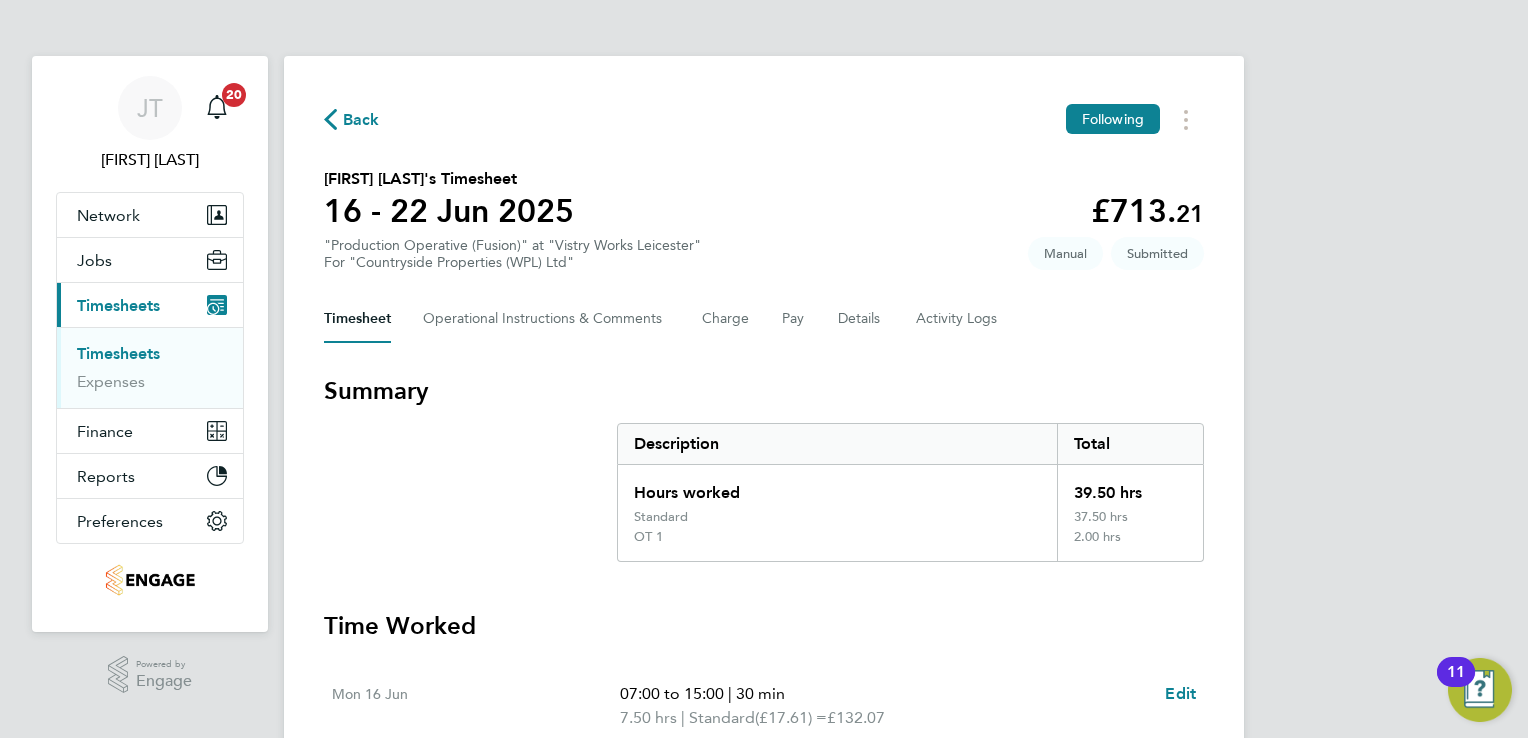 click on "Back" 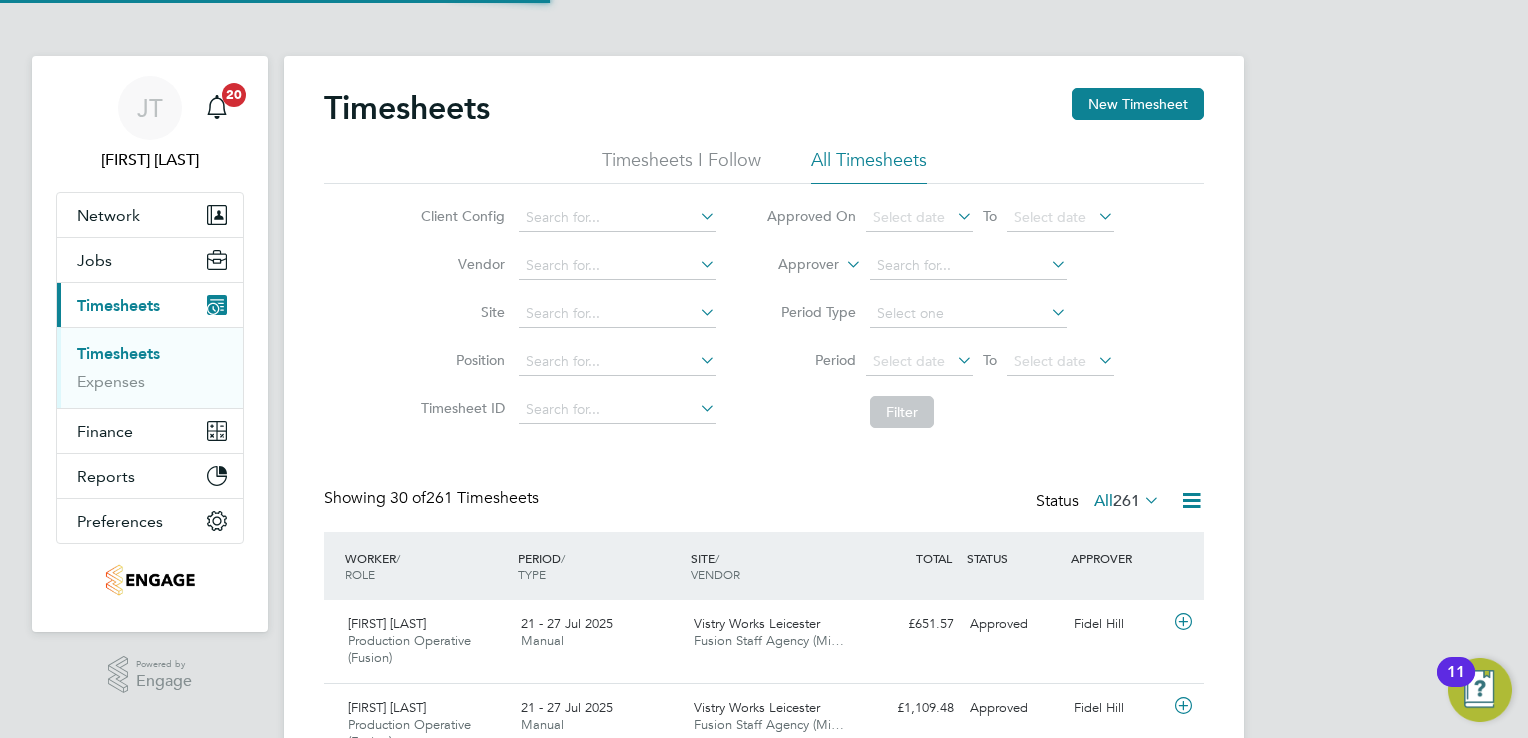 scroll, scrollTop: 10, scrollLeft: 10, axis: both 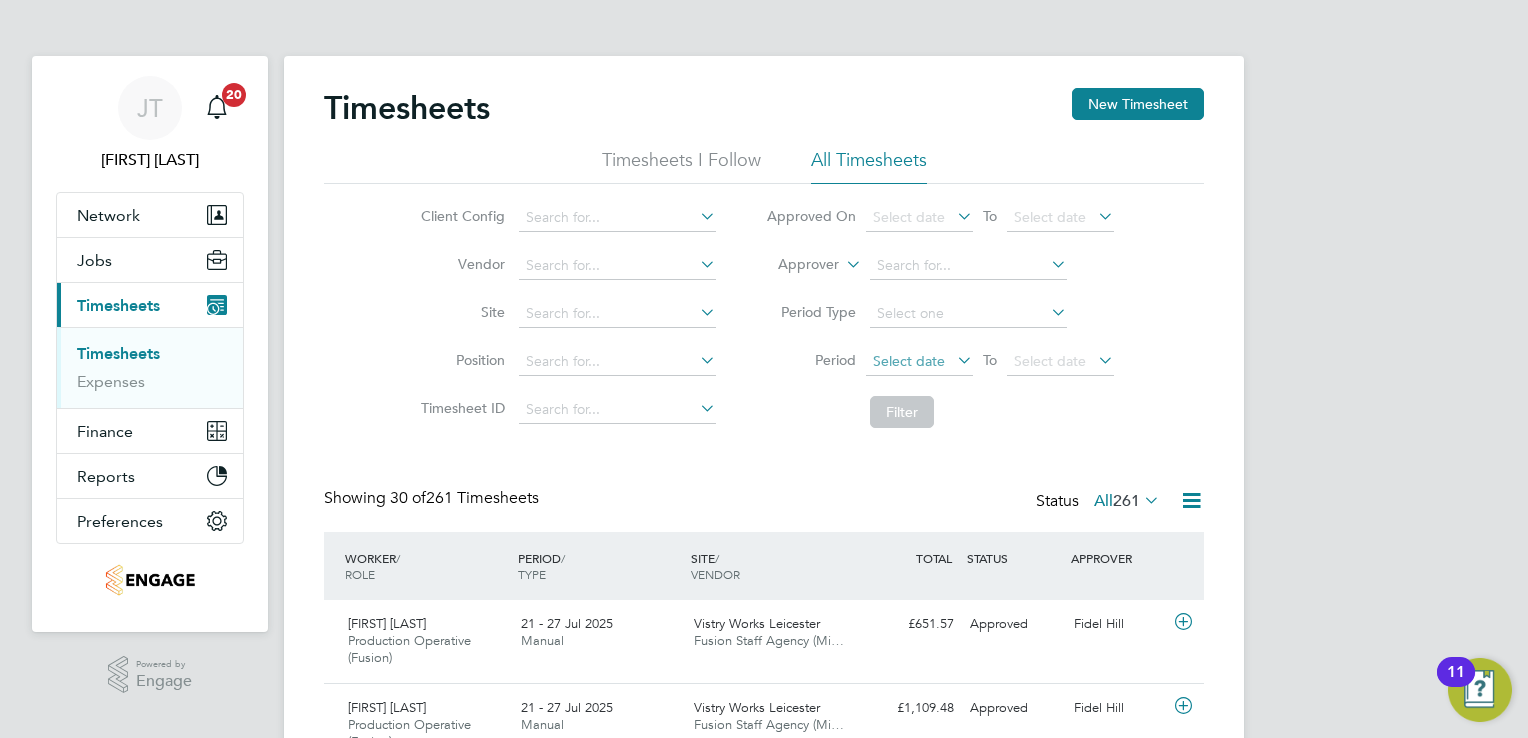 click on "Select date" 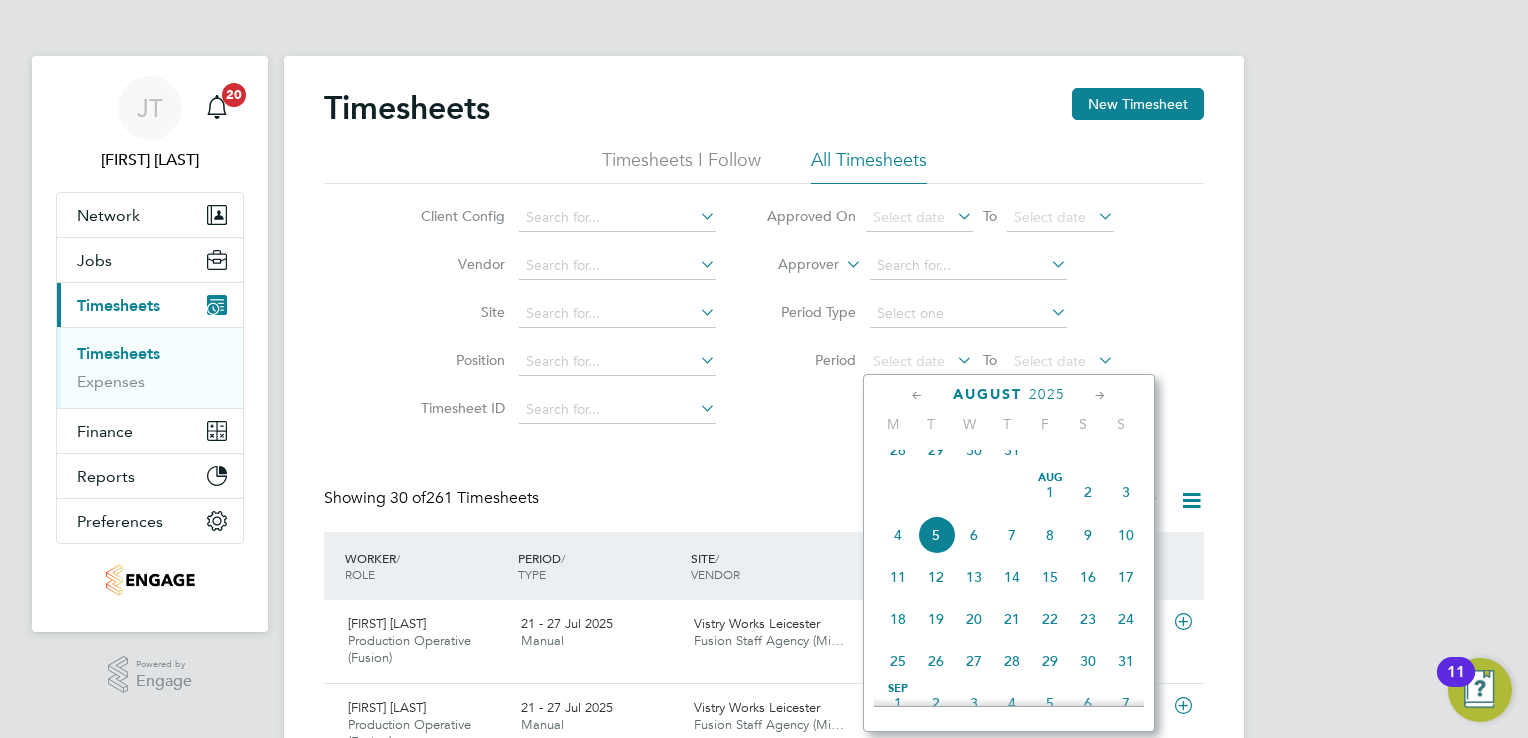 click 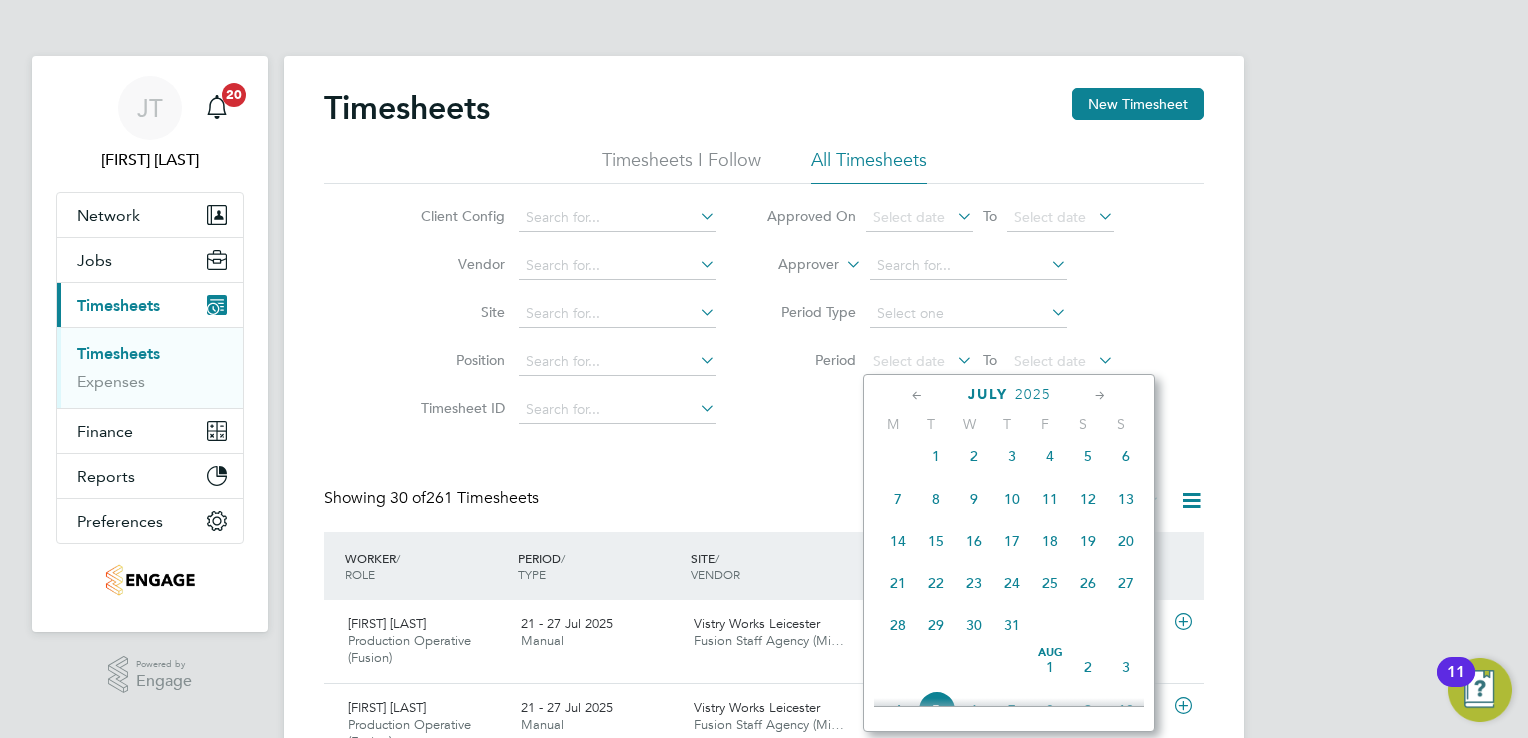 click 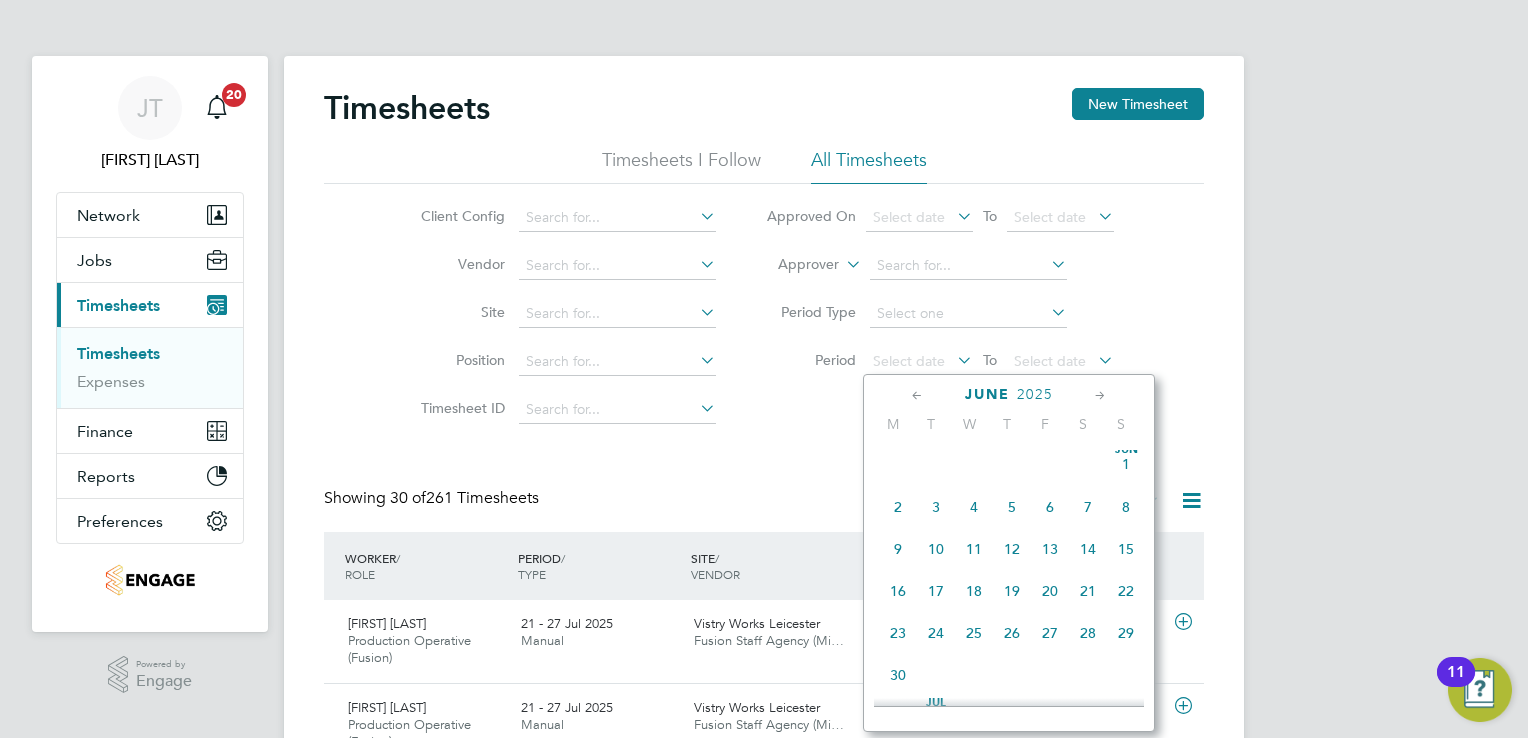 click on "9" 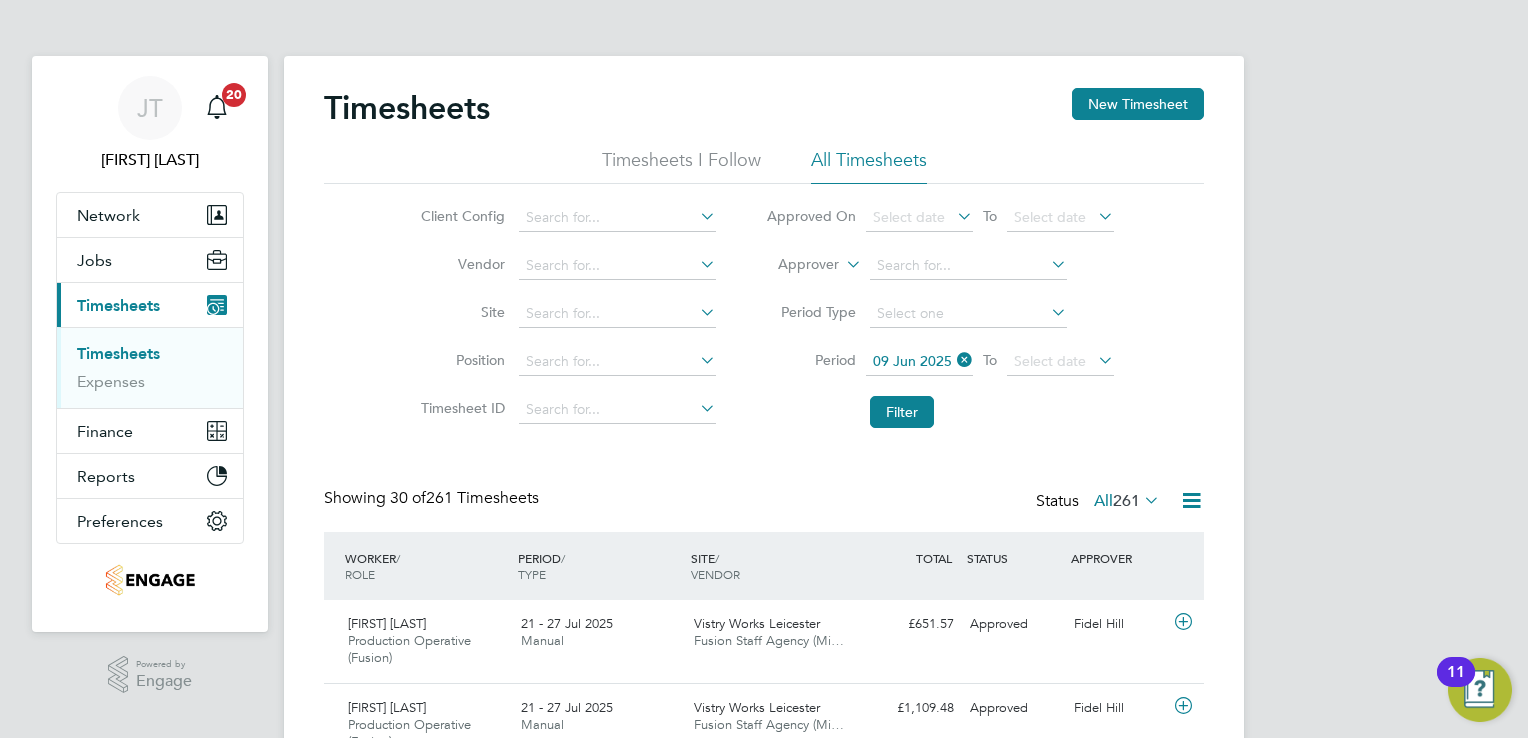 click on "09 Jun 2025" 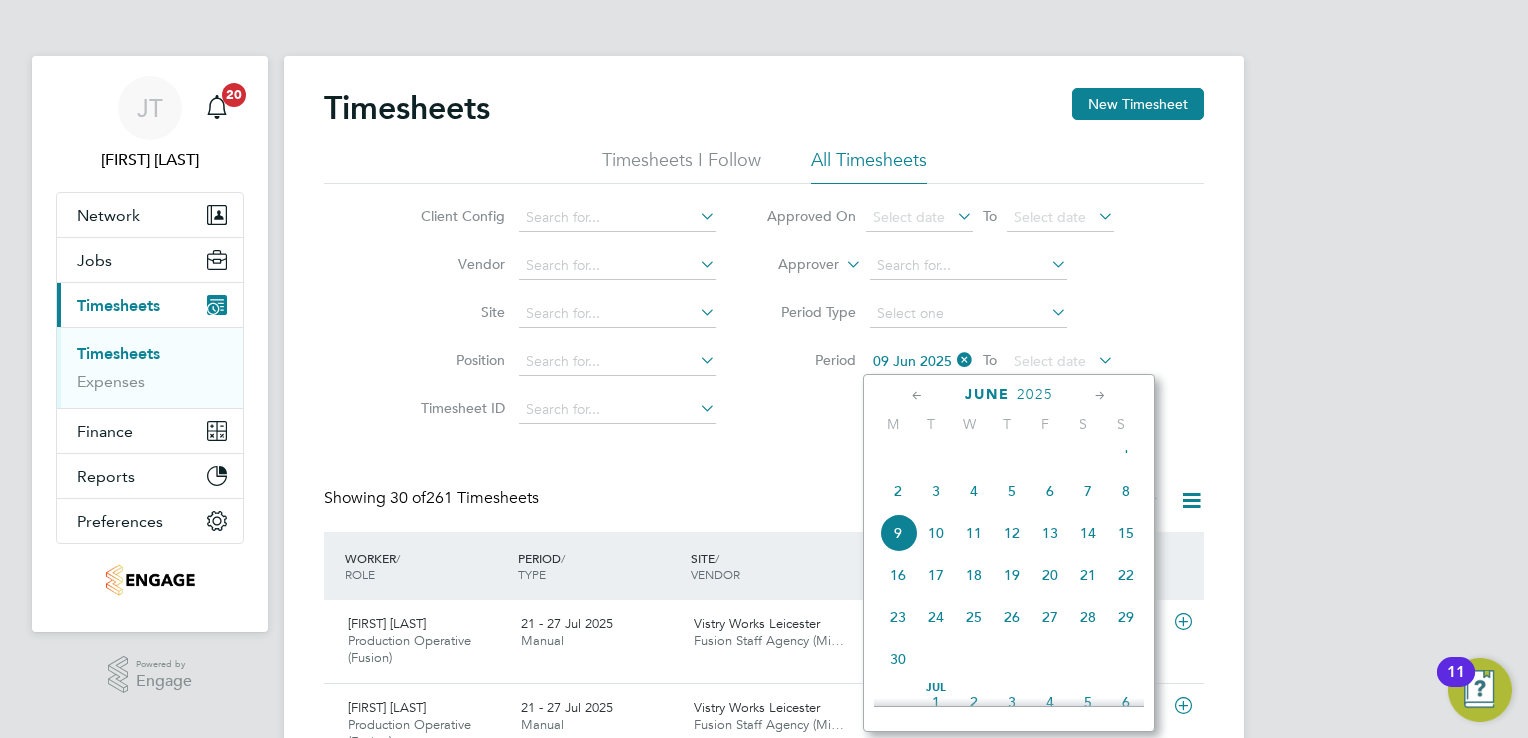 click on "16" 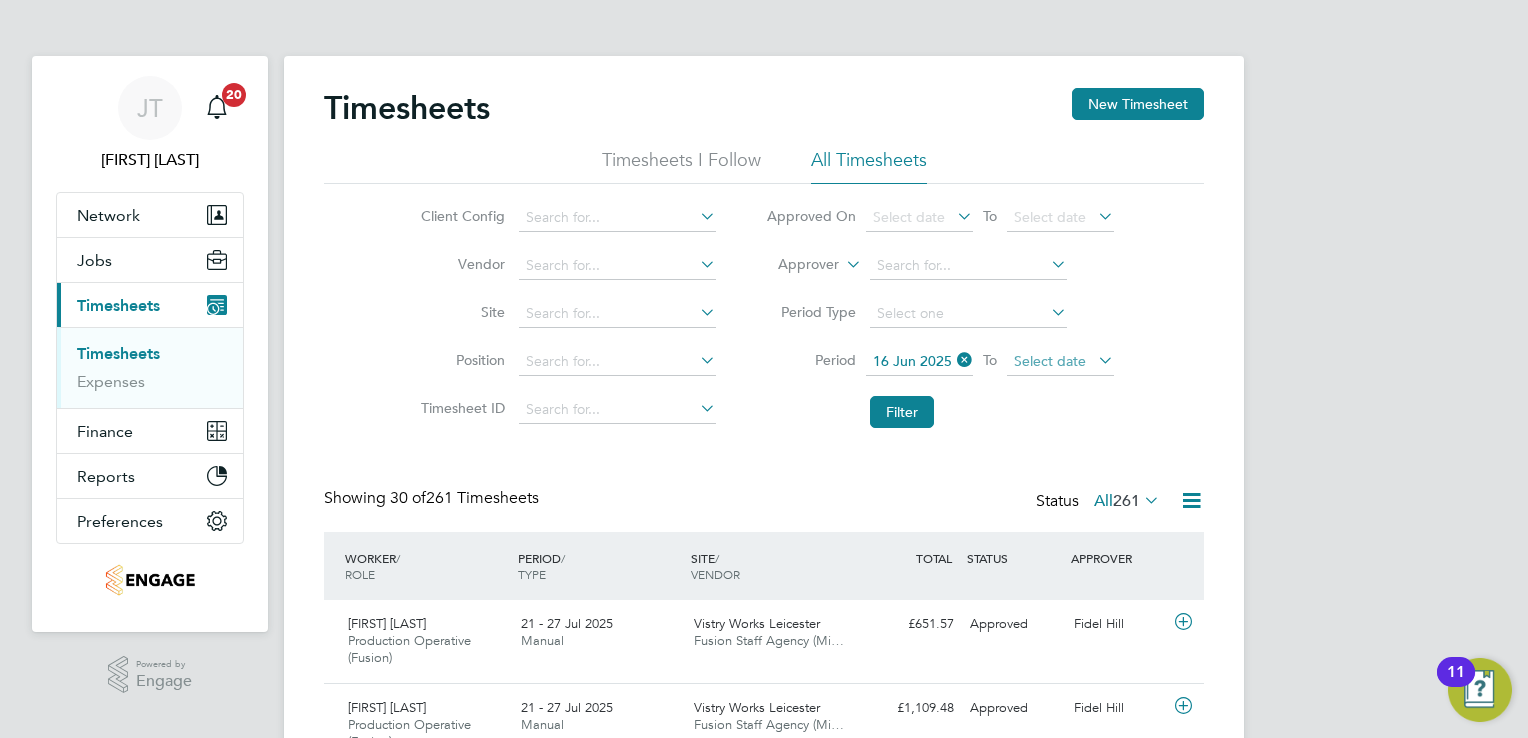 click on "Select date" 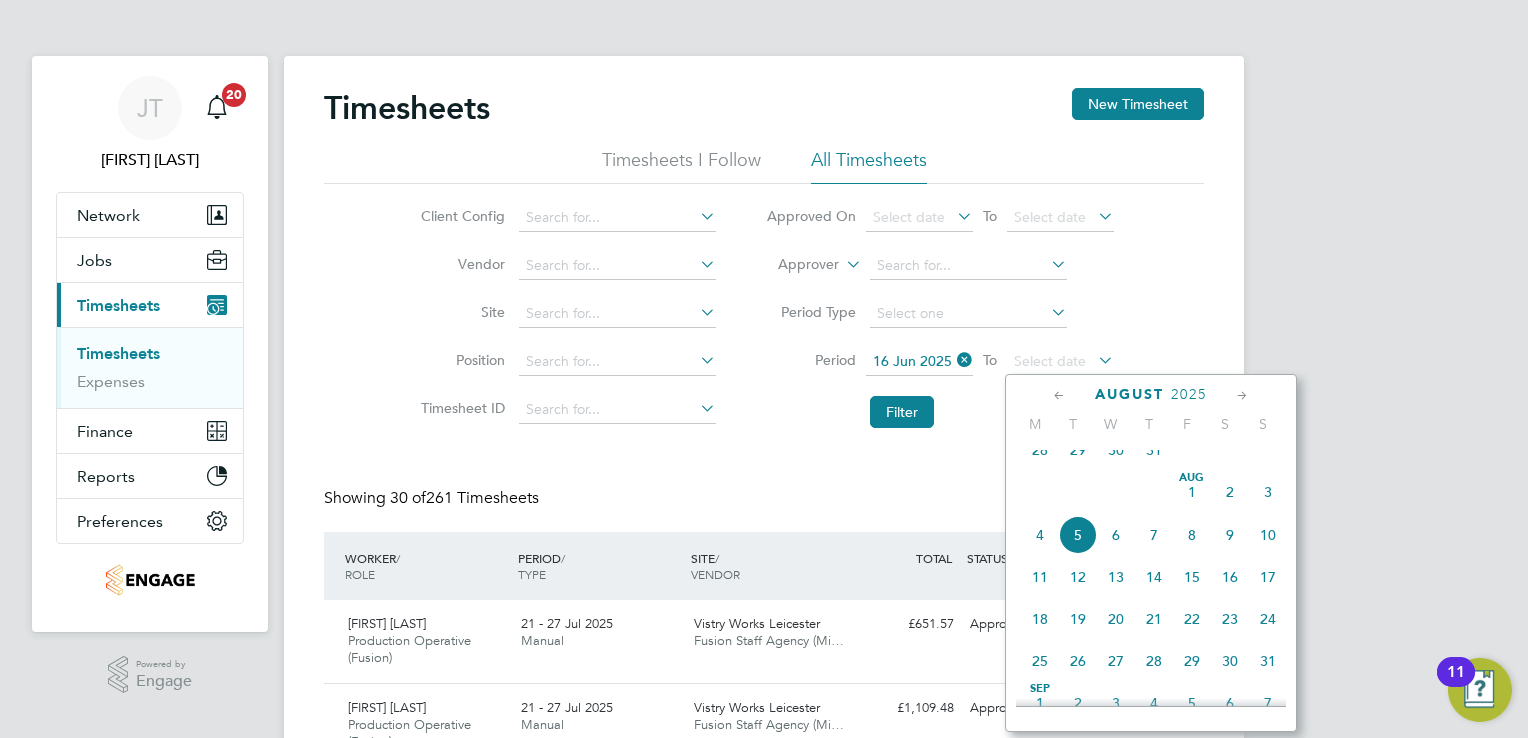 click 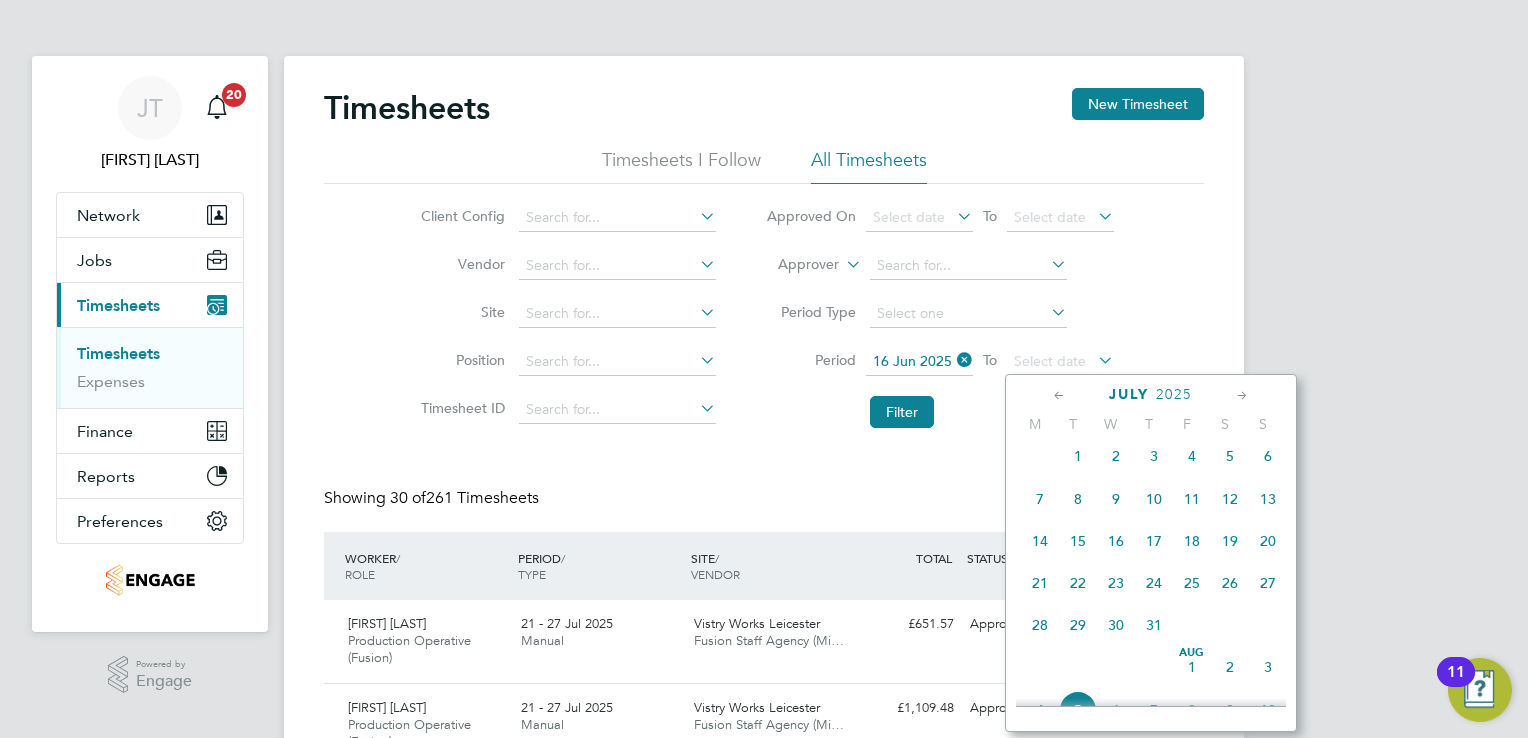 click 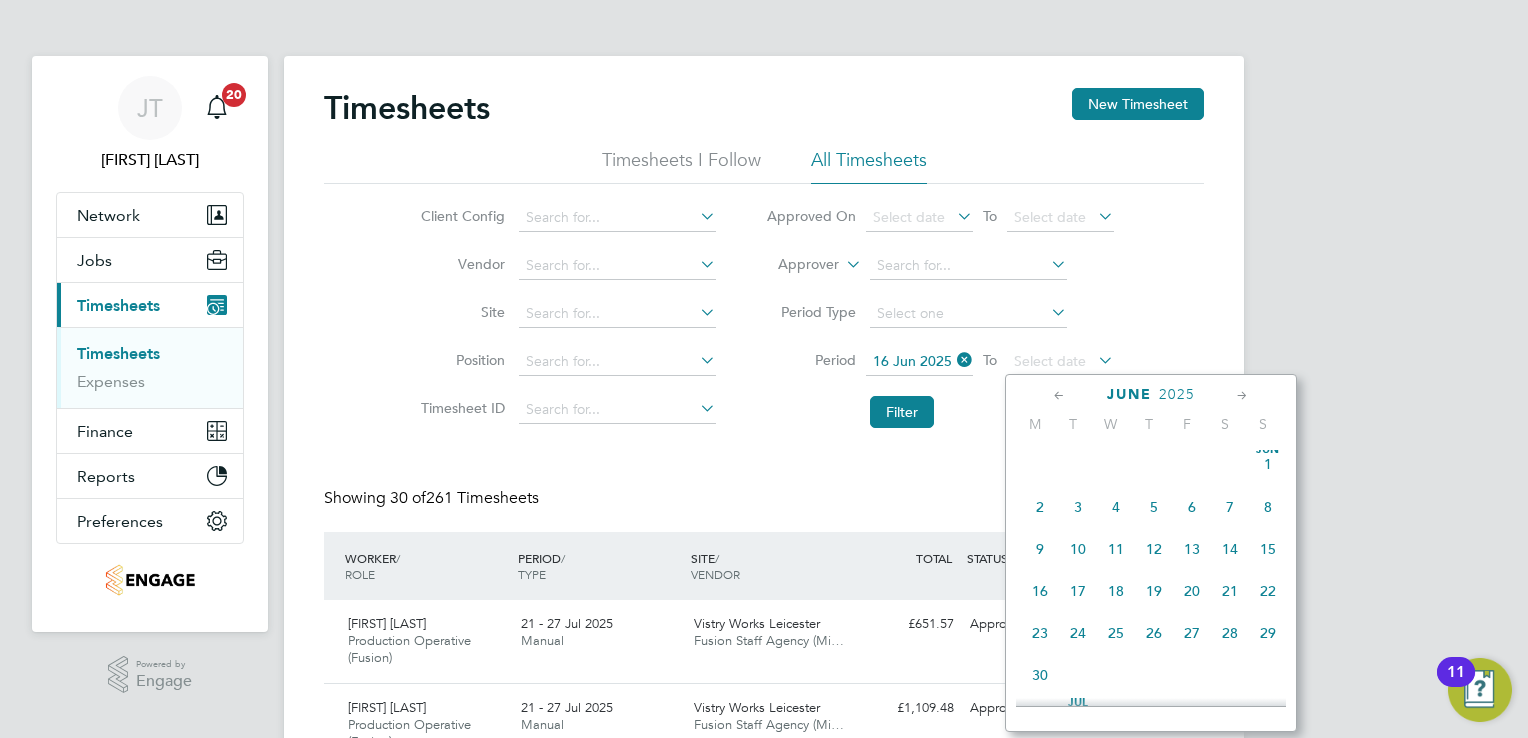 click on "22" 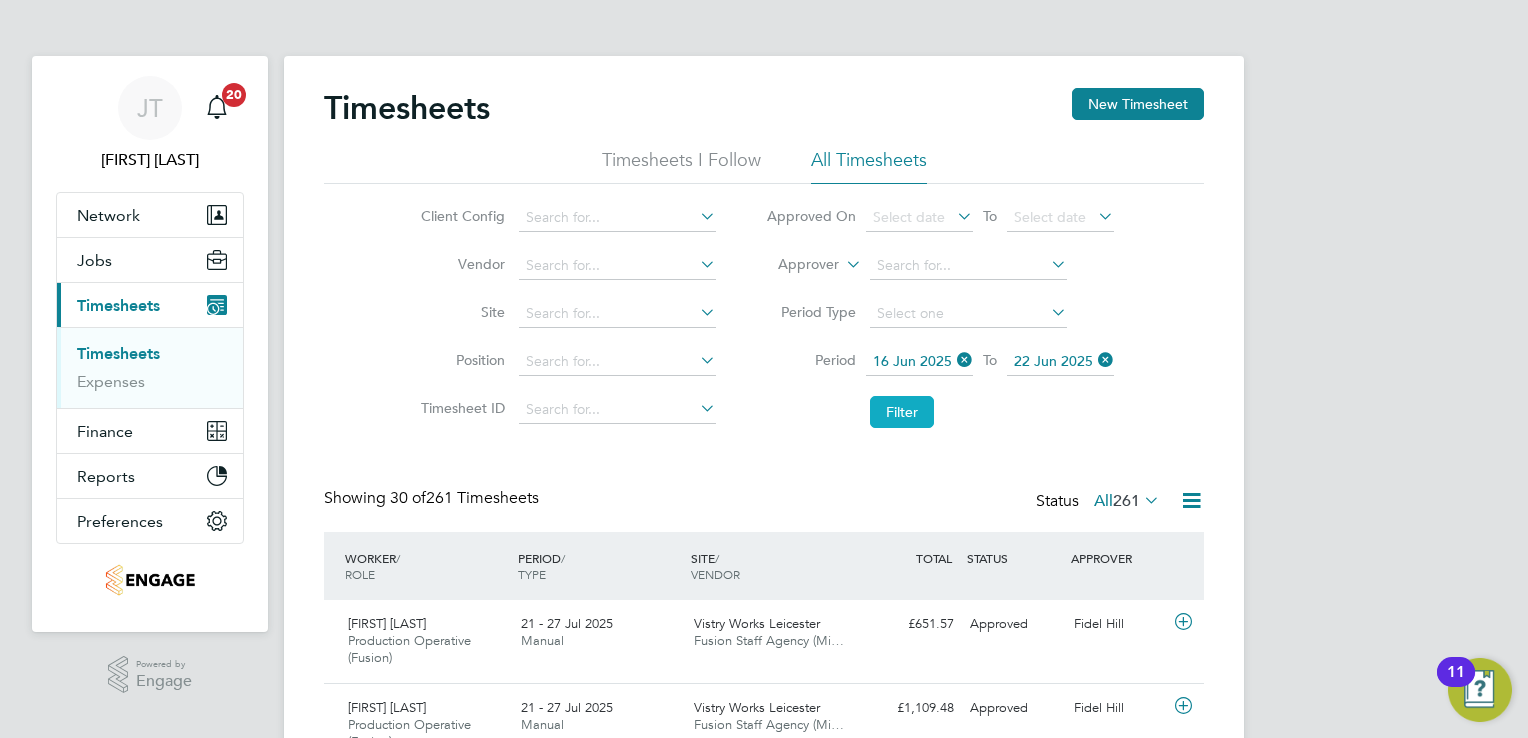 click on "Filter" 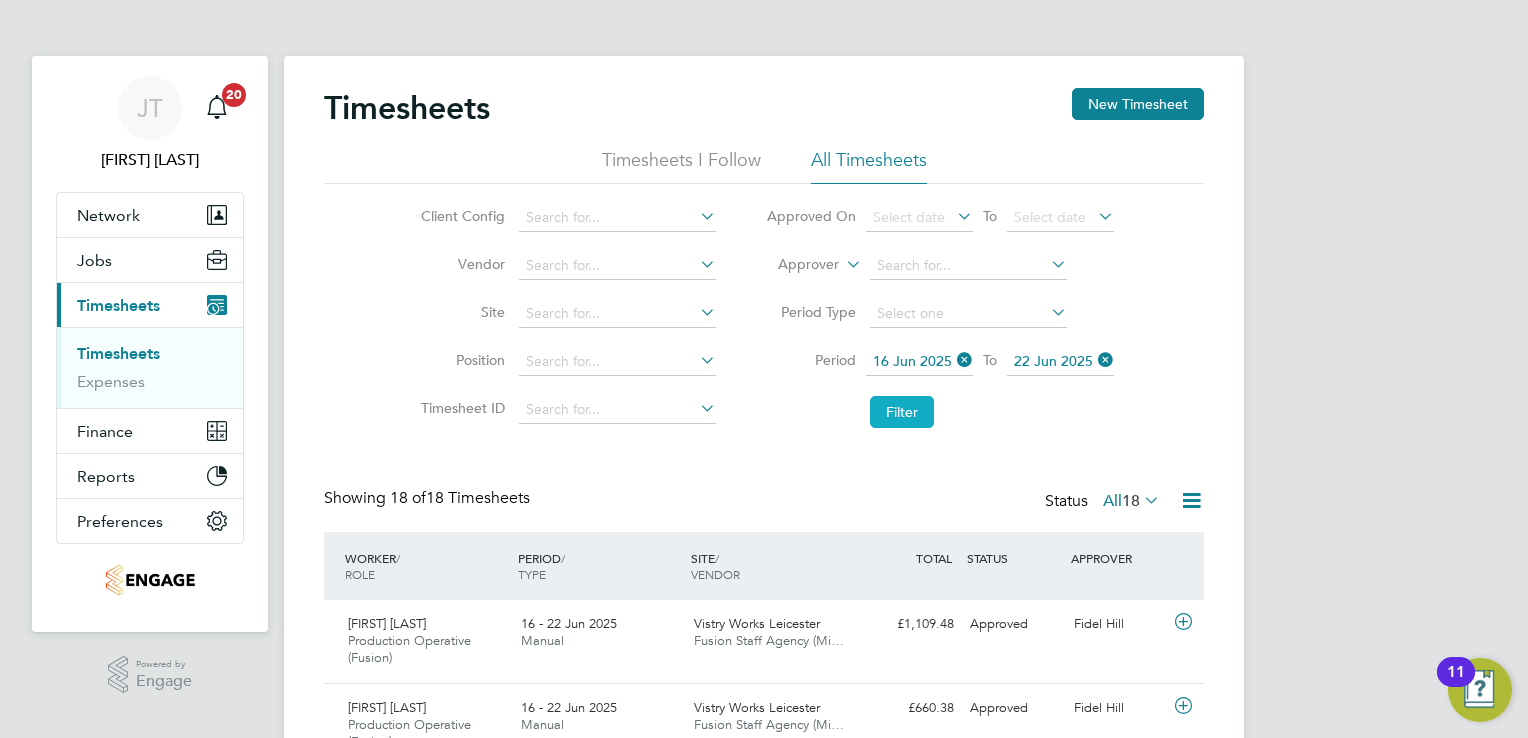 type 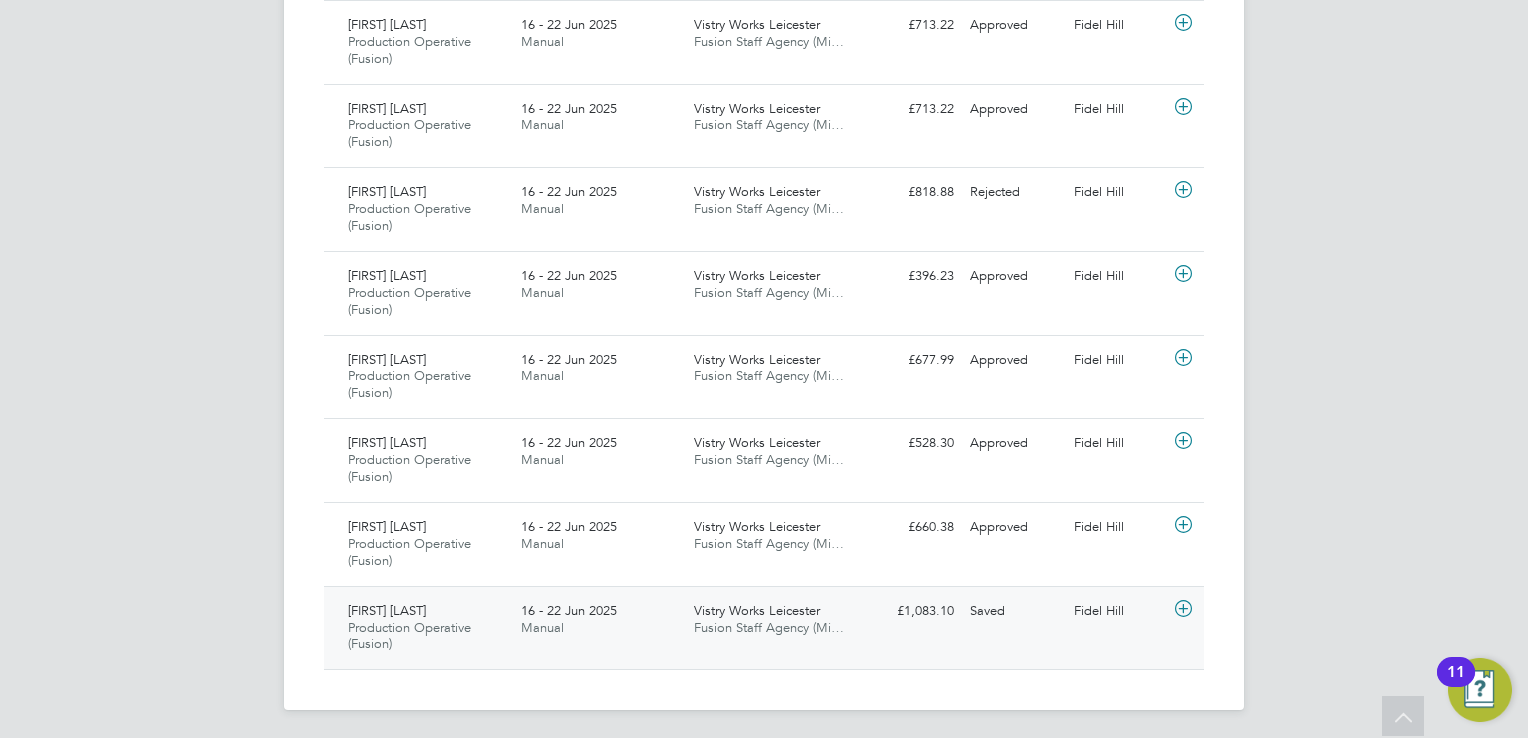 click 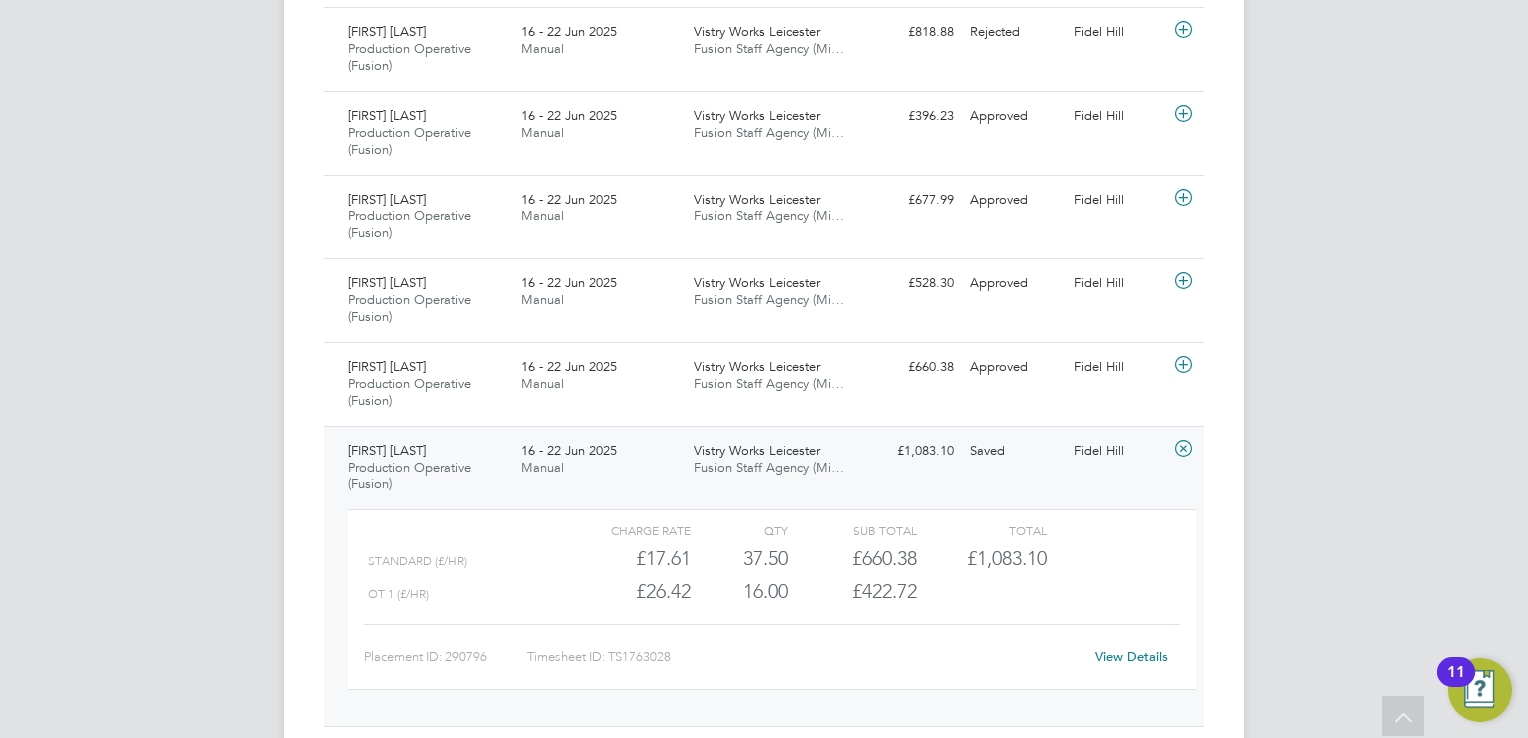 click on "View Details" 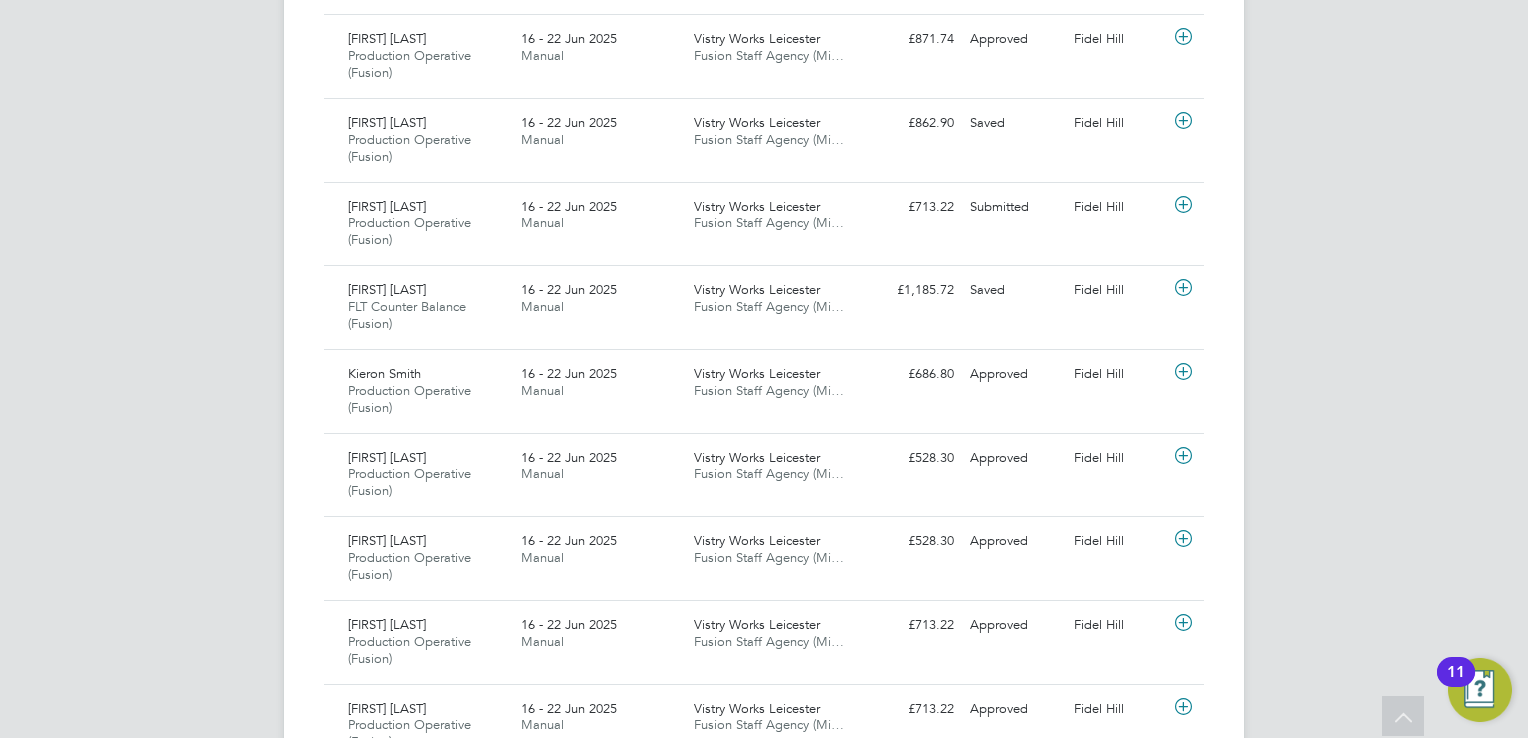 scroll, scrollTop: 796, scrollLeft: 0, axis: vertical 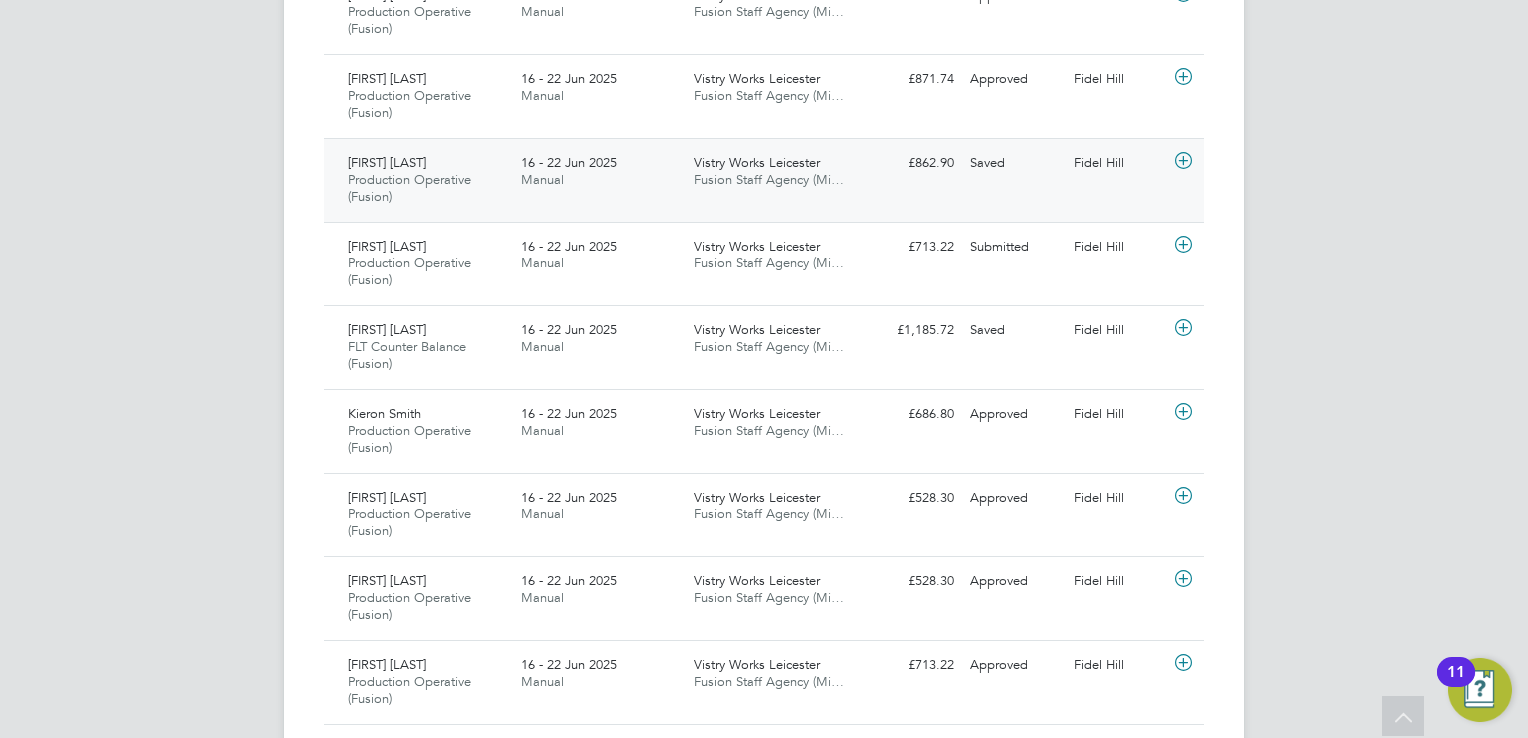 click 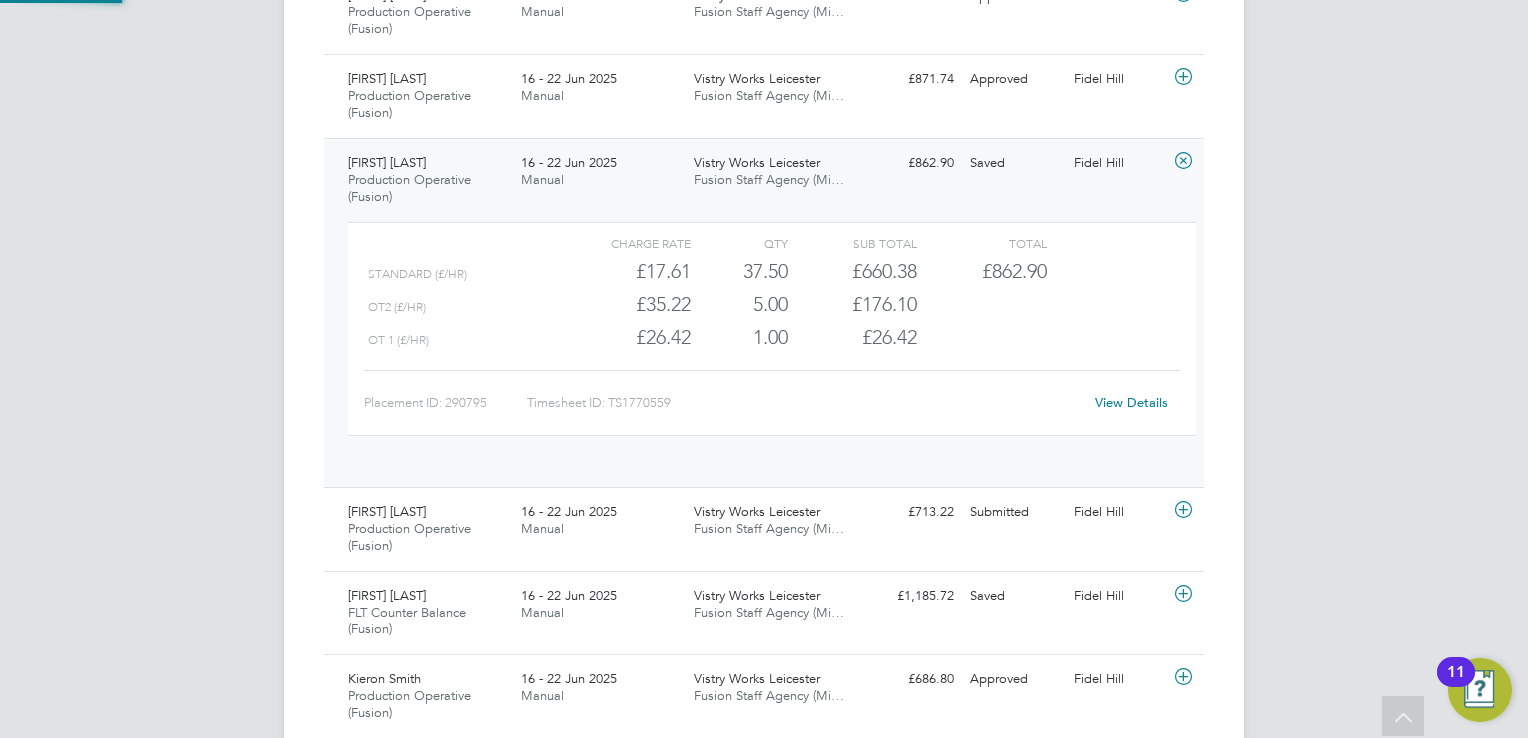scroll, scrollTop: 9, scrollLeft: 9, axis: both 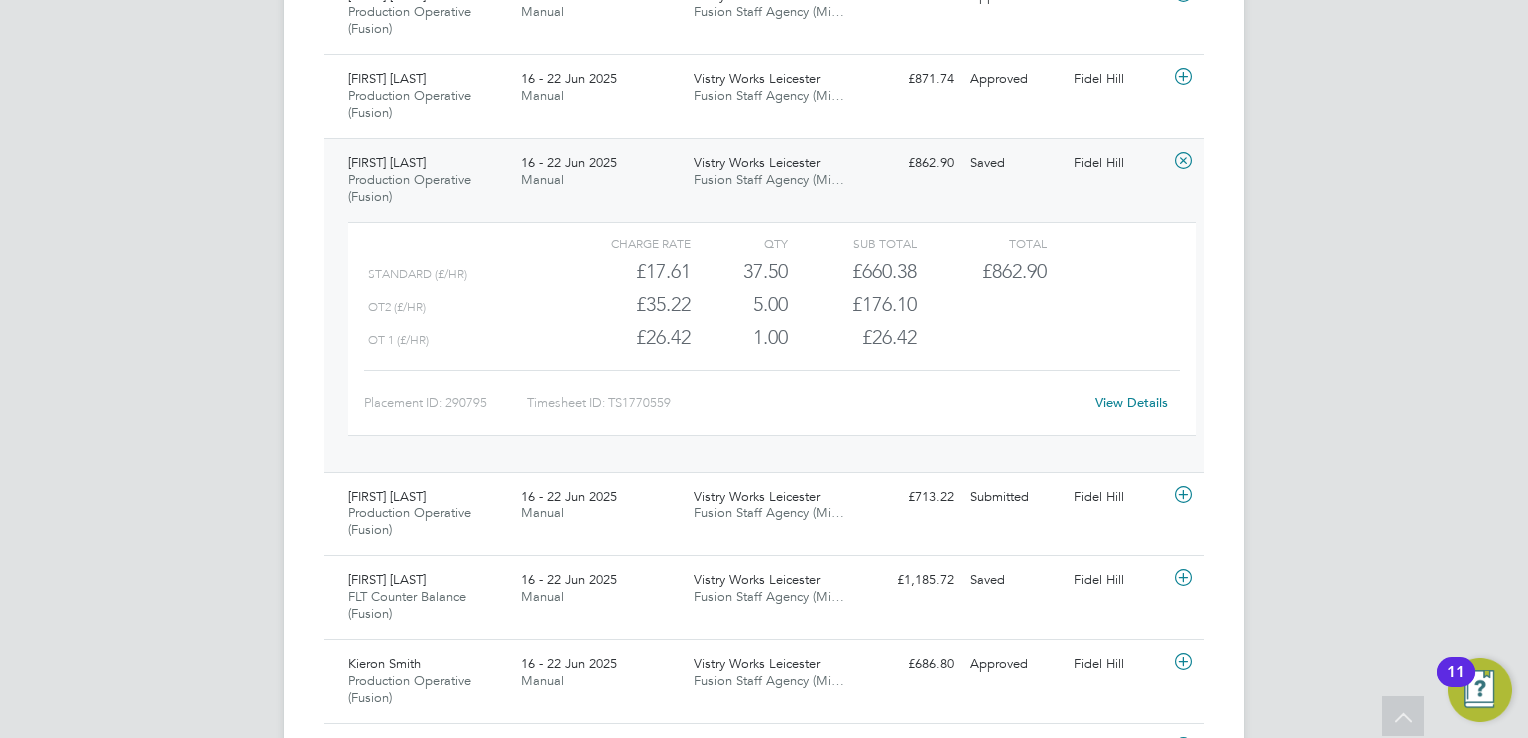 click on "View Details" 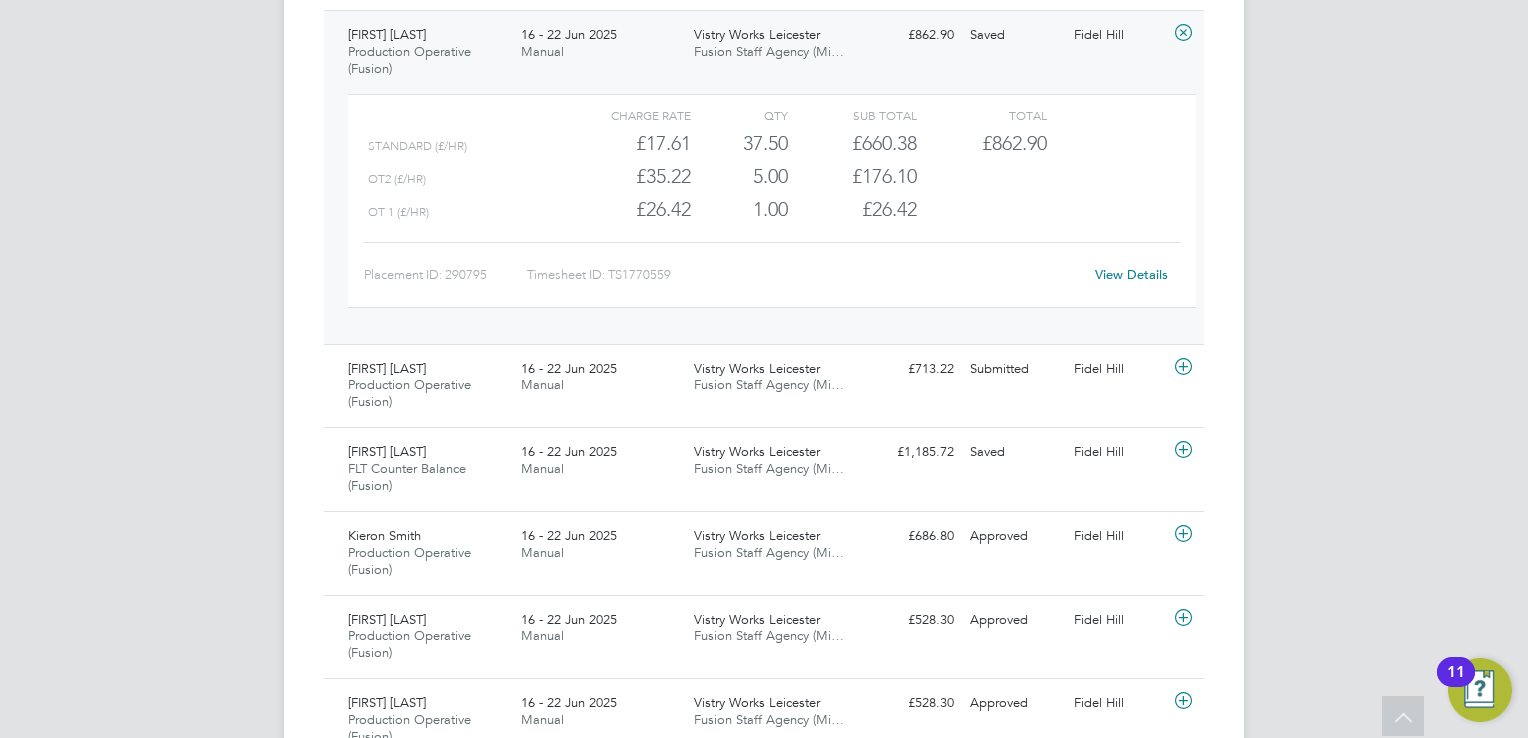 scroll, scrollTop: 956, scrollLeft: 0, axis: vertical 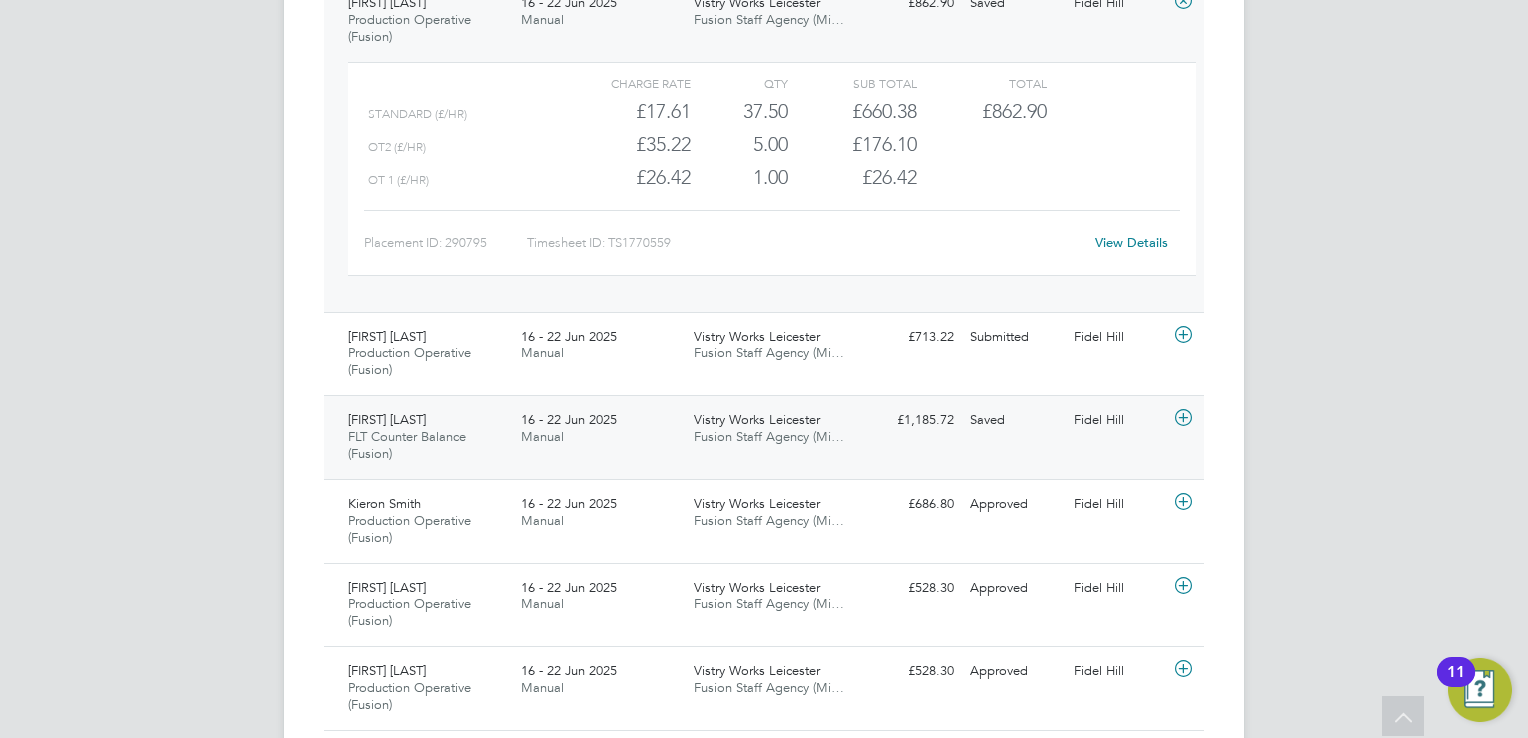 click 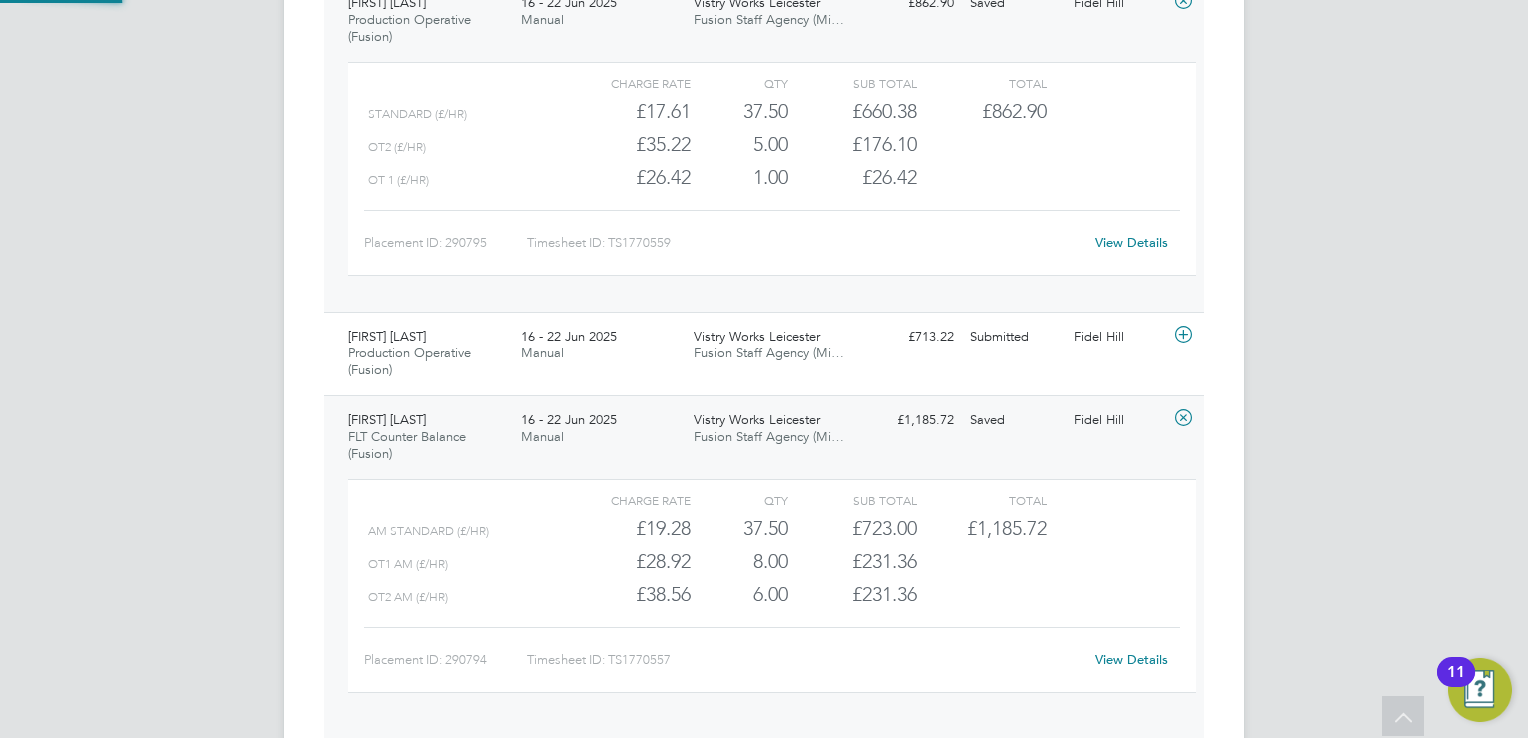 scroll, scrollTop: 9, scrollLeft: 9, axis: both 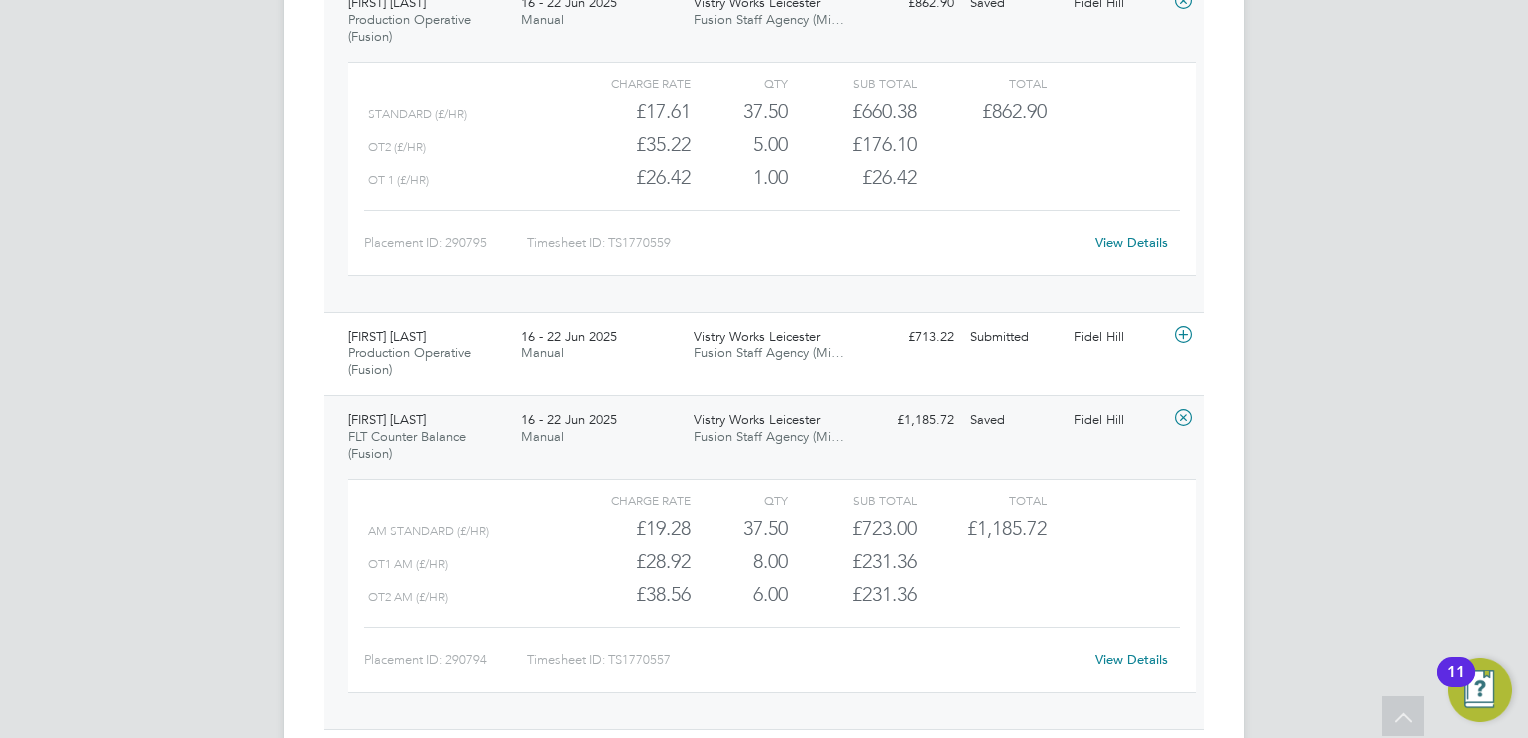 click on "View Details" 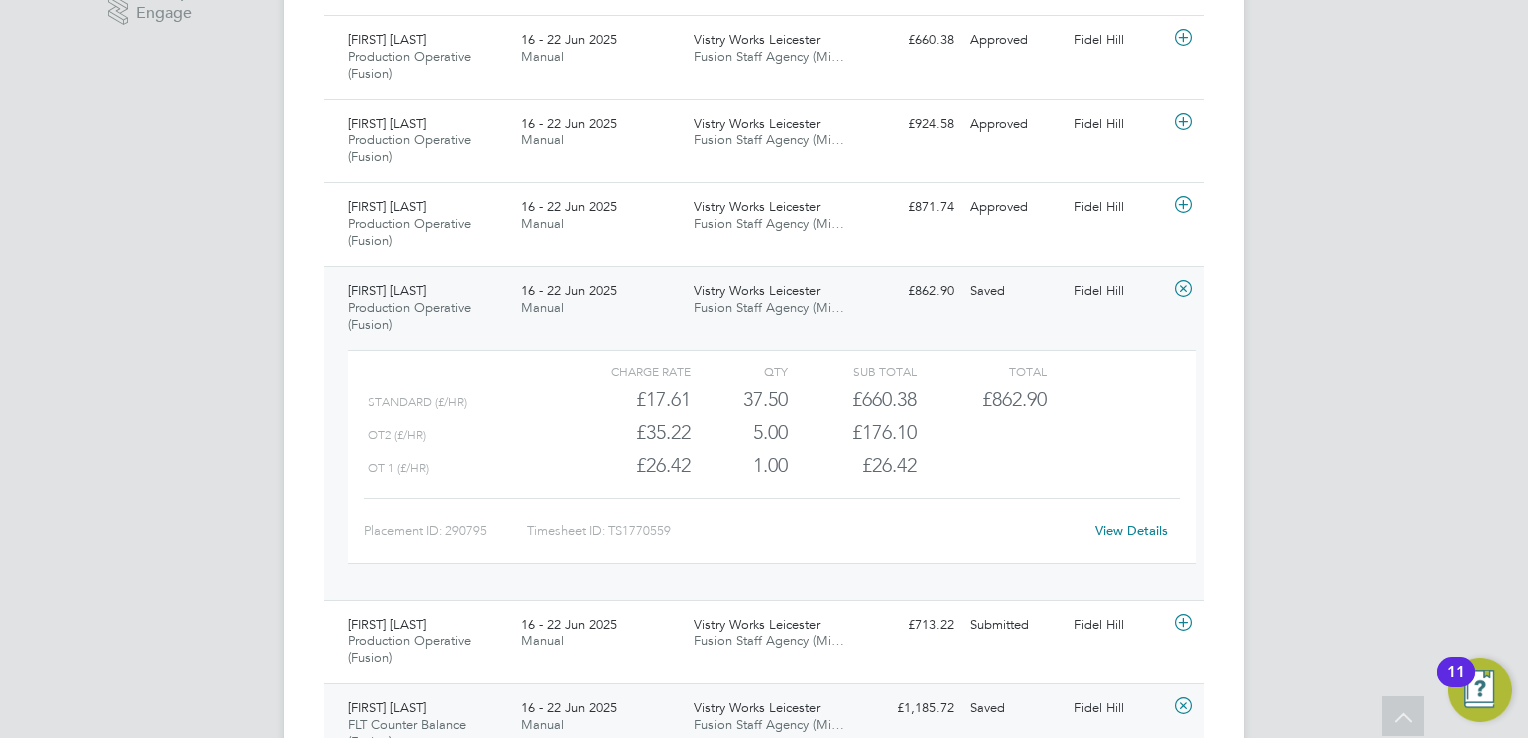 scroll, scrollTop: 796, scrollLeft: 0, axis: vertical 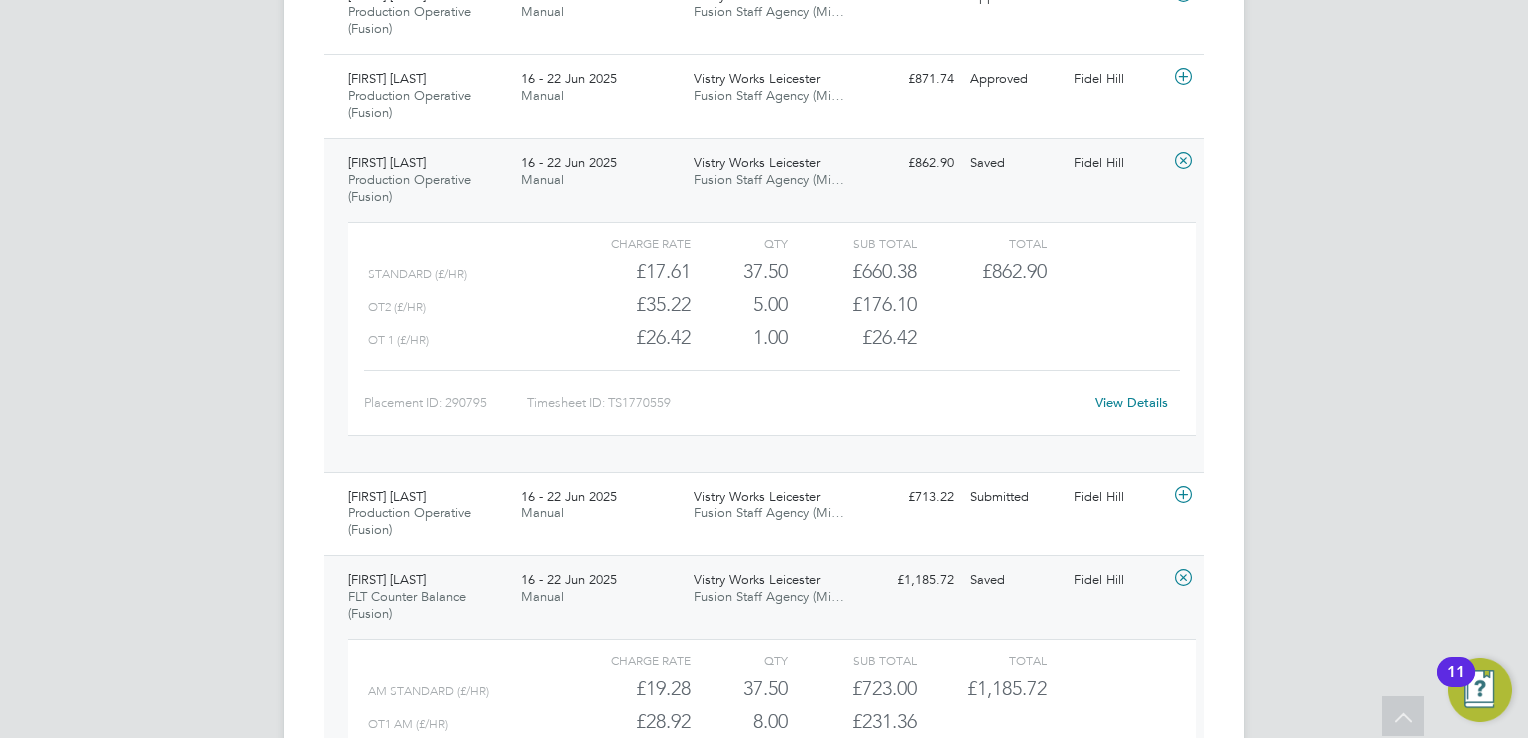 click on "JT   Joanne Taylor   Notifications
20   Applications:   Network
Team Members   Businesses   Sites   Workers   Contacts   Jobs
Positions   Vacancies   Placements   Current page:   Timesheets
Timesheets   Expenses   Finance
Invoices & Credit Notes   Statements   Payments   Reports
Margin Report   Report Downloads   Preferences
My Business   Doc. Requirements   VMS Configurations   Notifications   Activity Logs
.st0{fill:#C0C1C2;}
Powered by Engage Timesheets New Timesheet Timesheets I Follow All Timesheets Client Config   Vendor   Site   Position   Timesheet ID   Approved On
Select date
To
Select date
Approver     Period Type   Period
16 Jun 2025
To
22 Jun 2025
Filter Showing   18 of  All" at bounding box center [764, 651] 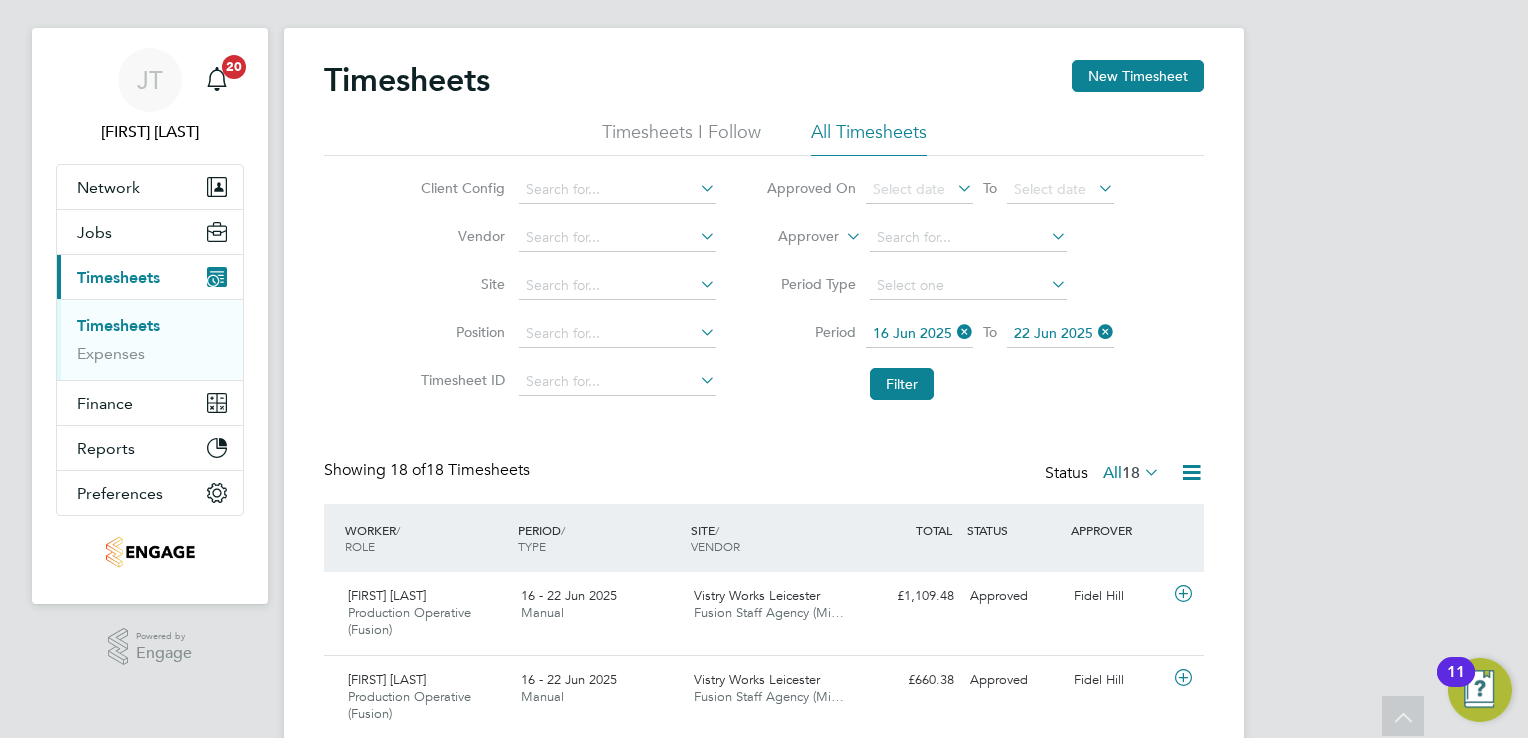 scroll, scrollTop: 0, scrollLeft: 0, axis: both 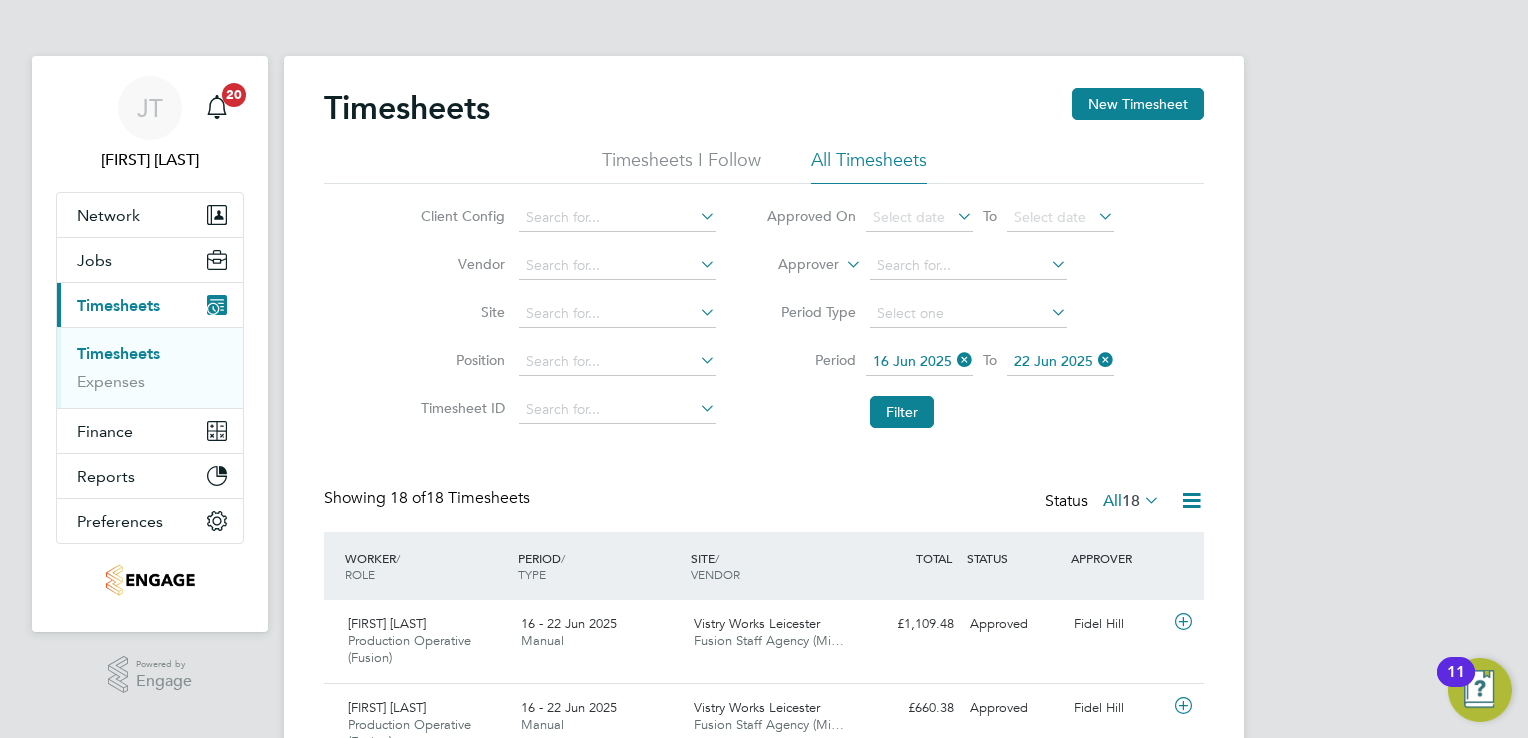 click on "16 Jun 2025" 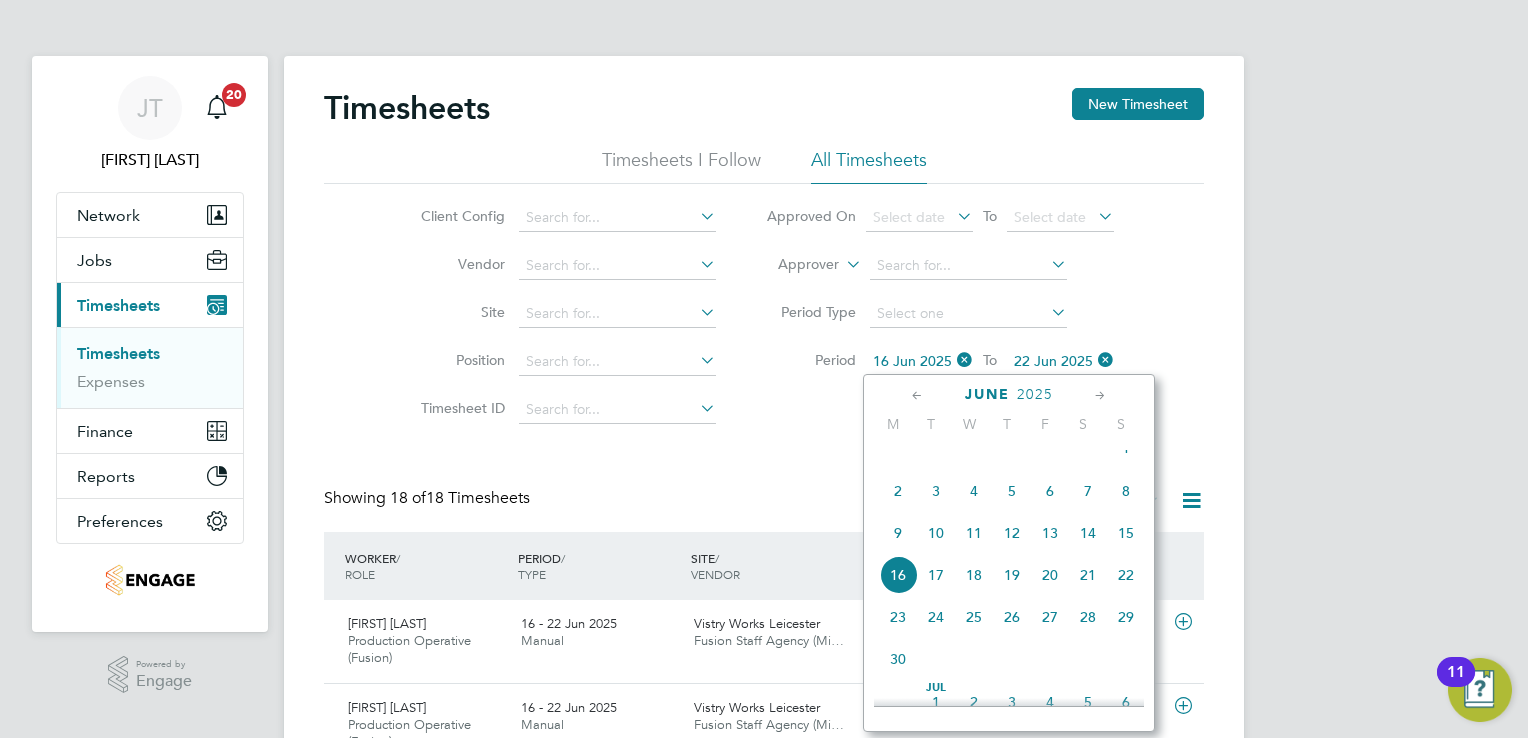 scroll, scrollTop: 740, scrollLeft: 0, axis: vertical 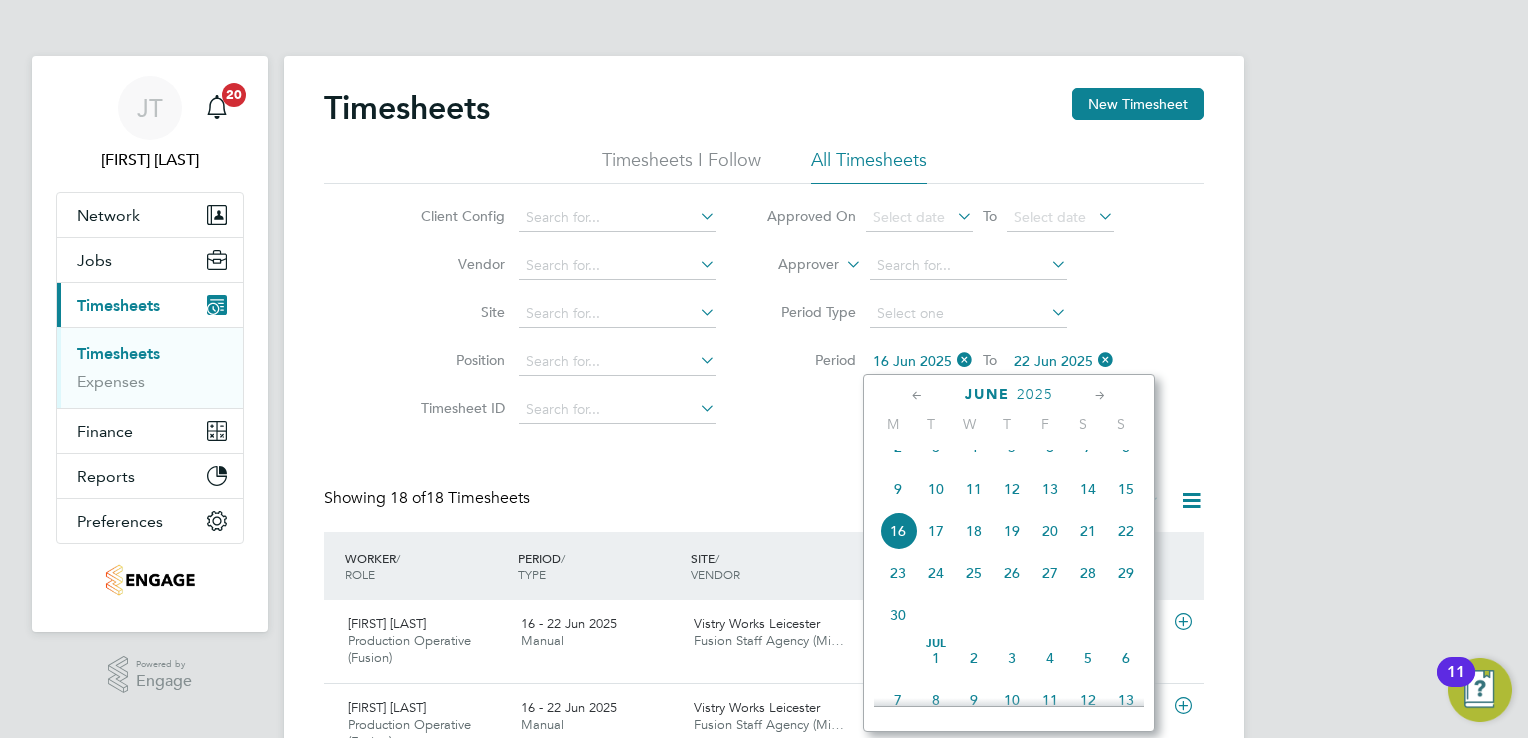 click on "23" 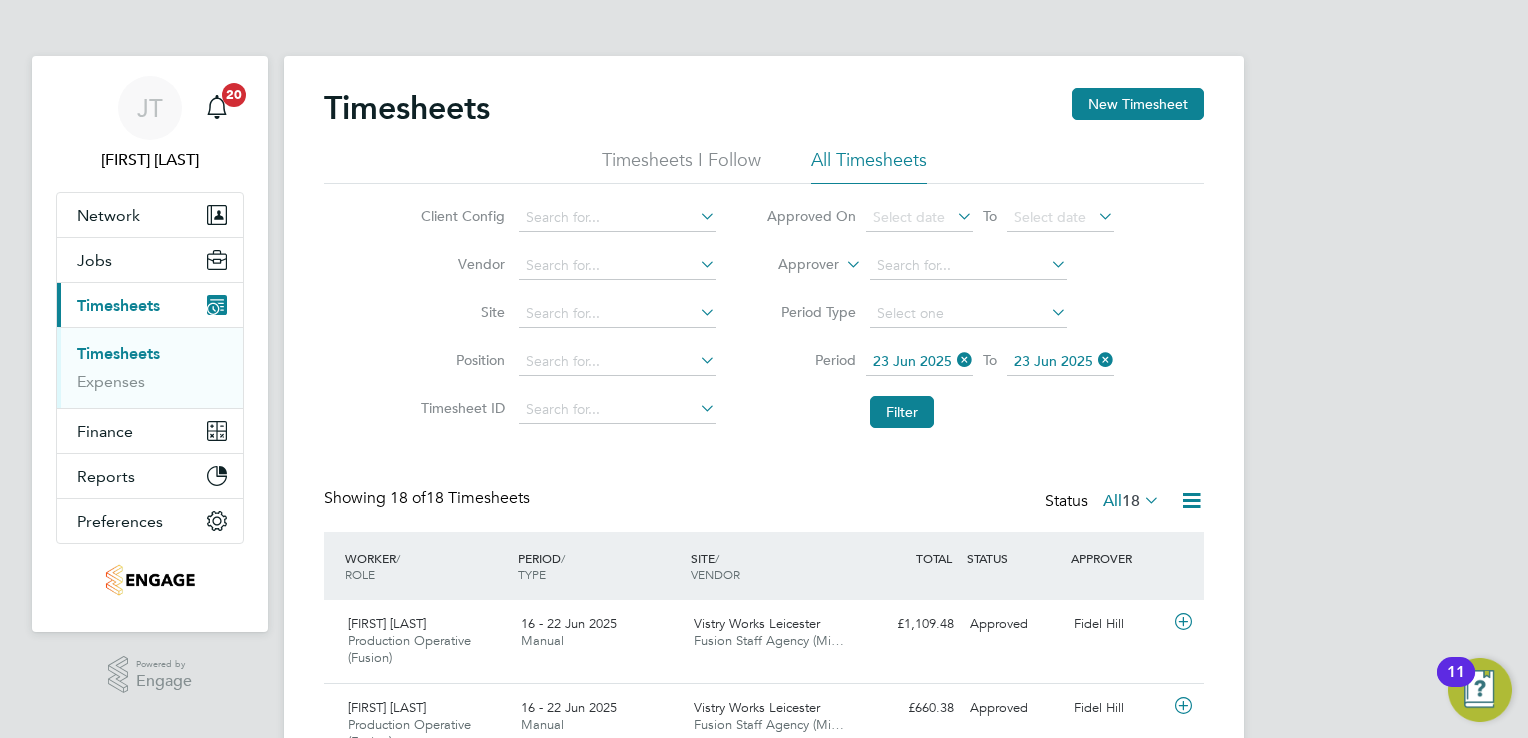 click on "23 Jun 2025" 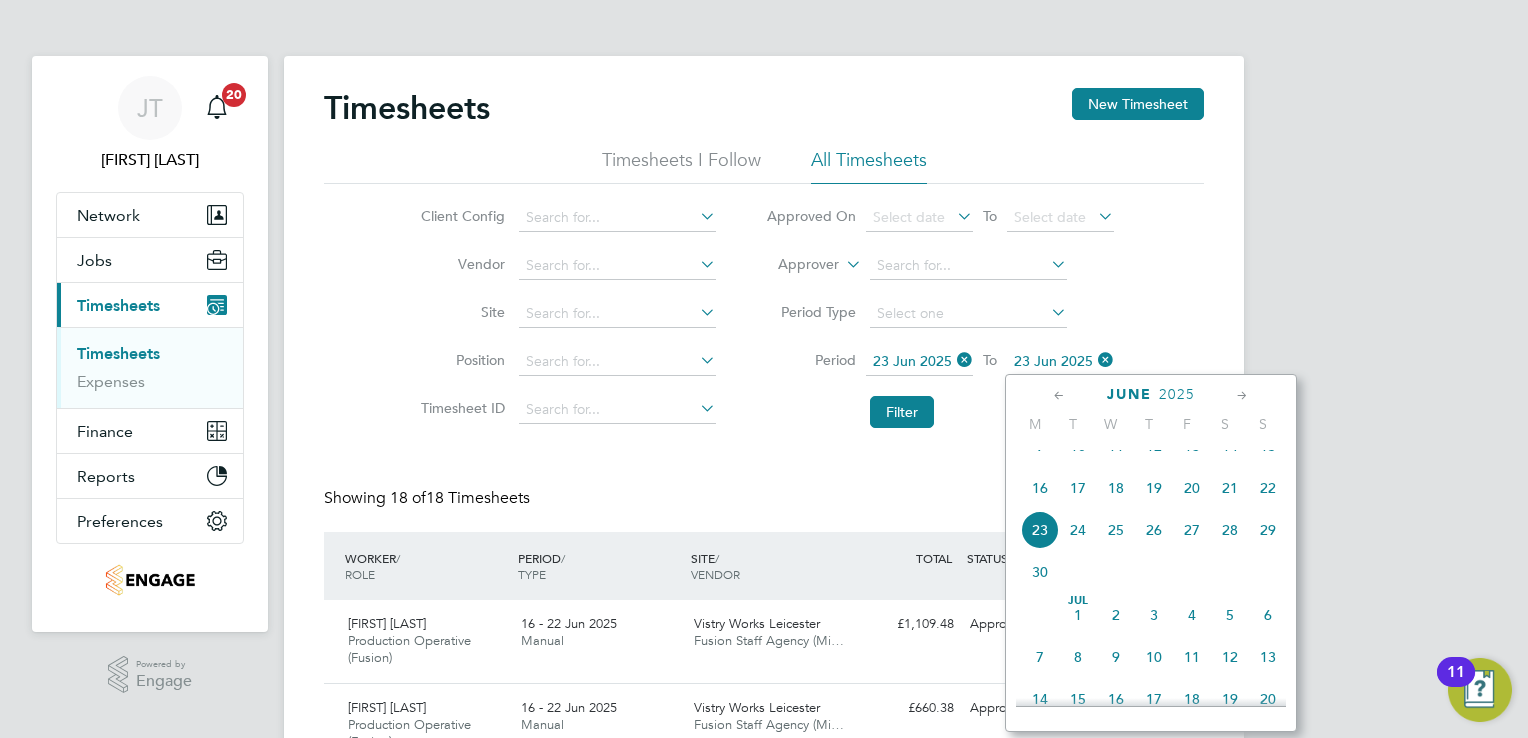 click on "29" 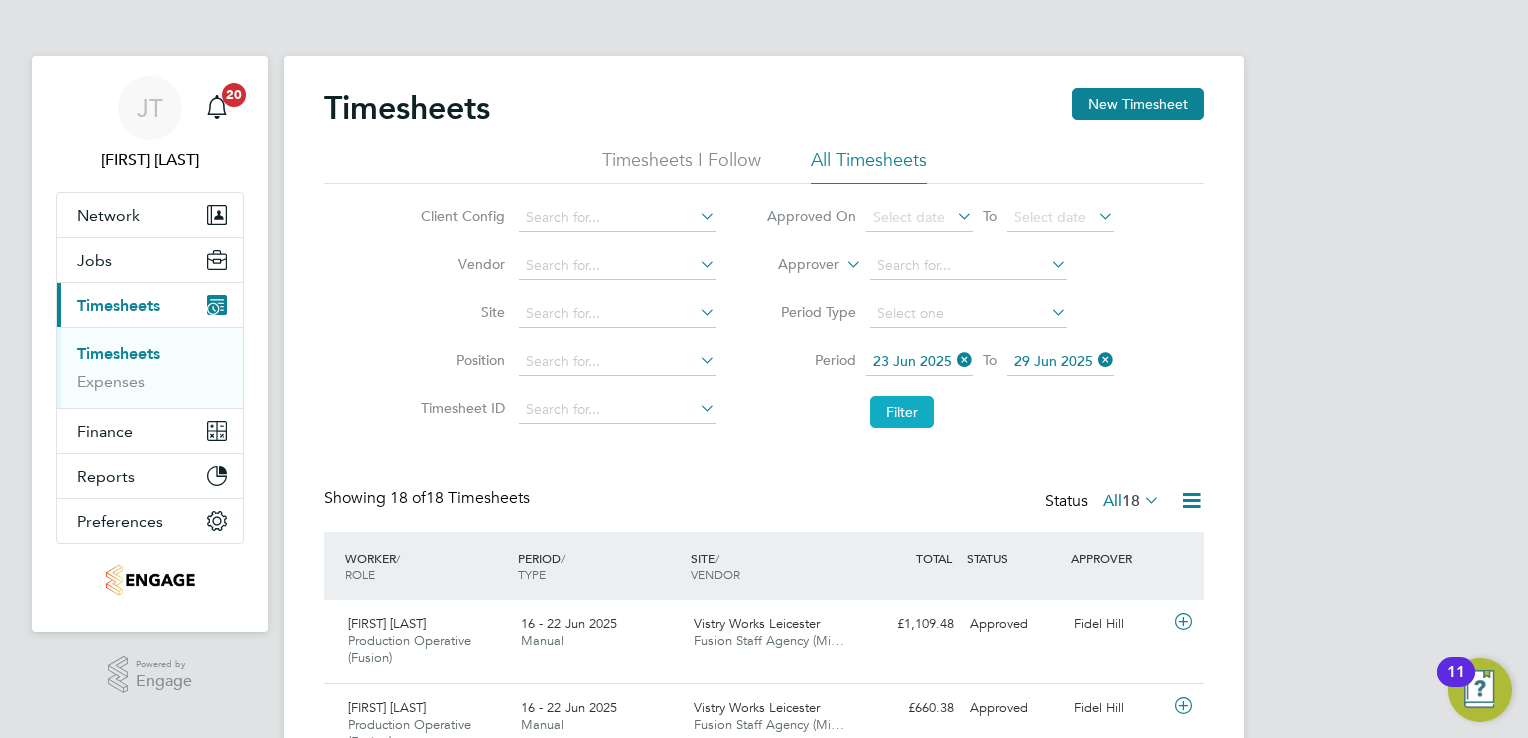 click on "Filter" 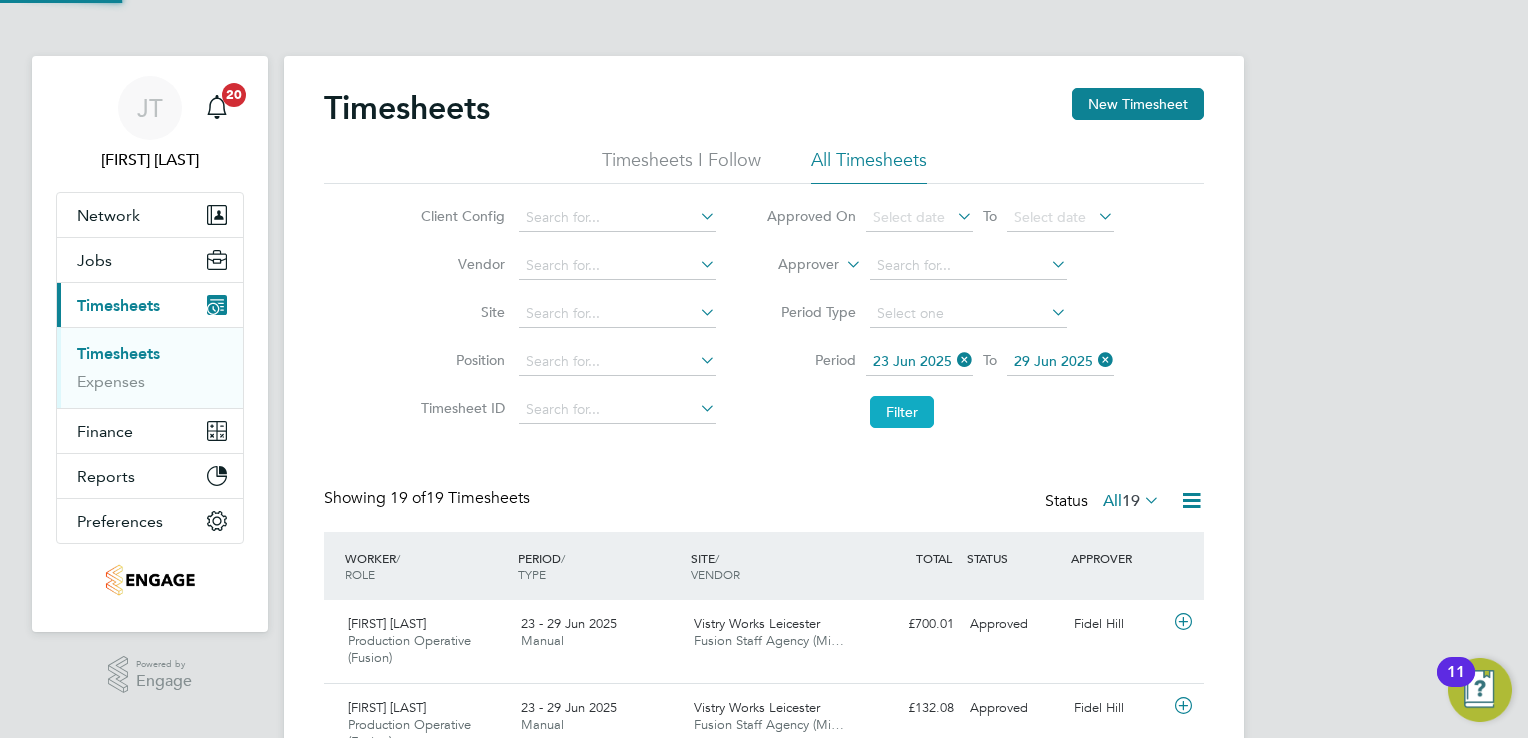 scroll, scrollTop: 10, scrollLeft: 10, axis: both 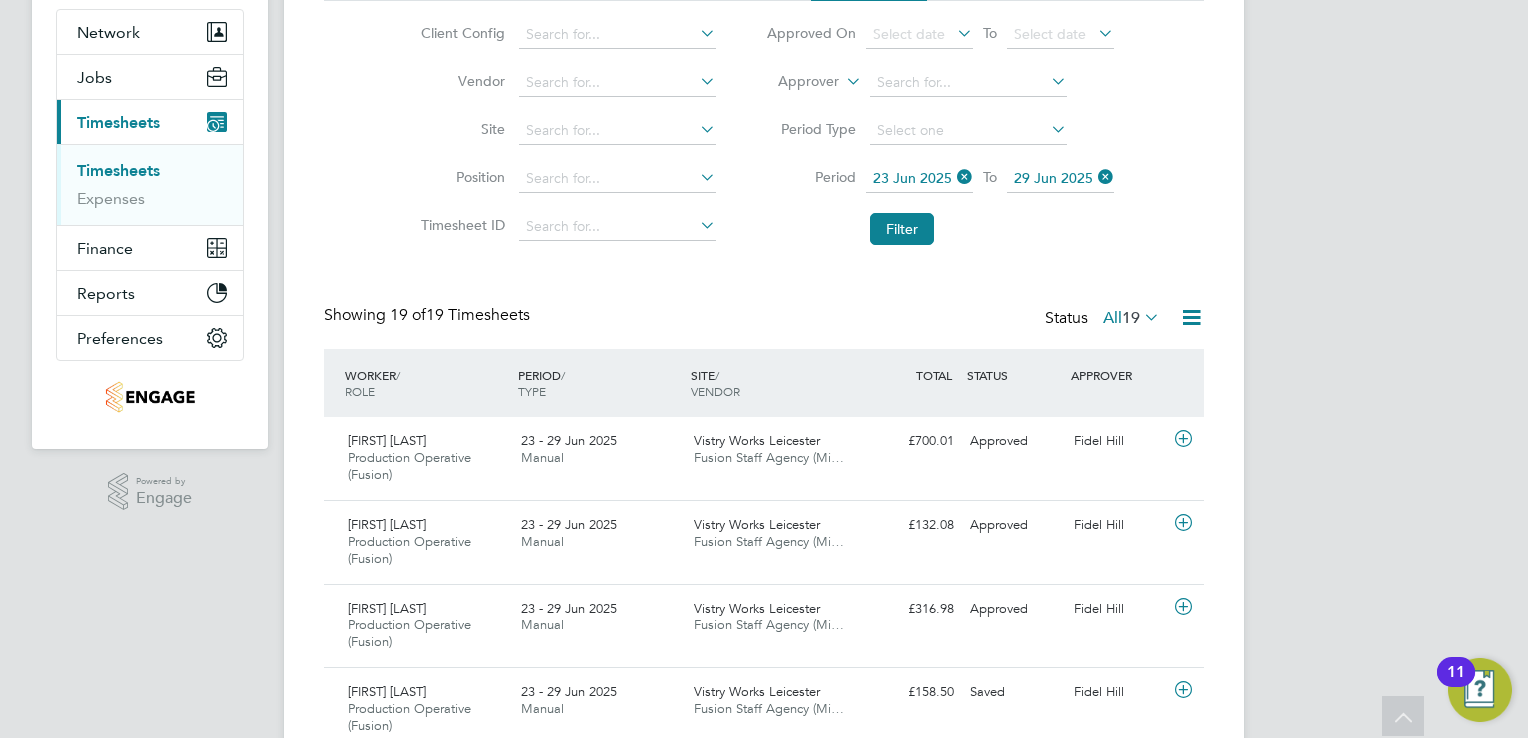 click on "23 Jun 2025" 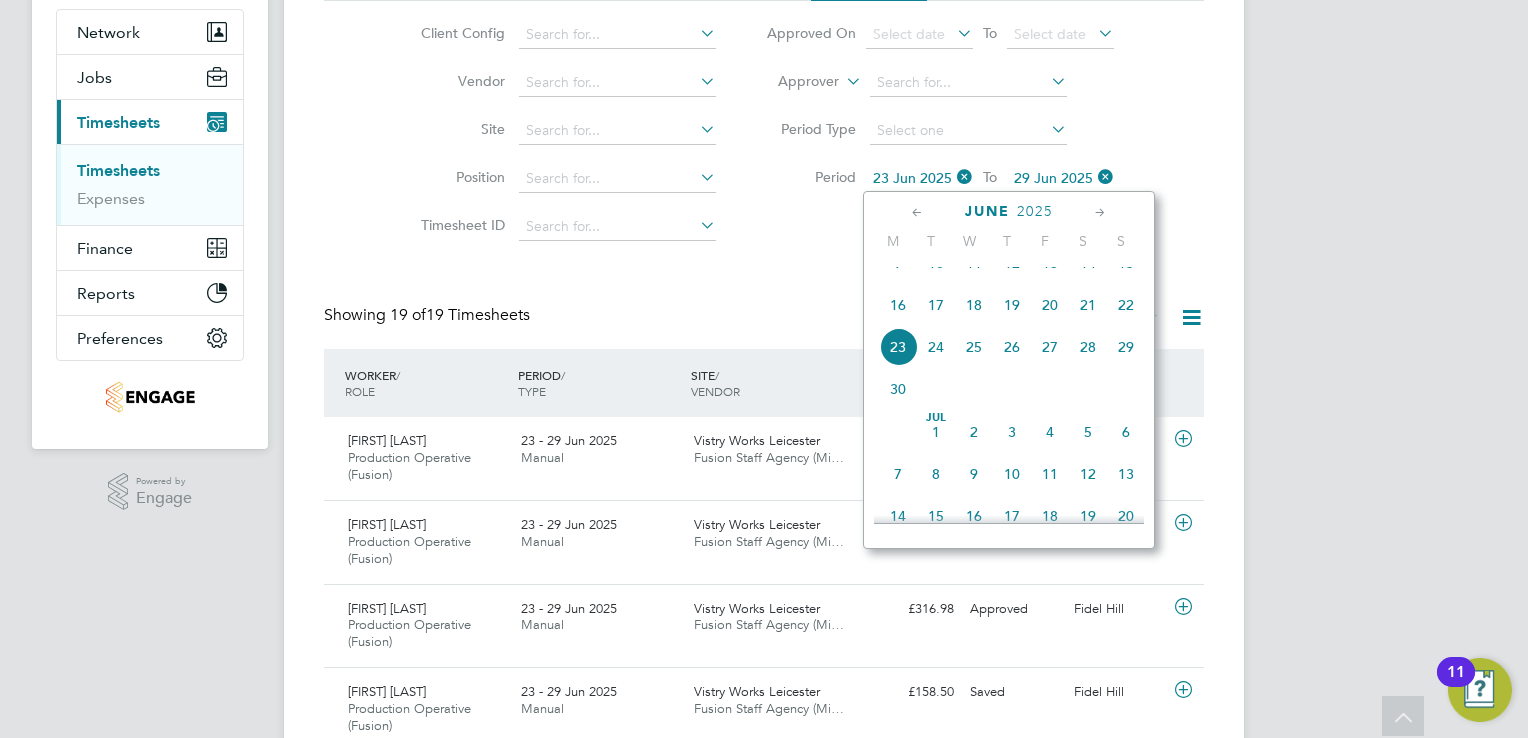 click 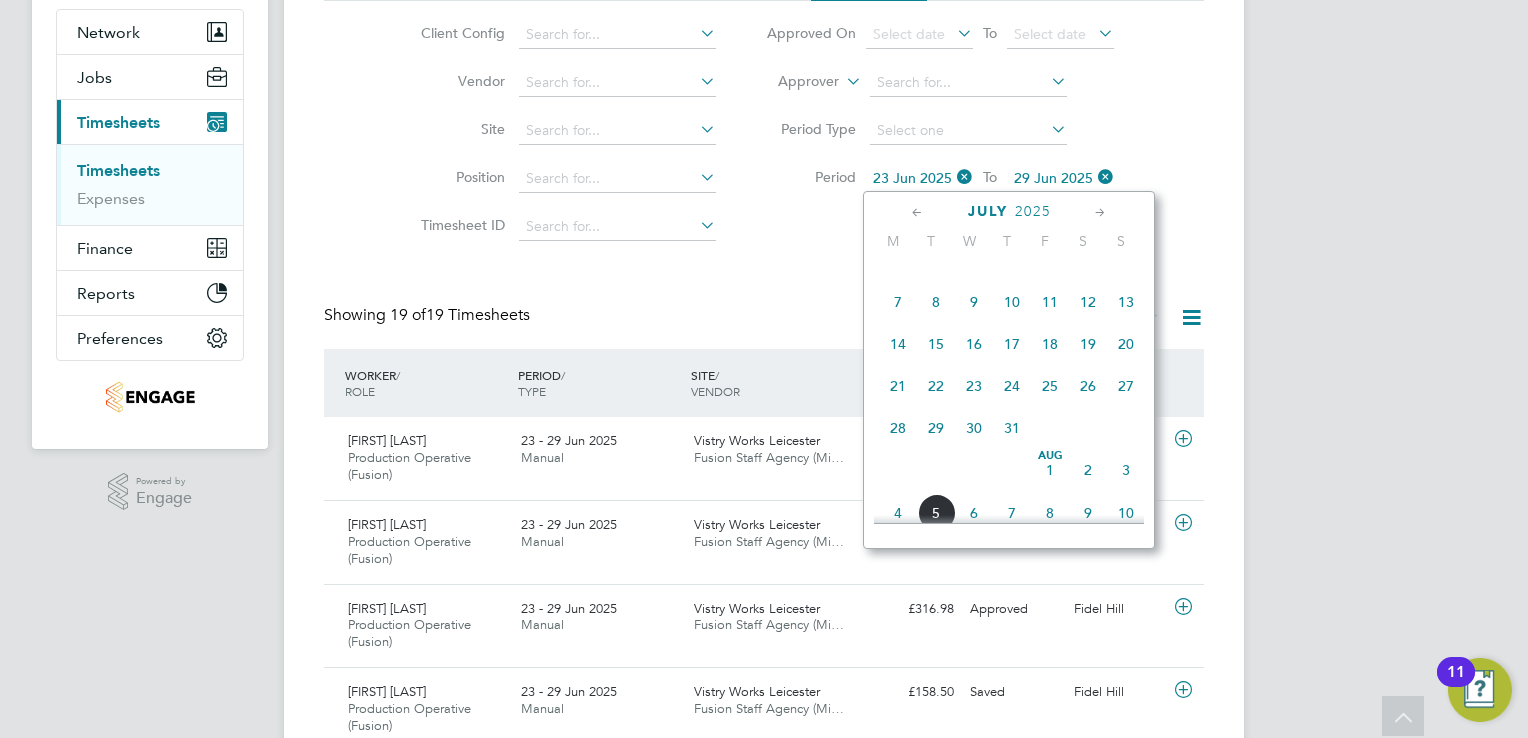 click on "Jul" 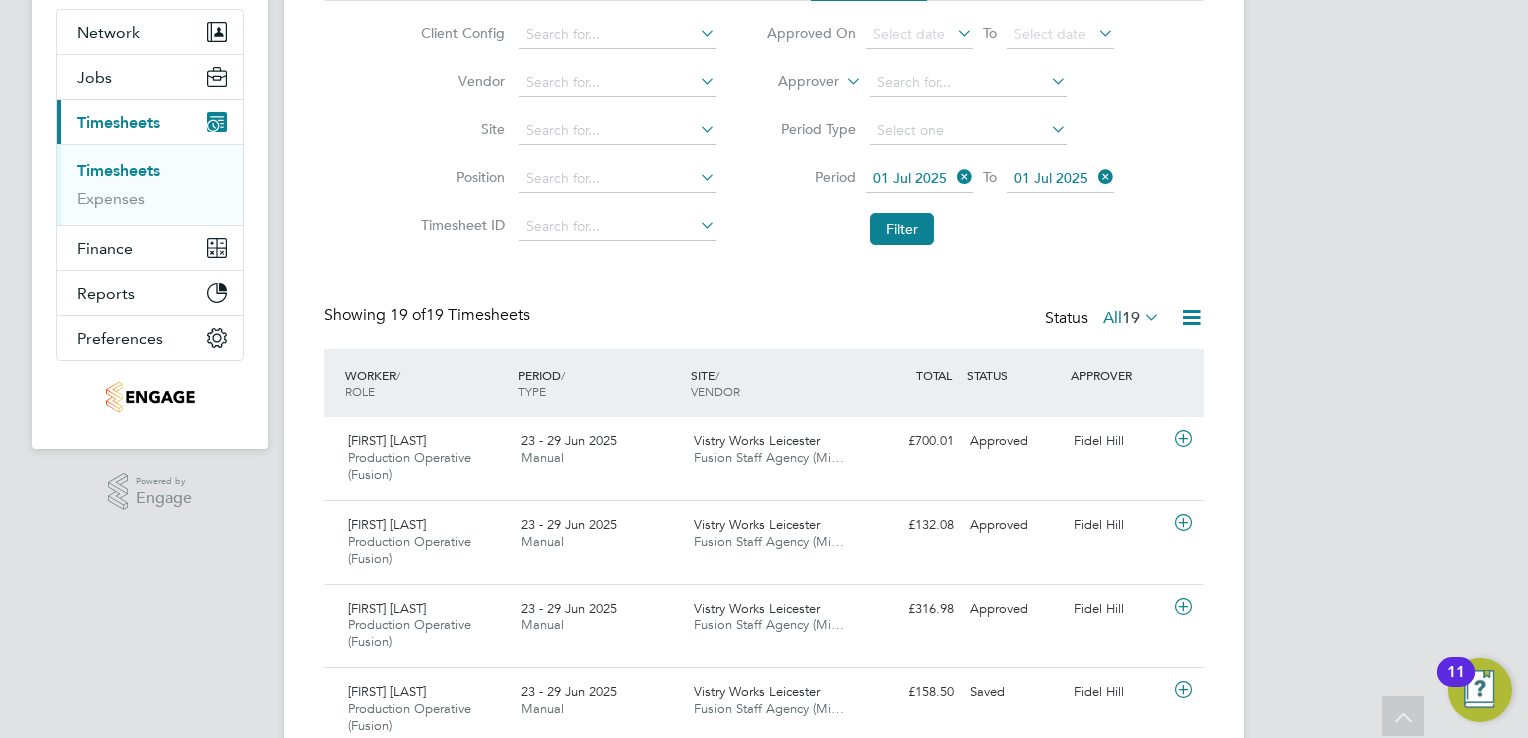 click on "01 Jul 2025" 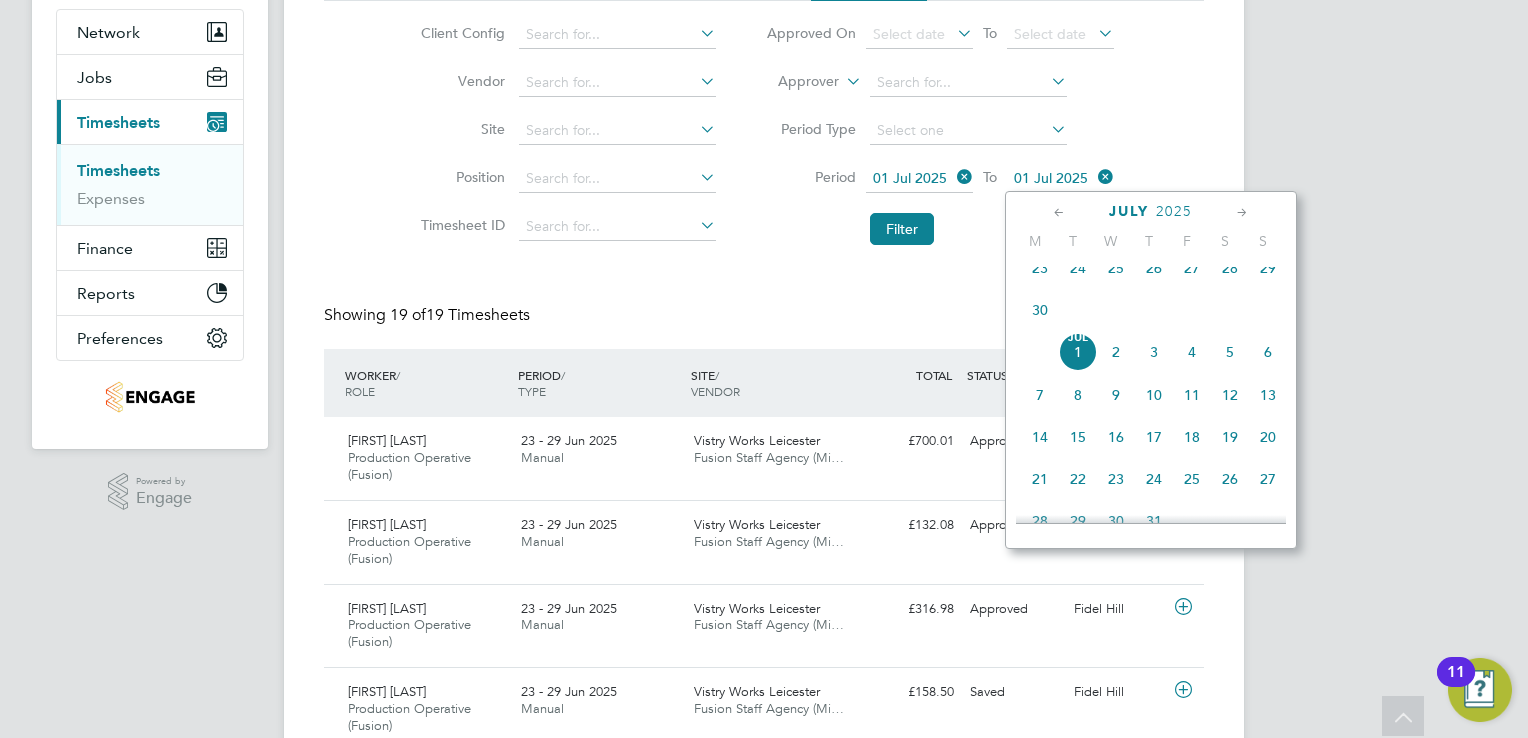 click on "6" 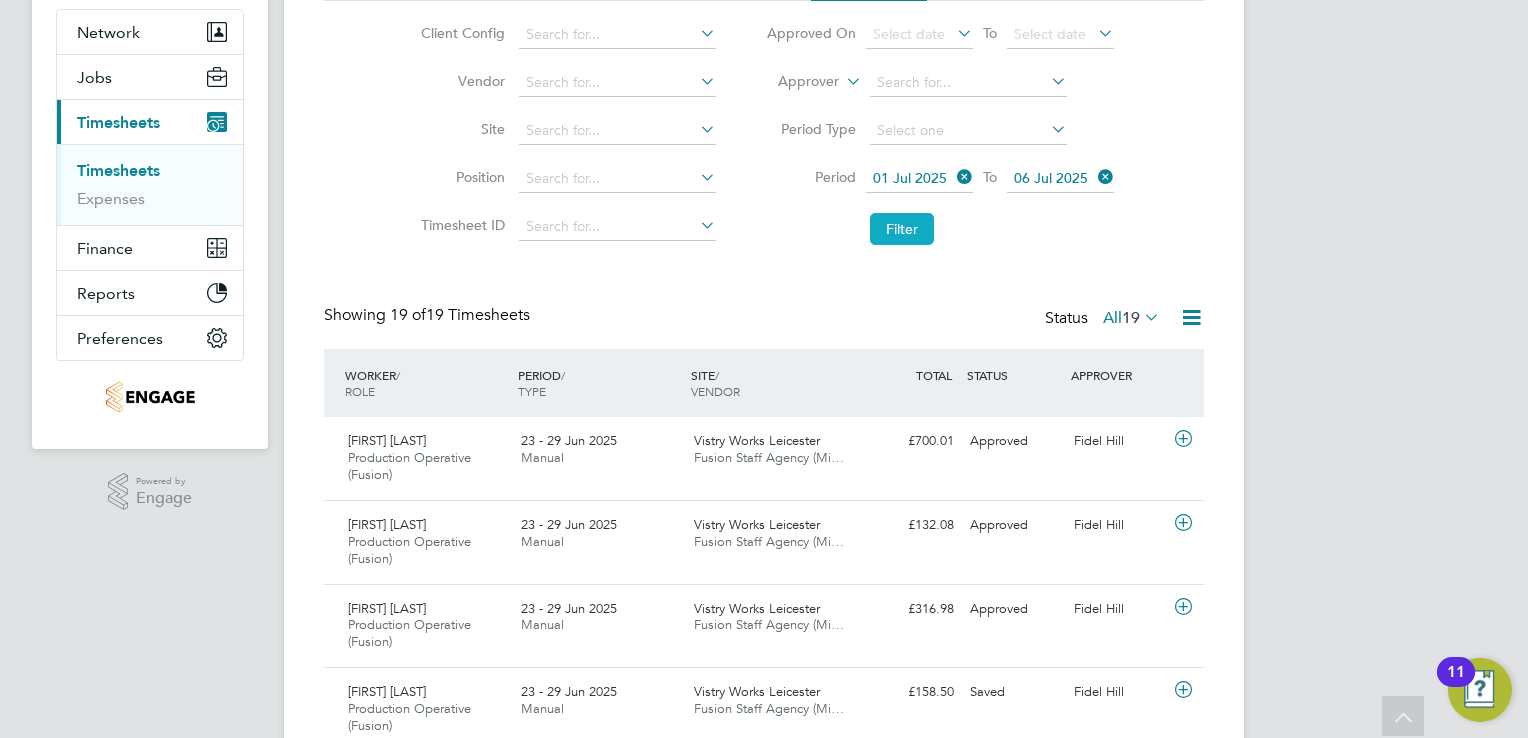 click on "Filter" 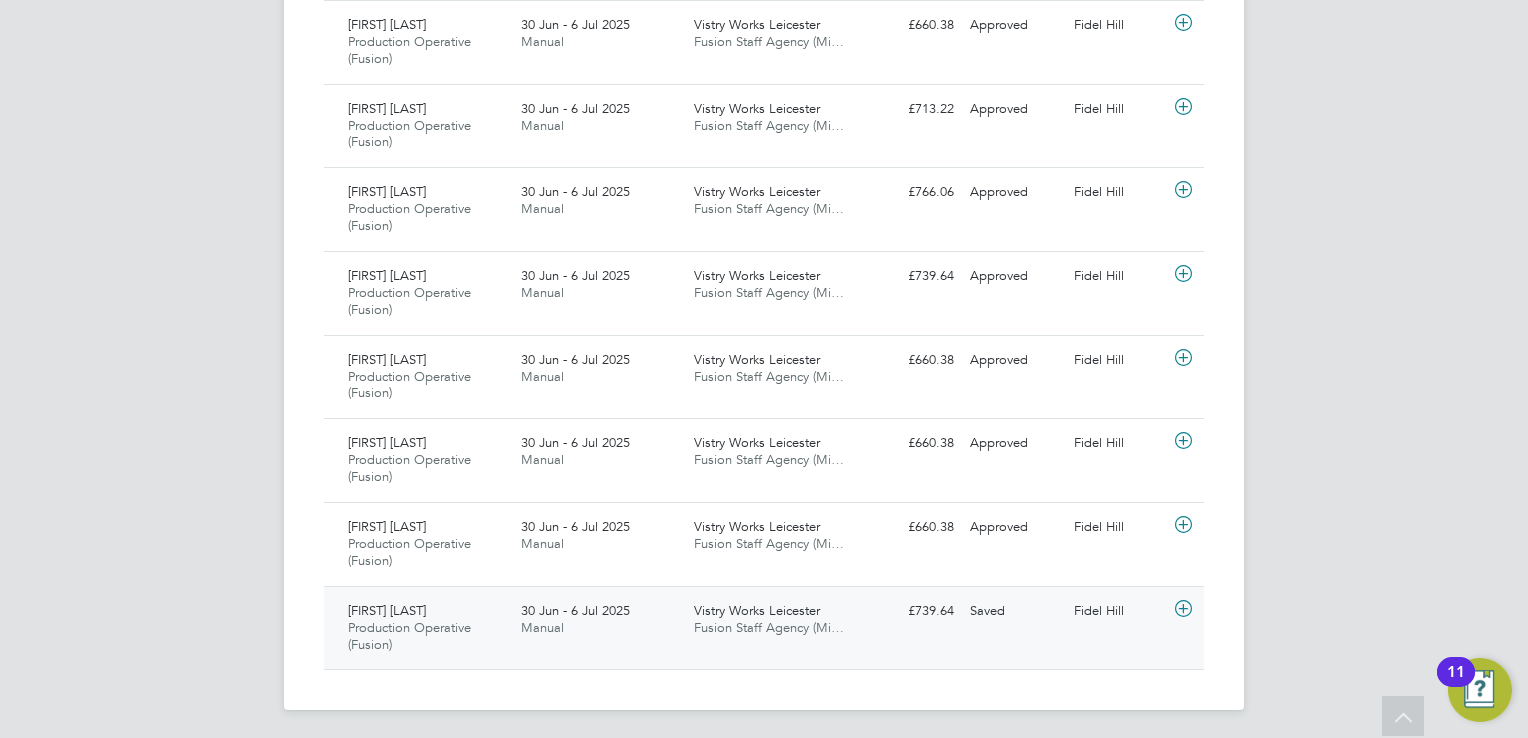 click 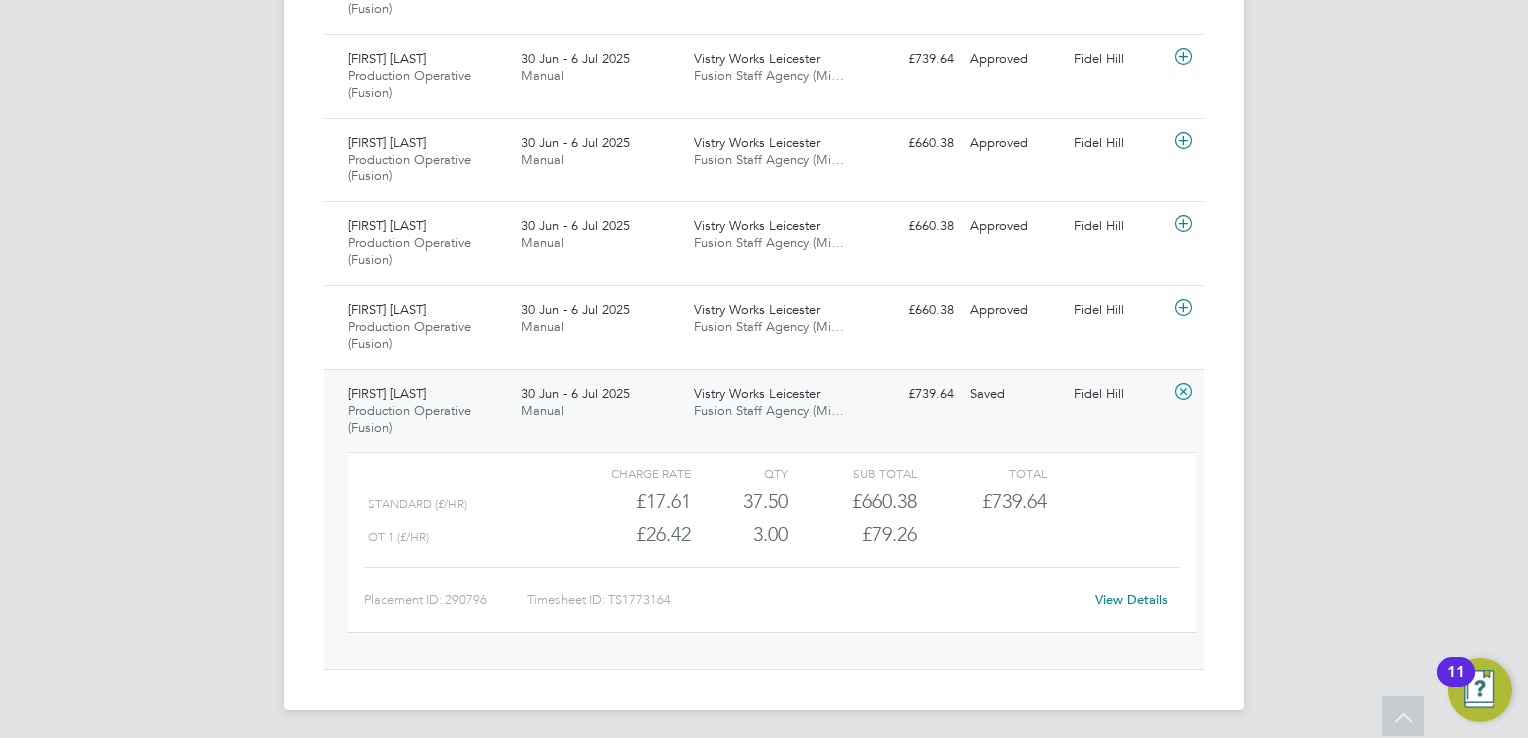 click on "View Details" 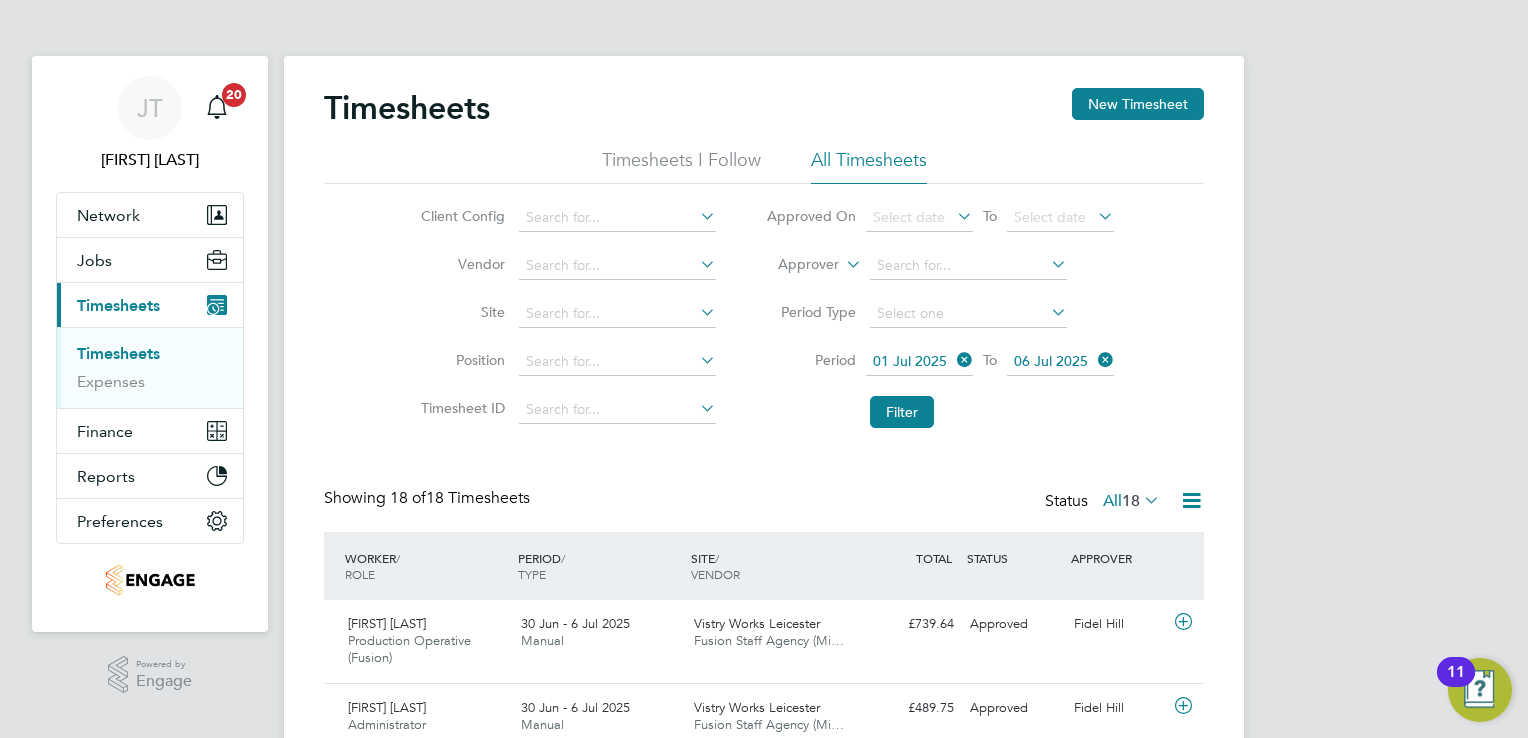 click on "01 Jul 2025" 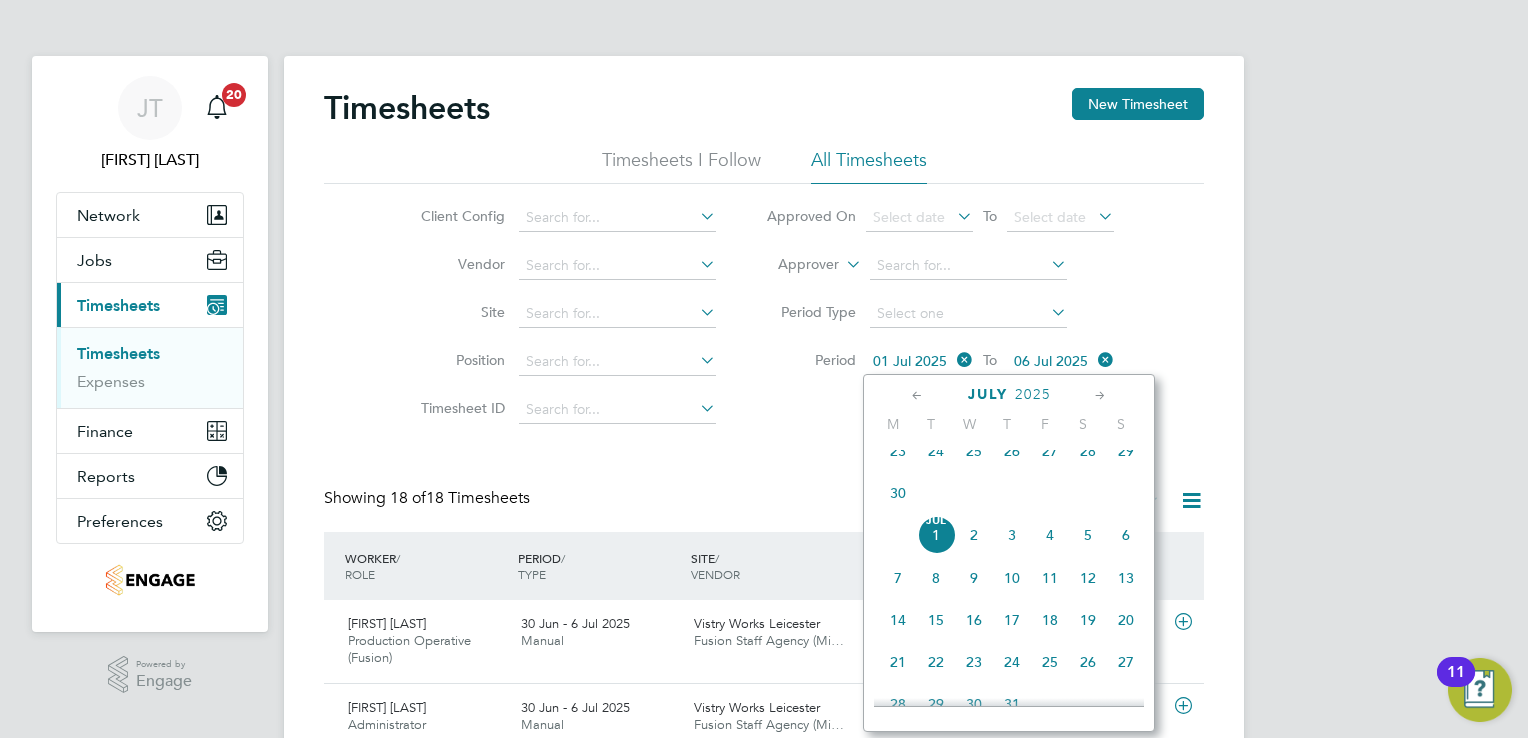 click on "7" 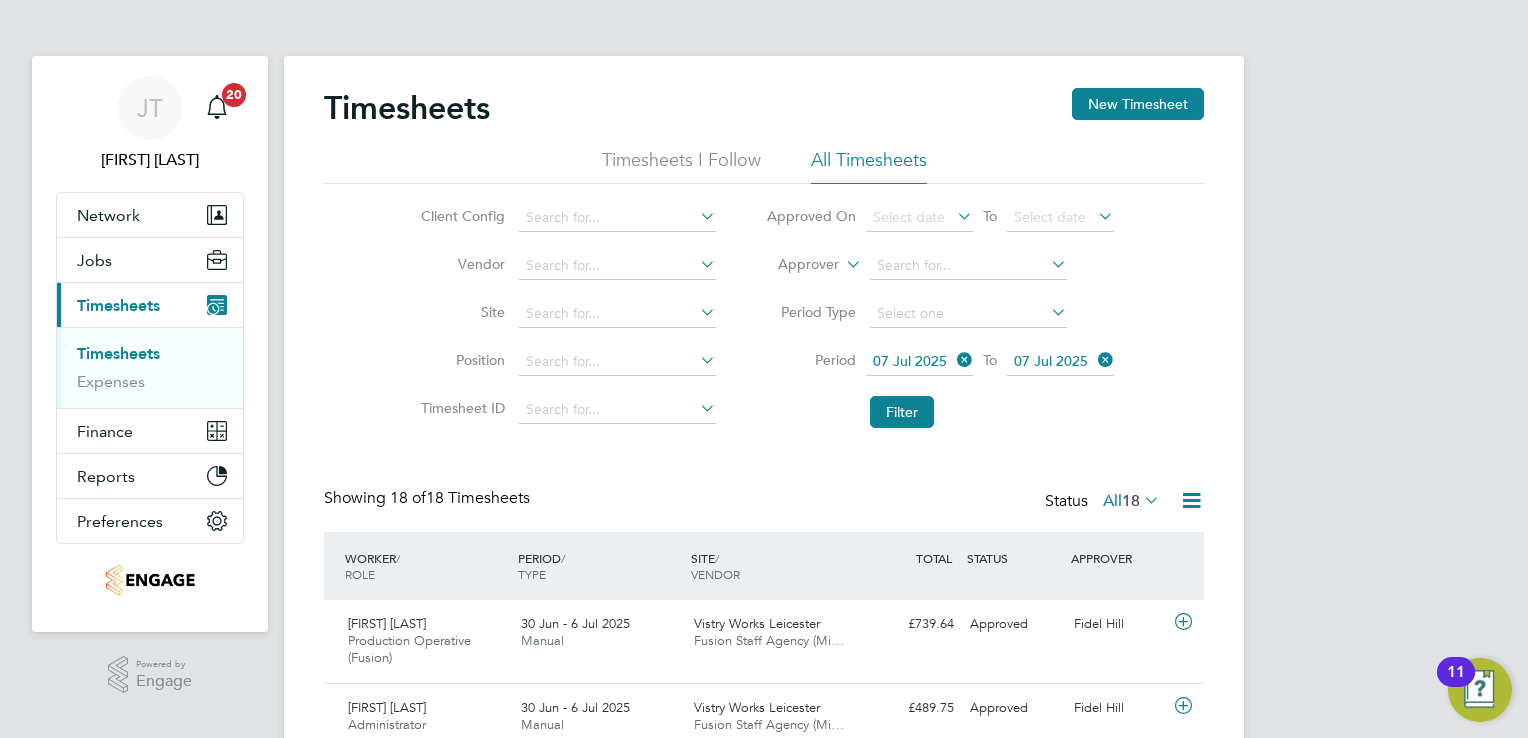 click on "07 Jul 2025" 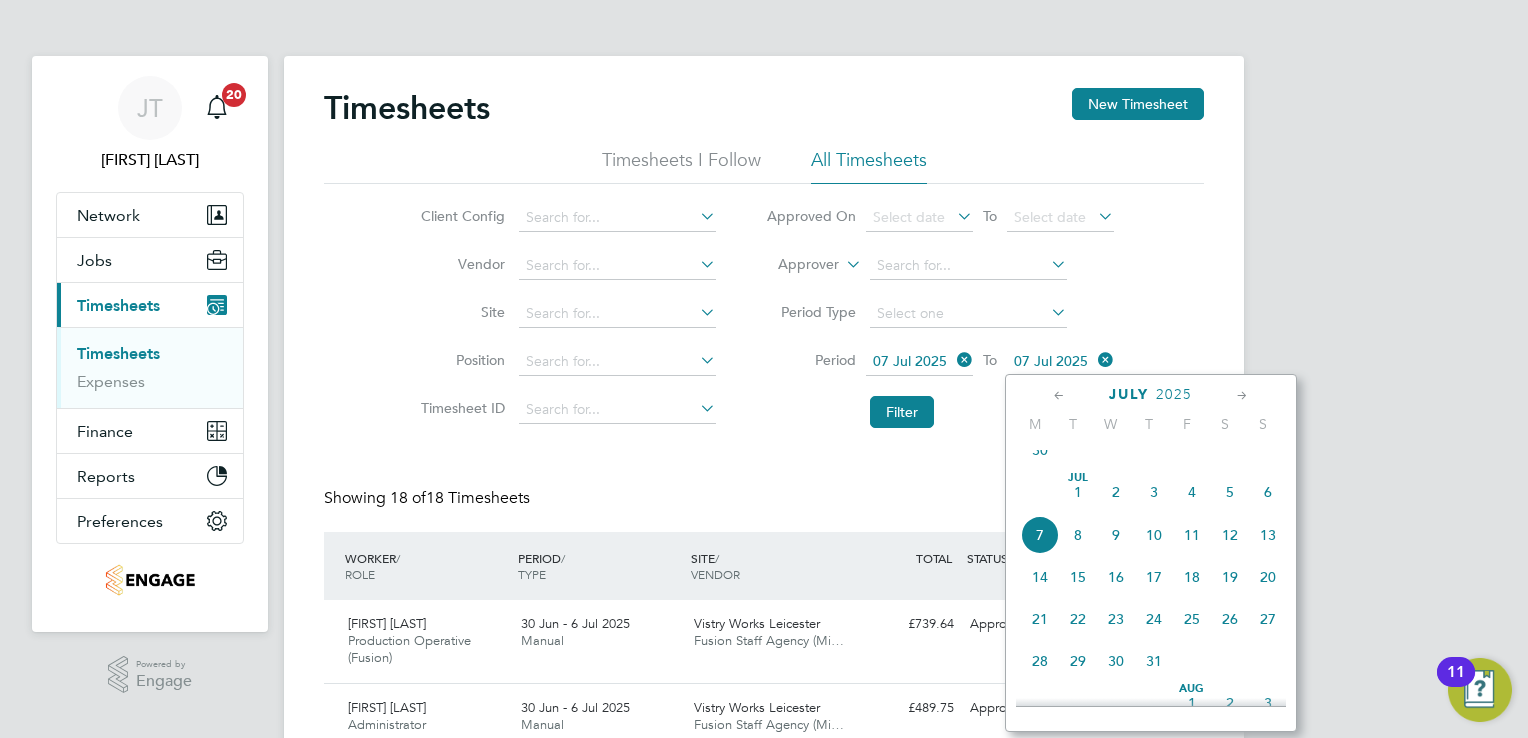 click on "13" 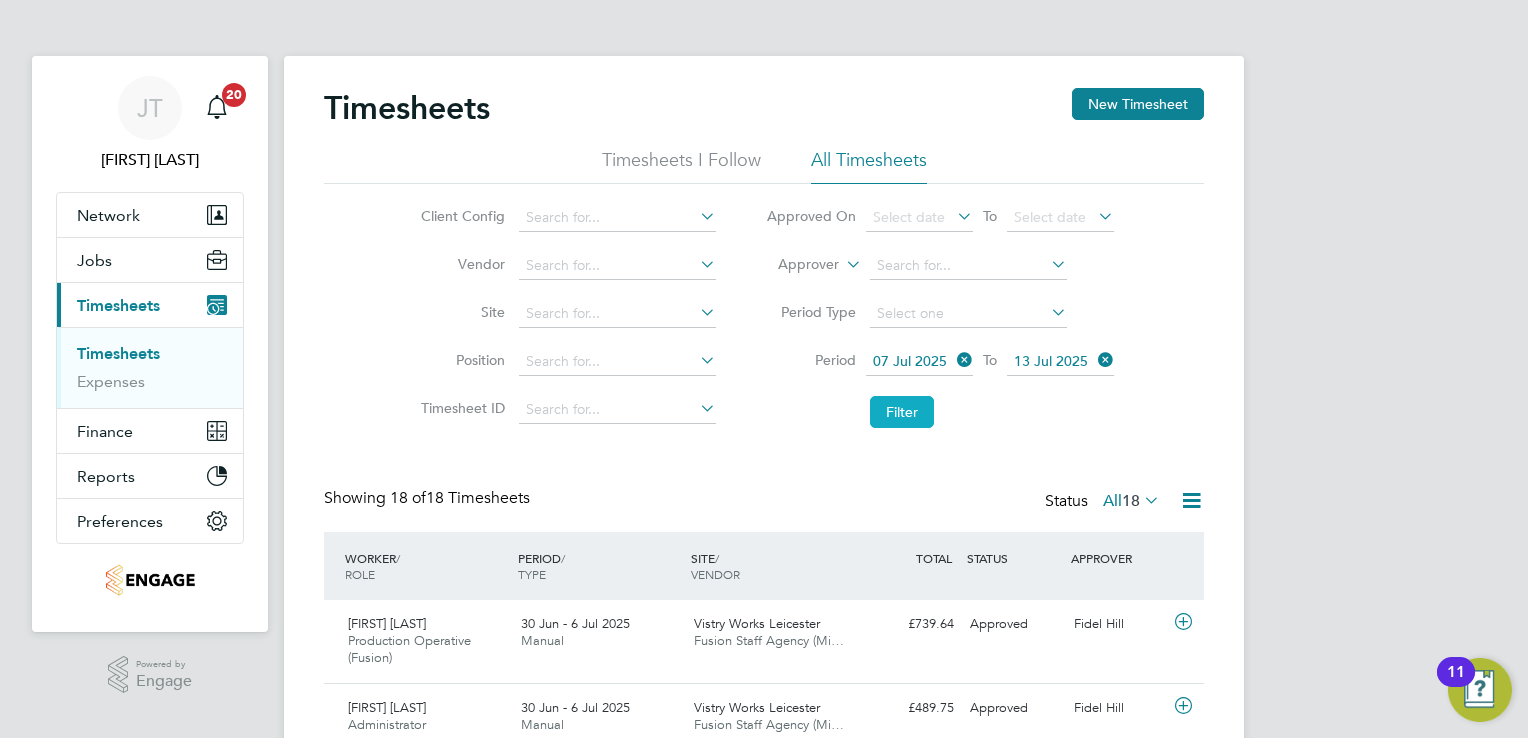 click on "Filter" 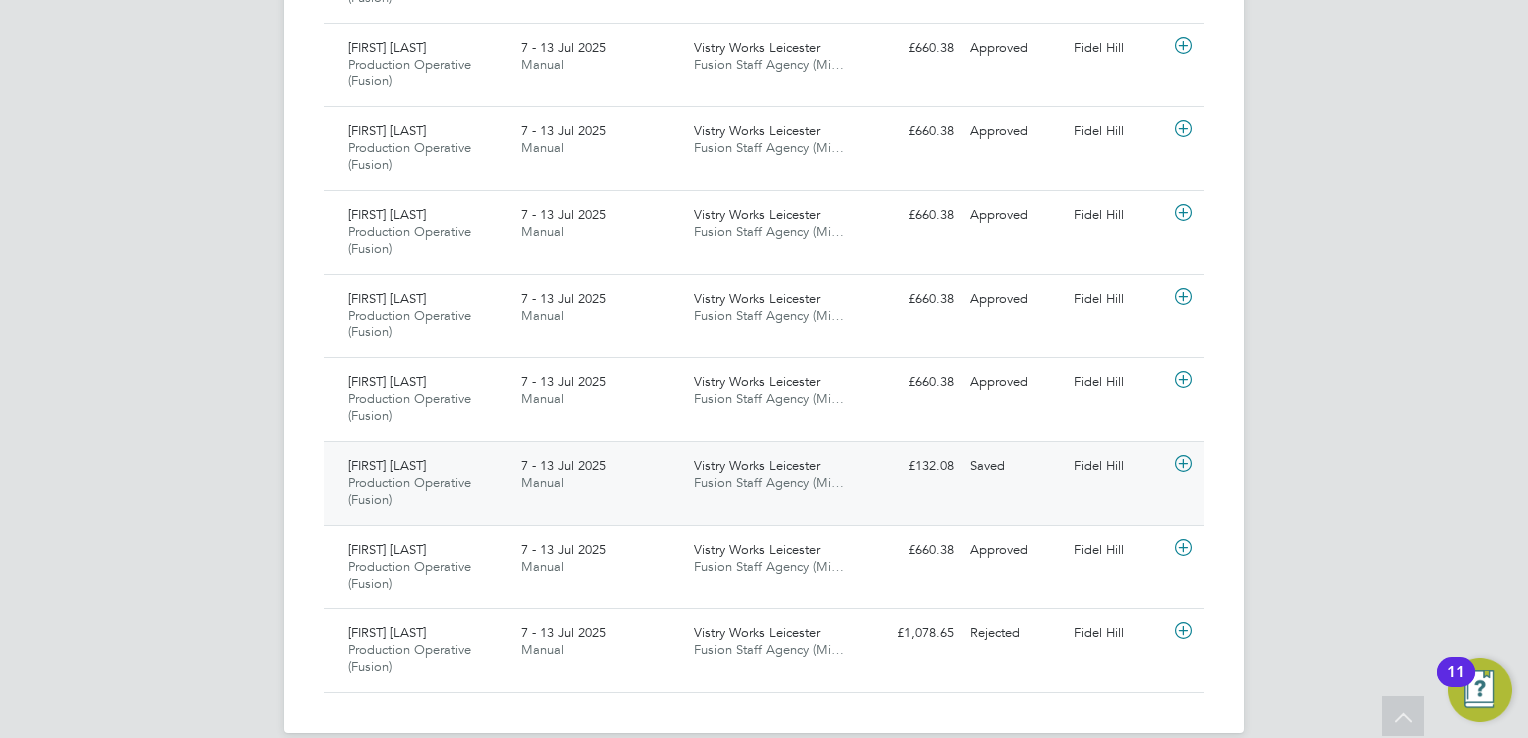 click 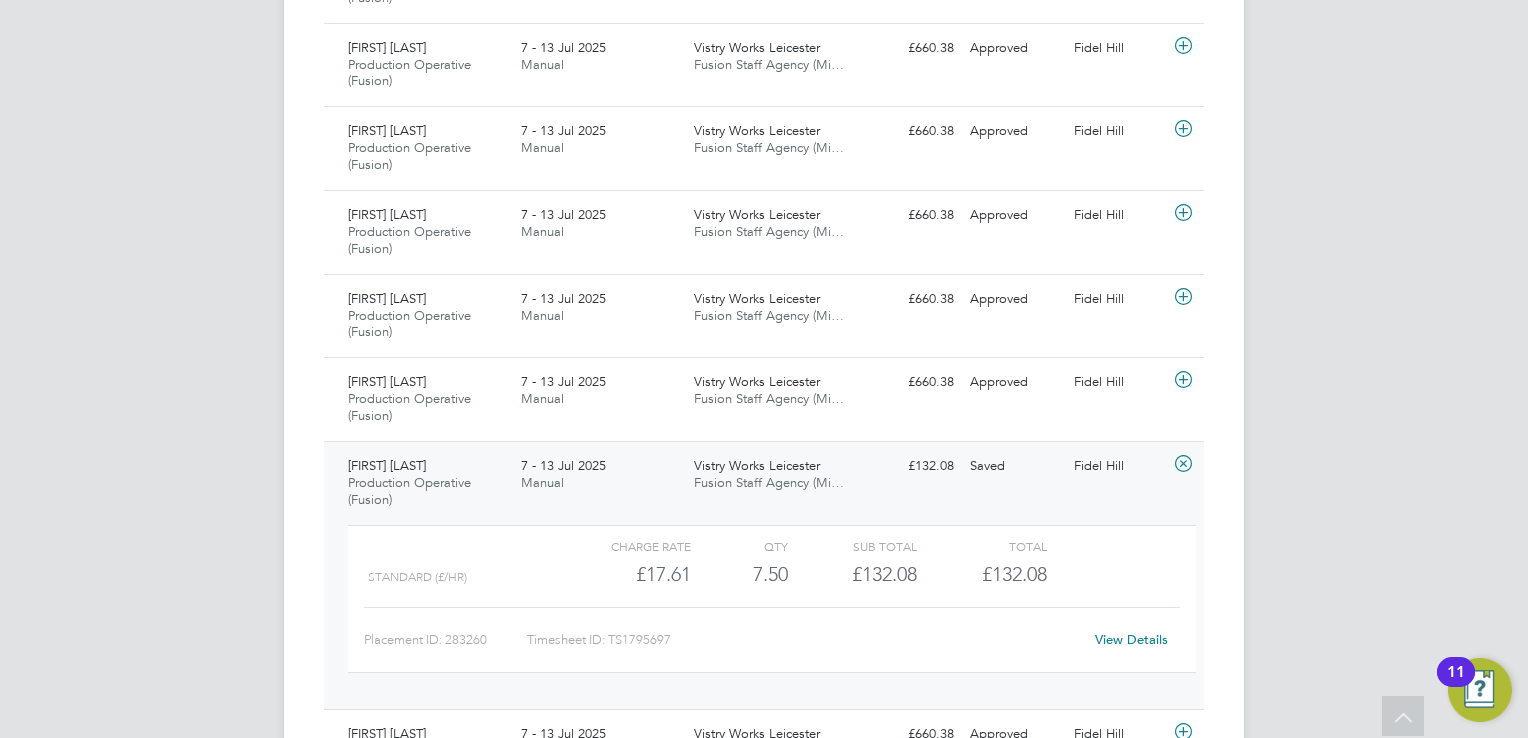 click on "View Details" 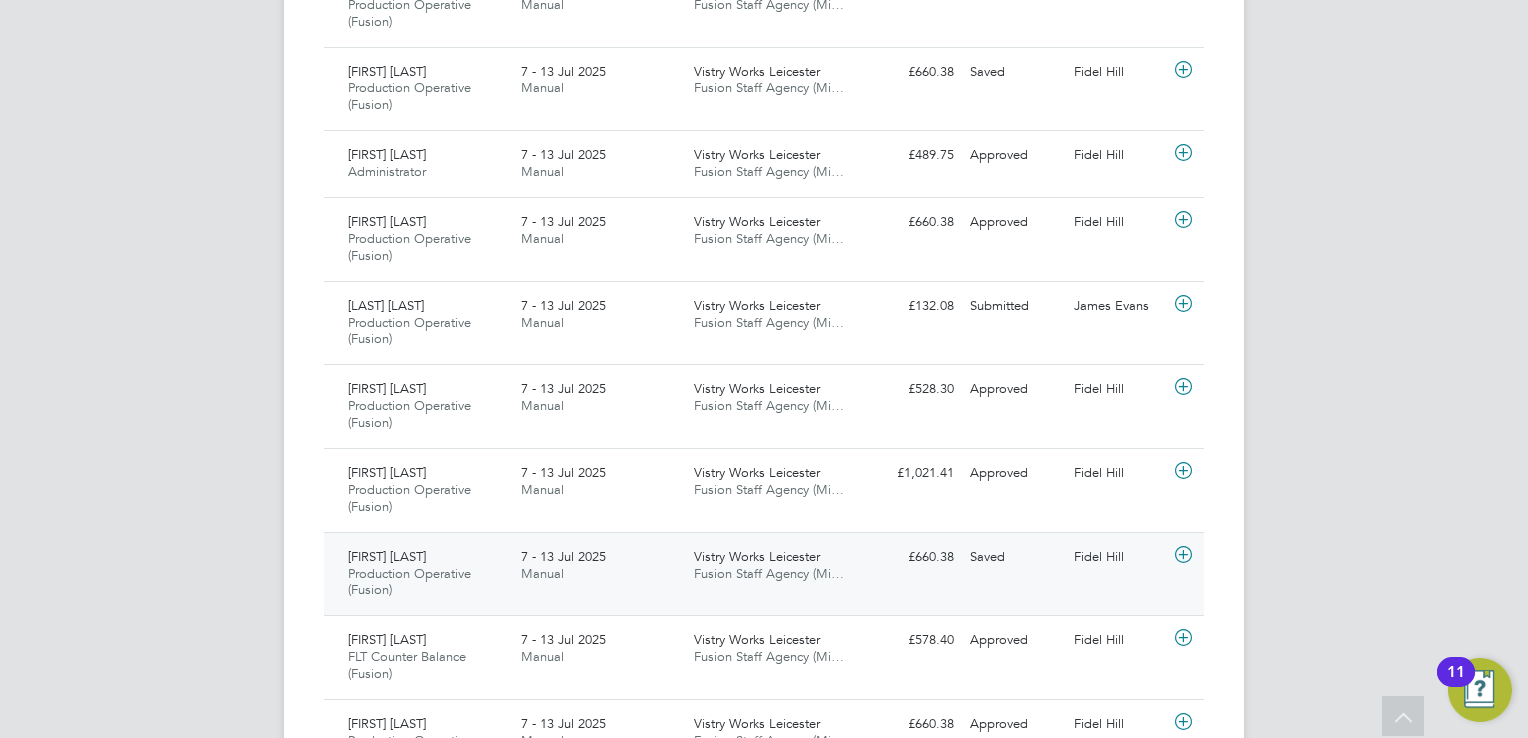 click 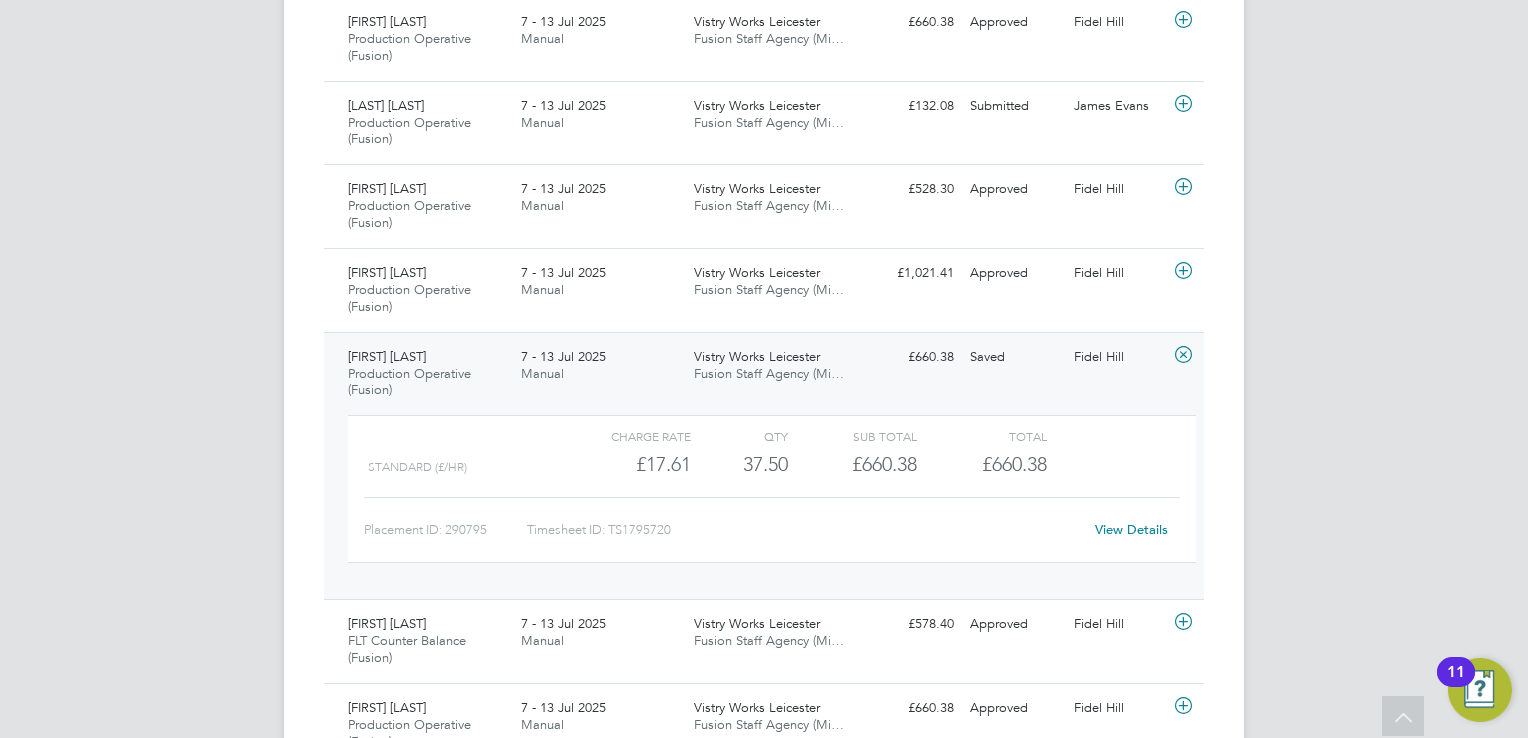 click on "View Details" 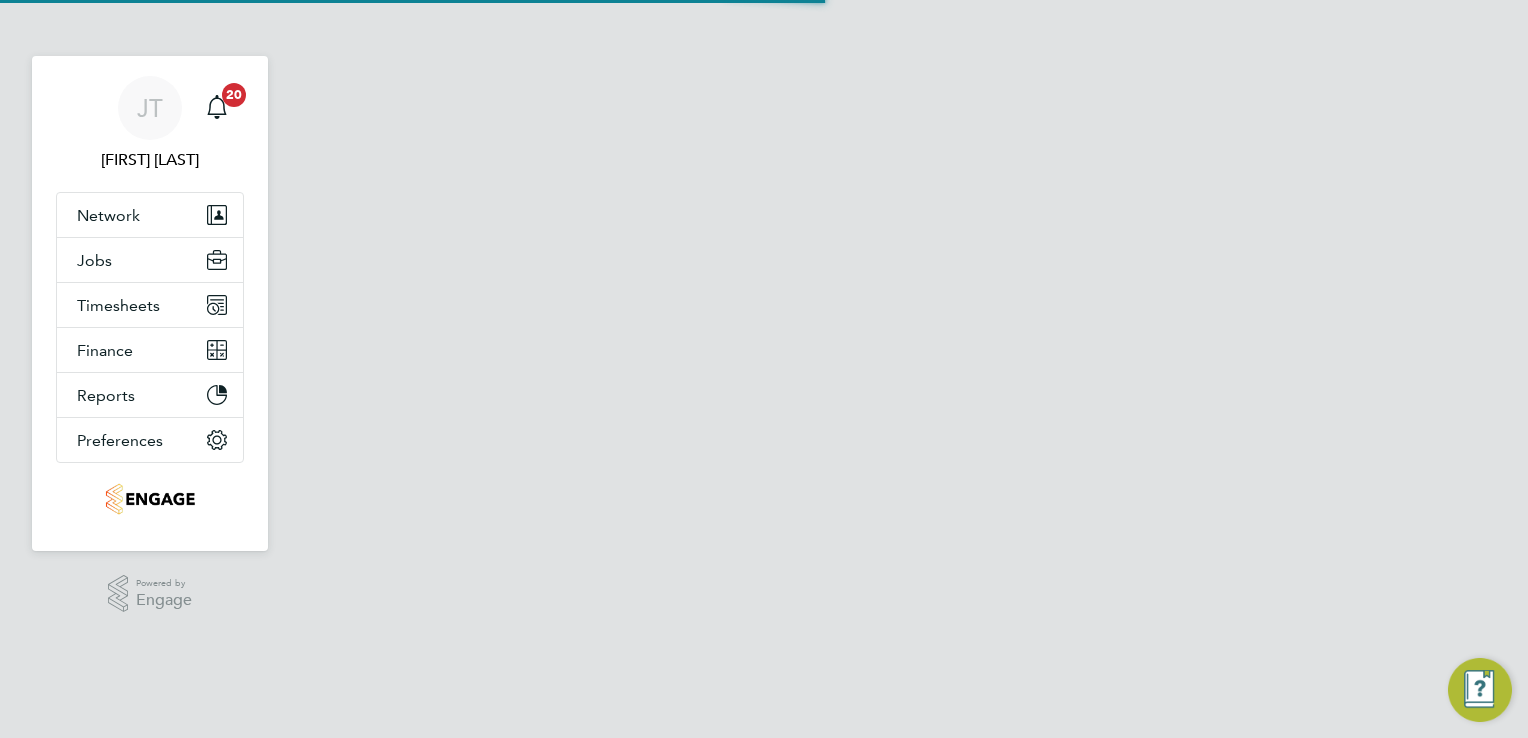 scroll, scrollTop: 0, scrollLeft: 0, axis: both 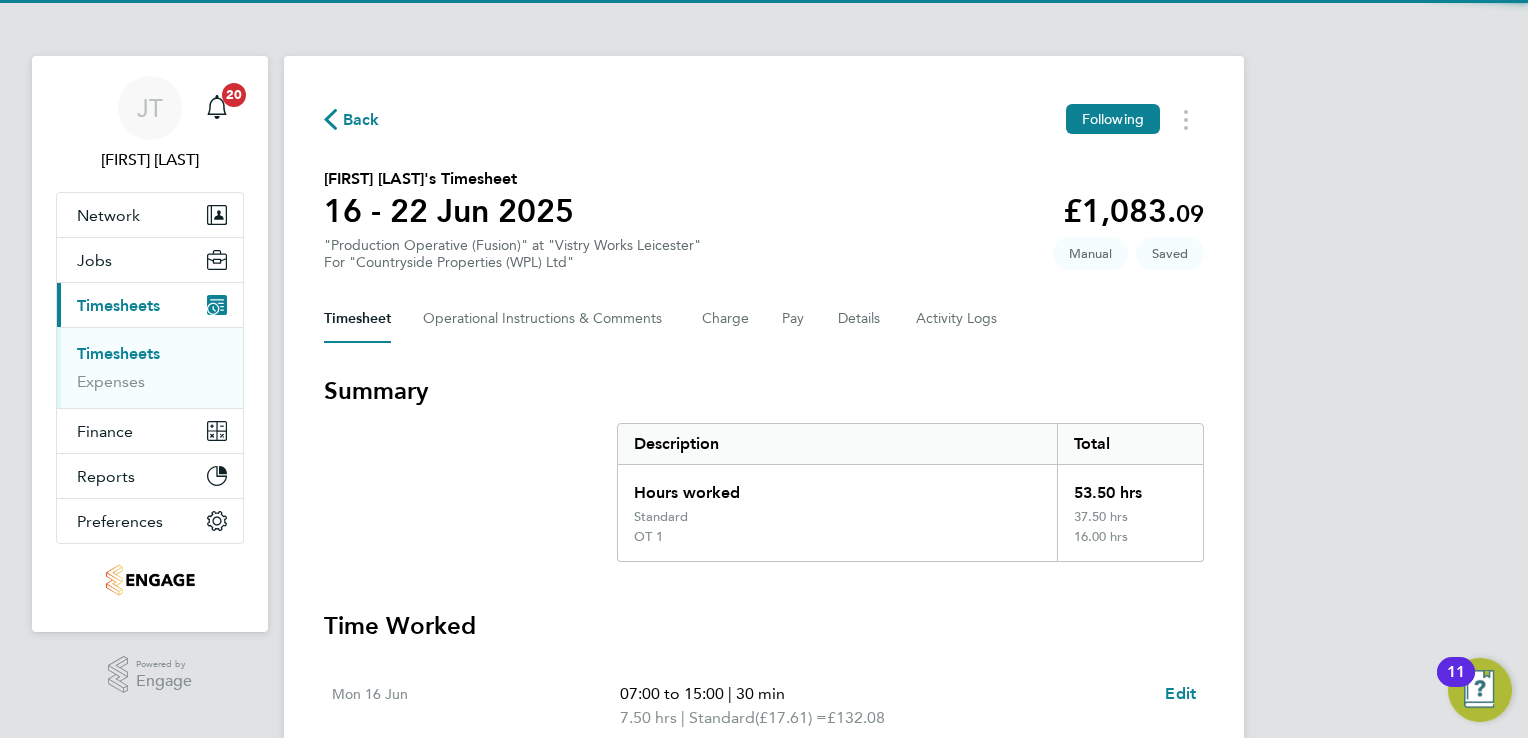 type 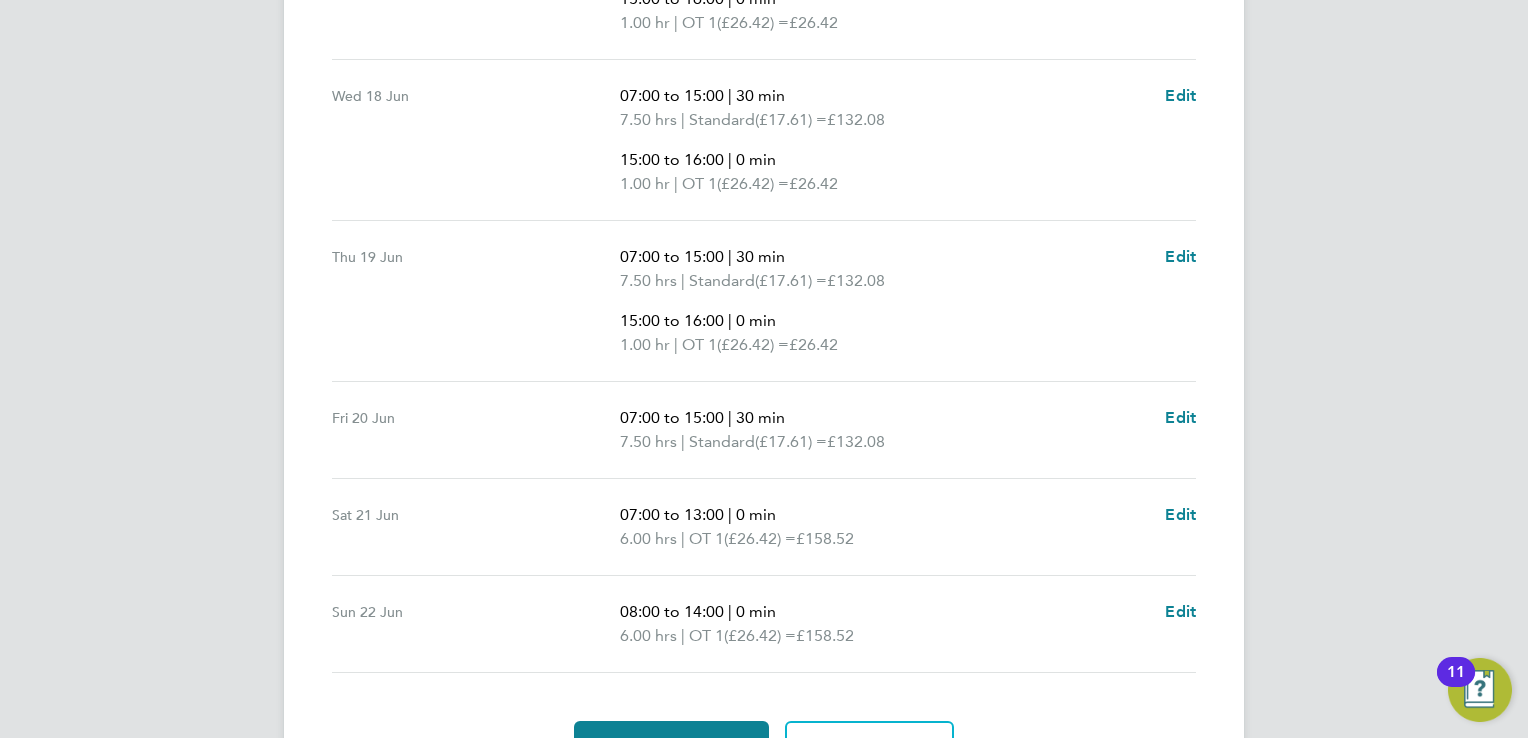 scroll, scrollTop: 1000, scrollLeft: 0, axis: vertical 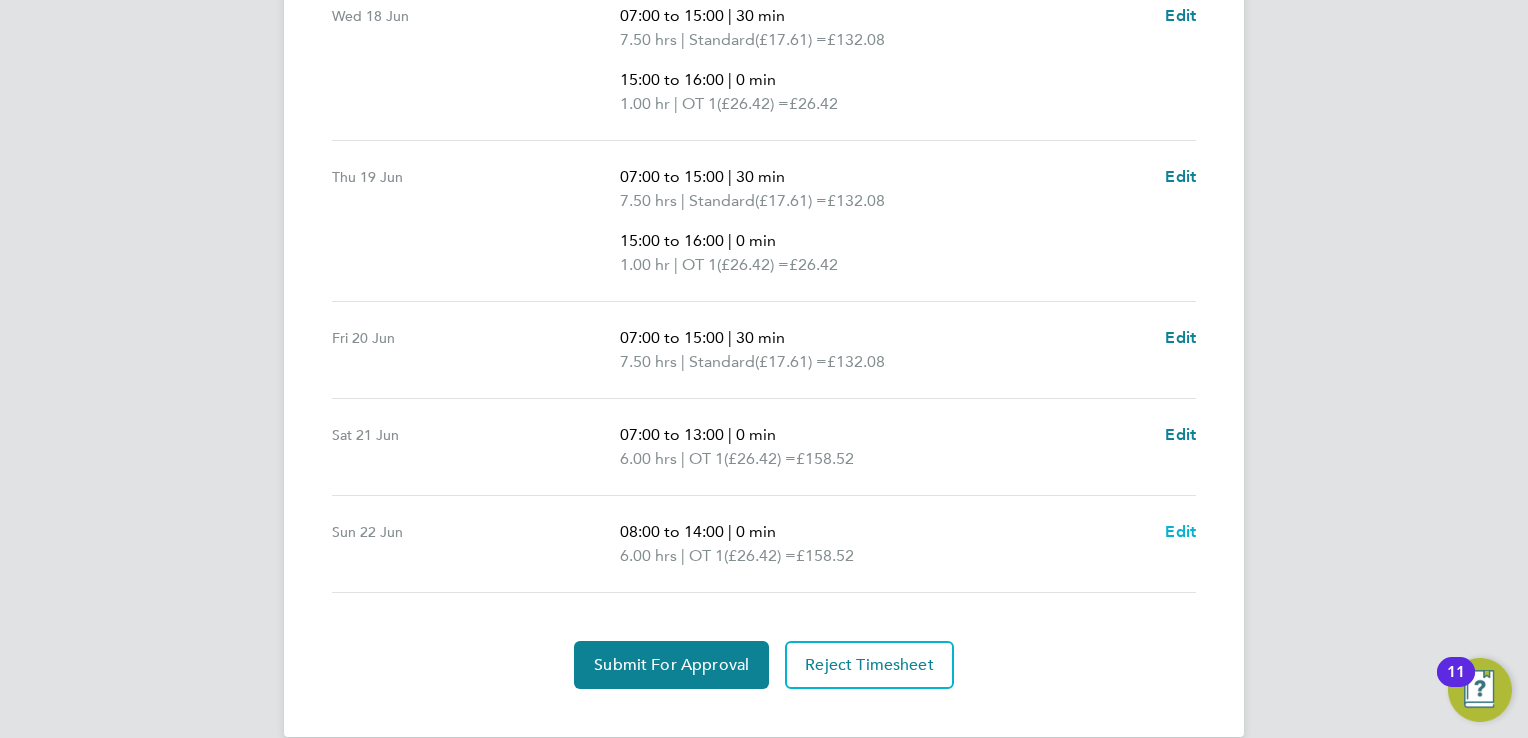 click on "Edit" at bounding box center [1180, 531] 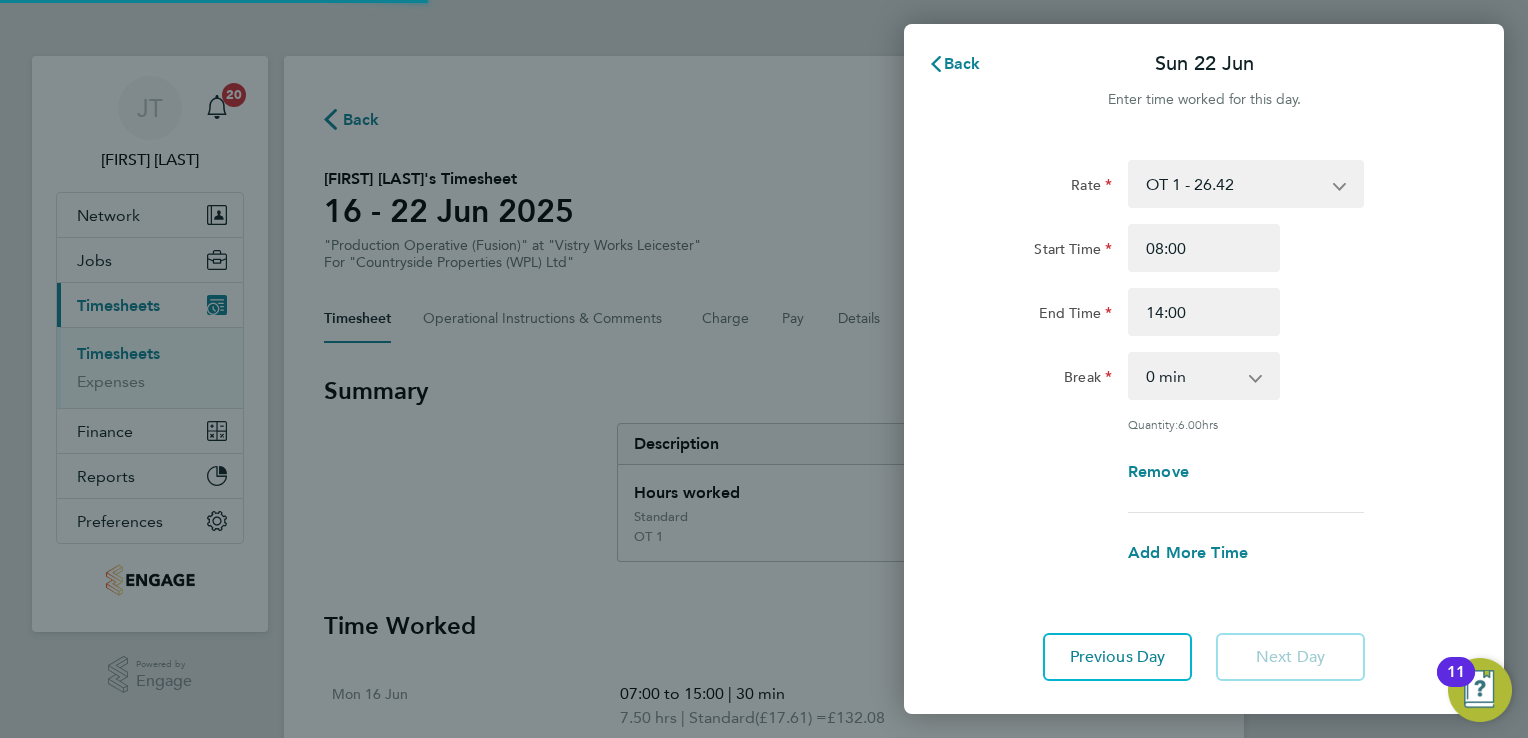 scroll, scrollTop: 0, scrollLeft: 0, axis: both 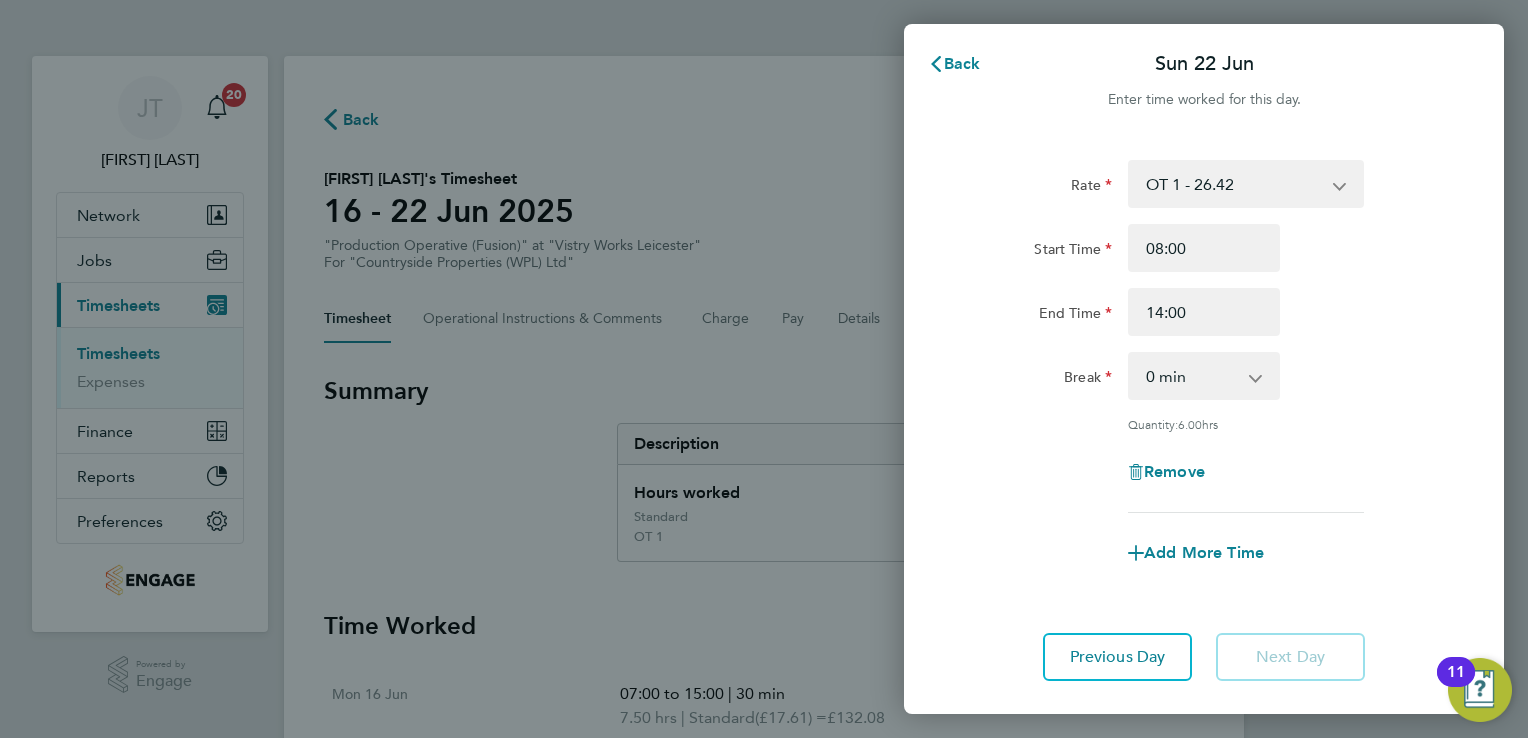 click on "OT 1 - 26.42   Standard - 17.61   OT2 - 35.22" at bounding box center [1234, 184] 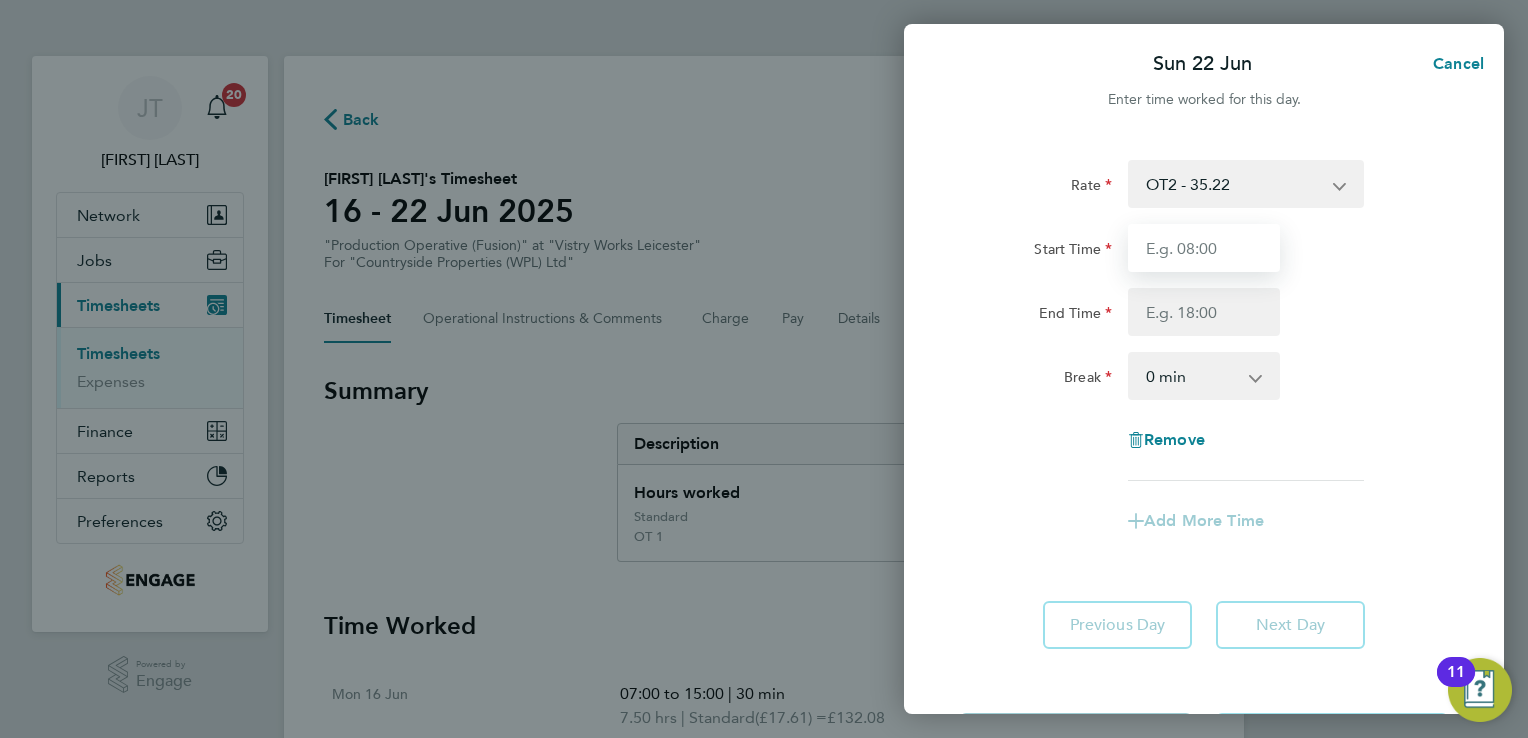 click on "Start Time" at bounding box center [1204, 248] 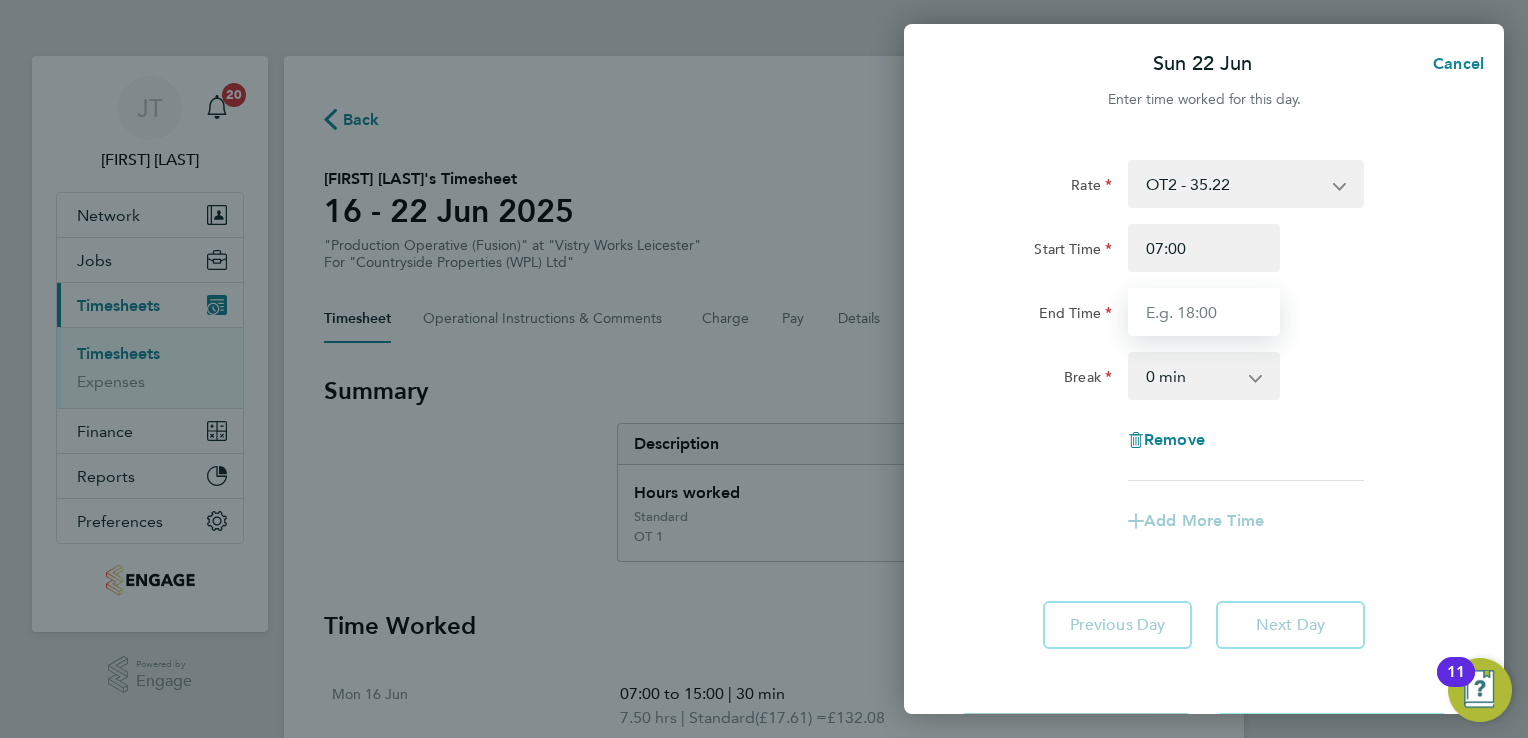 click on "End Time" at bounding box center (1204, 312) 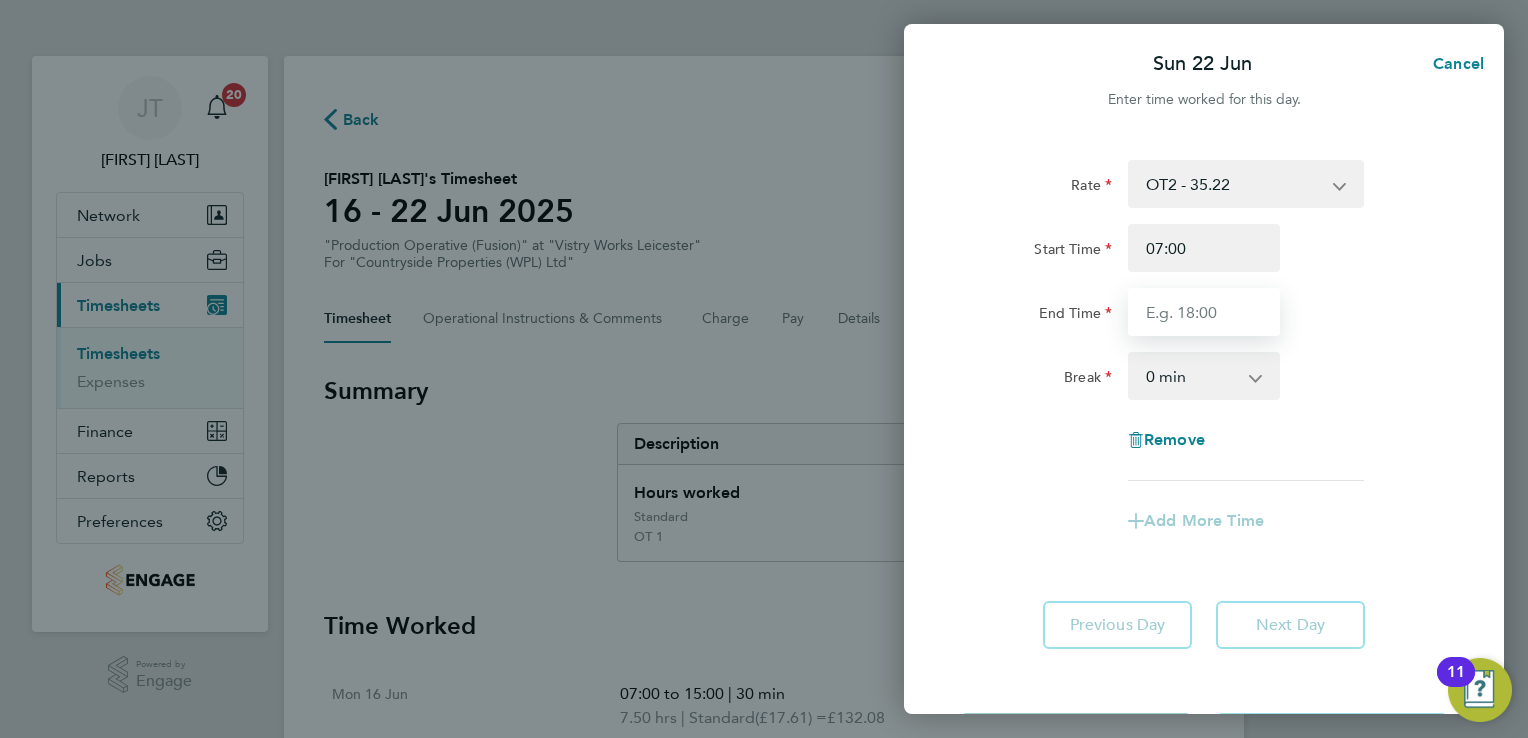 type on "13:00" 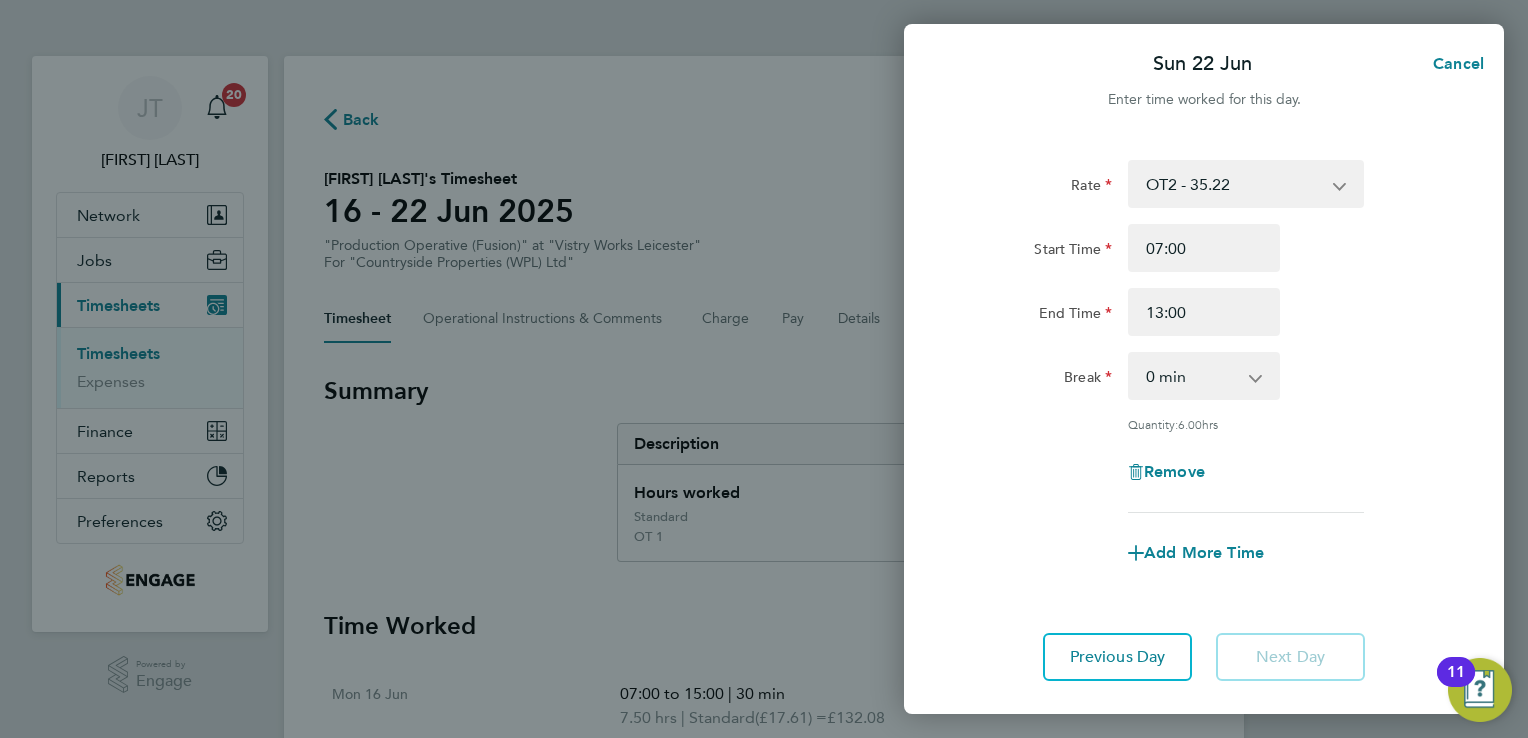 click on "Rate  OT2 - 35.22   Standard - 17.61   OT 1 - 26.42
Start Time 07:00 End Time 13:00 Break  0 min   15 min   30 min   45 min   60 min   75 min   90 min
Quantity:  6.00  hrs
Remove
Add More Time" 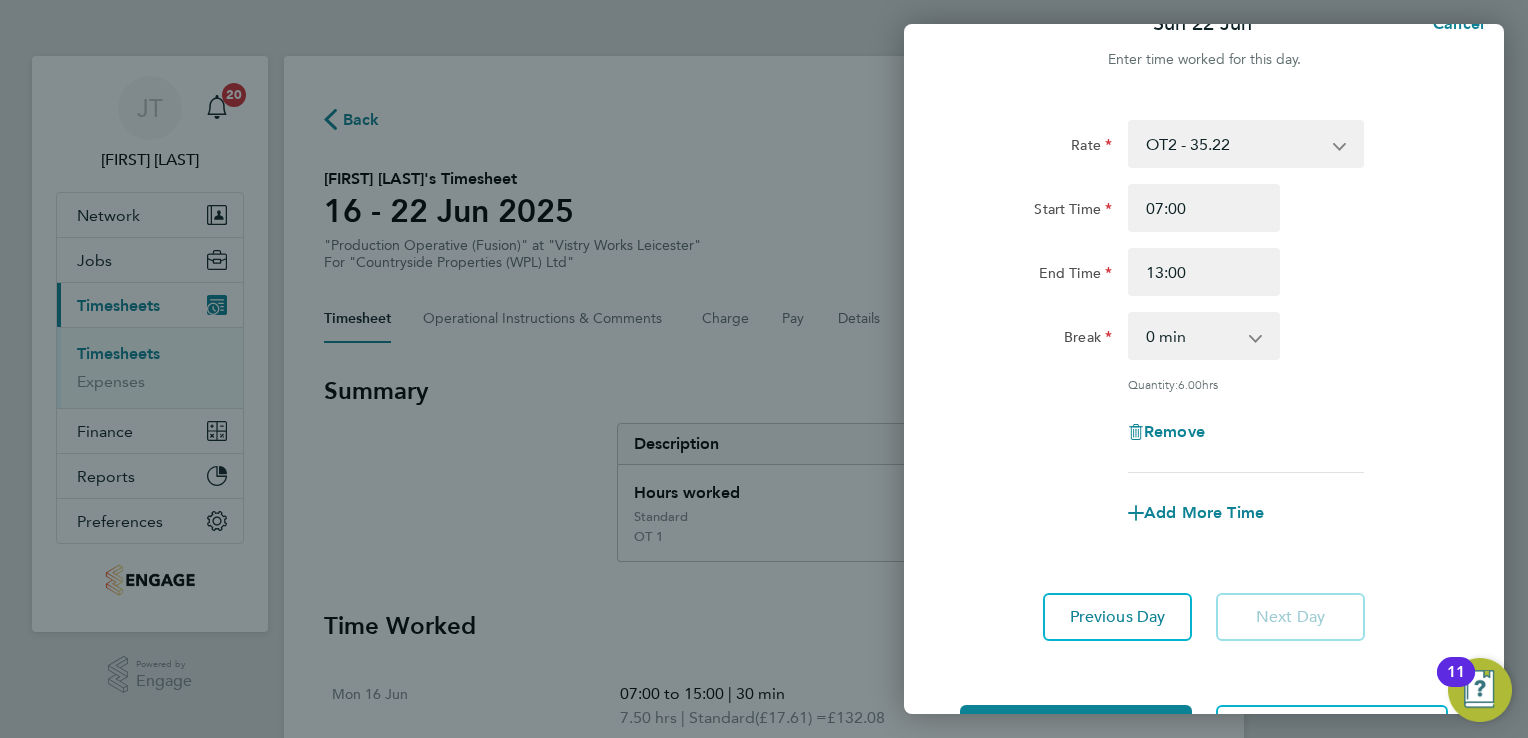 scroll, scrollTop: 116, scrollLeft: 0, axis: vertical 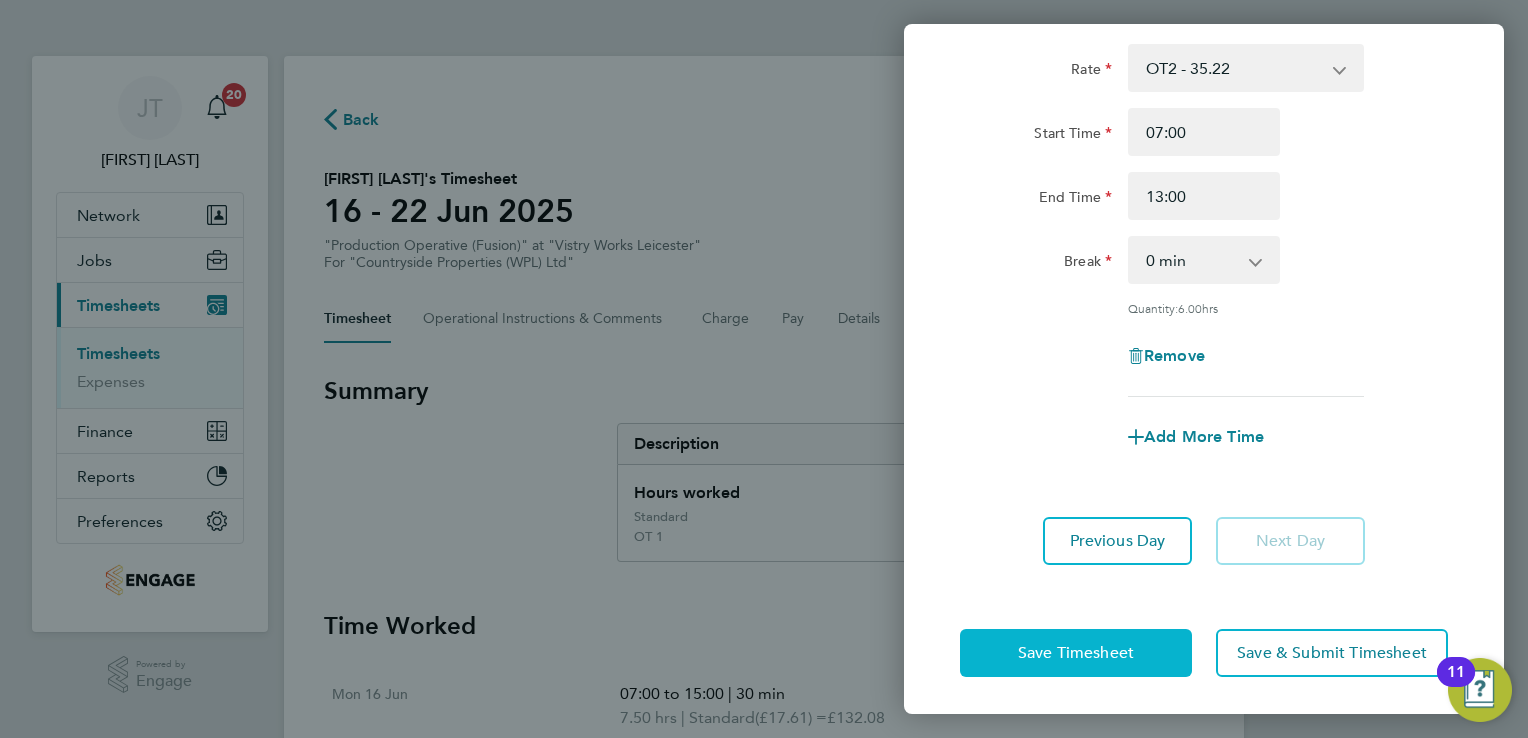 click on "Save Timesheet" 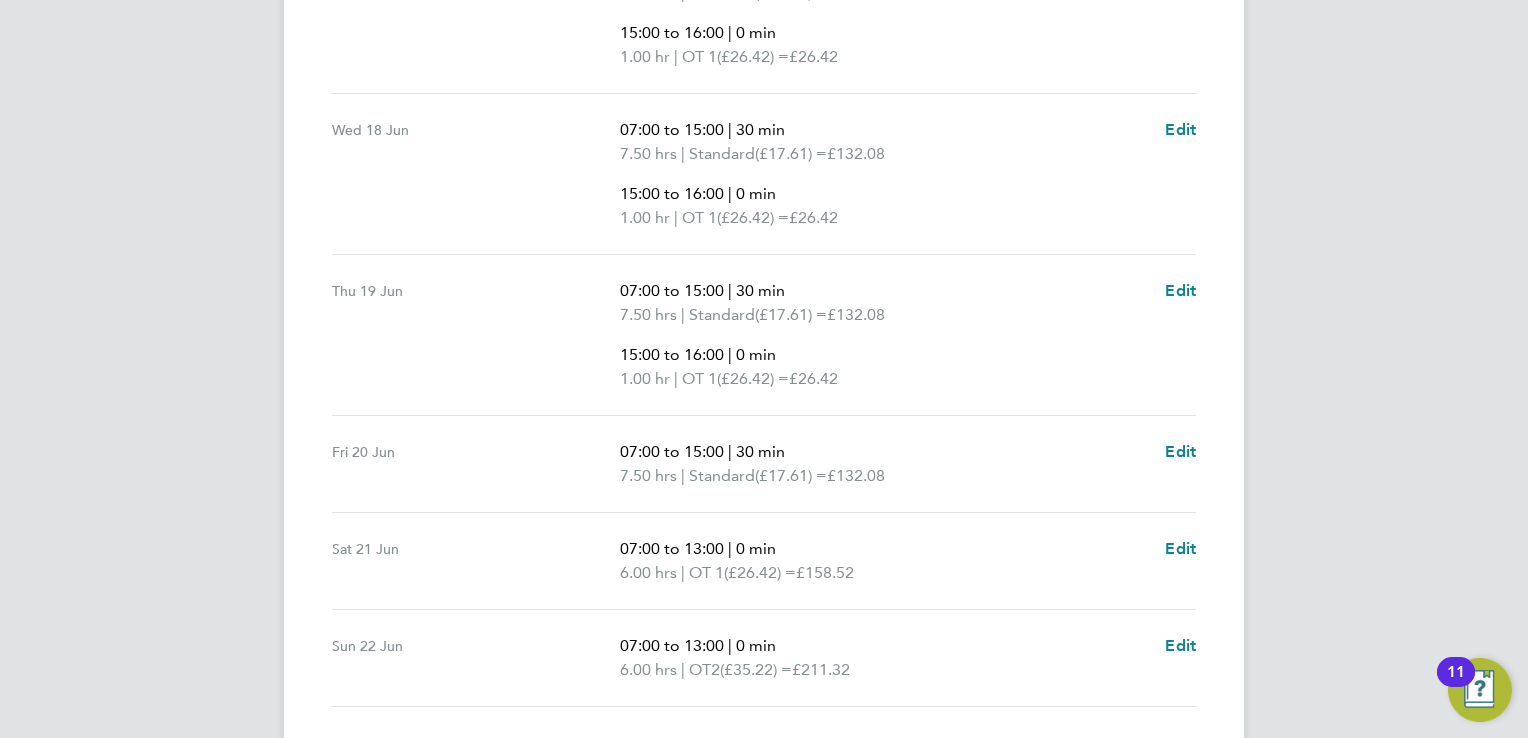scroll, scrollTop: 1048, scrollLeft: 0, axis: vertical 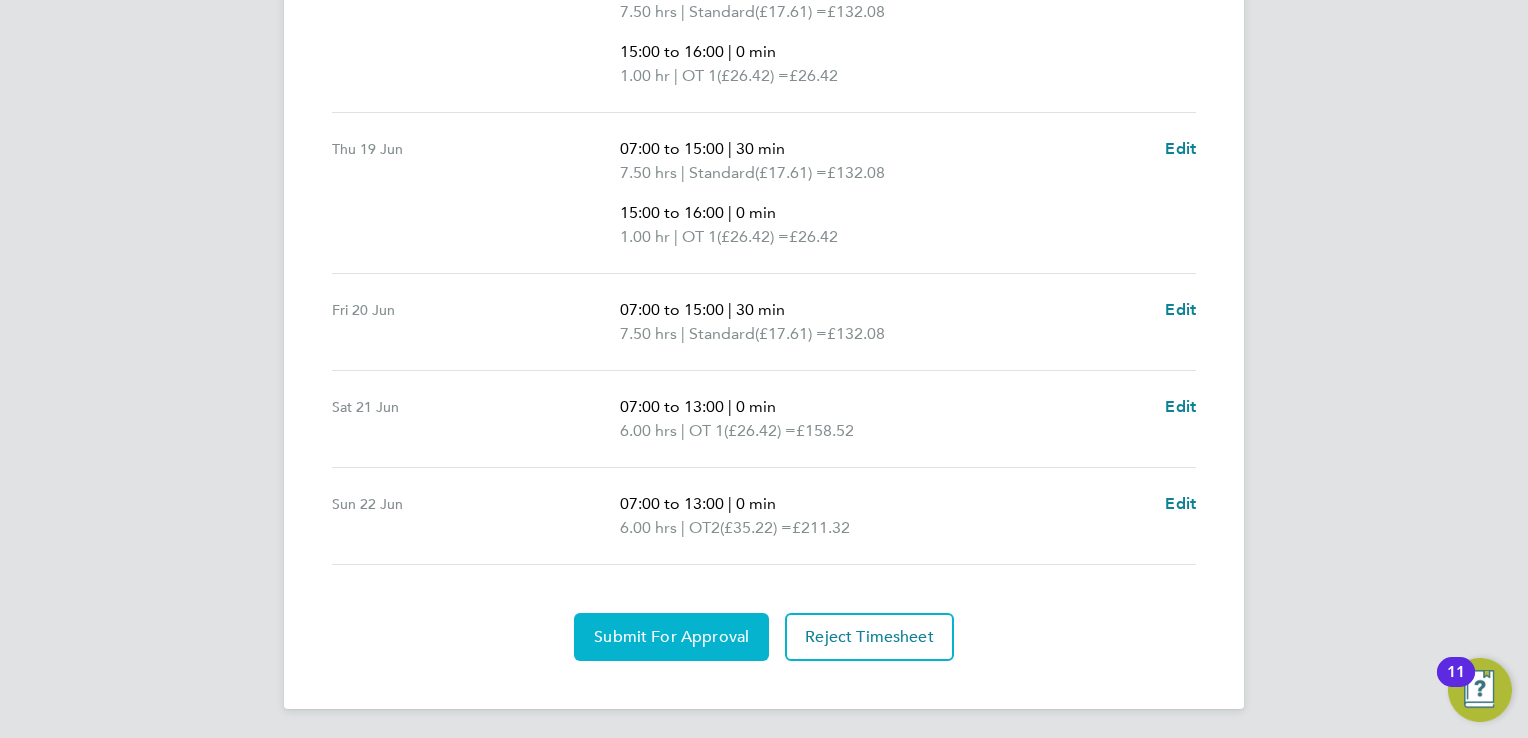 click on "Submit For Approval" 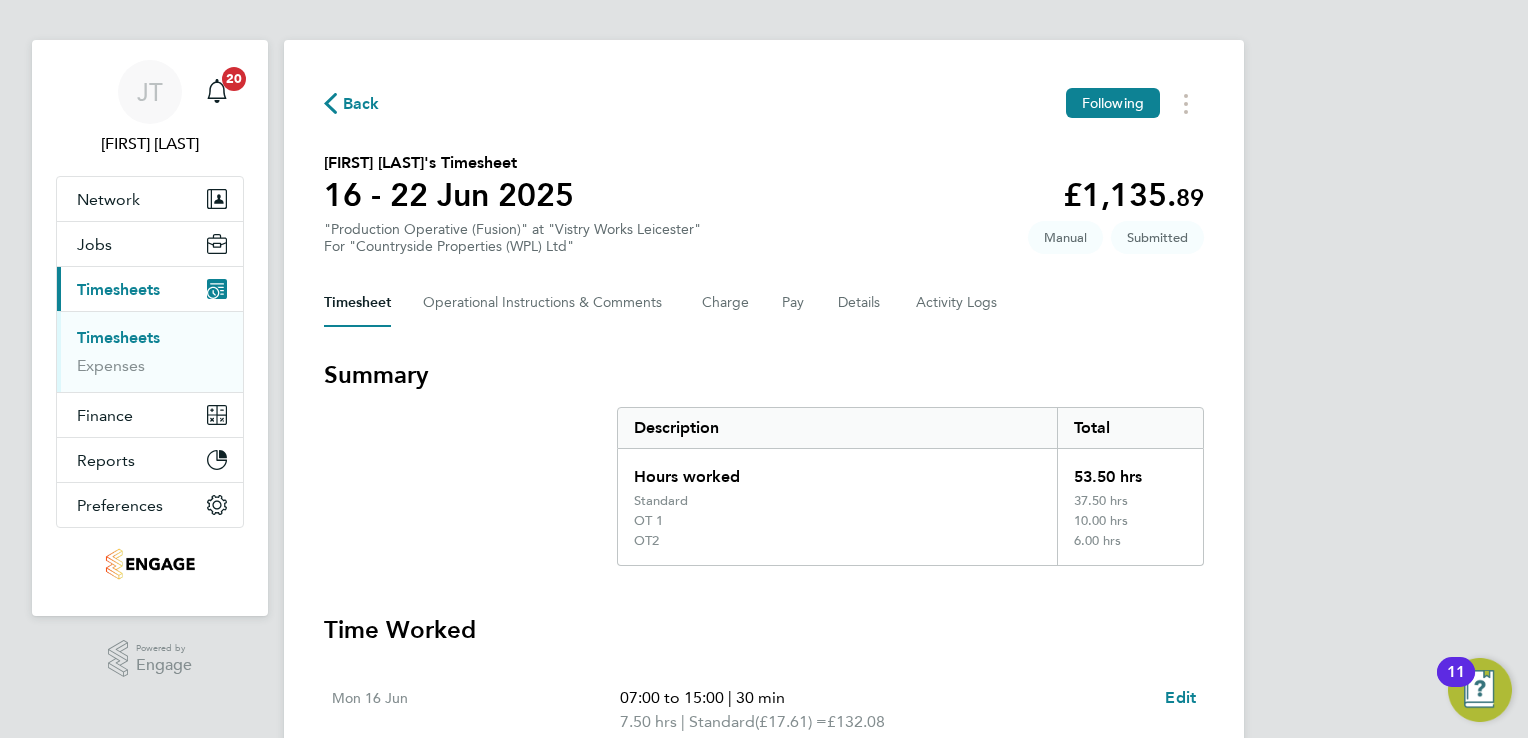 scroll, scrollTop: 0, scrollLeft: 0, axis: both 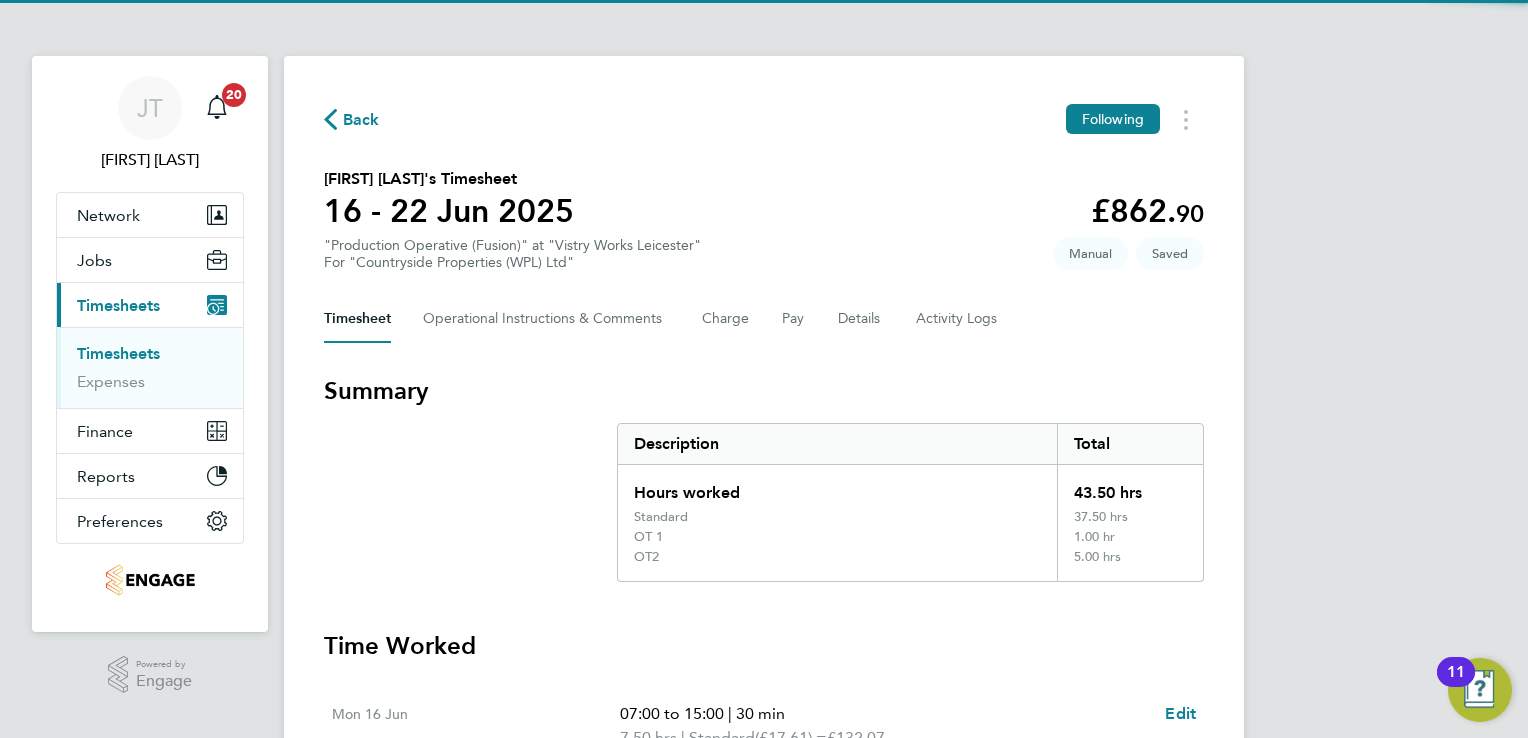 type 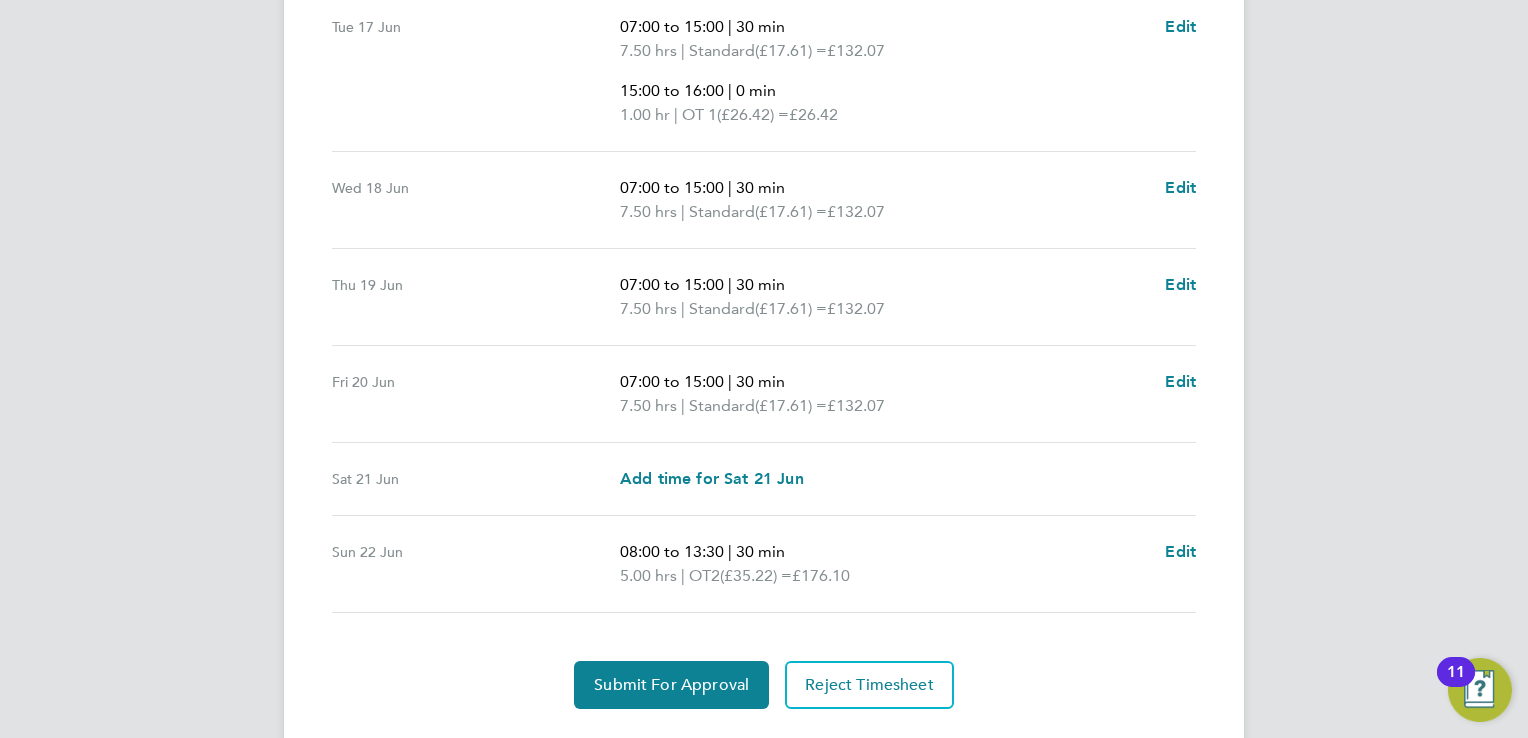 scroll, scrollTop: 832, scrollLeft: 0, axis: vertical 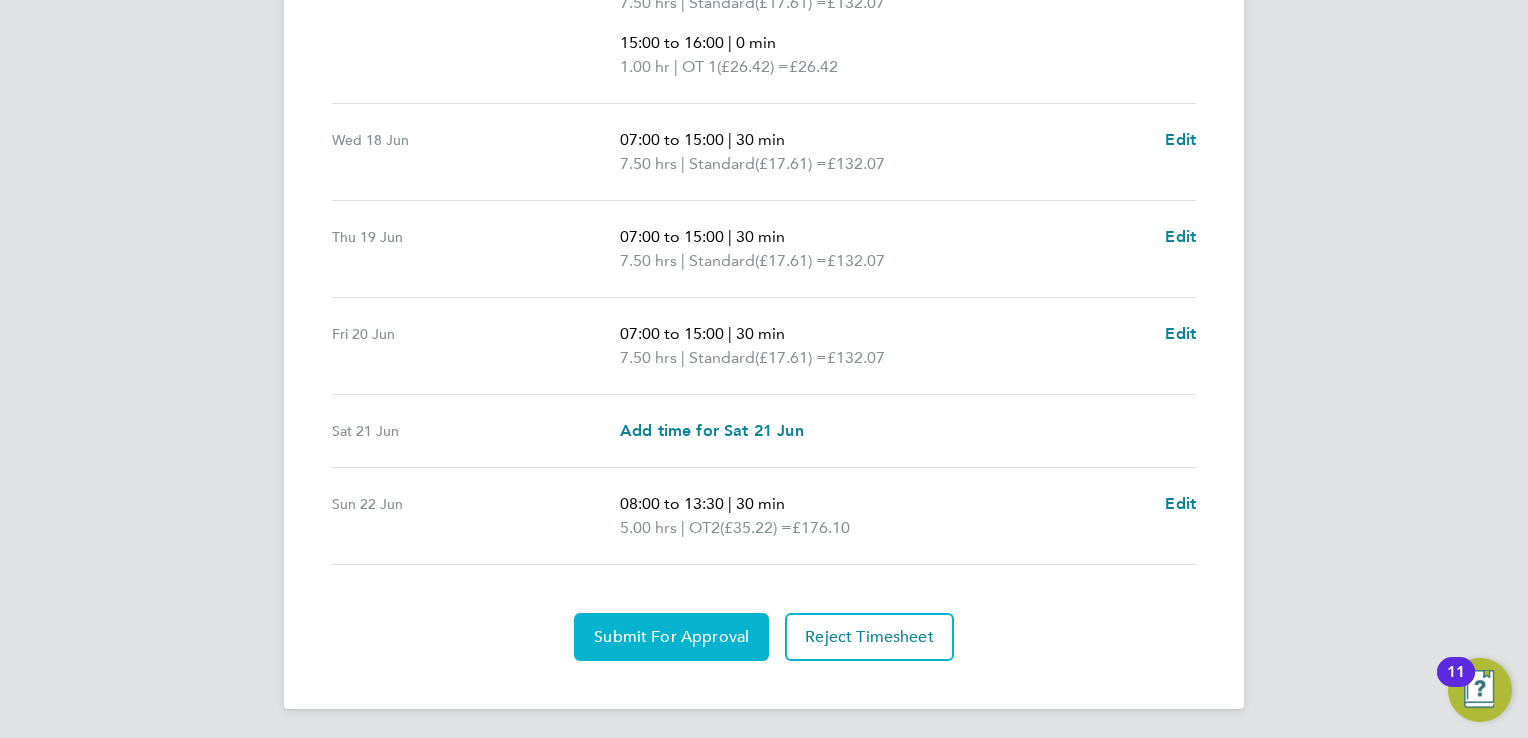 click on "Submit For Approval" 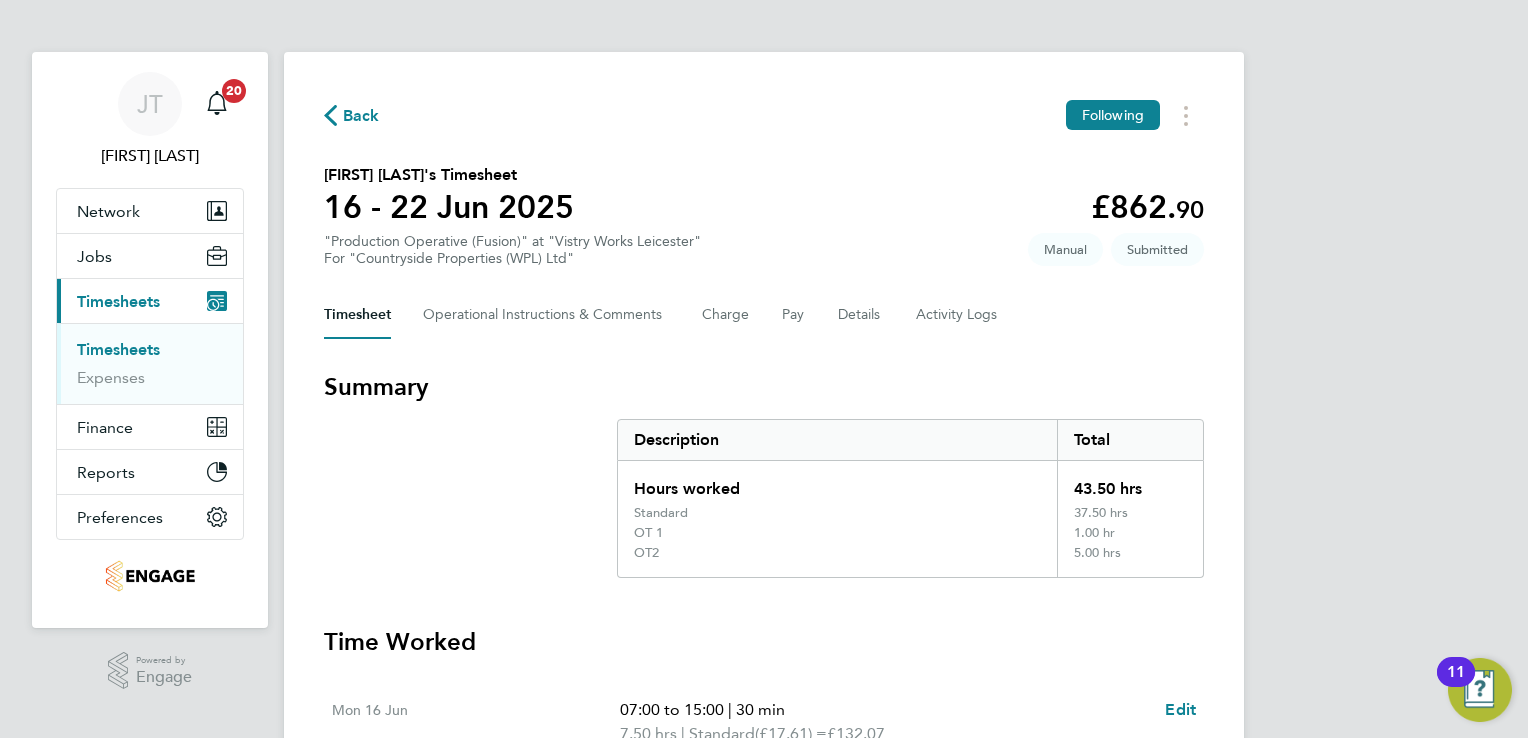 scroll, scrollTop: 0, scrollLeft: 0, axis: both 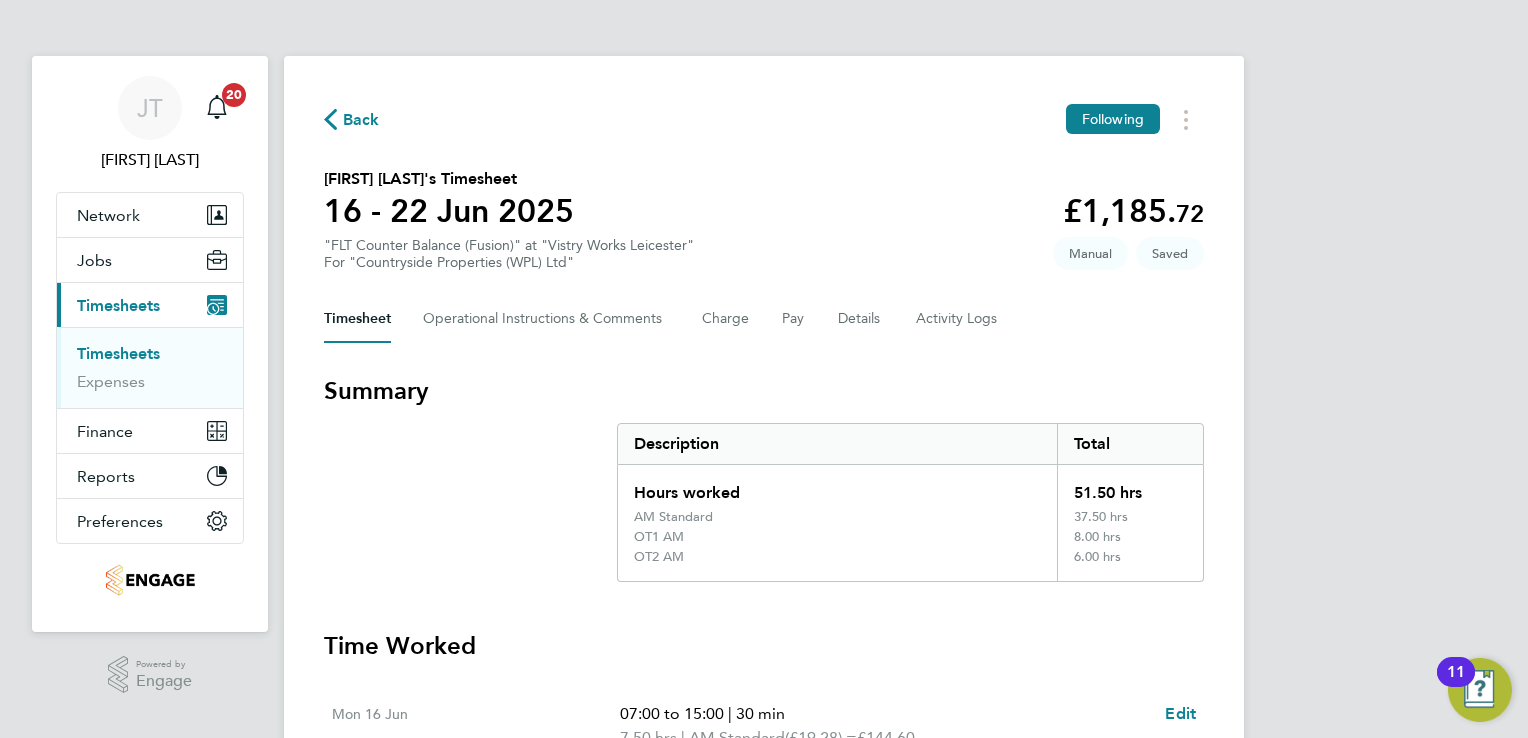 type 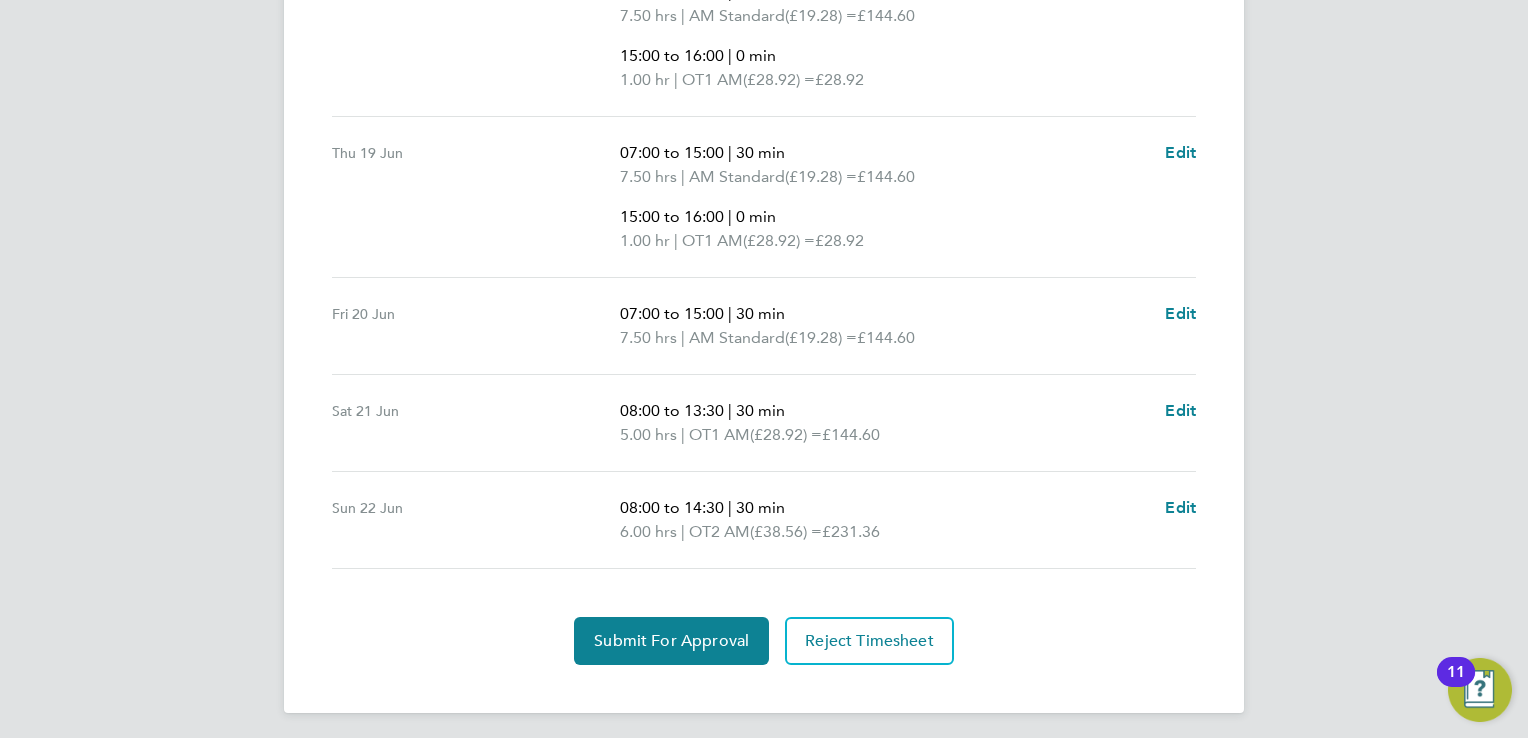 scroll, scrollTop: 984, scrollLeft: 0, axis: vertical 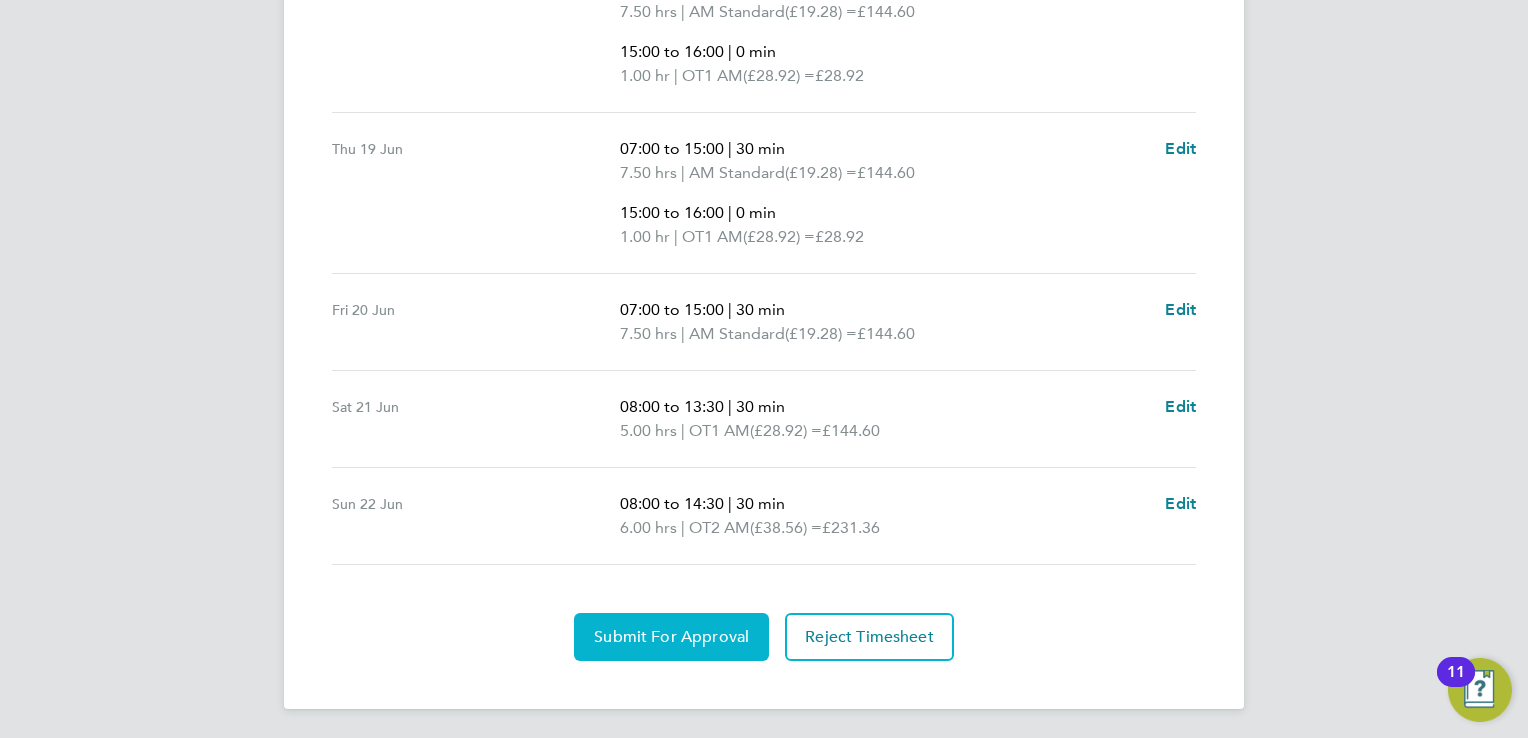 click on "Submit For Approval" 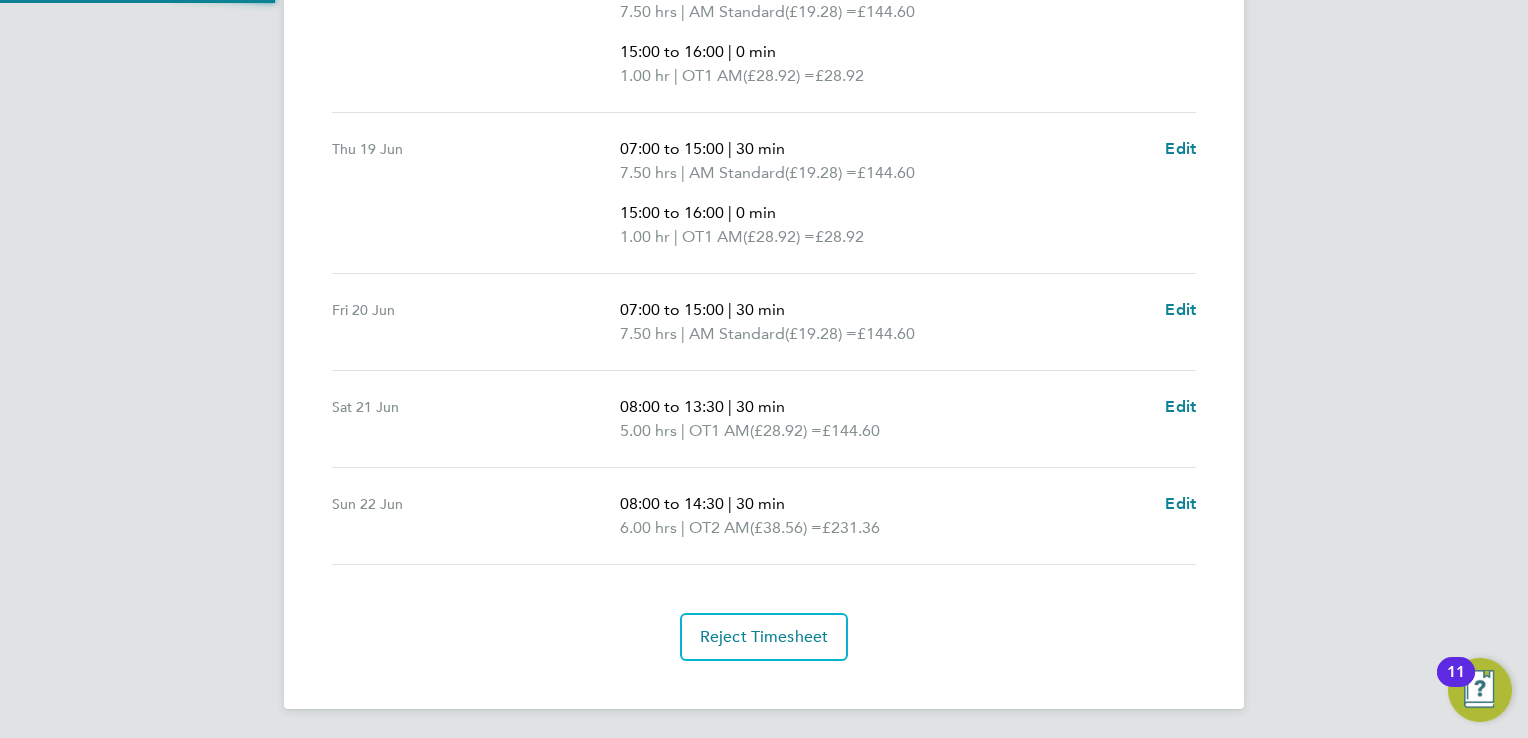 scroll, scrollTop: 983, scrollLeft: 0, axis: vertical 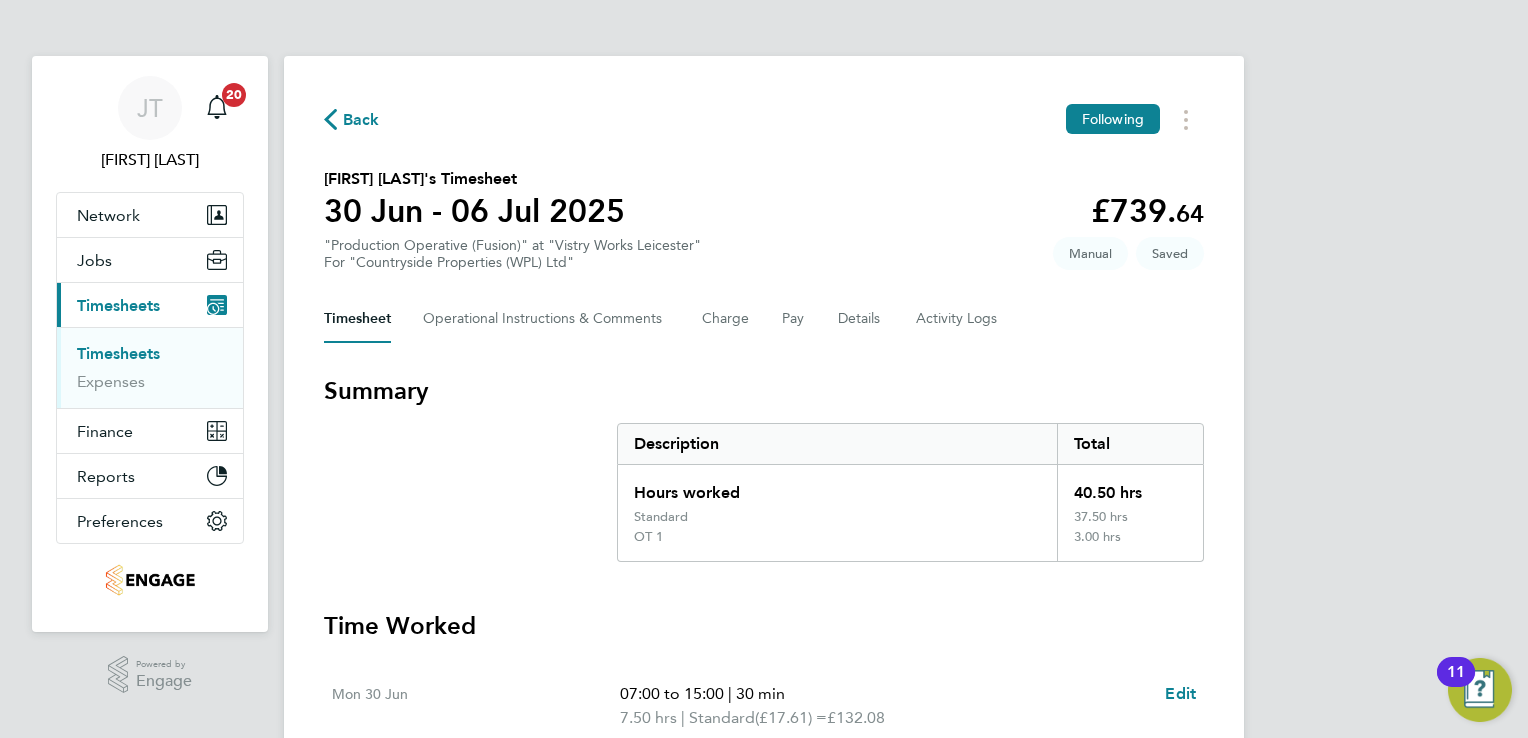 type 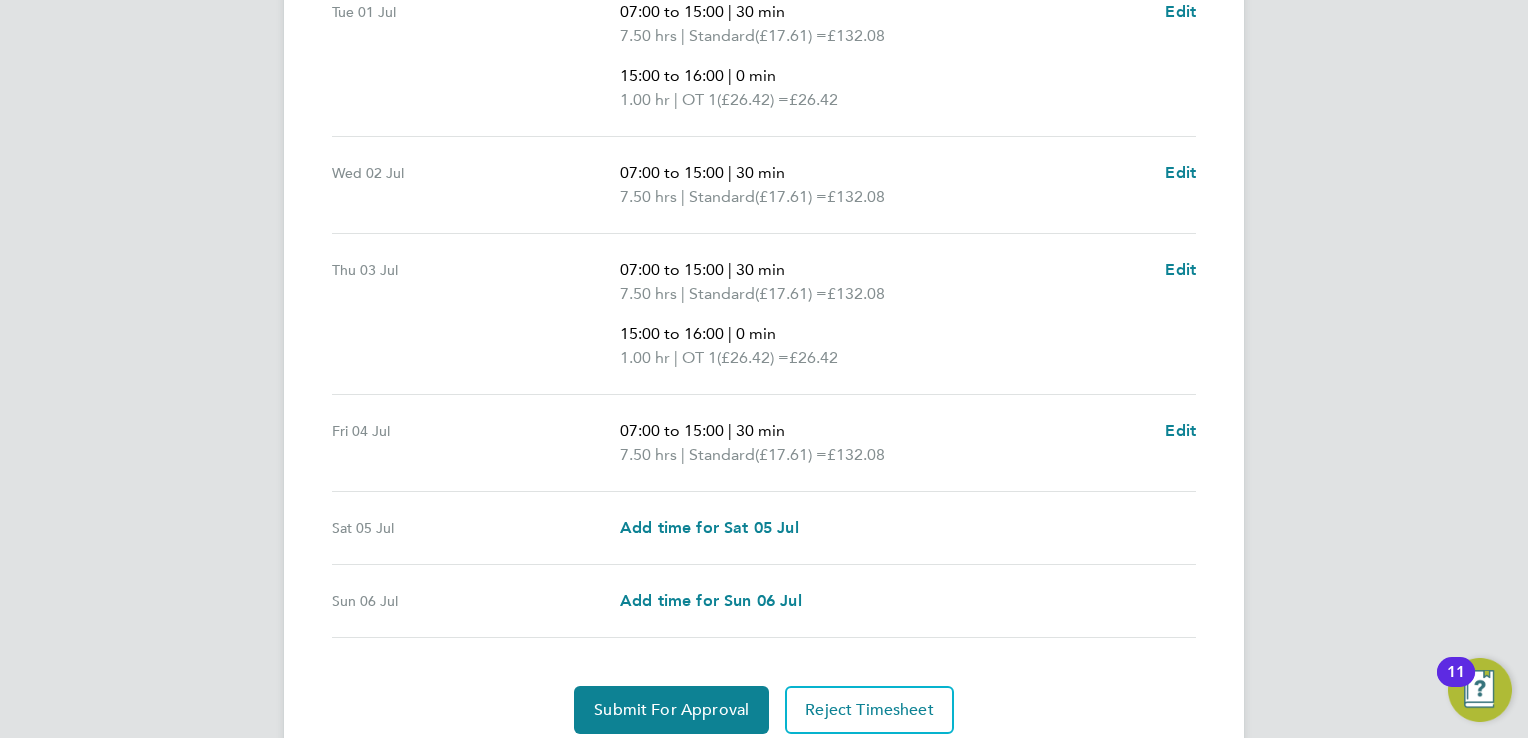 scroll, scrollTop: 916, scrollLeft: 0, axis: vertical 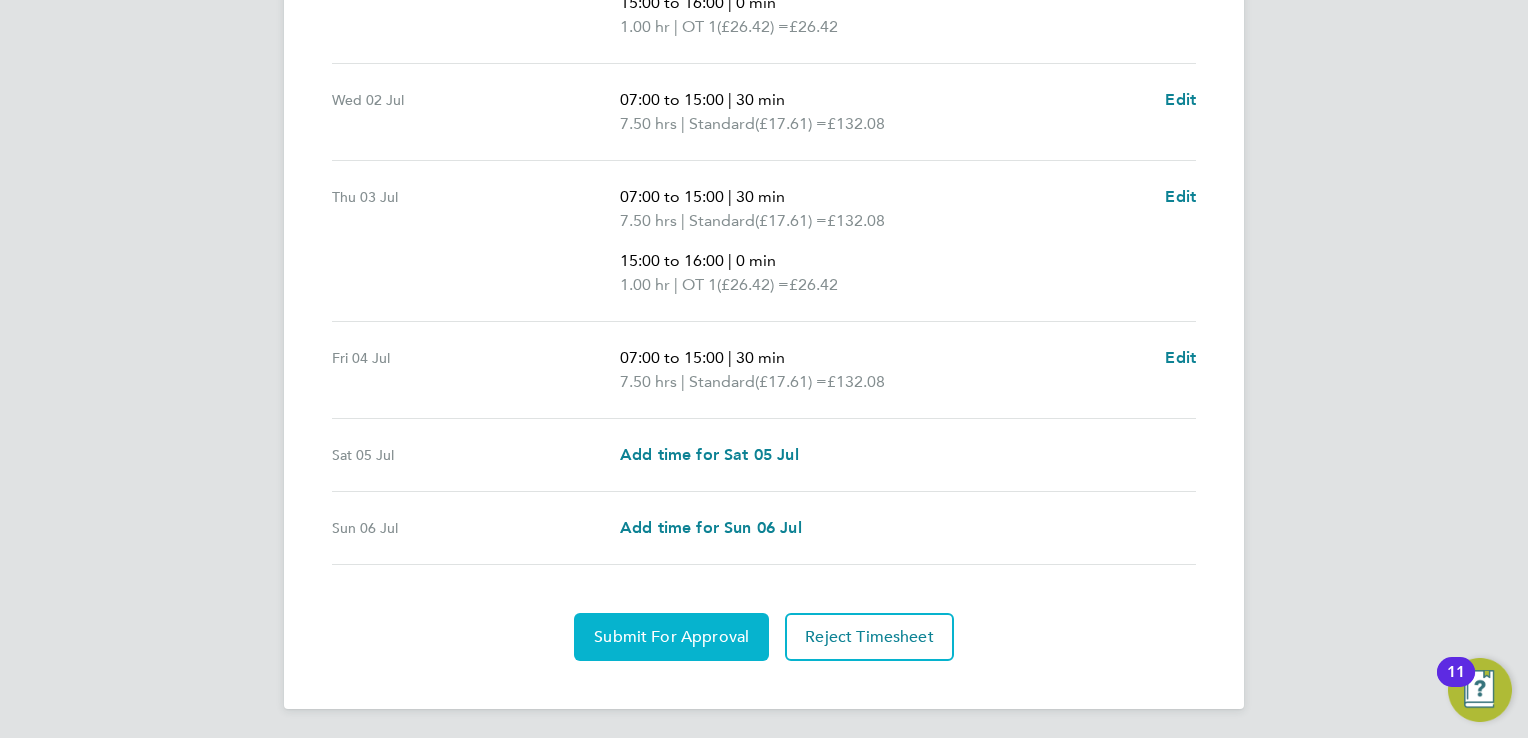click on "Submit For Approval" 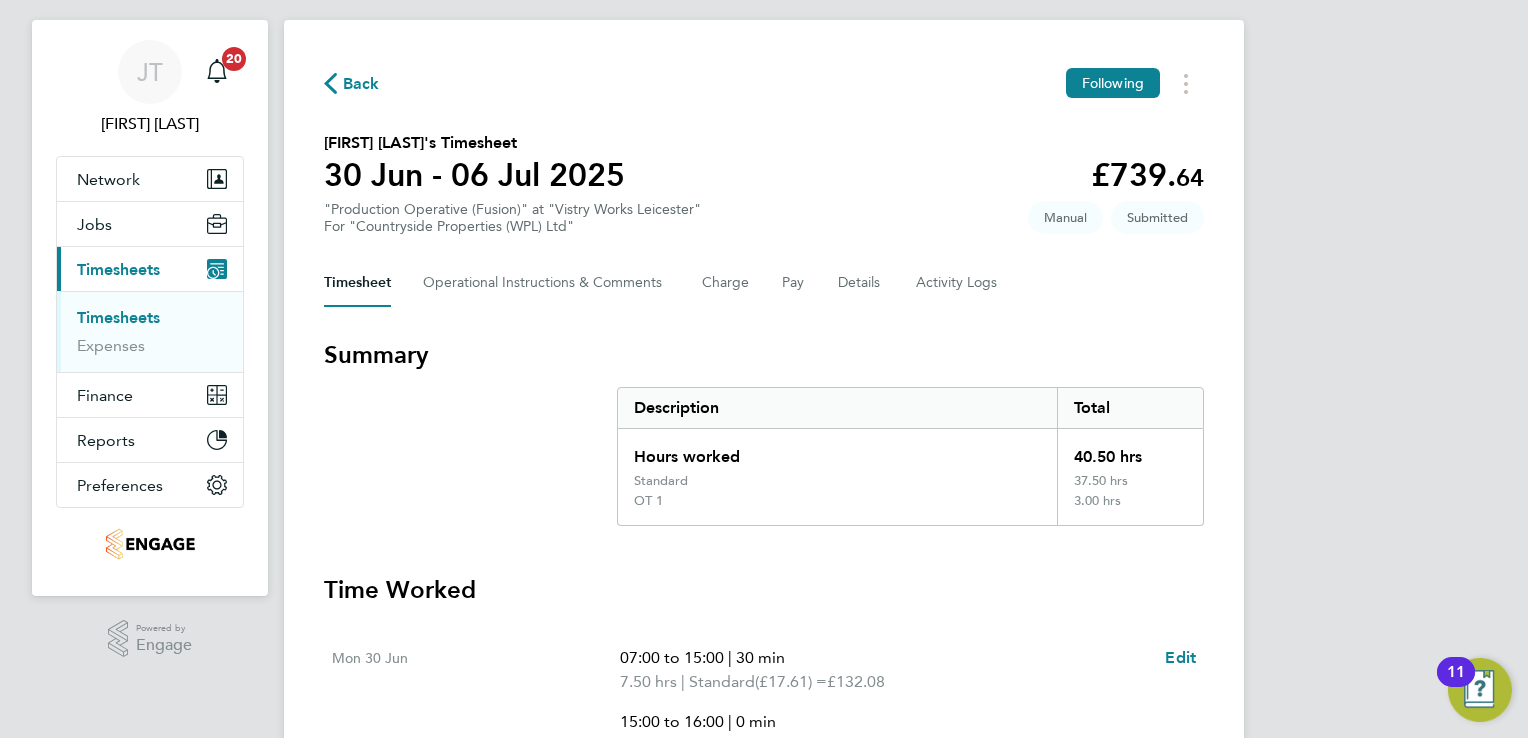 scroll, scrollTop: 0, scrollLeft: 0, axis: both 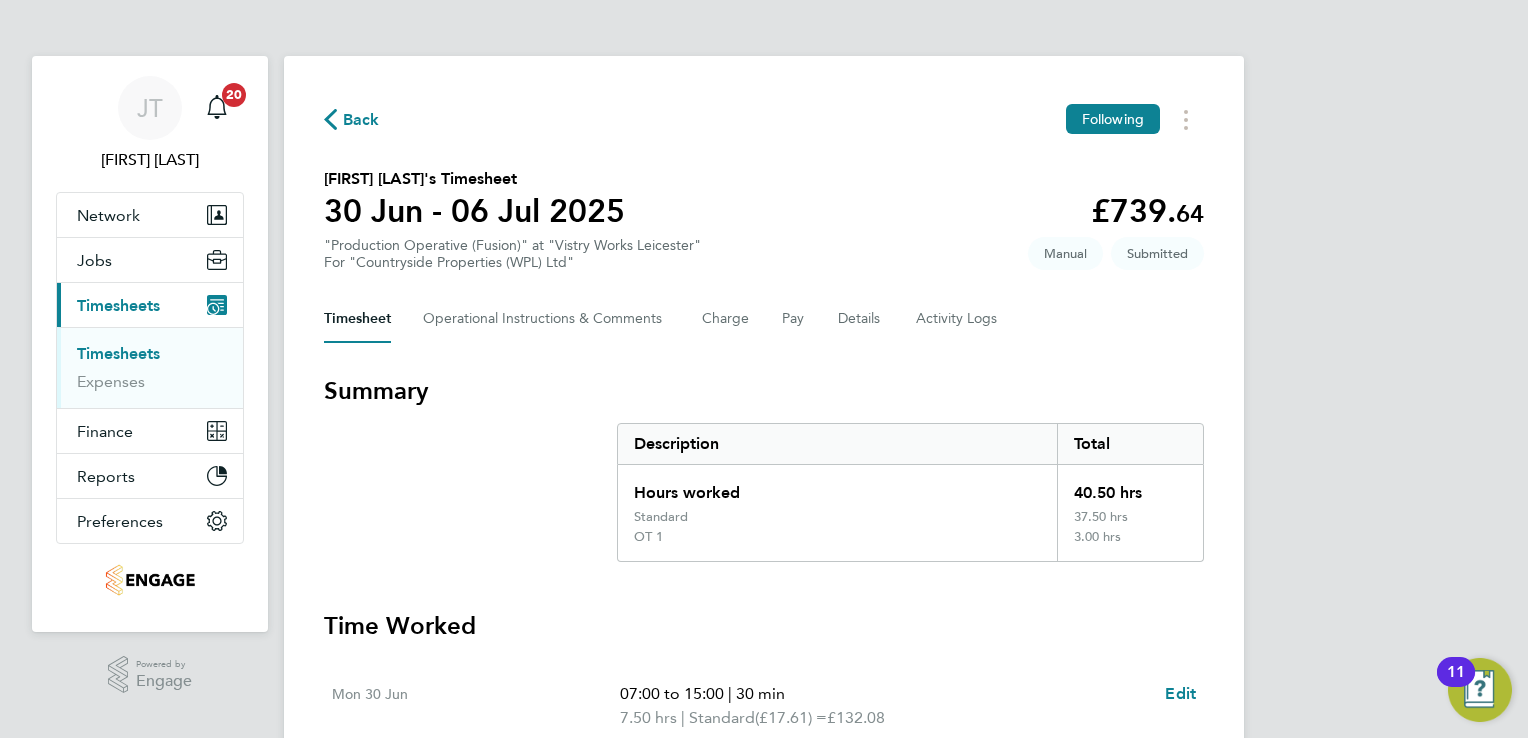 click on "Back" 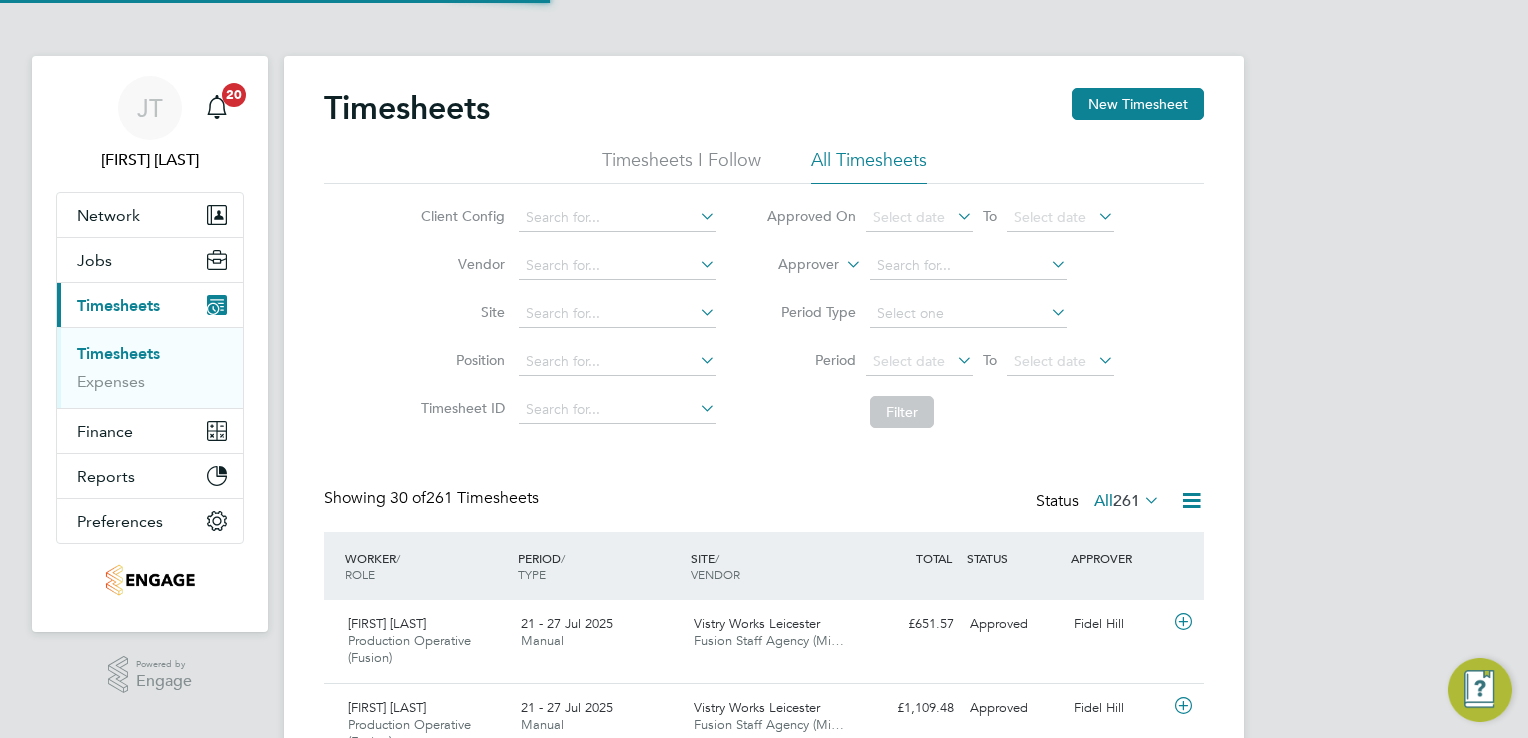 scroll, scrollTop: 10, scrollLeft: 10, axis: both 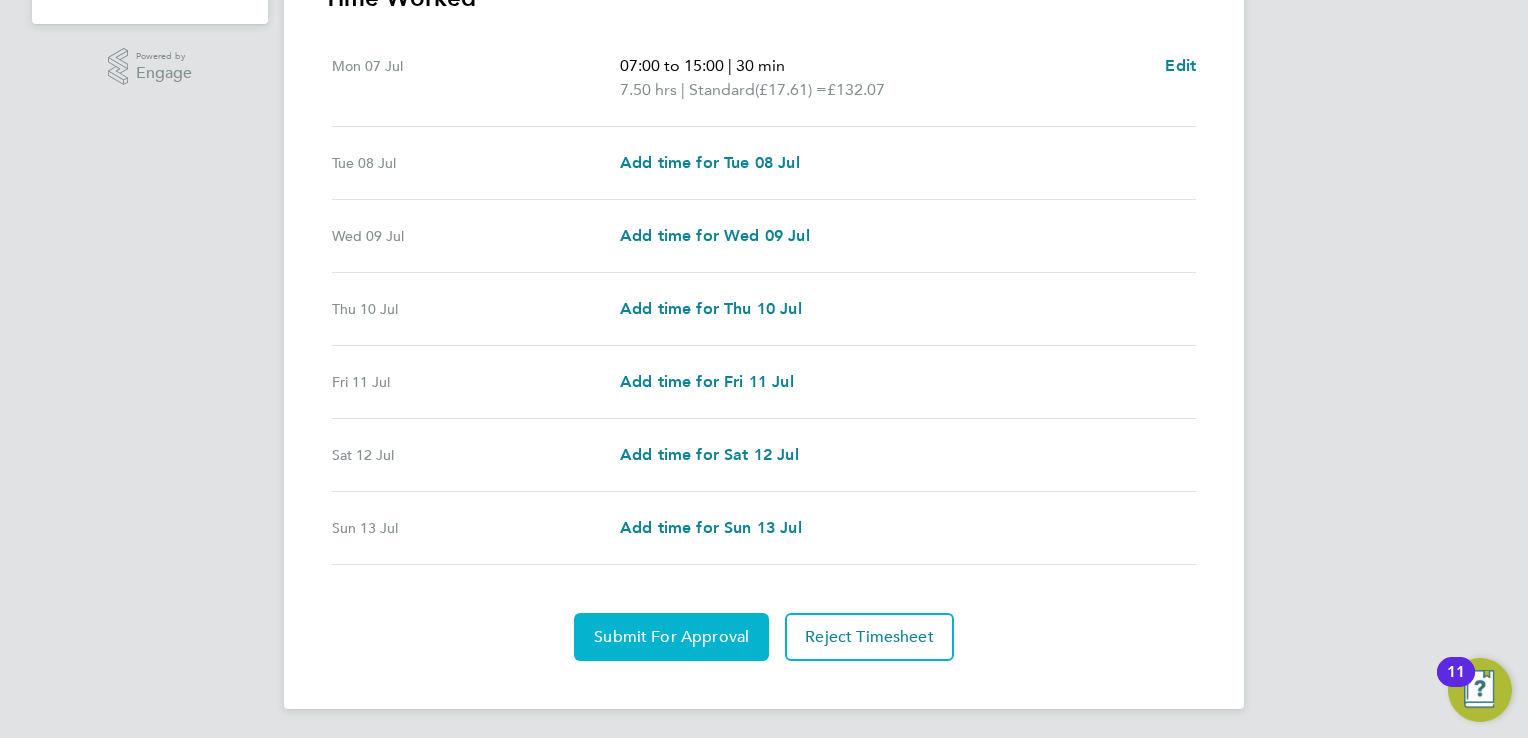 click on "Submit For Approval" 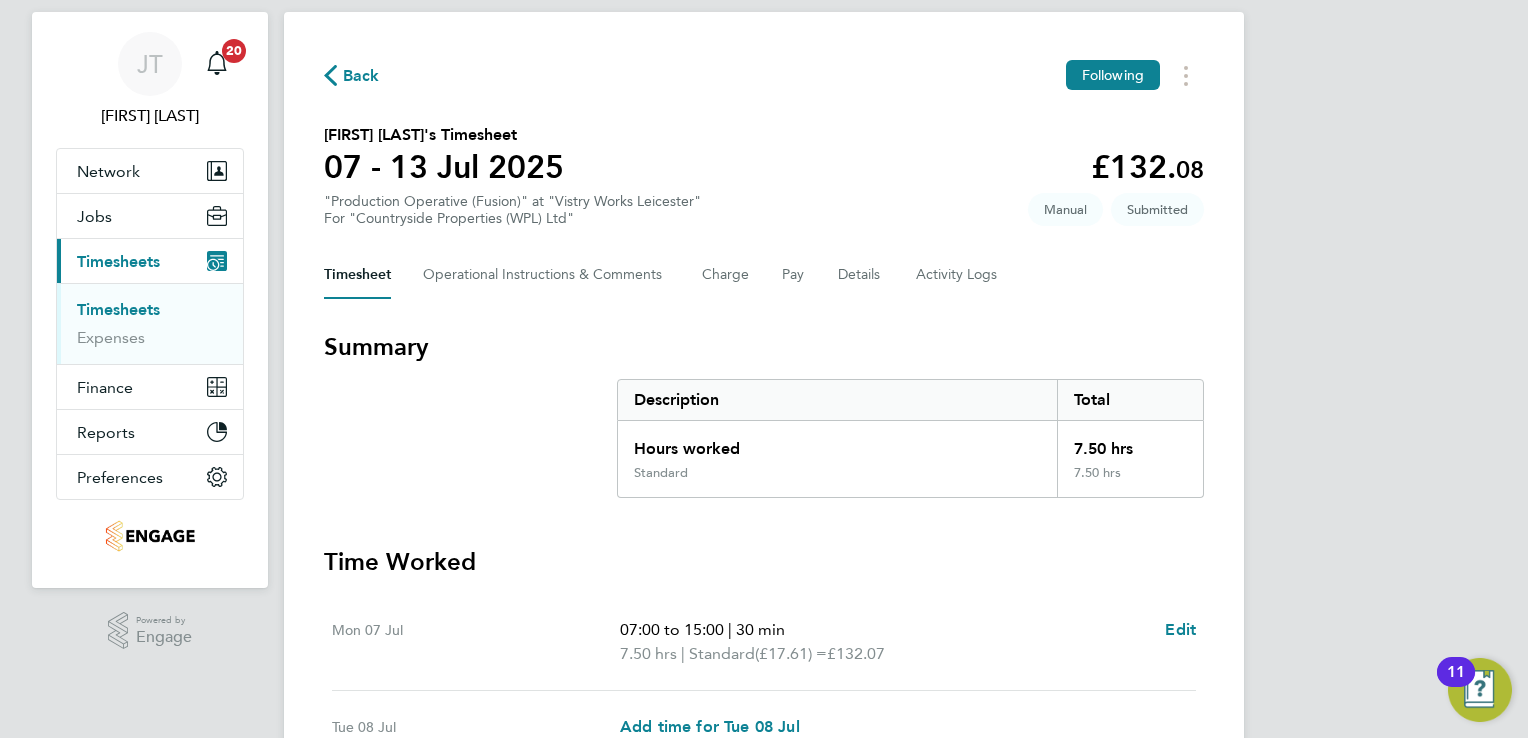 scroll, scrollTop: 0, scrollLeft: 0, axis: both 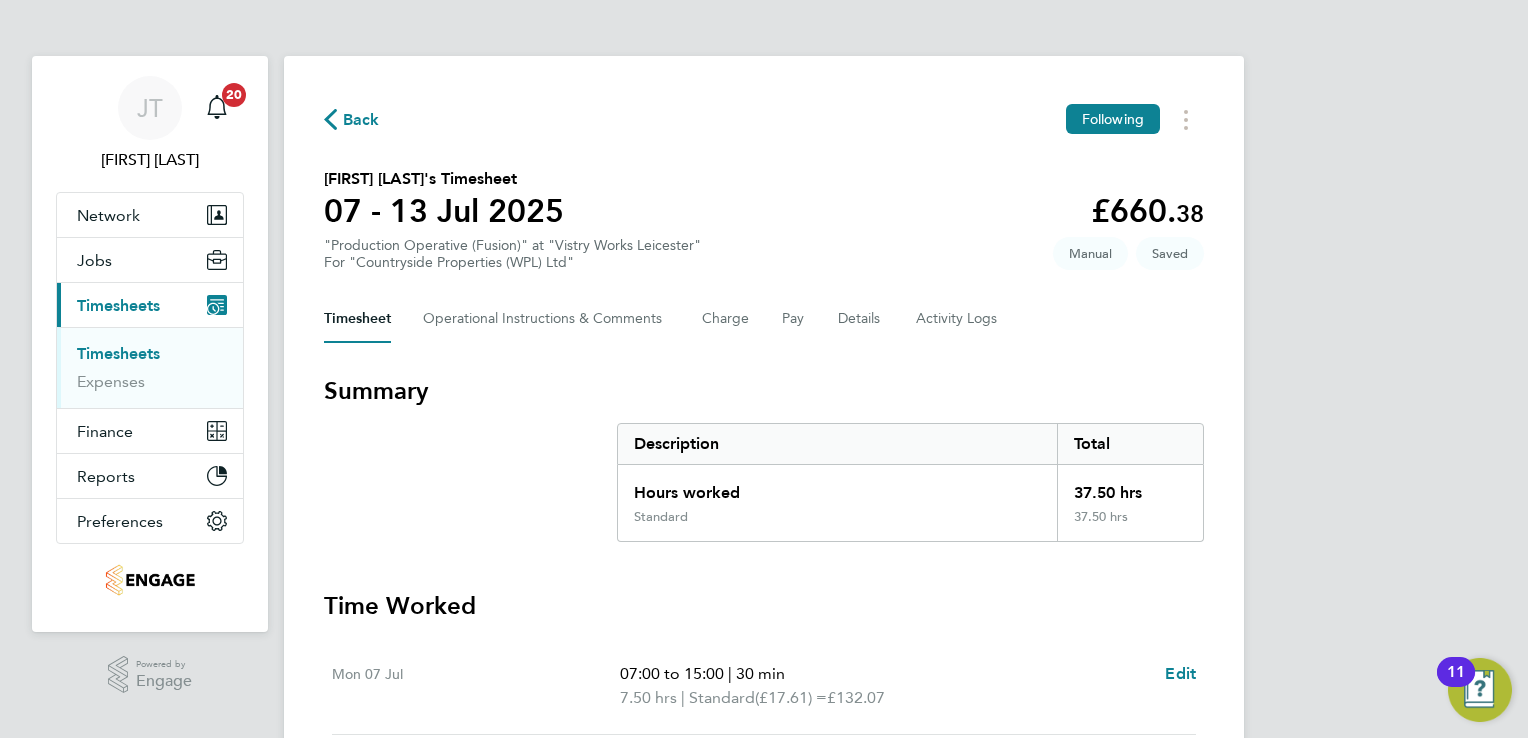 type 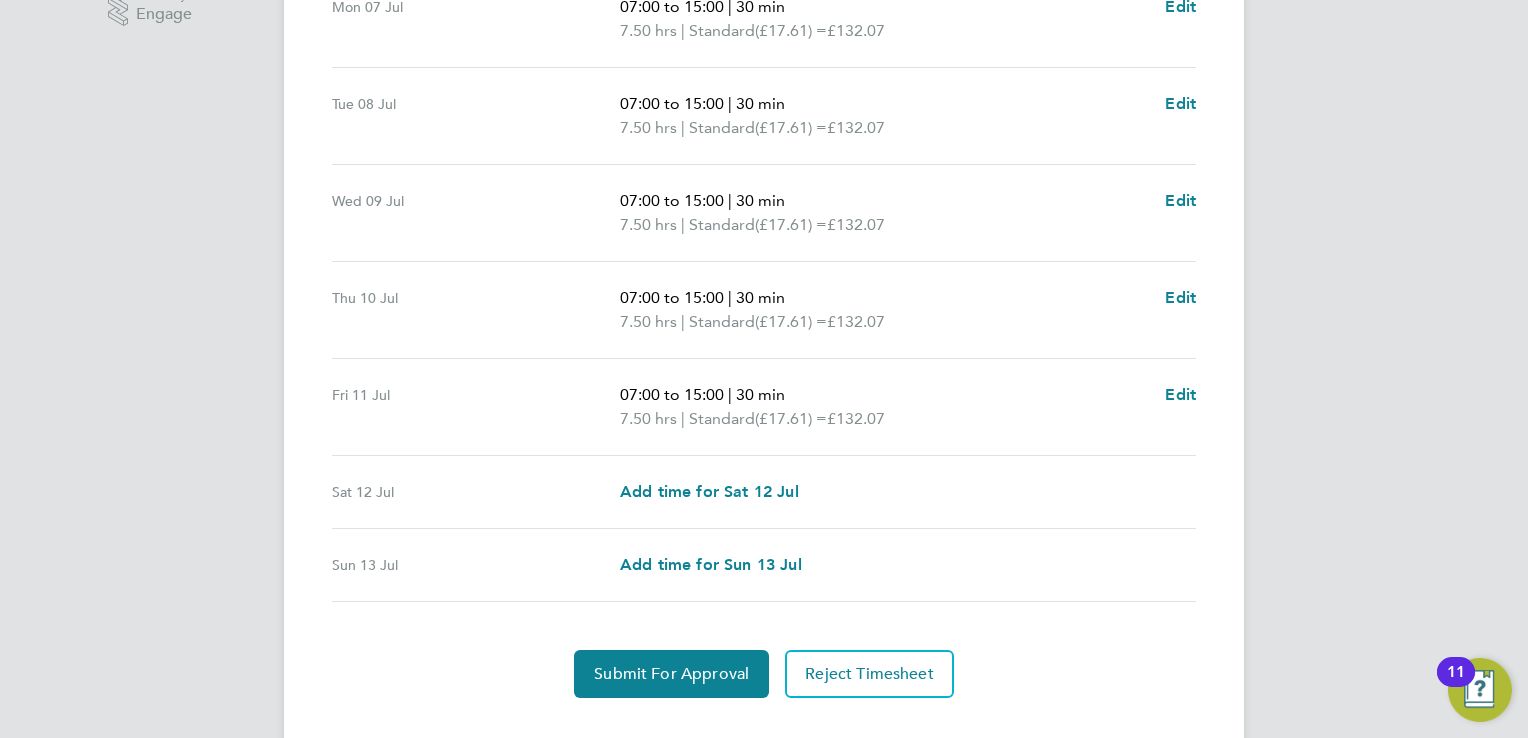 scroll, scrollTop: 704, scrollLeft: 0, axis: vertical 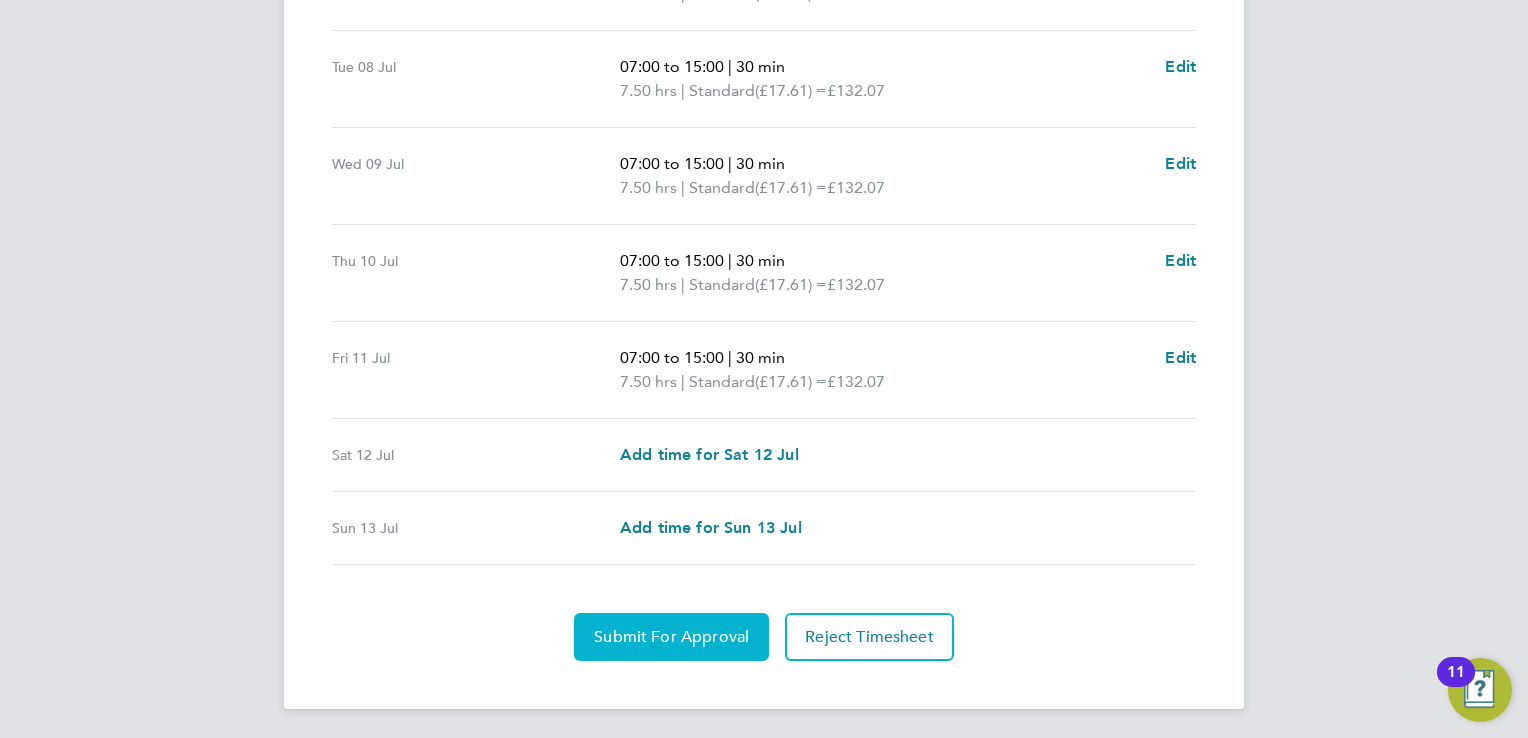 click on "Submit For Approval" 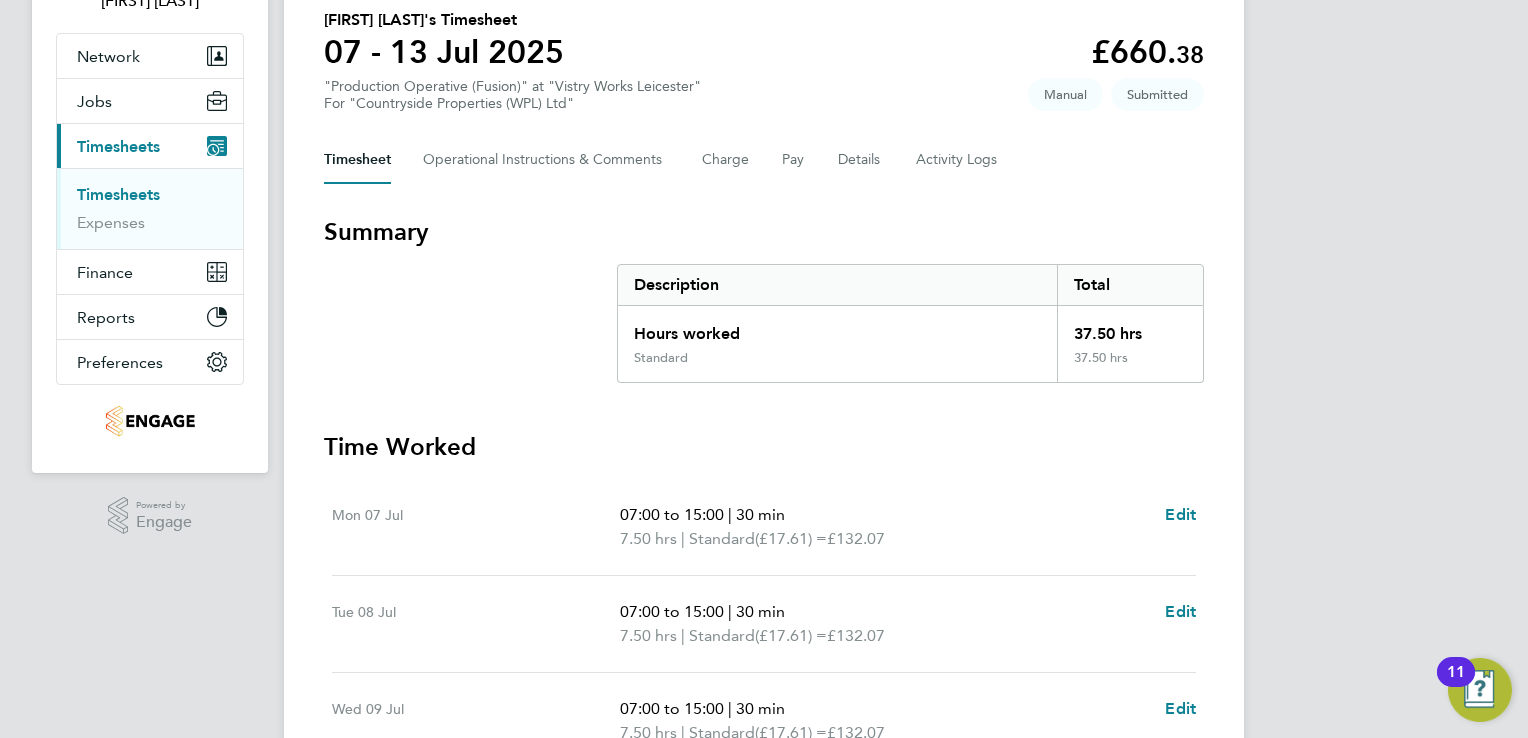 scroll, scrollTop: 0, scrollLeft: 0, axis: both 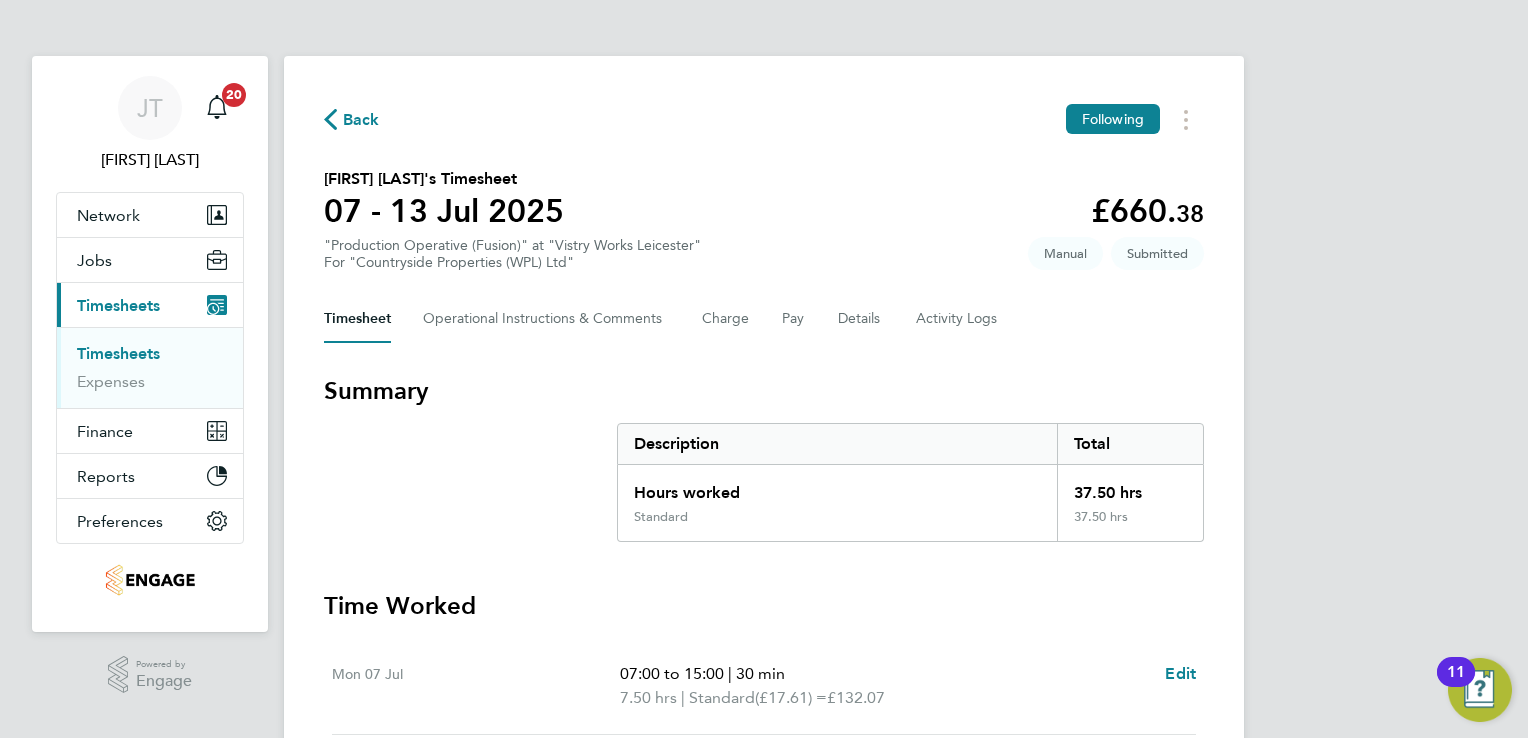 click on "Back" 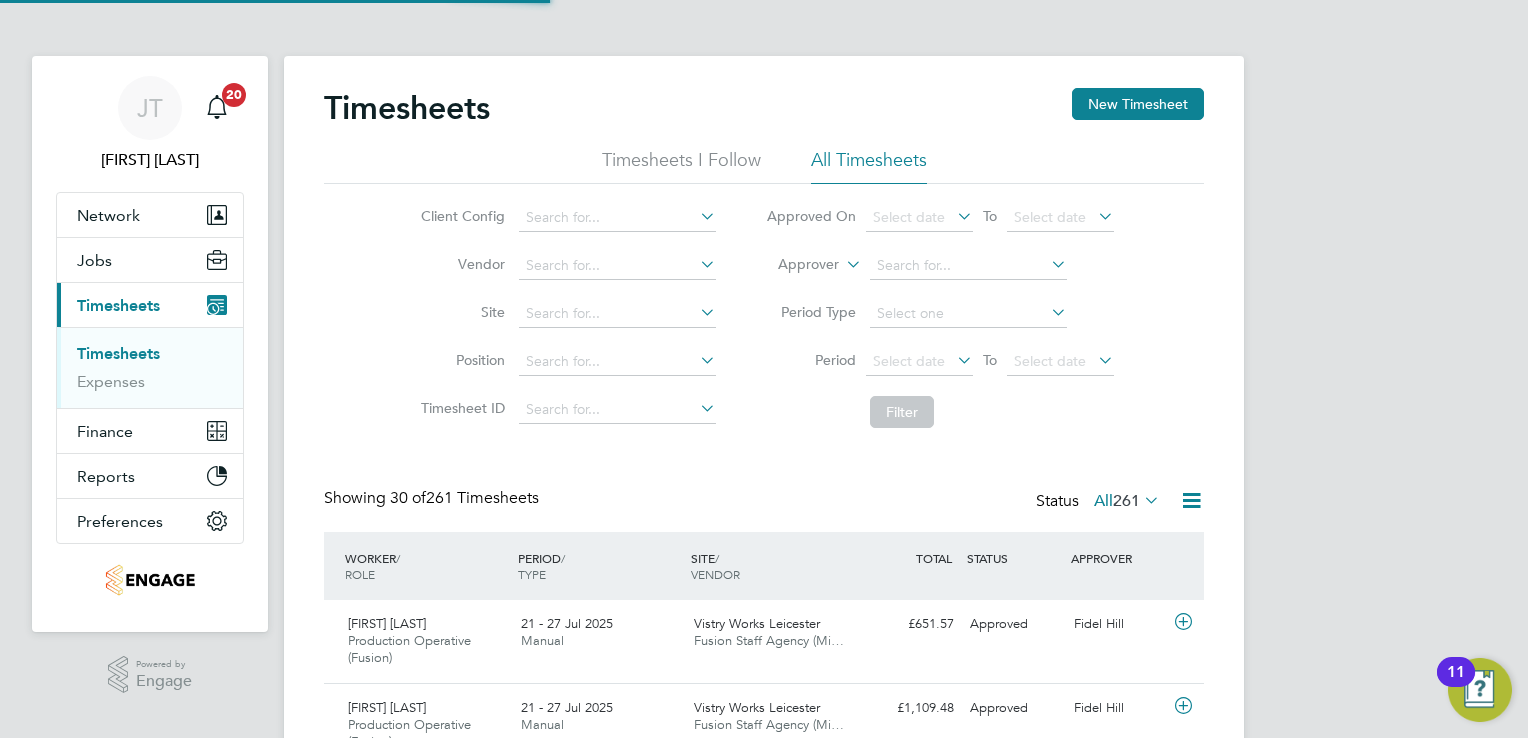 scroll, scrollTop: 10, scrollLeft: 10, axis: both 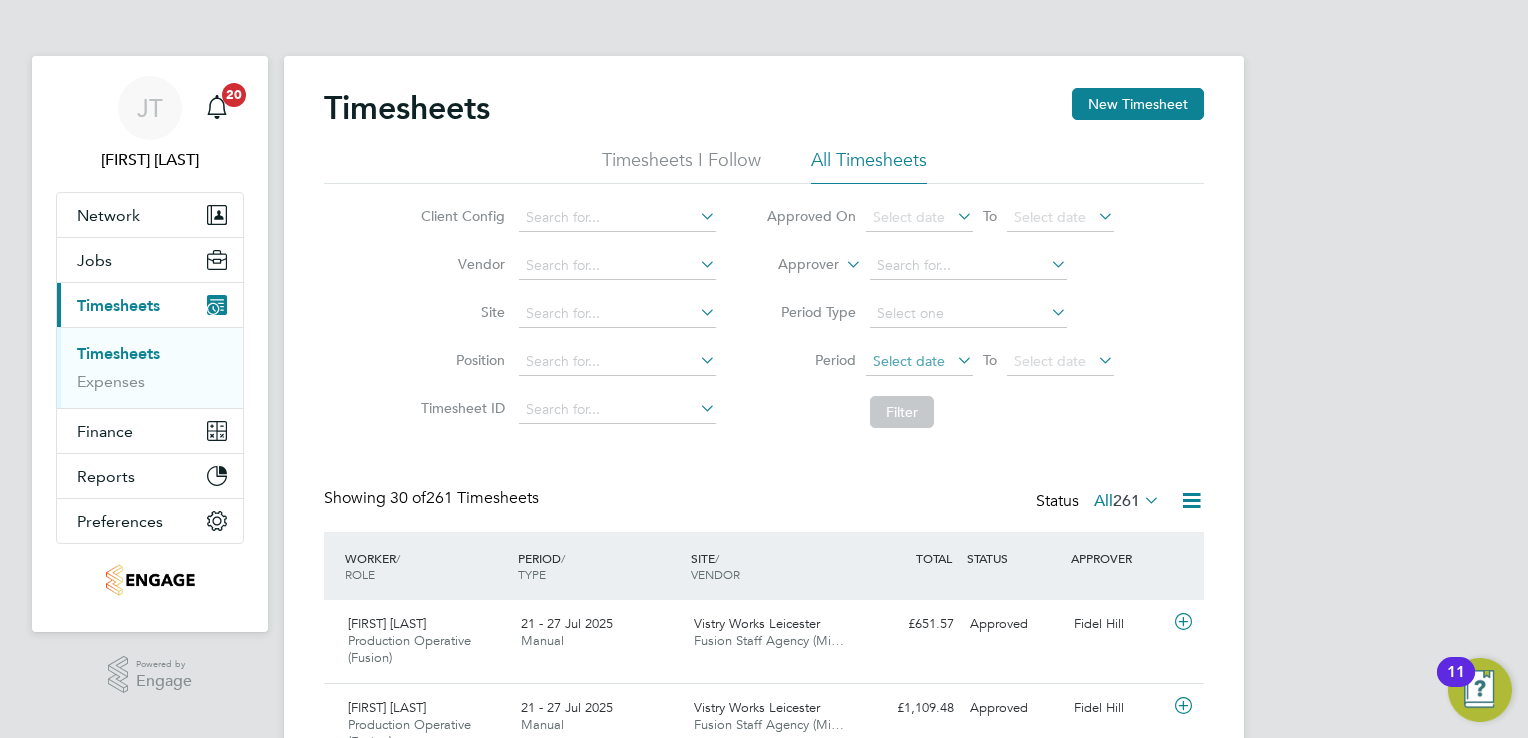 click on "Select date" 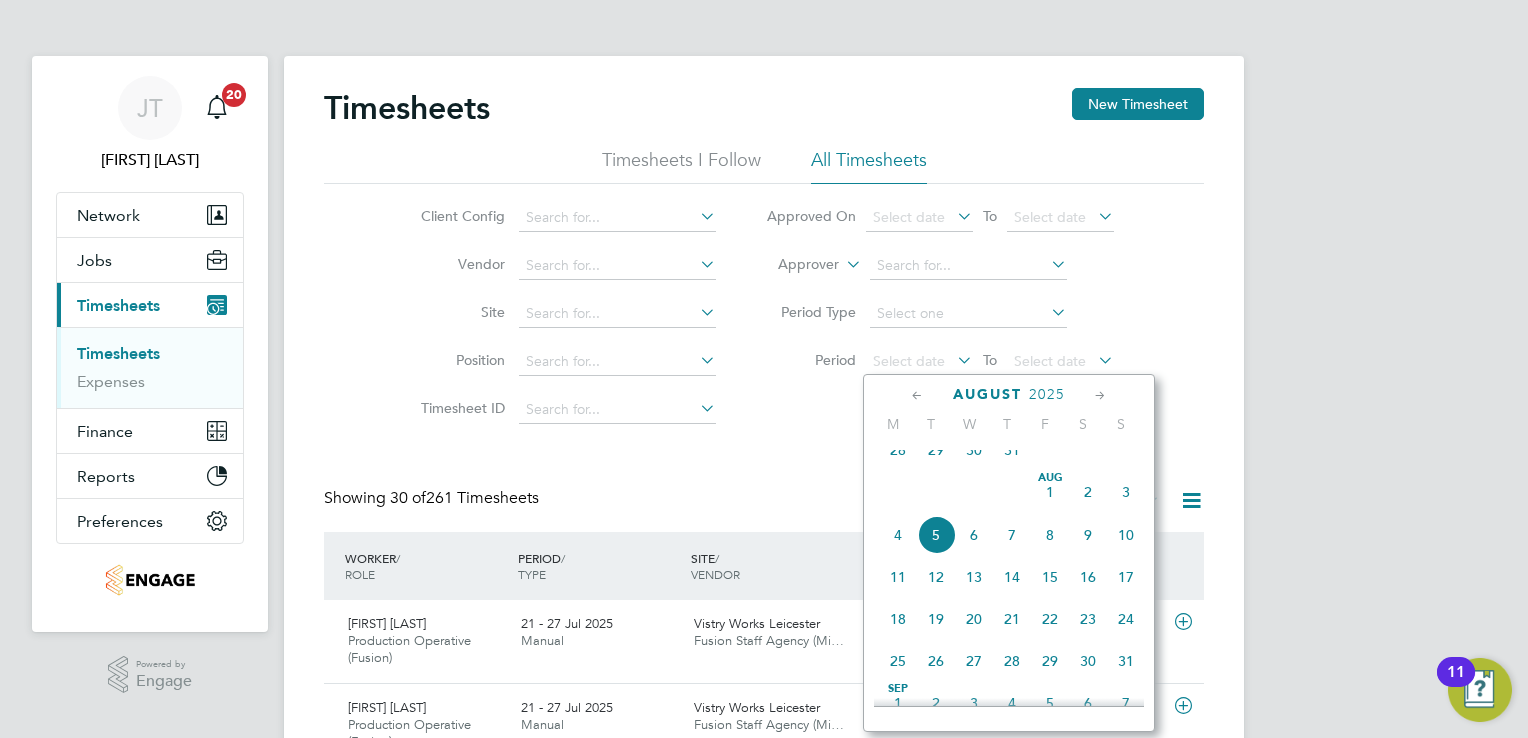 click 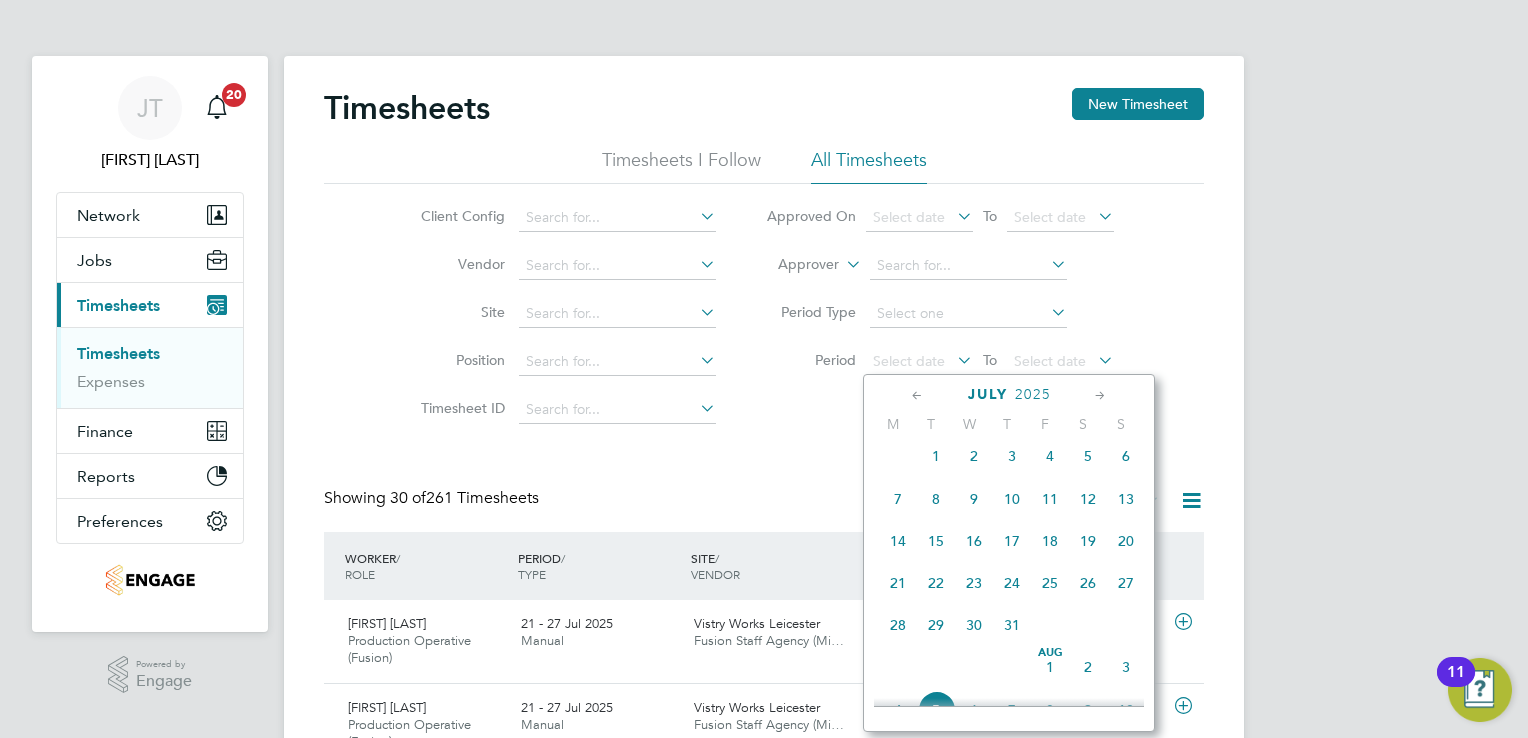 click on "14" 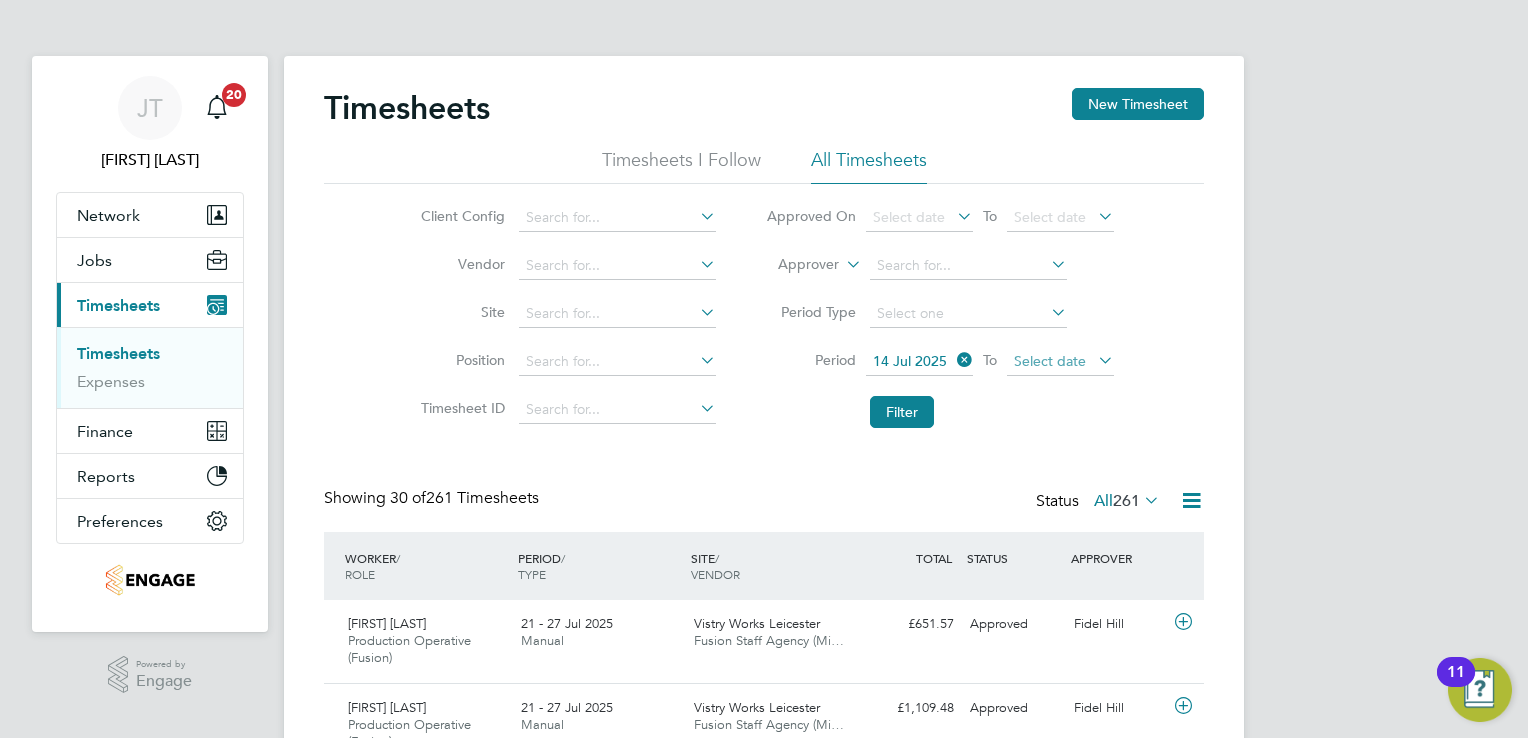 click on "Select date" 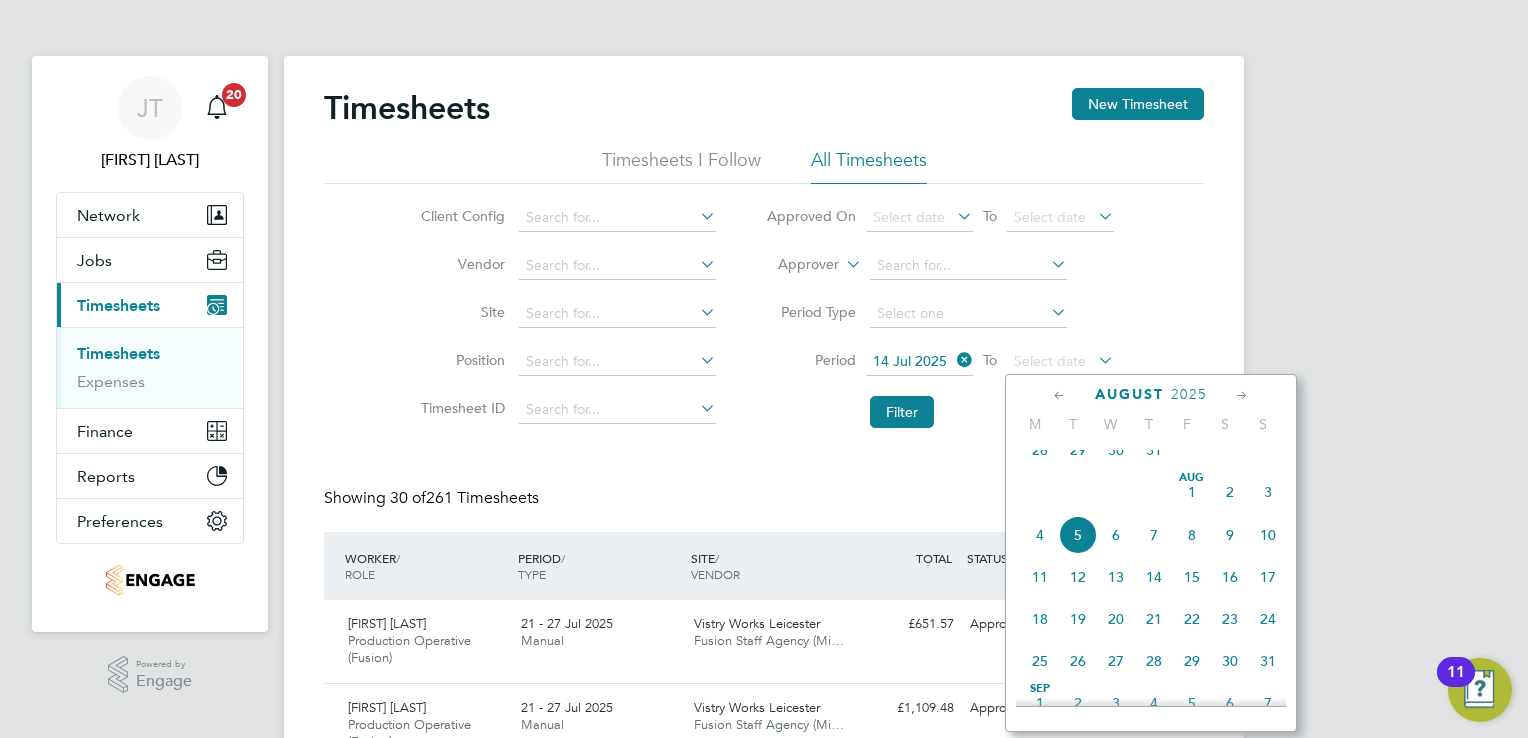 click 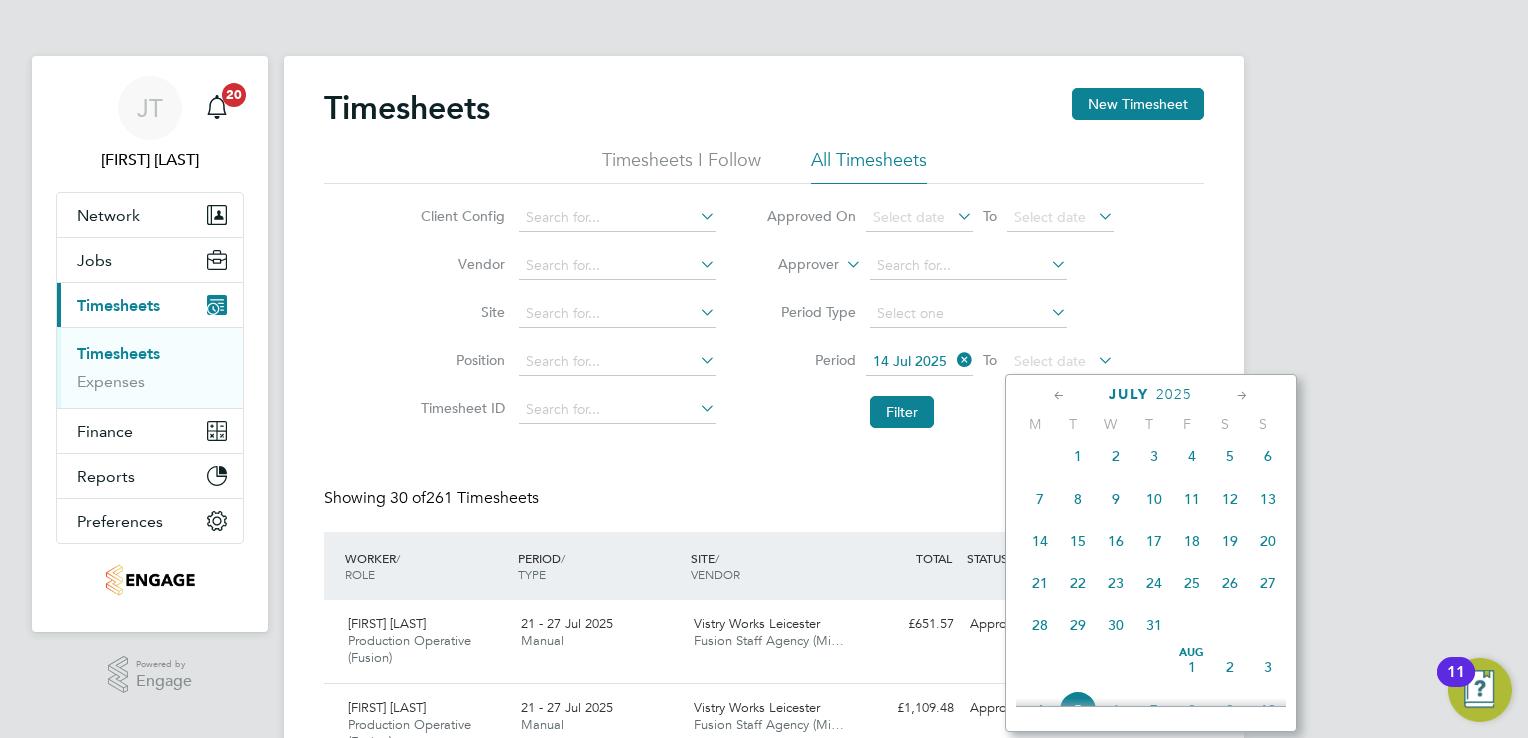 click on "20" 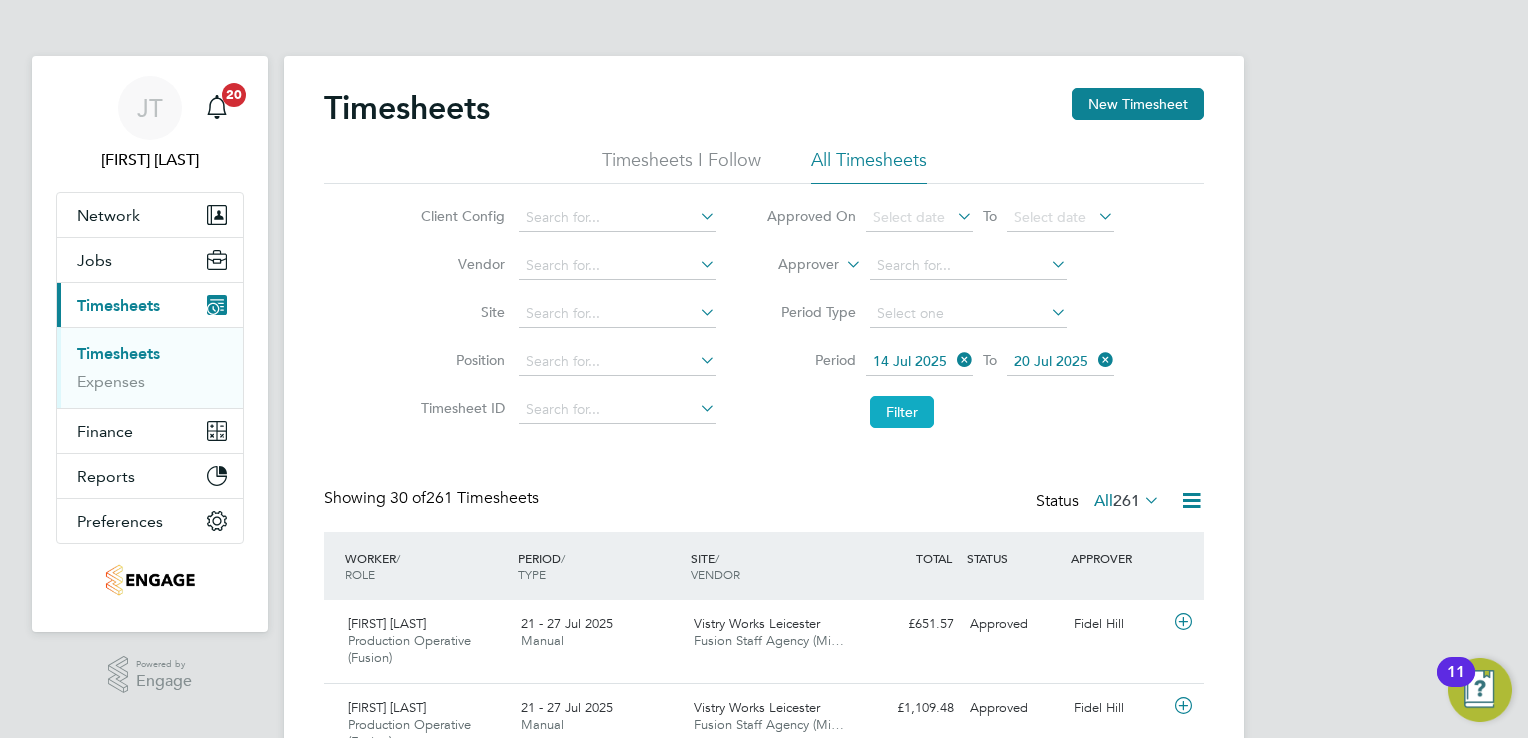 click on "Filter" 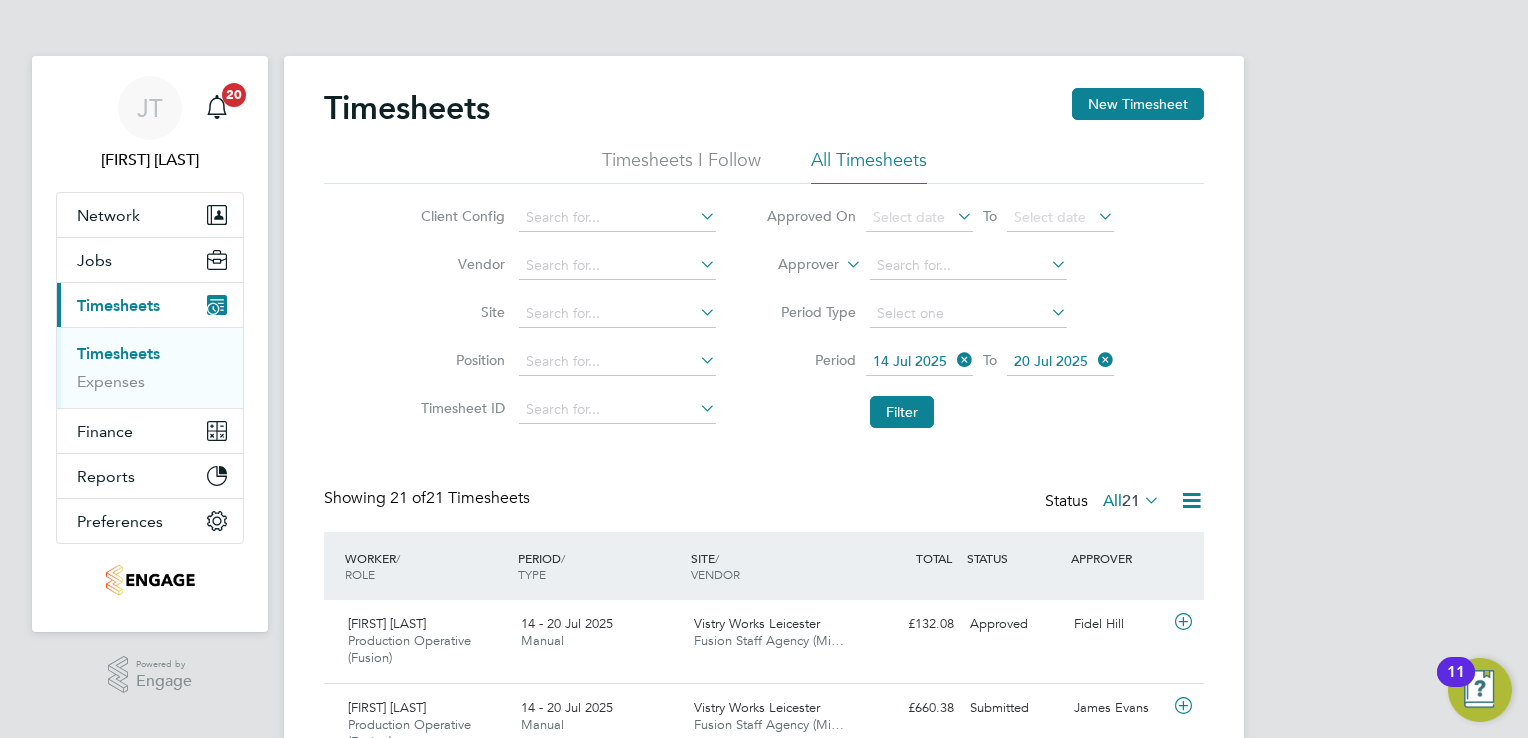type 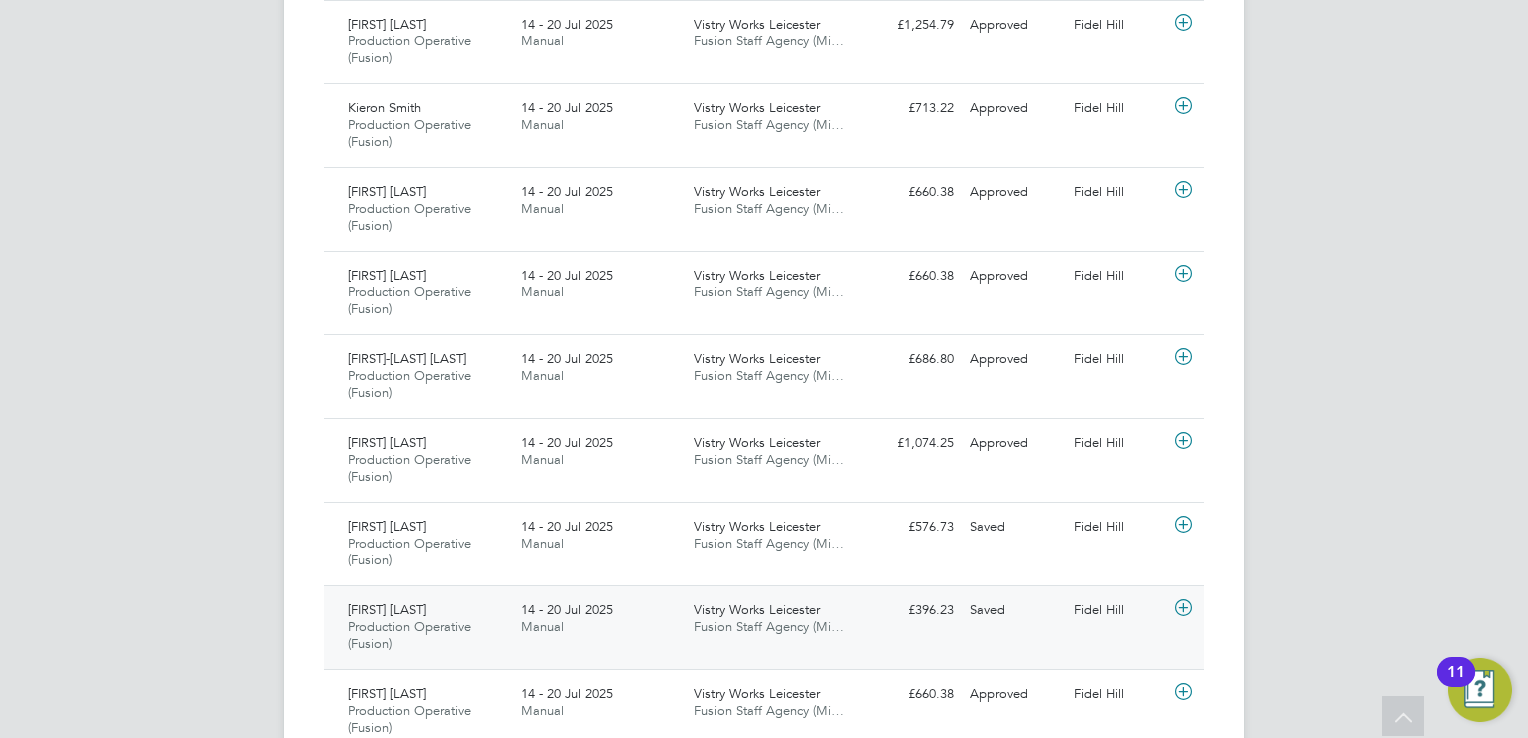 click 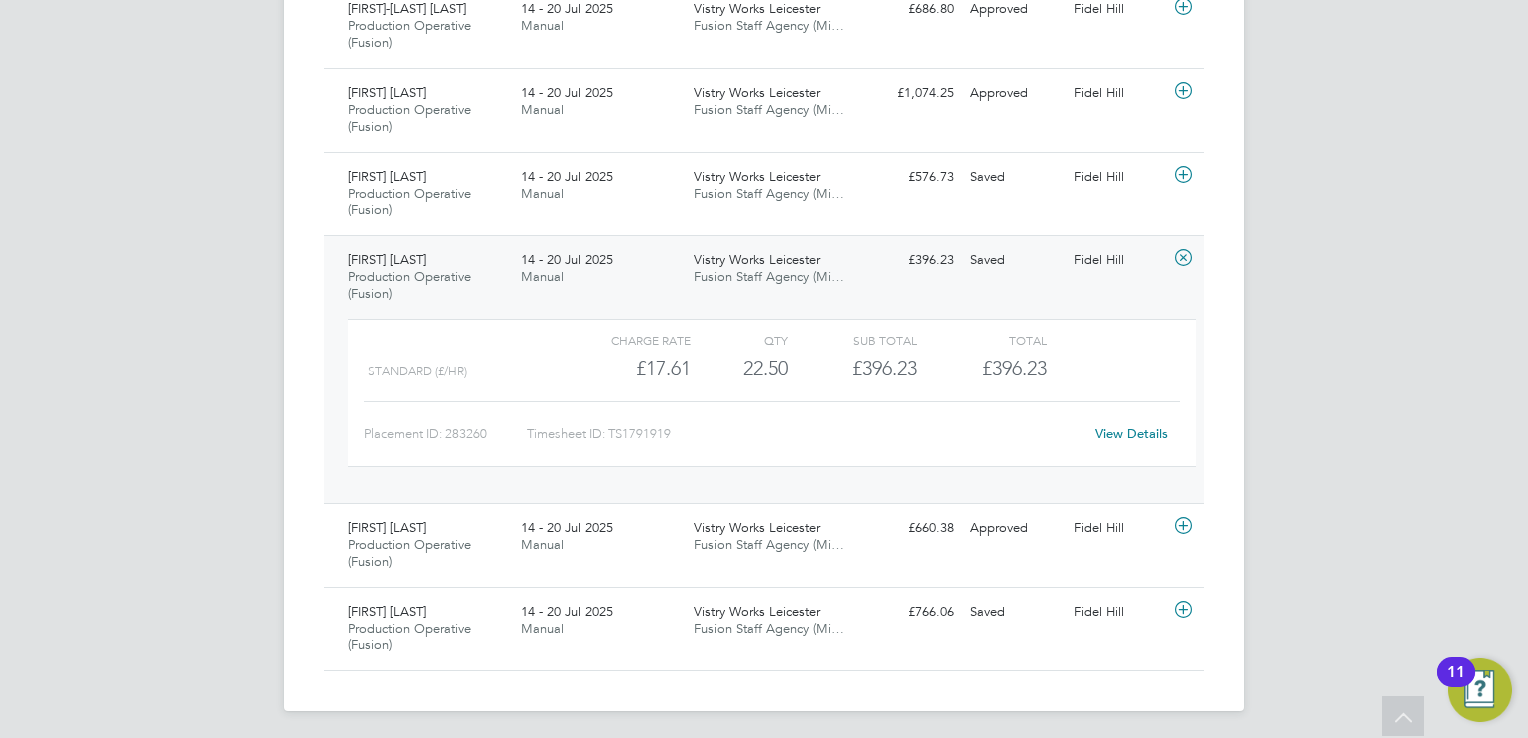 click on "View Details" 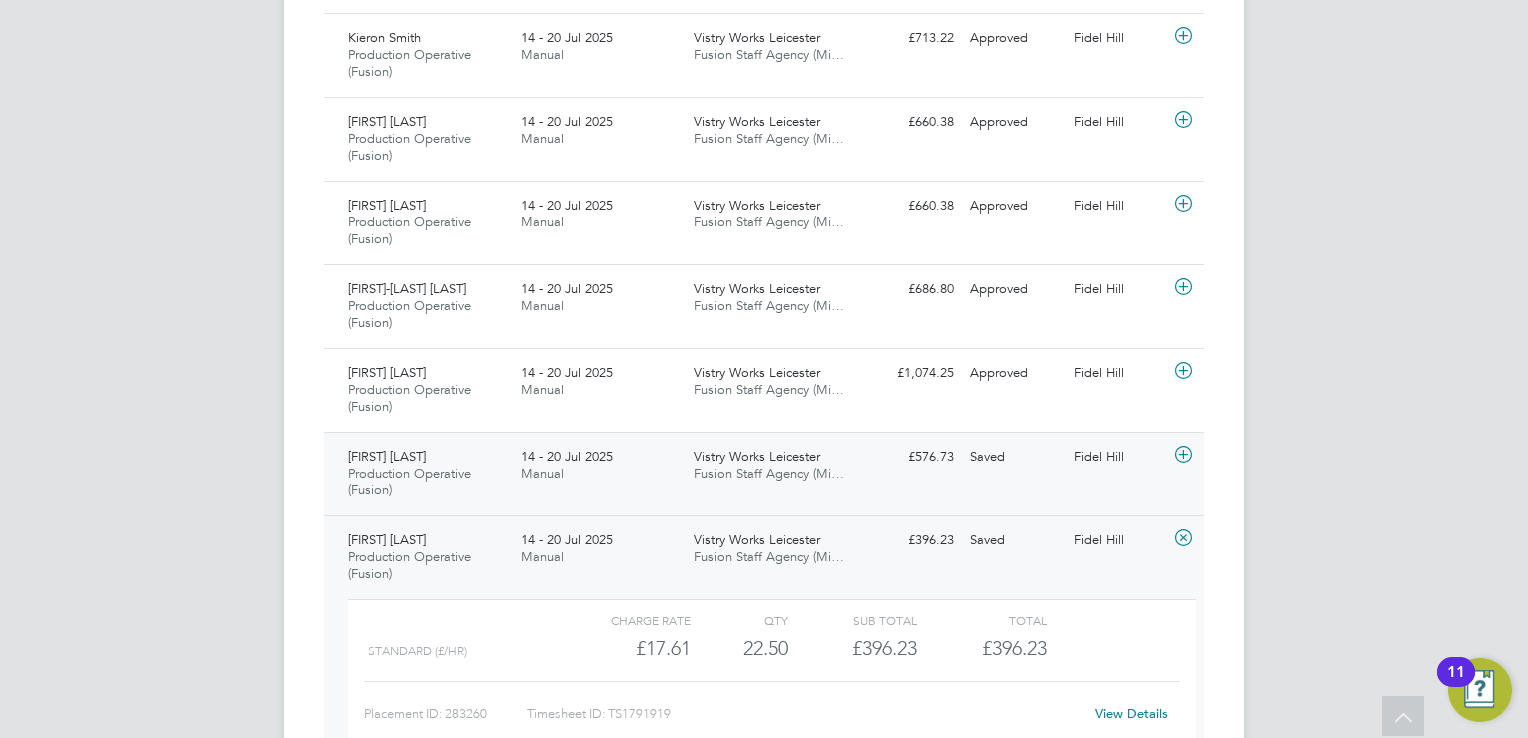 click 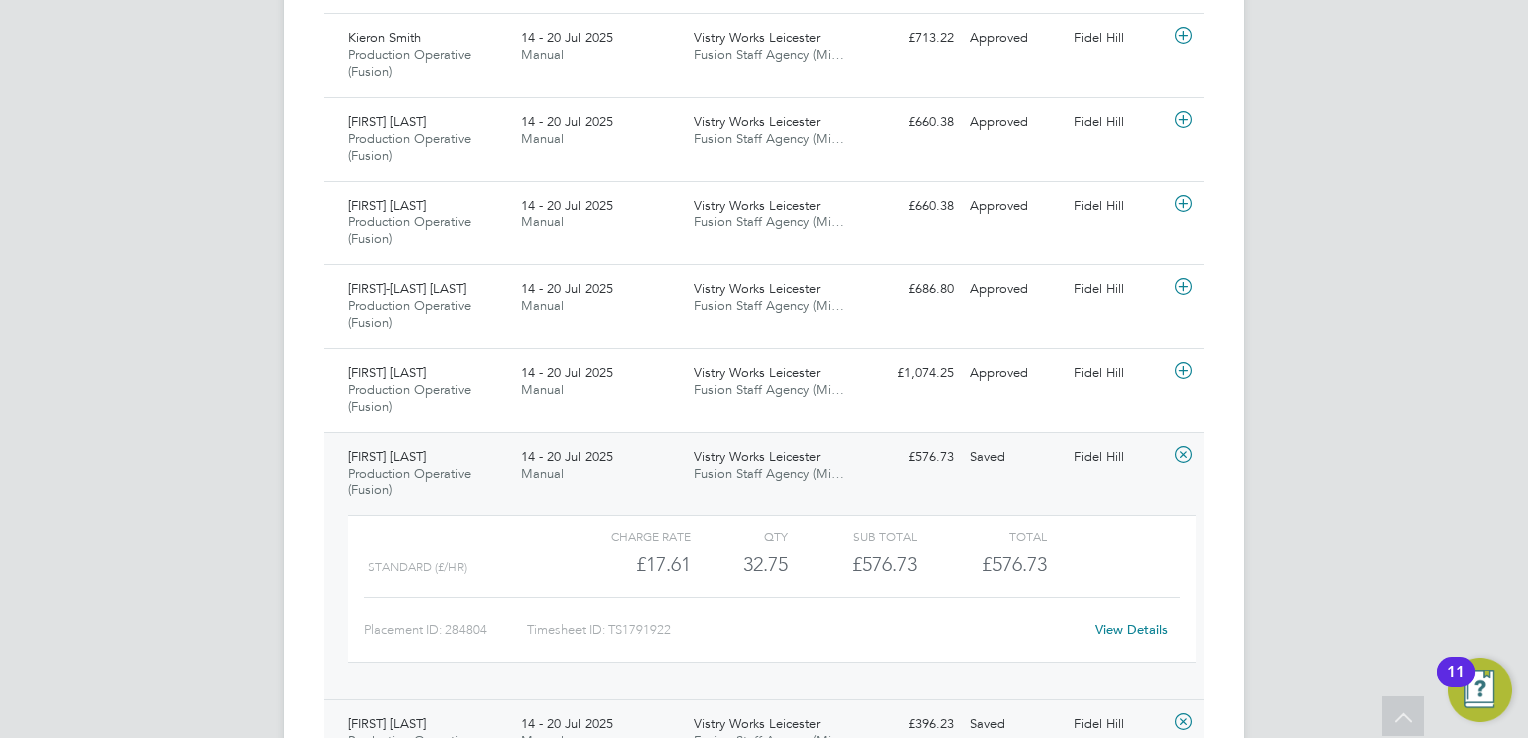 click on "View Details" 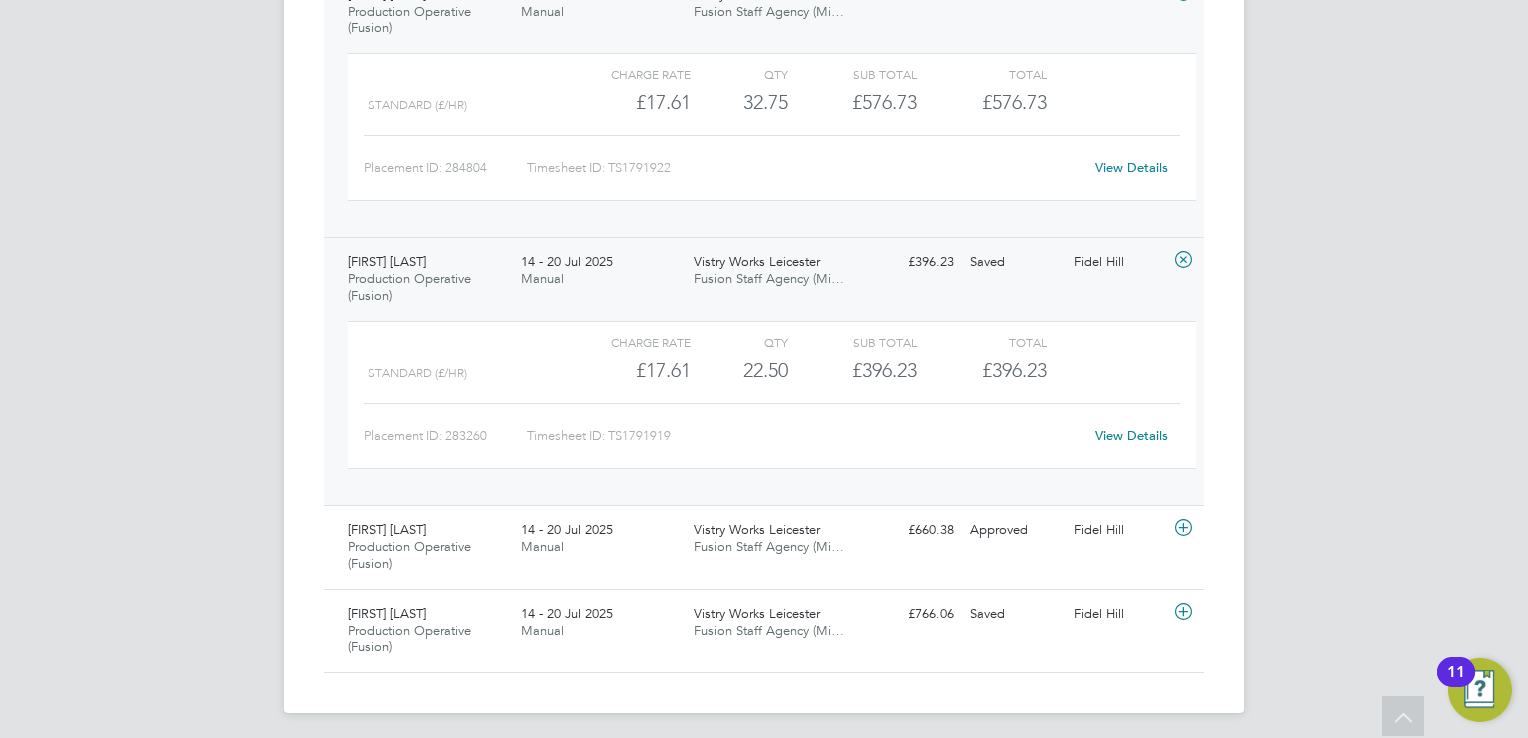 scroll, scrollTop: 2053, scrollLeft: 0, axis: vertical 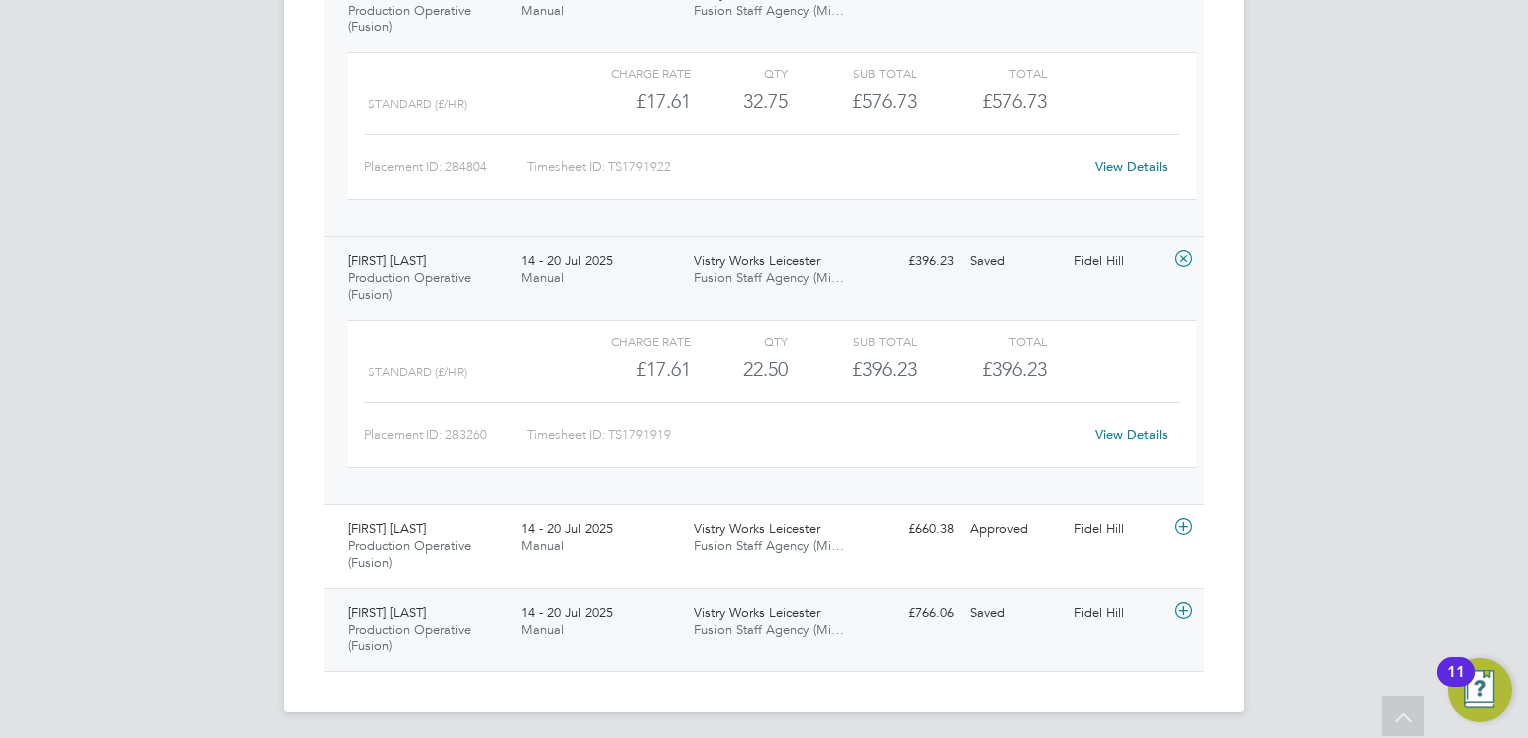 click 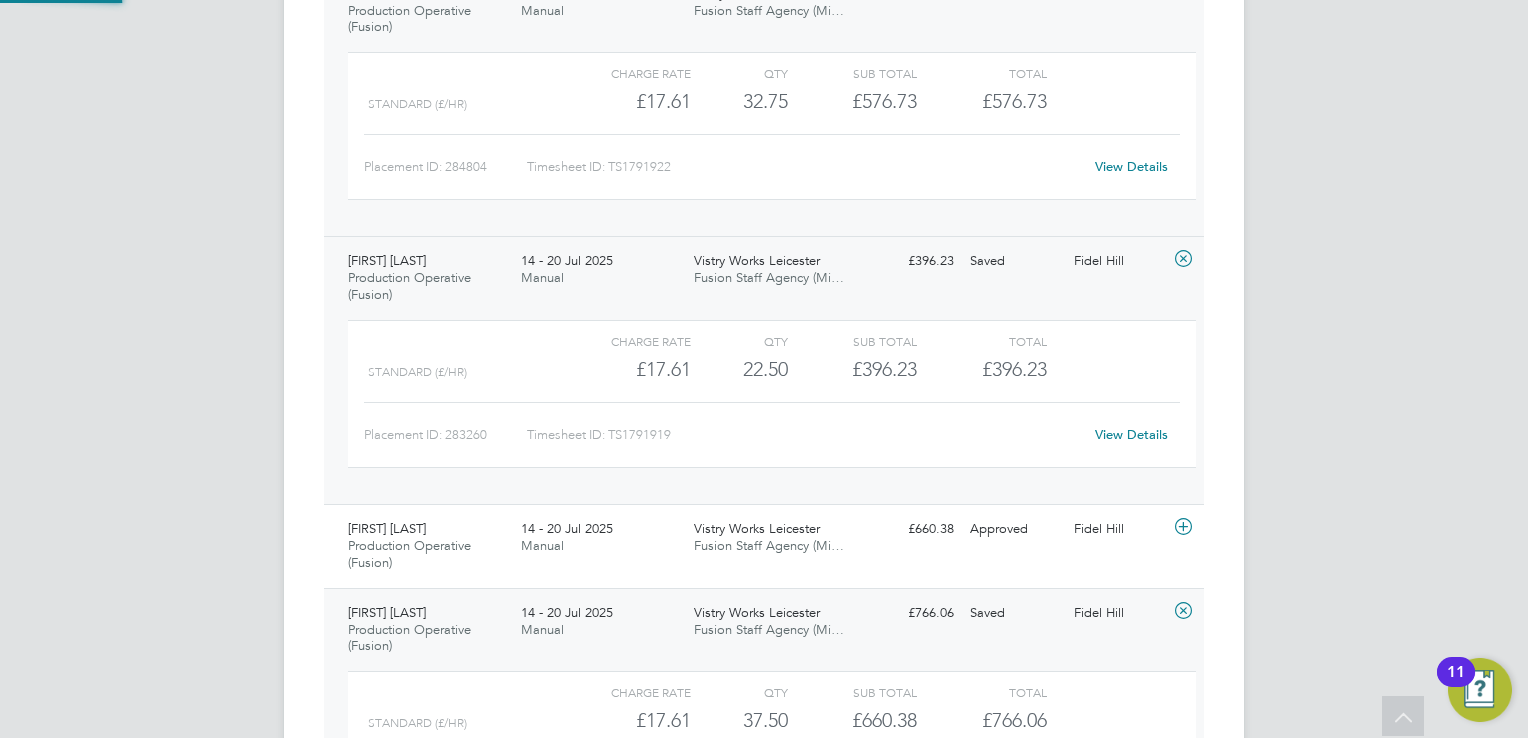 scroll, scrollTop: 9, scrollLeft: 9, axis: both 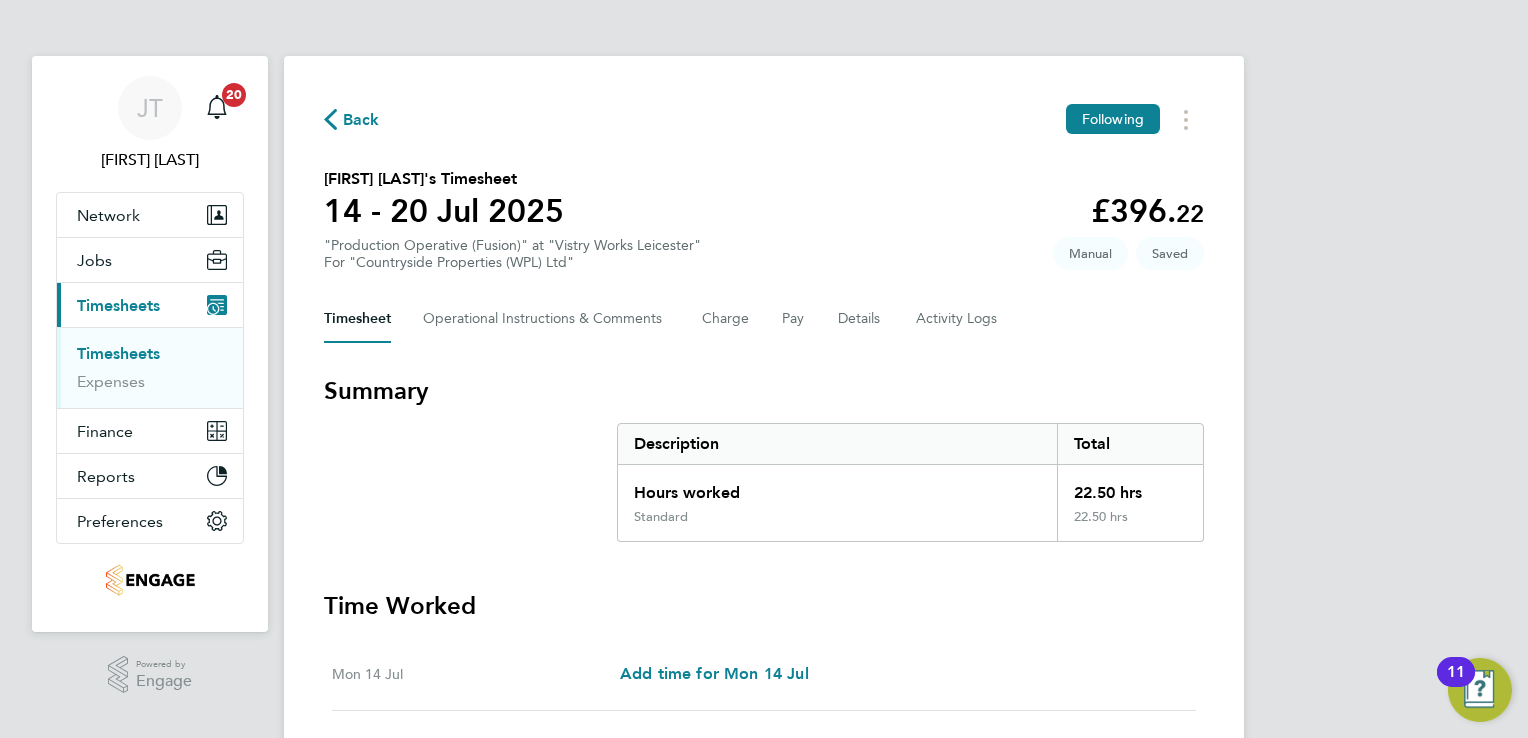 type 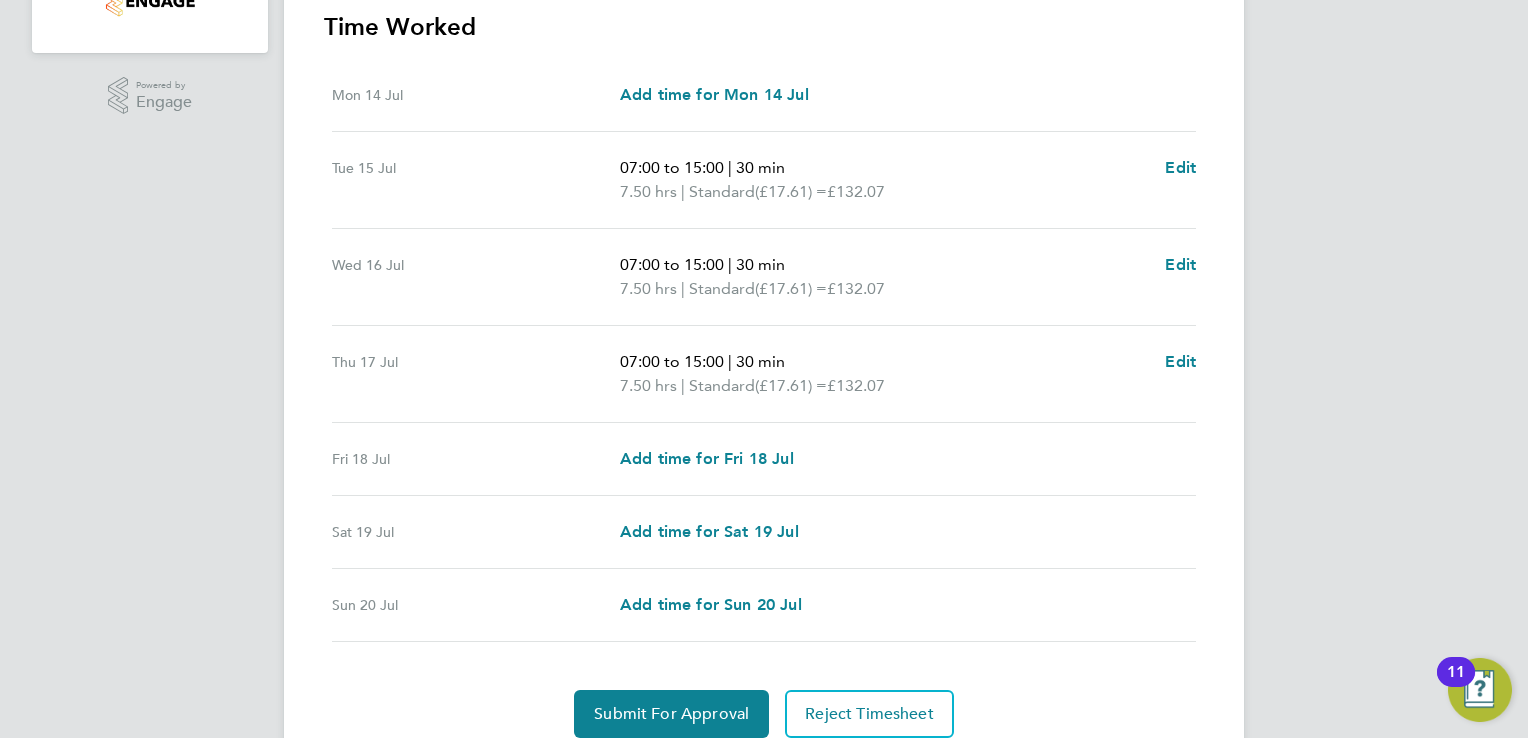 scroll, scrollTop: 656, scrollLeft: 0, axis: vertical 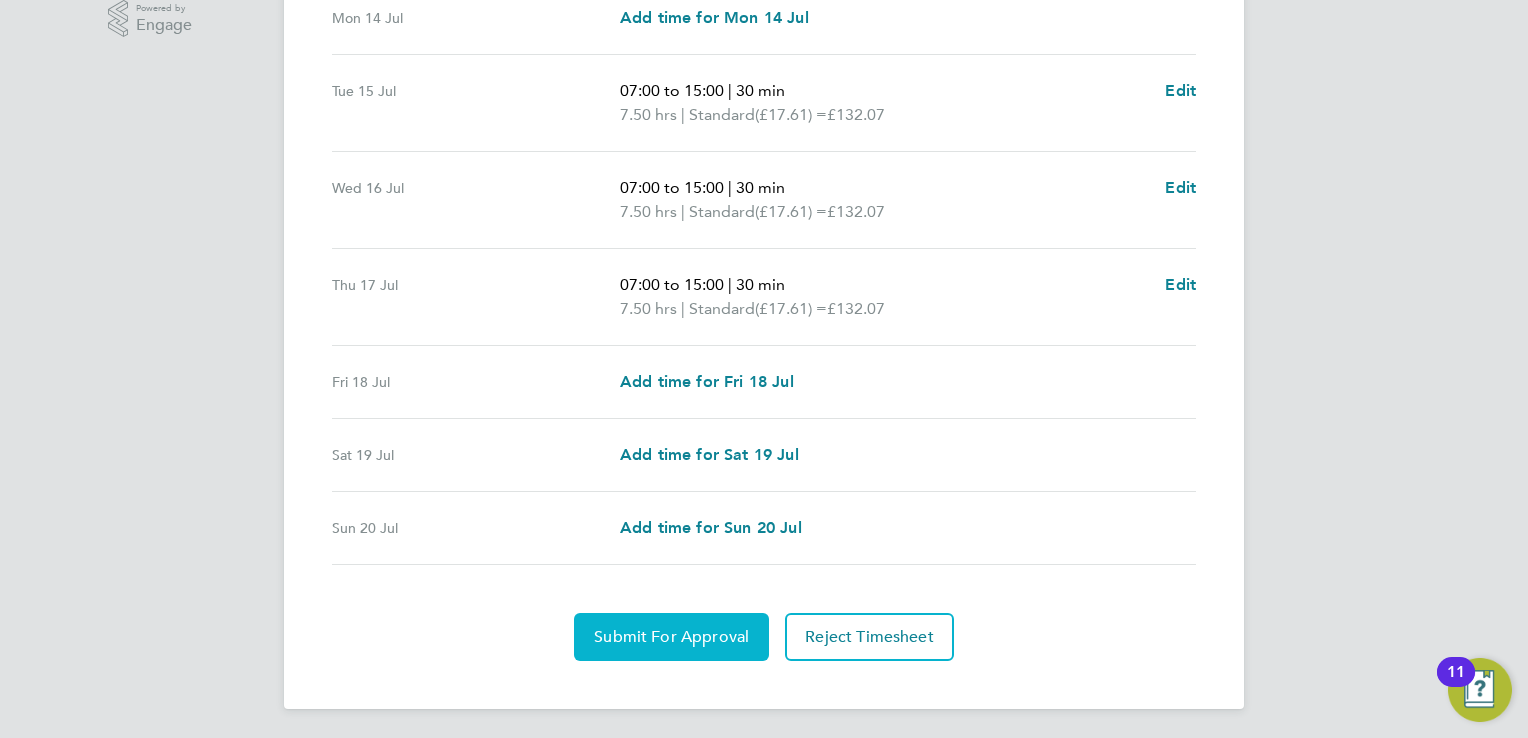 click on "Submit For Approval" 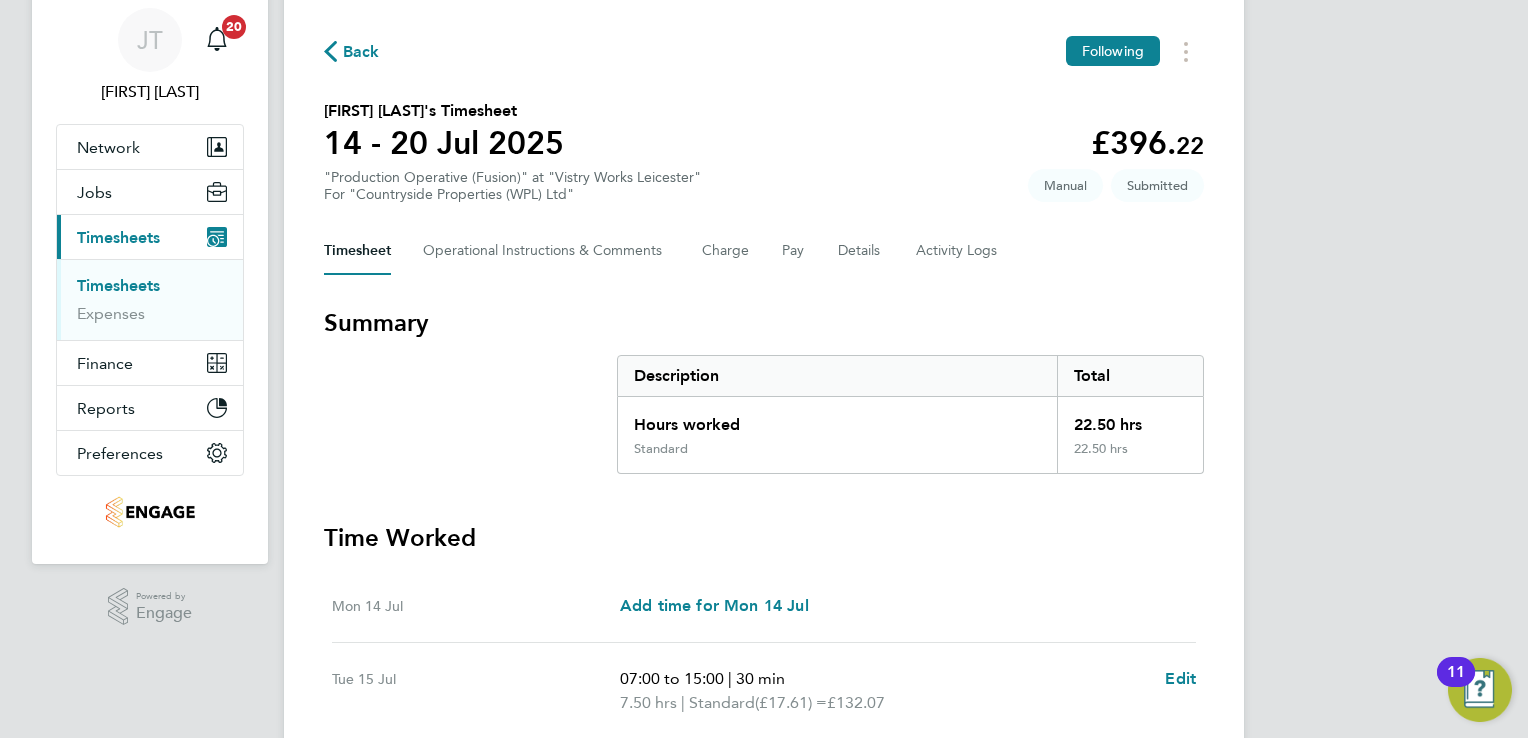 scroll, scrollTop: 0, scrollLeft: 0, axis: both 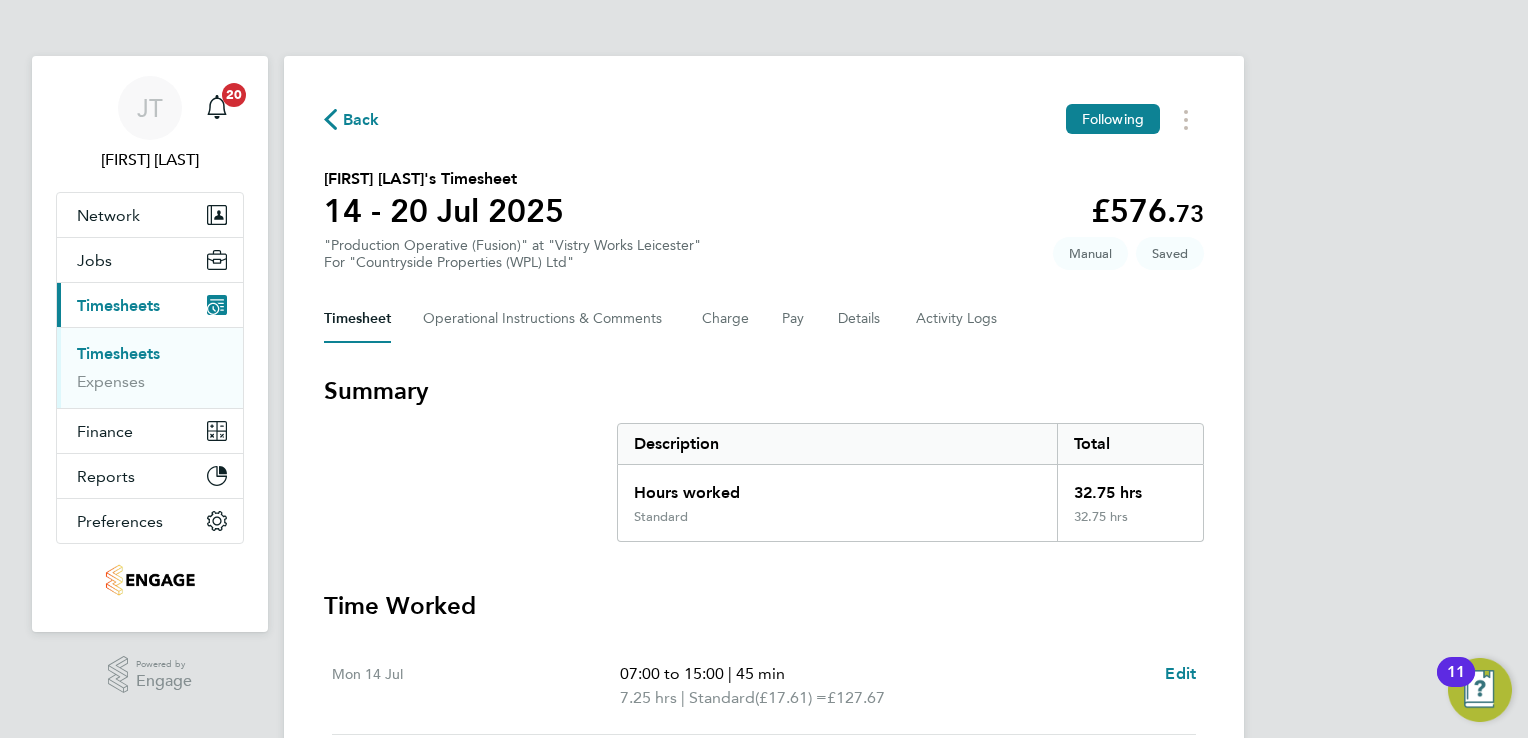 type 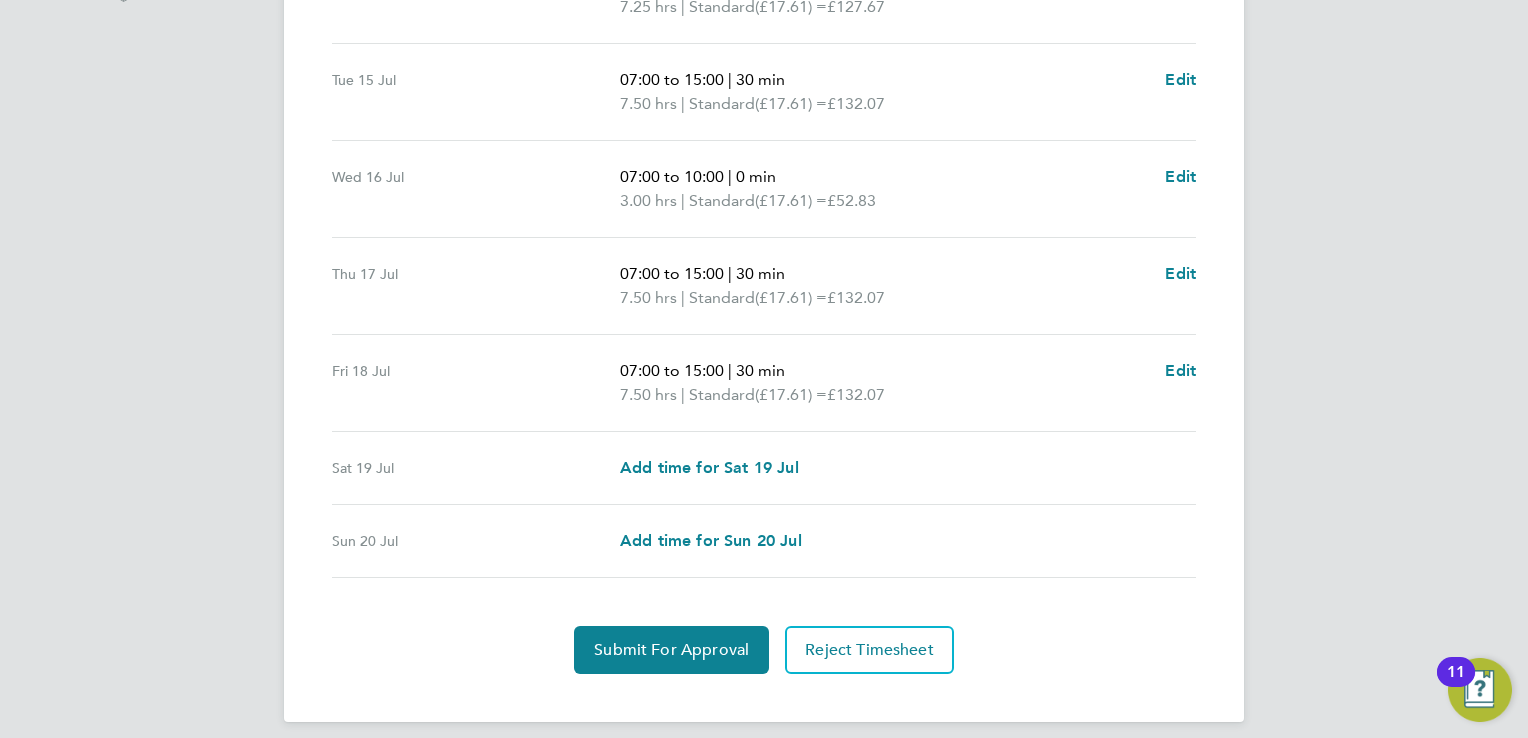 scroll, scrollTop: 704, scrollLeft: 0, axis: vertical 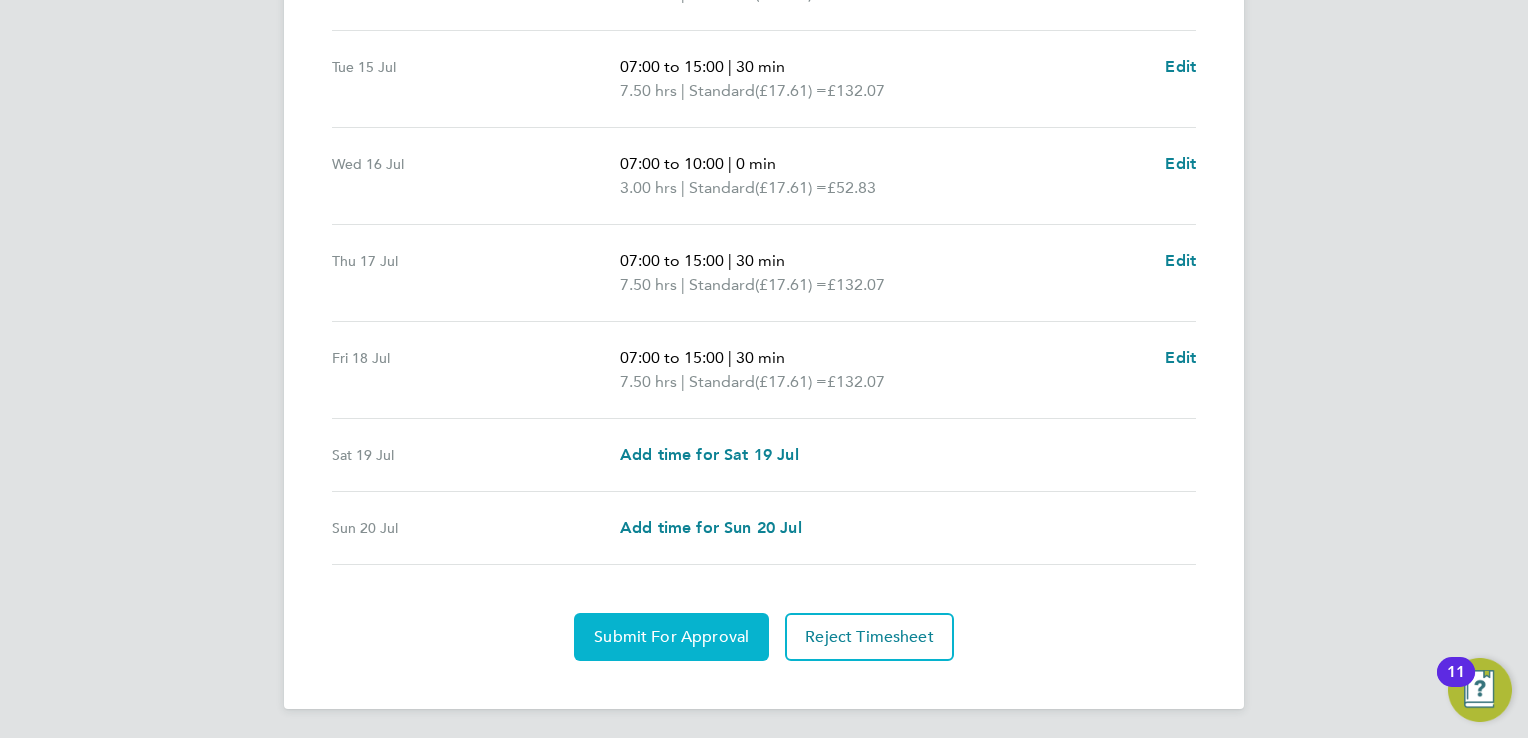 click on "Submit For Approval" 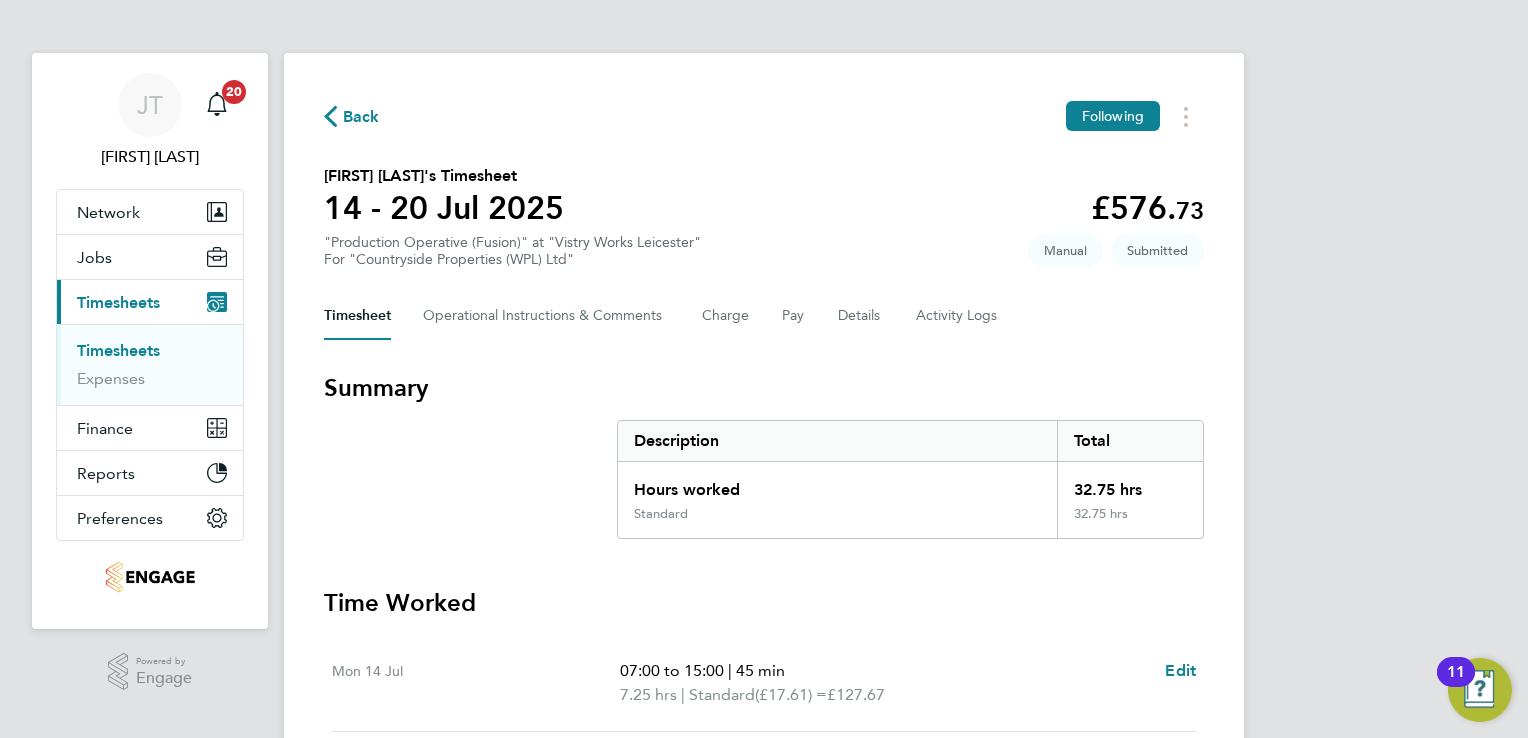 scroll, scrollTop: 0, scrollLeft: 0, axis: both 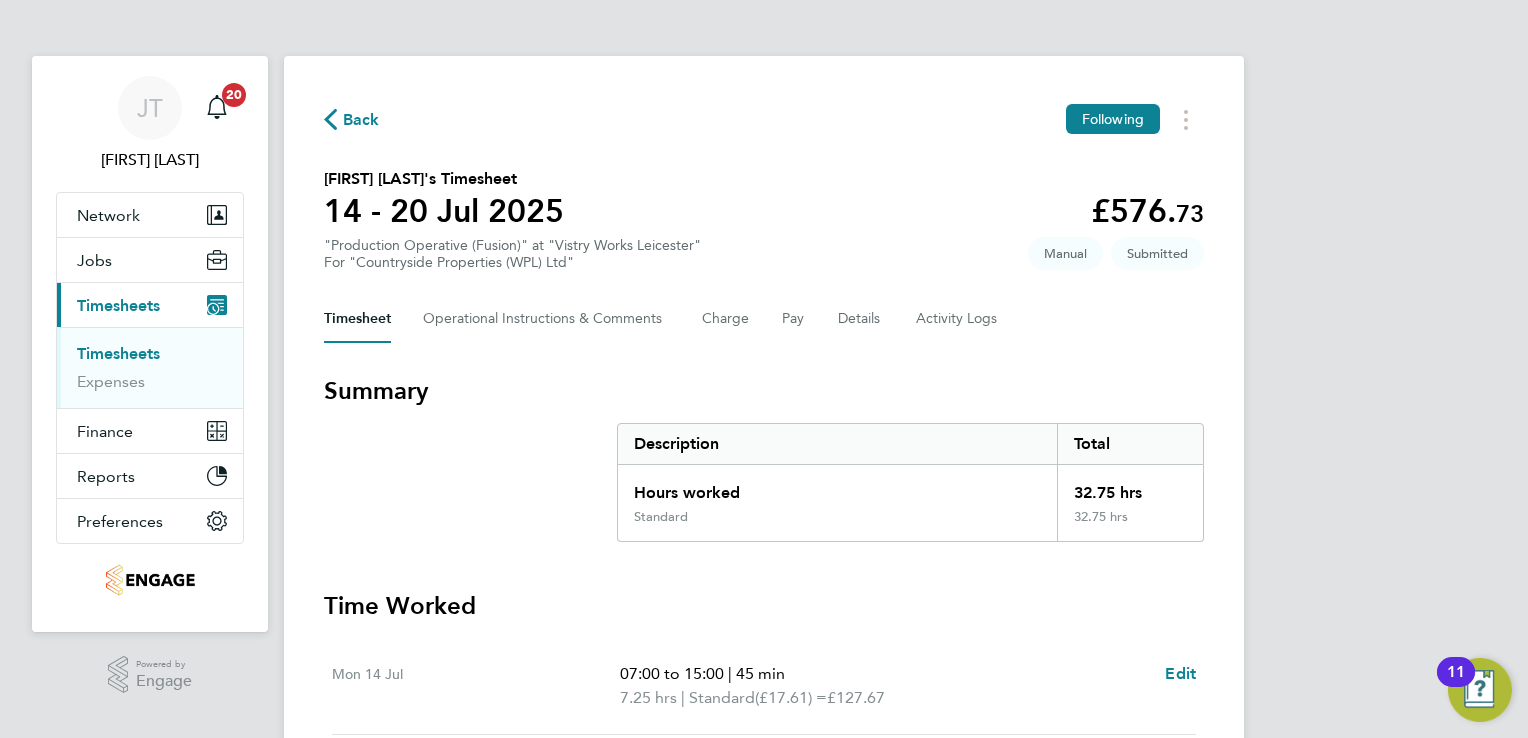 click on "Back" 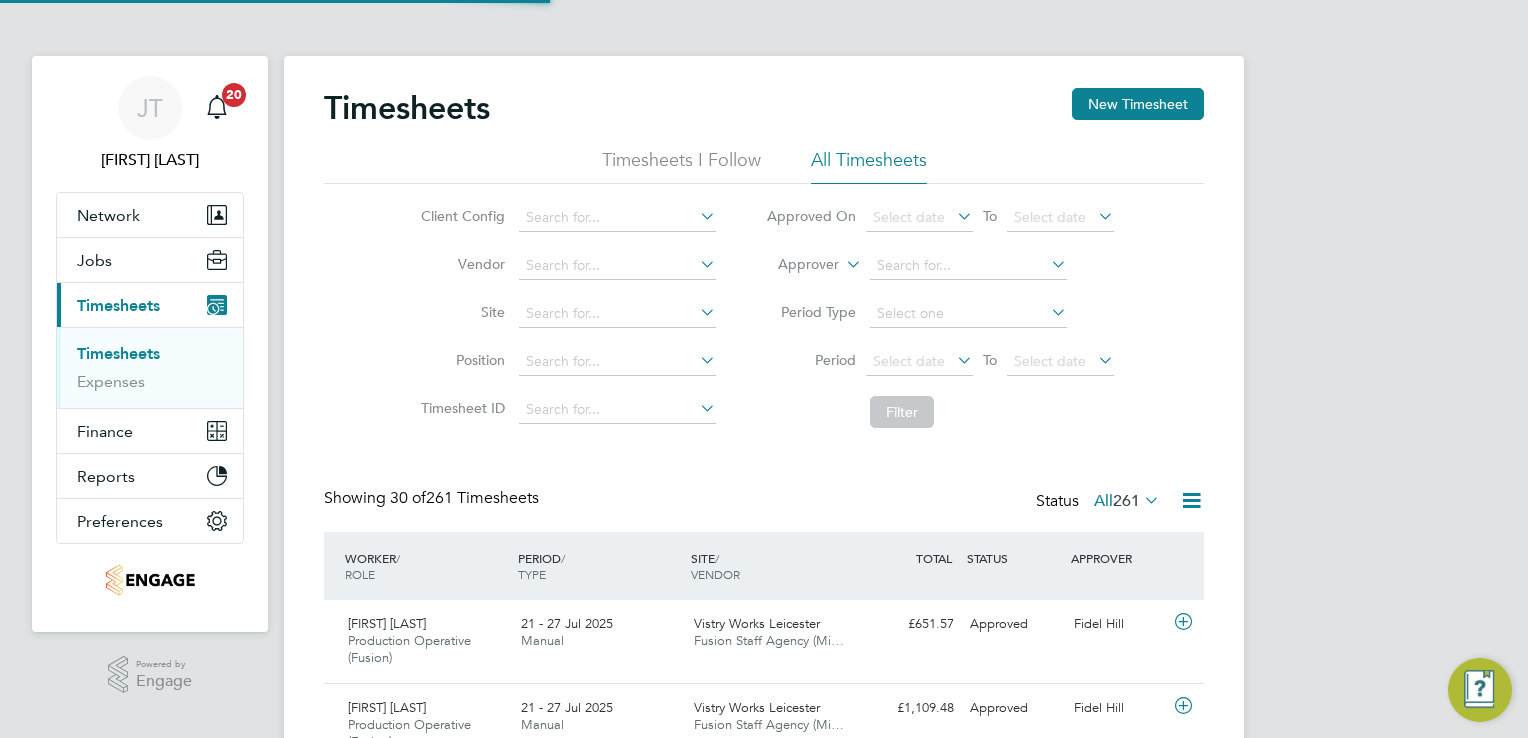 scroll, scrollTop: 10, scrollLeft: 10, axis: both 